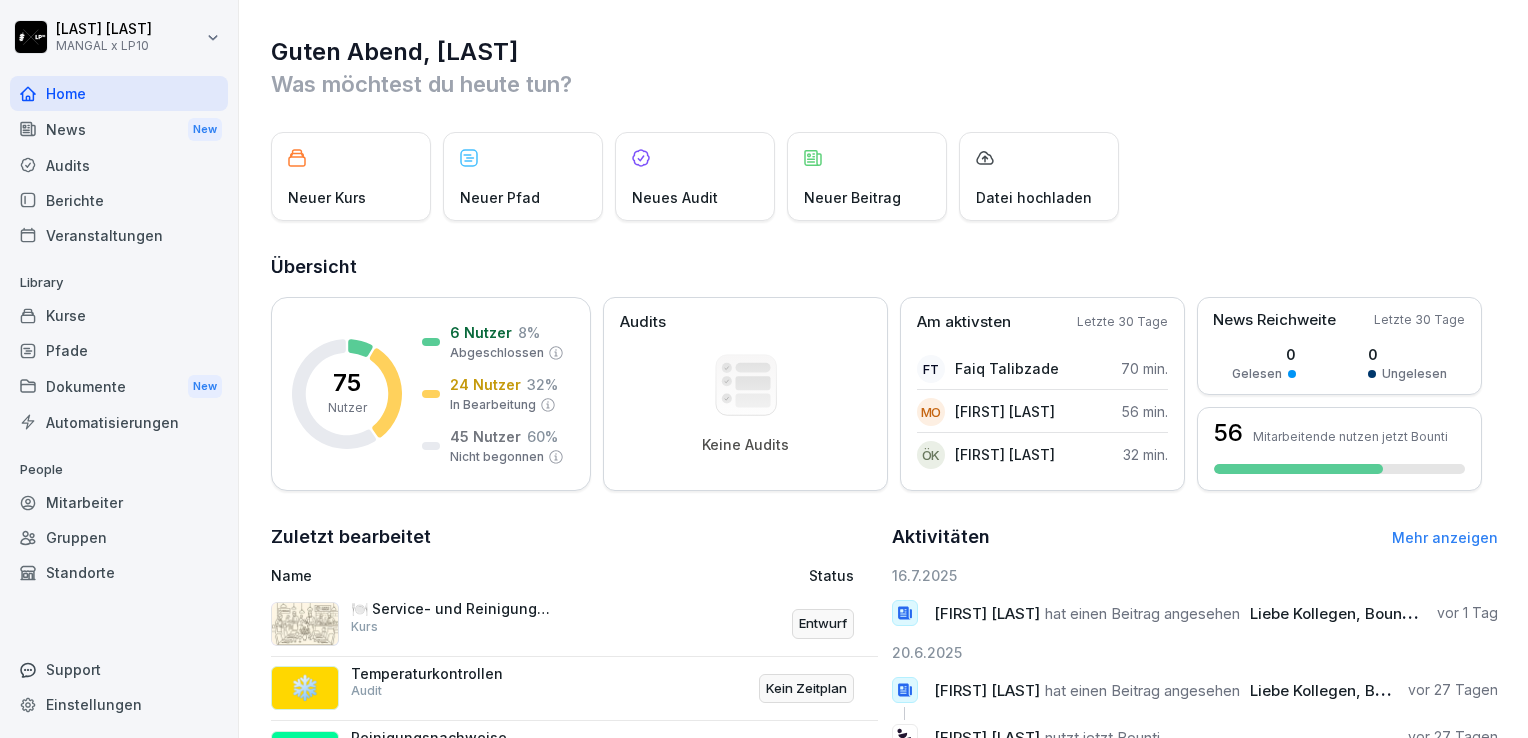 scroll, scrollTop: 0, scrollLeft: 0, axis: both 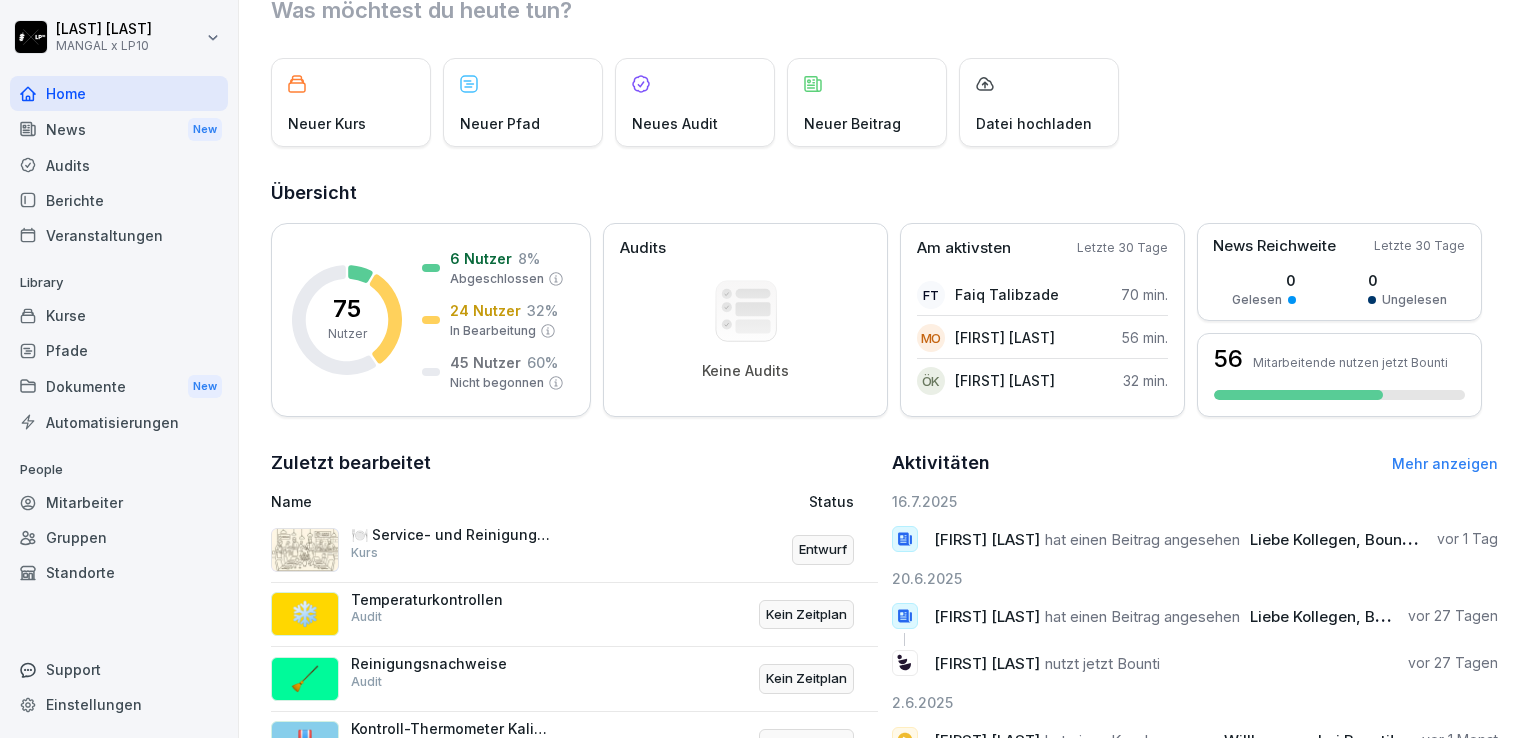 click on "Liebe Kollegen,
Bounti ist Pflicht für alle !!!!
Arkadaslar 4 gün icinde herkes yapmak zorunda..." at bounding box center [1588, 539] 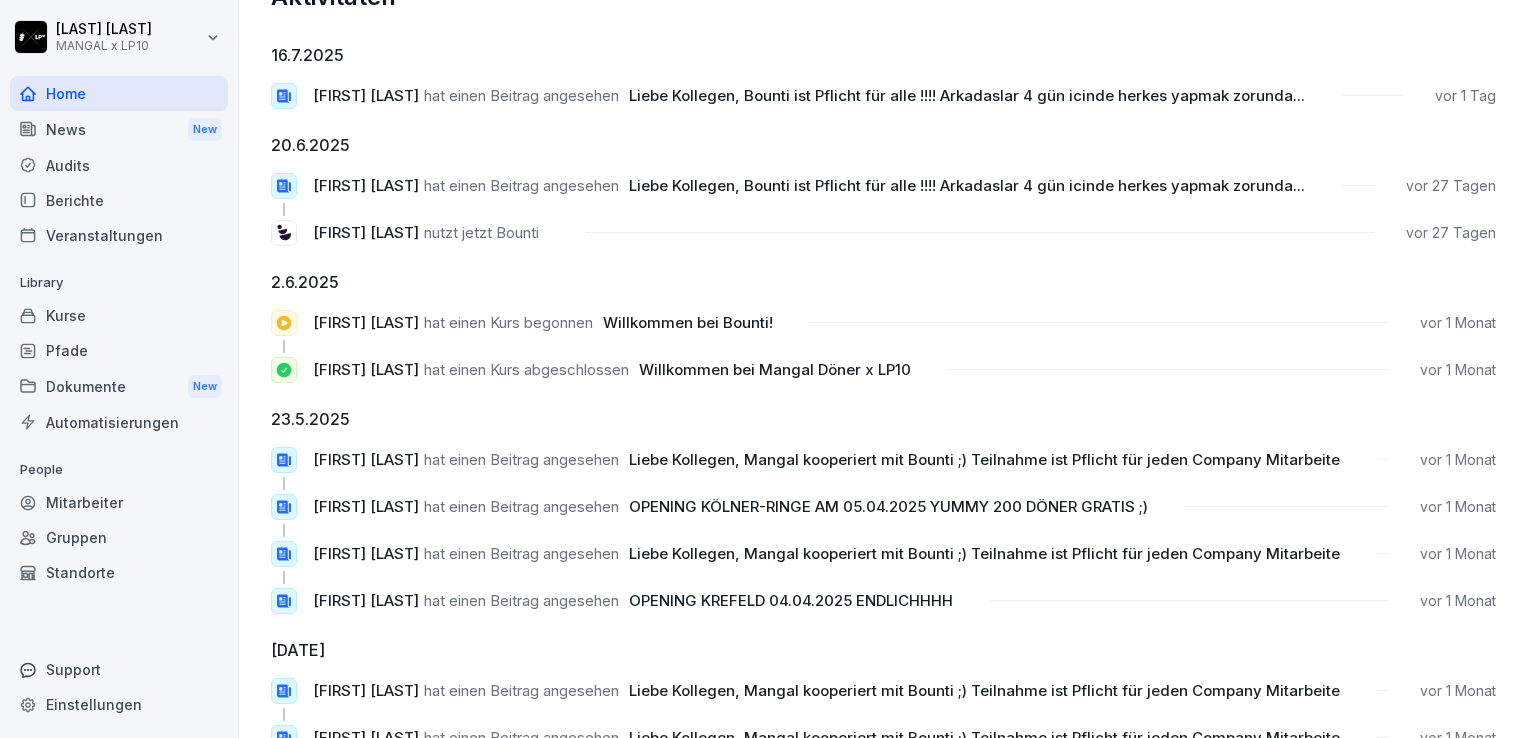 scroll, scrollTop: 0, scrollLeft: 0, axis: both 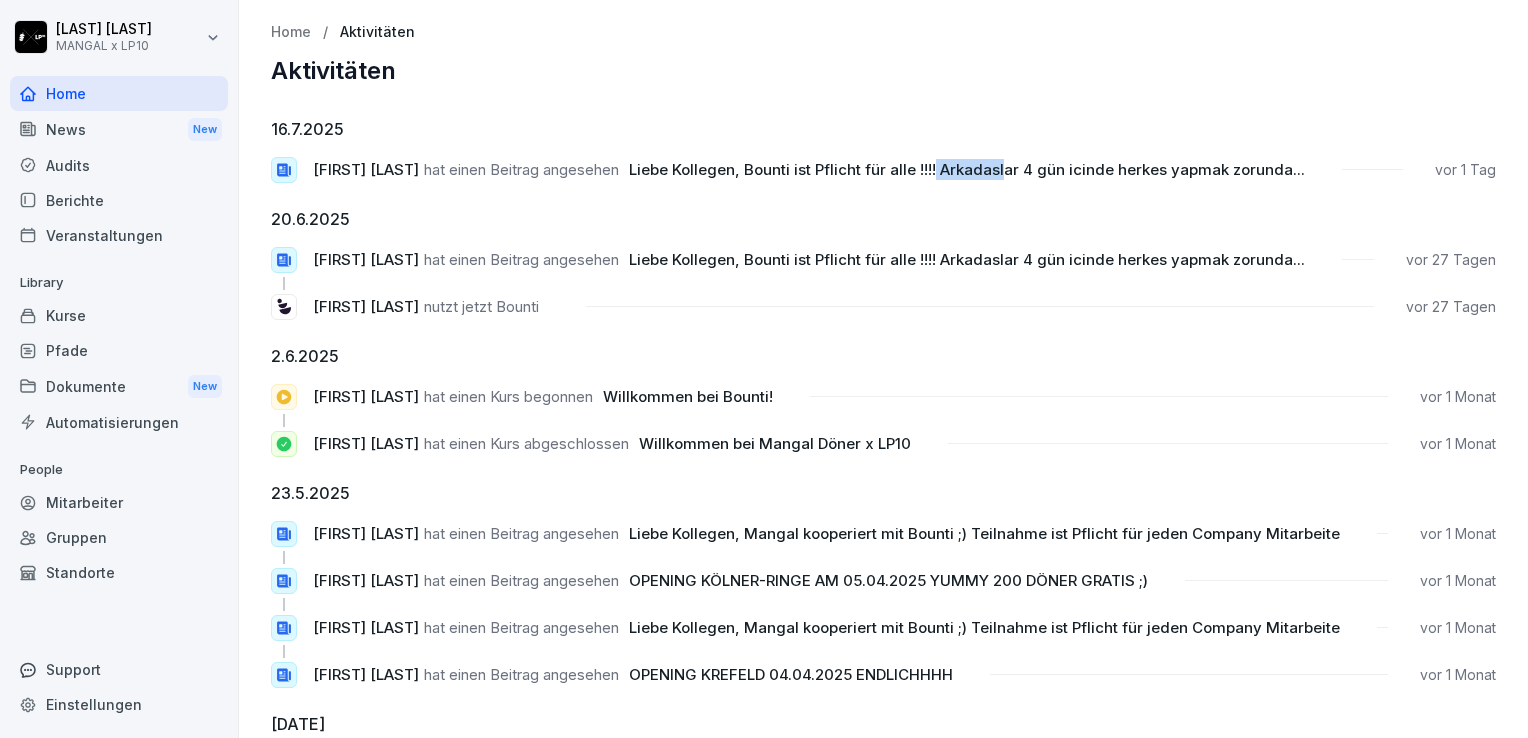 drag, startPoint x: 954, startPoint y: 164, endPoint x: 1062, endPoint y: 188, distance: 110.63454 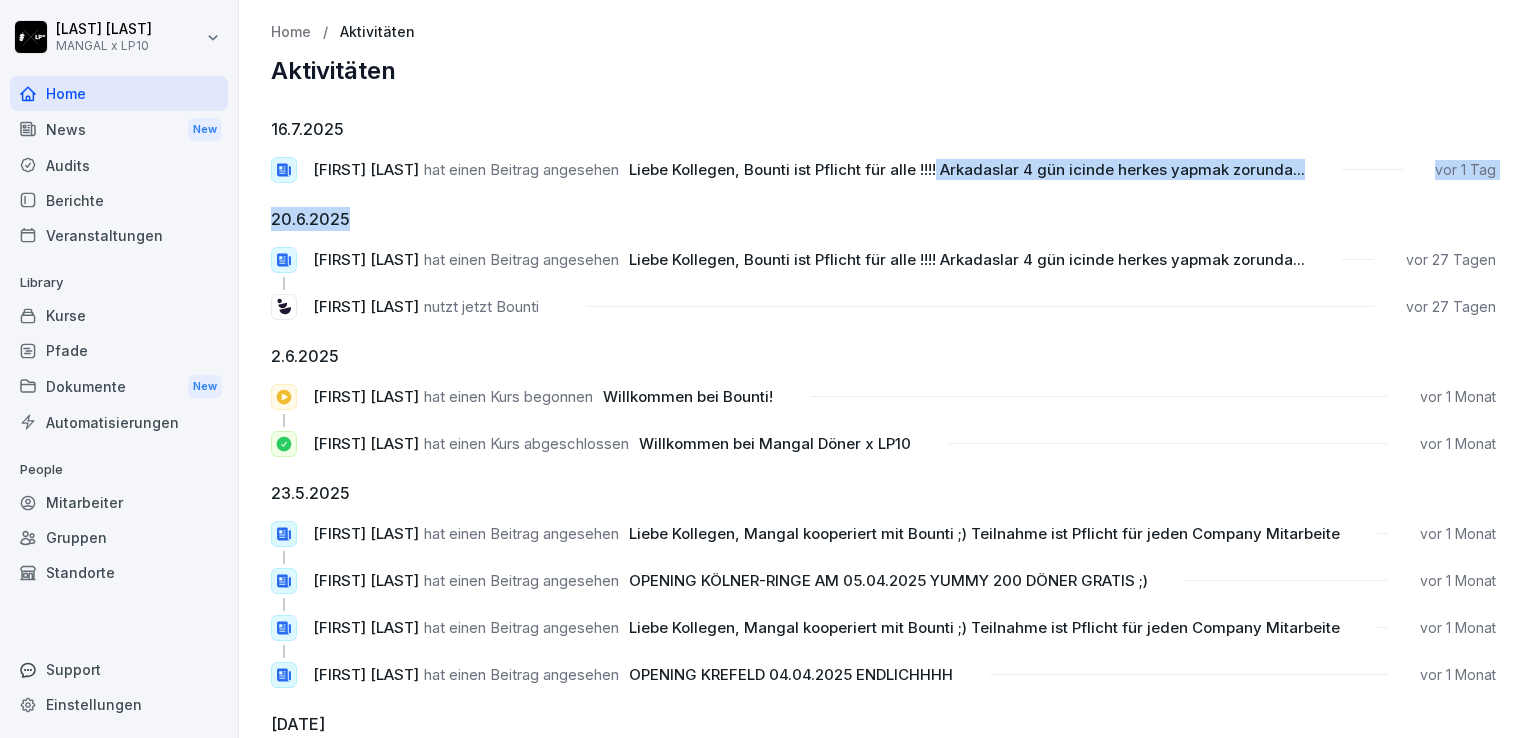 click on "16.7.2025 Marco Schepers hat einen Beitrag angesehen Liebe Kollegen,
Bounti ist Pflicht für alle !!!!
Arkadaslar 4 gün icinde herkes yapmak zorunda... vor 1 Tag 20.6.2025 Savas Kocyigit hat einen Beitrag angesehen Liebe Kollegen,
Bounti ist Pflicht für alle !!!!
Arkadaslar 4 gün icinde herkes yapmak zorunda... vor 27 Tagen Mithu Visaiyakumar nutzt jetzt Bounti vor 27 Tagen 2.6.2025 Kanivar Akyüz hat einen Kurs begonnen Willkommen bei Bounti!  vor 1 Monat Kanivar Akyüz hat einen Kurs abgeschlossen Willkommen bei Mangal Döner x LP10 vor 1 Monat 23.5.2025 Mohammad Jarida hat einen Beitrag angesehen Liebe Kollegen,
Mangal kooperiert mit Bounti ;) Teilnahme ist Pflicht für jeden Company Mitarbeite vor 1 Monat Ali Doymus hat einen Beitrag angesehen OPENING KÖLNER-RINGE AM 05.04.2025
YUMMY 200 DÖNER GRATIS ;) vor 1 Monat Ali Doymus hat einen Beitrag angesehen Liebe Kollegen,
Mangal kooperiert mit Bounti ;) Teilnahme ist Pflicht für jeden Company Mitarbeite vor 1 Monat Ali Doymus vor 1 Monat" at bounding box center [883, 1555] 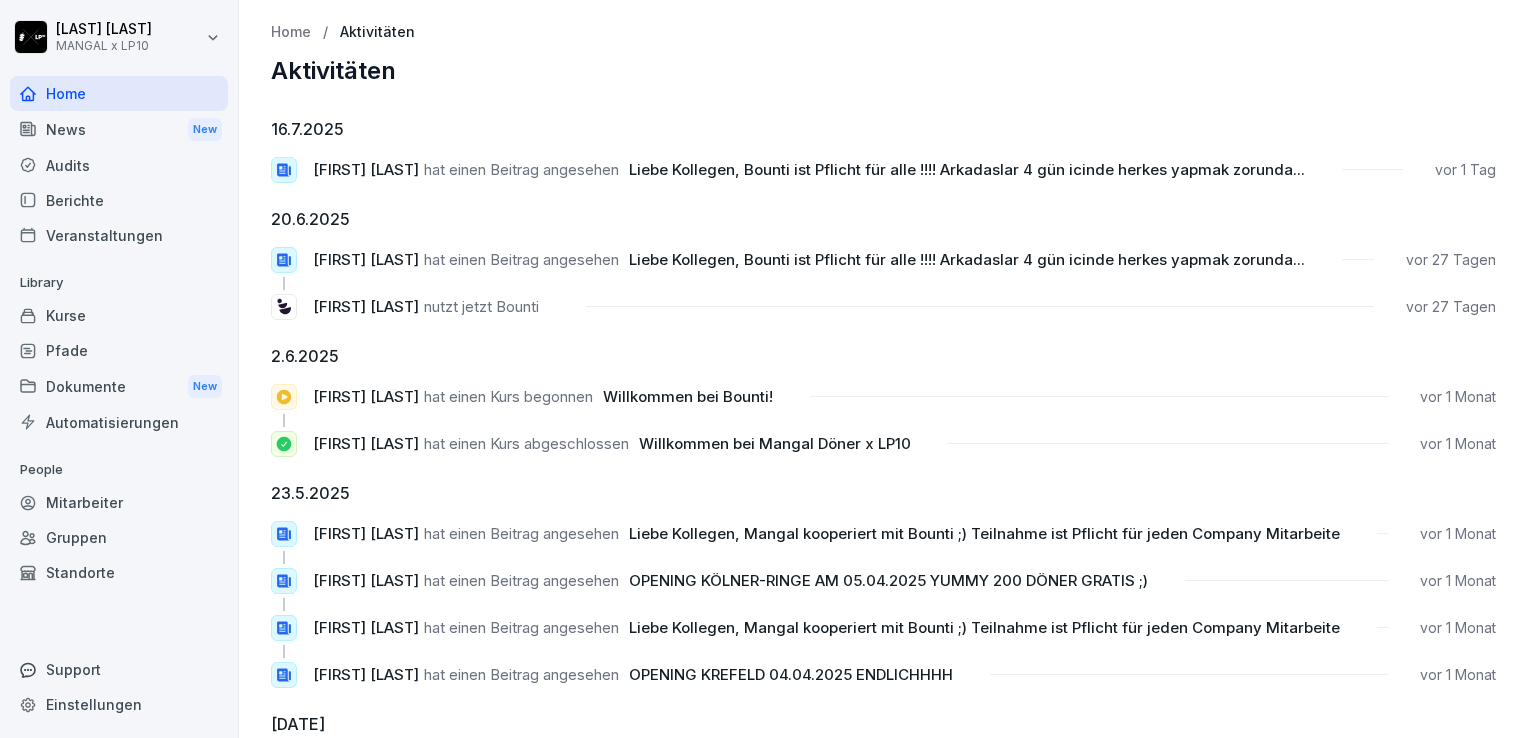 click on "hat einen Beitrag angesehen" at bounding box center (521, 169) 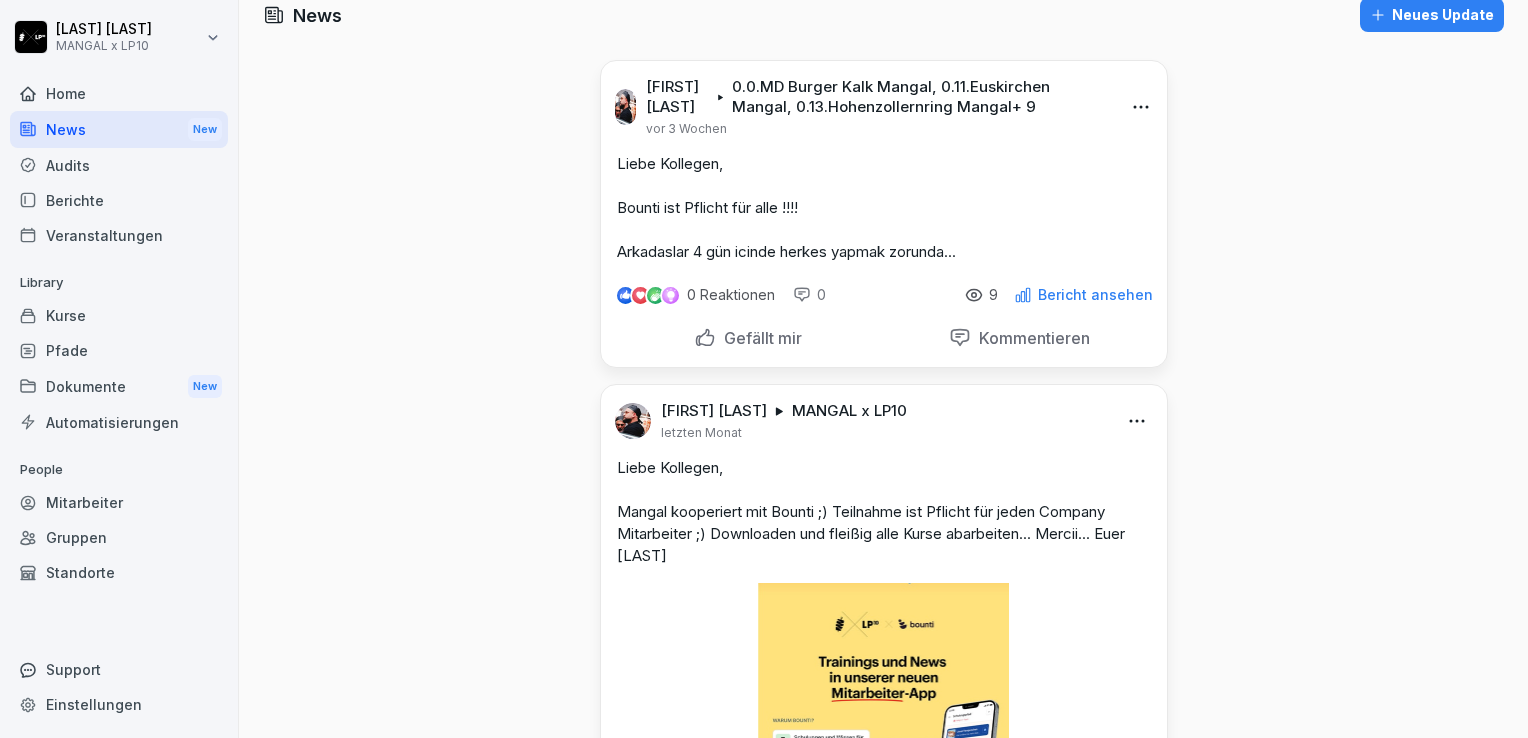 scroll, scrollTop: 0, scrollLeft: 0, axis: both 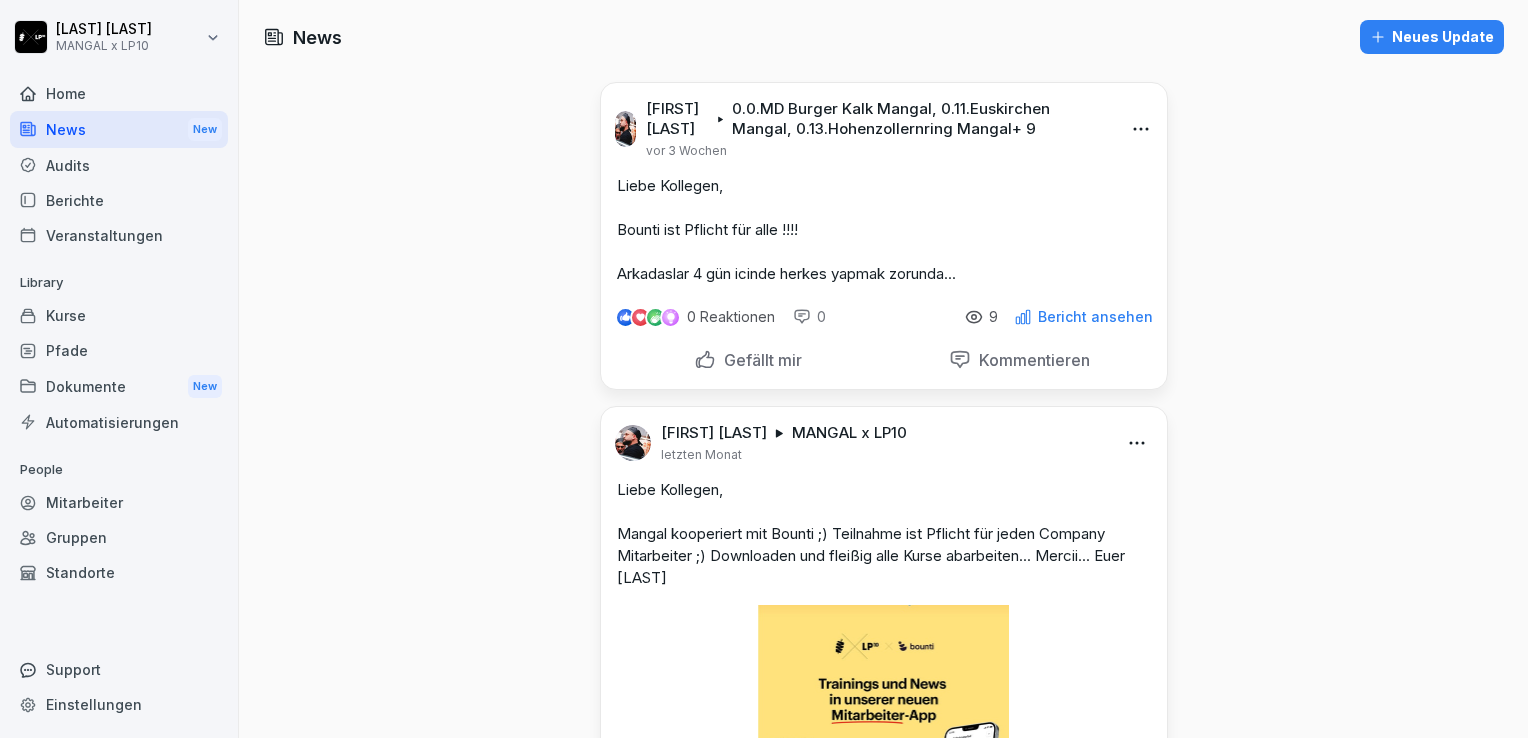 click on "Kurse" at bounding box center (119, 315) 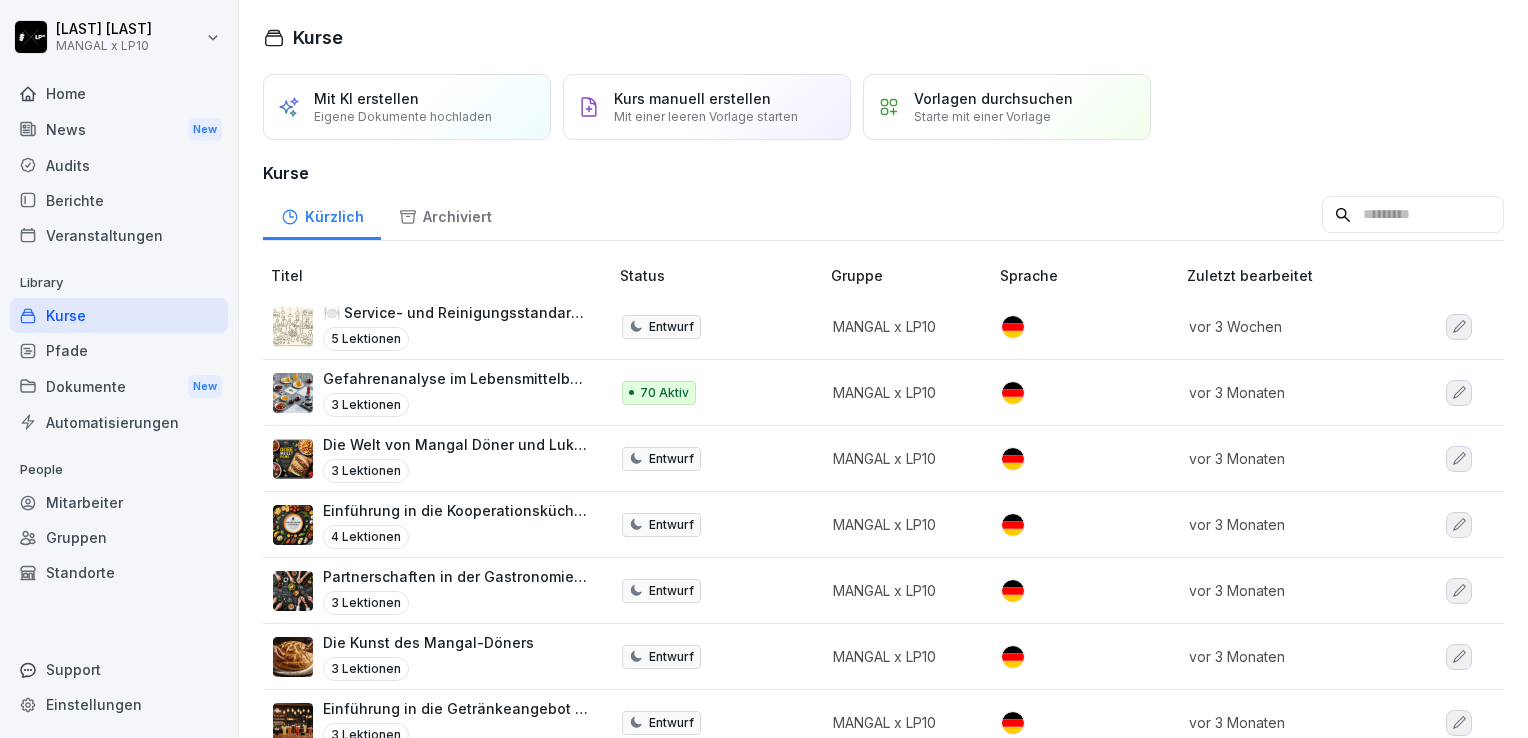 click on "Dokumente New" at bounding box center (119, 386) 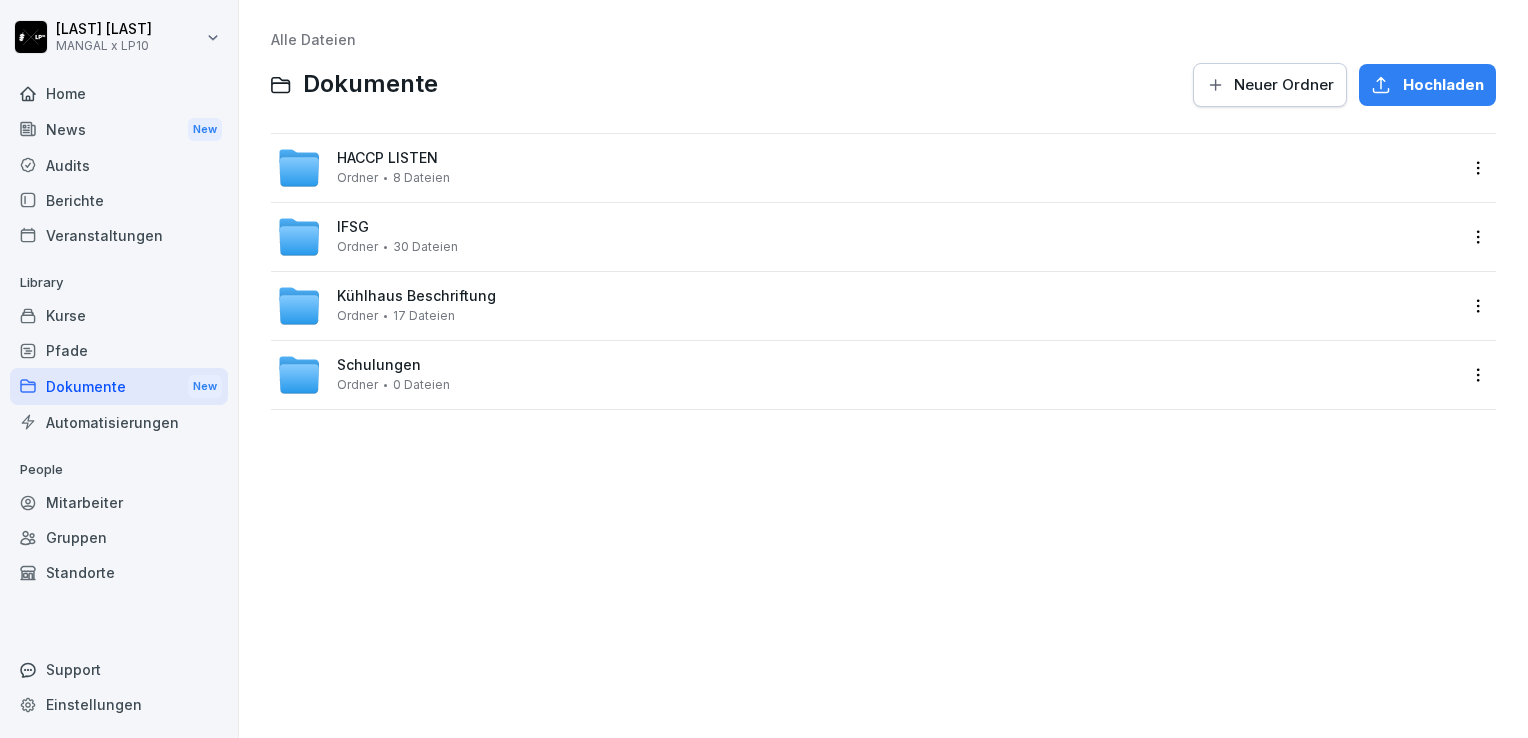 click on "Dokumente New" at bounding box center (119, 386) 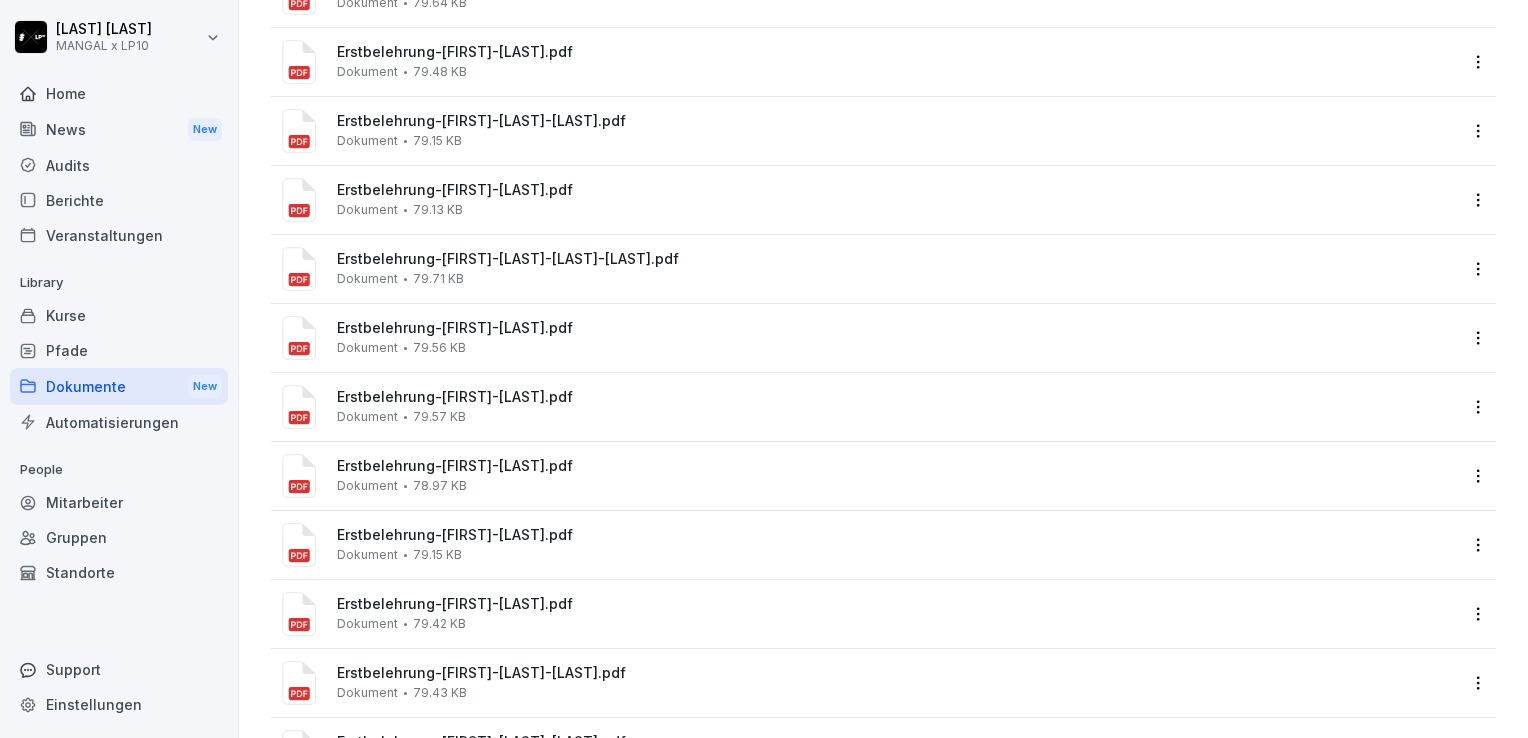 scroll, scrollTop: 1074, scrollLeft: 0, axis: vertical 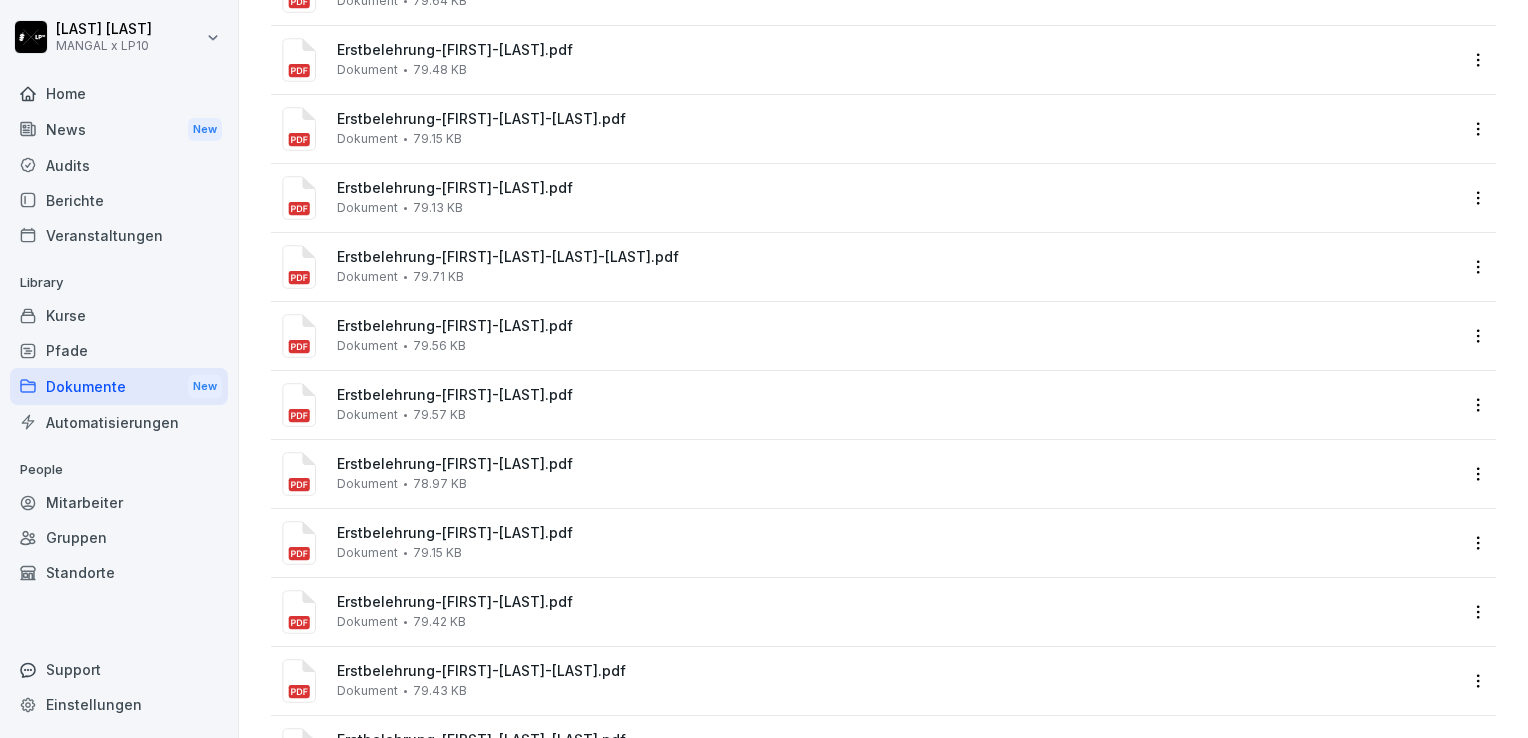 drag, startPoint x: 1501, startPoint y: 455, endPoint x: 1527, endPoint y: 471, distance: 30.528675 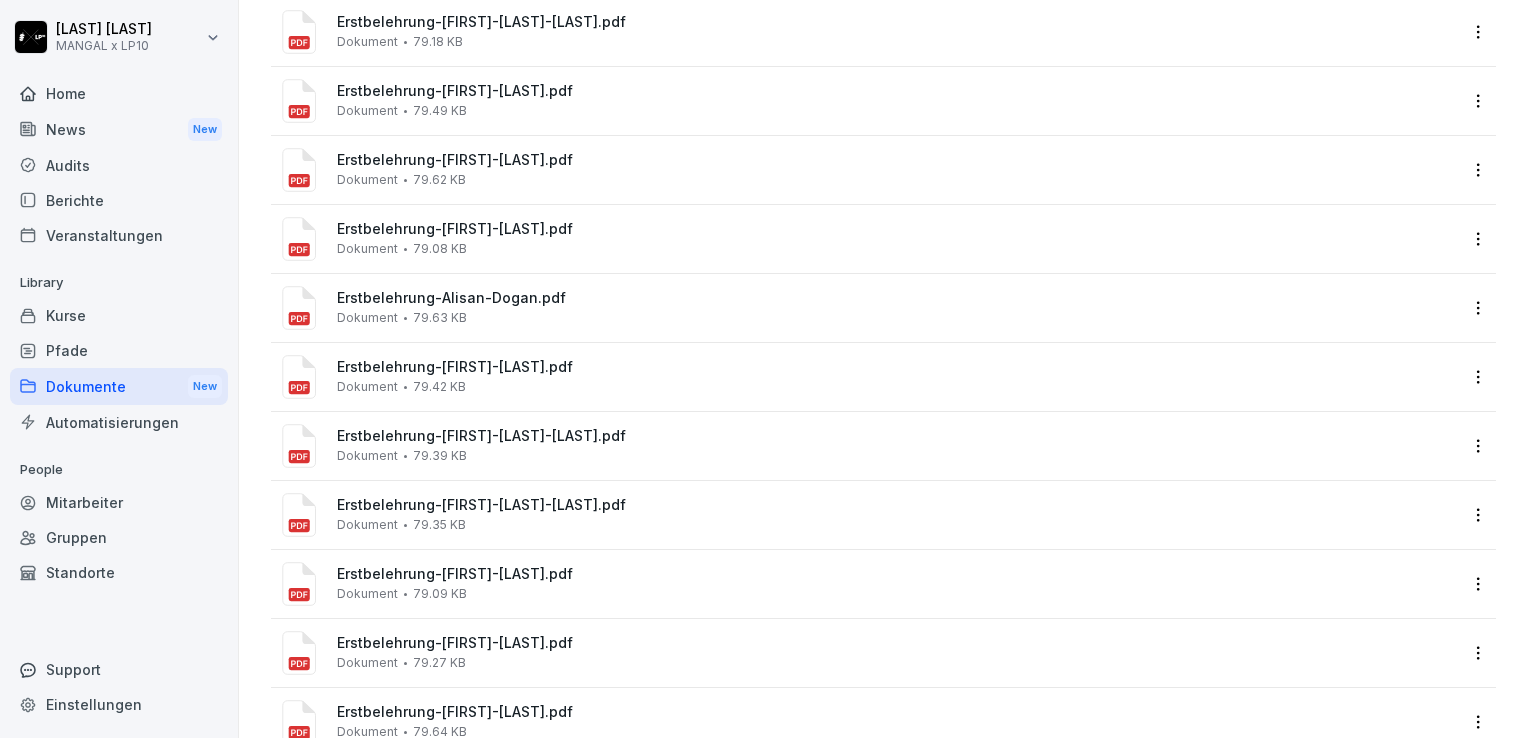 scroll, scrollTop: 0, scrollLeft: 0, axis: both 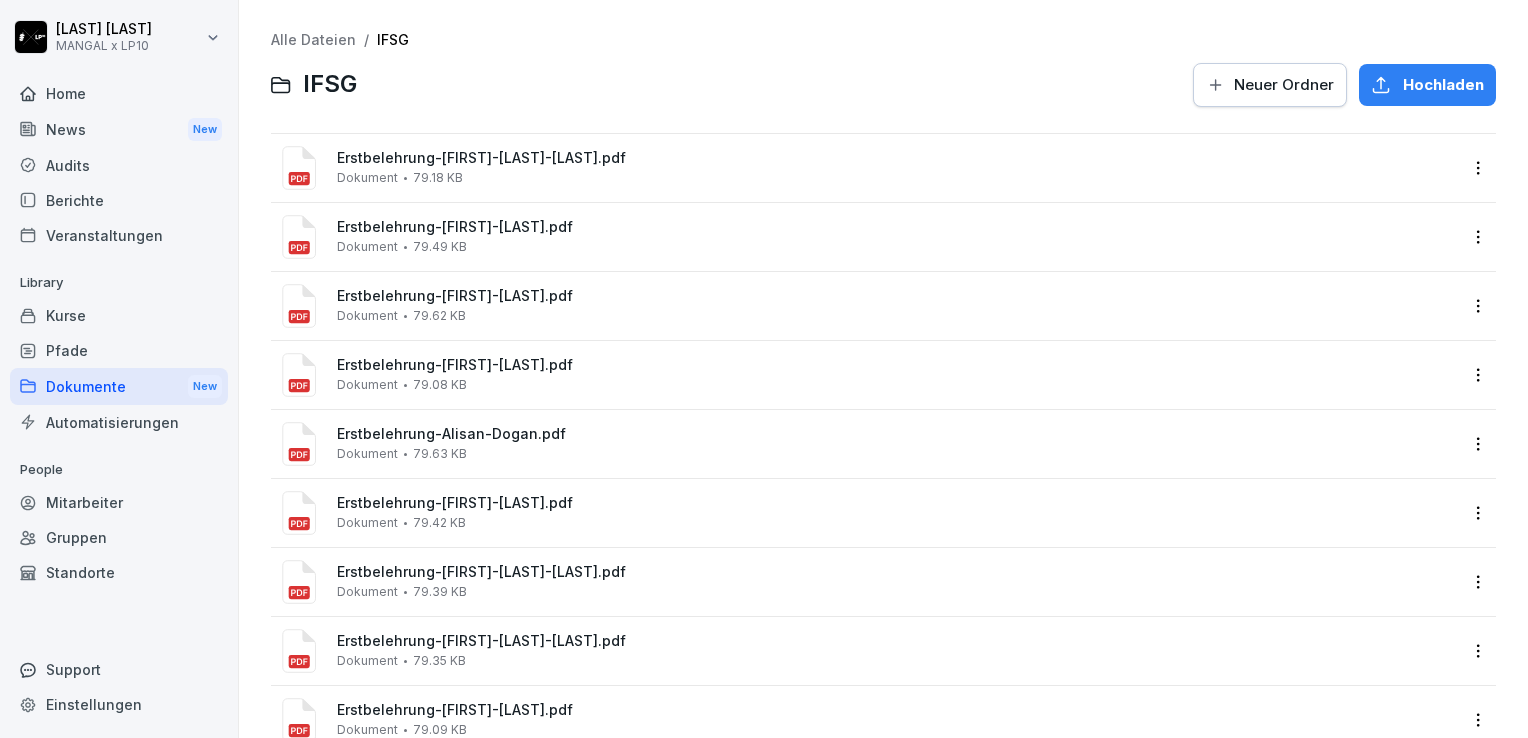 click on "Home" at bounding box center [119, 93] 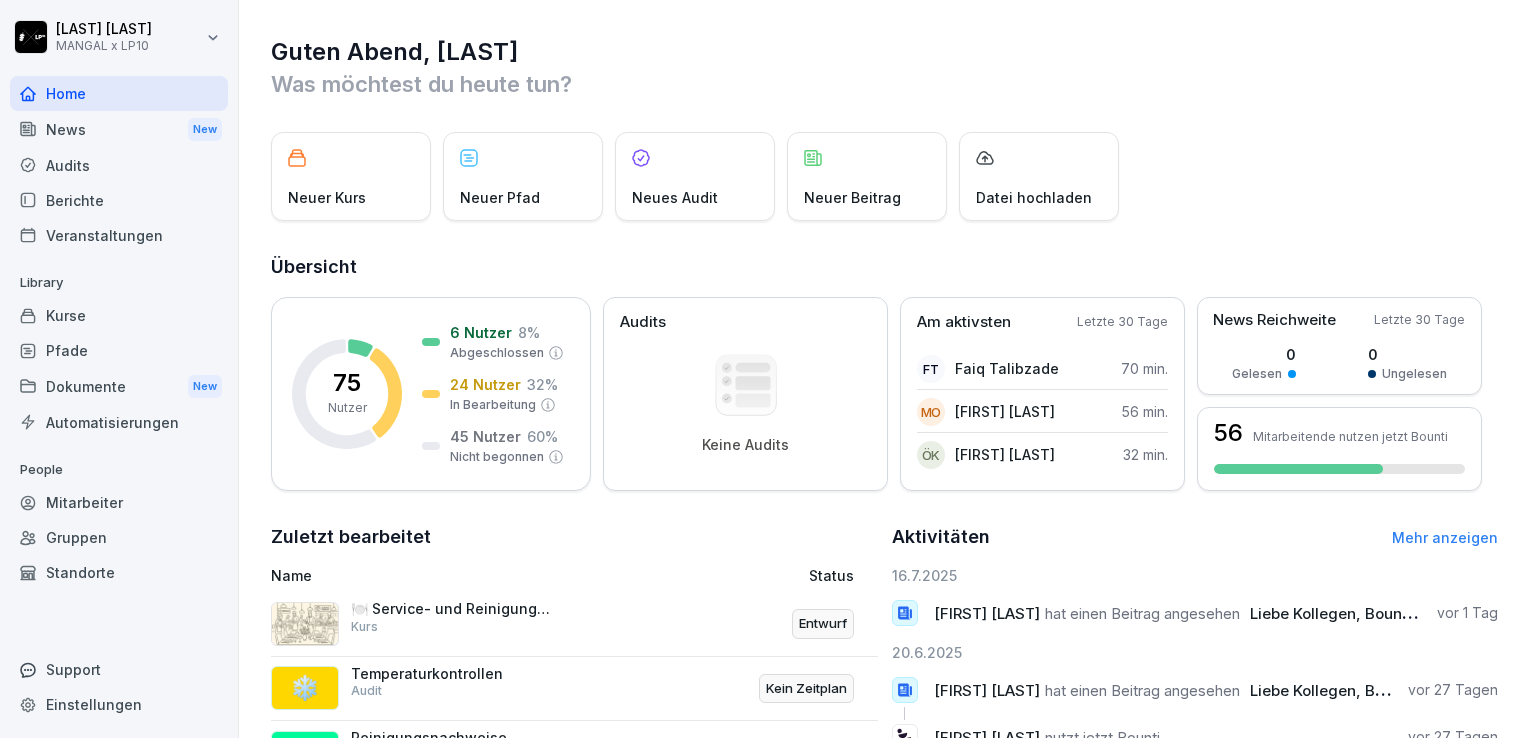 click on "Dokumente New" at bounding box center (119, 386) 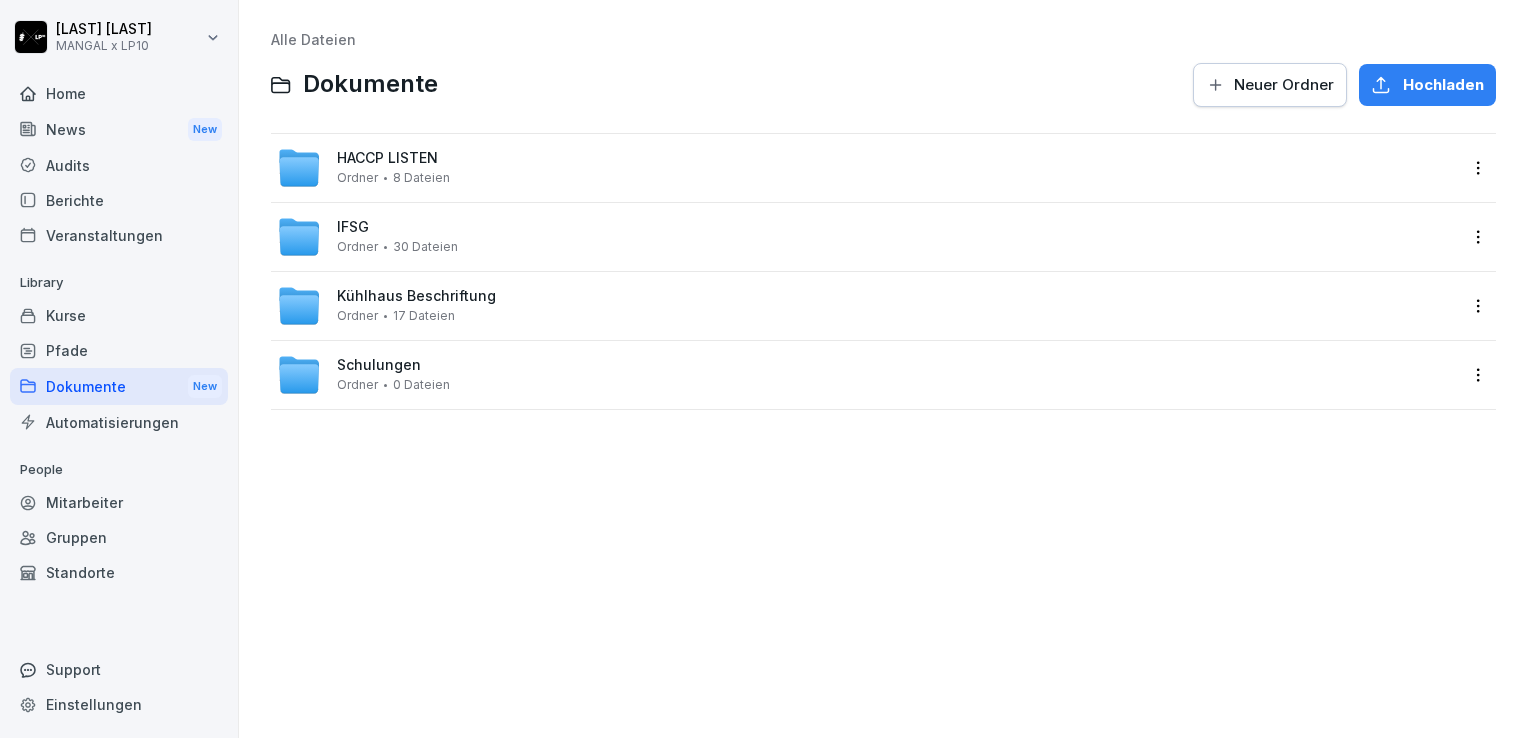 click on "Alle Dateien Dokumente Neuer Ordner Hochladen HACCP LISTEN Ordner 8 Dateien IFSG Ordner 30 Dateien Kühlhaus Beschriftung Ordner 17 Dateien Schulungen Ordner 0 Dateien" at bounding box center (883, 369) 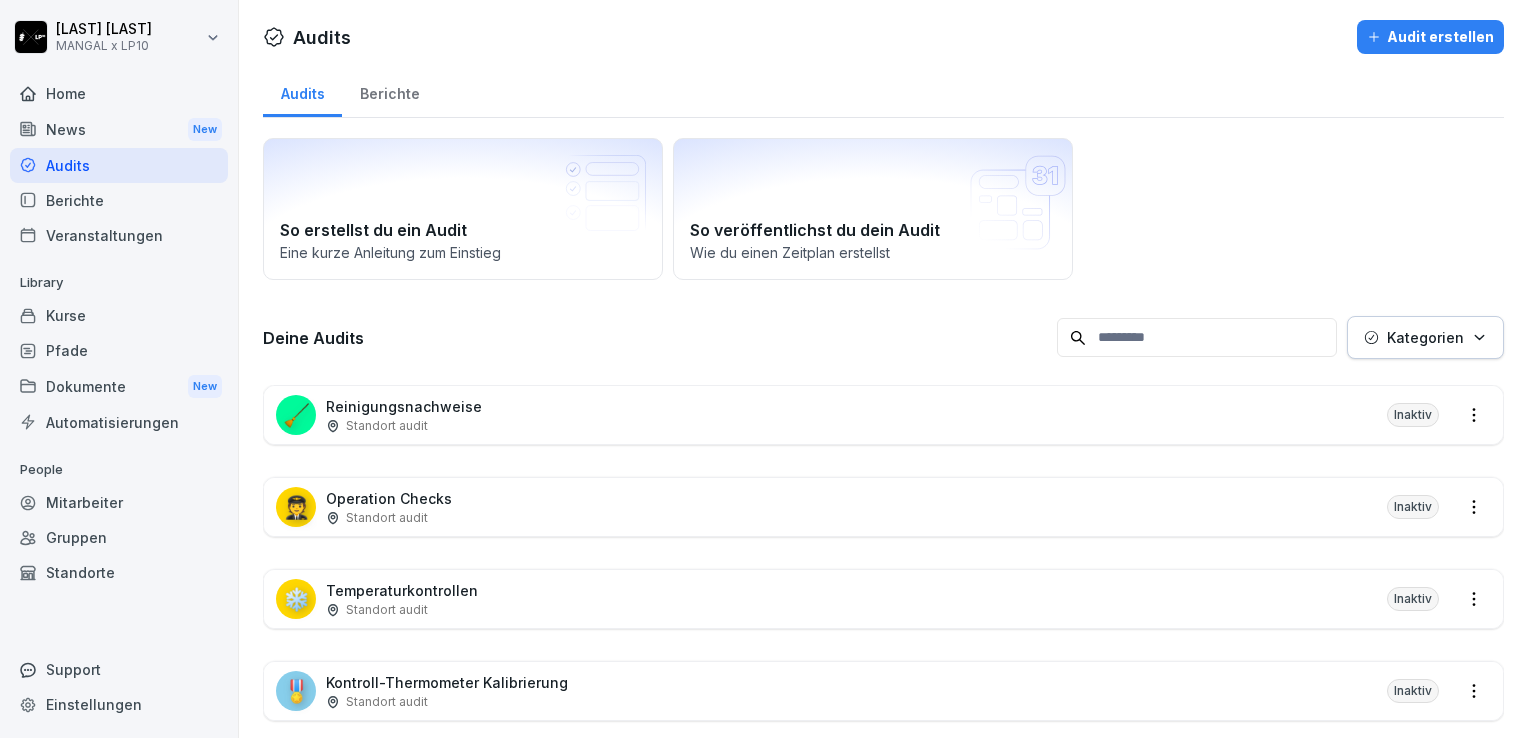 click on "Kurse" at bounding box center [119, 315] 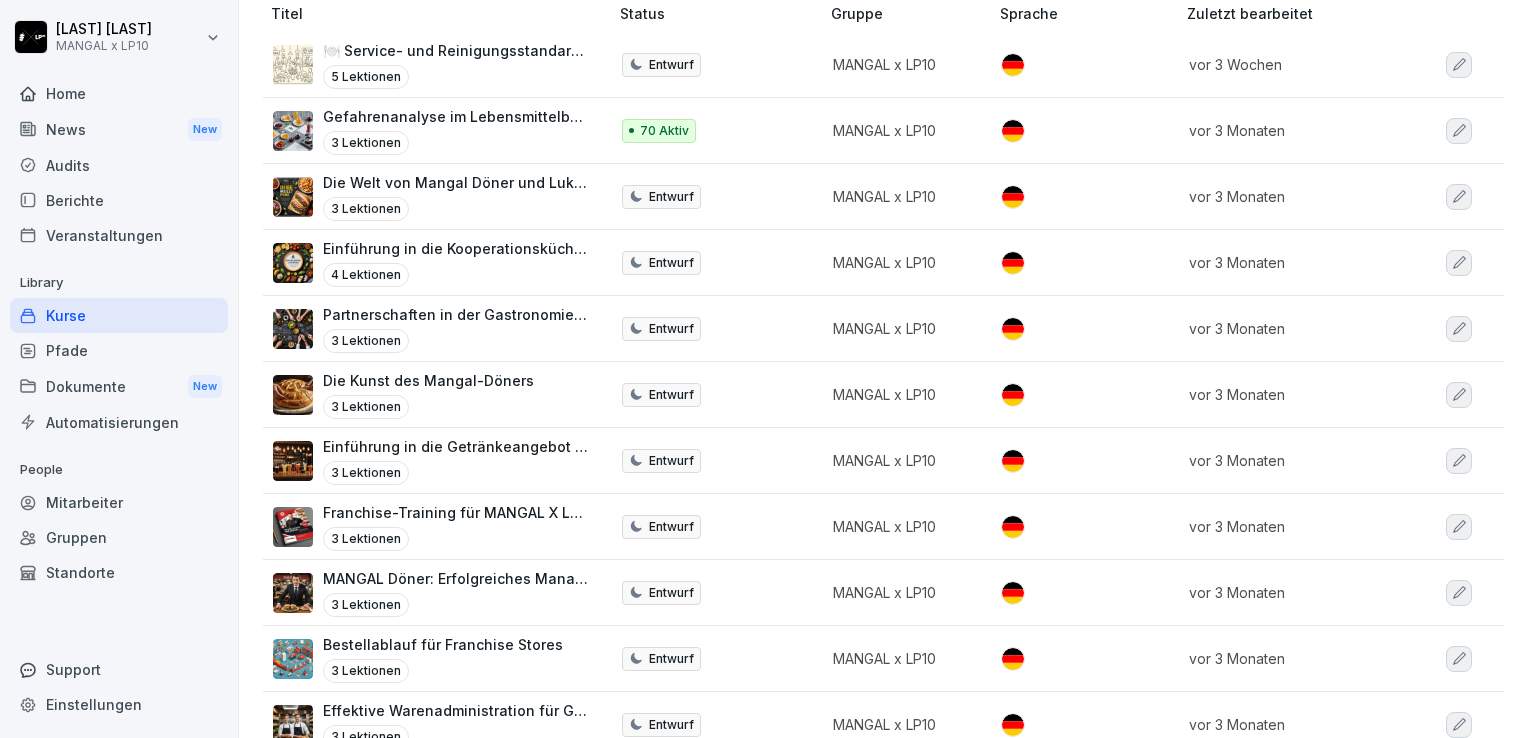 scroll, scrollTop: 304, scrollLeft: 0, axis: vertical 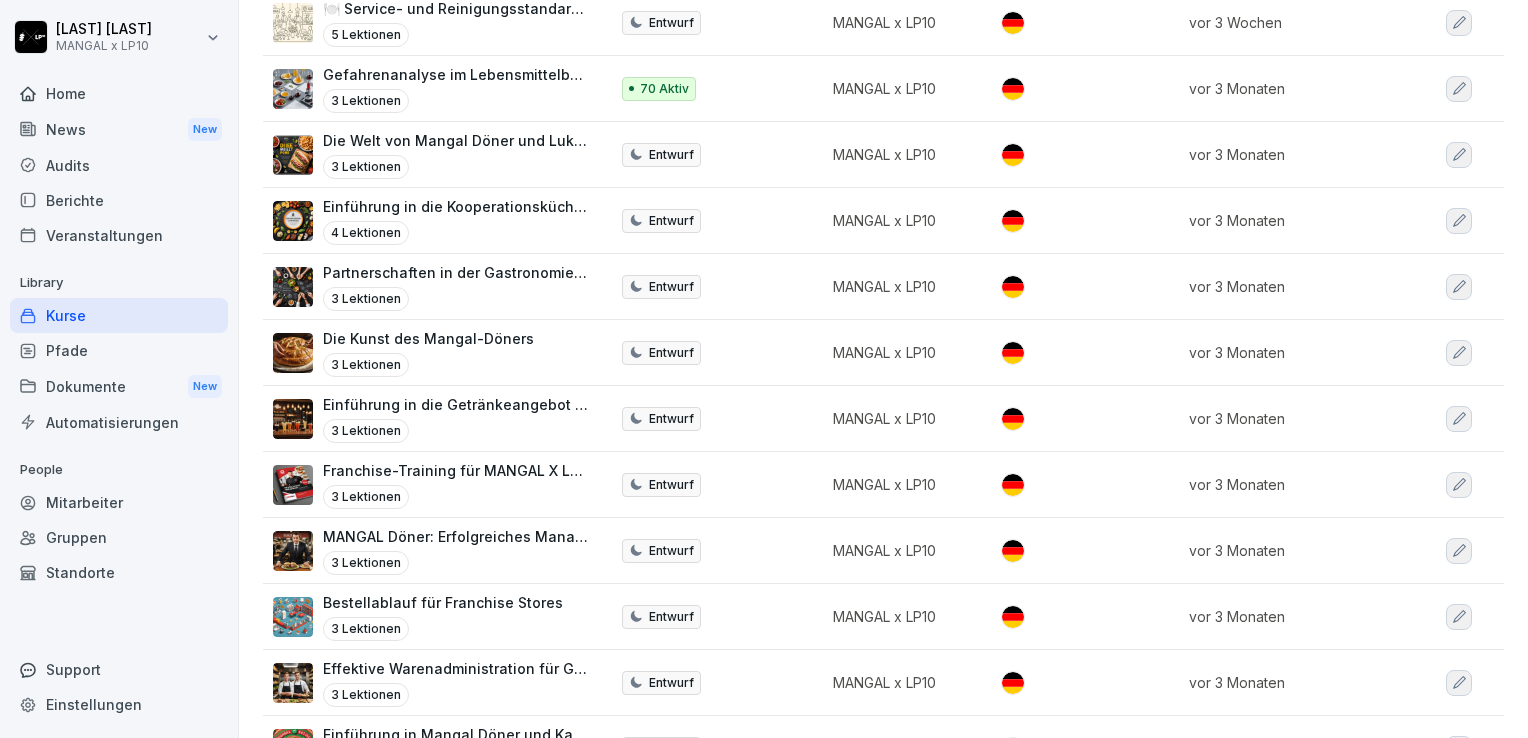 click on "Pfade" at bounding box center (119, 350) 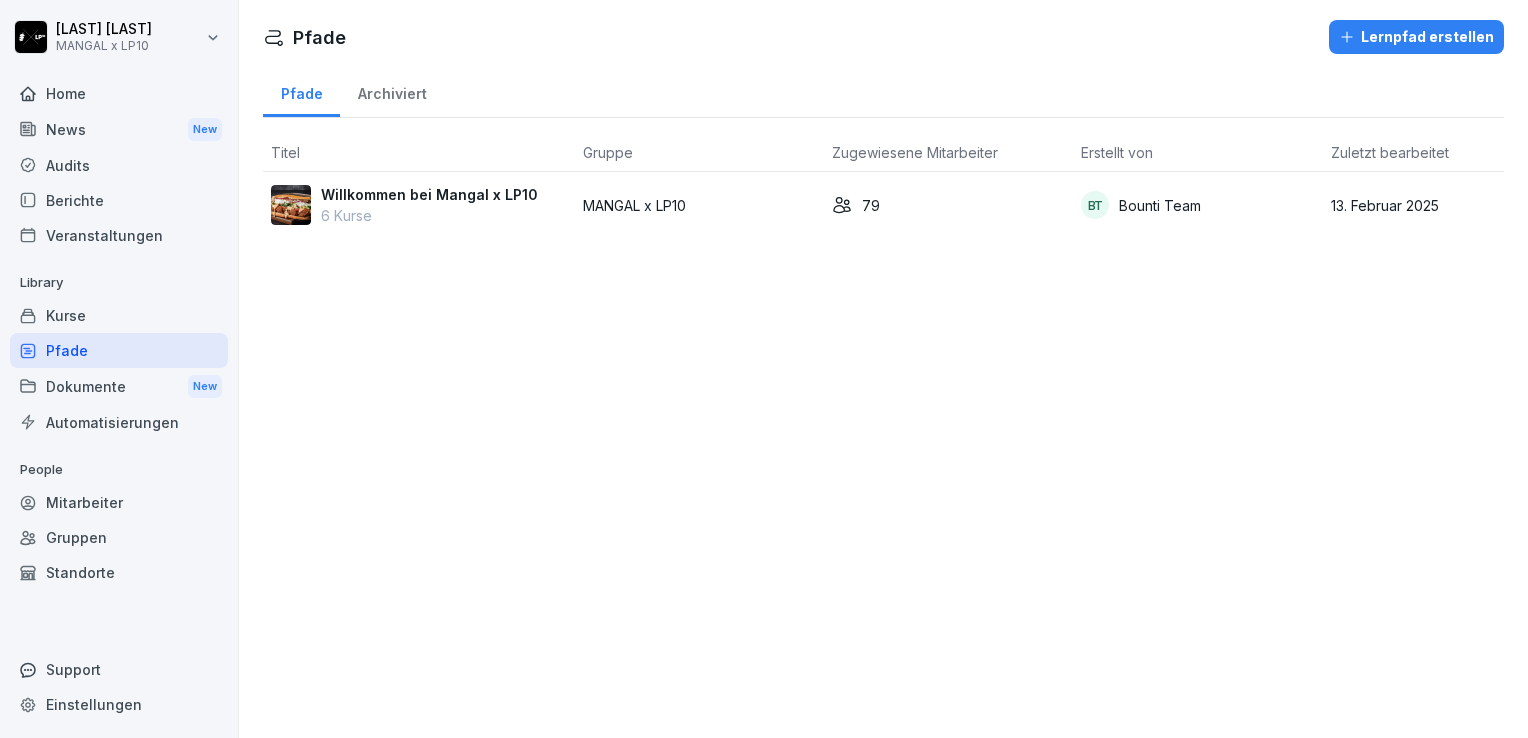 click on "6 Kurse" at bounding box center (429, 215) 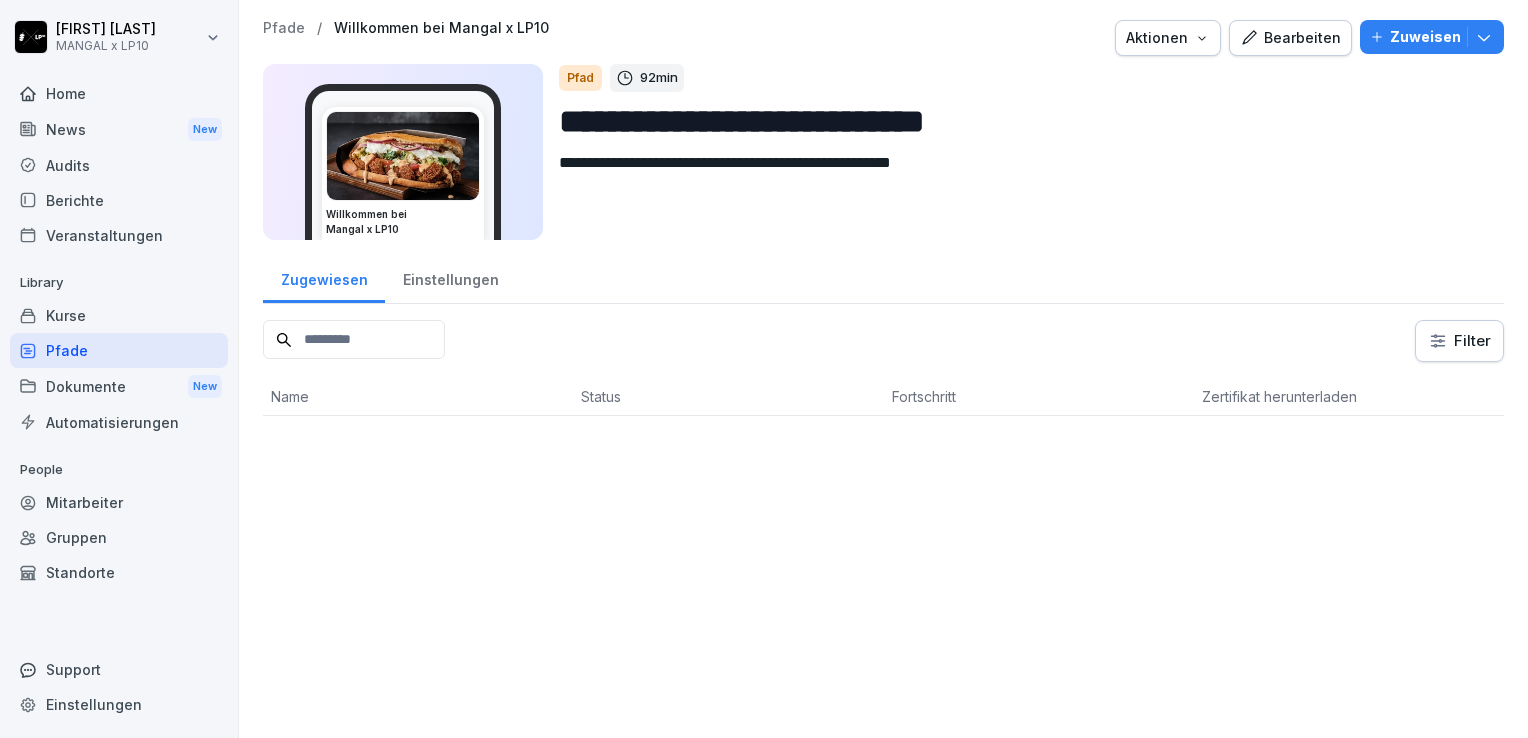 scroll, scrollTop: 0, scrollLeft: 0, axis: both 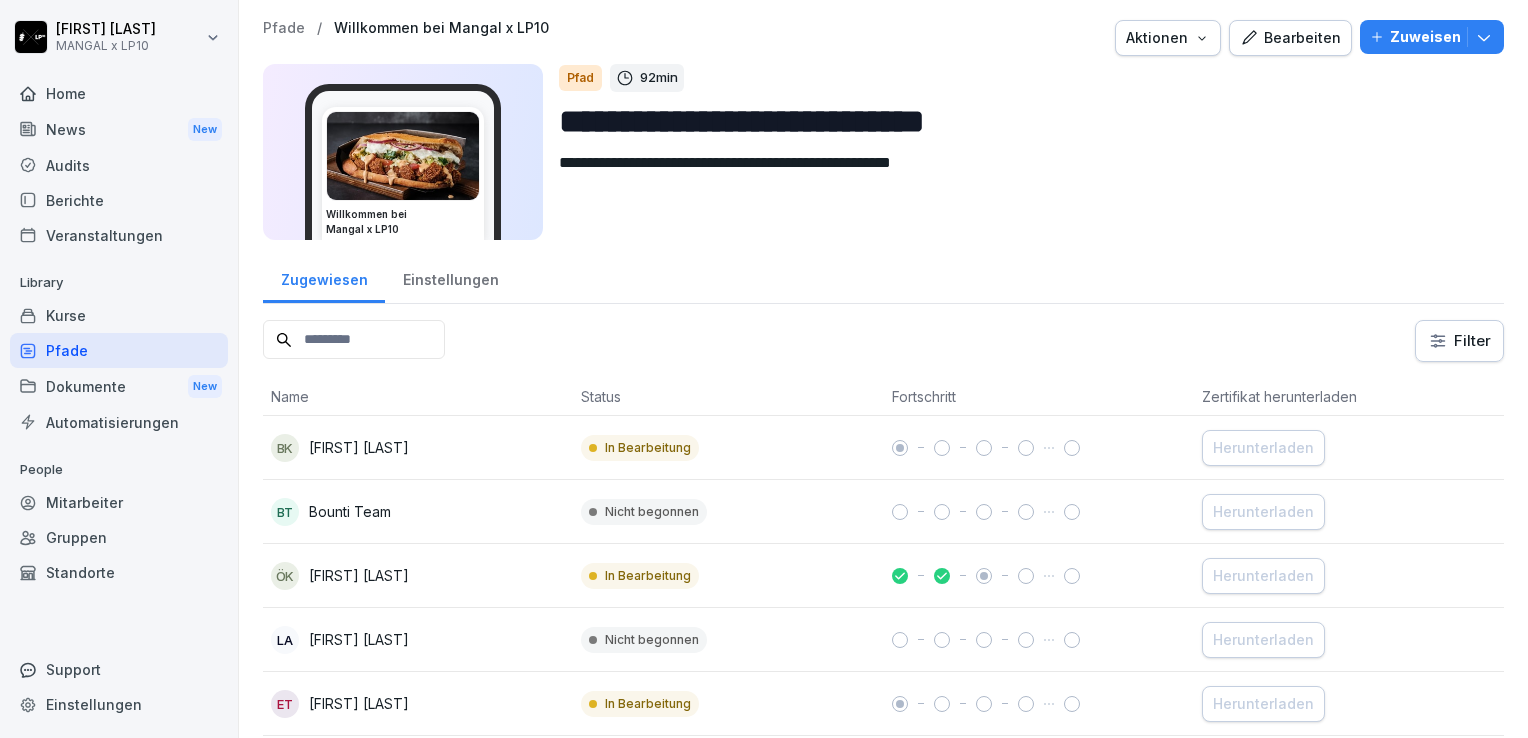 click on "Dokumente New" at bounding box center (119, 386) 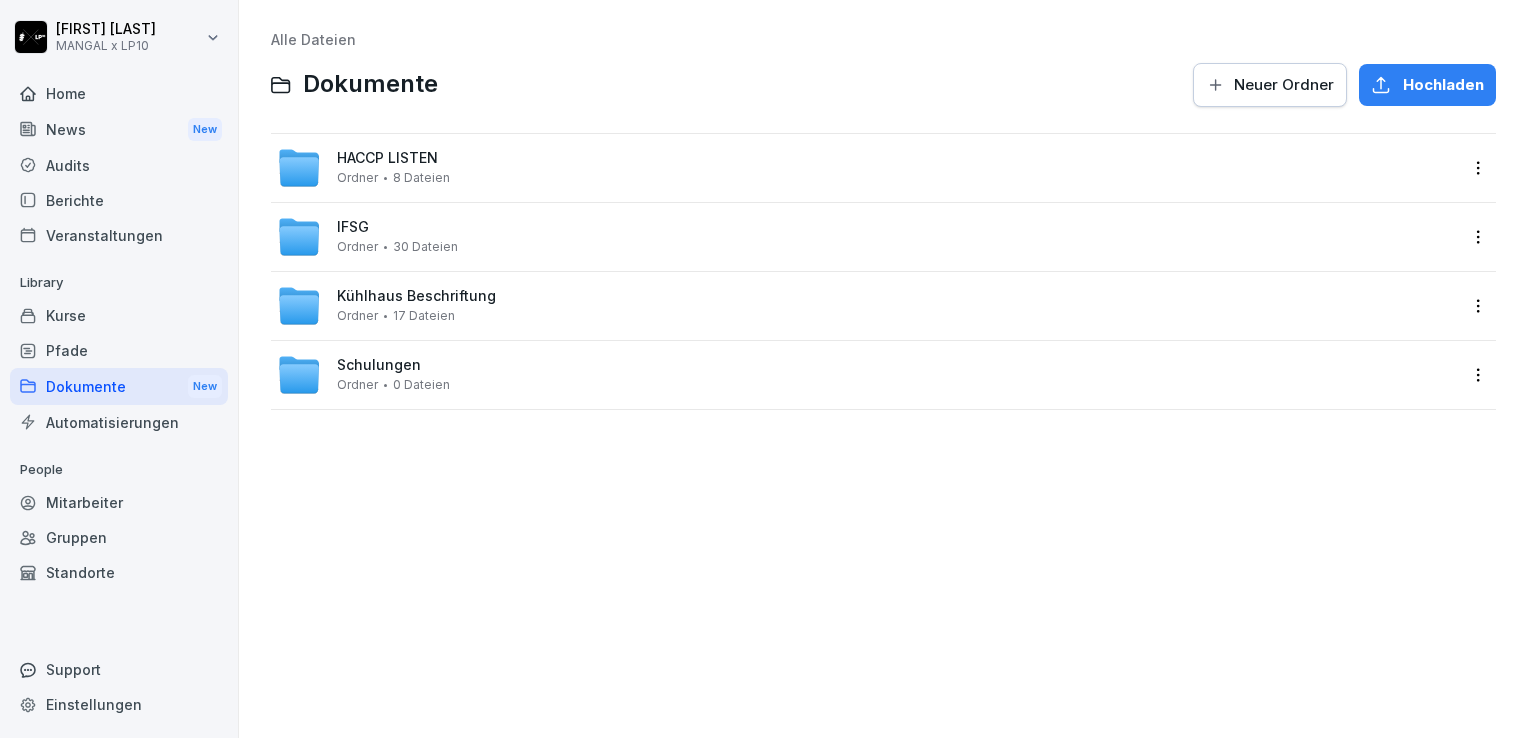 click on "HACCP LISTEN" at bounding box center [387, 158] 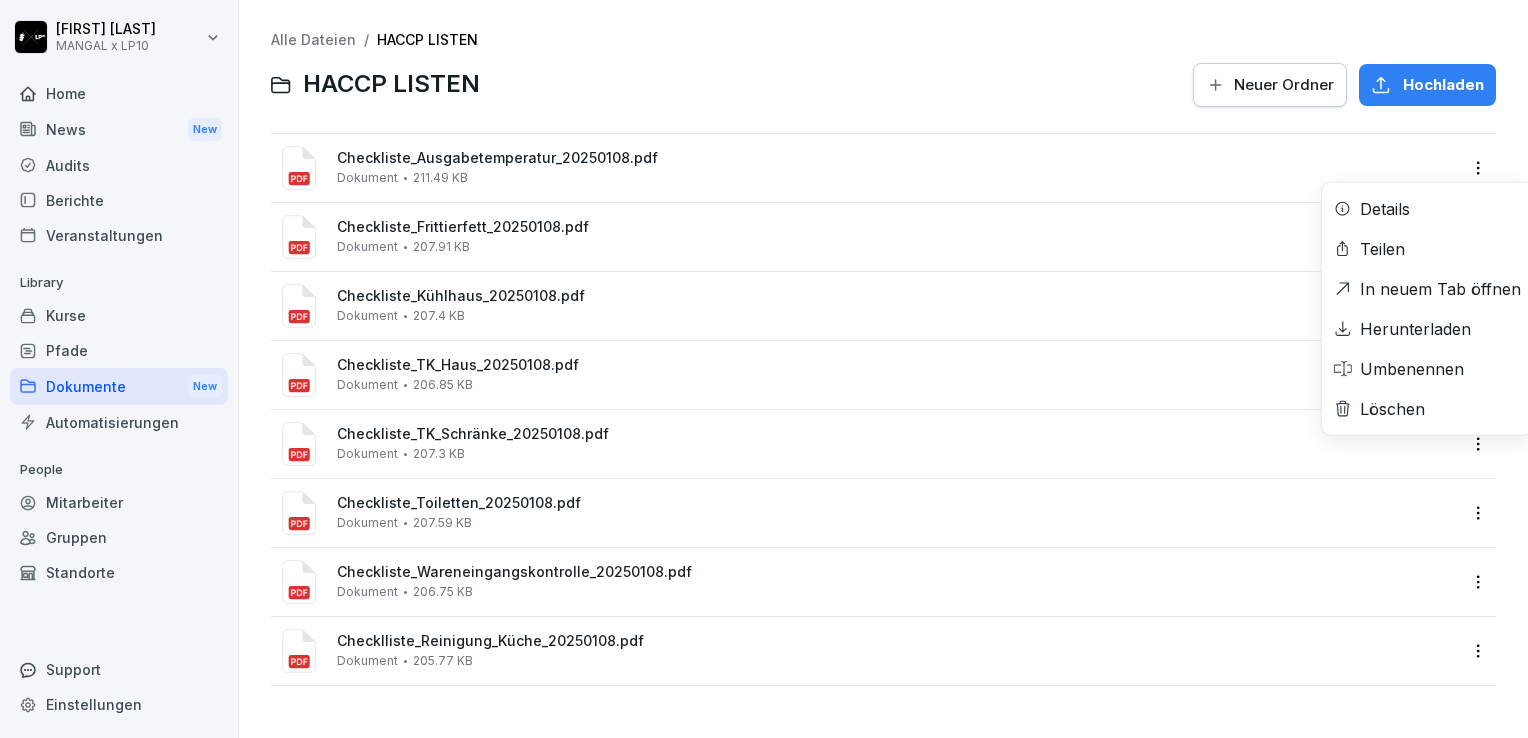 click on "Savas   Kocyigit MANGAL x LP10 Home News New Audits Berichte Veranstaltungen Library Kurse Pfade Dokumente New Automatisierungen People Mitarbeiter Gruppen Standorte Support Einstellungen Alle Dateien / HACCP LISTEN HACCP LISTEN Neuer Ordner Hochladen Checkliste_Ausgabetemperatur_20250108.pdf Dokument 211.49 KB Details Teilen In neuem Tab öffnen Herunterladen Umbenennen Löschen Checkliste_Frittierfett_20250108.pdf Dokument 207.91 KB Checkliste_Kühlhaus_20250108.pdf Dokument 207.4 KB Checkliste_TK_Haus_20250108.pdf Dokument 206.85 KB Checkliste_TK_Schränke_20250108.pdf Dokument 207.3 KB Checkliste_Toiletten_20250108.pdf Dokument 207.59 KB Checkliste_Wareneingangskontrolle_20250108.pdf Dokument 206.75 KB Checklliste_Reinigung_Küche_20250108.pdf Dokument 205.77 KB" at bounding box center [764, 369] 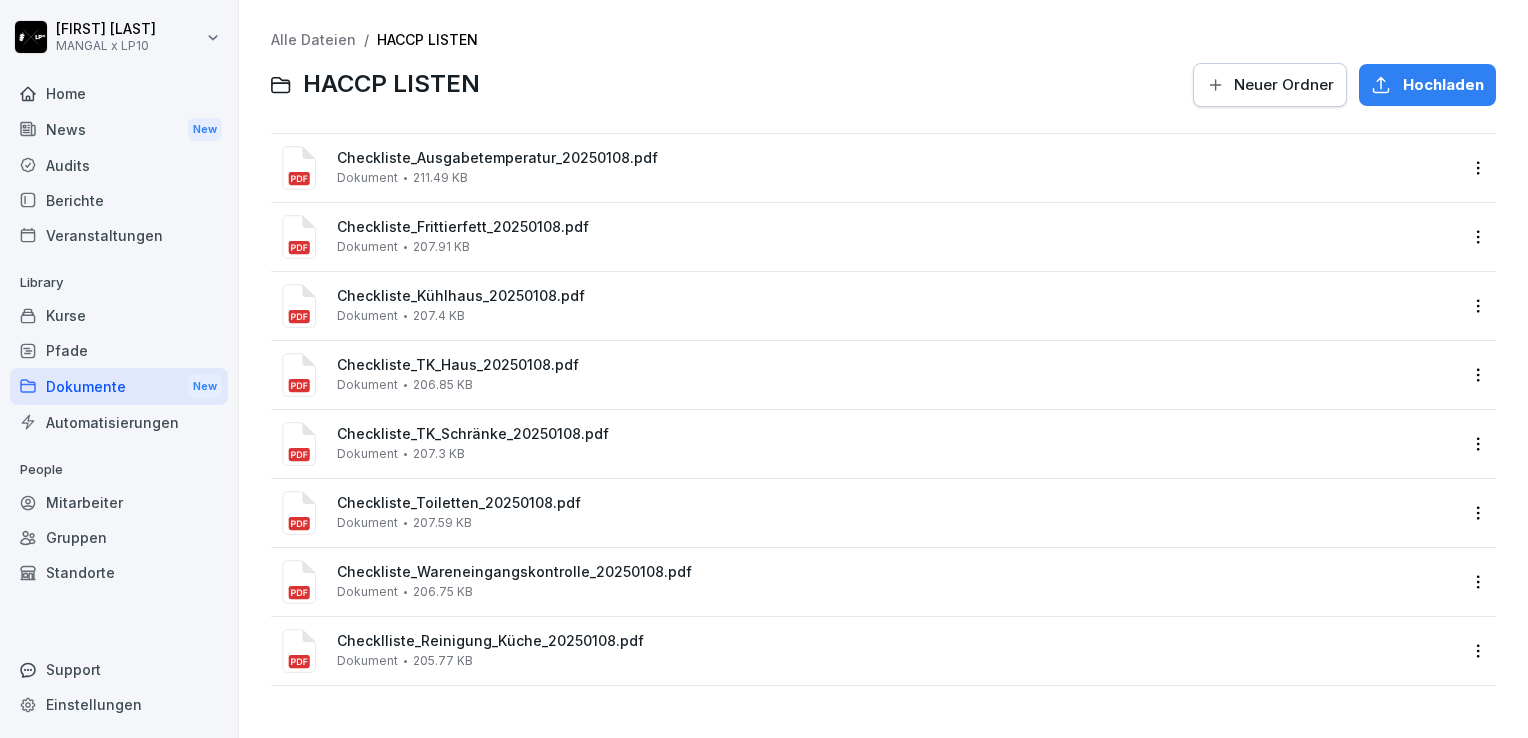 click on "Savas   Kocyigit MANGAL x LP10 Home News New Audits Berichte Veranstaltungen Library Kurse Pfade Dokumente New Automatisierungen People Mitarbeiter Gruppen Standorte Support Einstellungen Alle Dateien / HACCP LISTEN HACCP LISTEN Neuer Ordner Hochladen Checkliste_Ausgabetemperatur_20250108.pdf Dokument 211.49 KB Checkliste_Frittierfett_20250108.pdf Dokument 207.91 KB Checkliste_Kühlhaus_20250108.pdf Dokument 207.4 KB Checkliste_TK_Haus_20250108.pdf Dokument 206.85 KB Checkliste_TK_Schränke_20250108.pdf Dokument 207.3 KB Checkliste_Toiletten_20250108.pdf Dokument 207.59 KB Checkliste_Wareneingangskontrolle_20250108.pdf Dokument 206.75 KB Checklliste_Reinigung_Küche_20250108.pdf Dokument 205.77 KB" at bounding box center [764, 369] 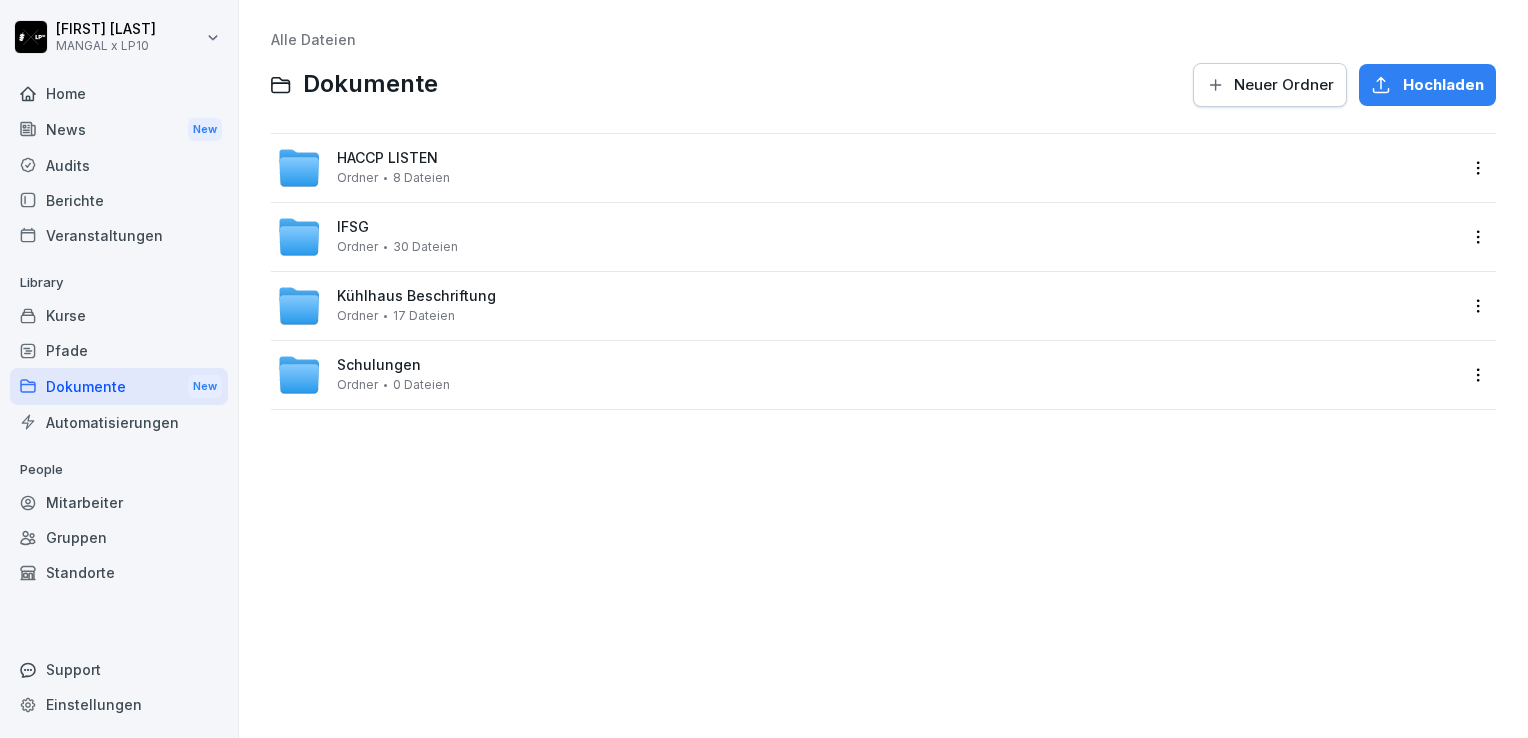 drag, startPoint x: 419, startPoint y: 443, endPoint x: 370, endPoint y: 367, distance: 90.426765 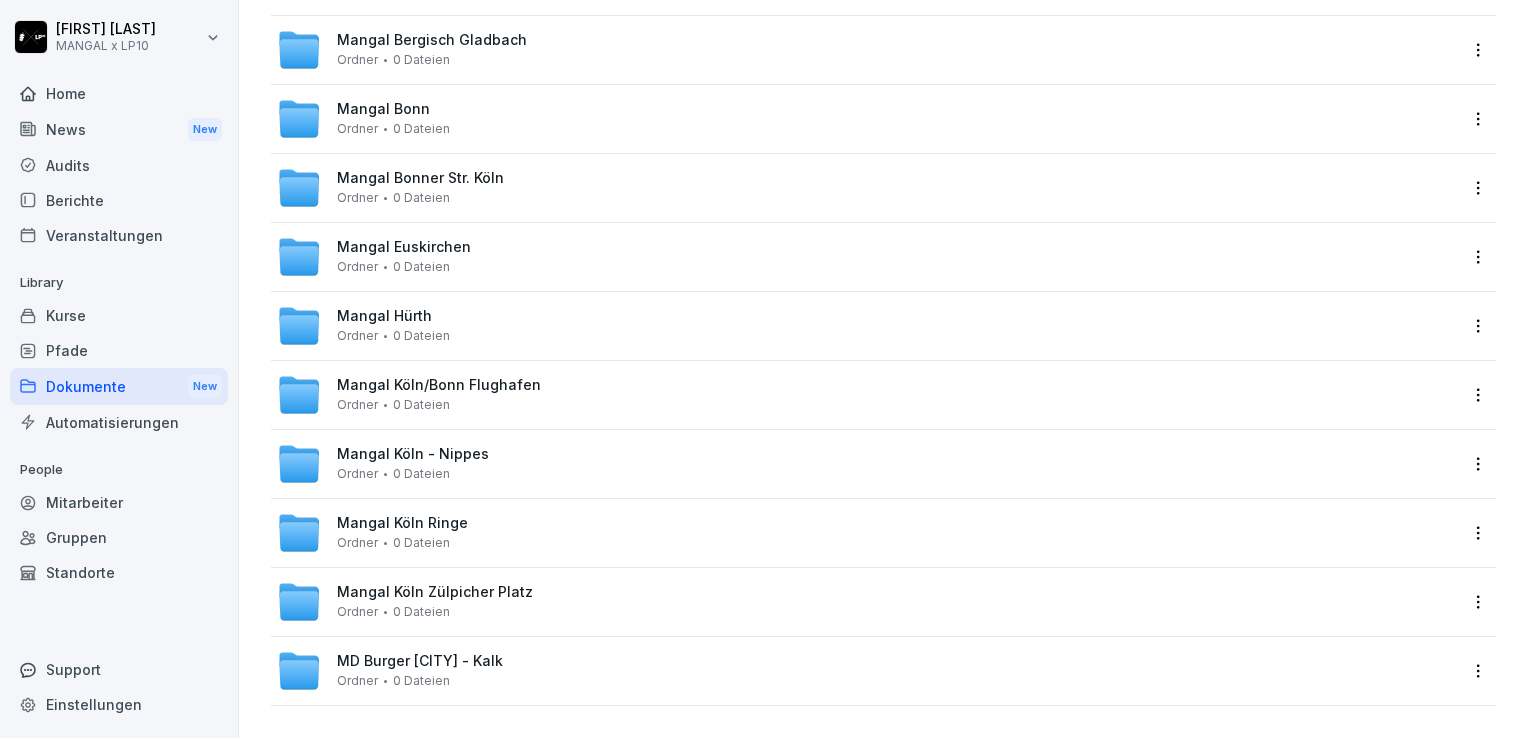 scroll, scrollTop: 0, scrollLeft: 0, axis: both 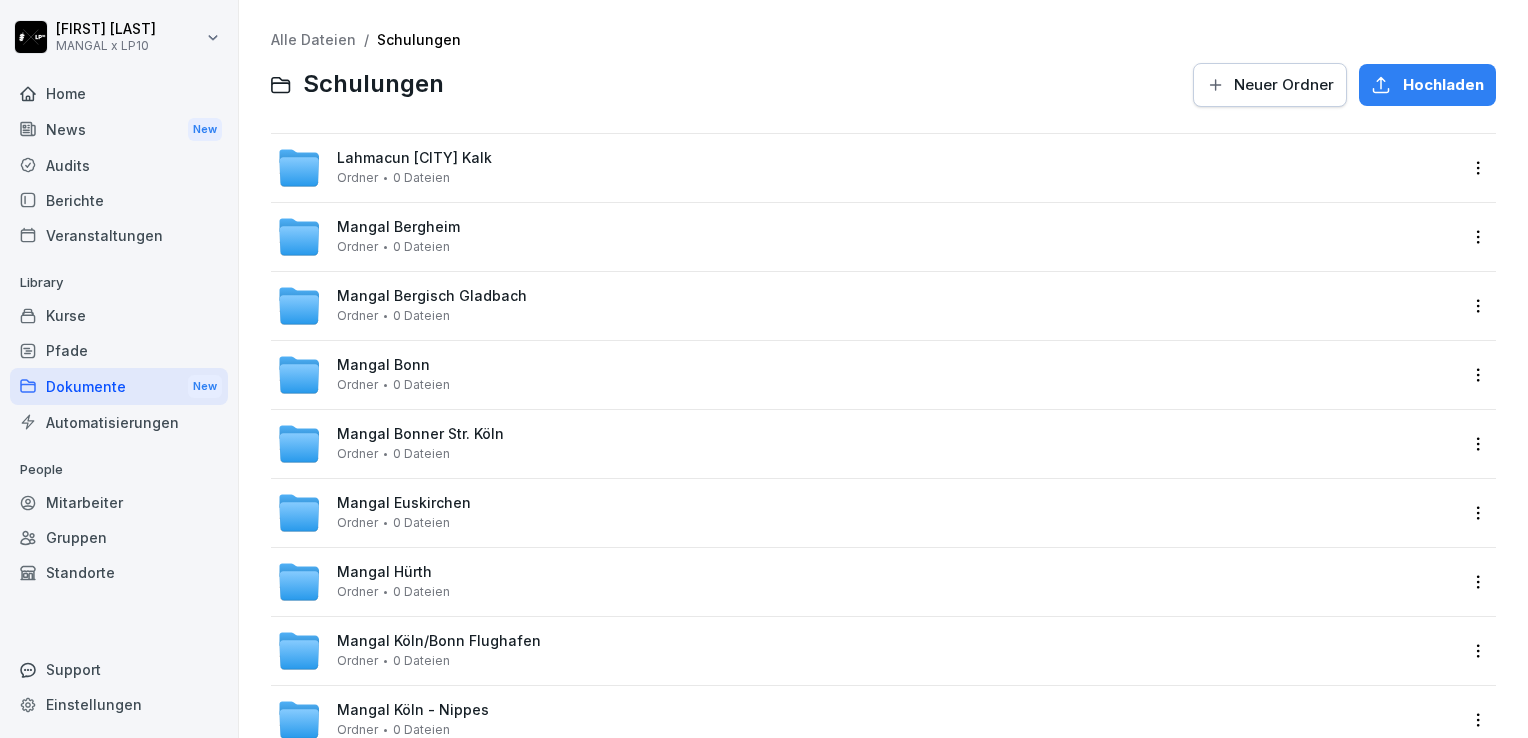 click on "Kurse" at bounding box center (119, 315) 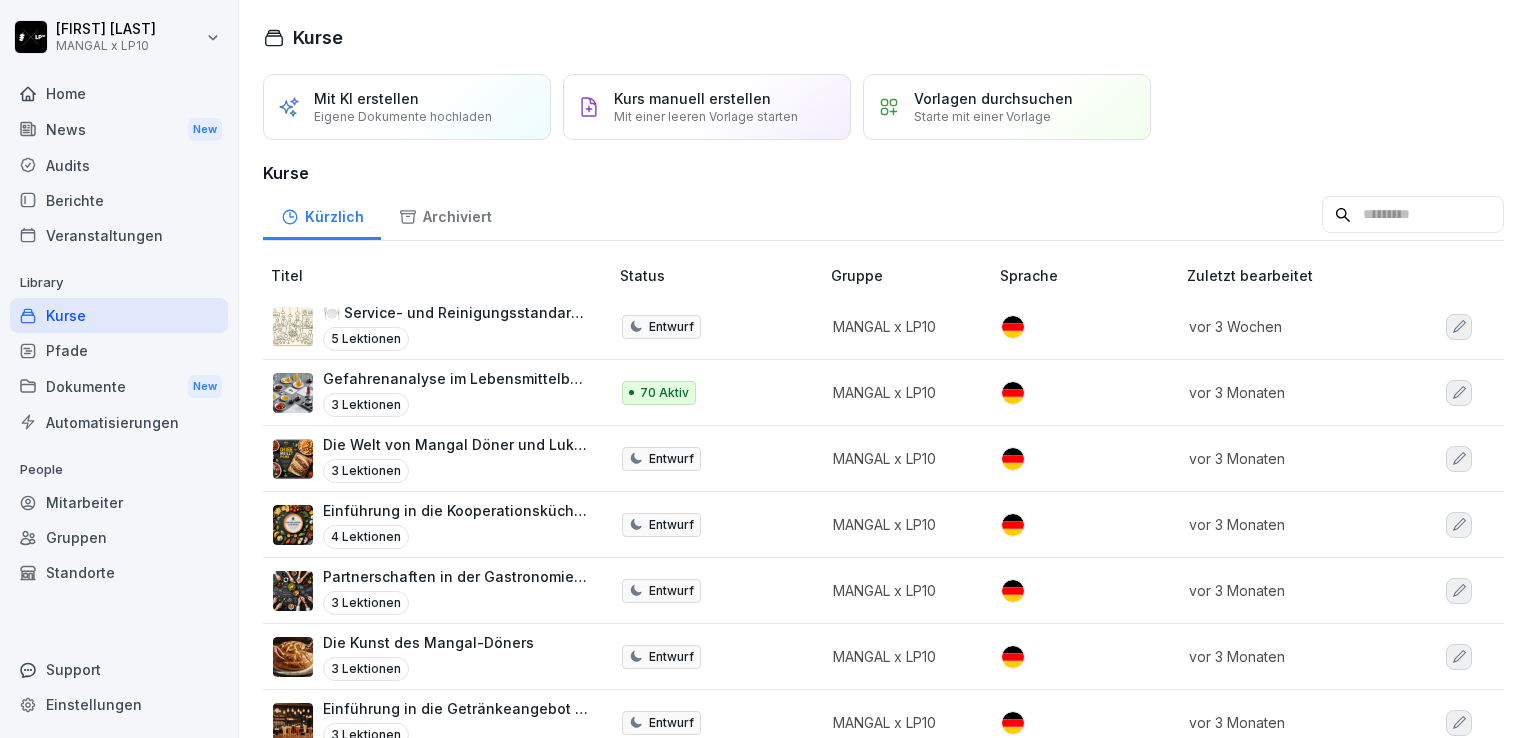 click on "Dokumente New" at bounding box center [119, 386] 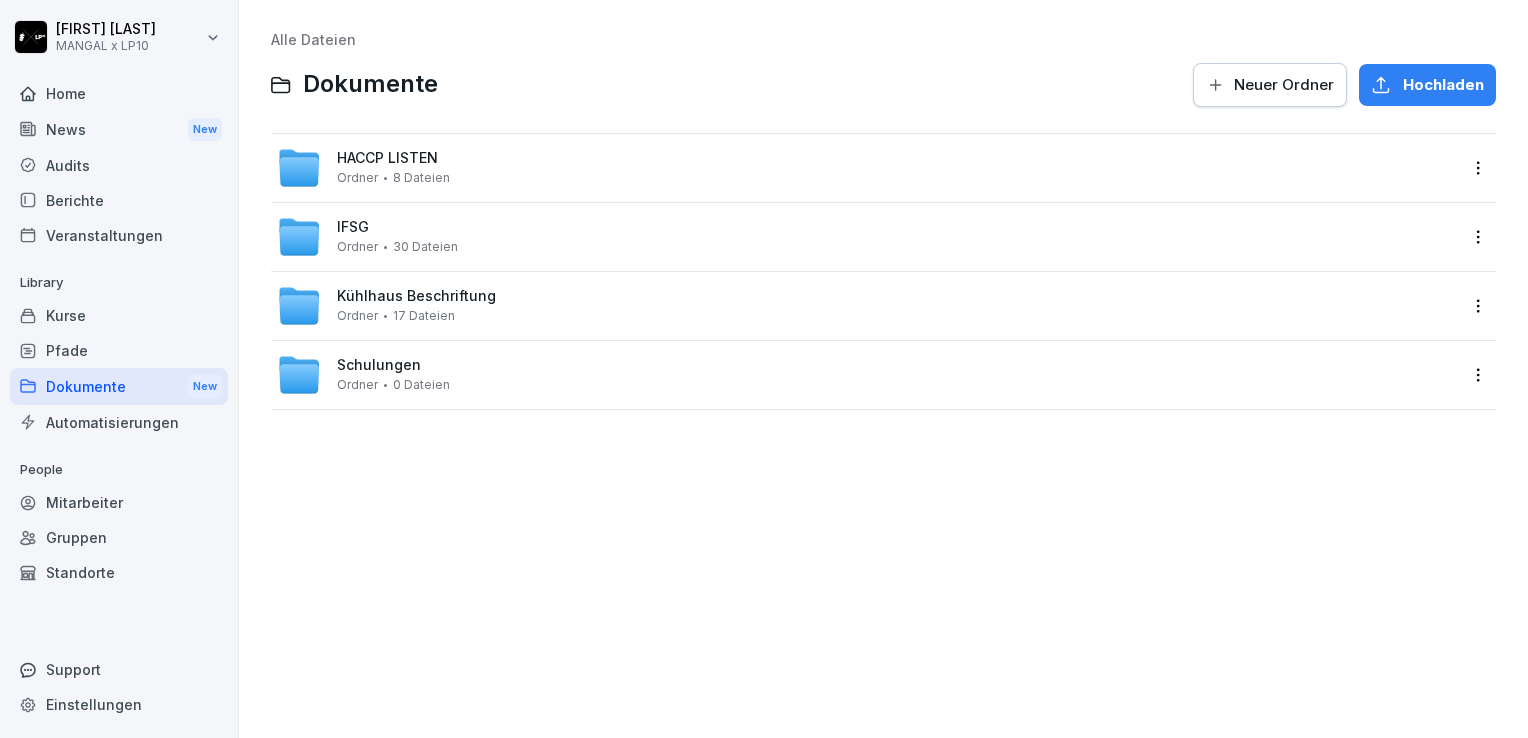 click on "IFSG Ordner 30 Dateien" at bounding box center [397, 236] 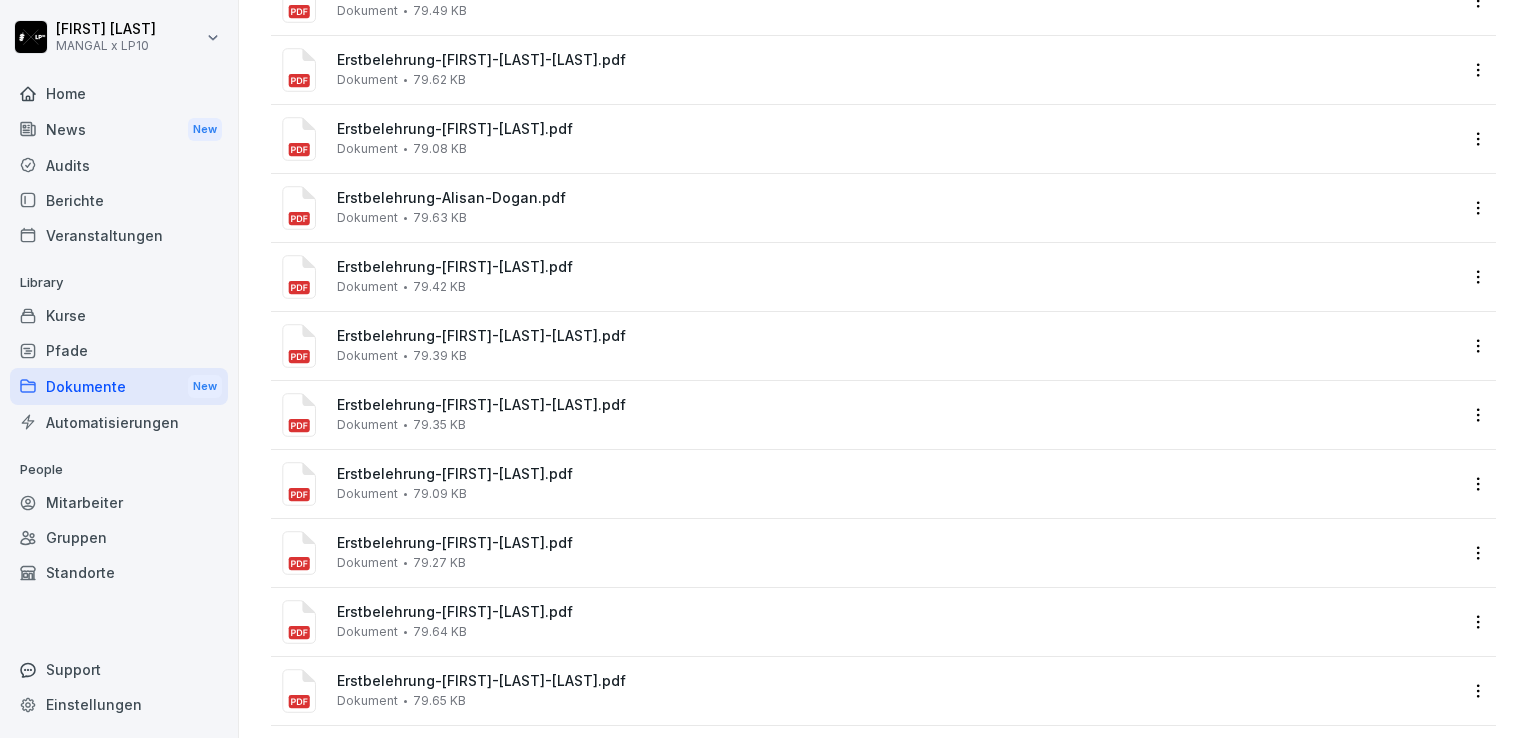 scroll, scrollTop: 0, scrollLeft: 0, axis: both 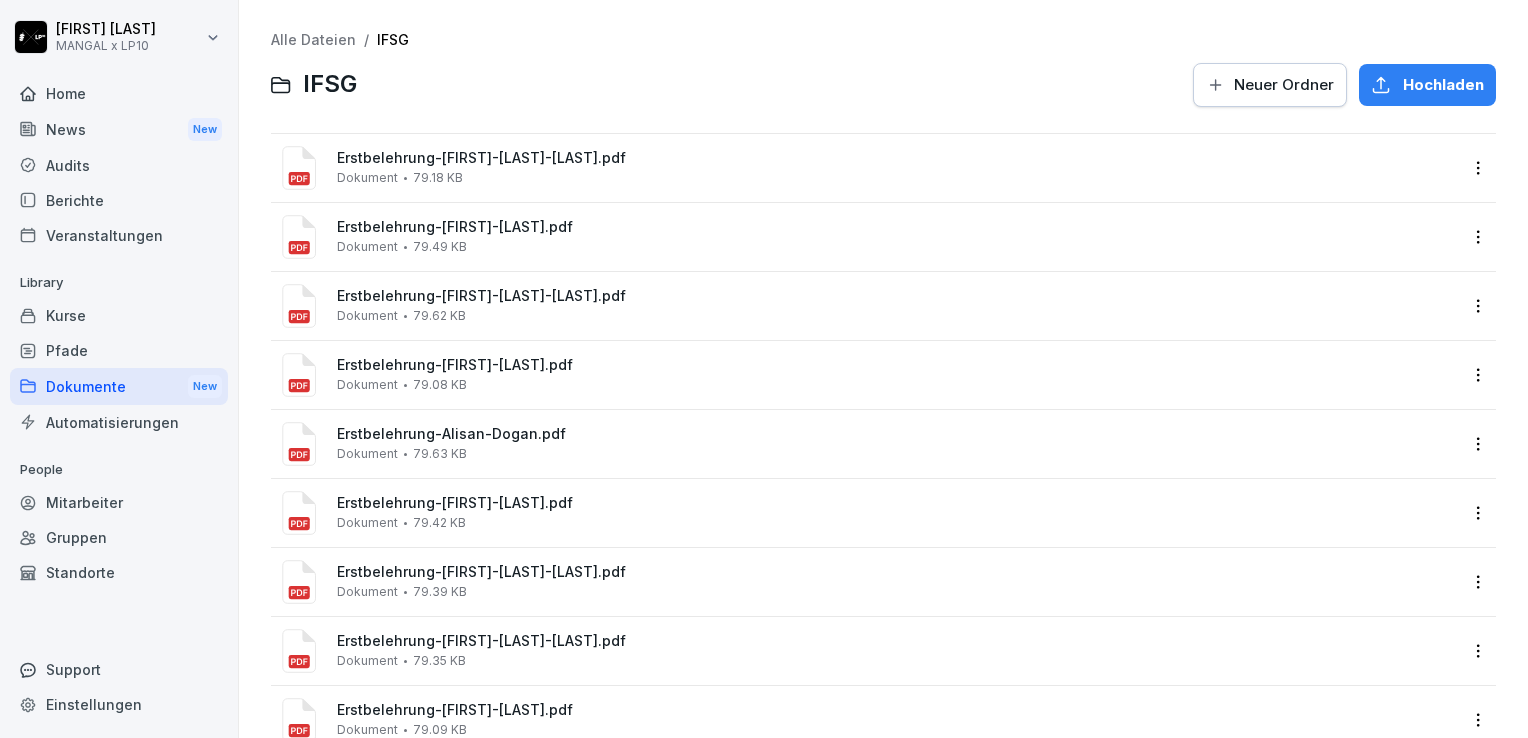click on "Mitarbeiter" at bounding box center (119, 502) 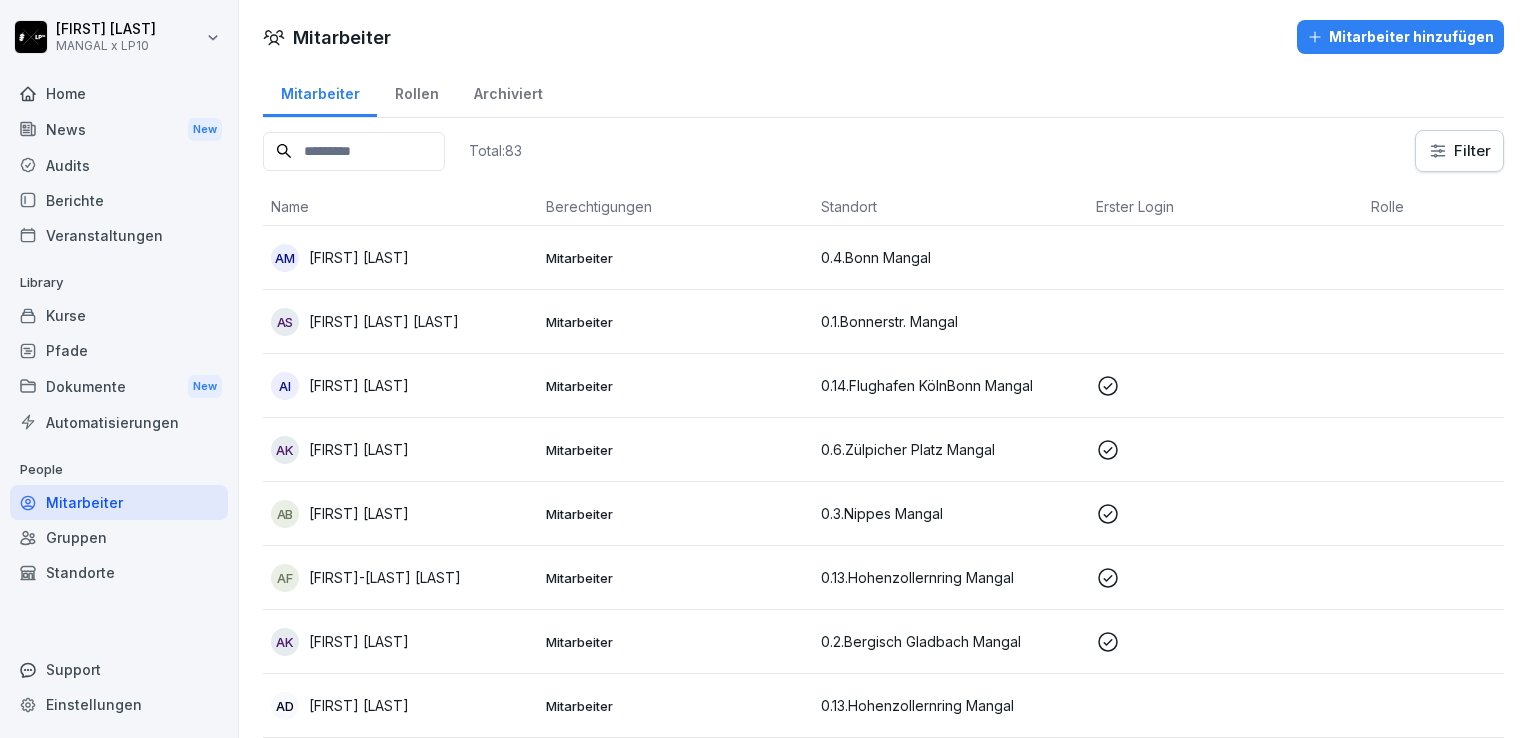 click on "Gruppen" at bounding box center [119, 537] 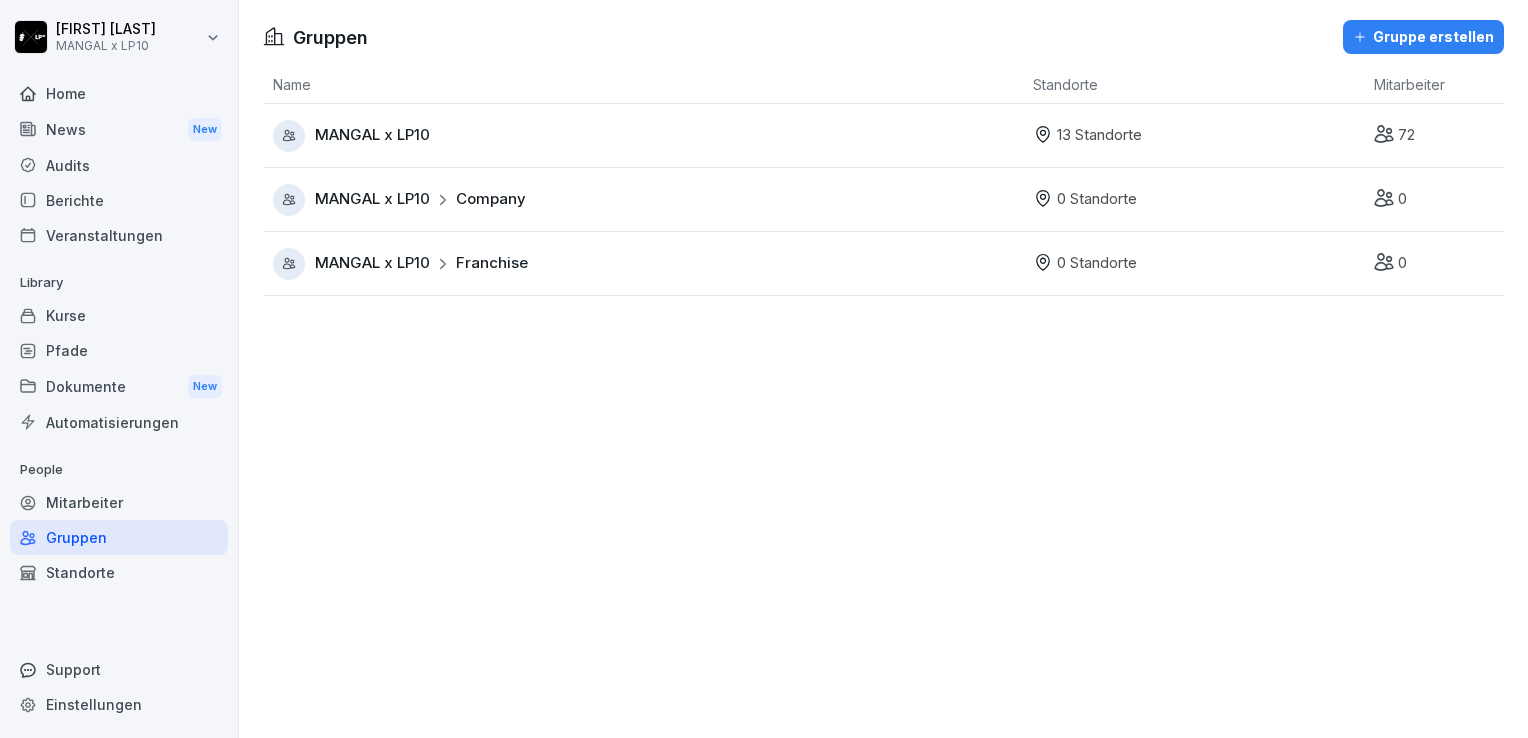 click on "Standorte" at bounding box center (119, 572) 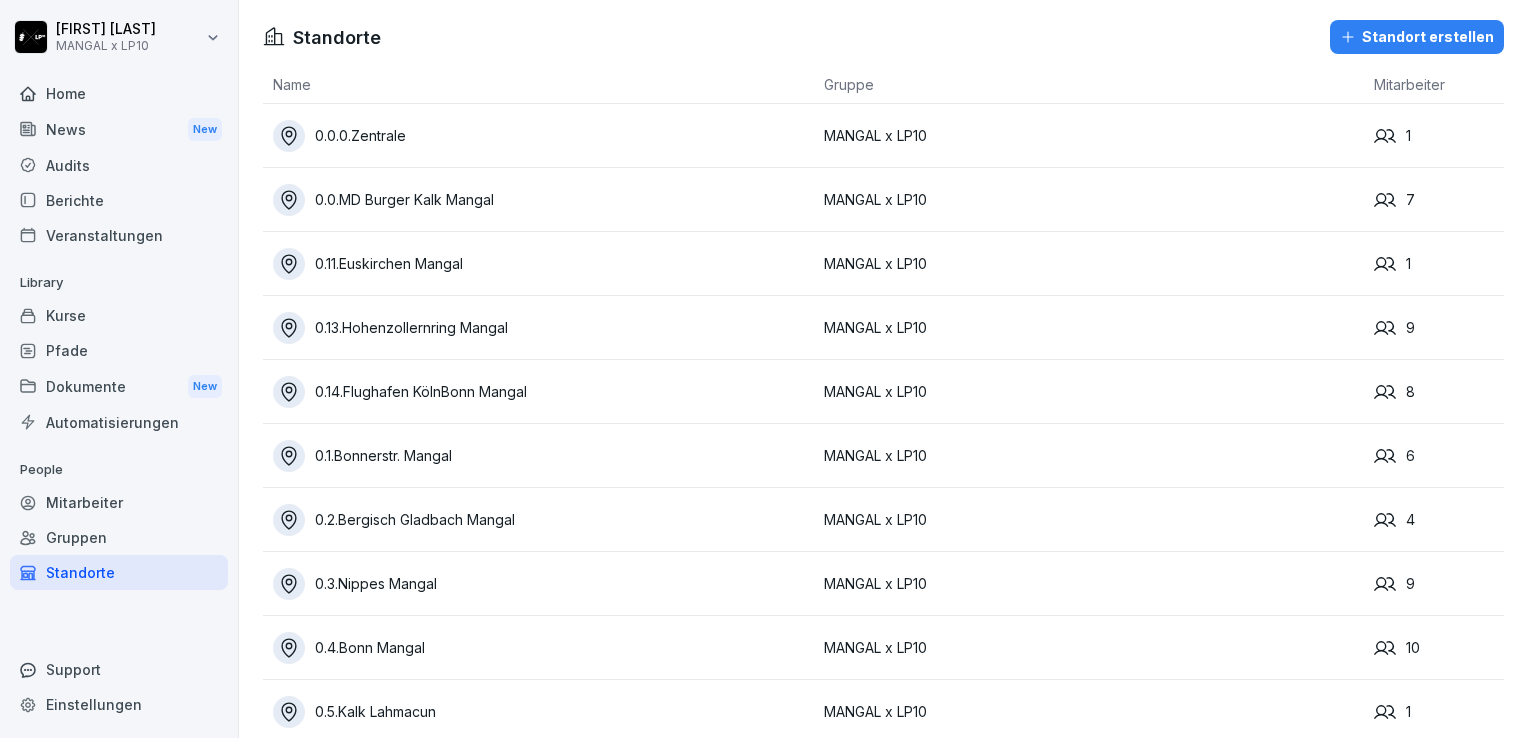 click on "Gruppen" at bounding box center (119, 537) 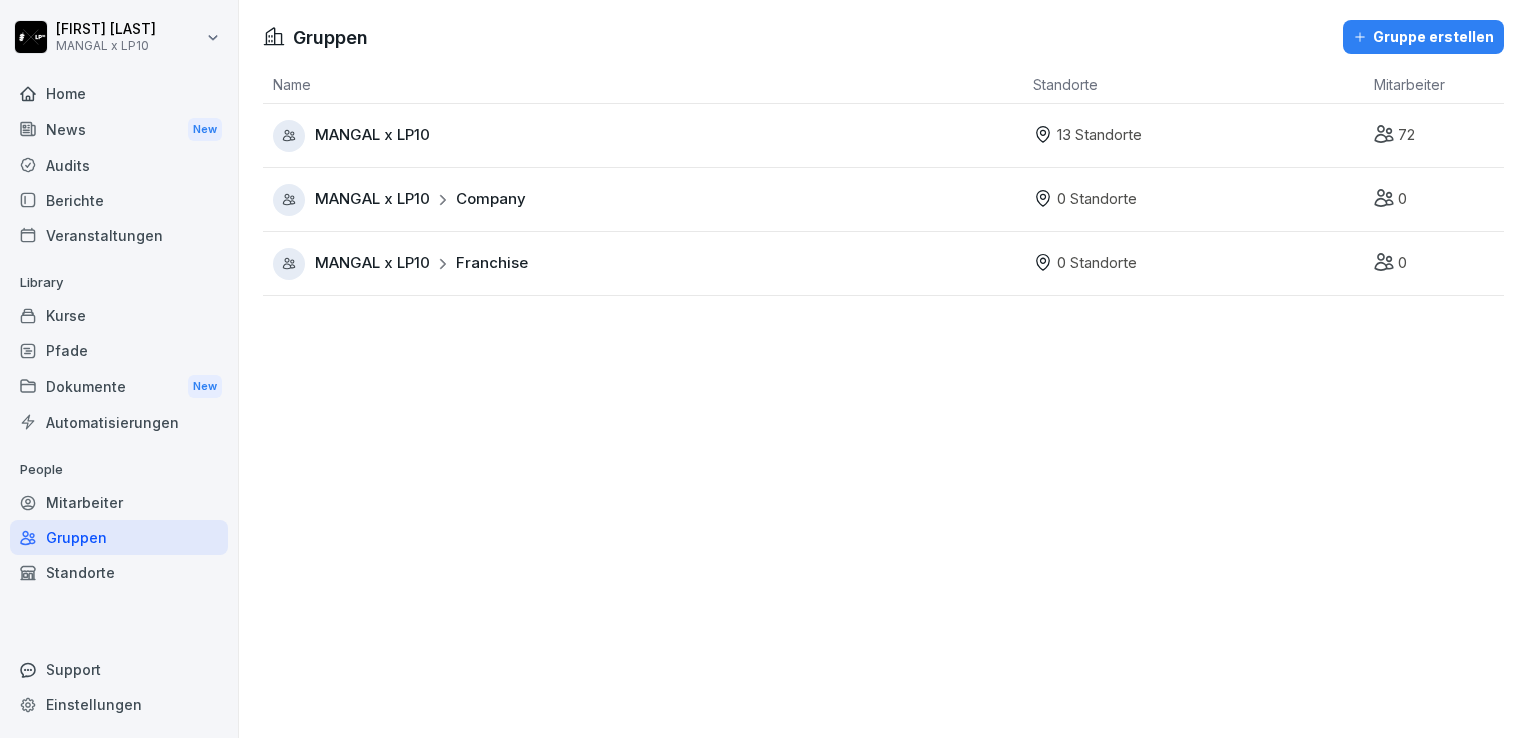 click on "Kurse" at bounding box center (119, 315) 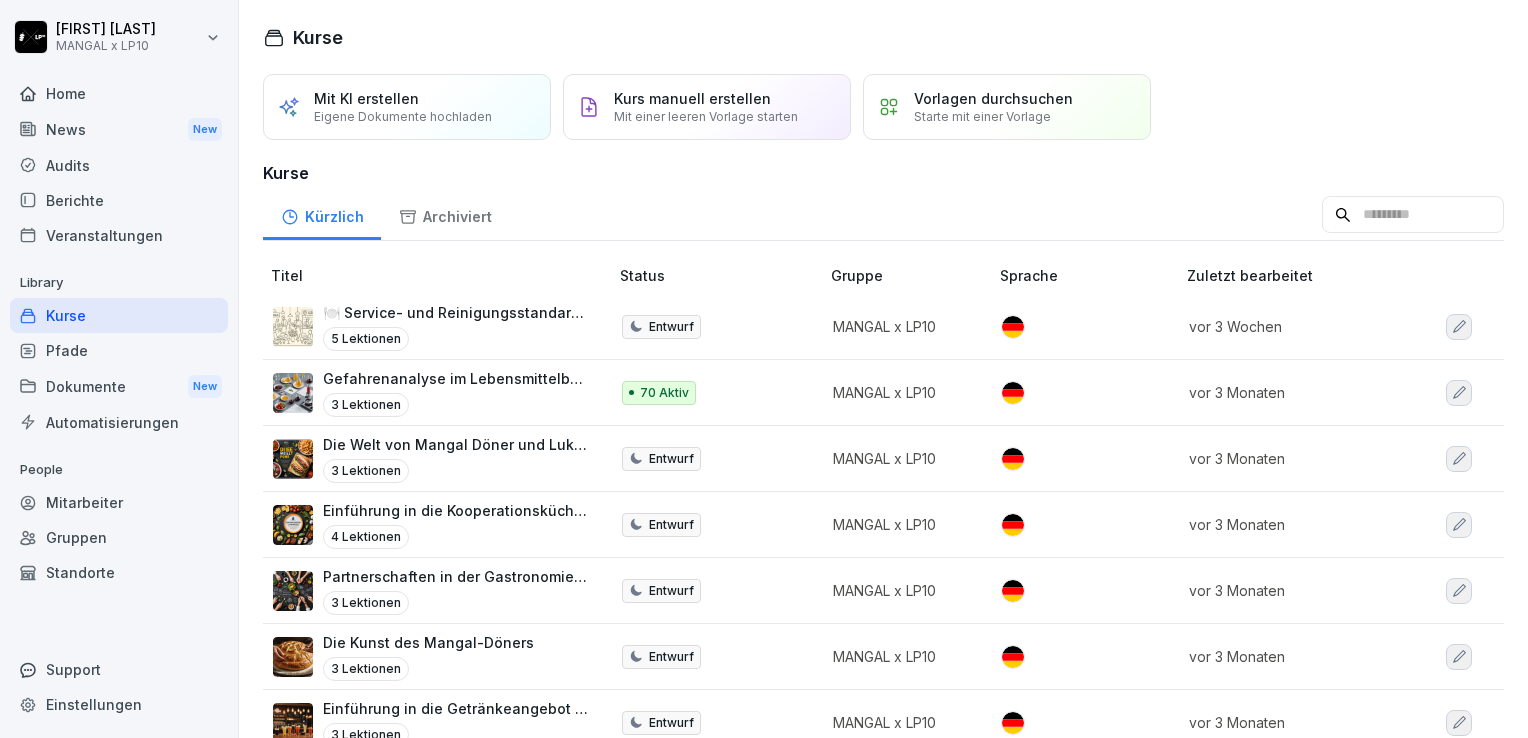click on "Pfade" at bounding box center (119, 350) 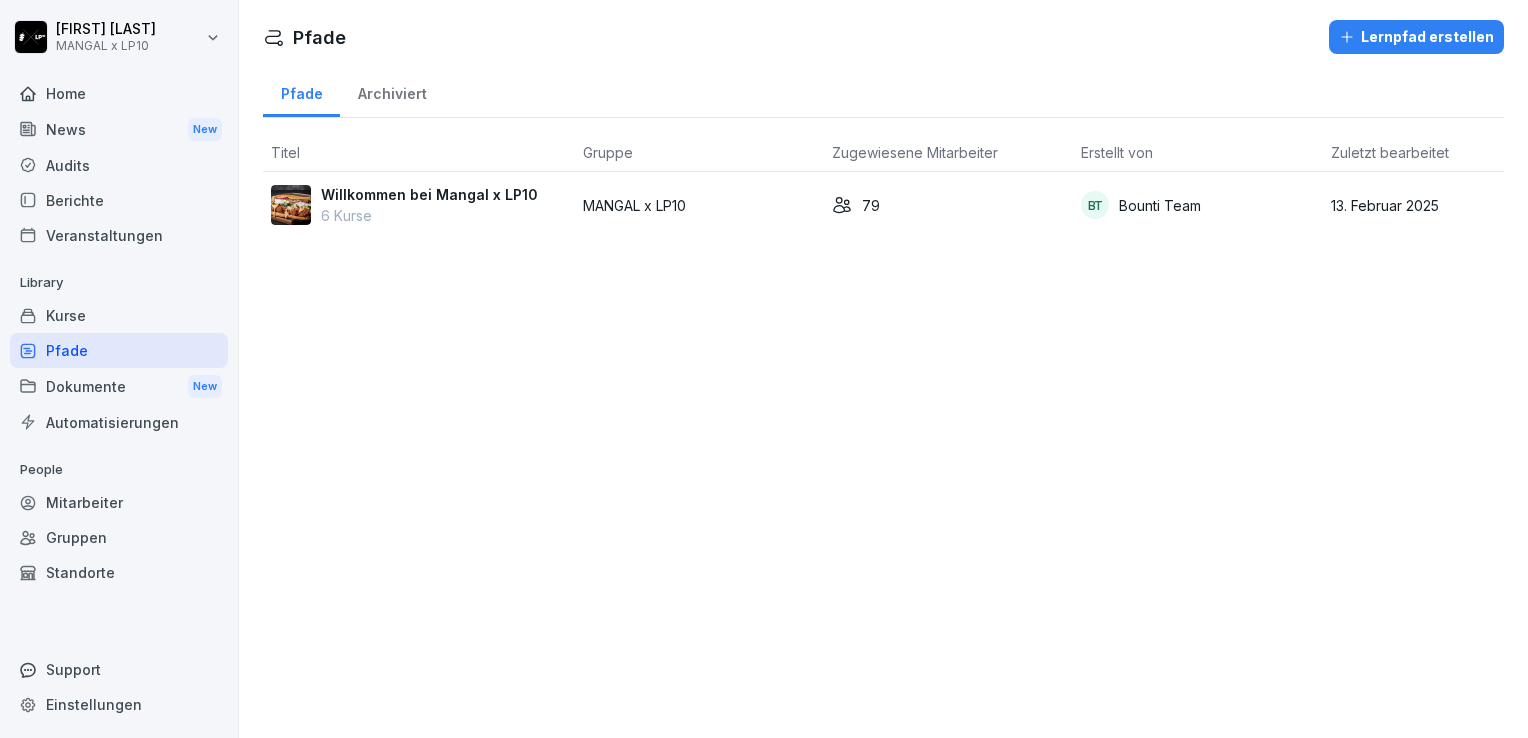 click on "6 Kurse" at bounding box center (429, 215) 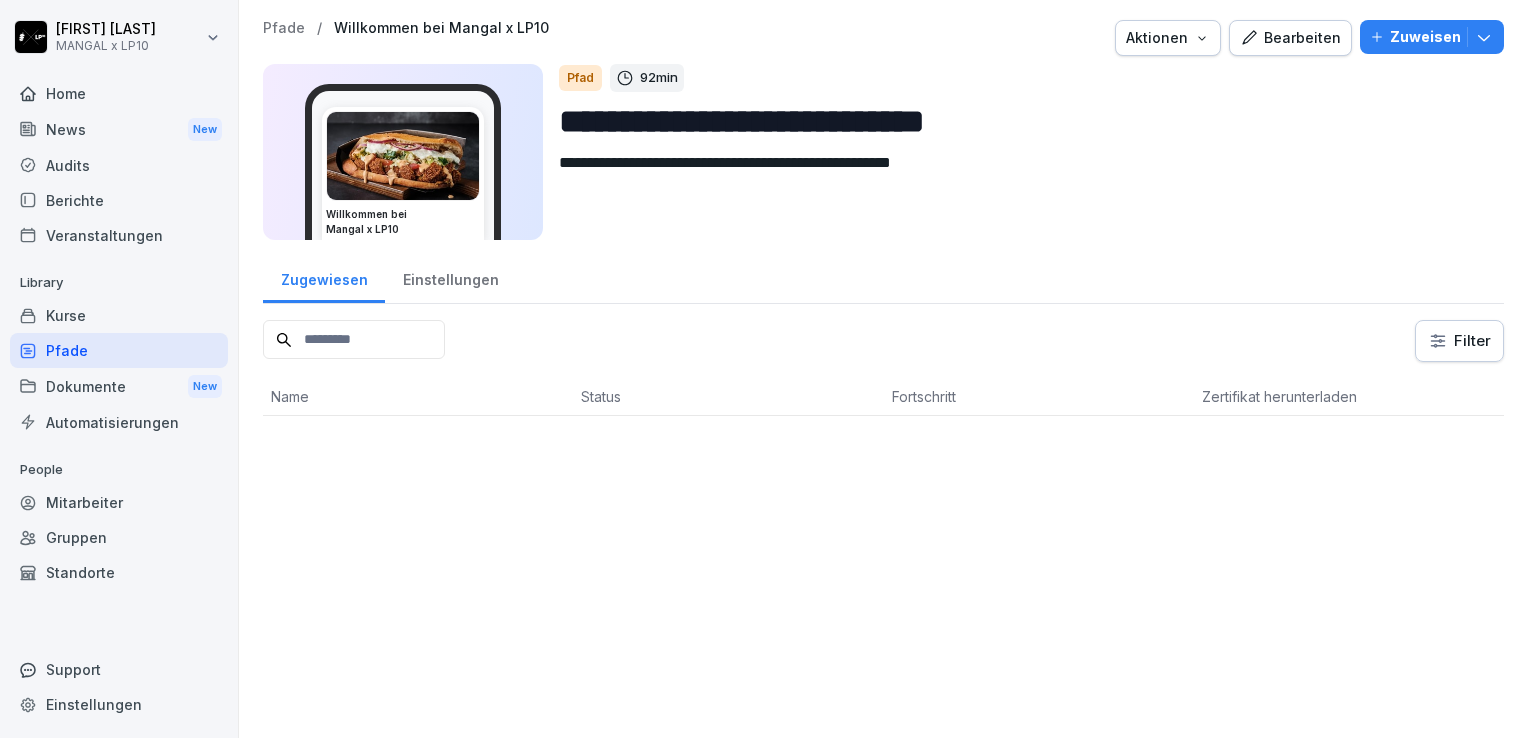 scroll, scrollTop: 0, scrollLeft: 0, axis: both 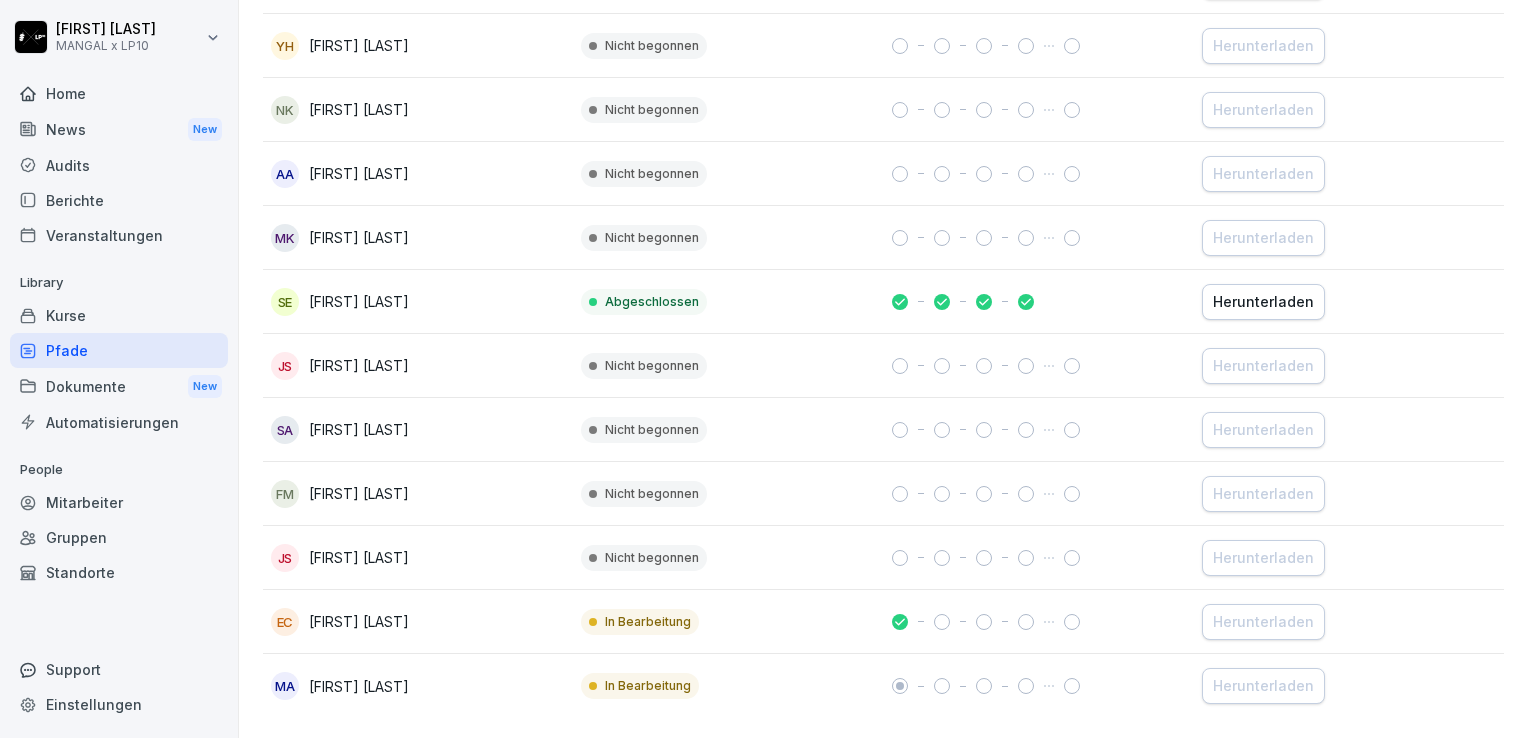 click on "Emrullah Cebba" at bounding box center (359, 621) 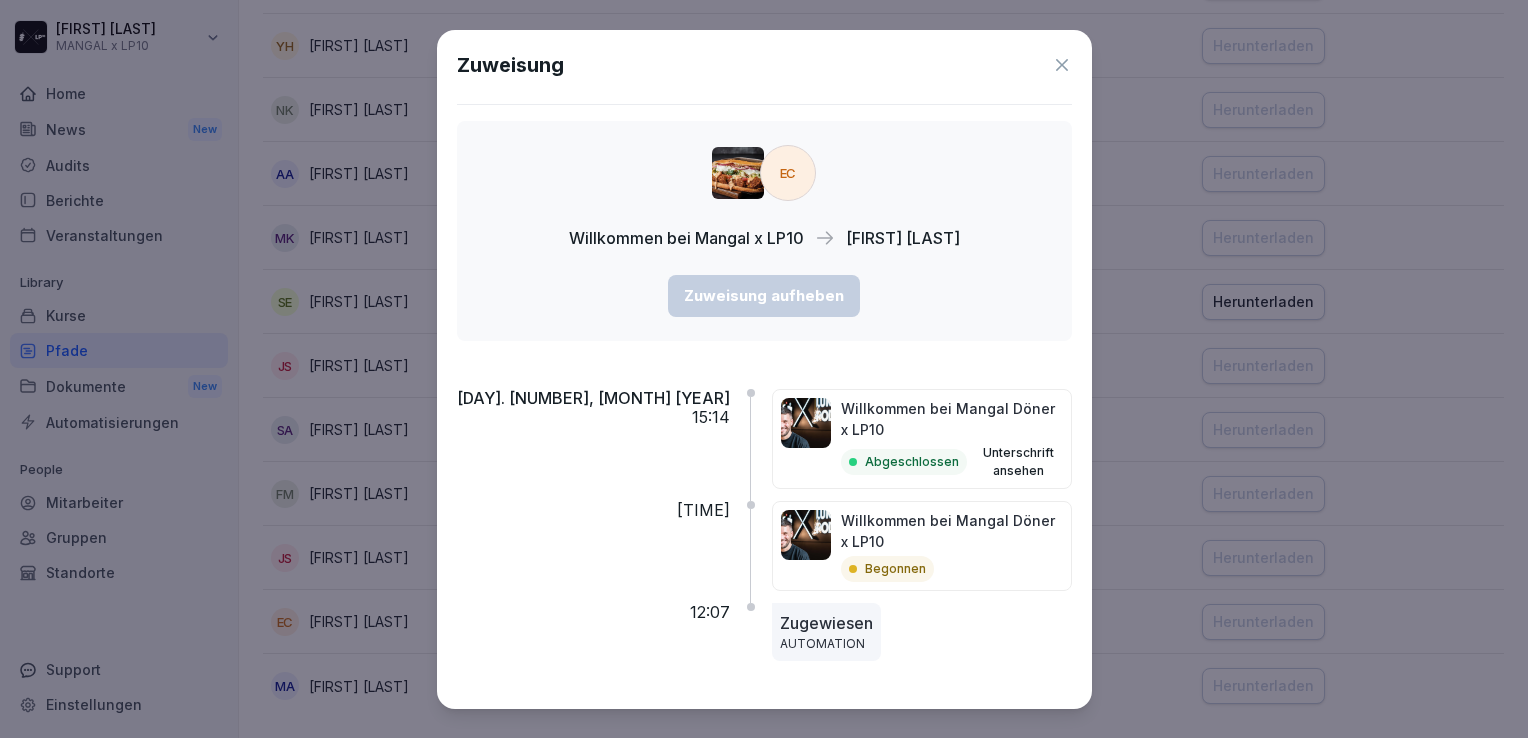 click 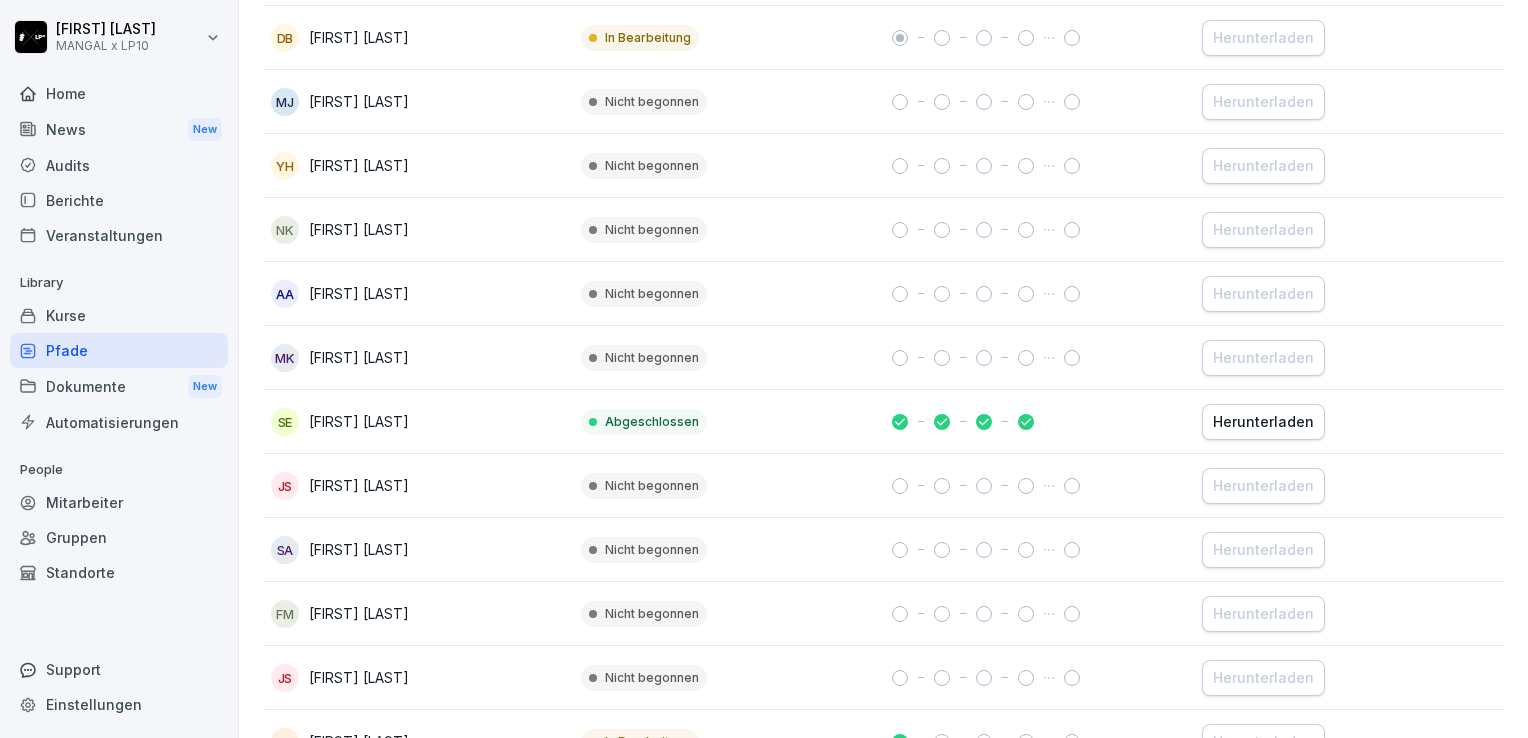 scroll, scrollTop: 4644, scrollLeft: 0, axis: vertical 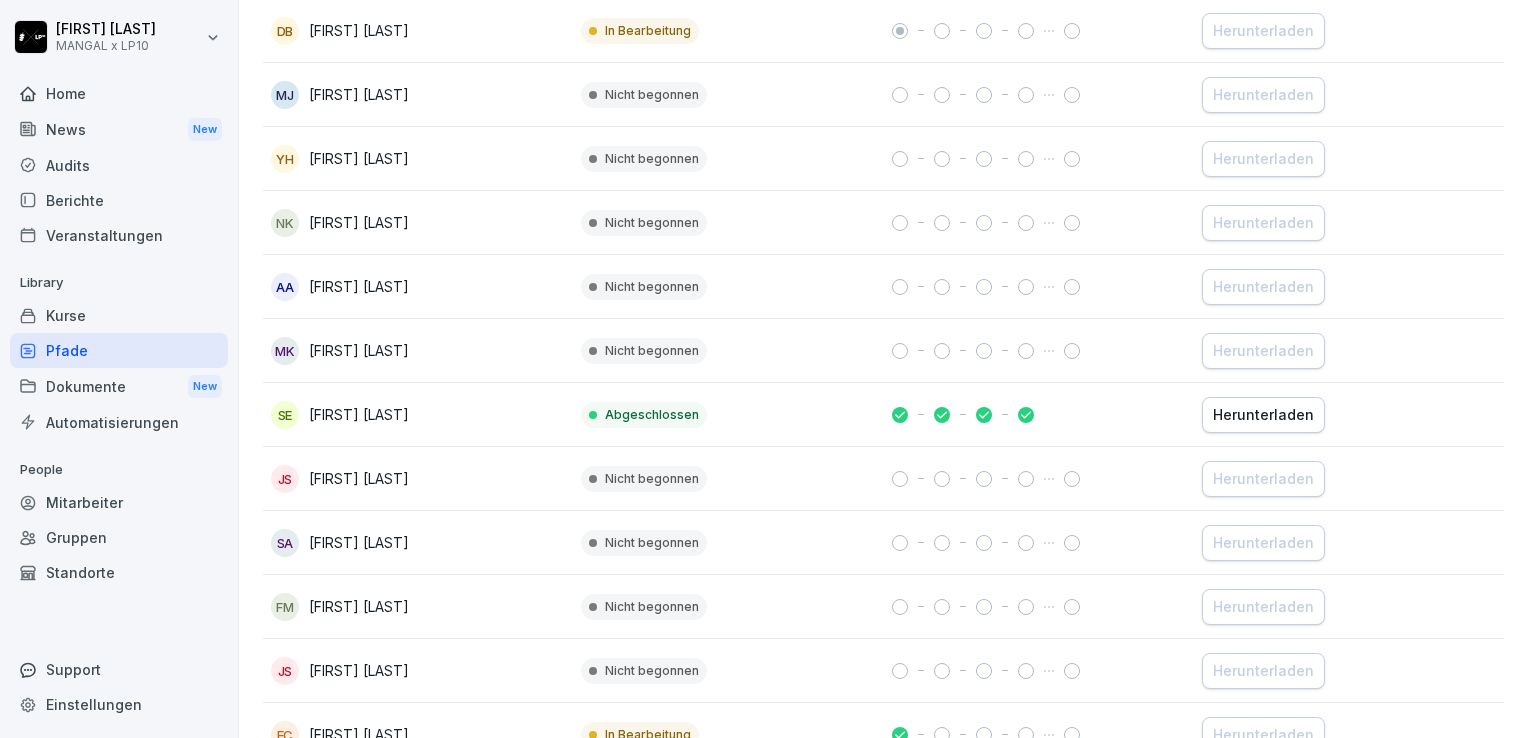 click on "Nicht begonnen" at bounding box center (728, 671) 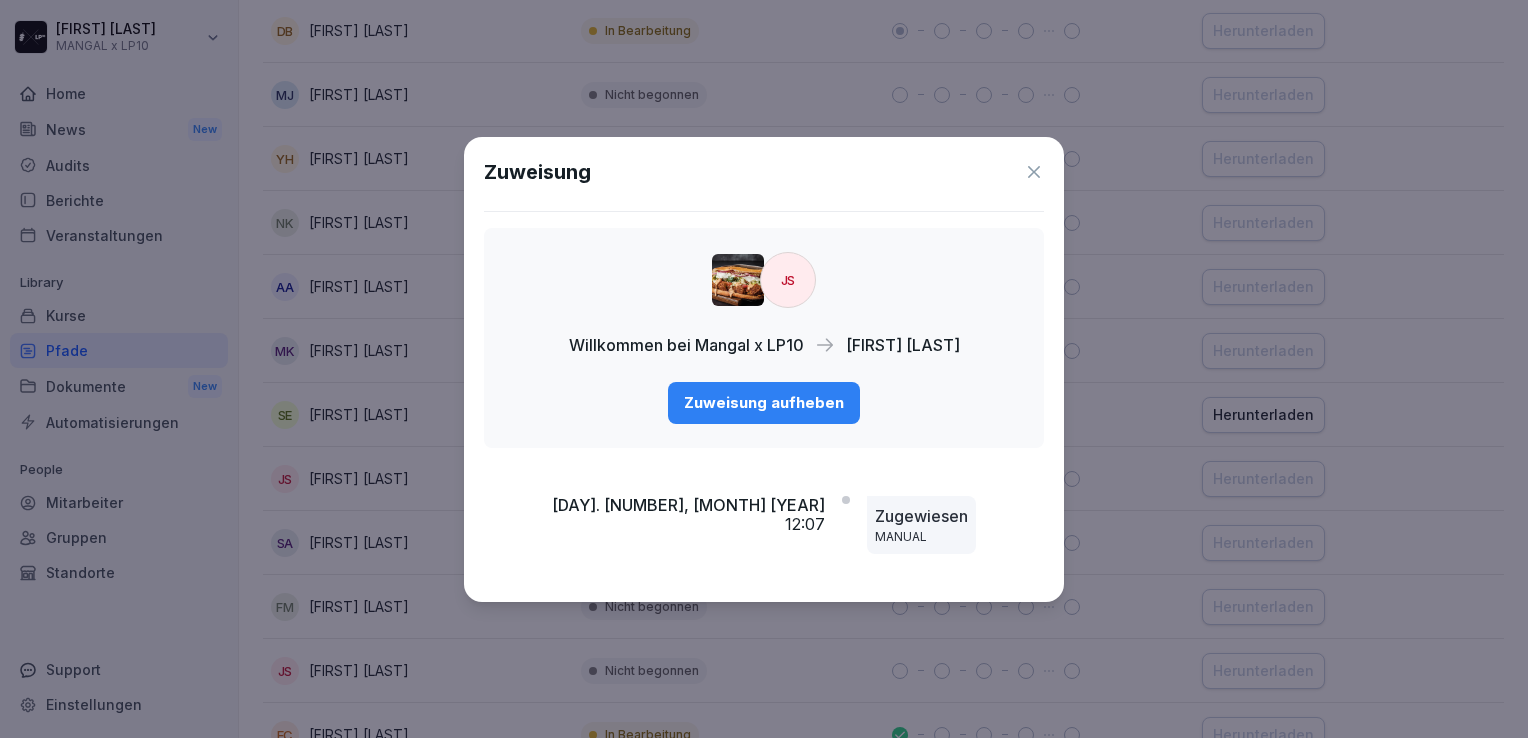 click 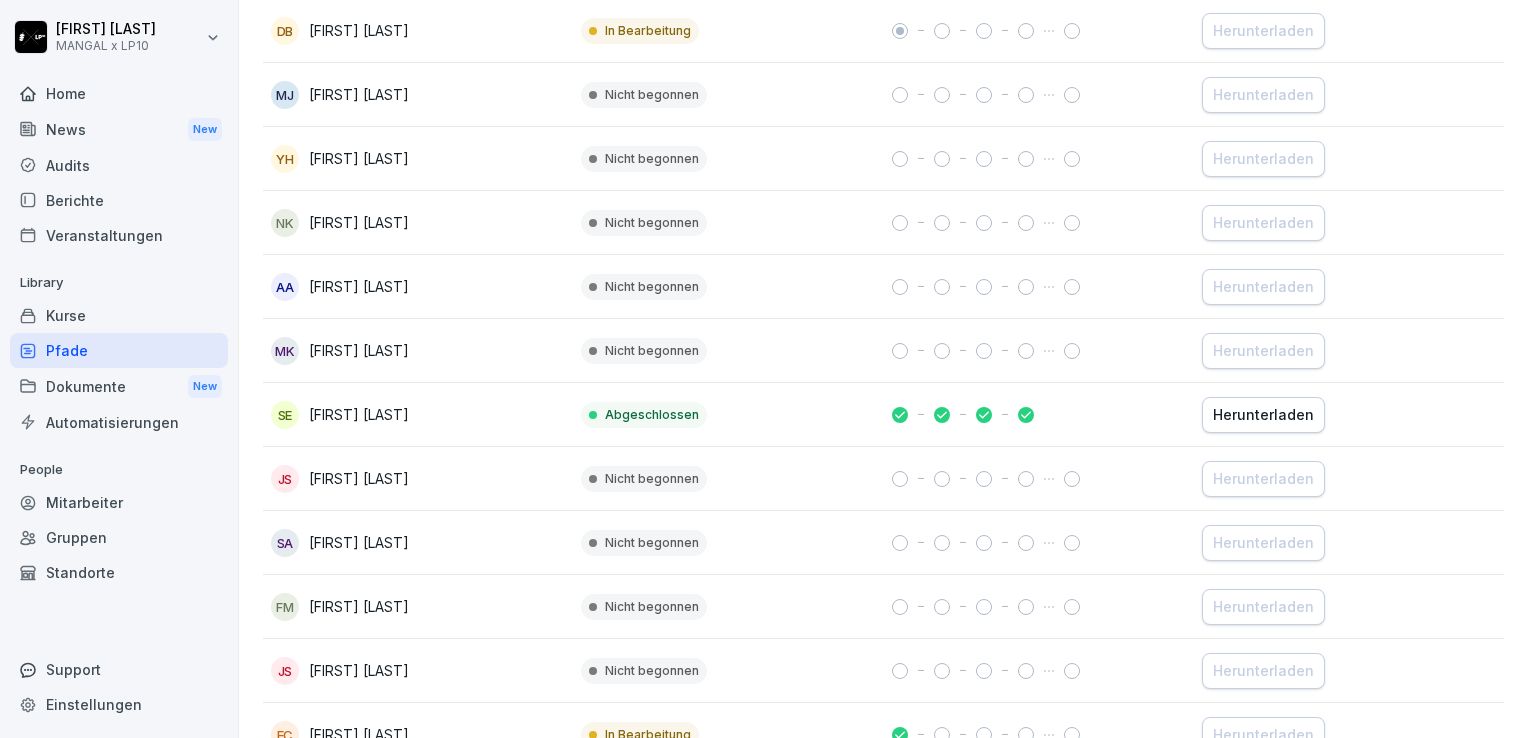 click on "Dokumente New" at bounding box center (119, 386) 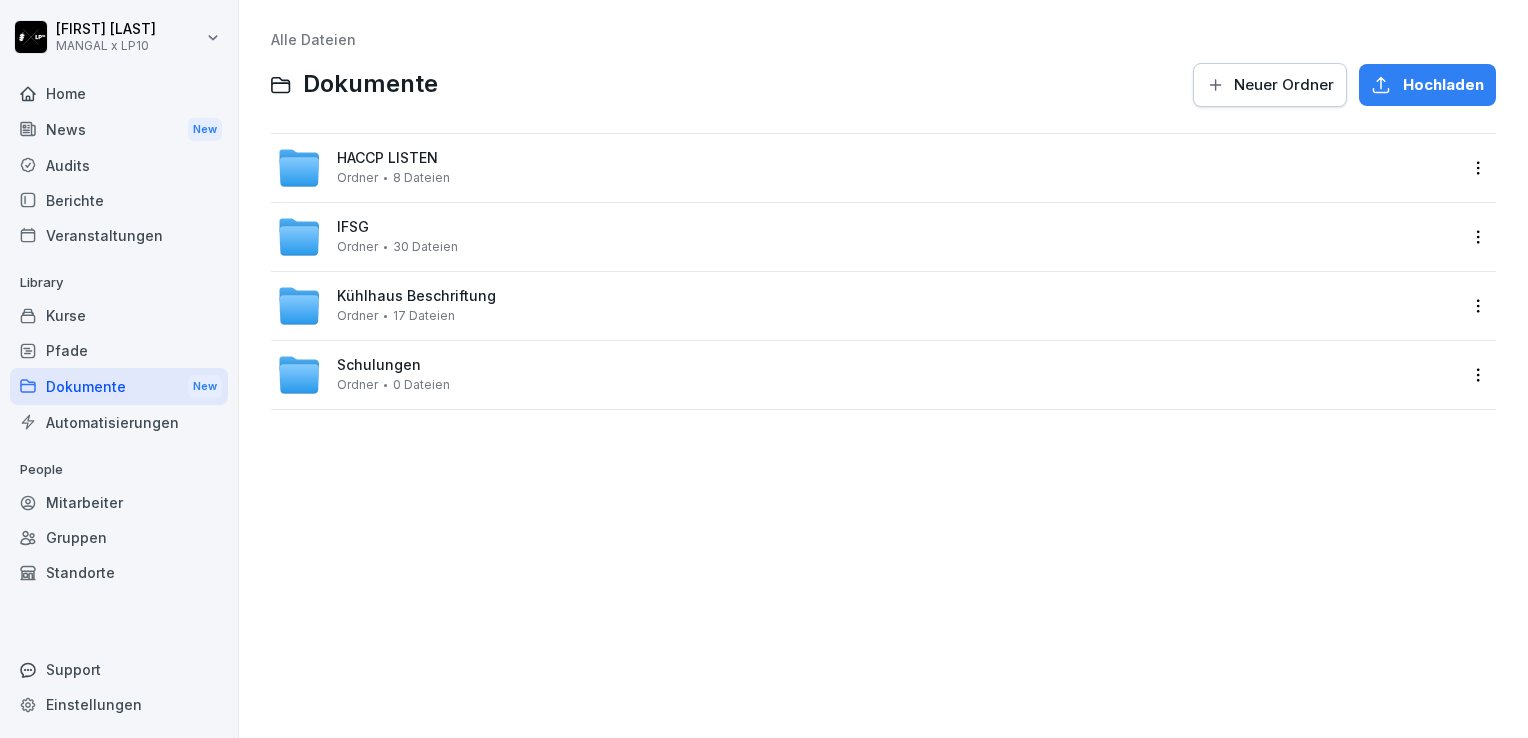 scroll, scrollTop: 0, scrollLeft: 0, axis: both 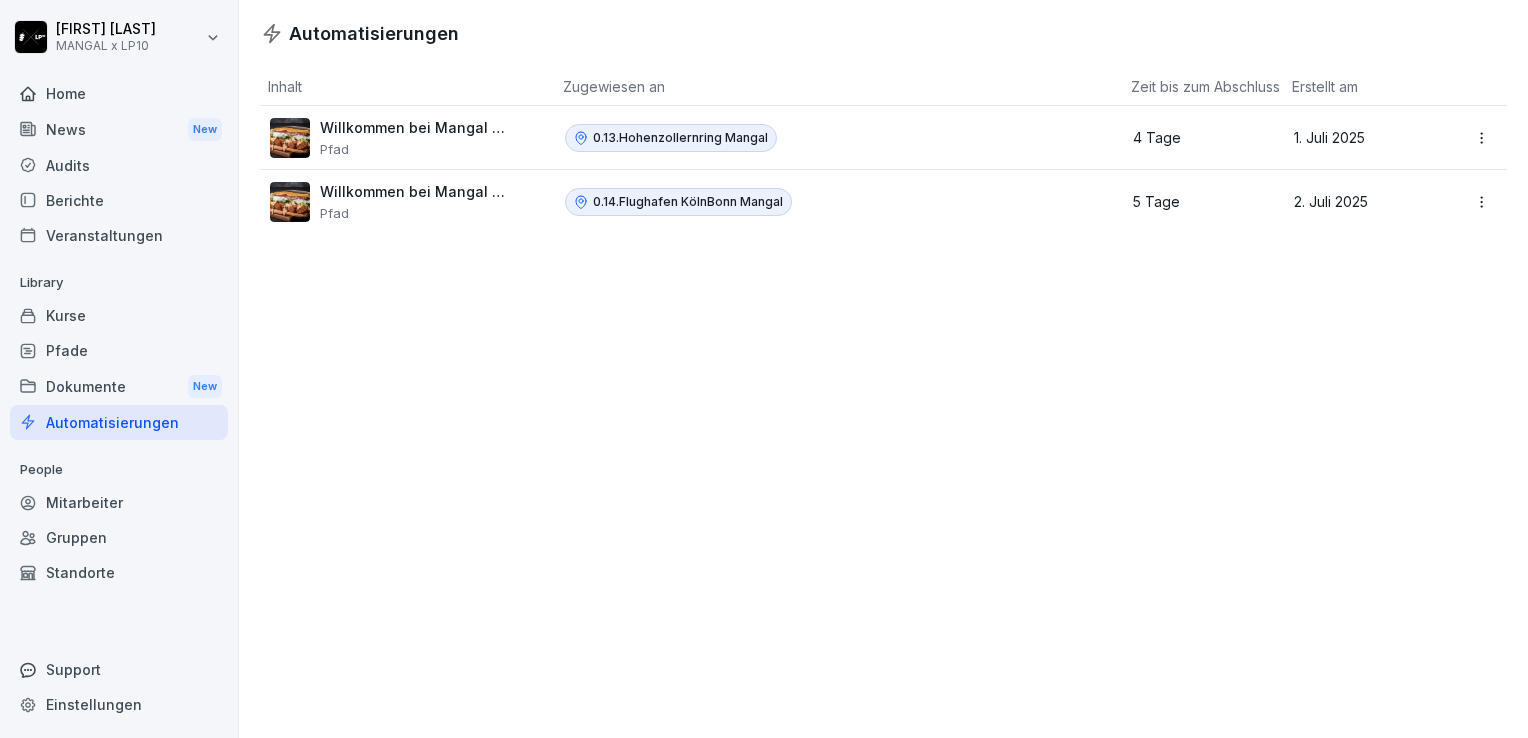 click on "Willkommen bei Mangal x LP10" at bounding box center [415, 192] 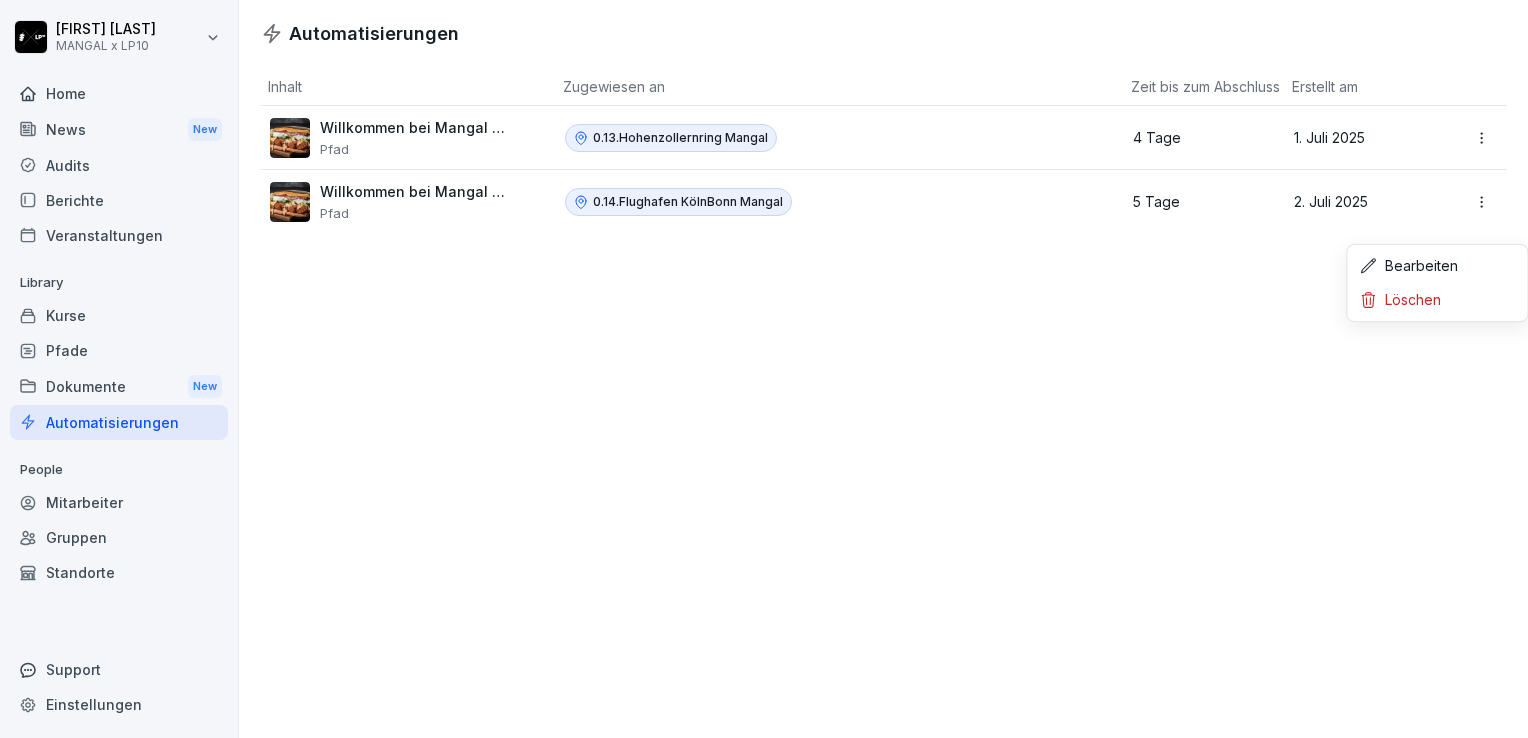click on "Savas   Kocyigit MANGAL x LP10 Home News New Audits Berichte Veranstaltungen Library Kurse Pfade Dokumente New Automatisierungen People Mitarbeiter Gruppen Standorte Support Einstellungen Automatisierungen Inhalt Zugewiesen an Zeit bis zum Abschluss Erstellt am Willkommen bei Mangal x LP10 Pfad 0.13.Hohenzollernring Mangal 4 Tage 1. Juli 2025 Willkommen bei Mangal x LP10 Pfad 0.14.Flughafen KölnBonn Mangal 5 Tage 2. Juli 2025 Bearbeiten Löschen" at bounding box center (764, 369) 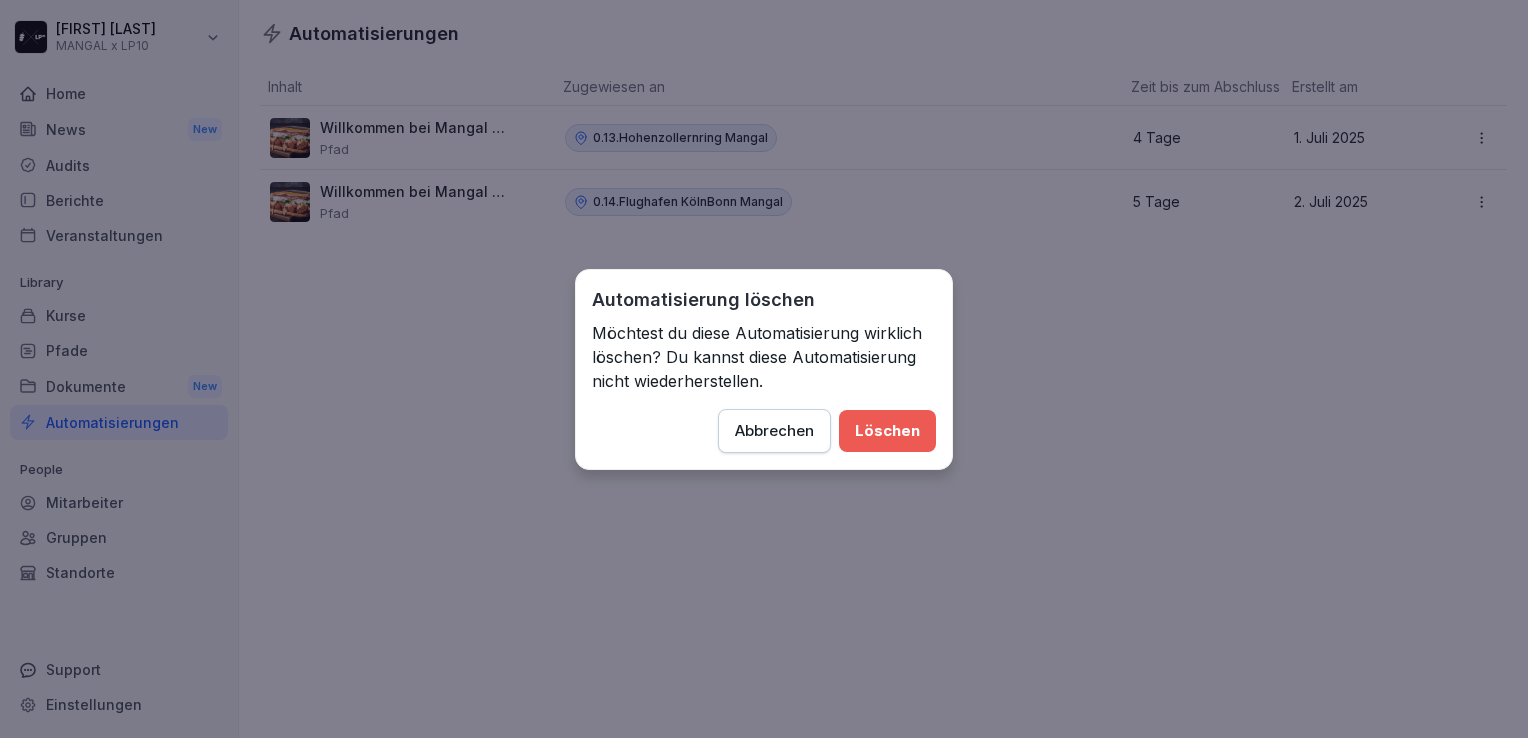 click on "Löschen" at bounding box center [887, 431] 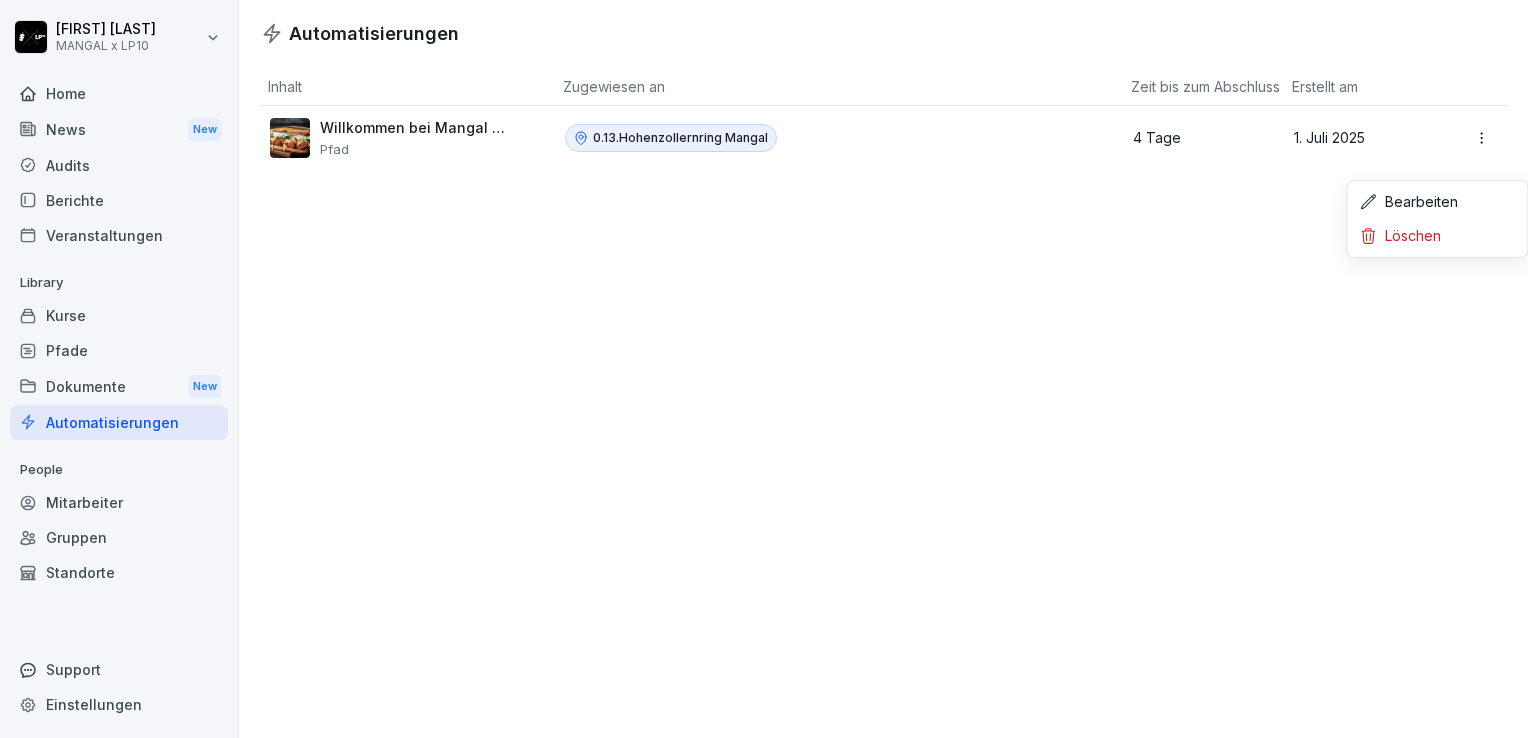 click on "Savas   Kocyigit MANGAL x LP10 Home News New Audits Berichte Veranstaltungen Library Kurse Pfade Dokumente New Automatisierungen People Mitarbeiter Gruppen Standorte Support Einstellungen Automatisierungen Inhalt Zugewiesen an Zeit bis zum Abschluss Erstellt am Willkommen bei Mangal x LP10 Pfad 0.13.Hohenzollernring Mangal 4 Tage 1. Juli 2025 Bearbeiten Löschen" at bounding box center [764, 369] 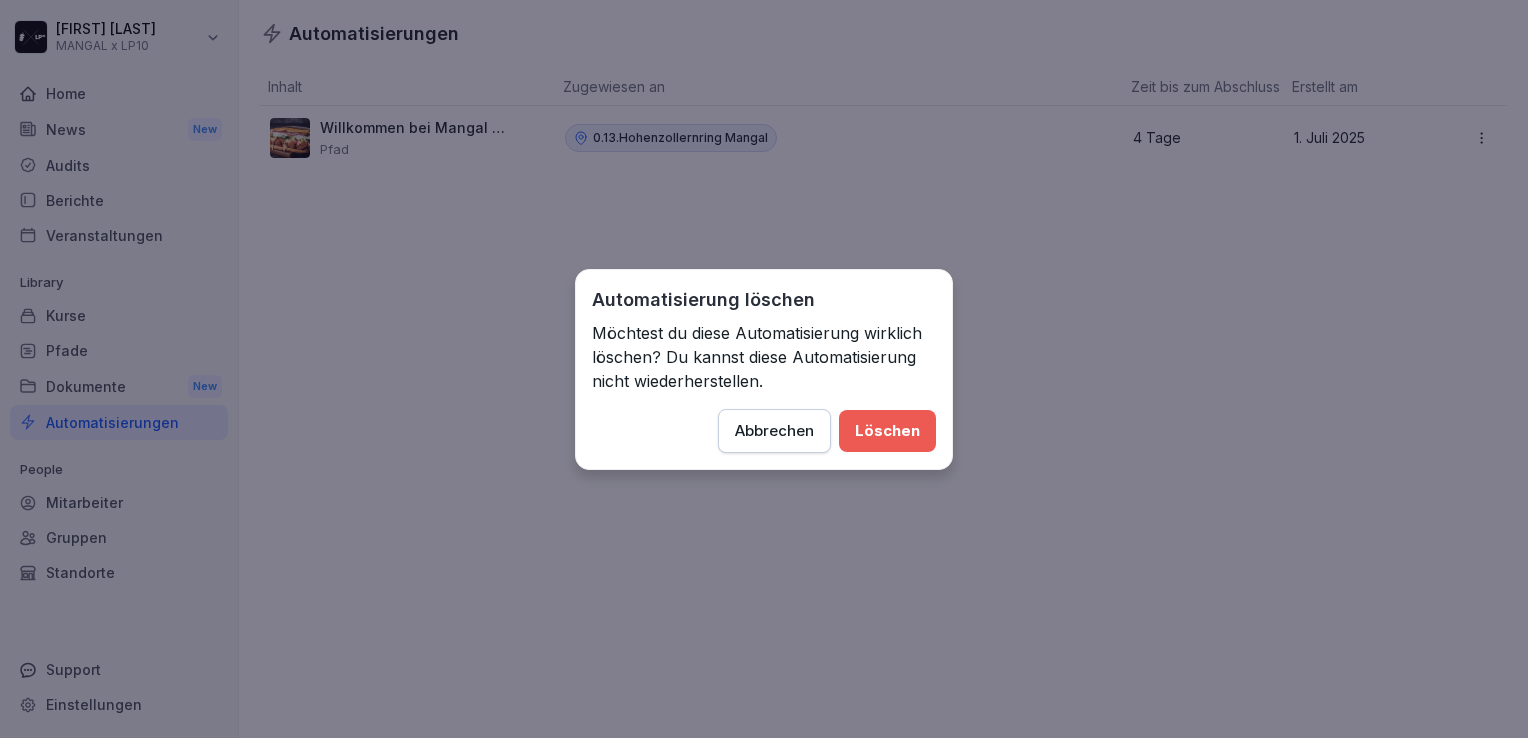 click on "Löschen" at bounding box center [887, 431] 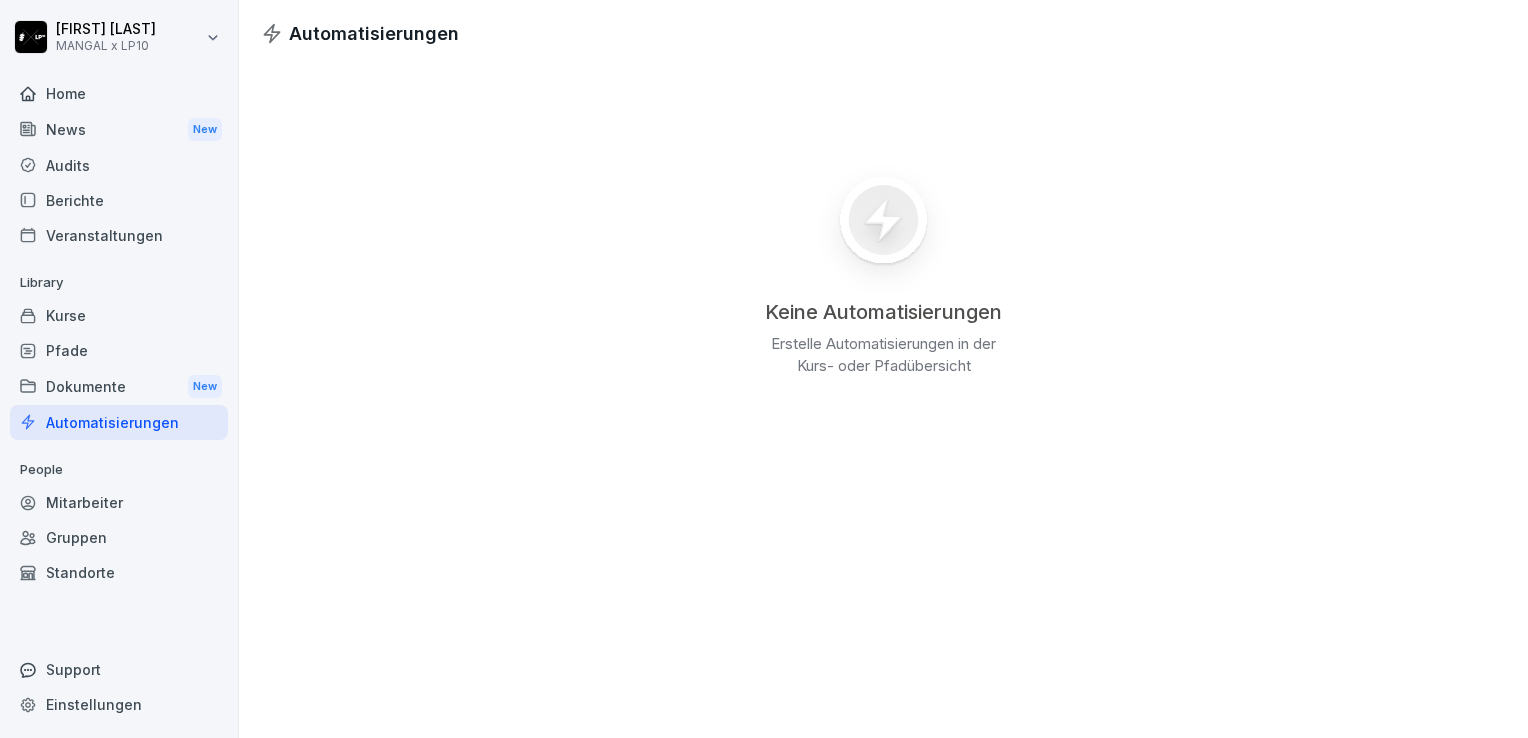 click on "Dokumente New" at bounding box center (119, 386) 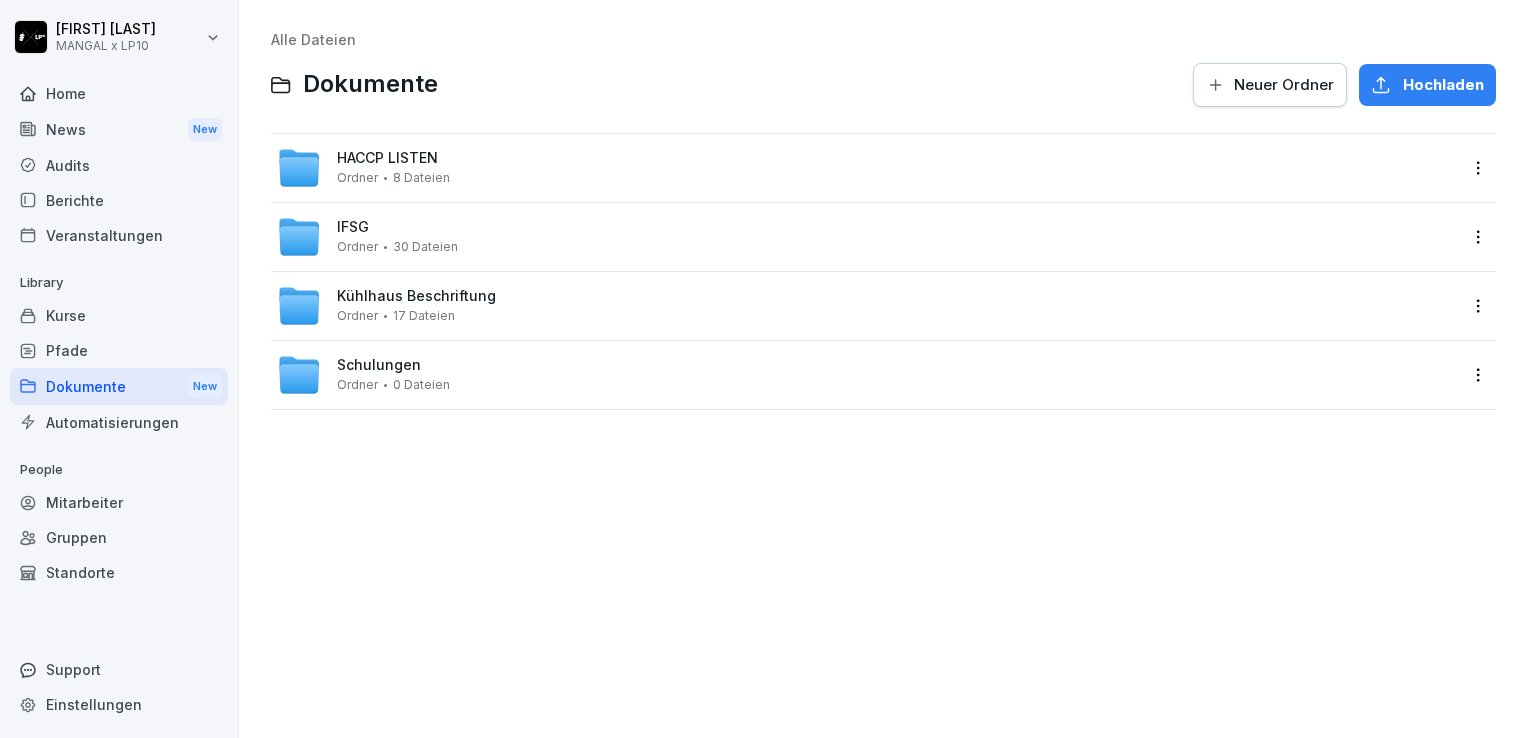 click on "Pfade" at bounding box center [119, 350] 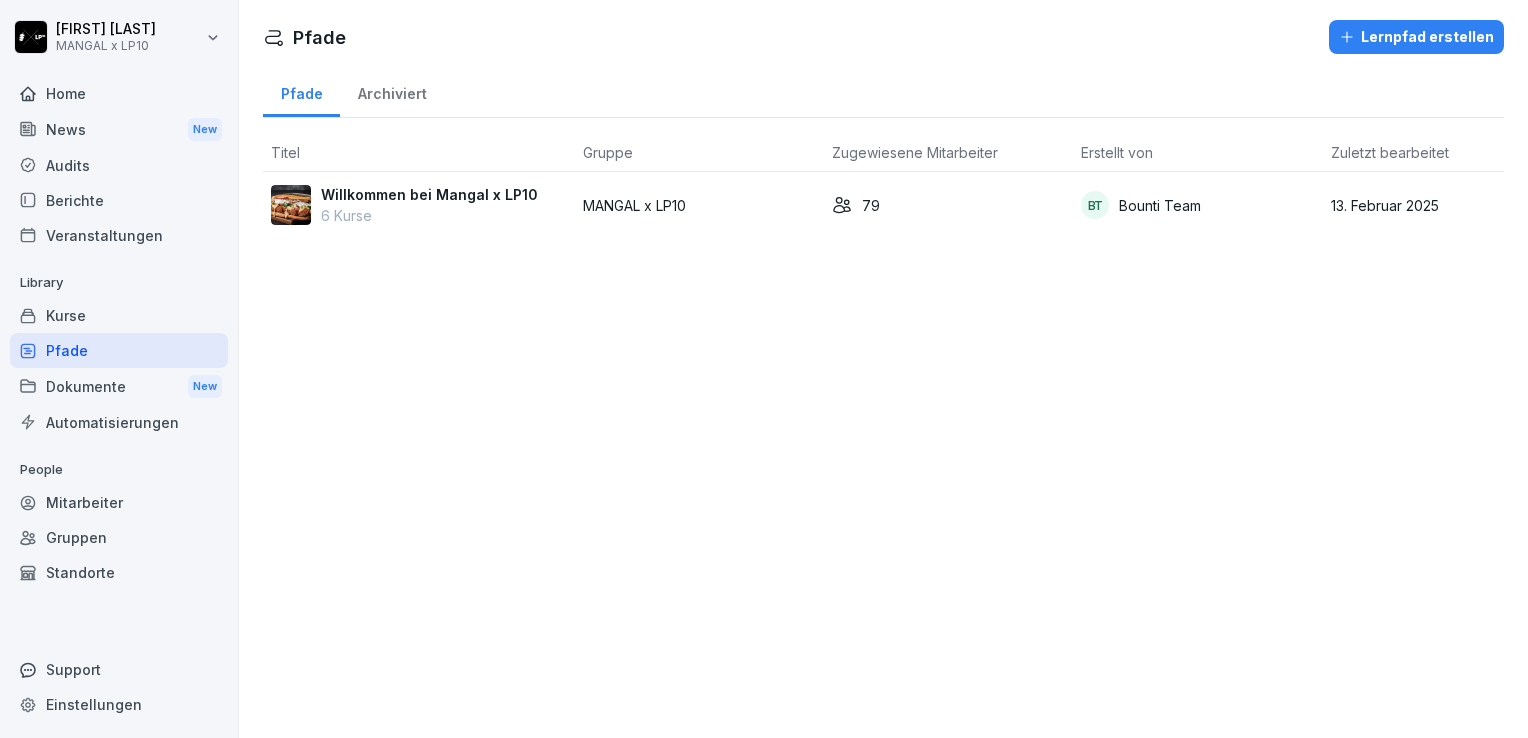 click on "Kurse" at bounding box center (119, 315) 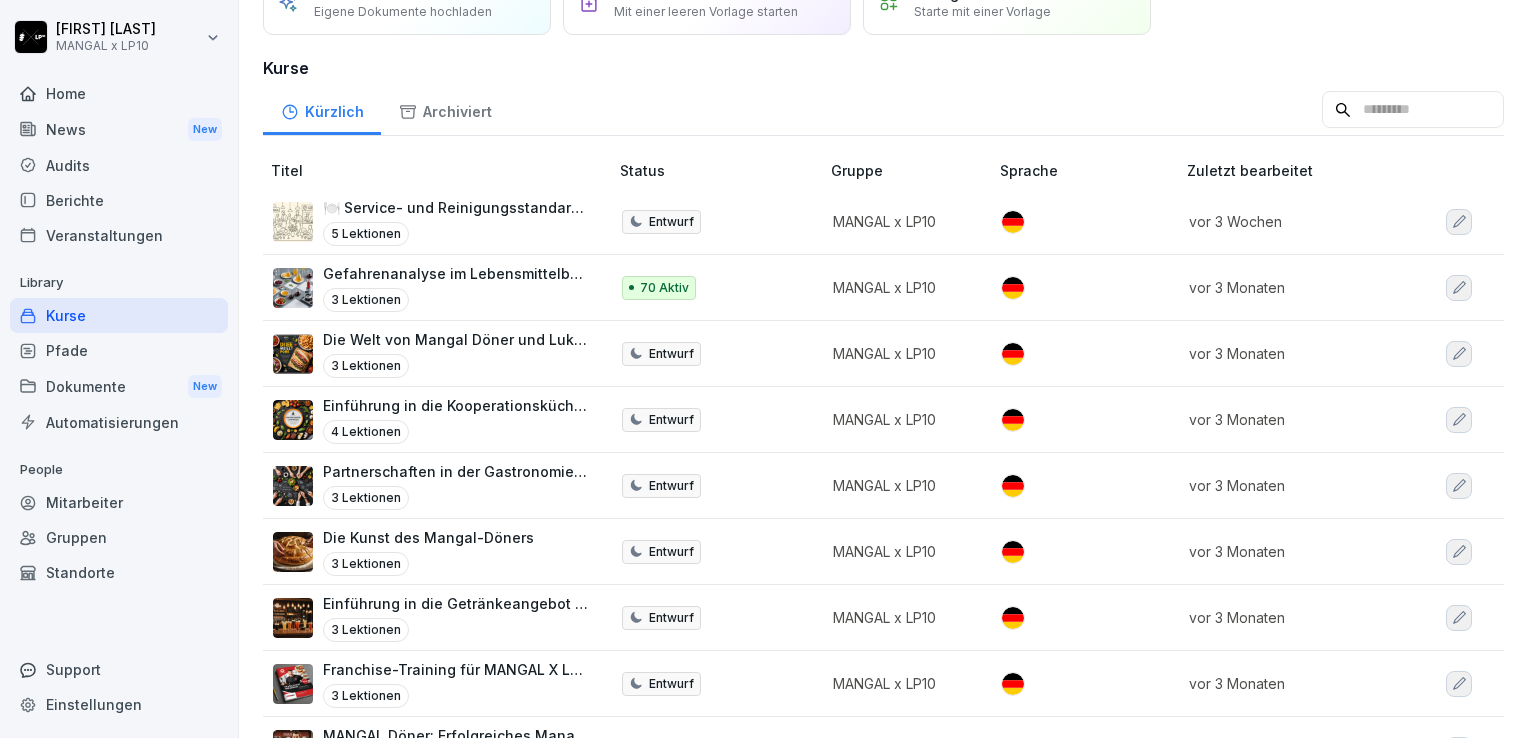 scroll, scrollTop: 0, scrollLeft: 0, axis: both 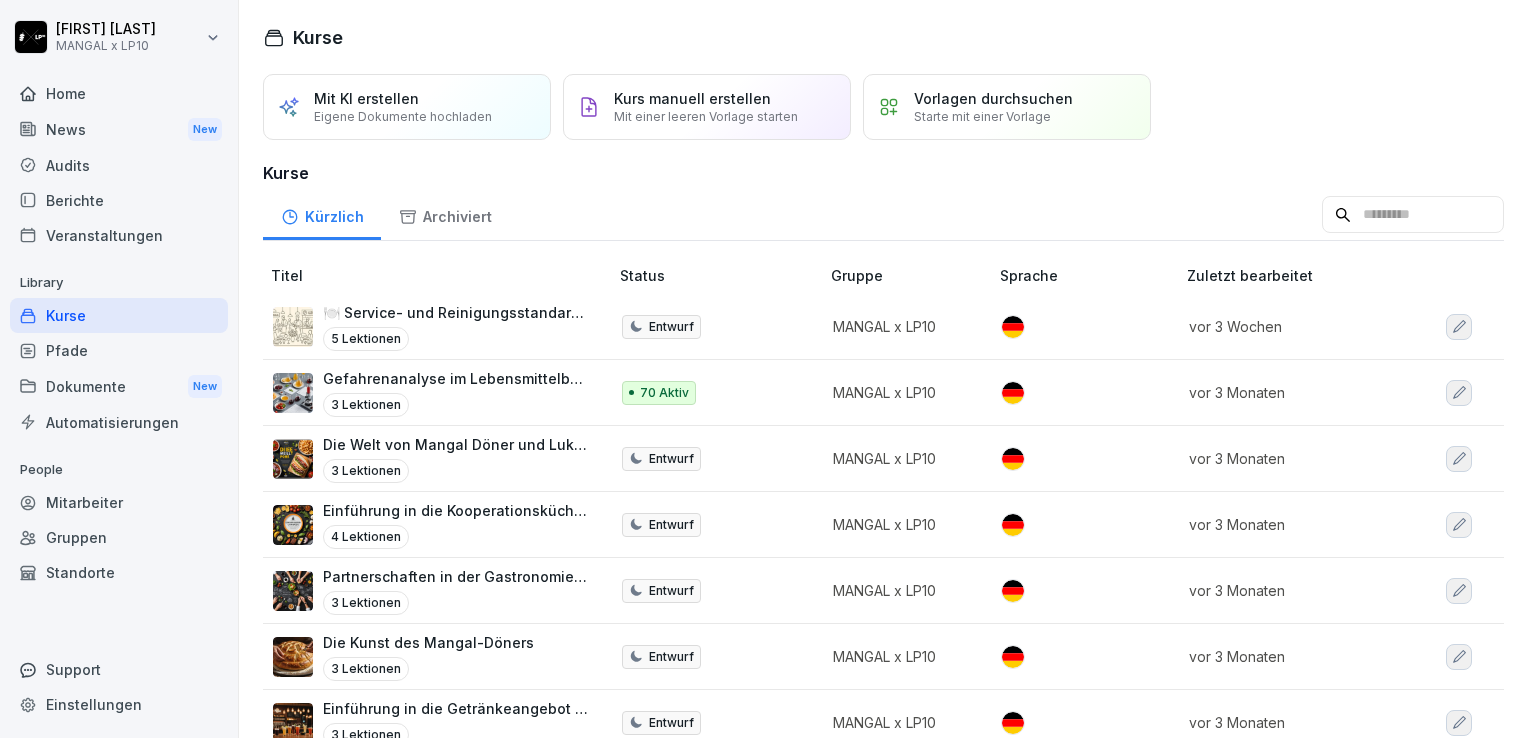 click on "🍽️ Service- und Reinigungsstandards im MANGAL X LUKAS PODOLSKI Restaurant" at bounding box center (455, 312) 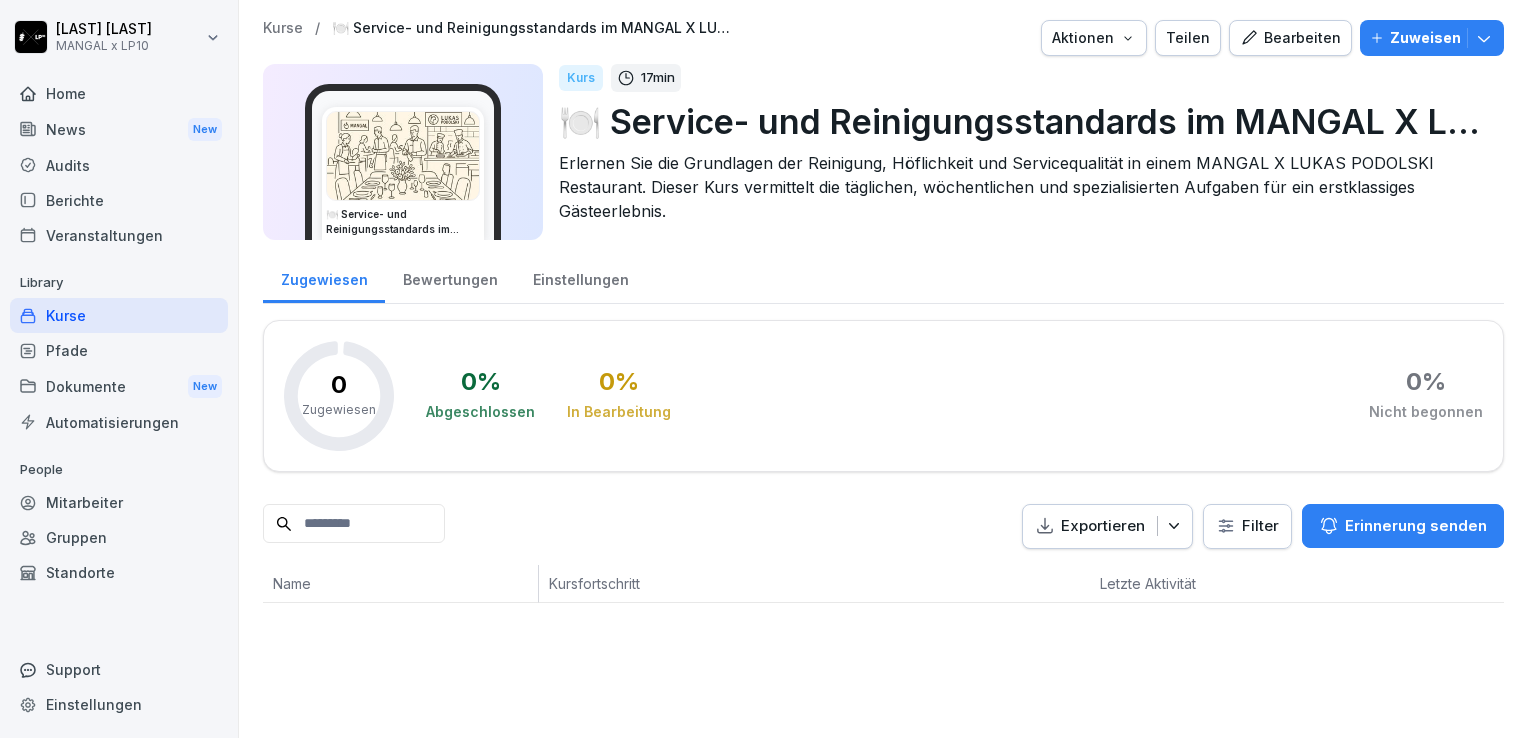 scroll, scrollTop: 0, scrollLeft: 0, axis: both 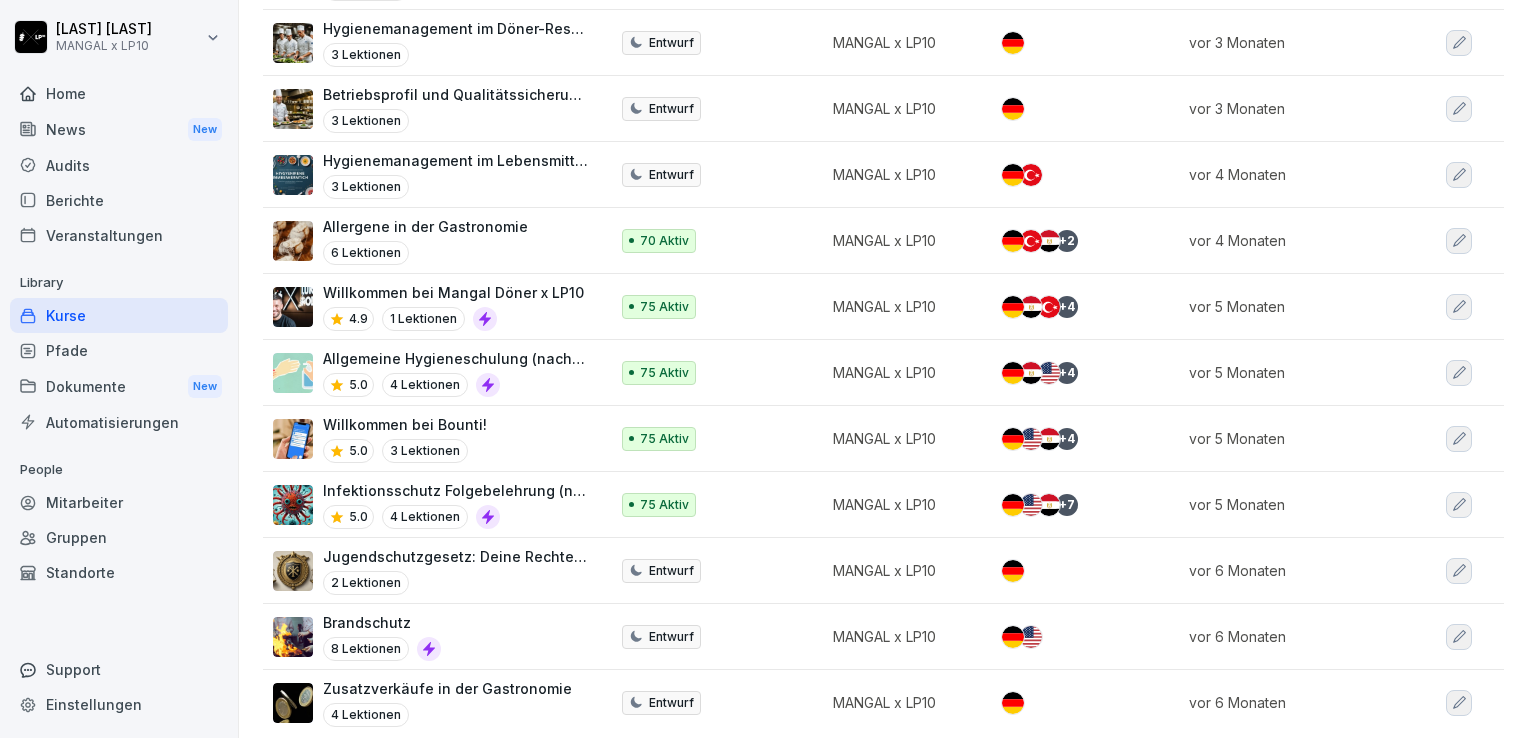 click on "MANGAL x LP10" at bounding box center (907, 241) 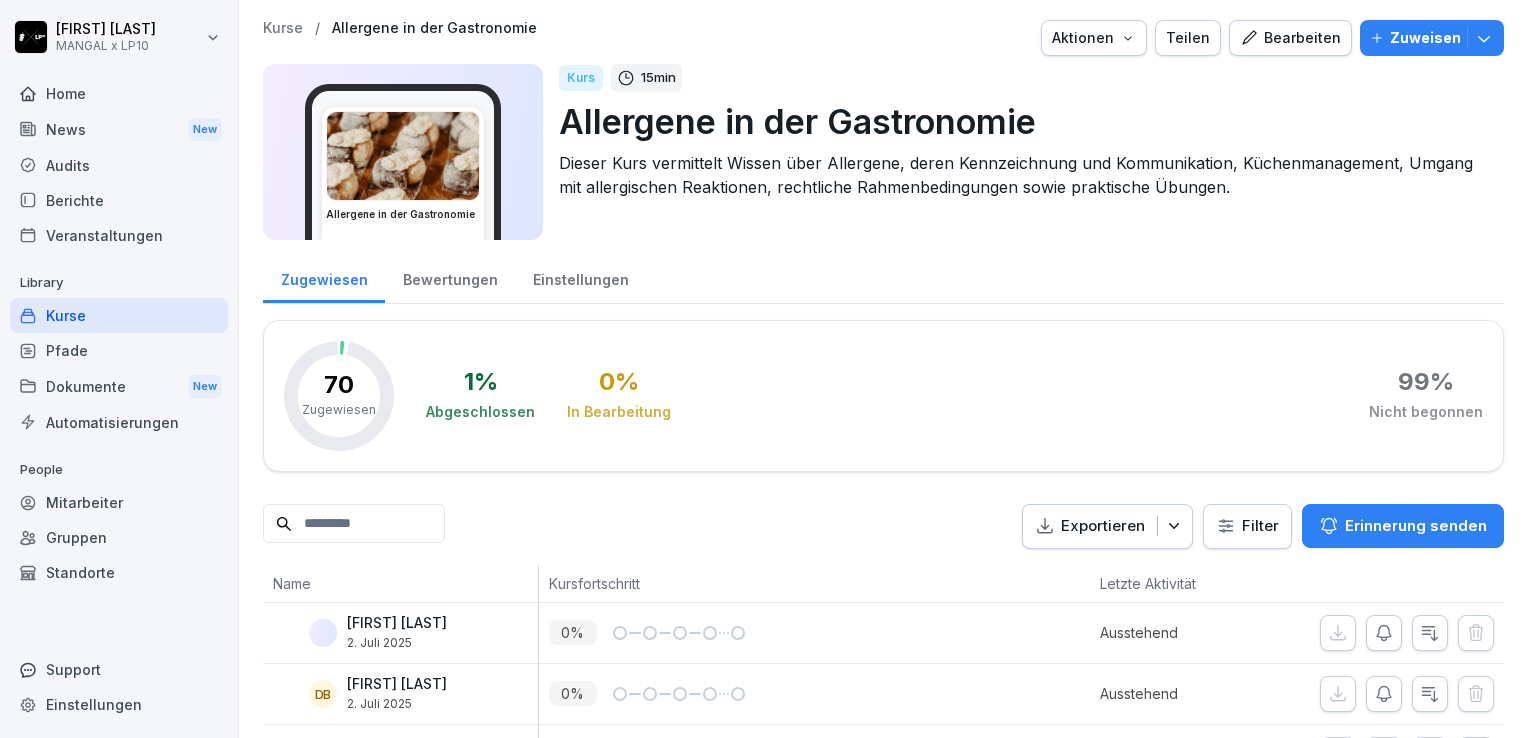 scroll, scrollTop: 0, scrollLeft: 0, axis: both 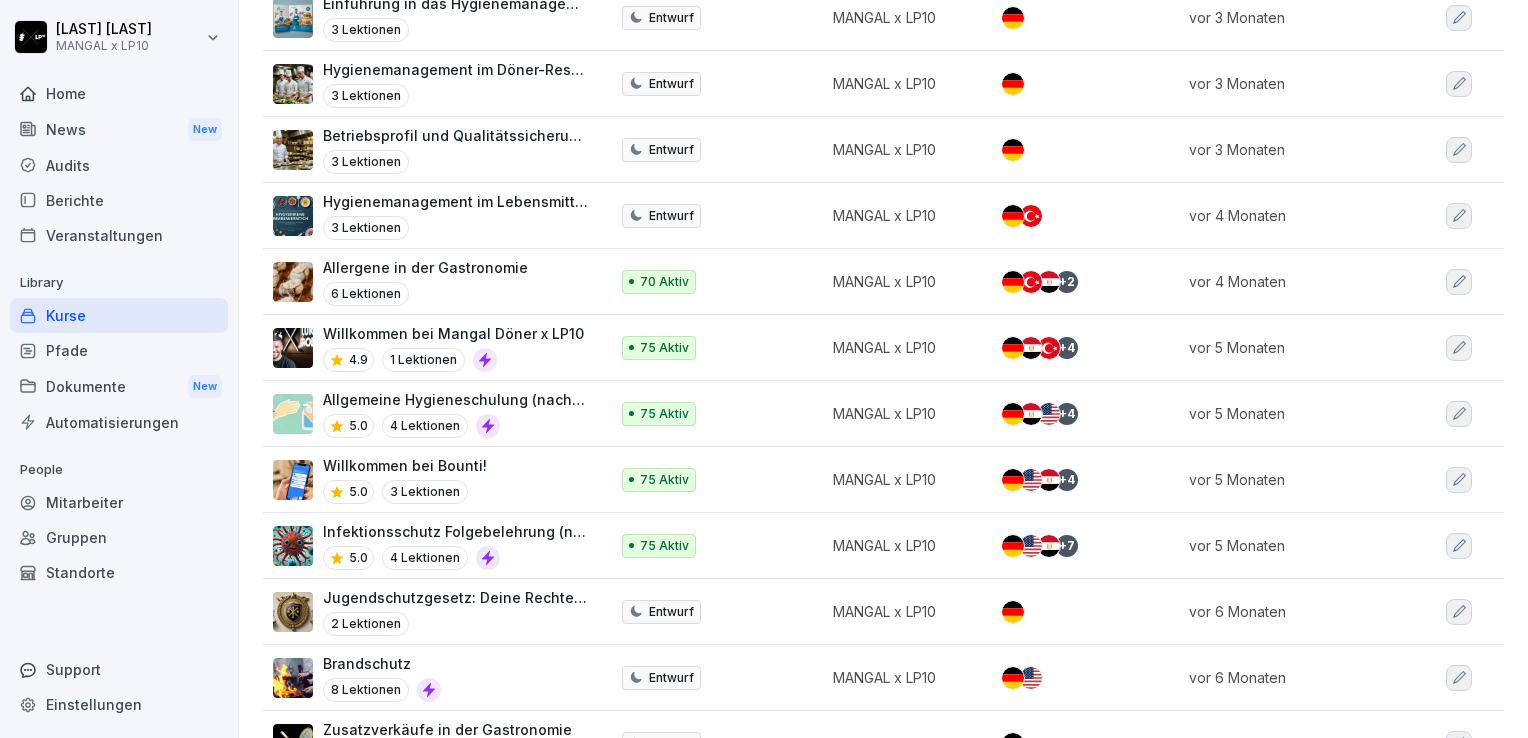 click on "Pfade" at bounding box center [119, 350] 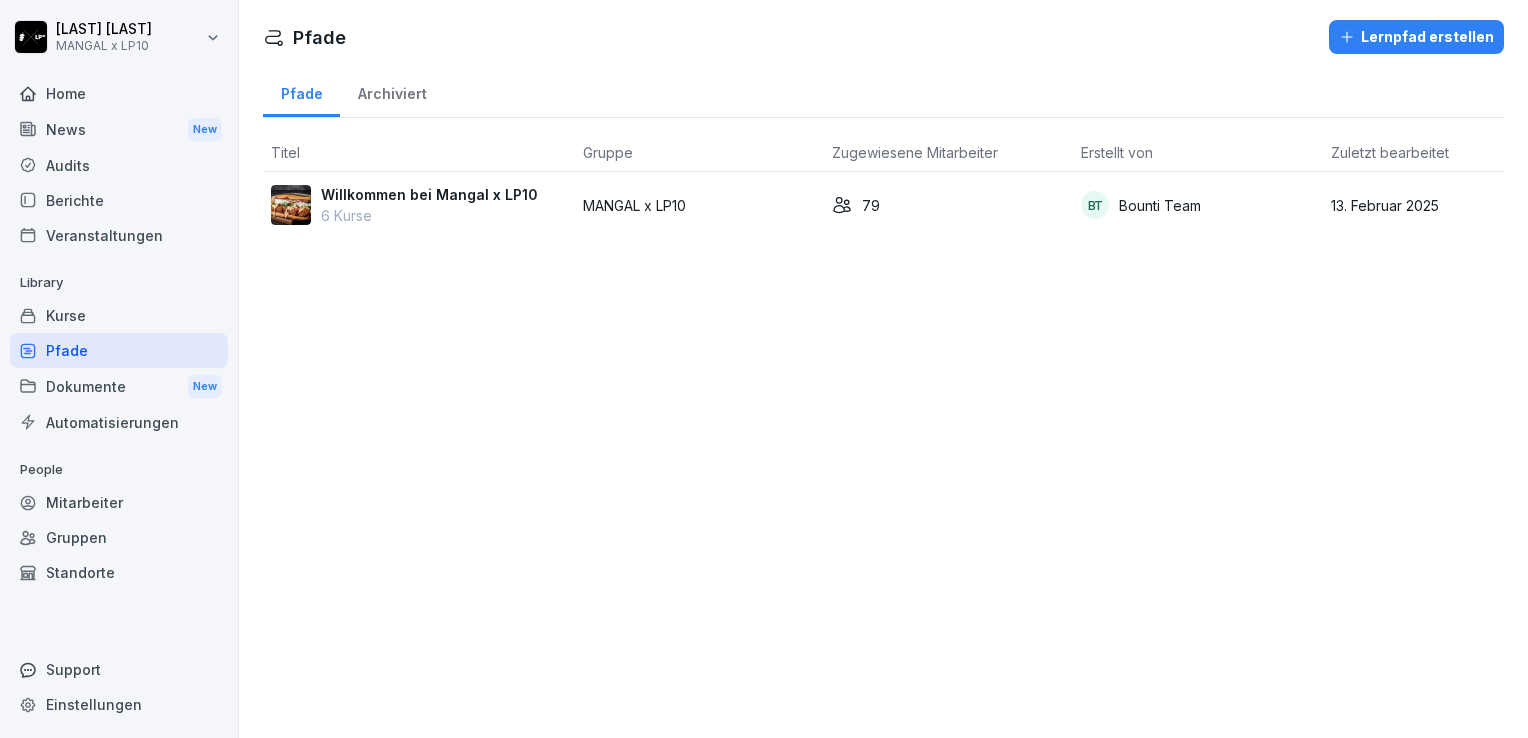 click on "79" at bounding box center (948, 205) 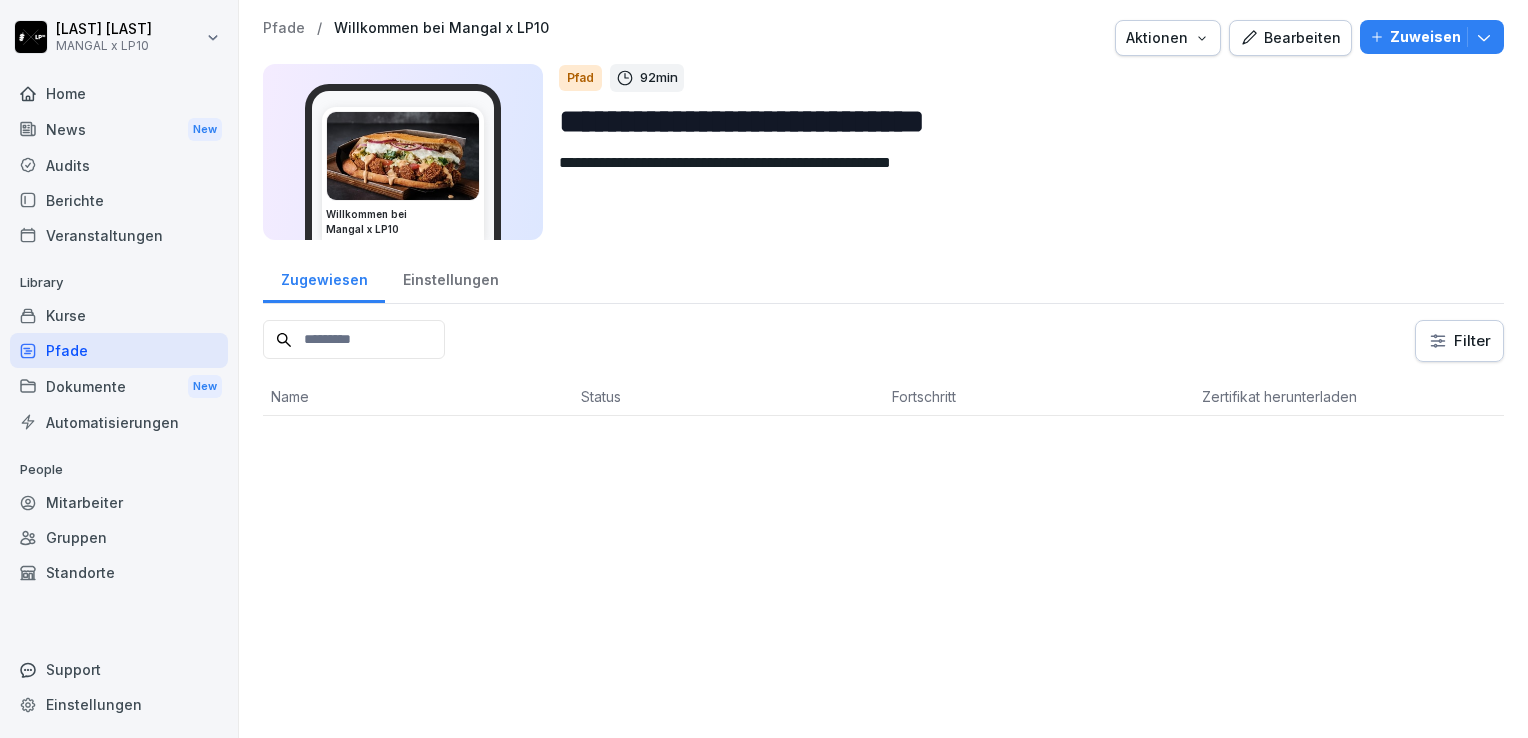 scroll, scrollTop: 0, scrollLeft: 0, axis: both 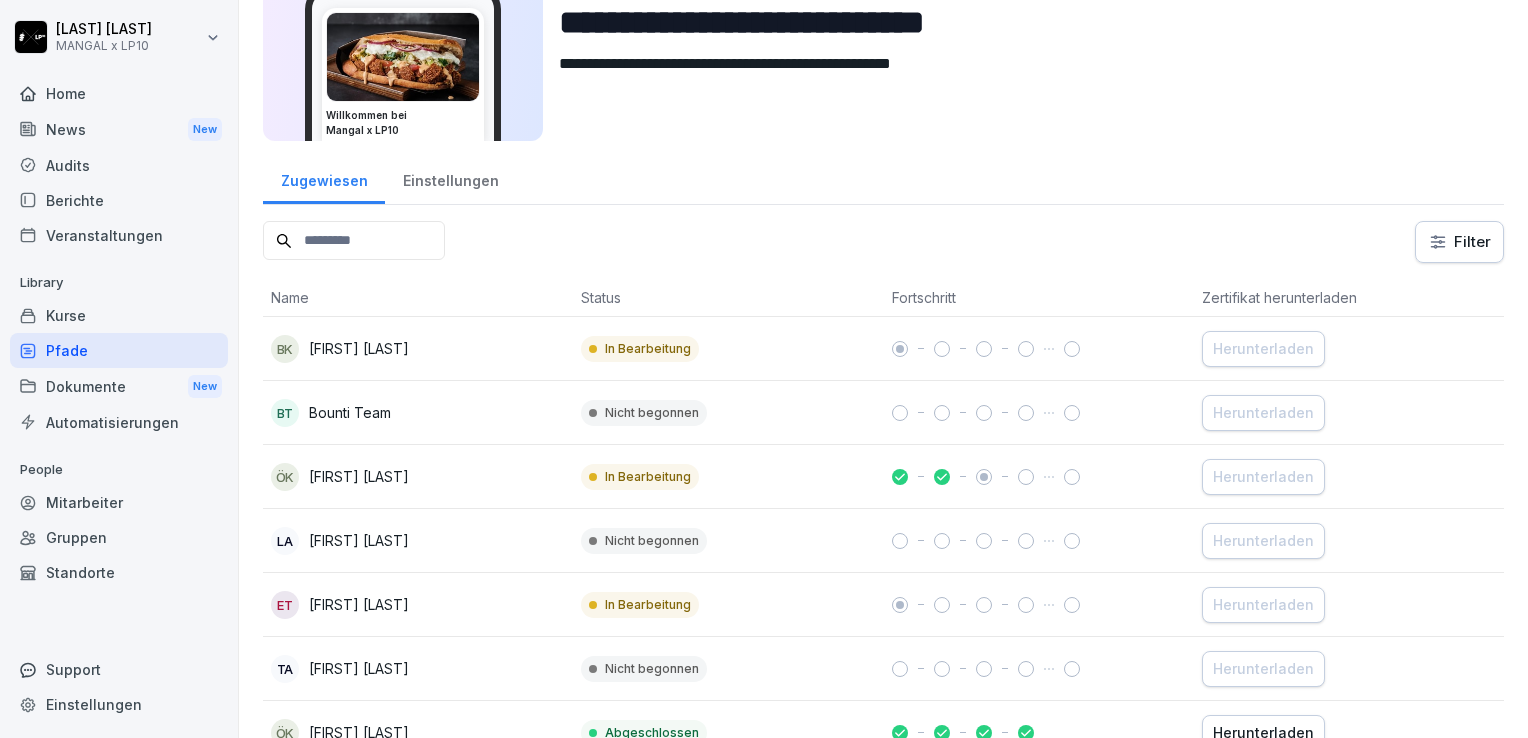 click on "Pfade" at bounding box center [119, 350] 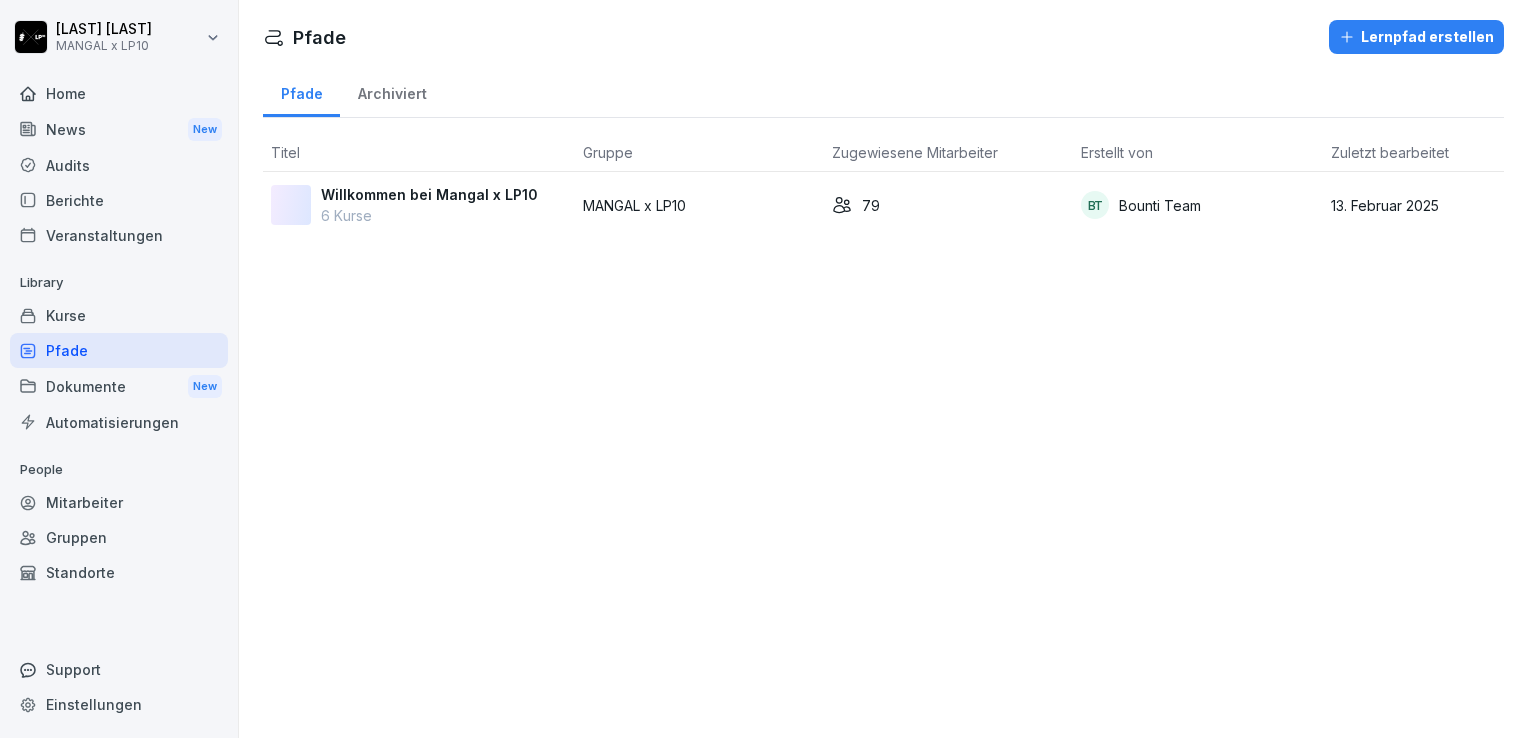 scroll, scrollTop: 0, scrollLeft: 0, axis: both 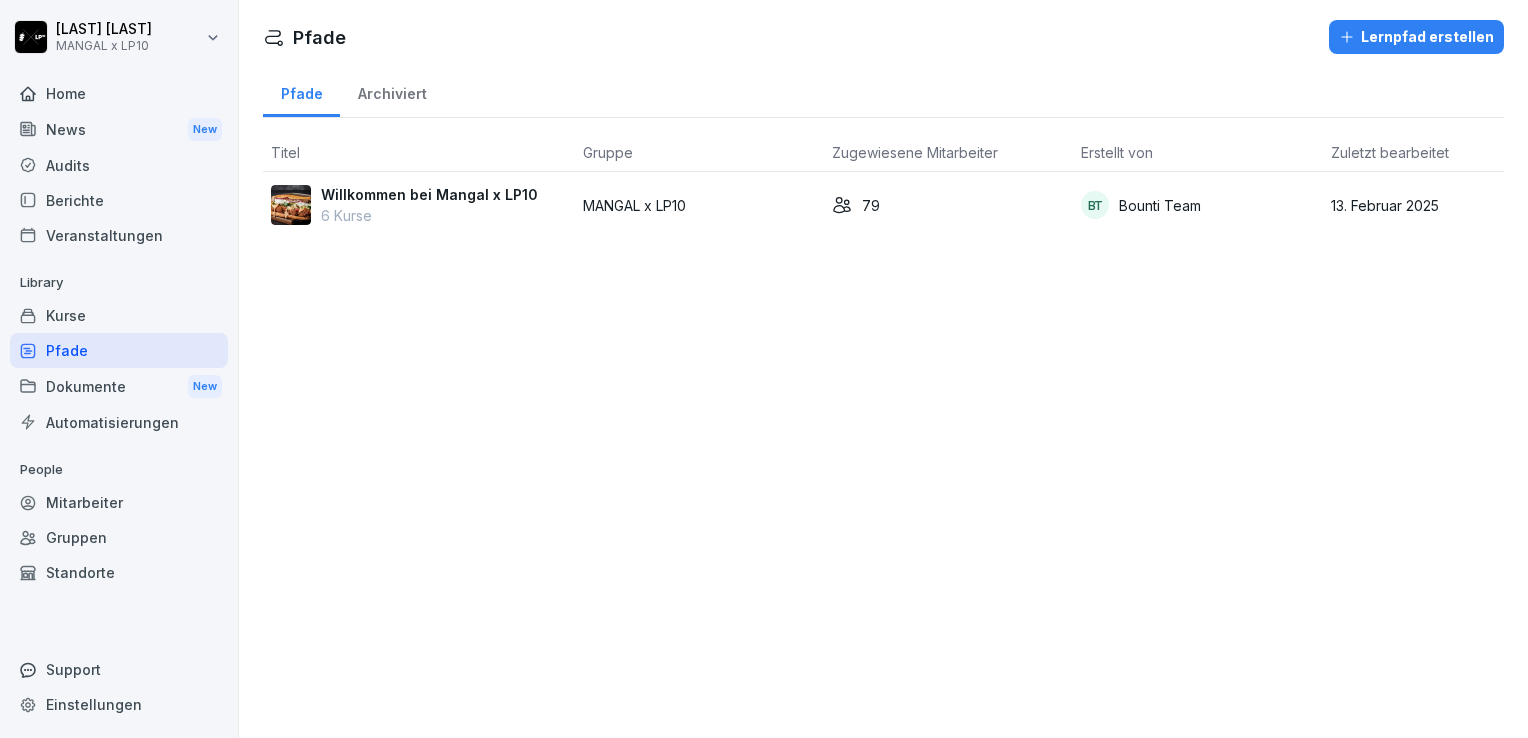 click on "Willkommen bei Mangal x LP10" at bounding box center (429, 194) 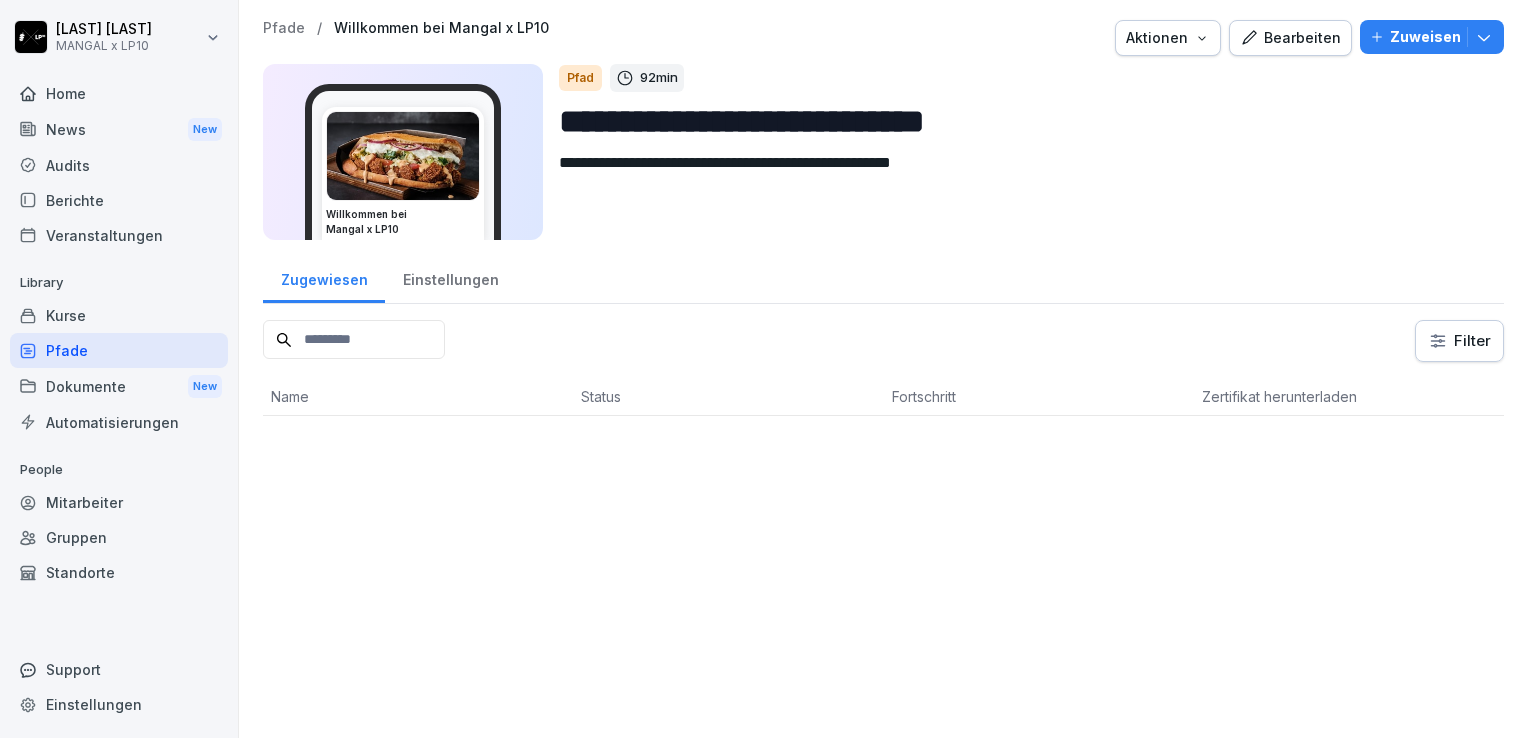 scroll, scrollTop: 0, scrollLeft: 0, axis: both 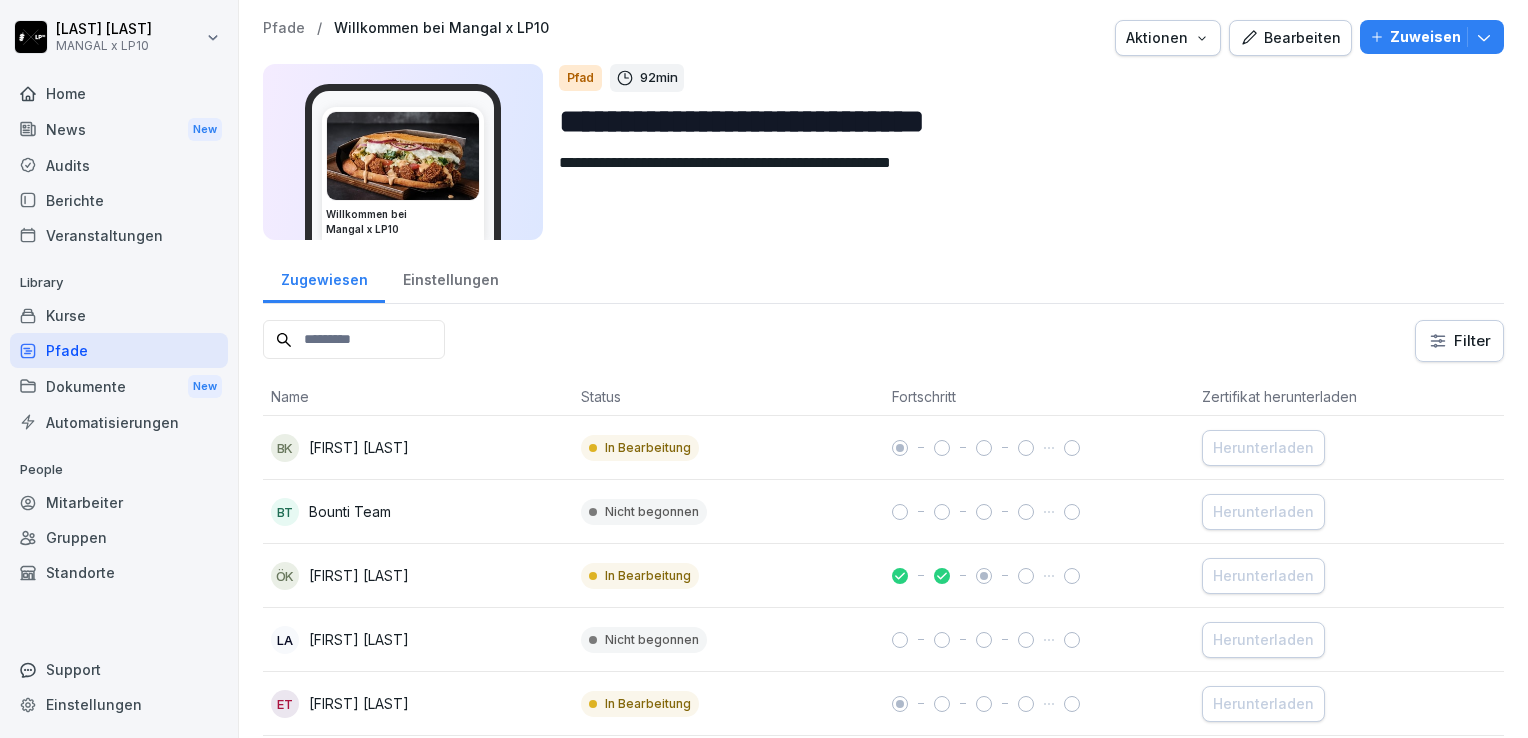 click on "Bearbeiten" at bounding box center [1290, 38] 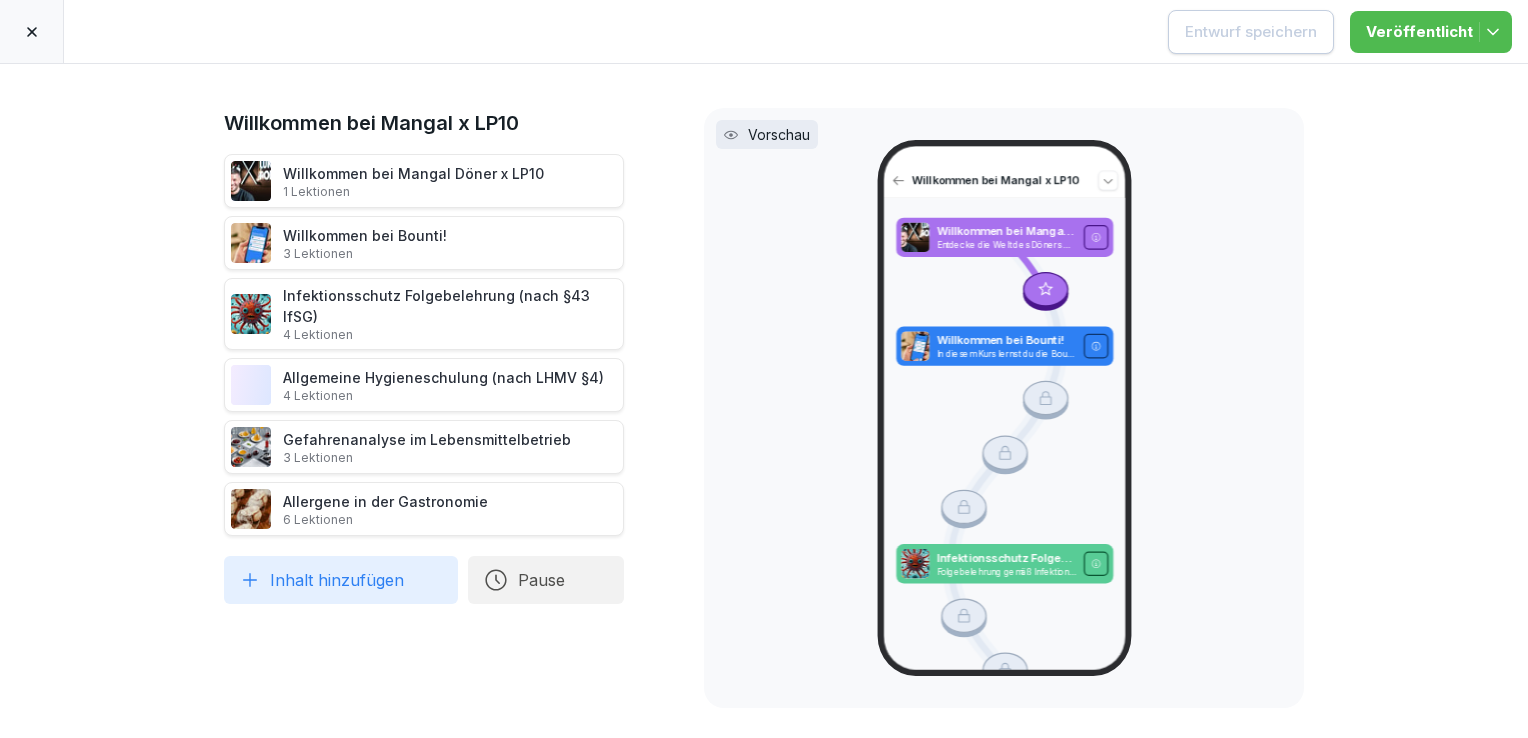 click 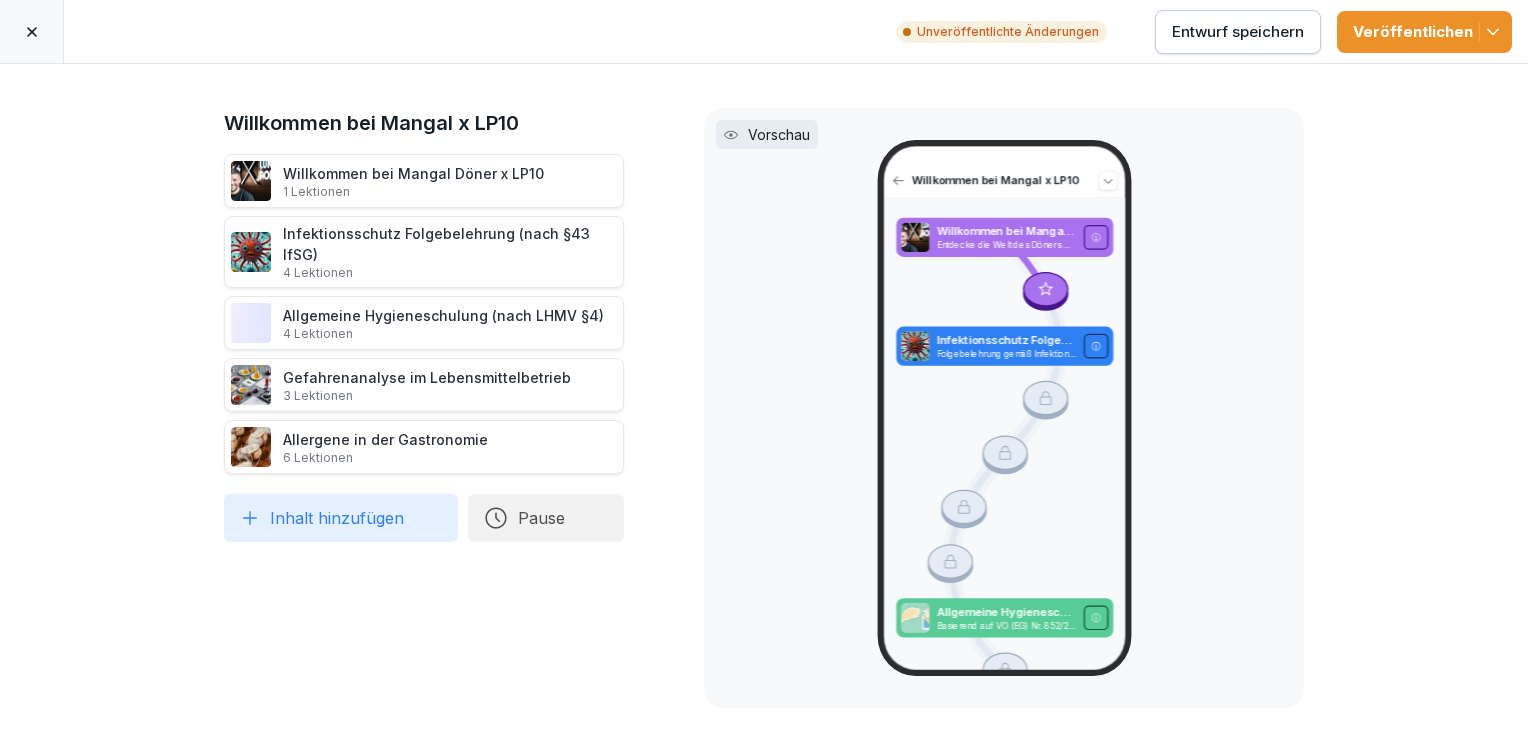 click on "Entwurf speichern" at bounding box center (1238, 32) 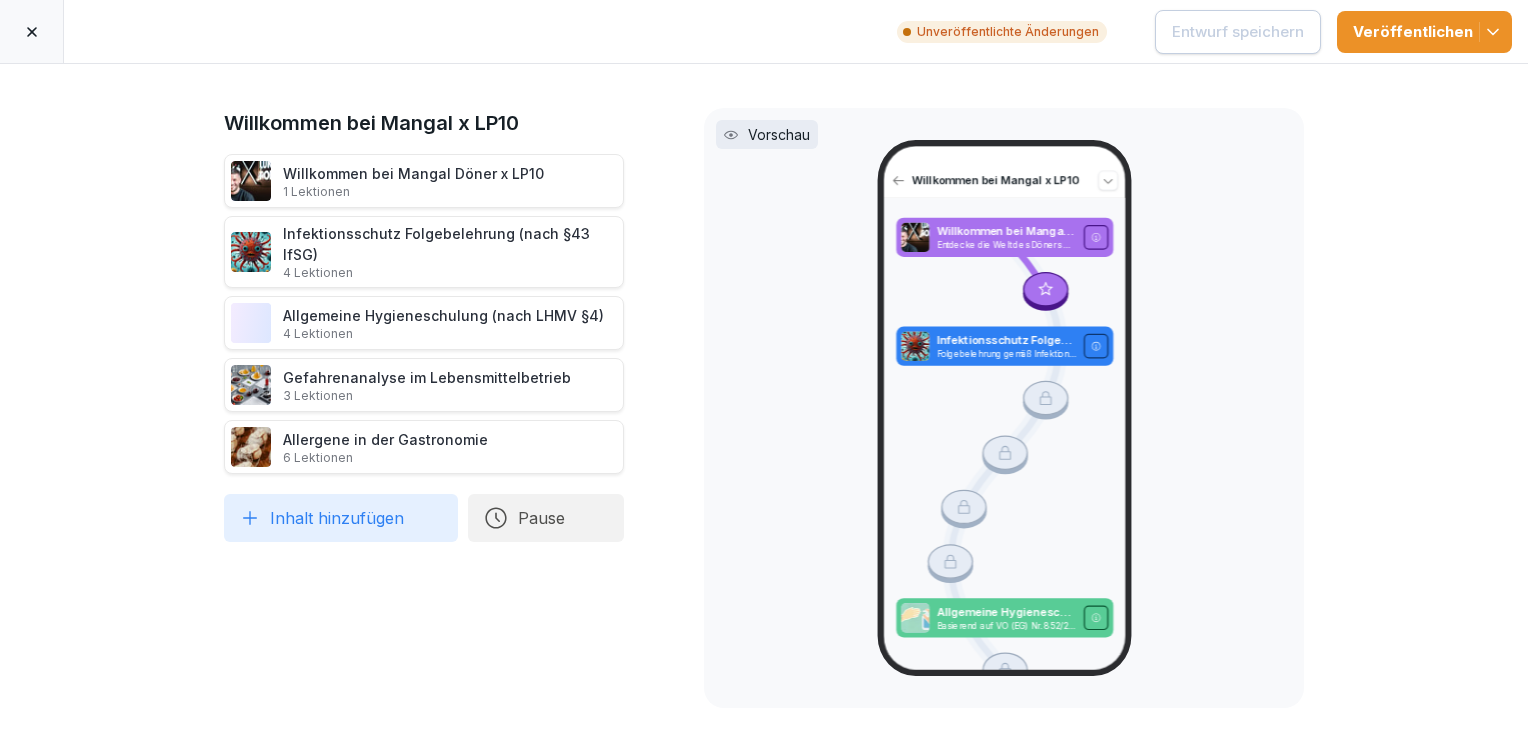 click on "Allergene in der Gastronomie 6 Lektionen" at bounding box center (385, 447) 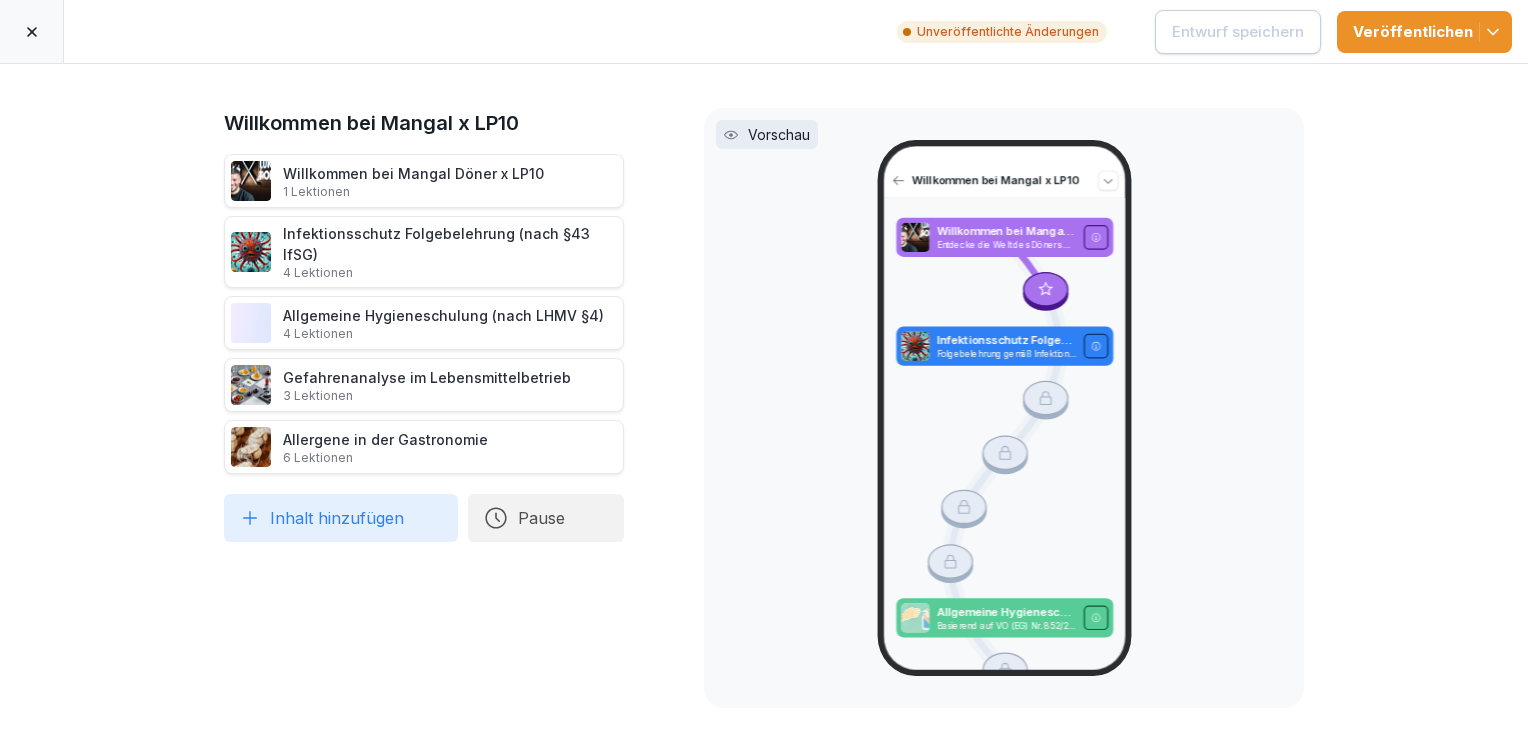 click on "Allergene in der Gastronomie 6 Lektionen" at bounding box center (385, 447) 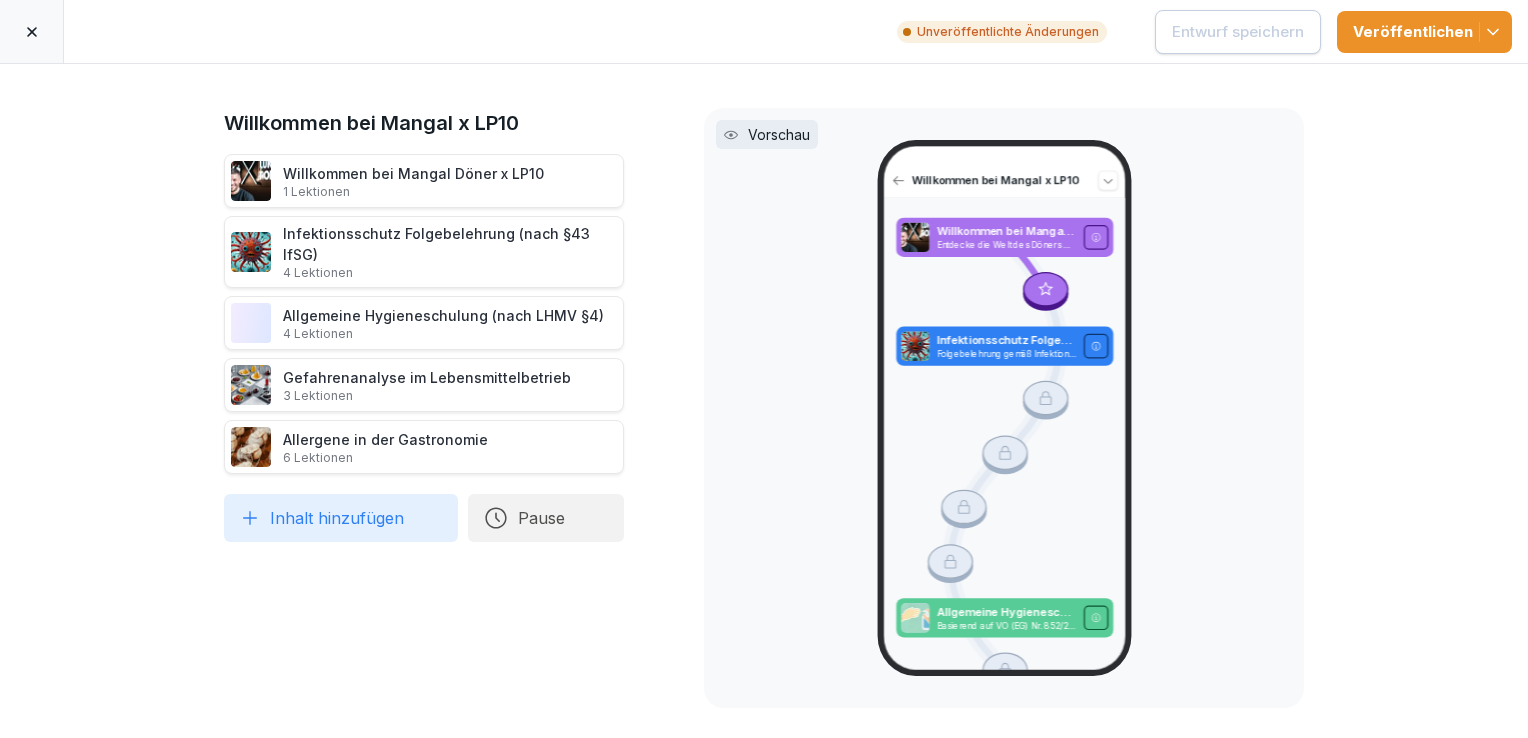 click on "4 Lektionen" at bounding box center [443, 334] 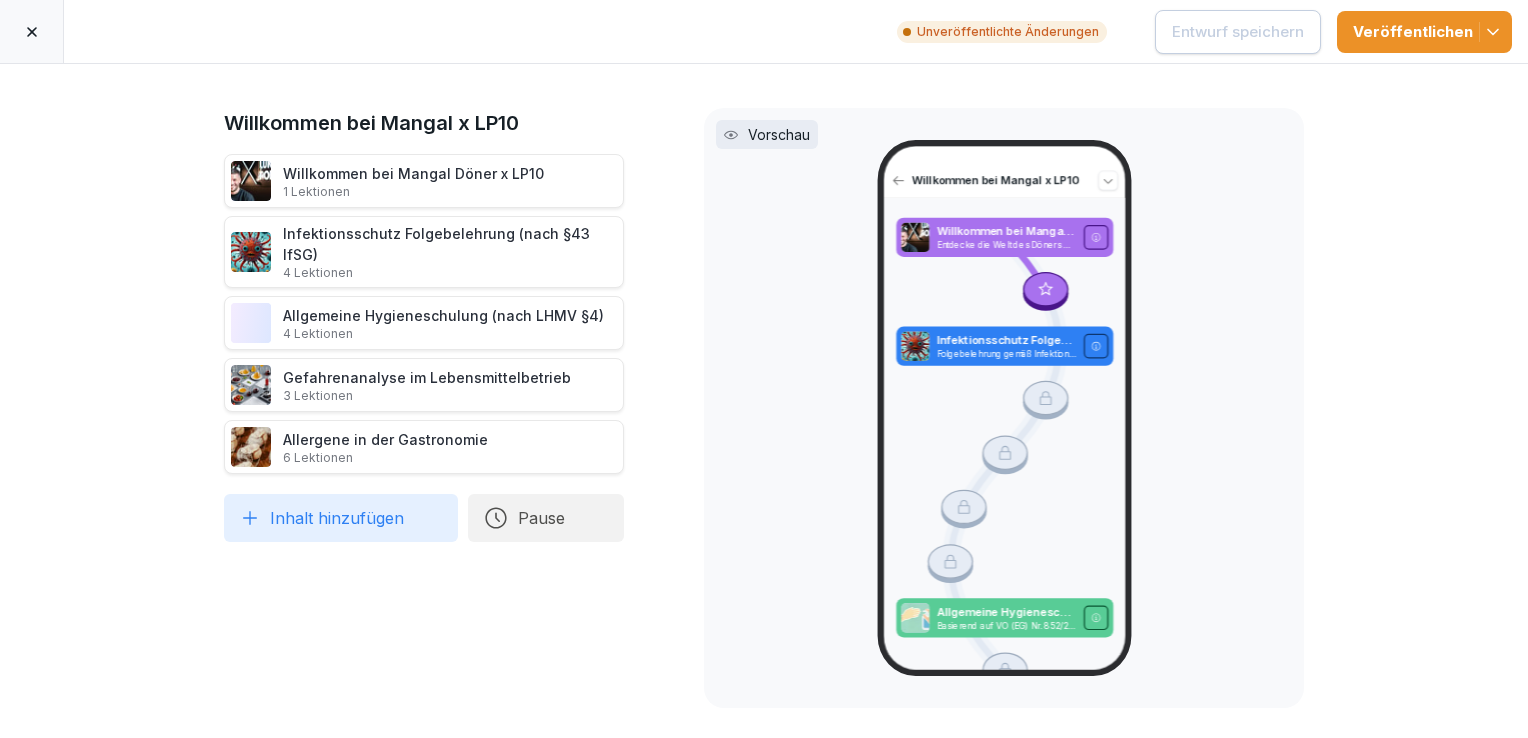 click on "Willkommen bei Mangal x LP10 Willkommen bei Mangal Döner x LP10 1 Lektionen Infektionsschutz Folgebelehrung (nach §43 IfSG) 4 Lektionen Allgemeine Hygieneschulung (nach LHMV §4) 4 Lektionen Gefahrenanalyse im Lebensmittelbetrieb 3 Lektionen Allergene in der Gastronomie 6 Lektionen
To pick up a draggable item, press the space bar.
While dragging, use the arrow keys to move the item.
Press space again to drop the item in its new position, or press escape to cancel.
Draggable item b13cd32d-22e9-4b76-ba7c-3d0ce74e2204 was dropped over droppable area b13cd32d-22e9-4b76-ba7c-3d0ce74e2204 Inhalt hinzufügen Pause Vorschau Willkommen bei Mangal x LP10 Willkommen bei Mangal Döner x LP10 Entdecke die Welt des Döners mit Mangal Döner x Lukas Podolski. Erfahre, warum unser Döner einzigartig ist.   Infektionsschutz Folgebelehrung (nach §43 IfSG) Folgebelehrung gemäß Infektionsschutzgesetz §43 IfSG. Diese Schulung ist nur gültig in Kombination mit einer bereits absolvierten Erstbelehrung." at bounding box center (764, 401) 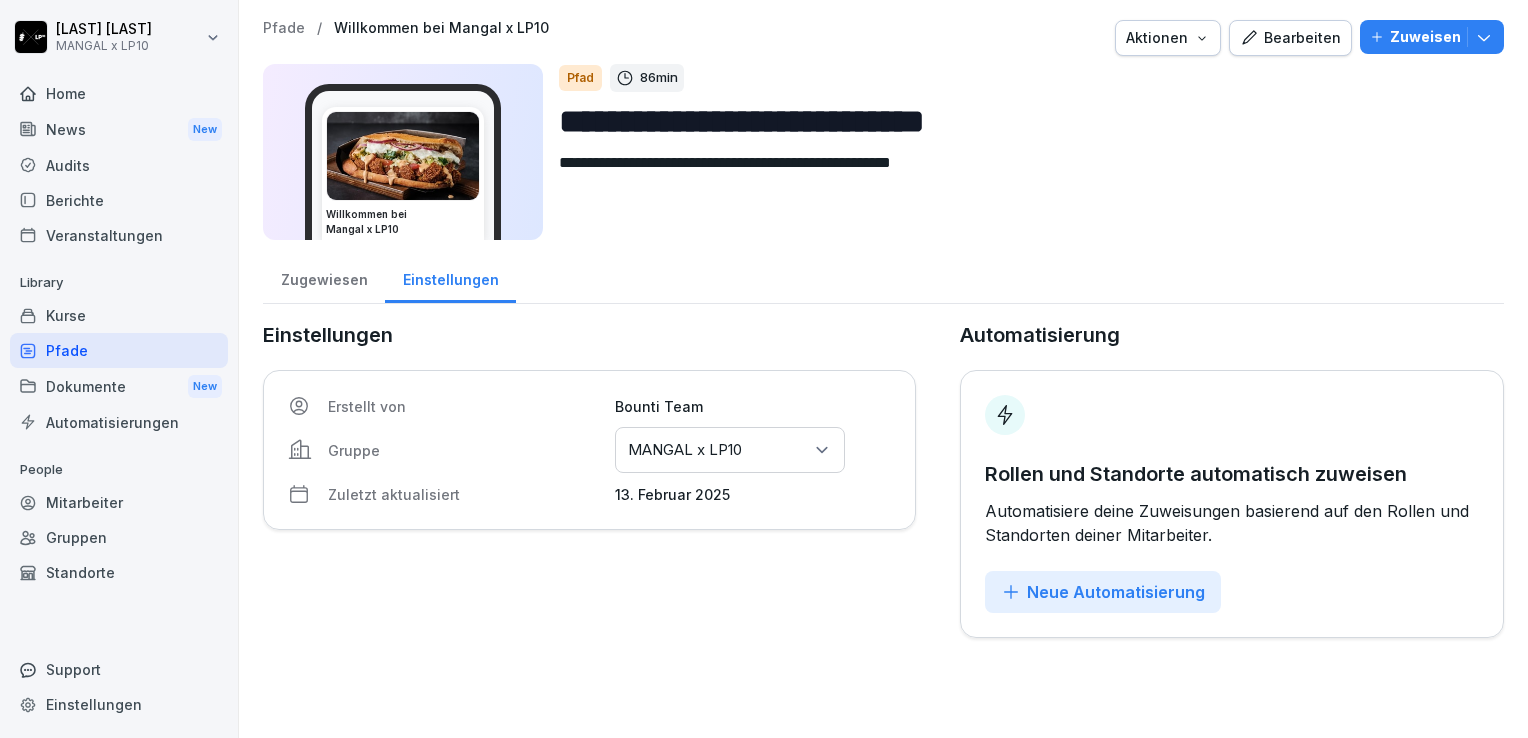click on "Dokumente New" at bounding box center [119, 386] 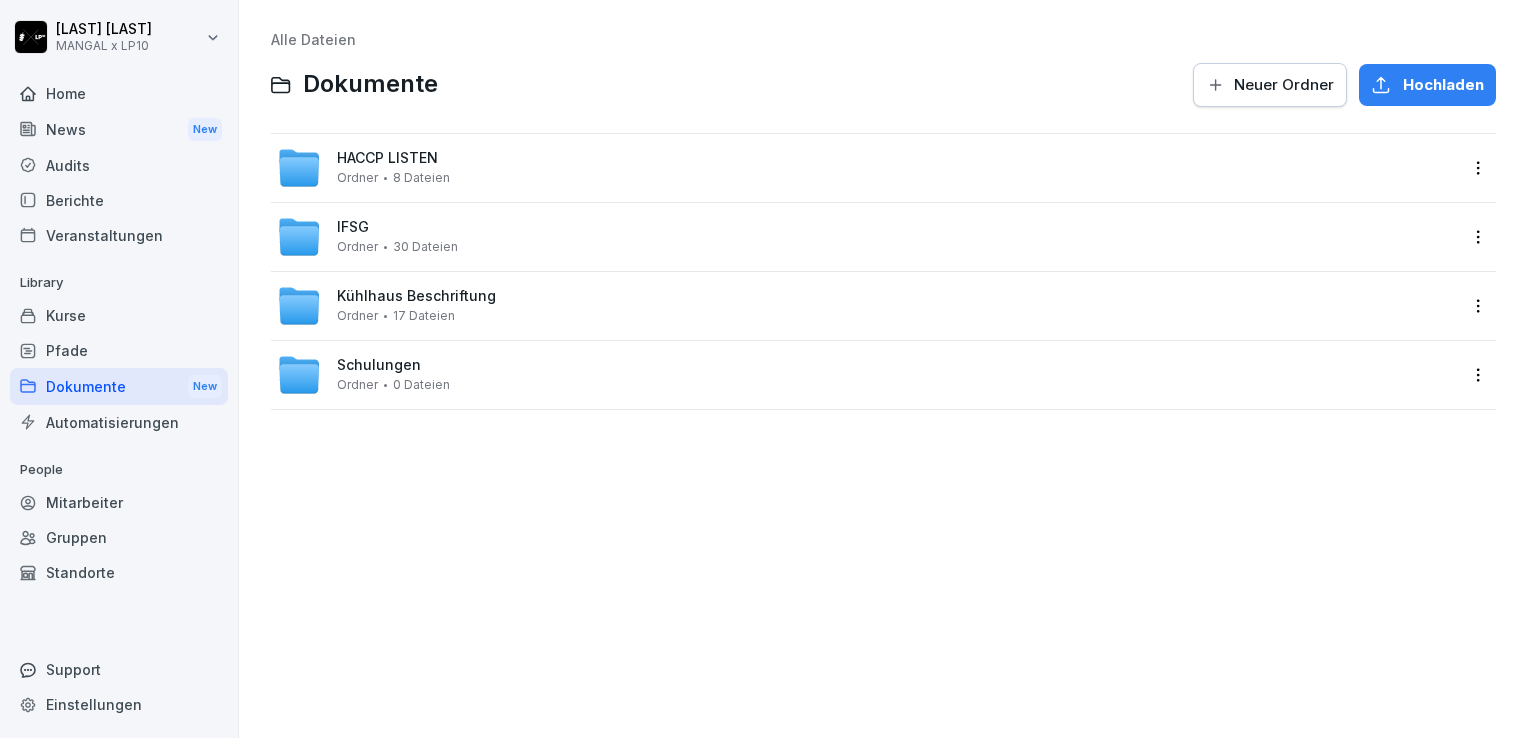 click on "Kurse" at bounding box center (119, 315) 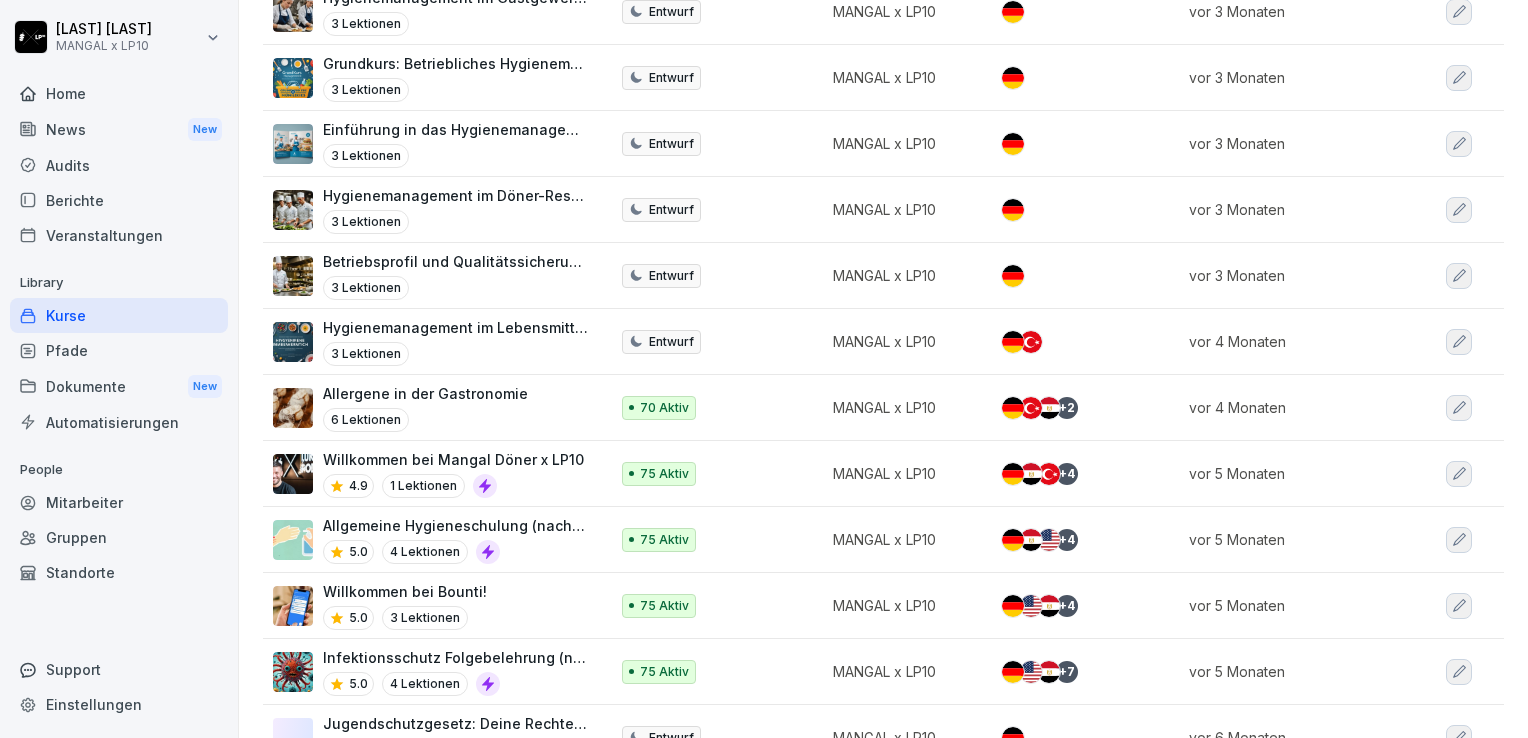 scroll, scrollTop: 1780, scrollLeft: 0, axis: vertical 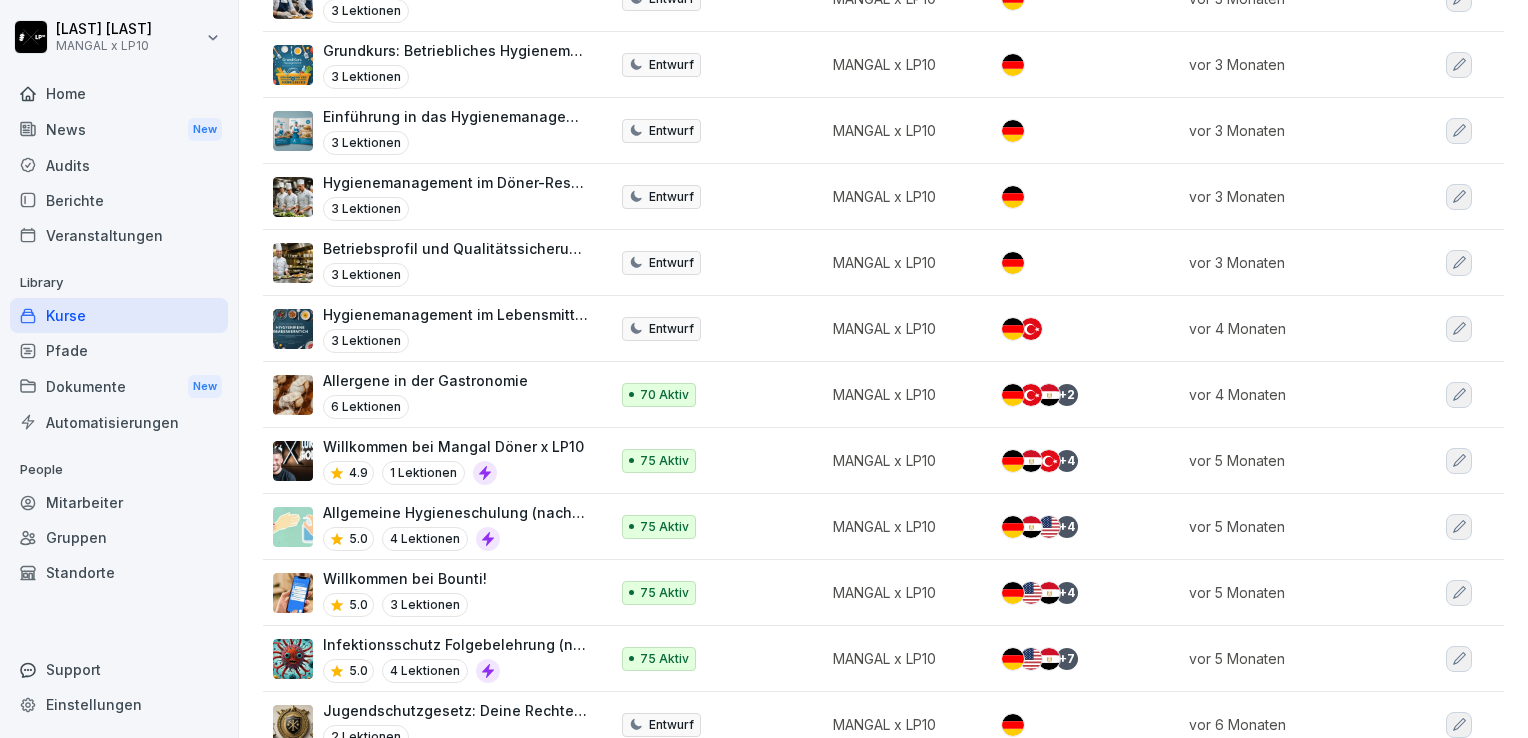 click on "Allergene in der Gastronomie" at bounding box center [425, 380] 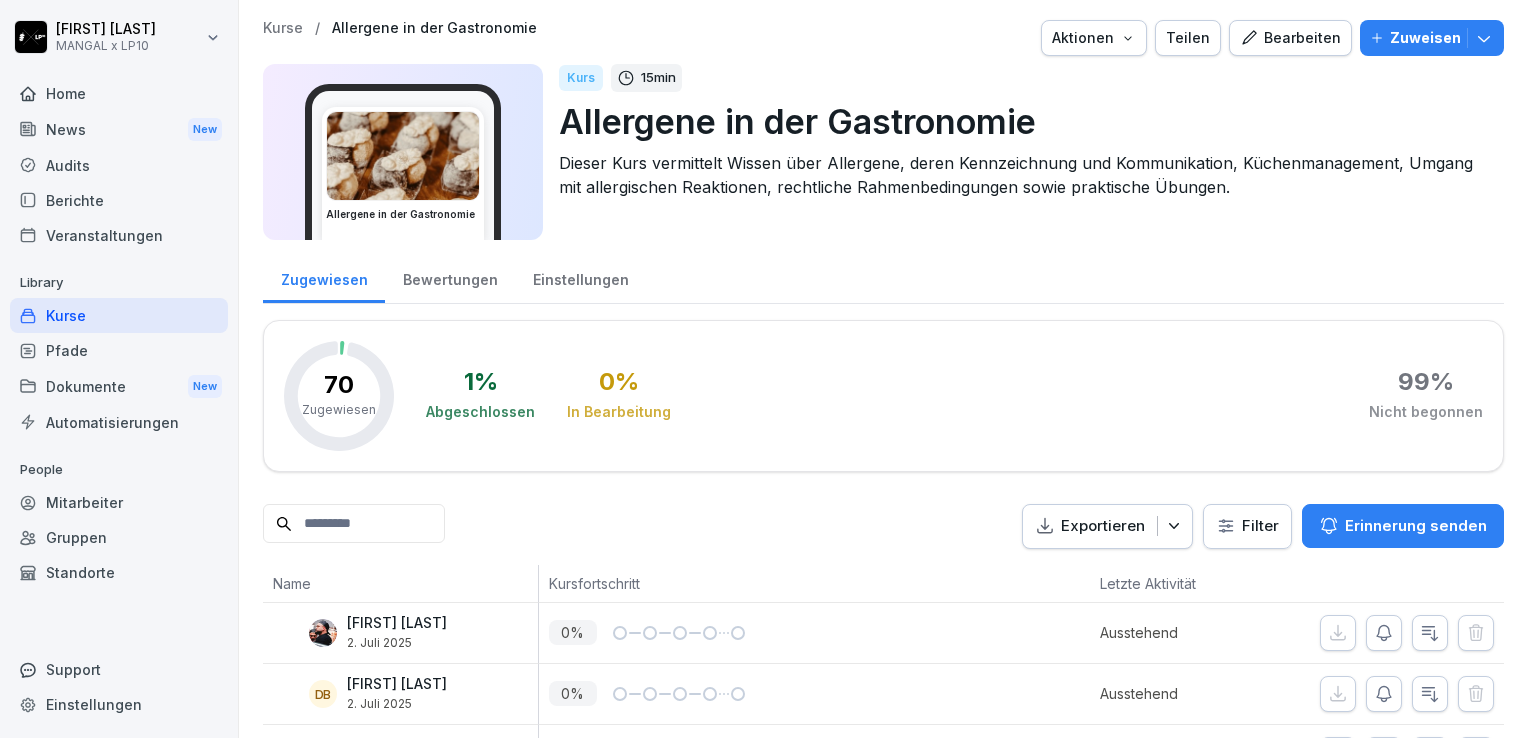 scroll, scrollTop: 0, scrollLeft: 0, axis: both 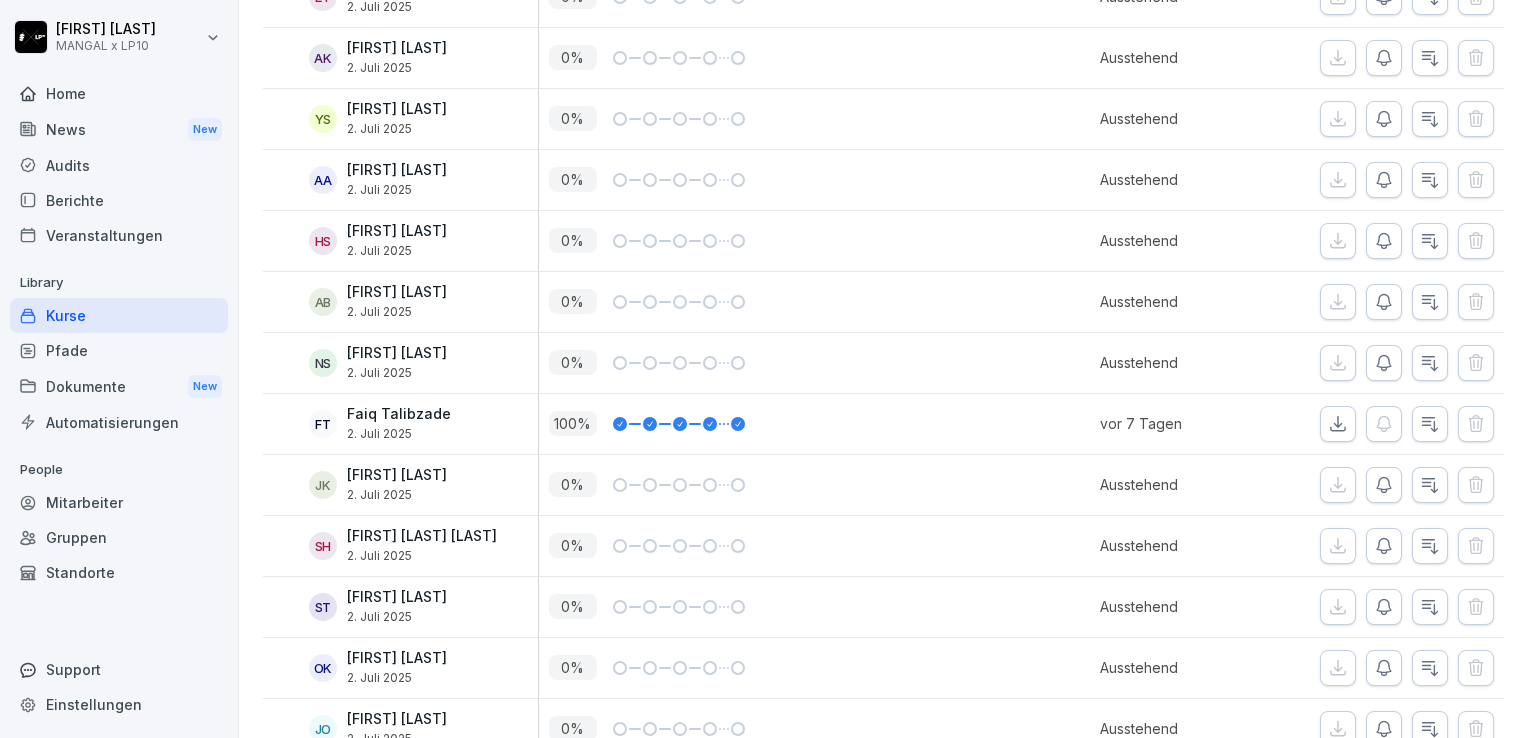 click at bounding box center (1338, 424) 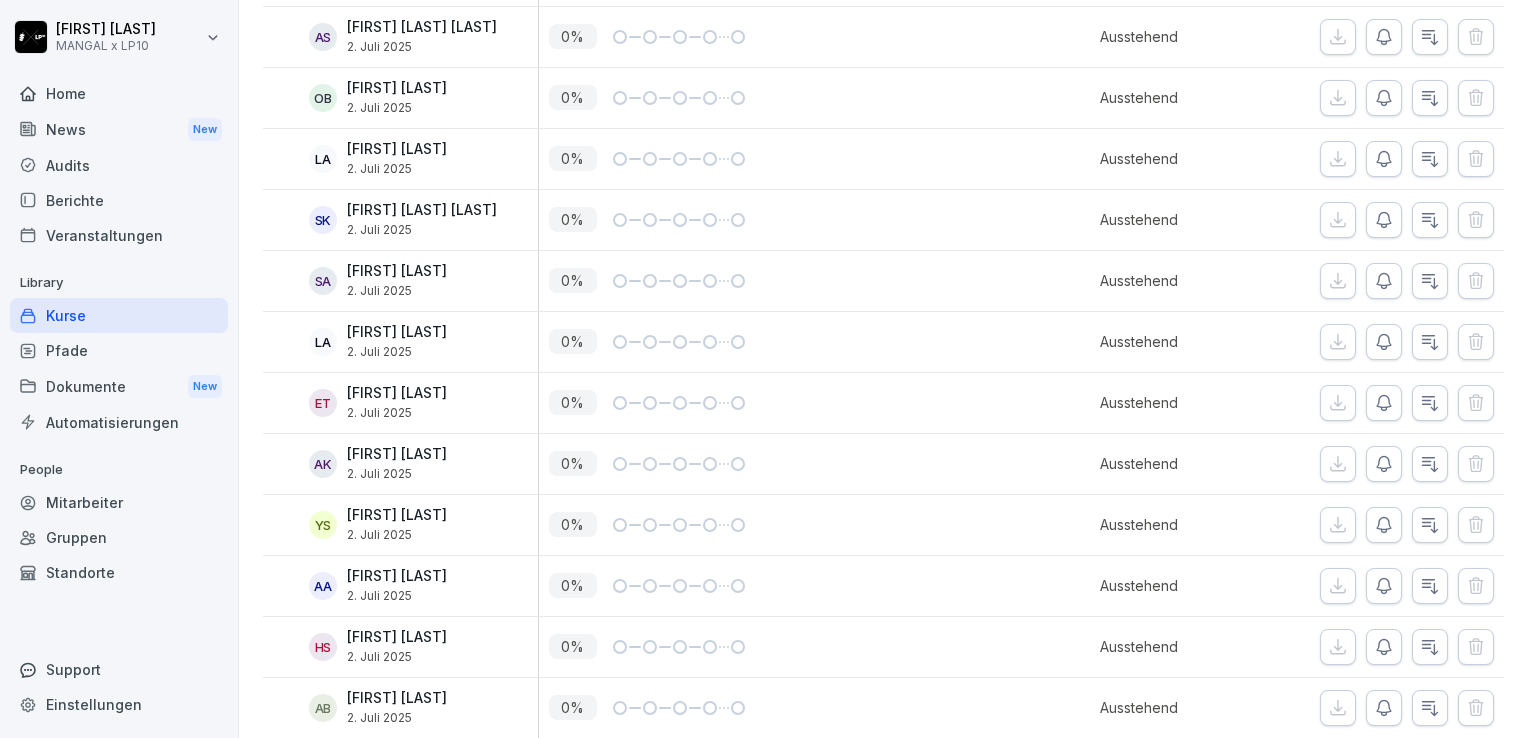 scroll, scrollTop: 0, scrollLeft: 0, axis: both 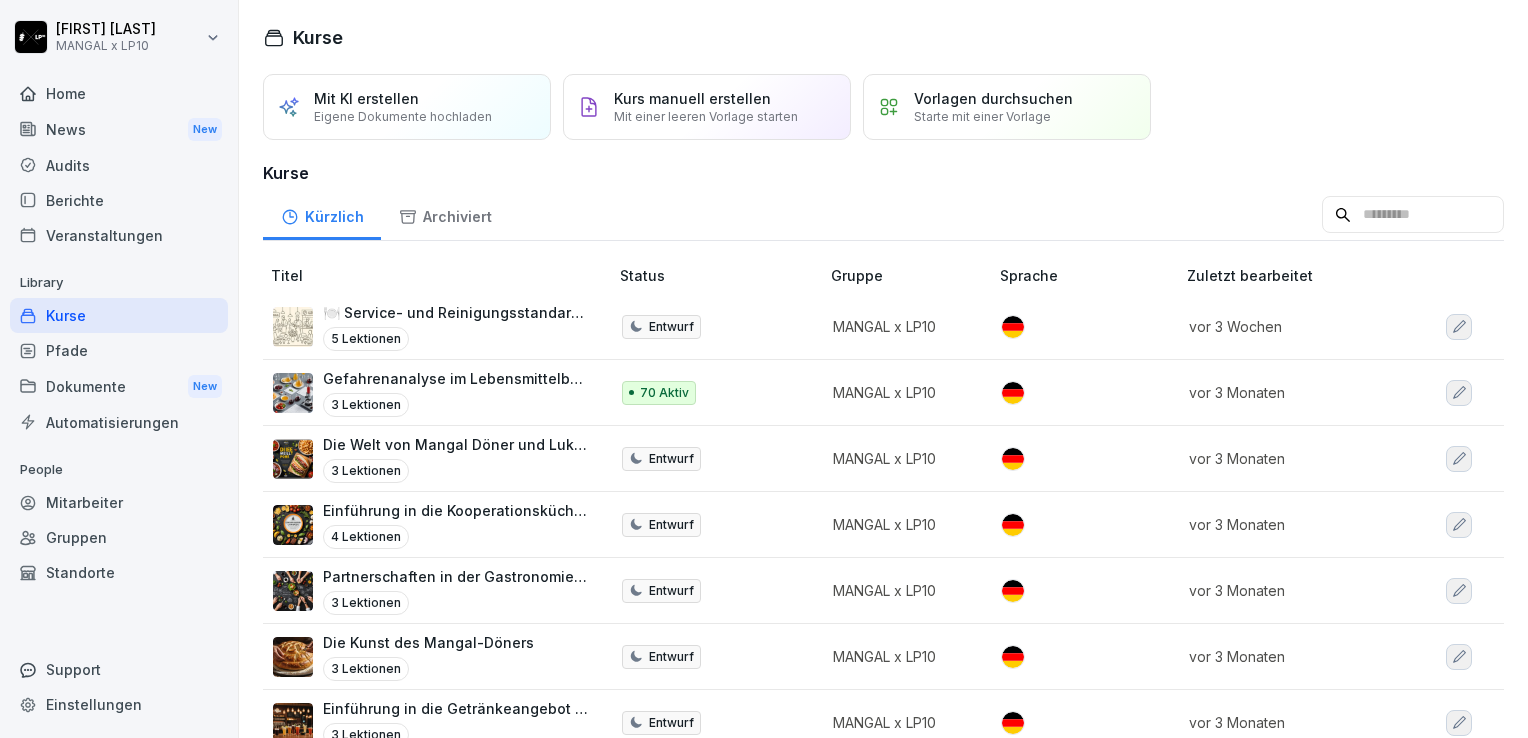 click on "Audits" at bounding box center (119, 165) 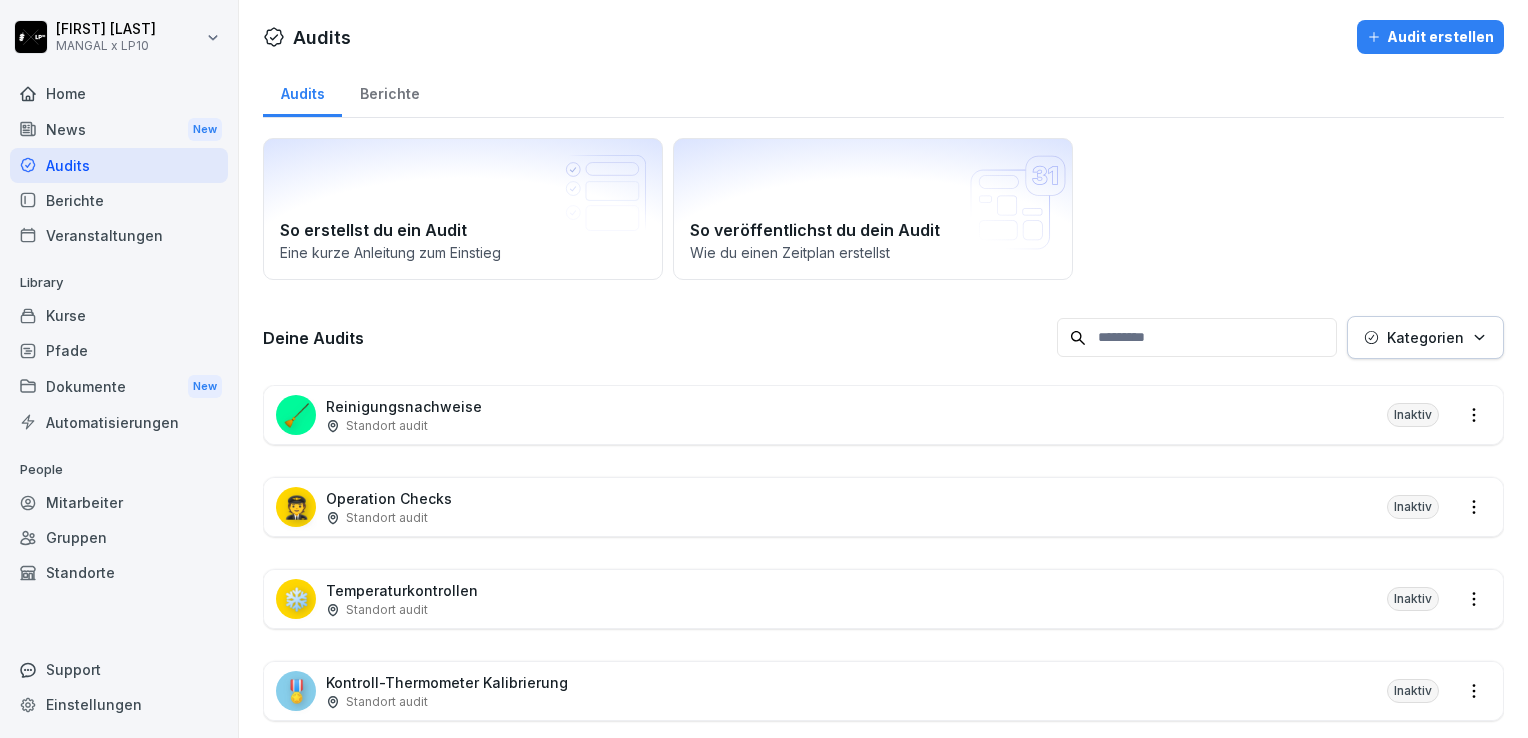 click on "Reinigungsnachweise" at bounding box center (404, 406) 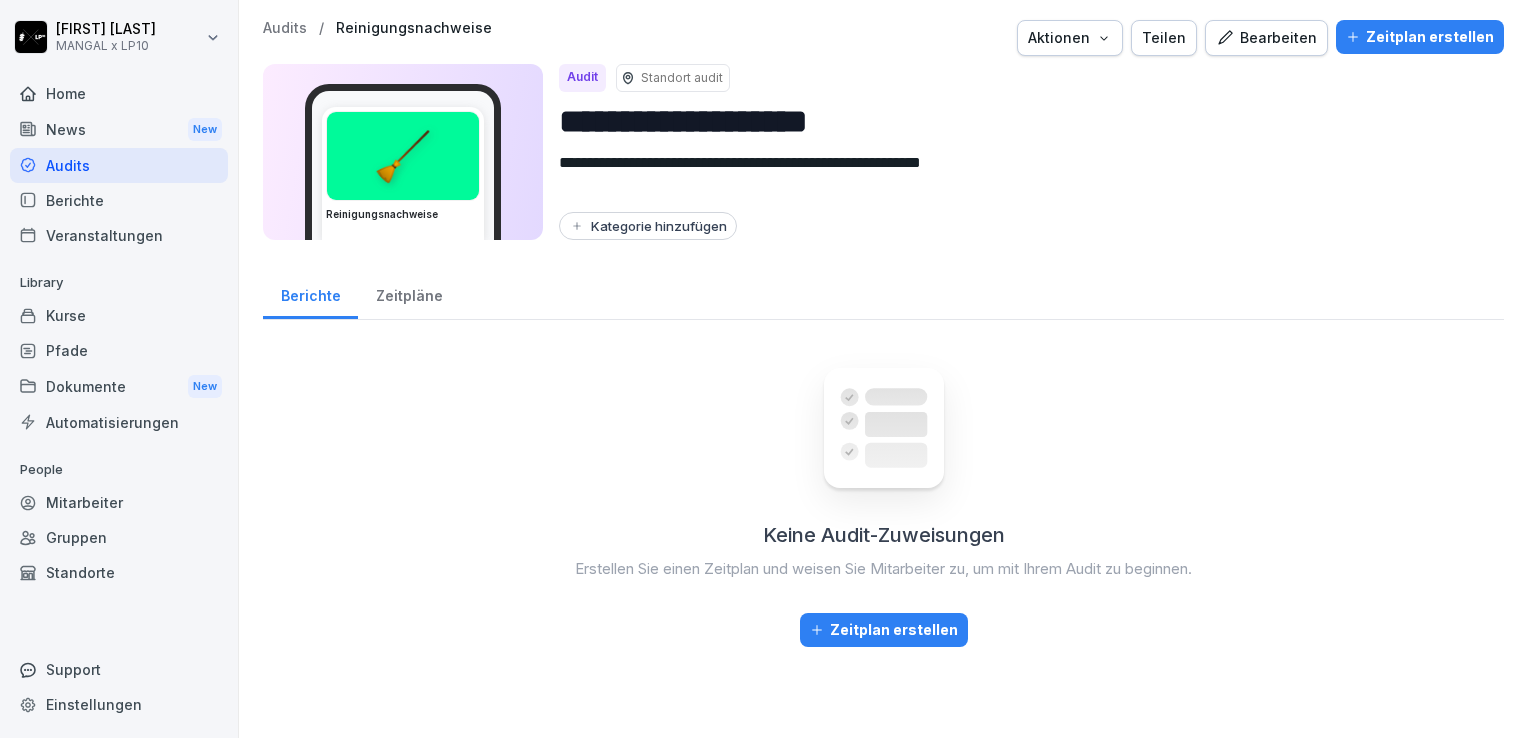 click on "Bearbeiten" at bounding box center [1266, 38] 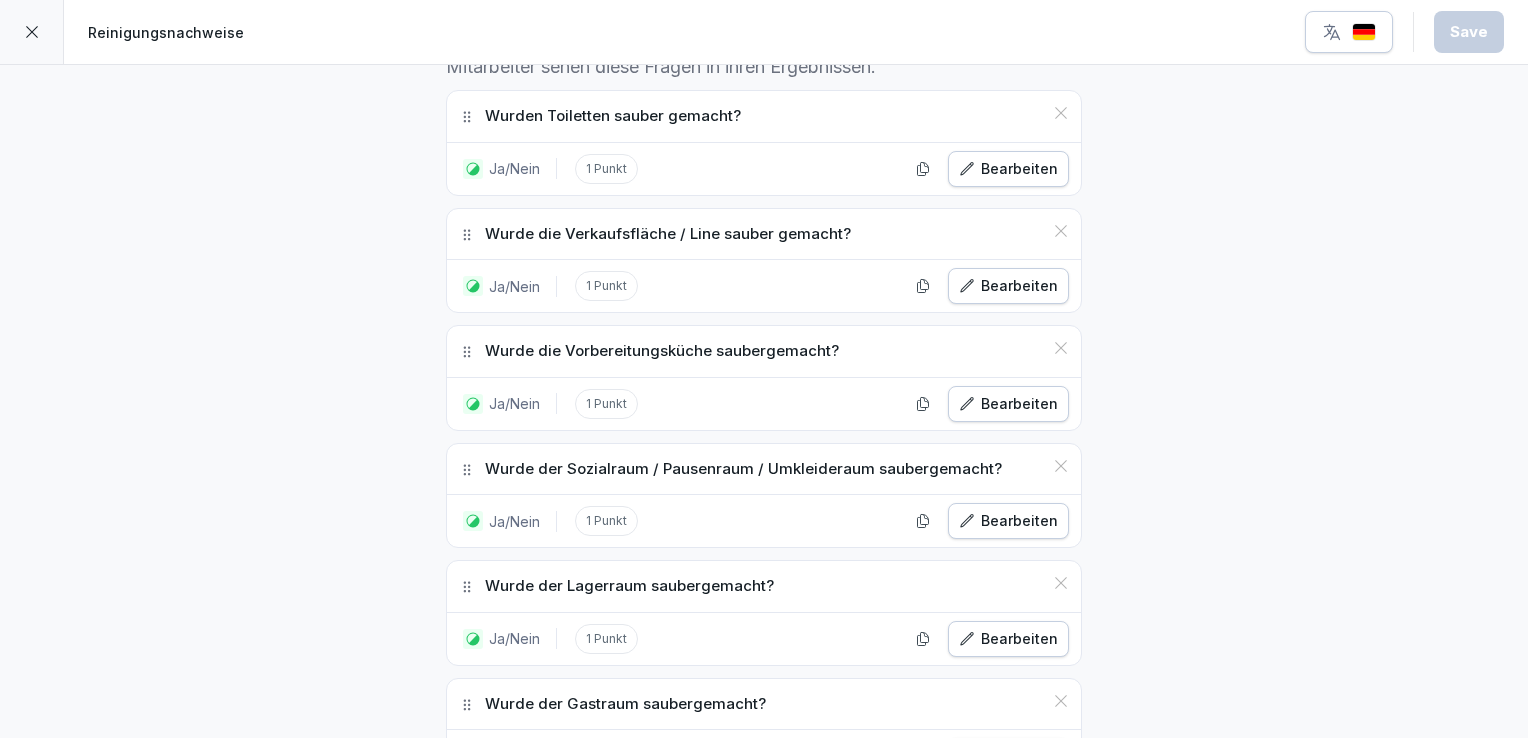 scroll, scrollTop: 783, scrollLeft: 0, axis: vertical 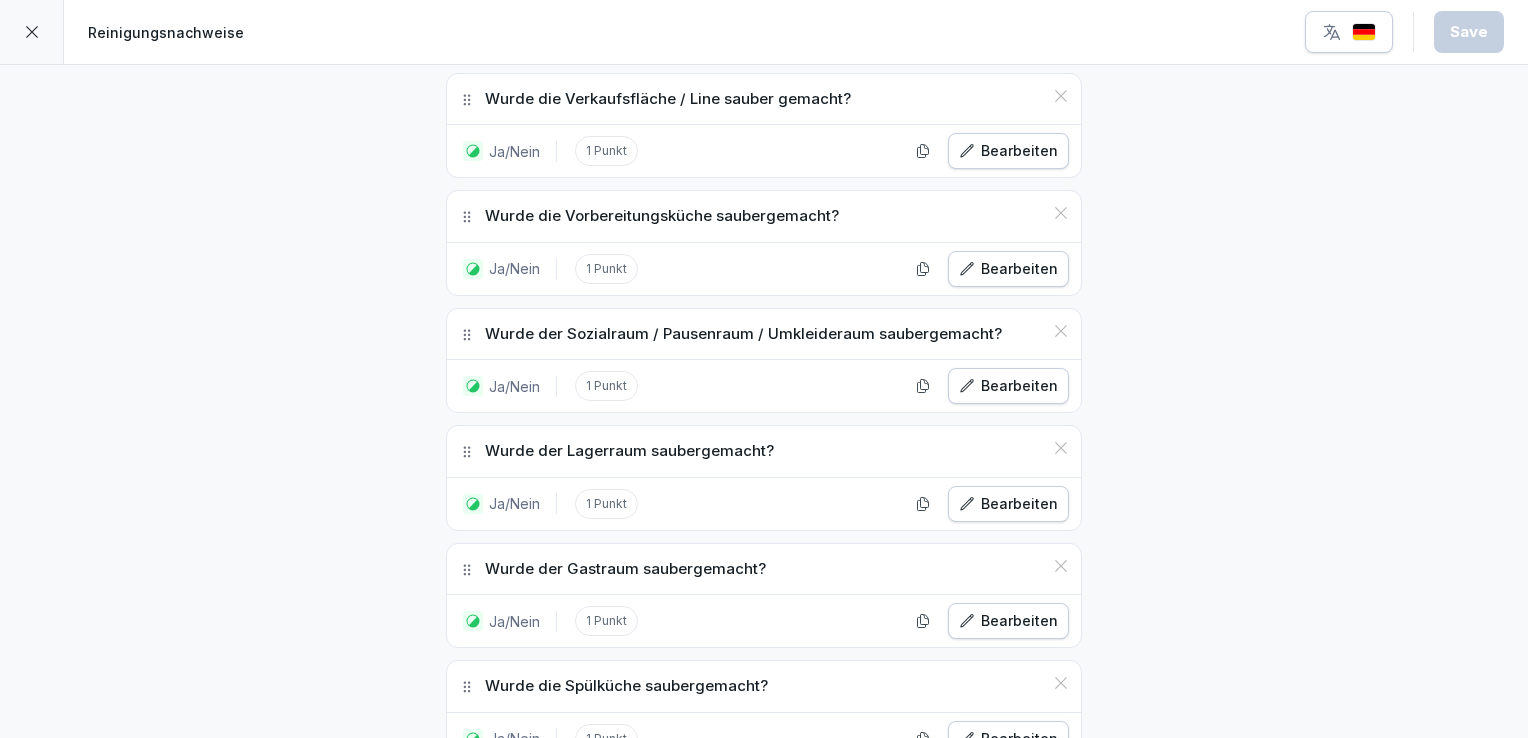 click on "**********" at bounding box center [764, 414] 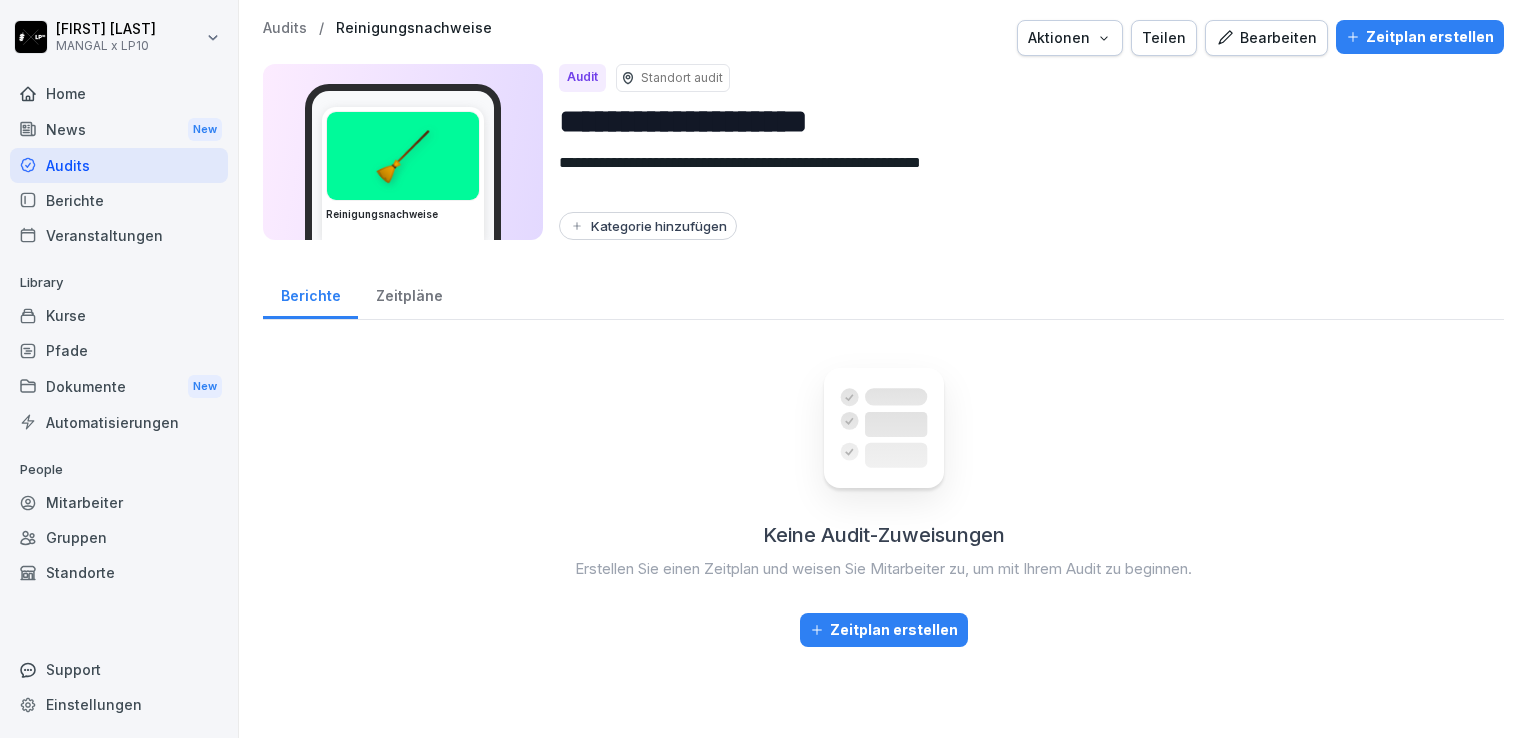 click on "Audits" at bounding box center [119, 165] 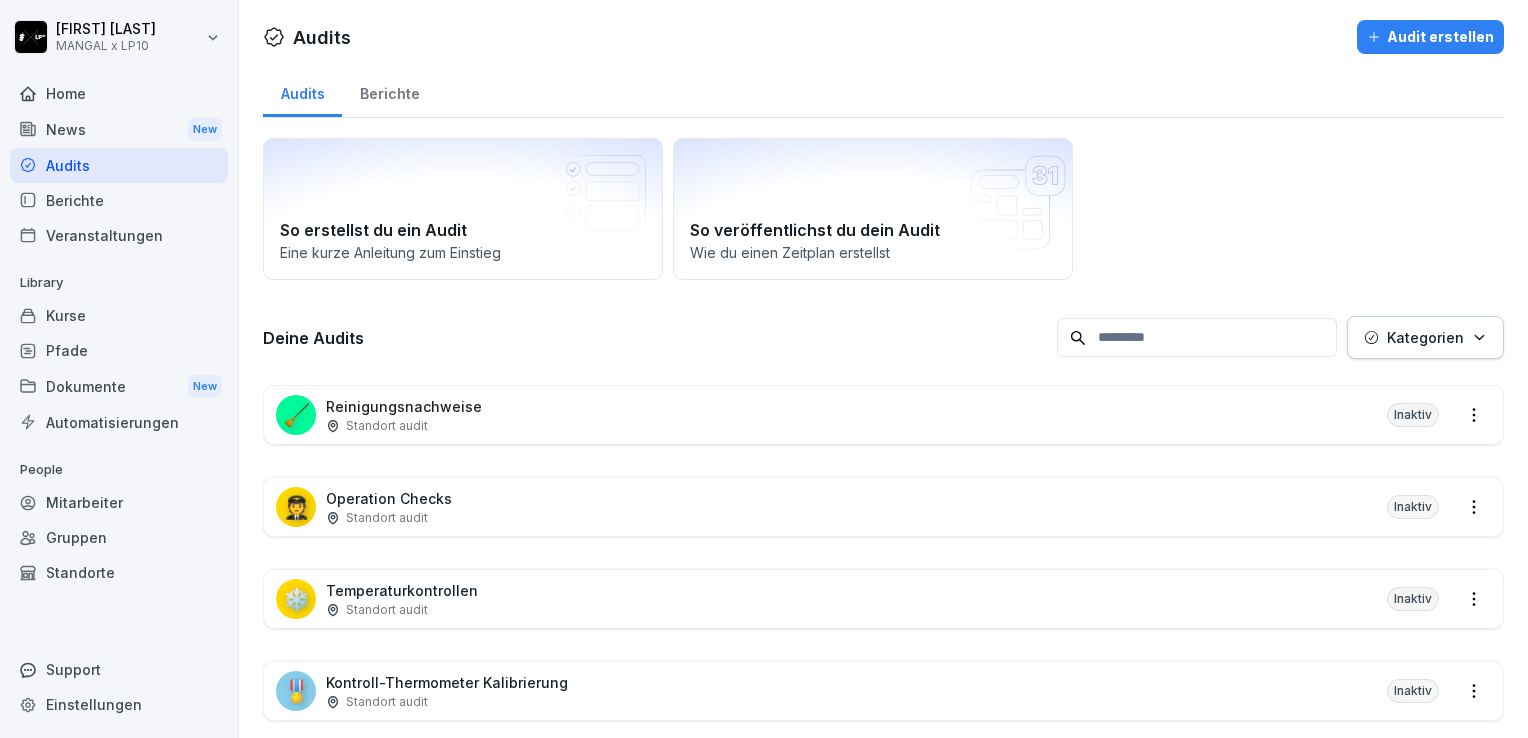 click on "Audit erstellen" at bounding box center [1430, 37] 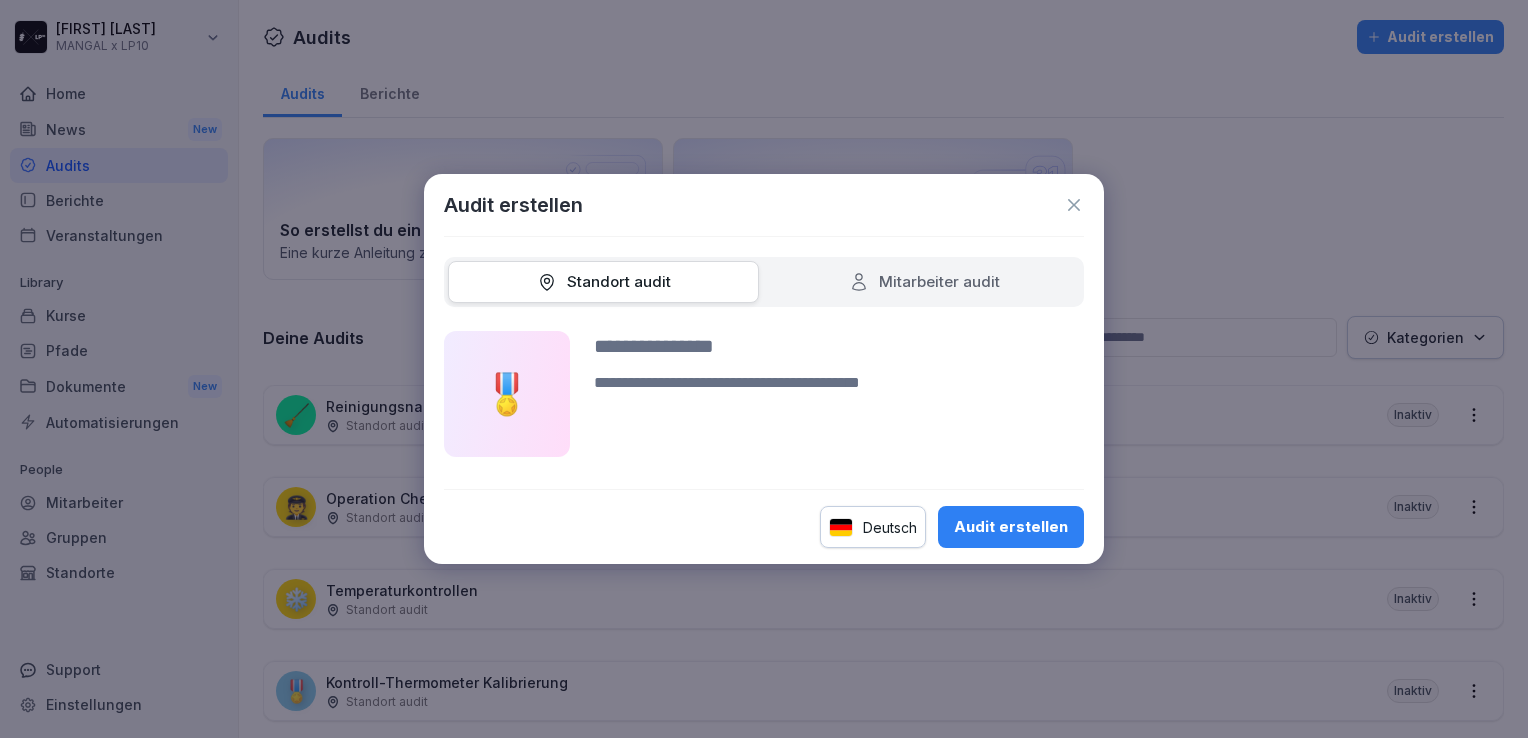 click at bounding box center [839, 346] 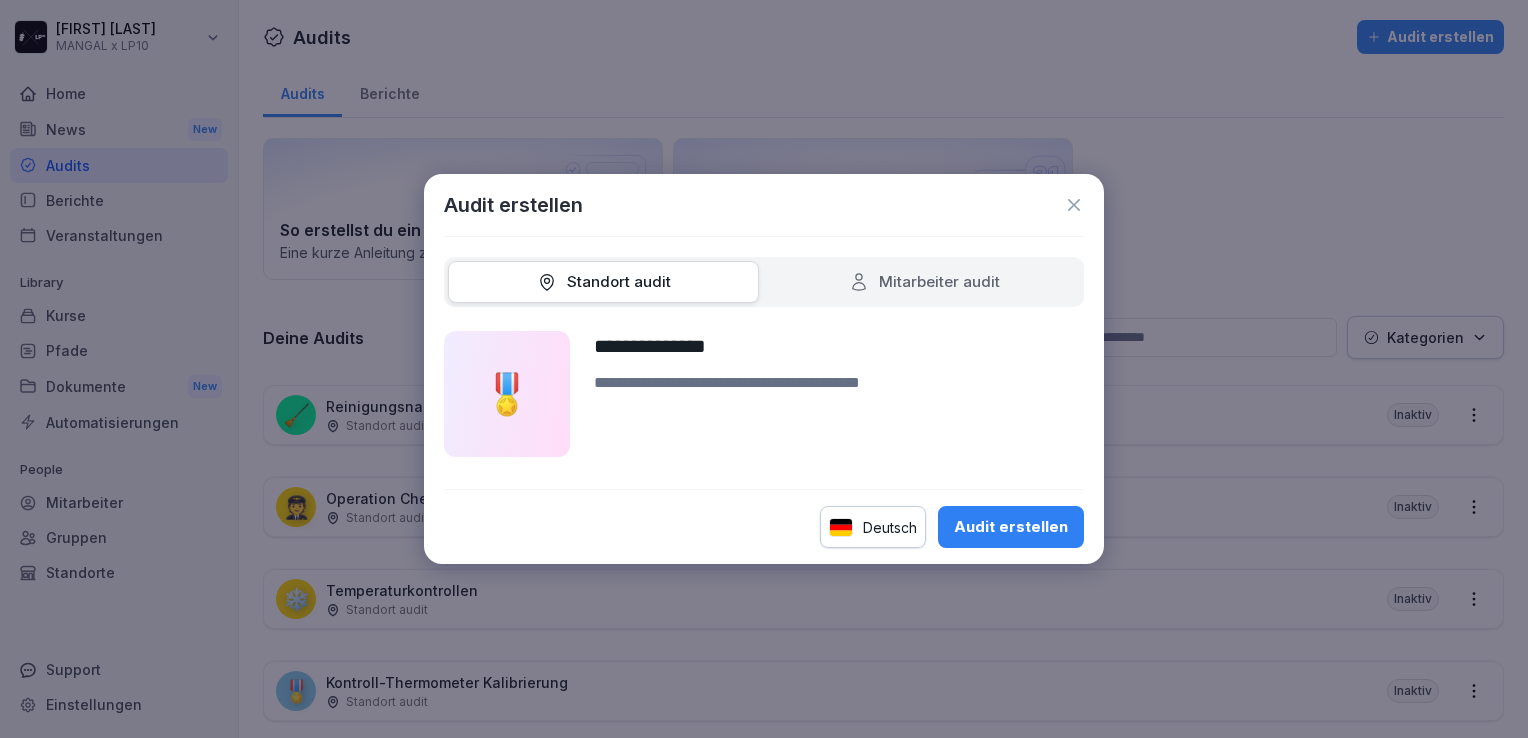 type on "**********" 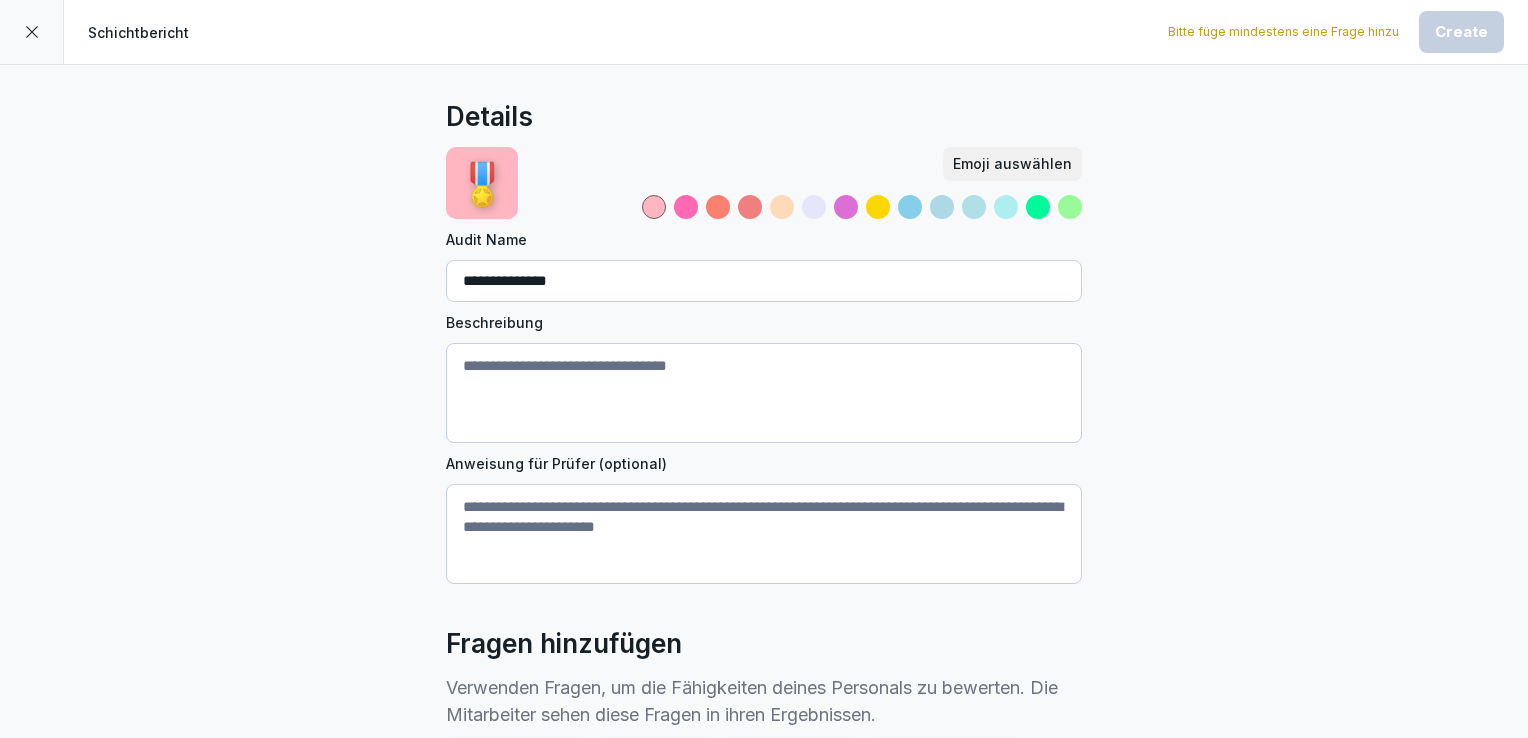 click on "Emoji auswählen" at bounding box center (1012, 164) 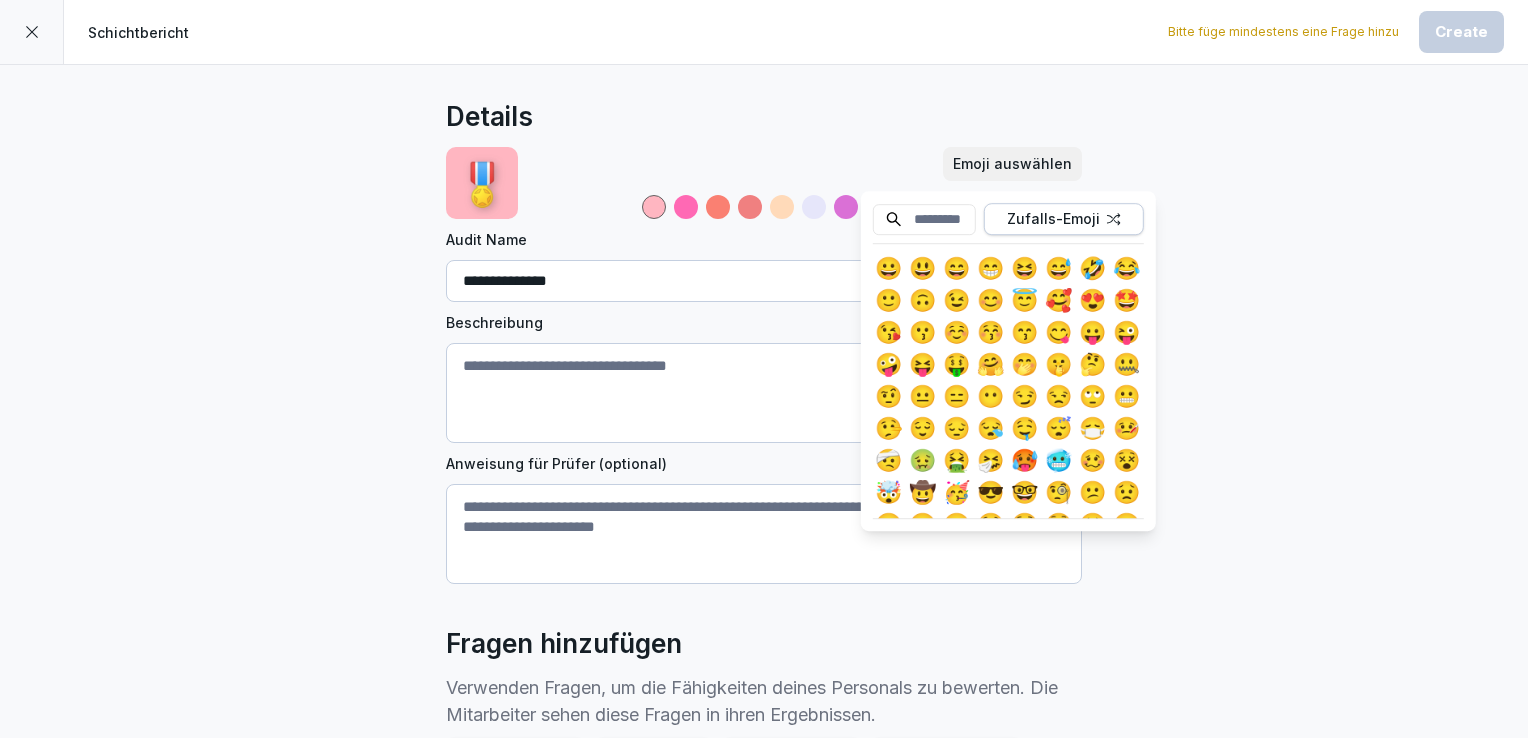 scroll, scrollTop: 0, scrollLeft: 14, axis: horizontal 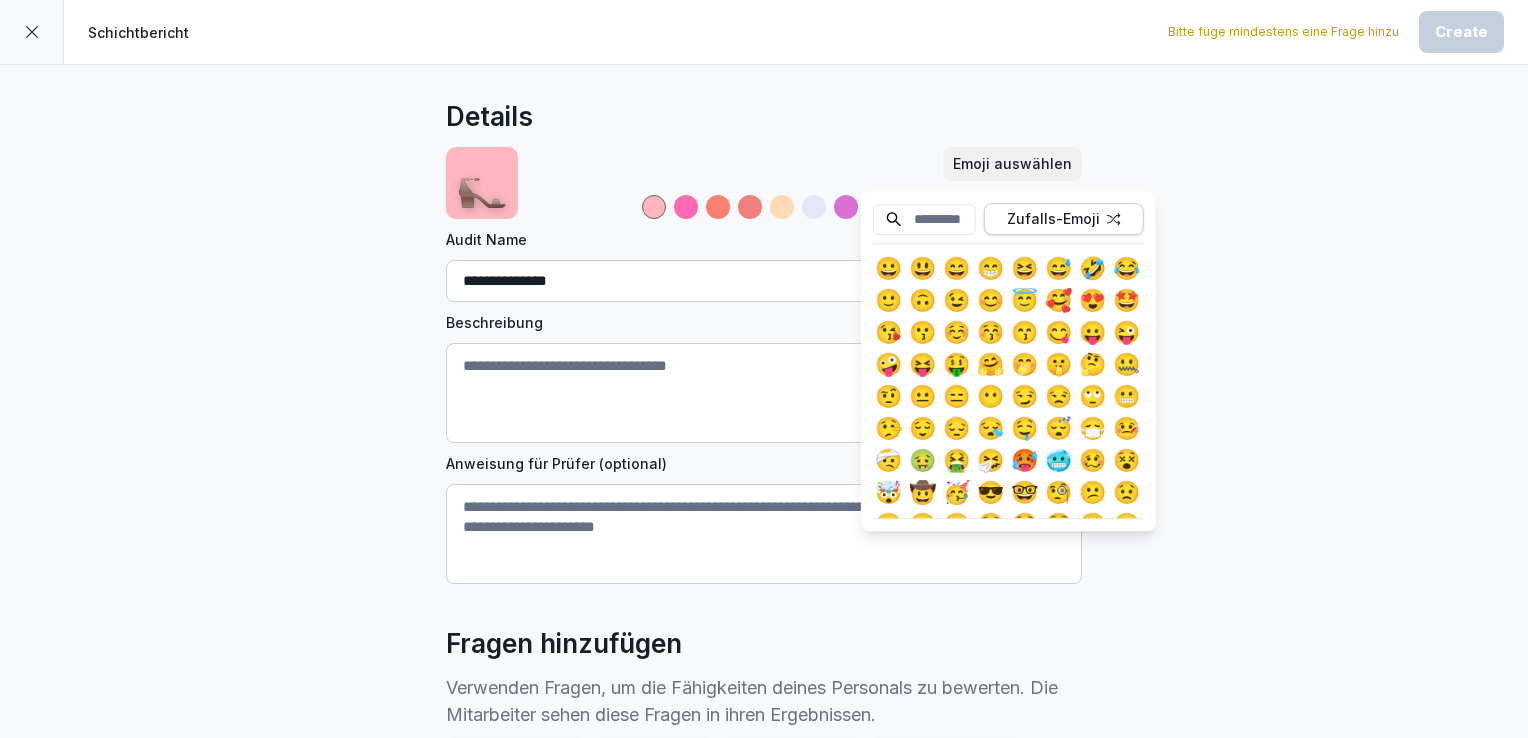 click on "Zufalls-Emoji" at bounding box center (1064, 219) 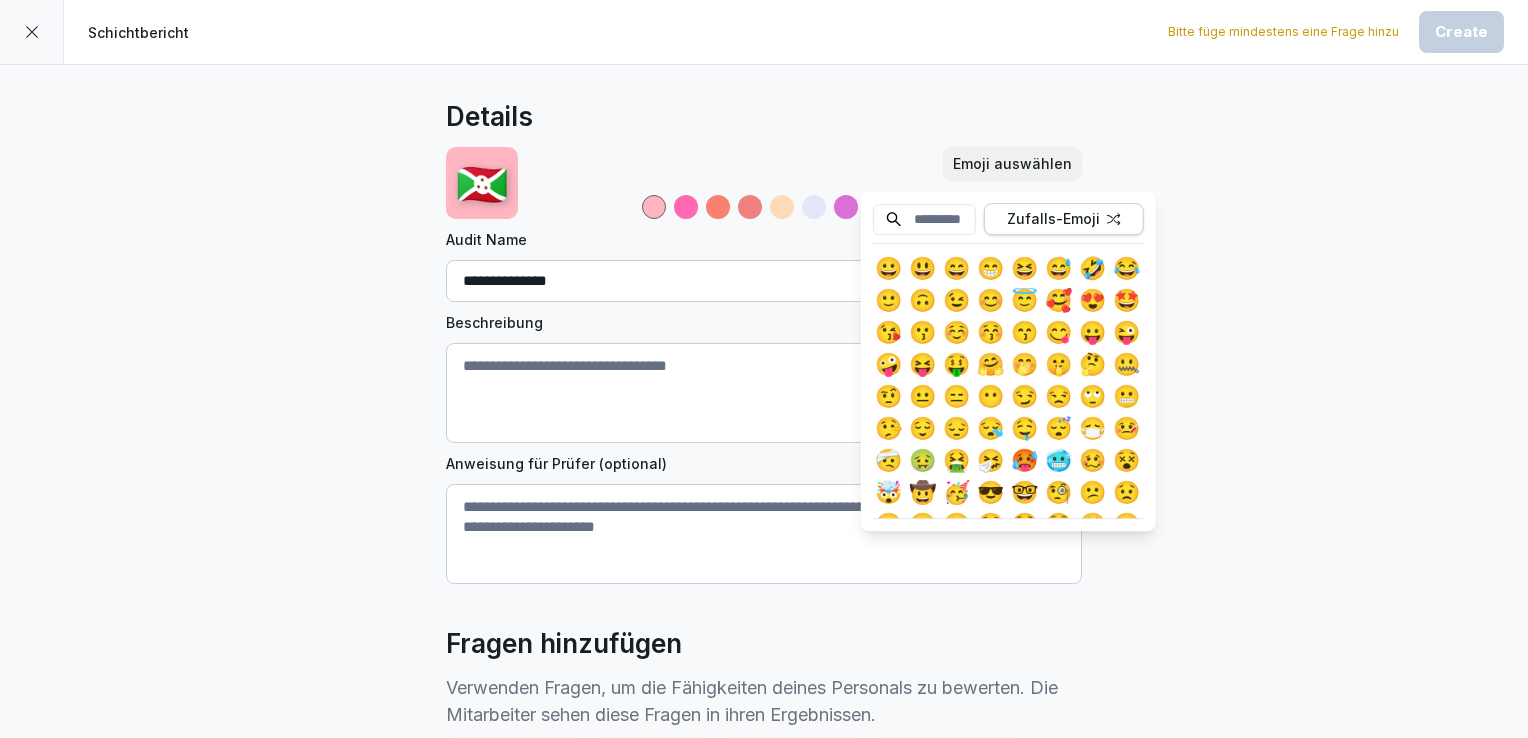 click on "Zufalls-Emoji" at bounding box center (1064, 219) 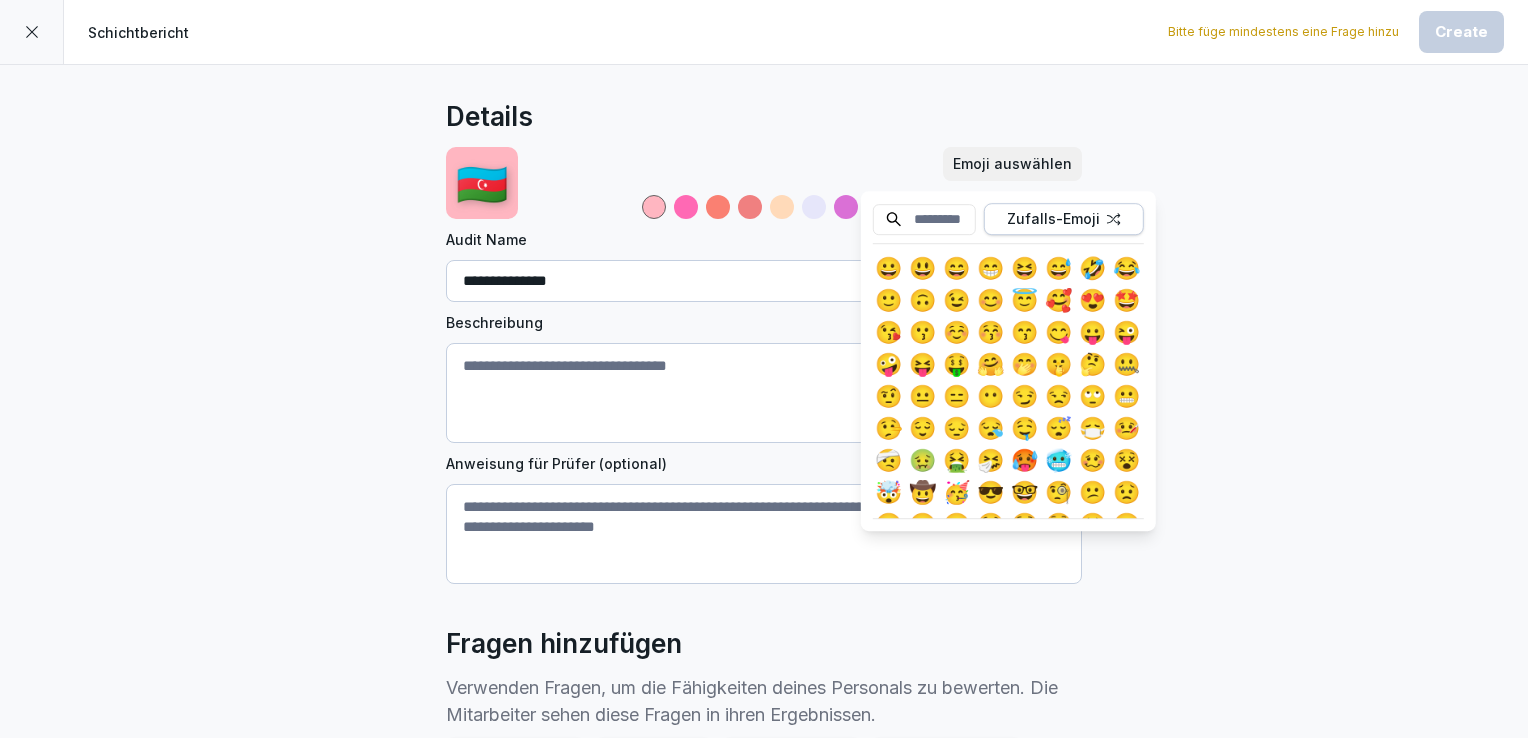 click on "Zufalls-Emoji" at bounding box center [1064, 219] 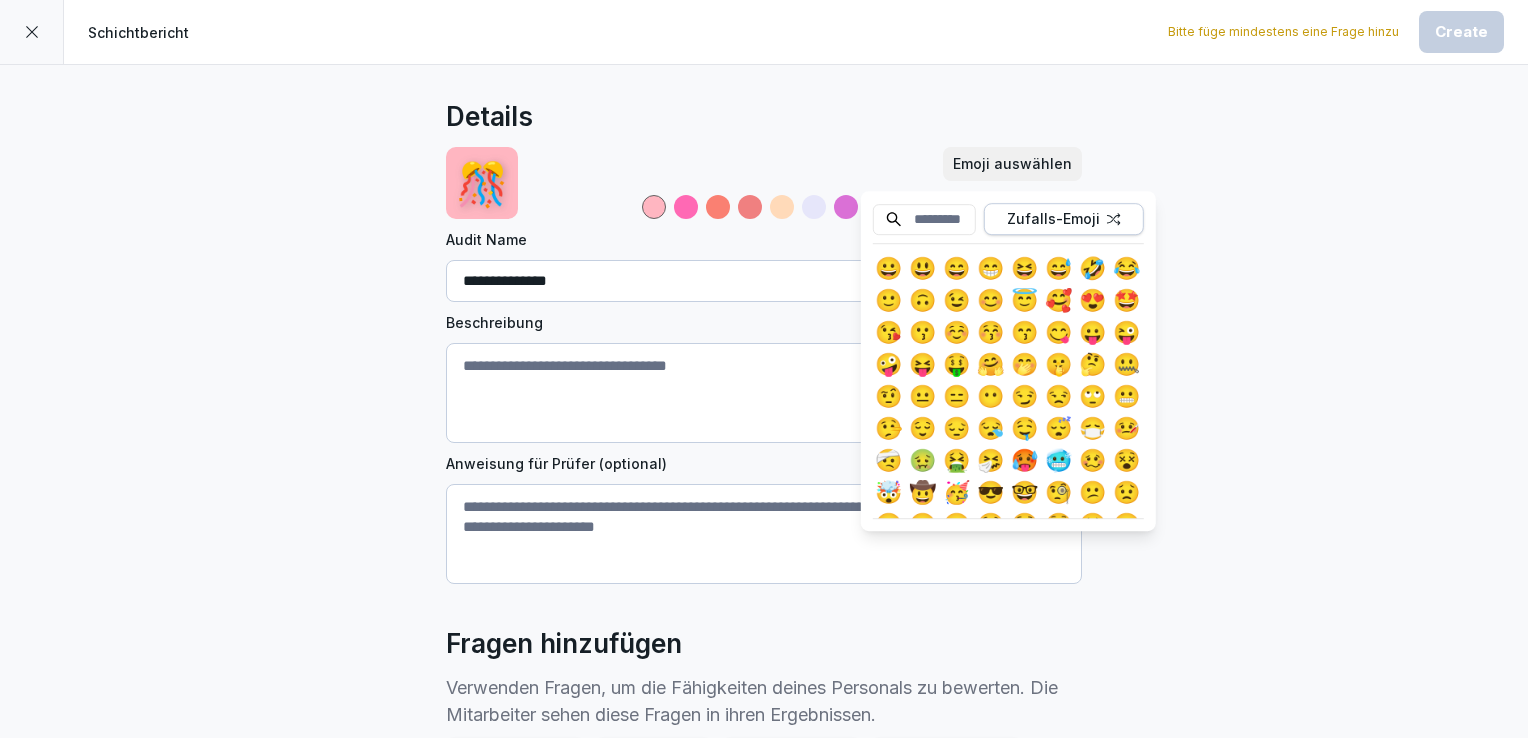 click on "Zufalls-Emoji" at bounding box center (1064, 219) 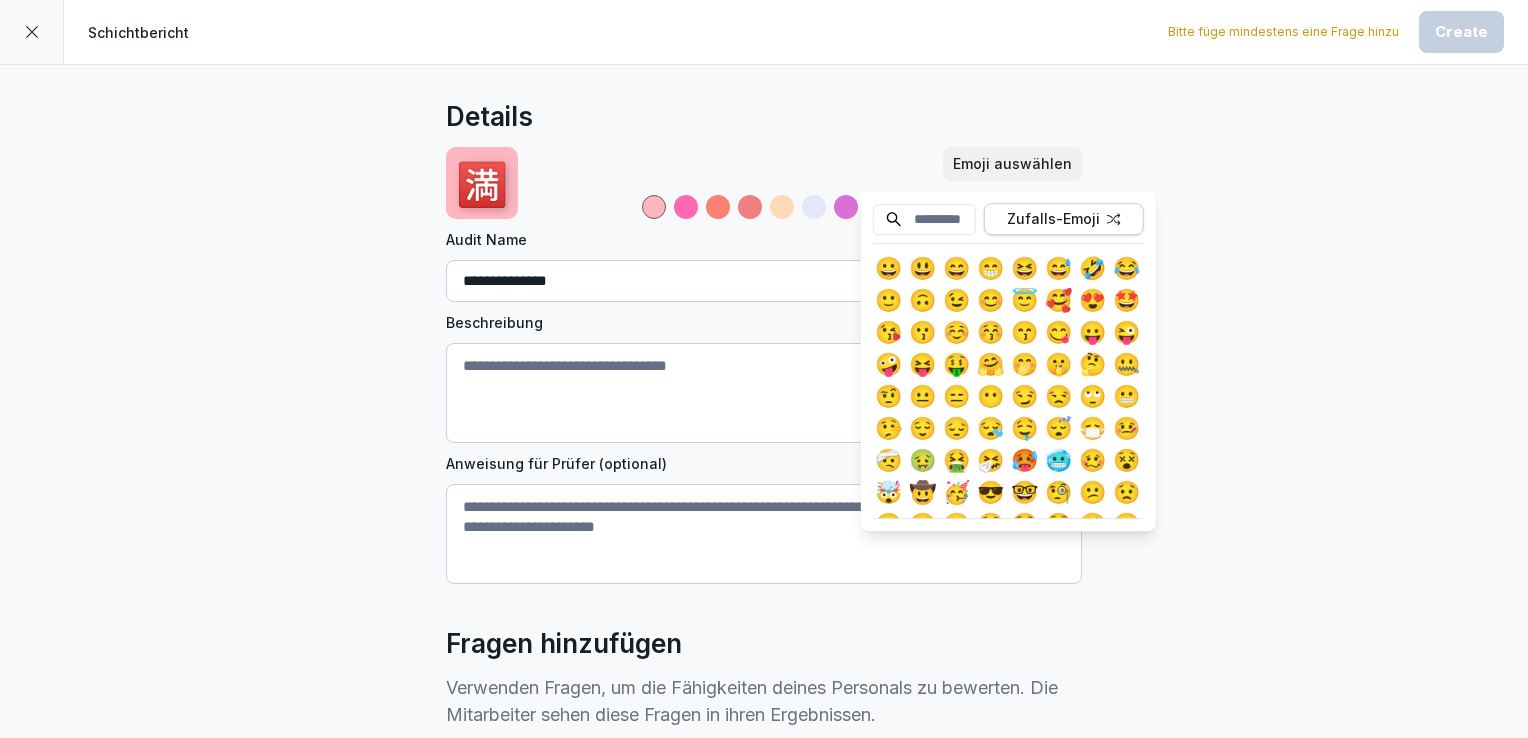 click on "Zufalls-Emoji" at bounding box center [1064, 219] 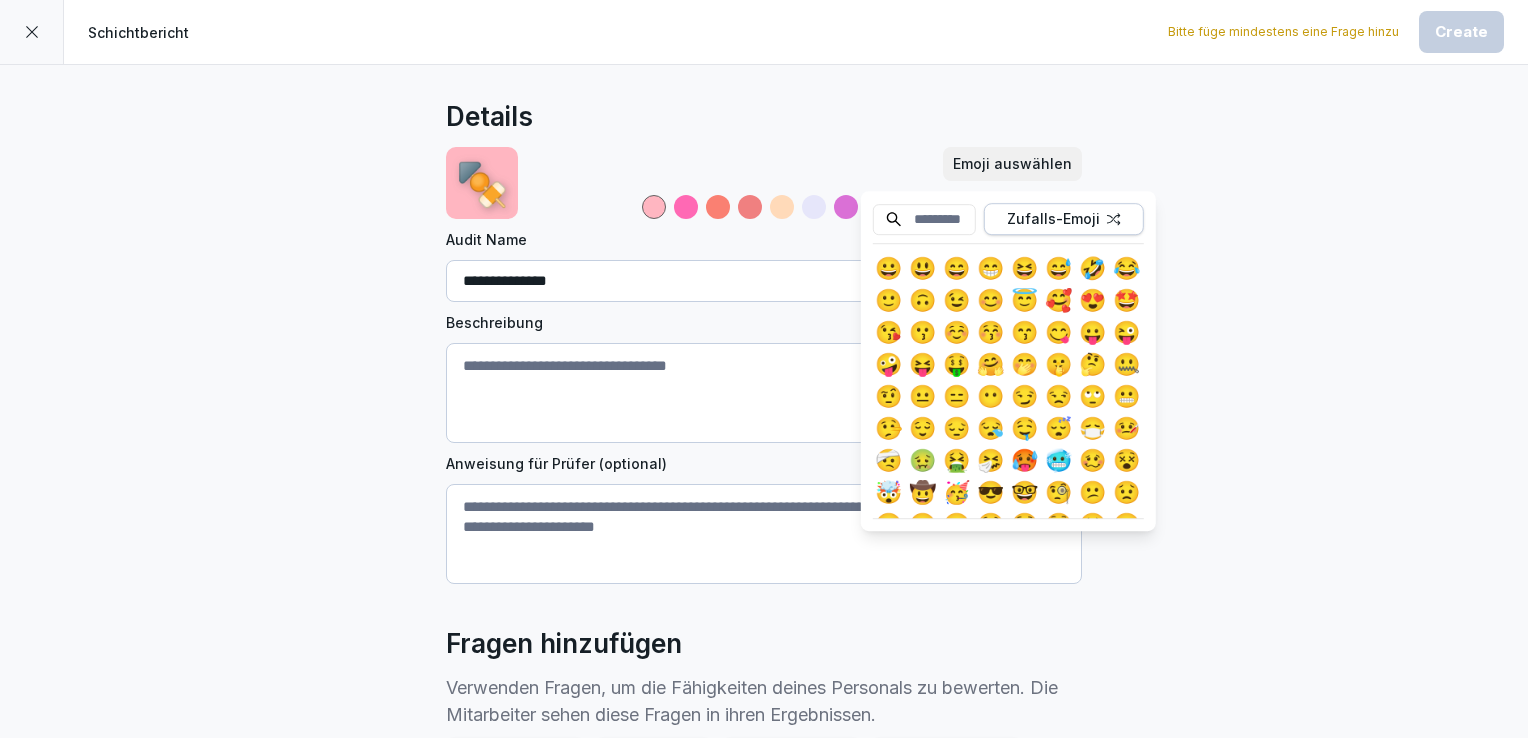 click on "Zufalls-Emoji" at bounding box center (1064, 219) 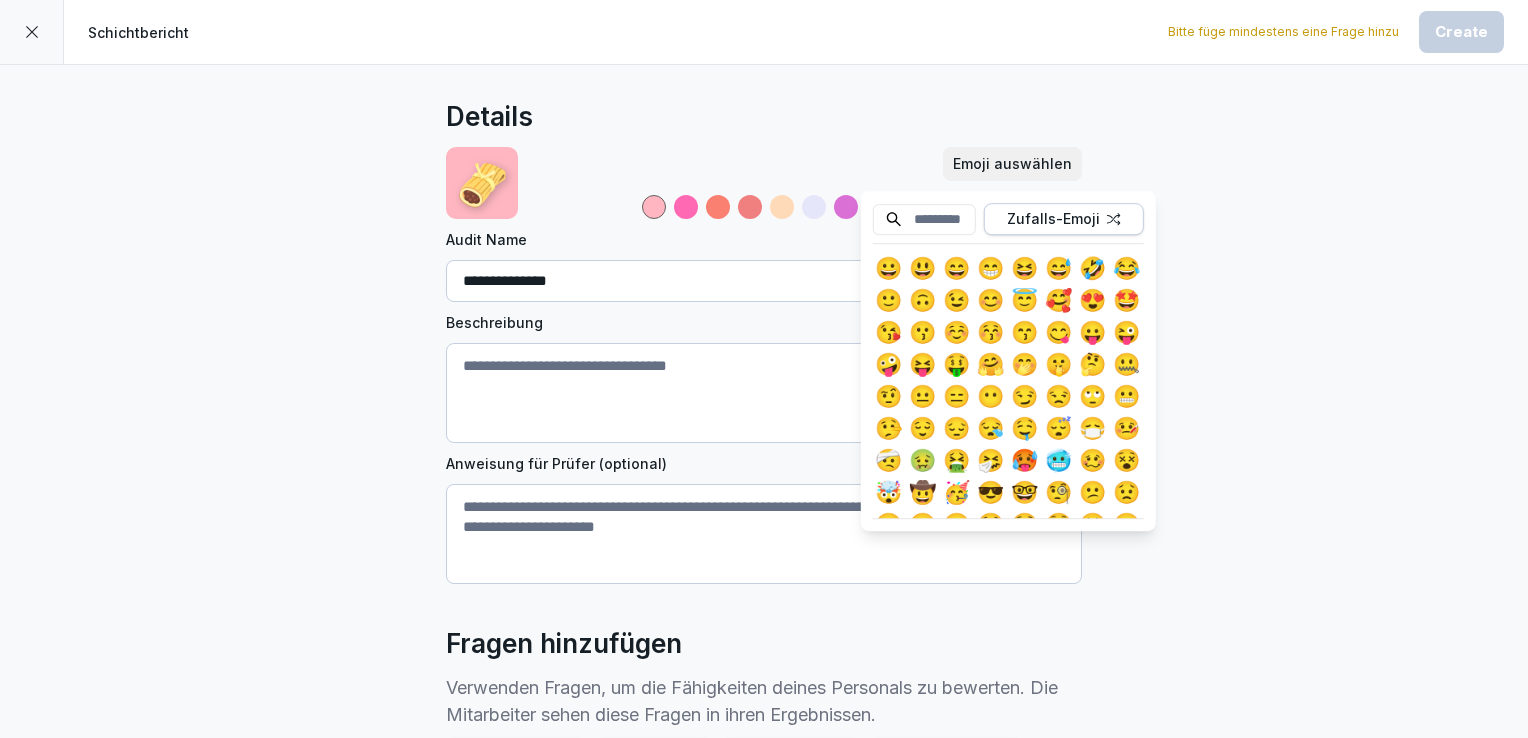 click on "Zufalls-Emoji" at bounding box center (1064, 219) 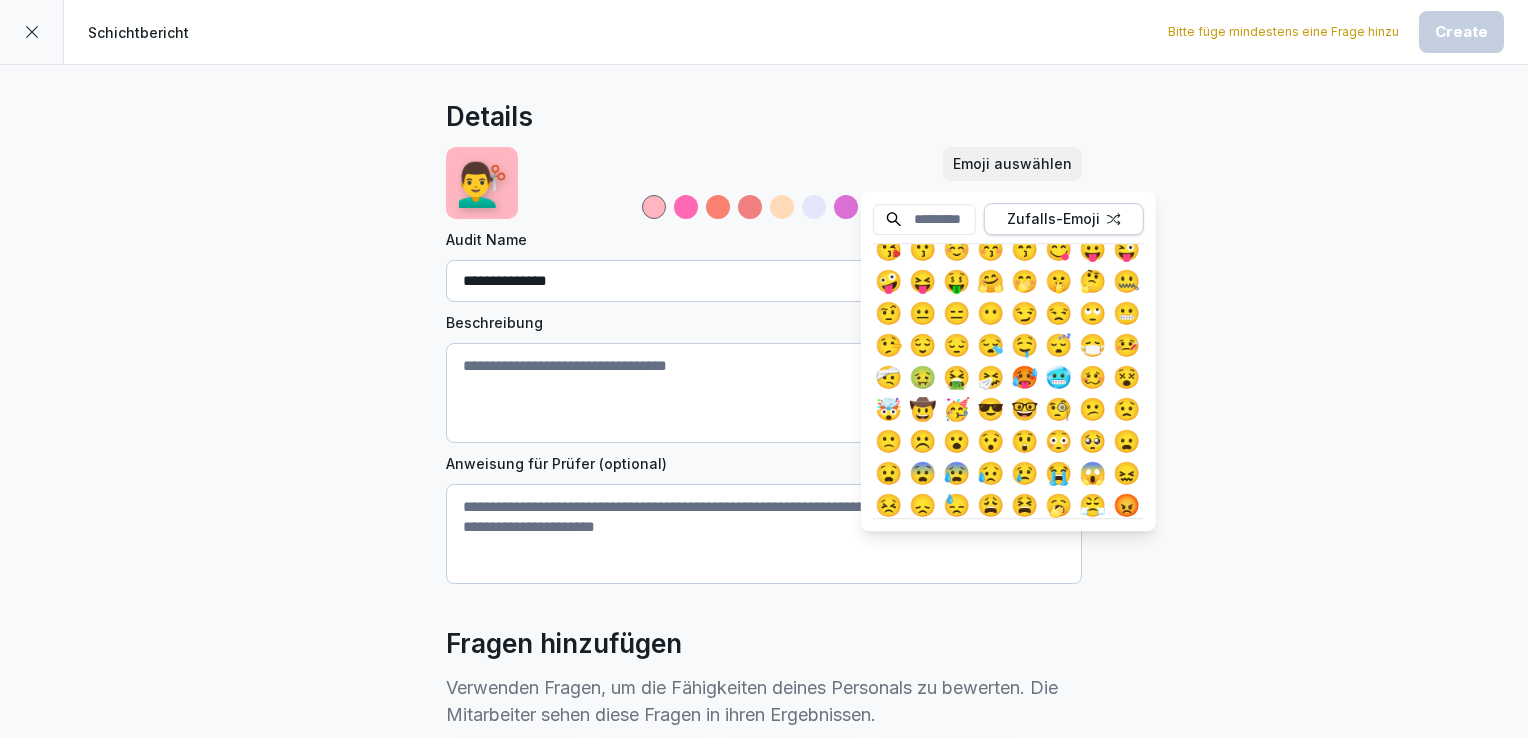 scroll, scrollTop: 0, scrollLeft: 0, axis: both 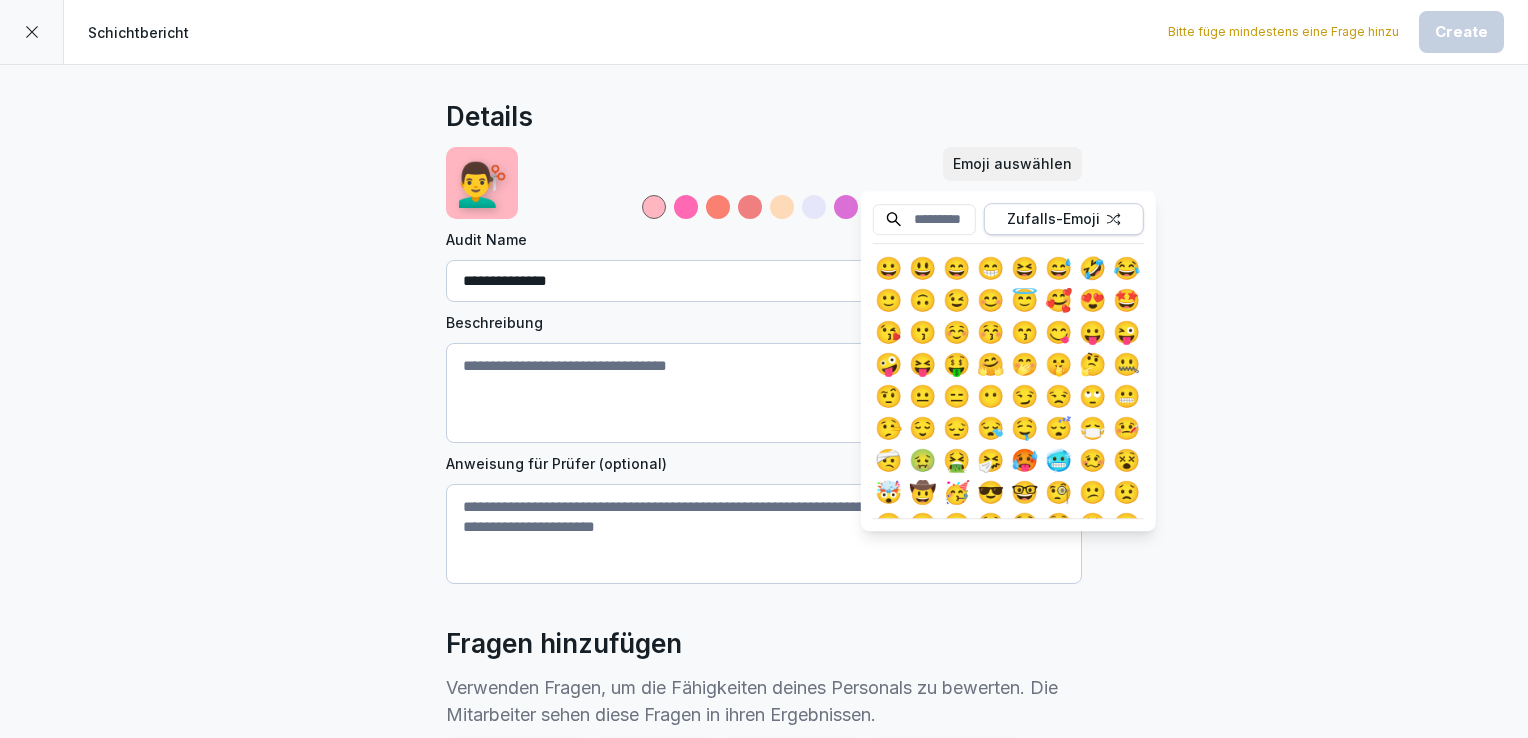 click at bounding box center [924, 219] 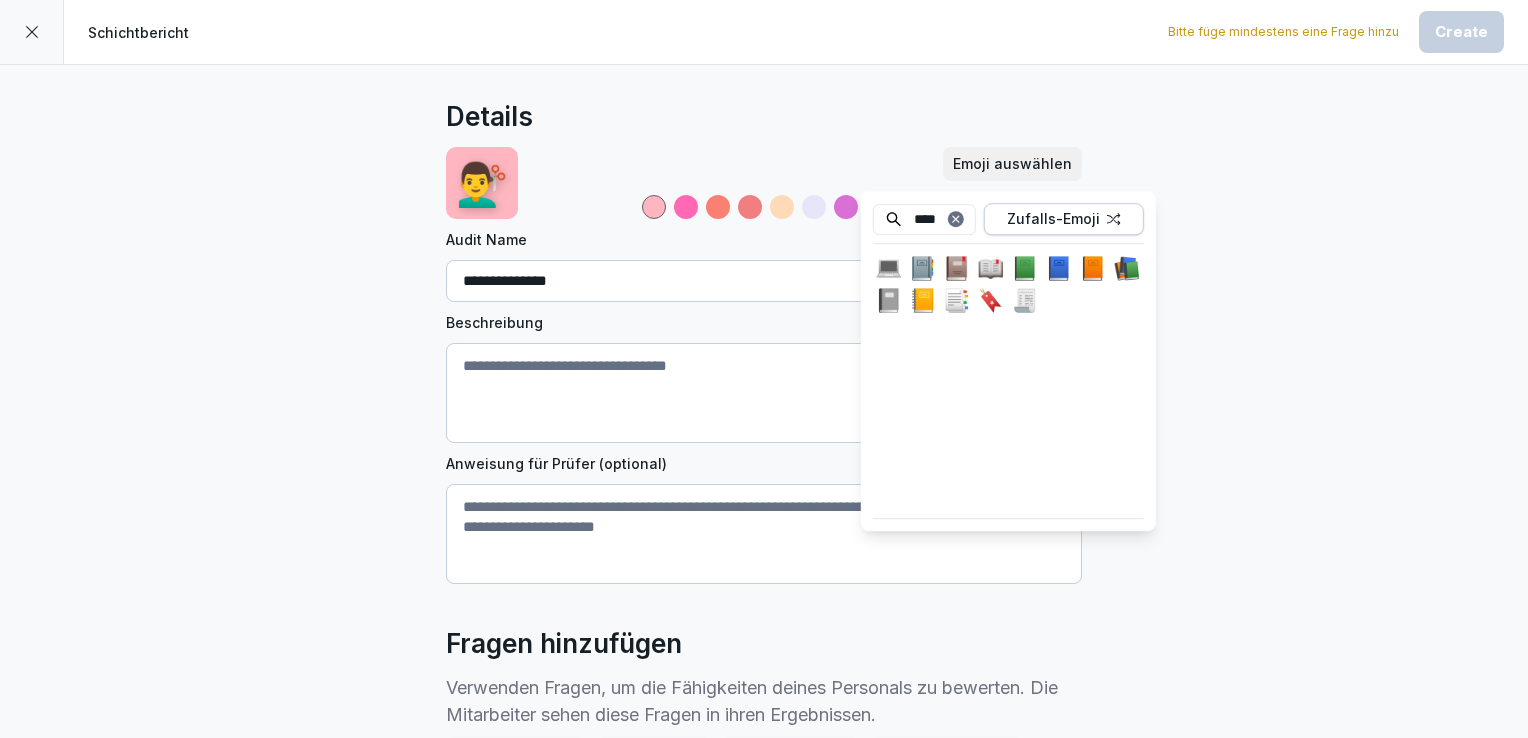 type on "****" 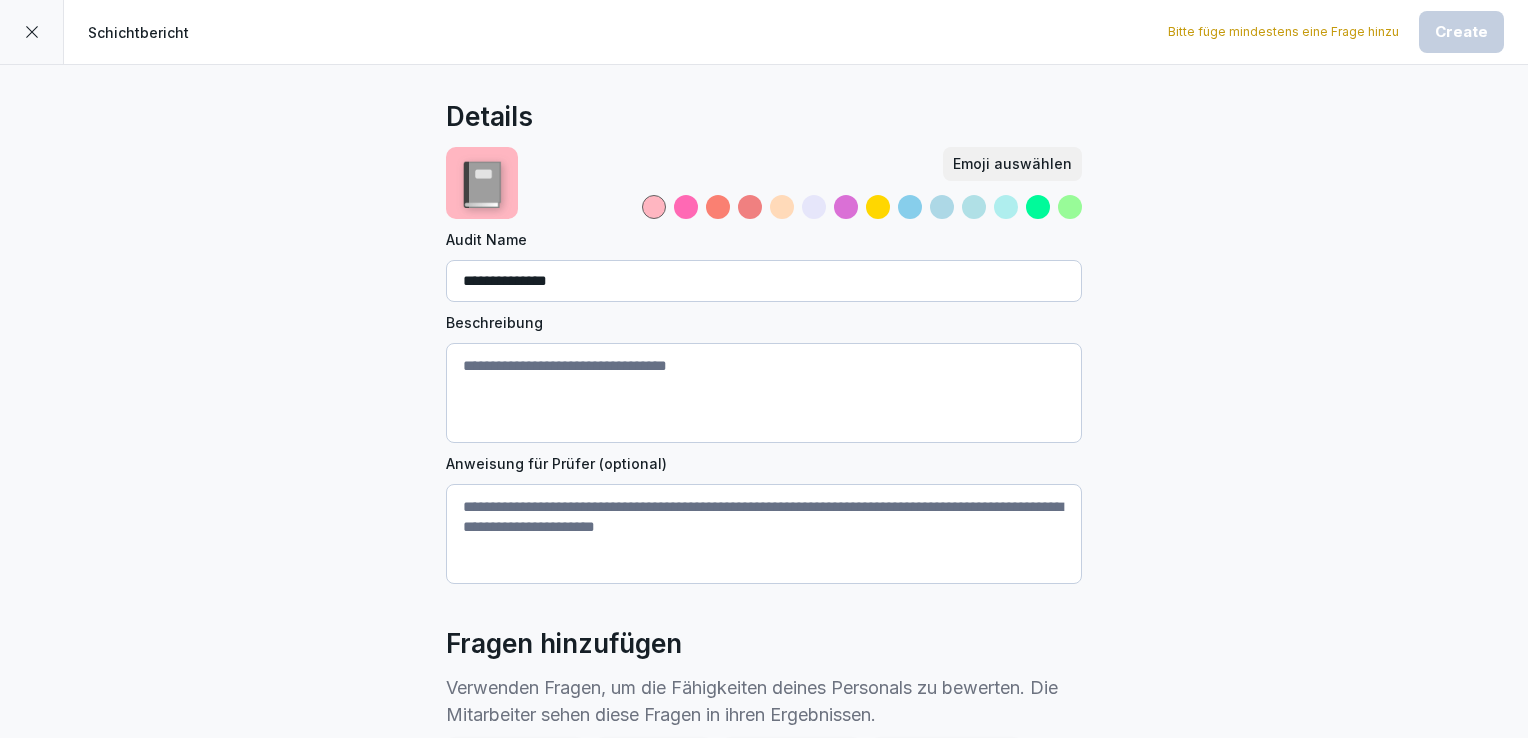 click on "Audit Name" at bounding box center [764, 239] 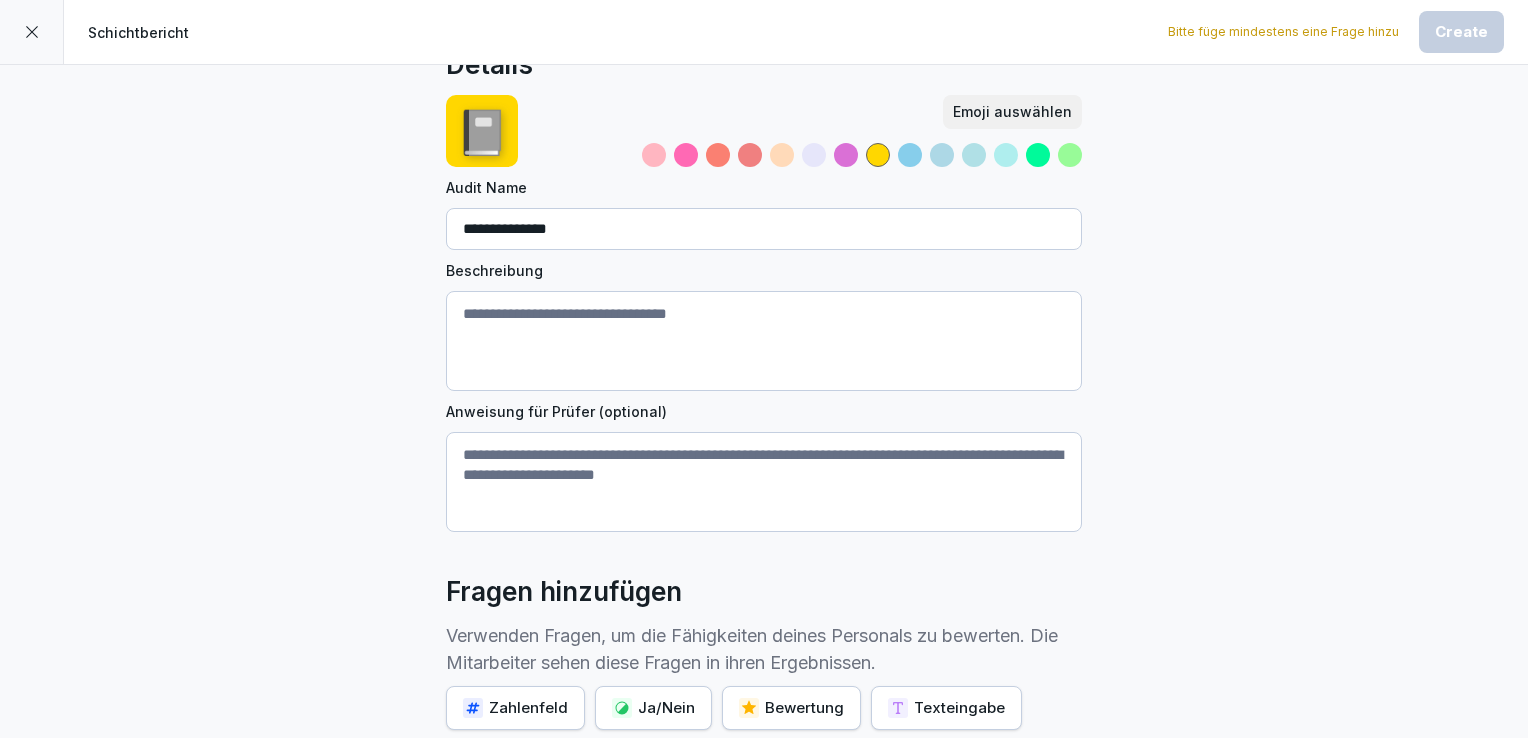 scroll, scrollTop: 92, scrollLeft: 0, axis: vertical 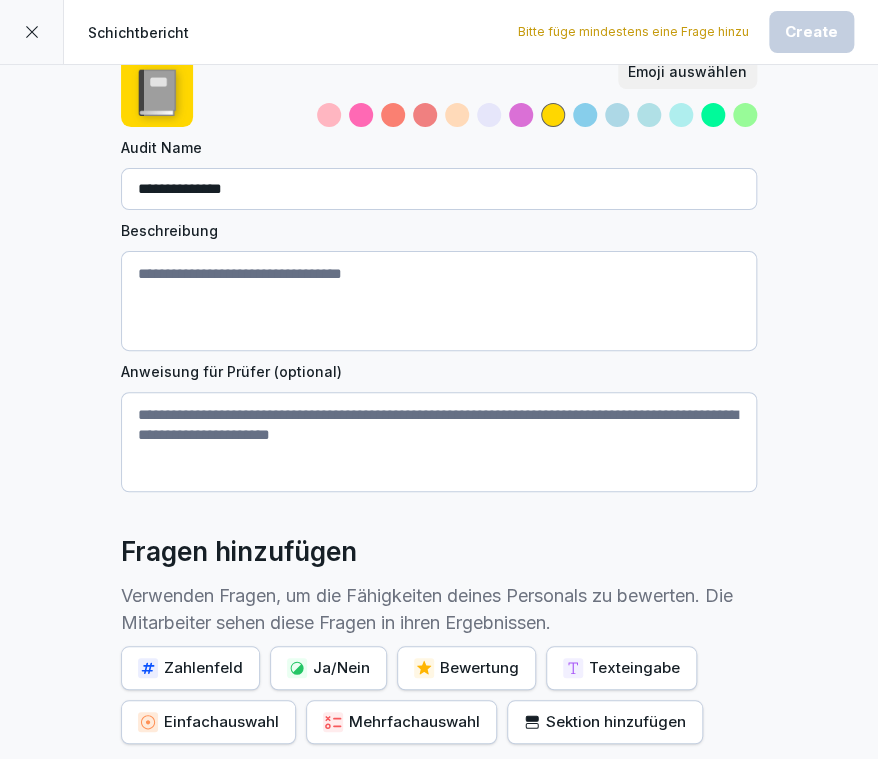 click on "Beschreibung" at bounding box center (439, 301) 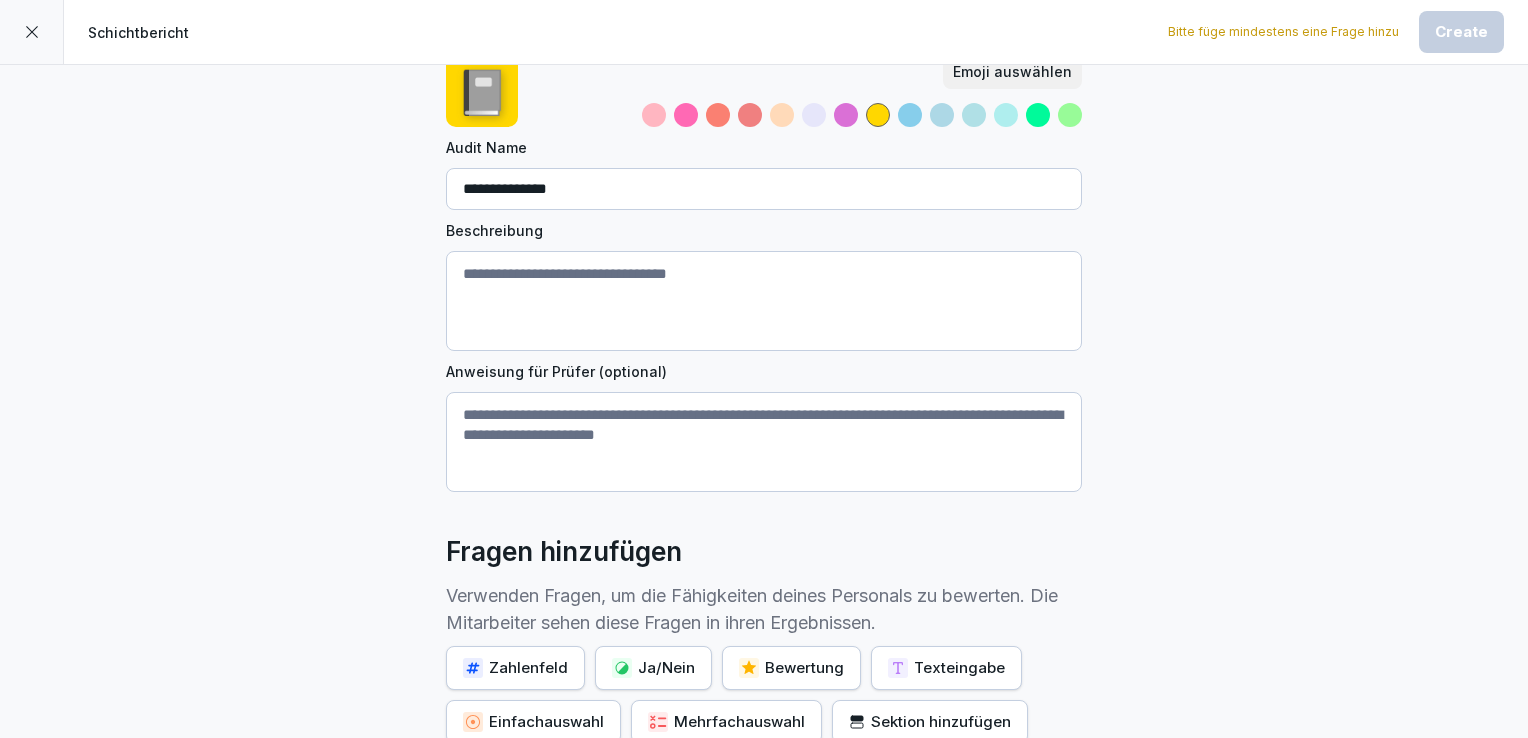 click on "**********" at bounding box center (764, 189) 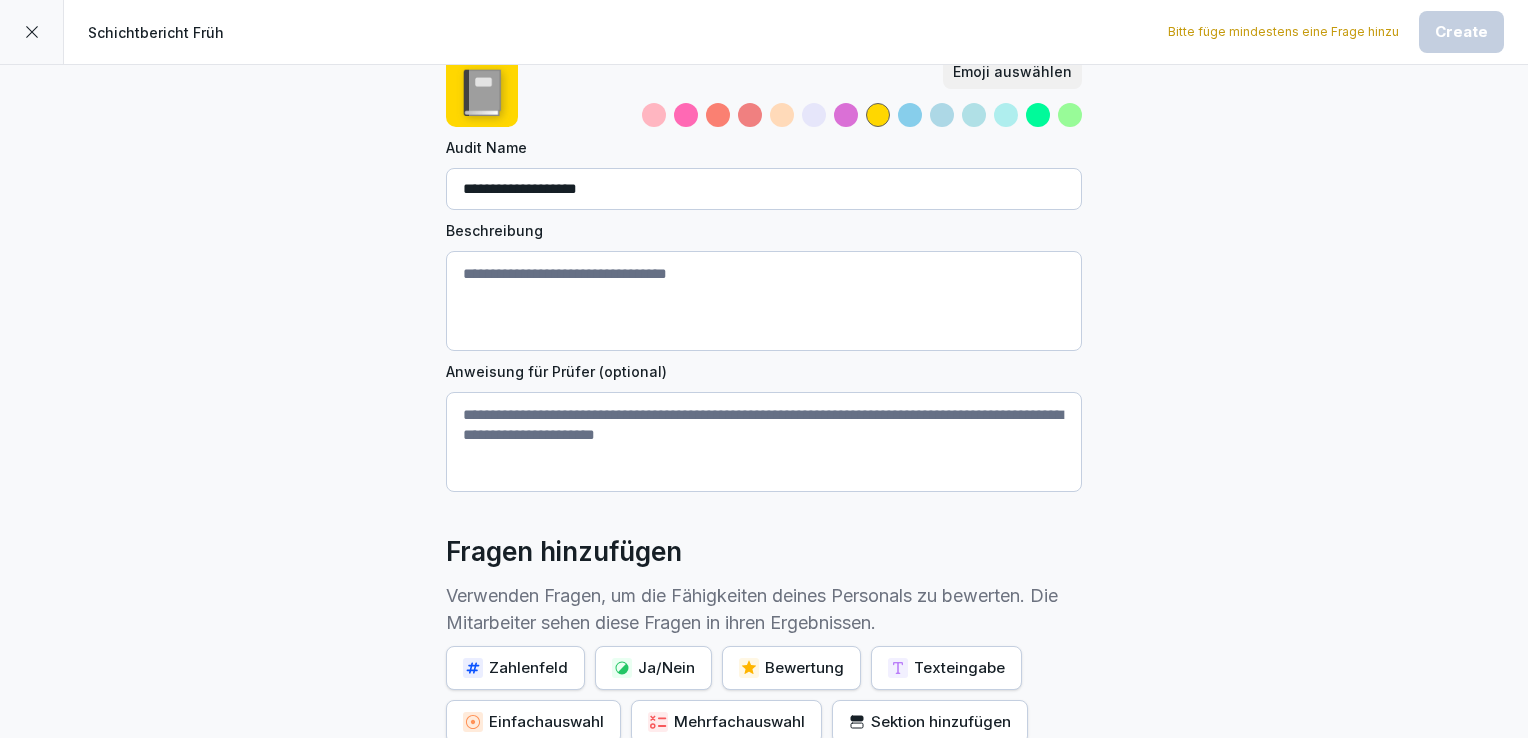 type on "**********" 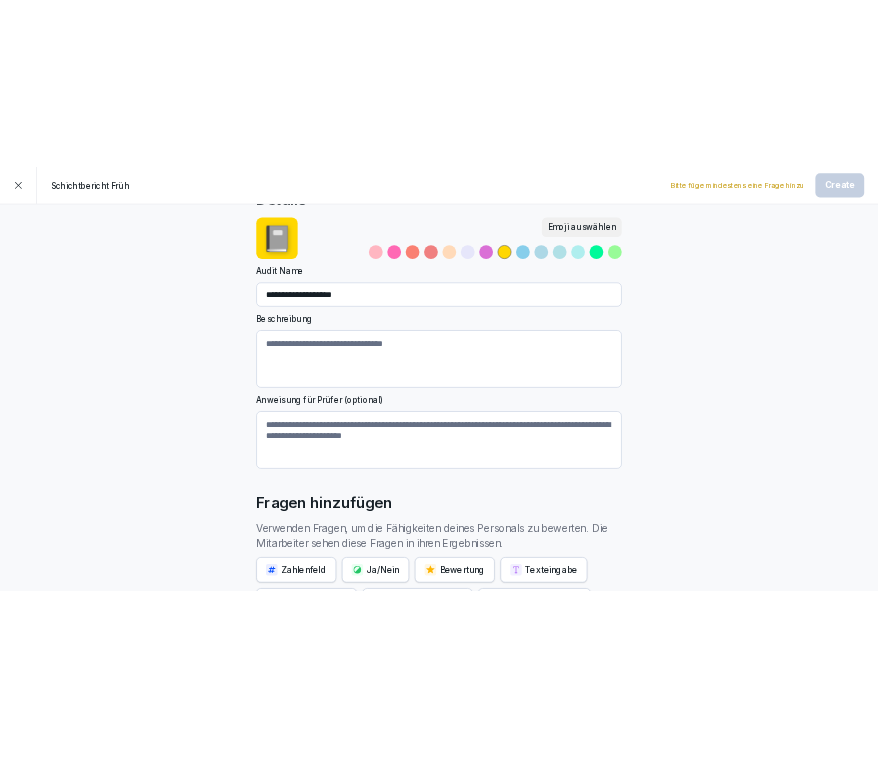 scroll, scrollTop: 44, scrollLeft: 0, axis: vertical 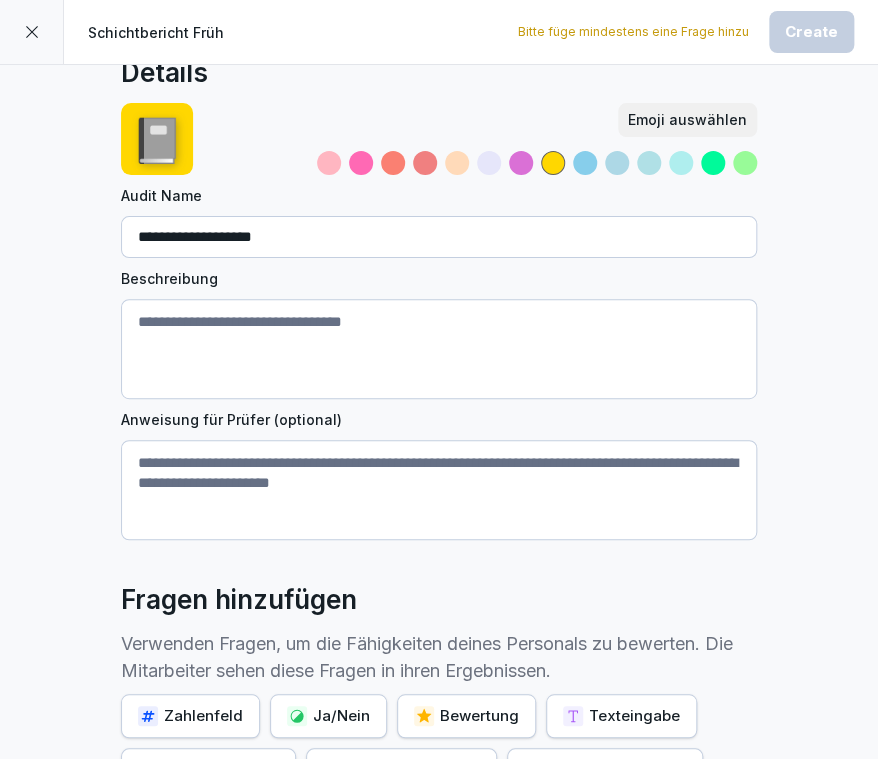click on "**********" at bounding box center [439, 506] 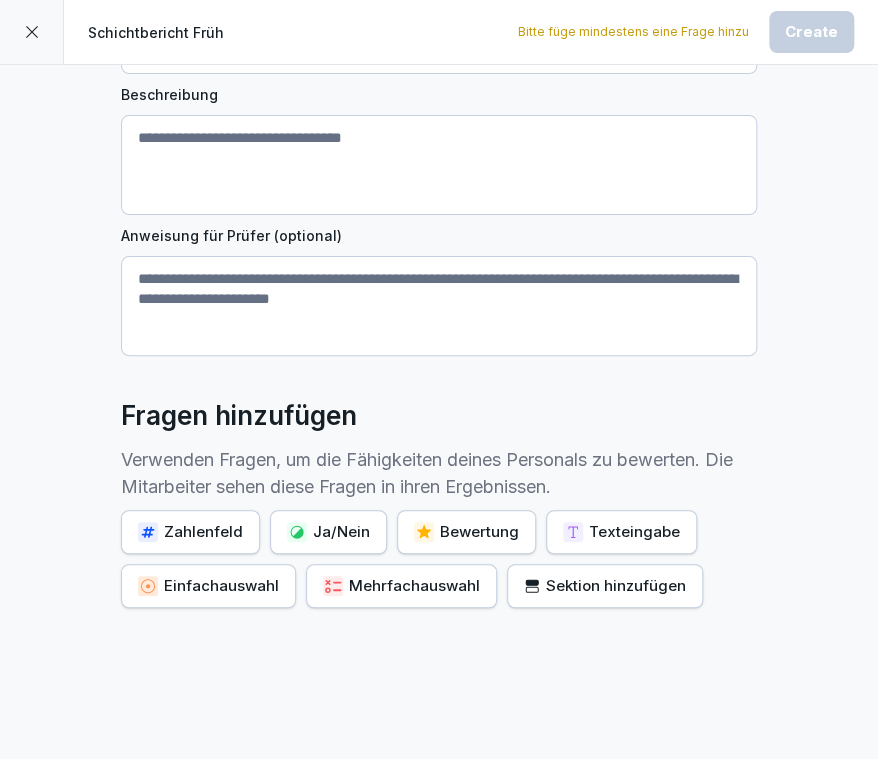 scroll, scrollTop: 244, scrollLeft: 0, axis: vertical 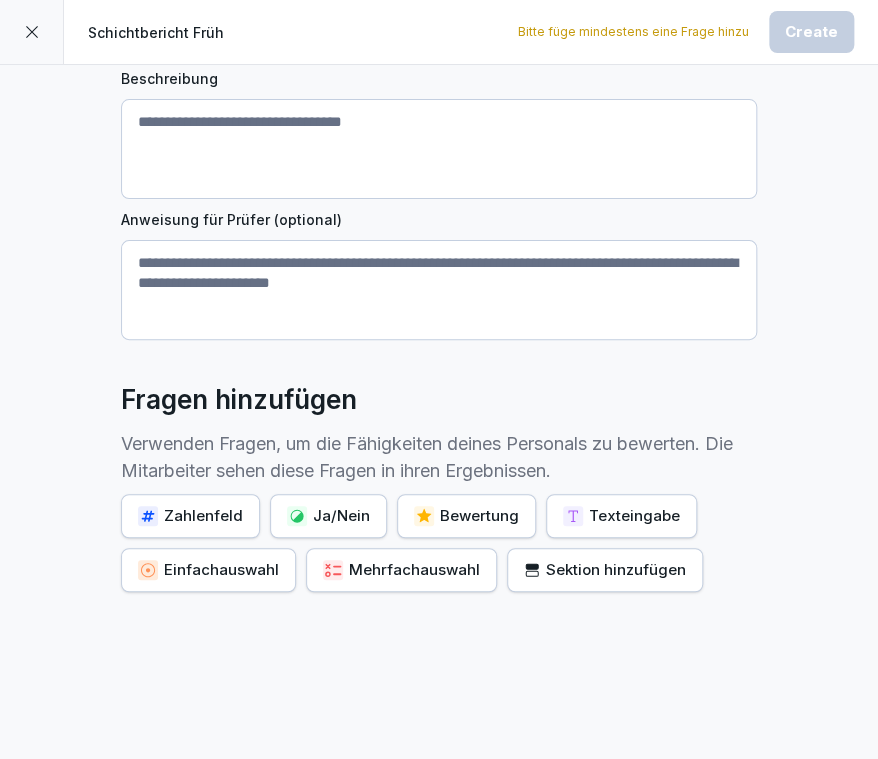 click on "Texteingabe" at bounding box center [621, 516] 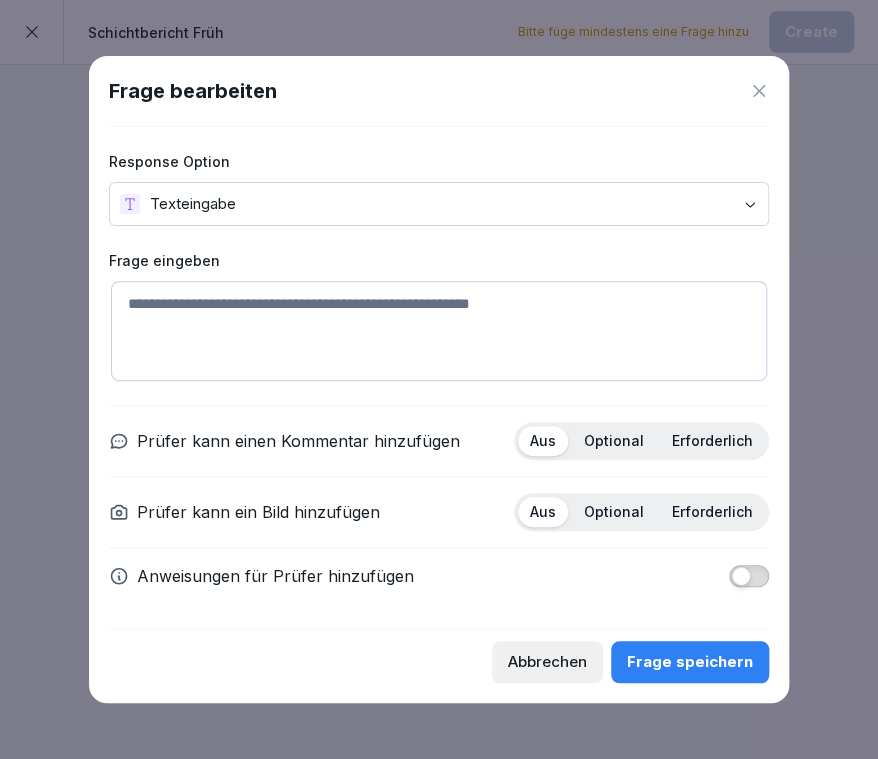 click at bounding box center [439, 331] 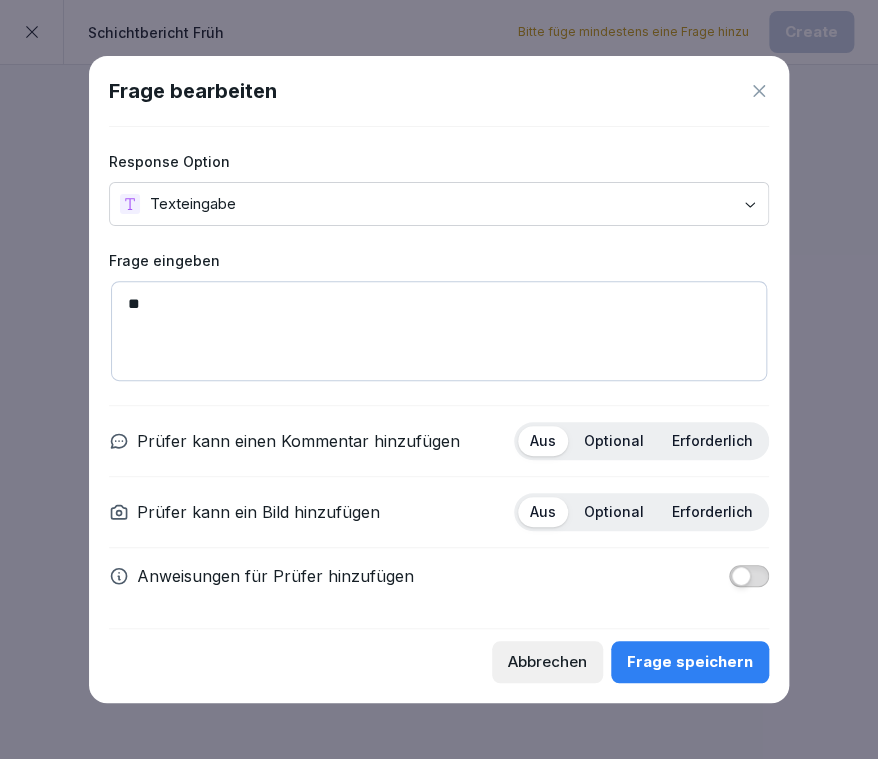 type on "*" 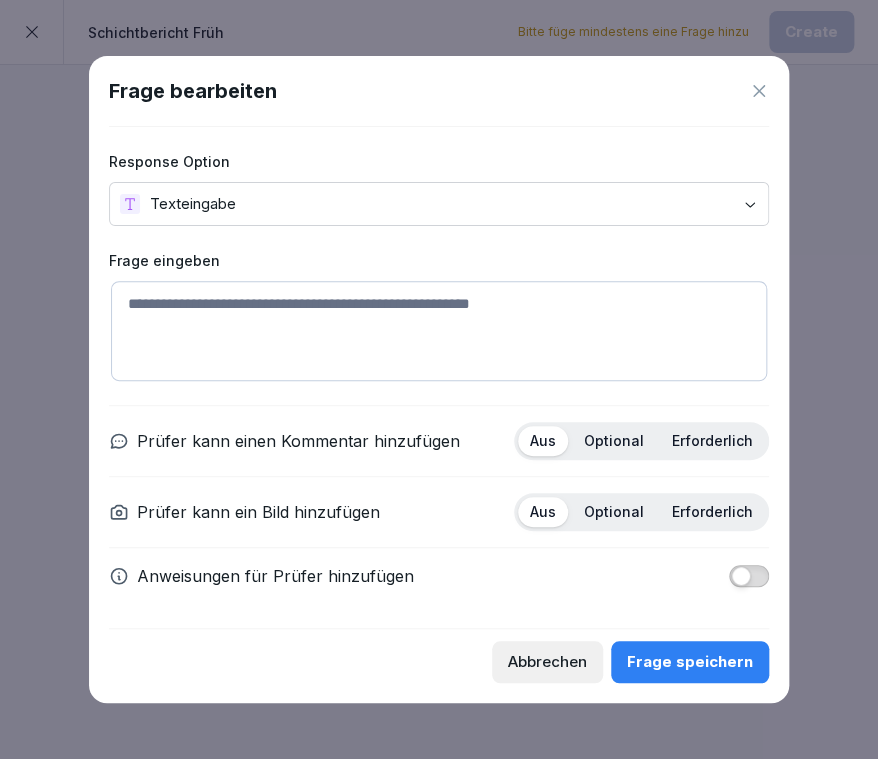 click on "Erforderlich" at bounding box center (712, 441) 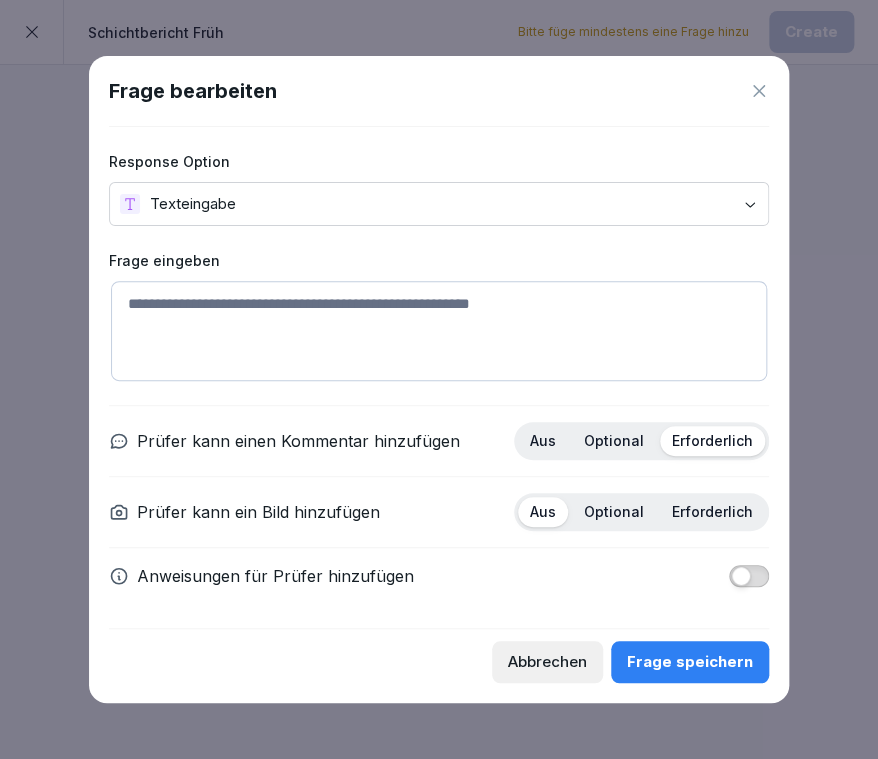 click at bounding box center [439, 331] 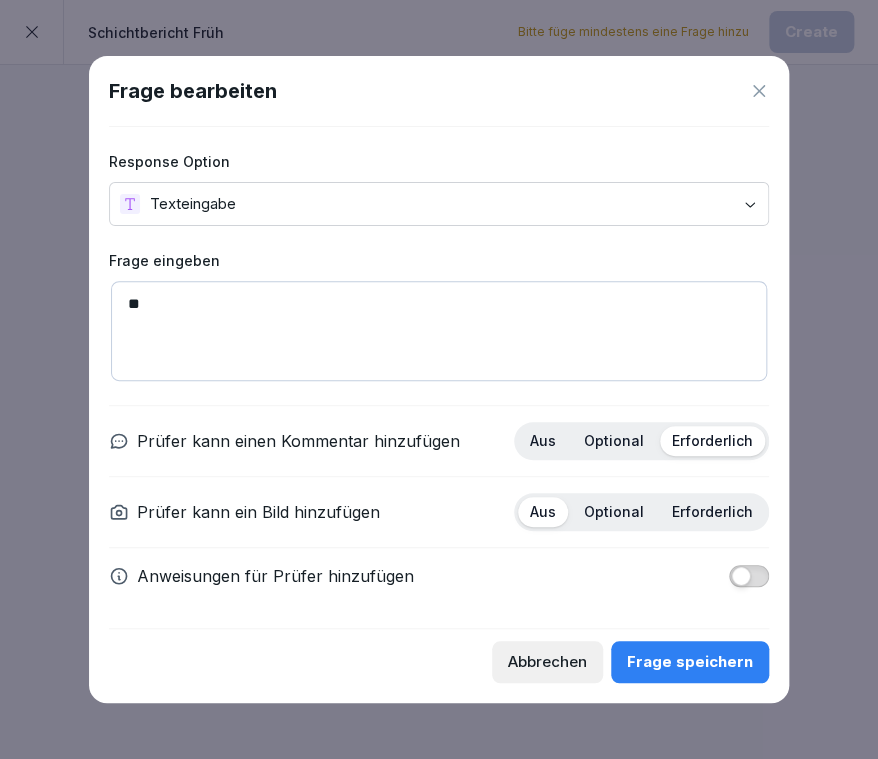 type on "*" 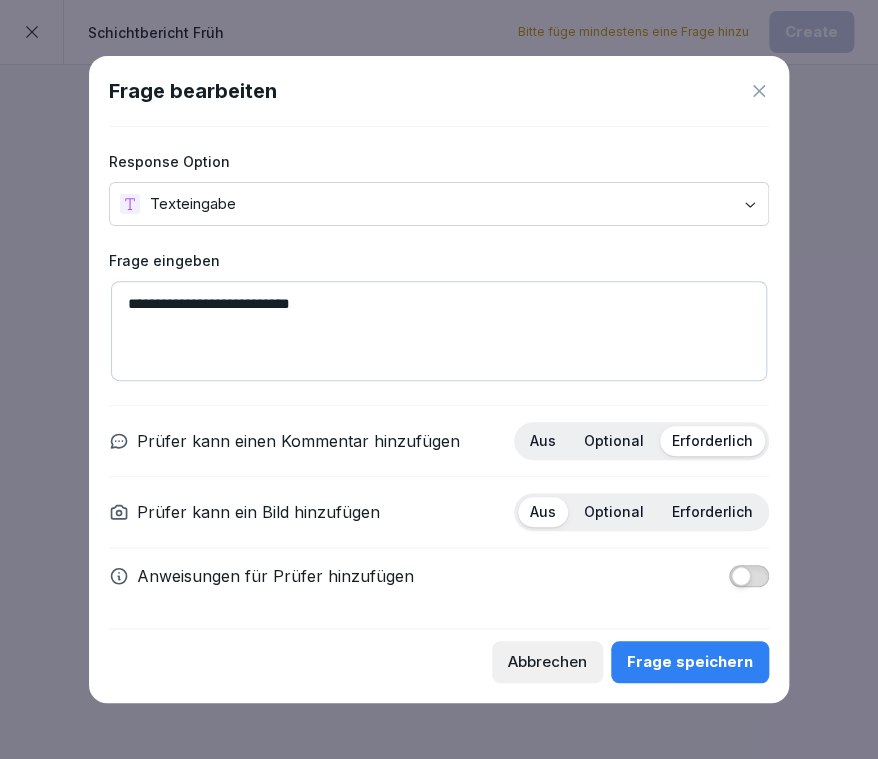 drag, startPoint x: 357, startPoint y: 293, endPoint x: 73, endPoint y: 299, distance: 284.0634 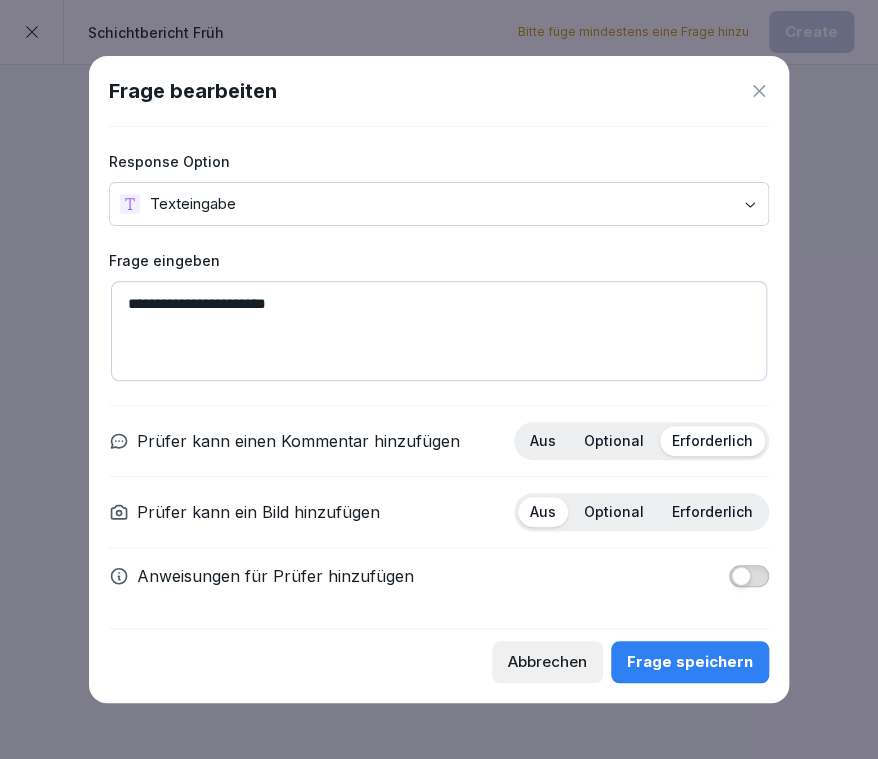 type on "**********" 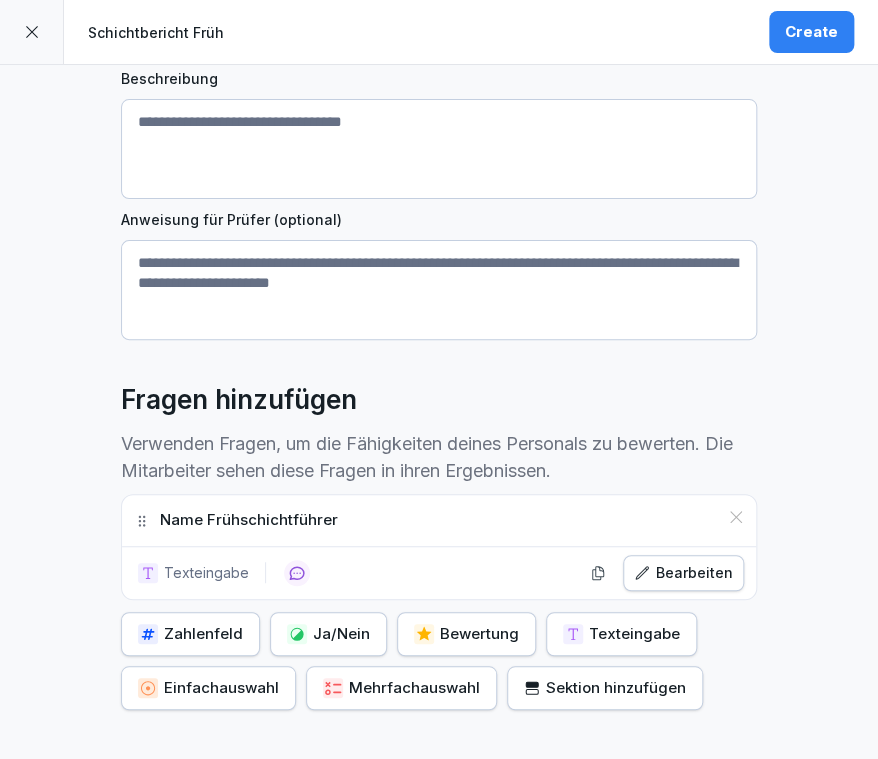 click at bounding box center [297, 634] 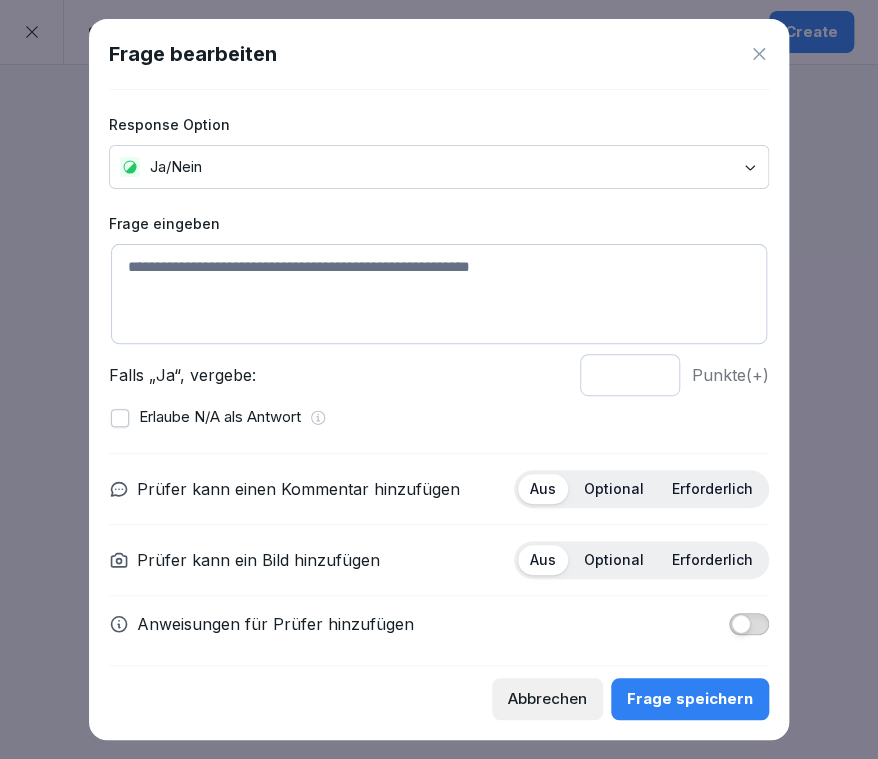 click at bounding box center [439, 294] 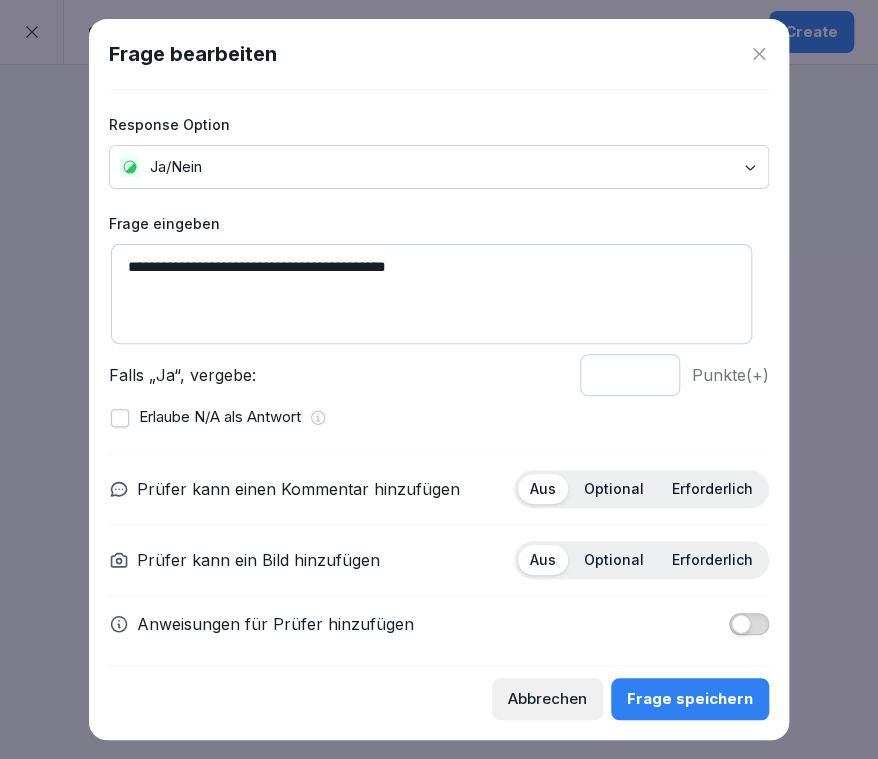 drag, startPoint x: 488, startPoint y: 271, endPoint x: -74, endPoint y: 217, distance: 564.5883 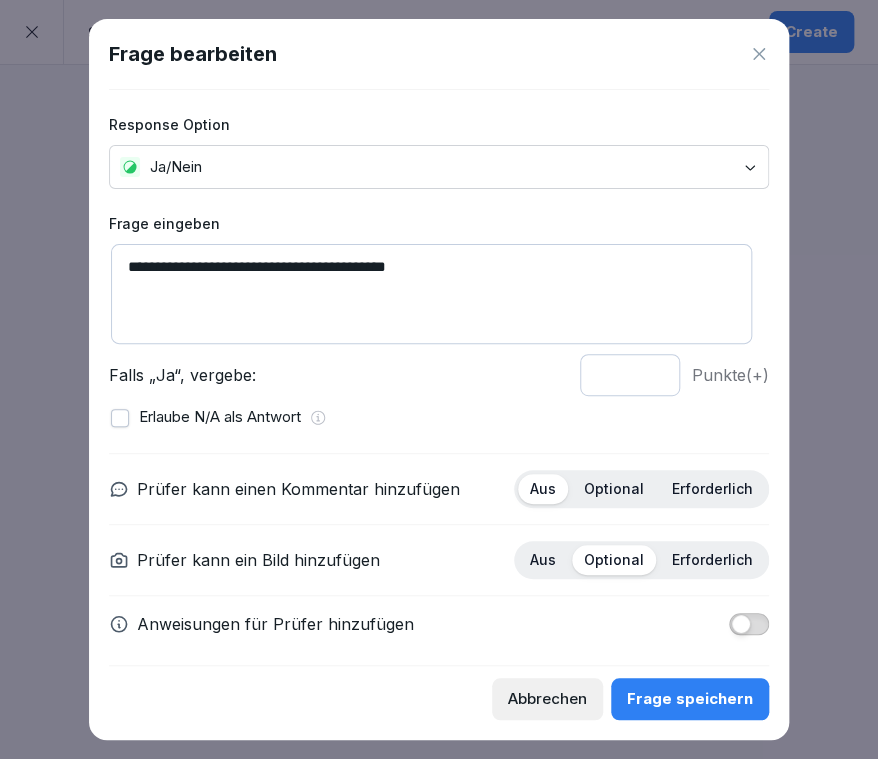 click on "Frage speichern" at bounding box center (690, 699) 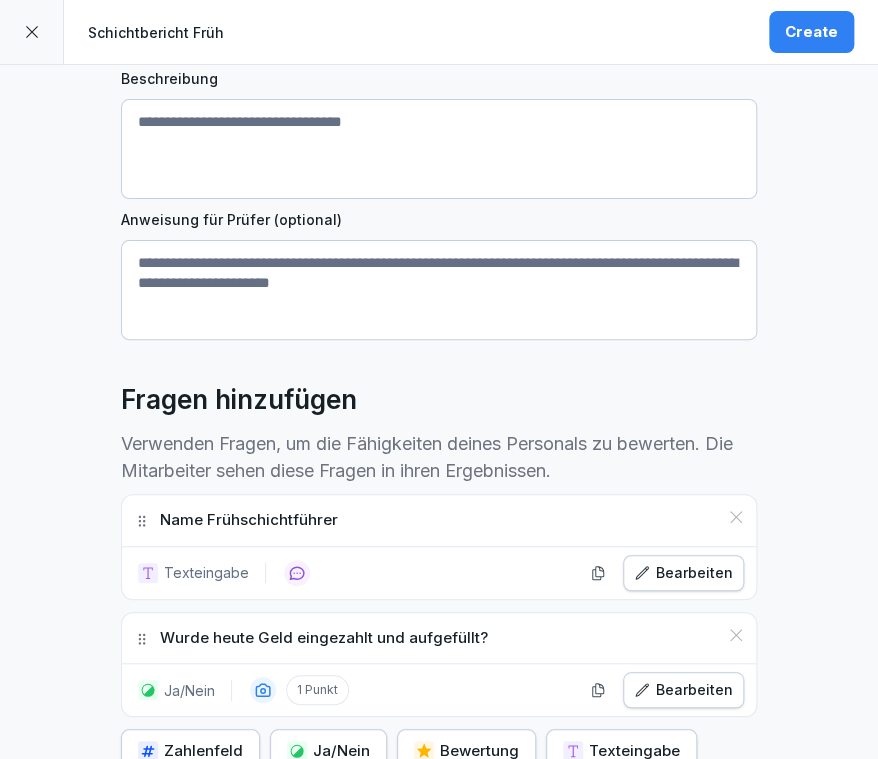 click on "**********" at bounding box center (439, 324) 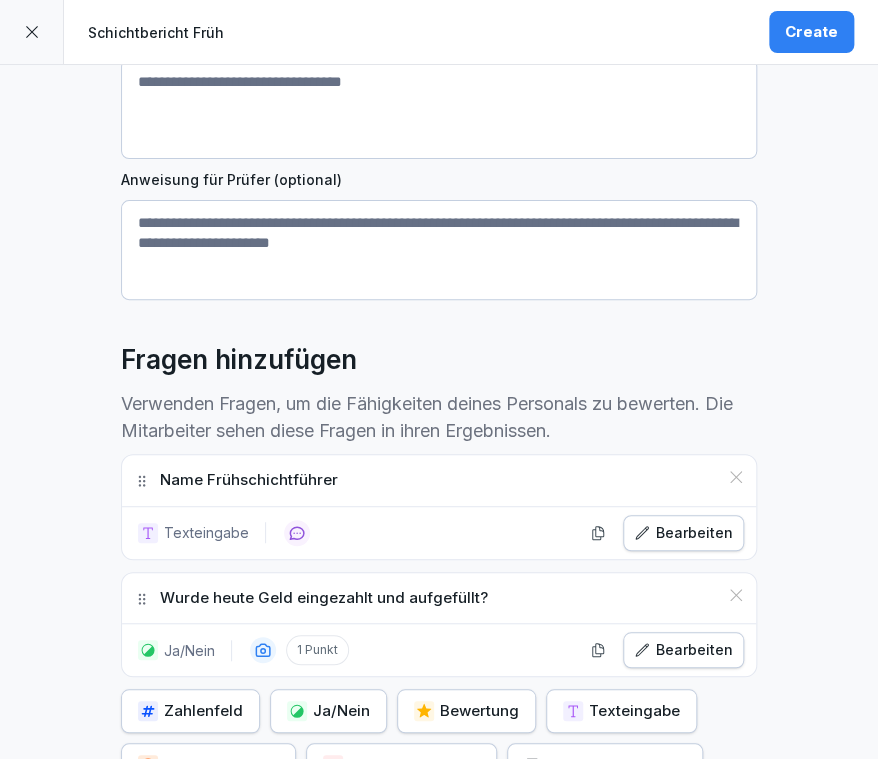 click on "Texteingabe Bearbeiten" at bounding box center [439, 533] 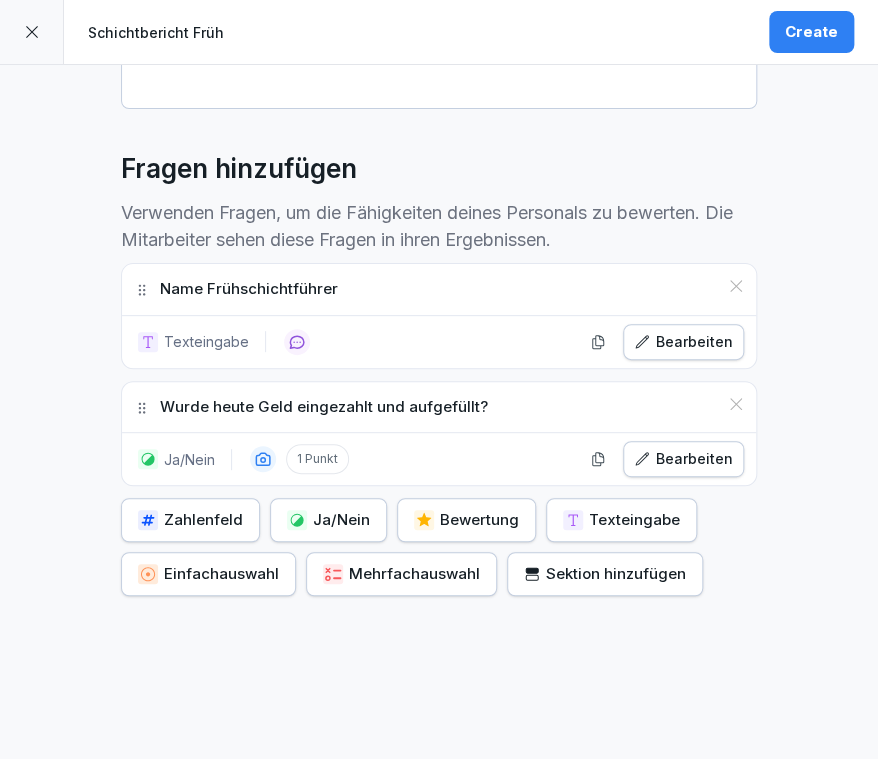 scroll, scrollTop: 484, scrollLeft: 0, axis: vertical 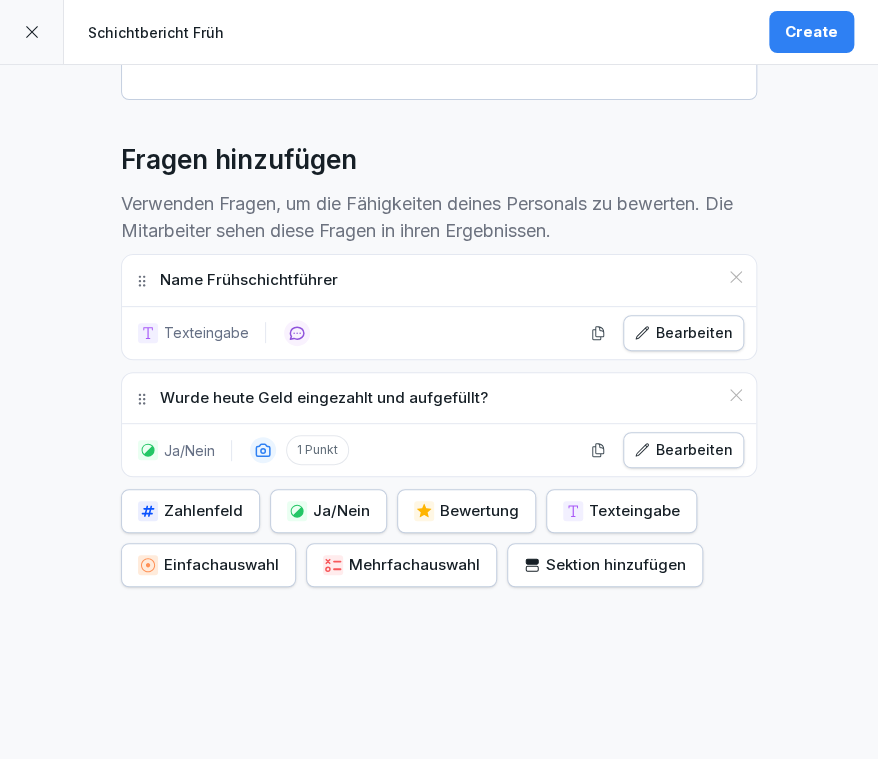 click on "Bearbeiten" at bounding box center [683, 450] 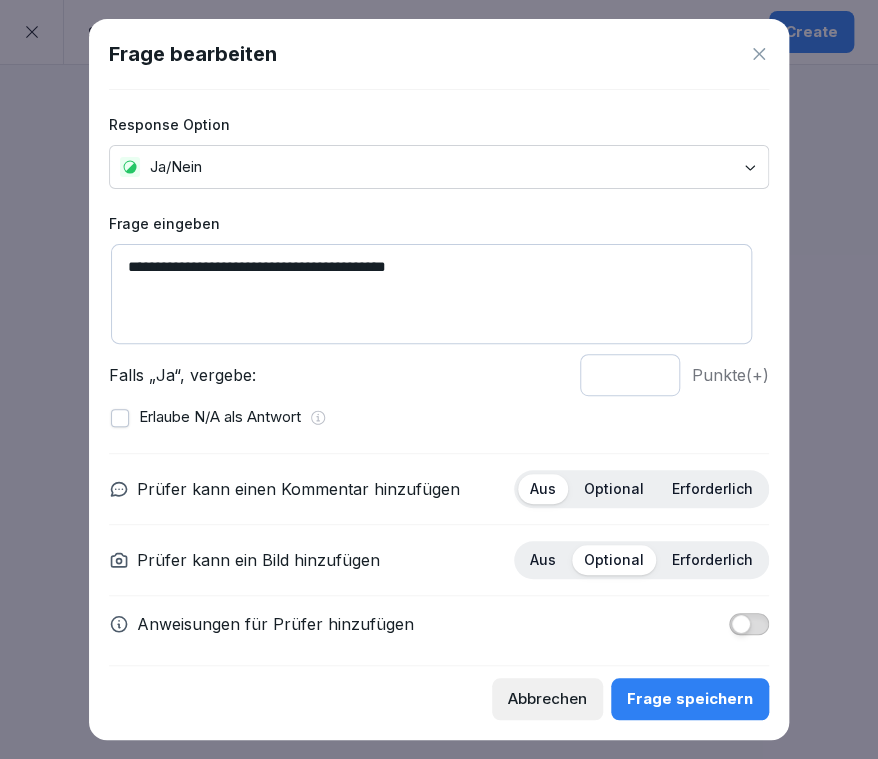 drag, startPoint x: 770, startPoint y: 369, endPoint x: 769, endPoint y: 454, distance: 85.00588 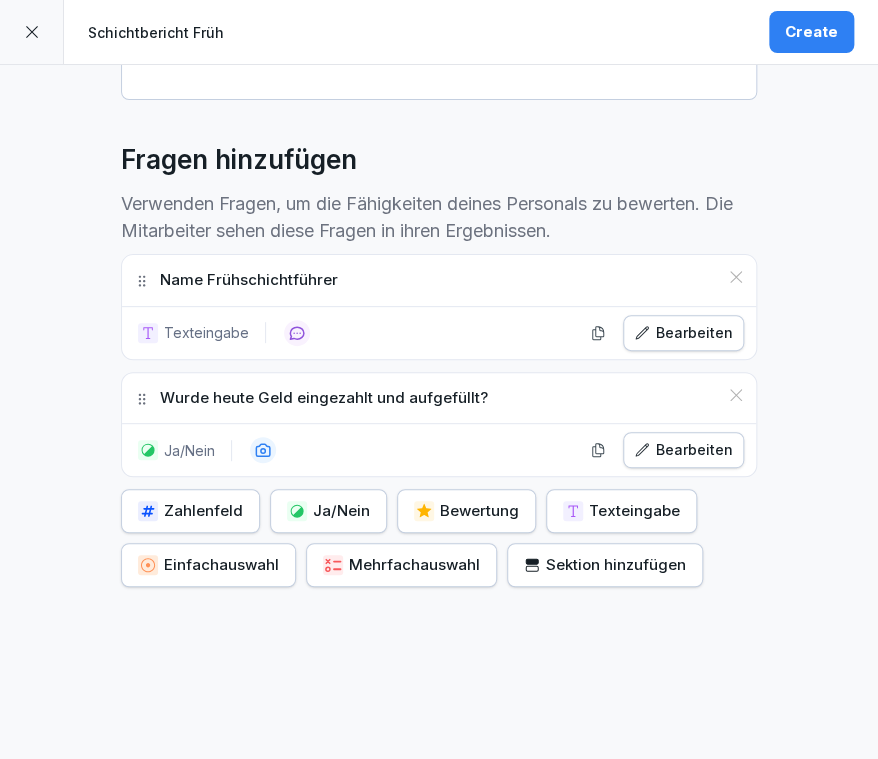 click on "Sektion hinzufügen" at bounding box center (605, 565) 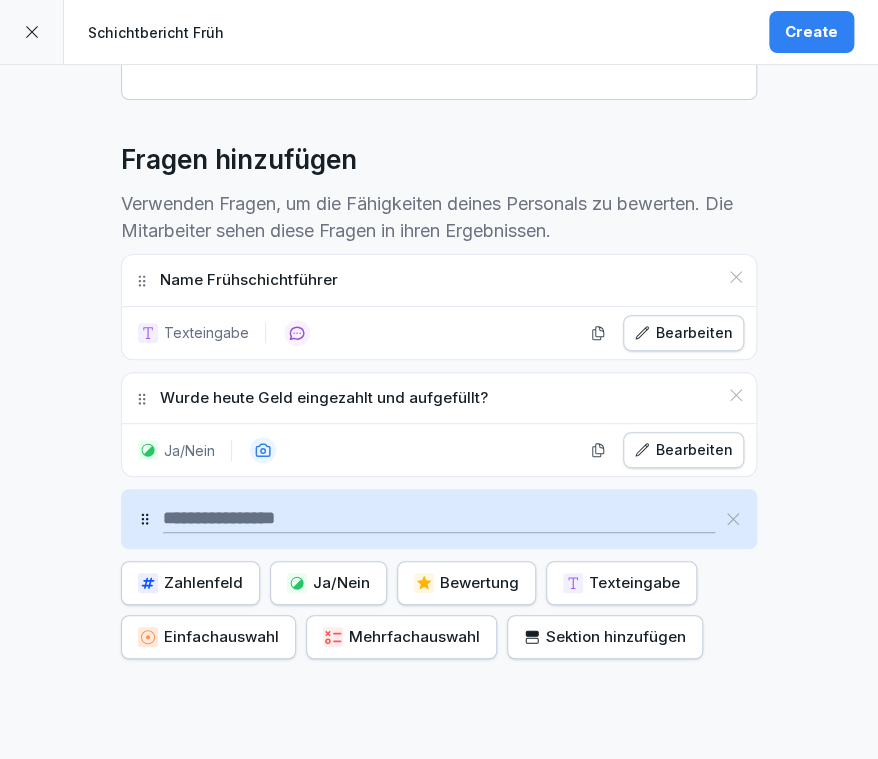 click 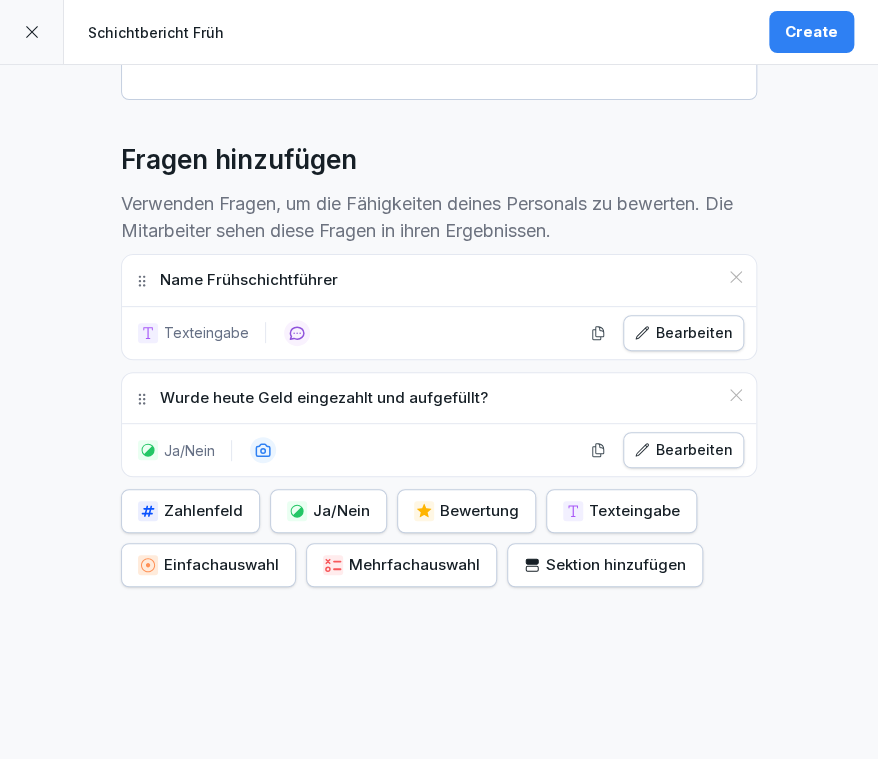 click on "**********" at bounding box center (439, 184) 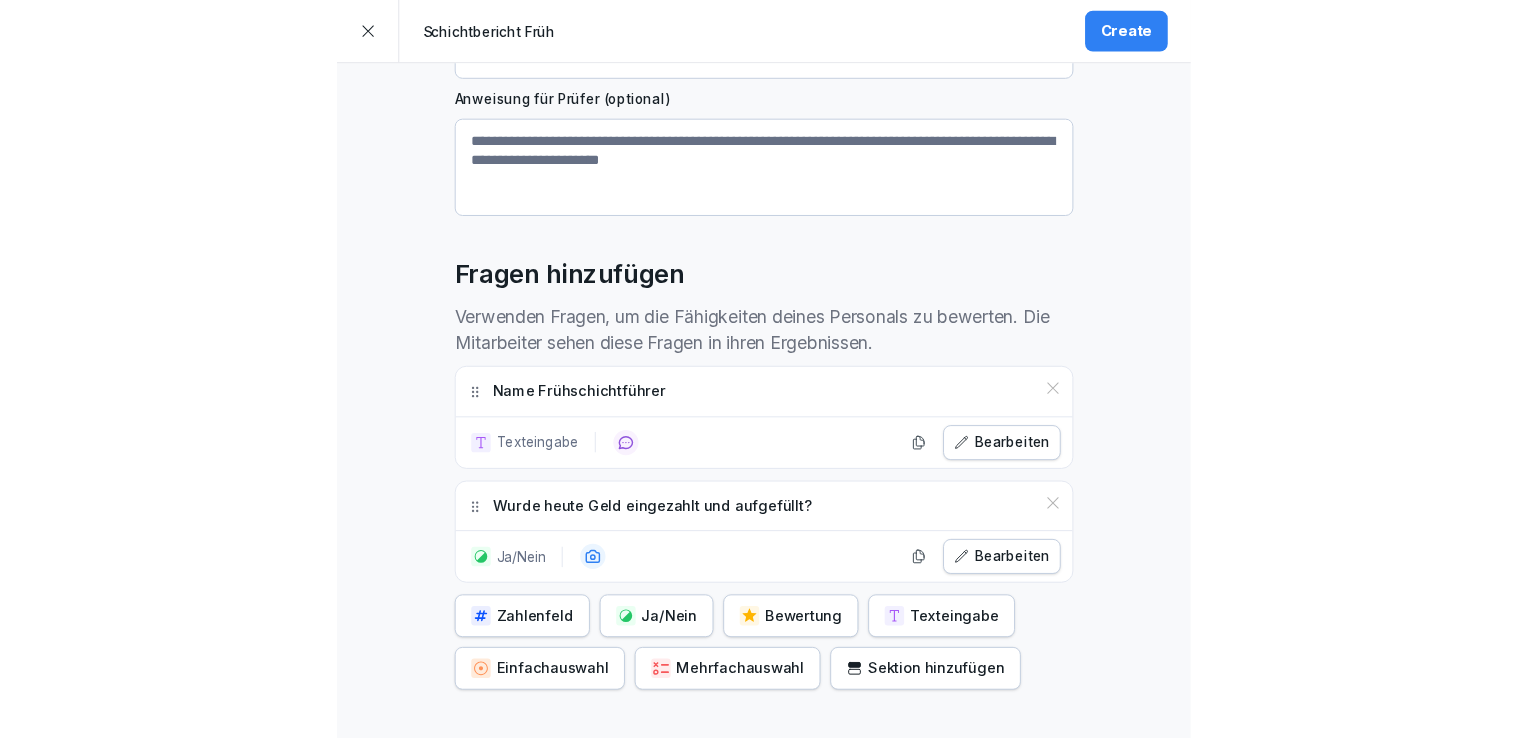 scroll, scrollTop: 524, scrollLeft: 0, axis: vertical 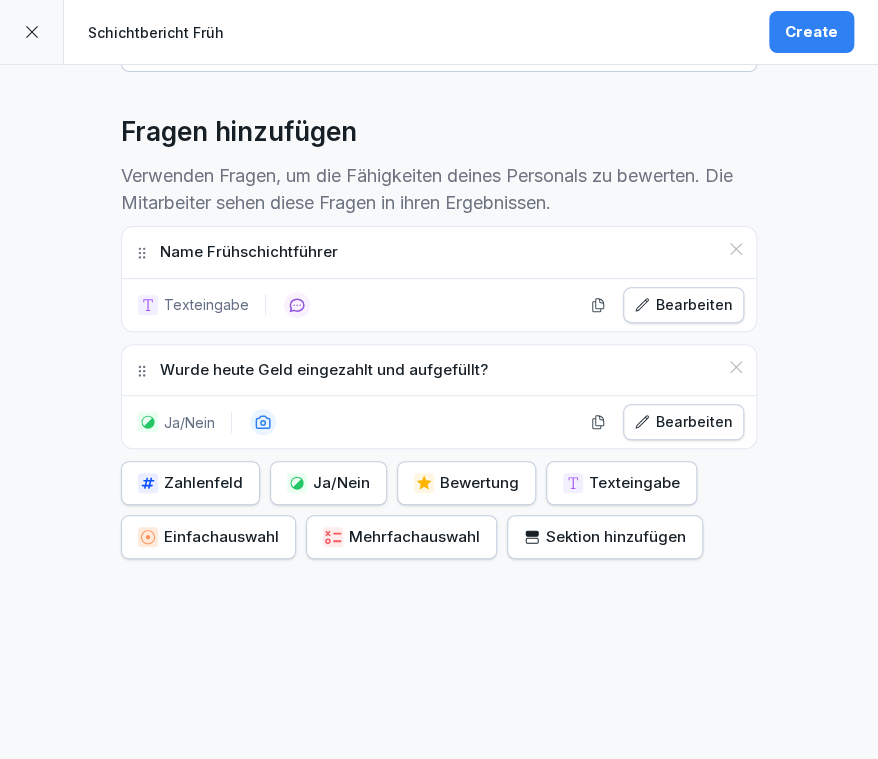 click on "Texteingabe" at bounding box center [621, 483] 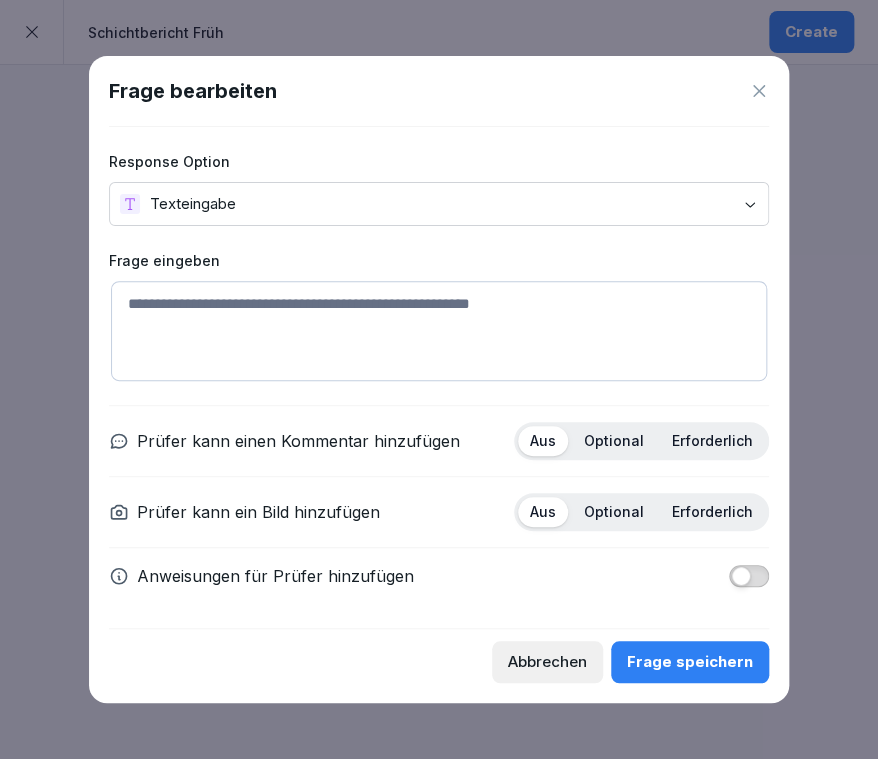 click at bounding box center [439, 331] 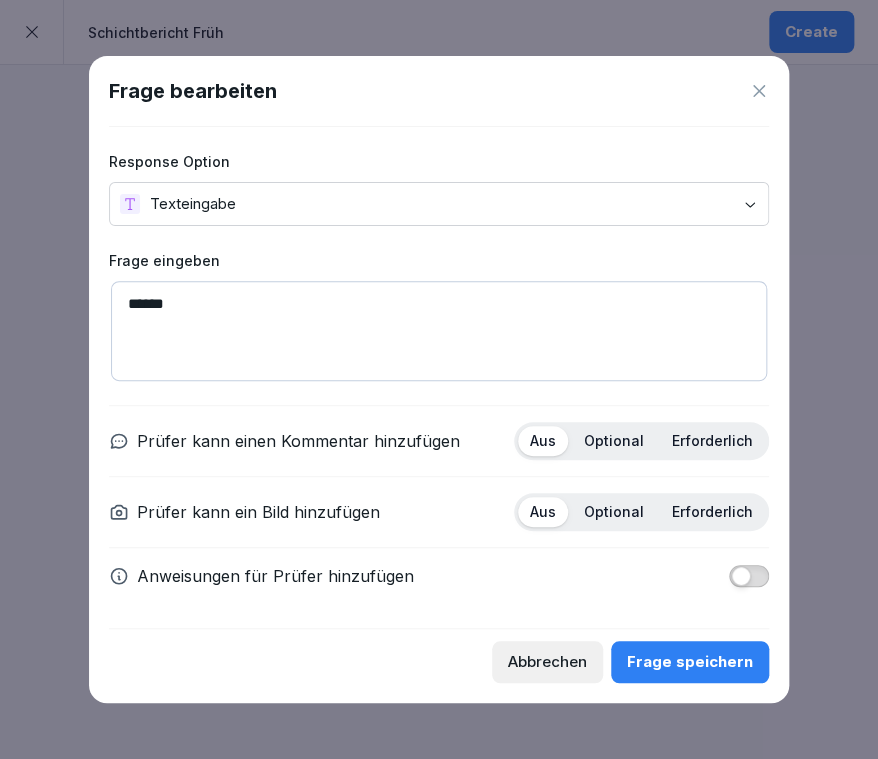 click on "Erforderlich" at bounding box center [712, 441] 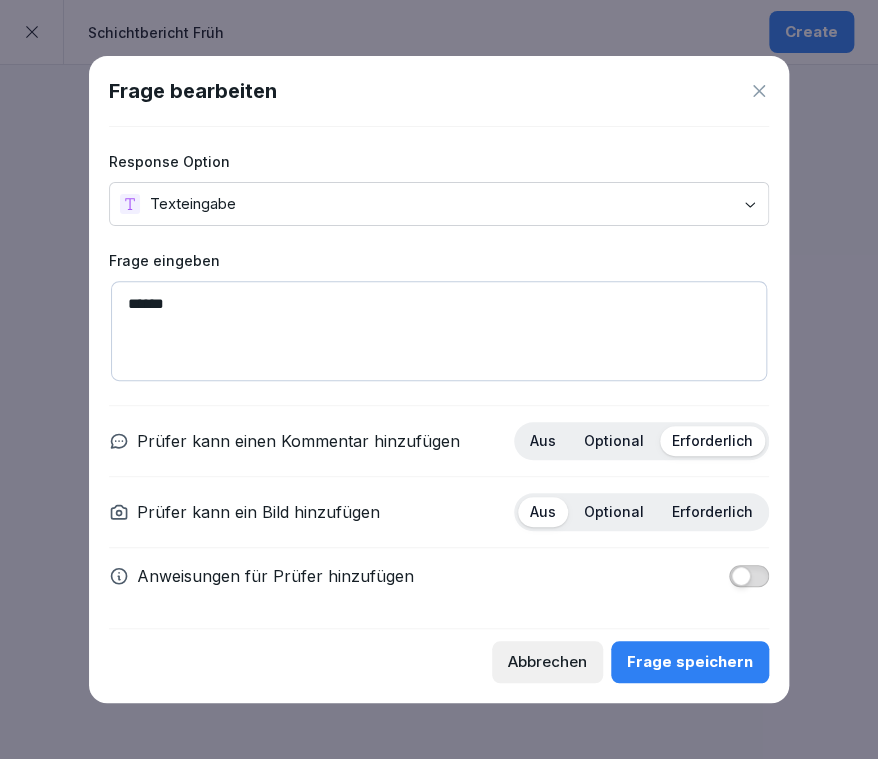click on "******" at bounding box center (439, 331) 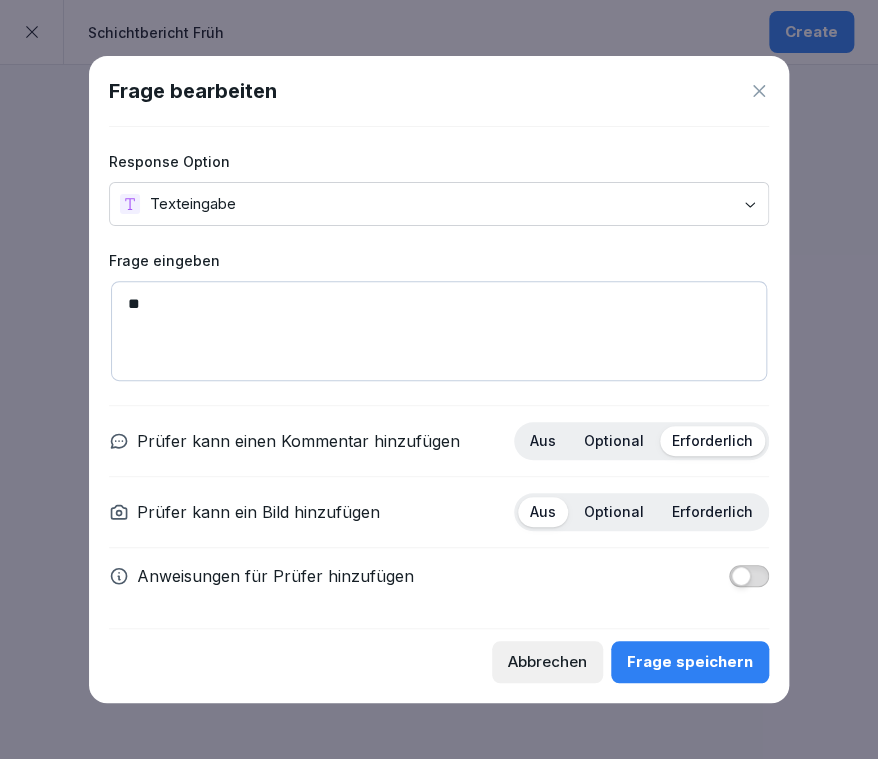 type on "*" 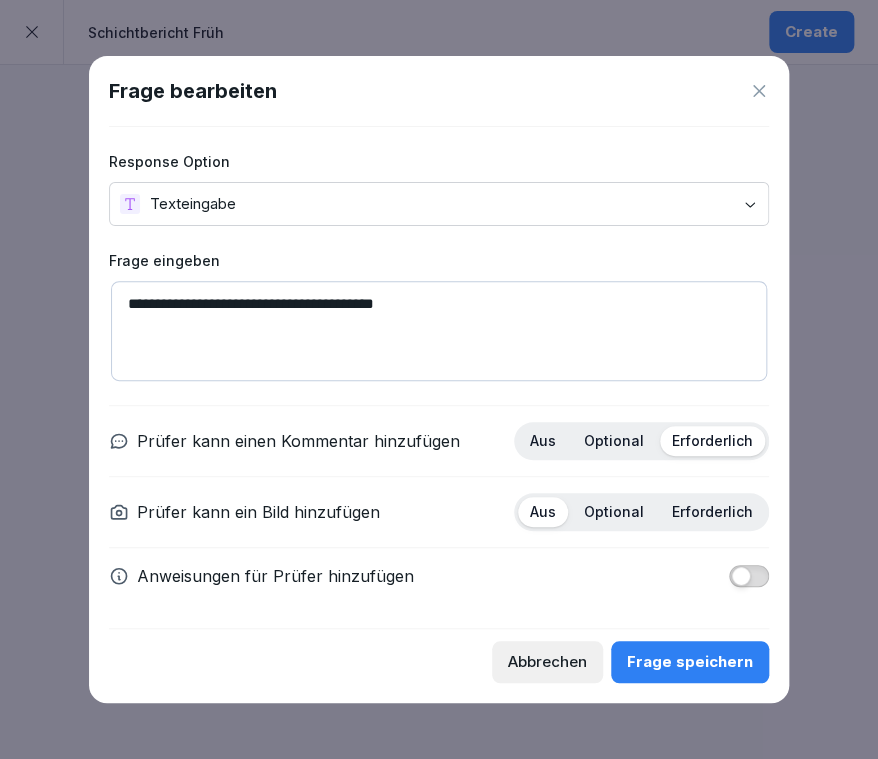 type on "**********" 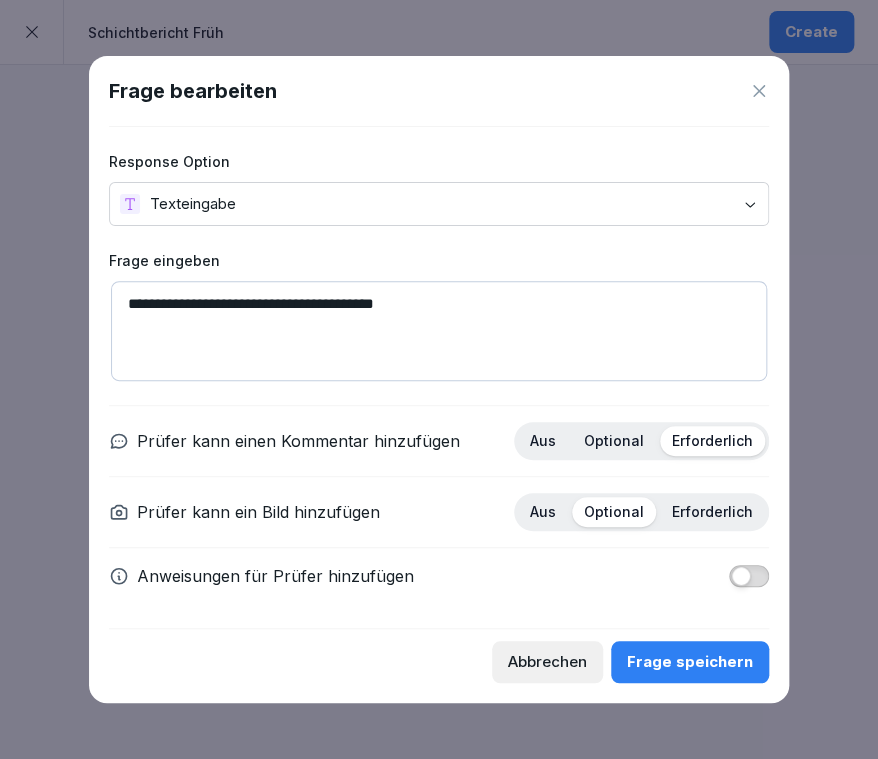 click on "Optional" at bounding box center (614, 441) 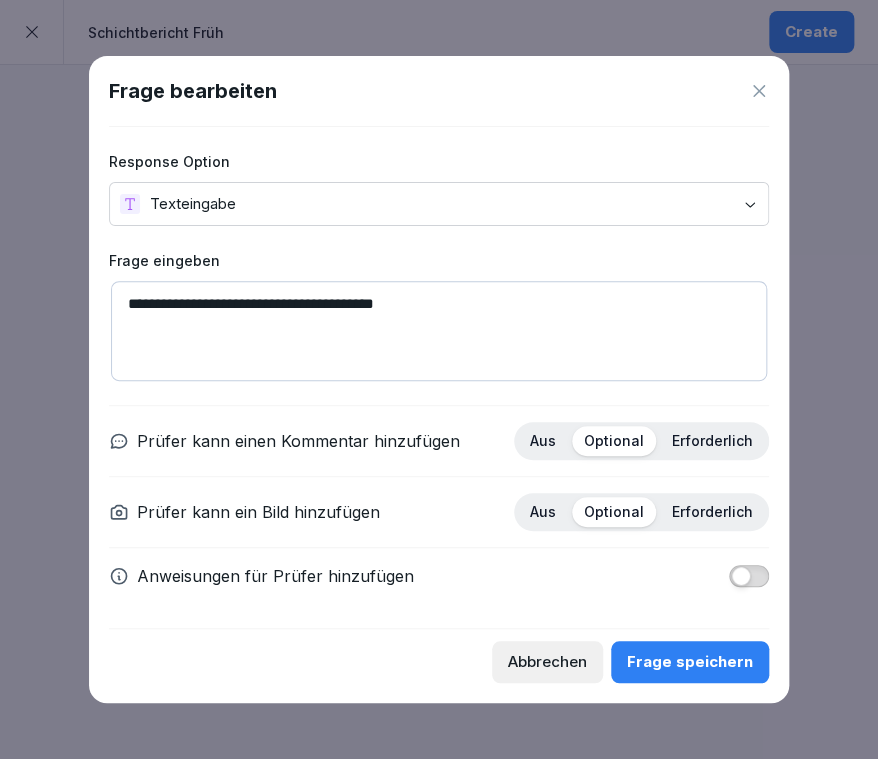 click on "Frage speichern" at bounding box center (690, 662) 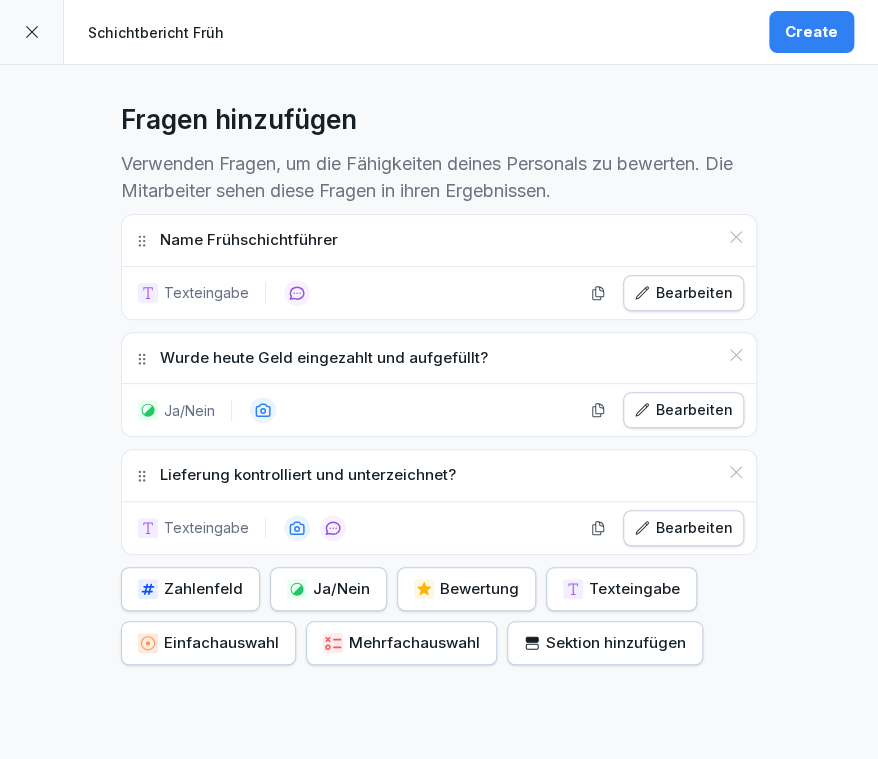 click on "Texteingabe" at bounding box center [621, 589] 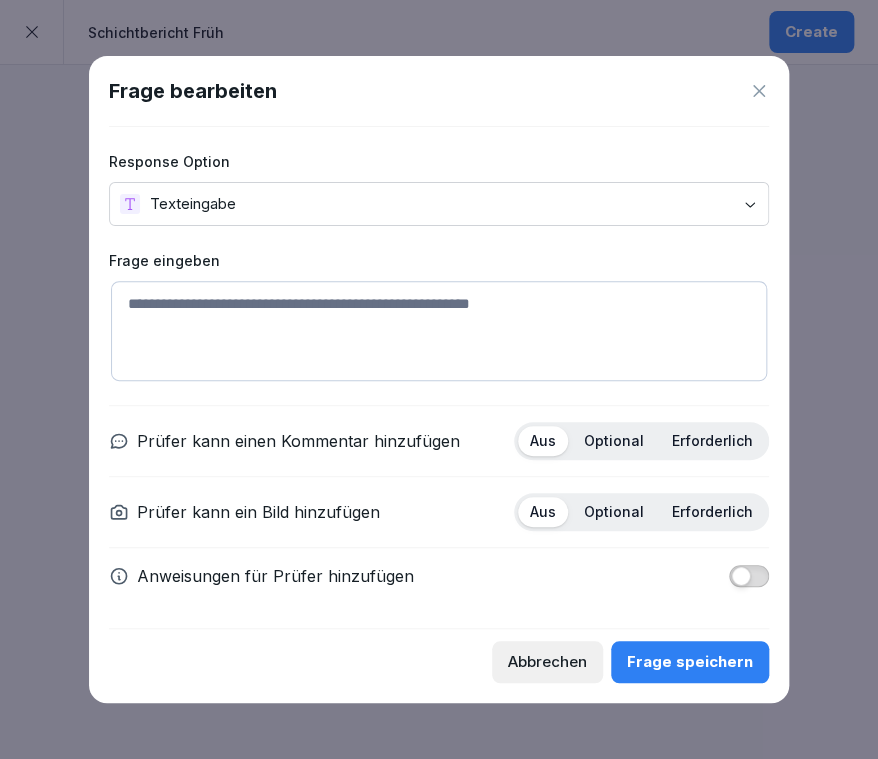 click at bounding box center (439, 331) 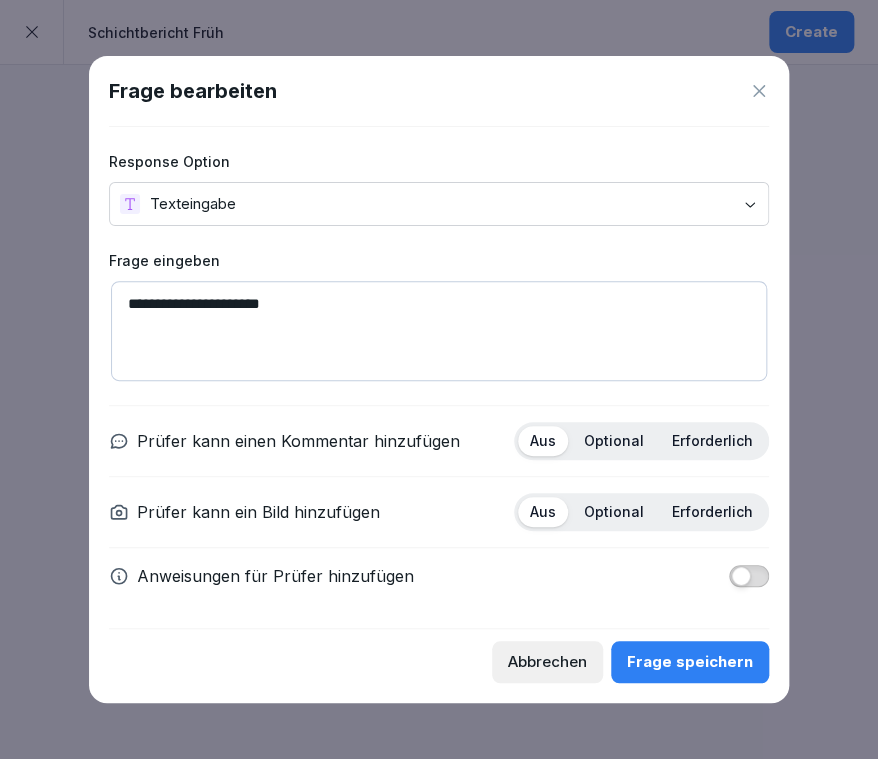 type on "**********" 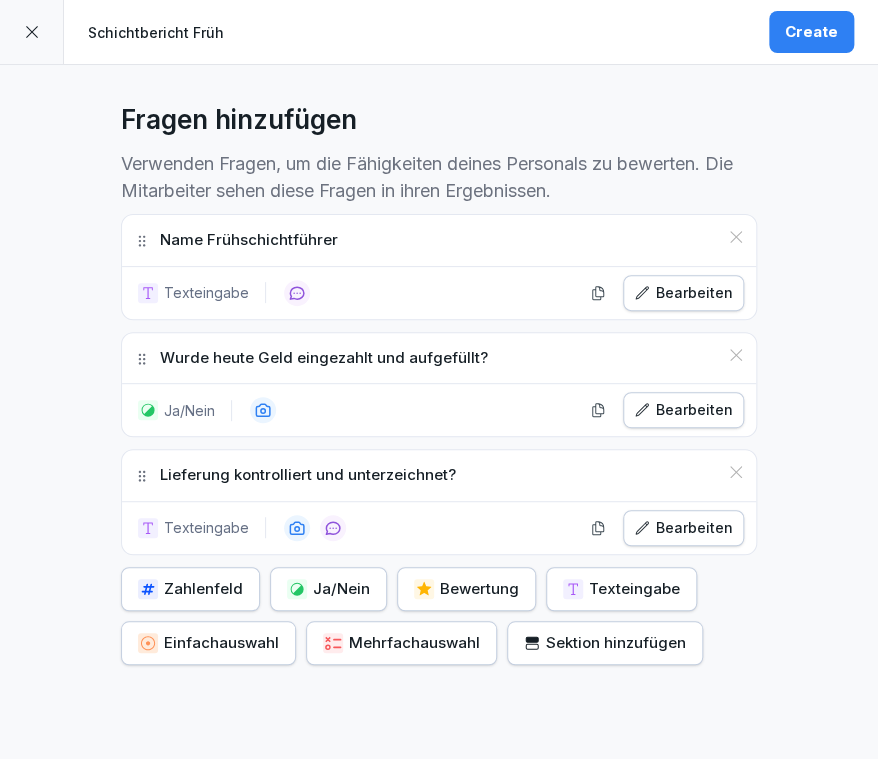 click on "Ja/Nein" at bounding box center [328, 589] 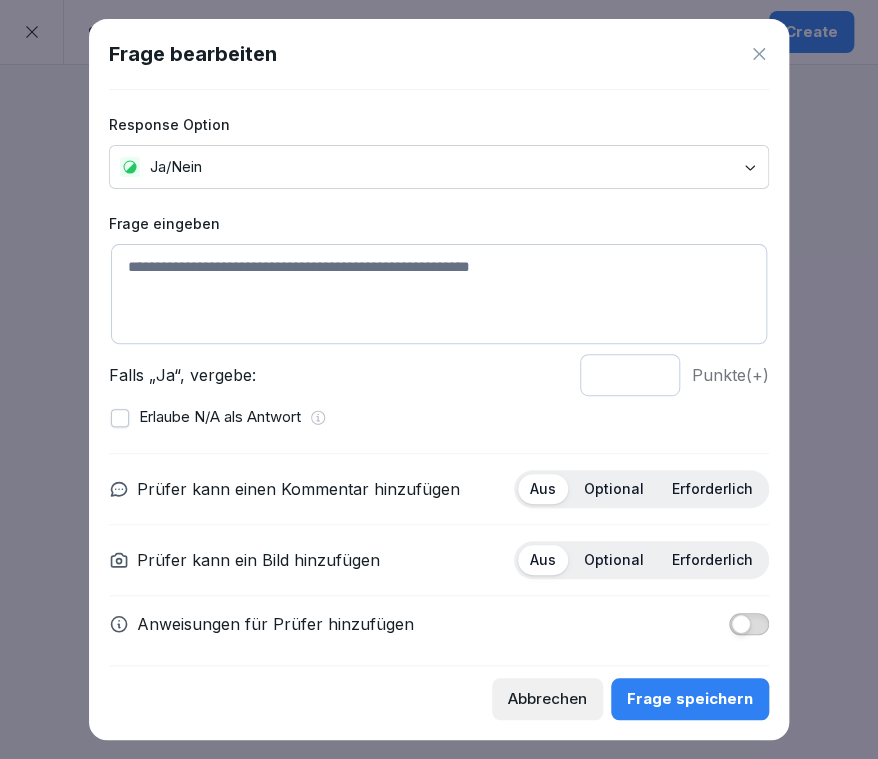 type on "*" 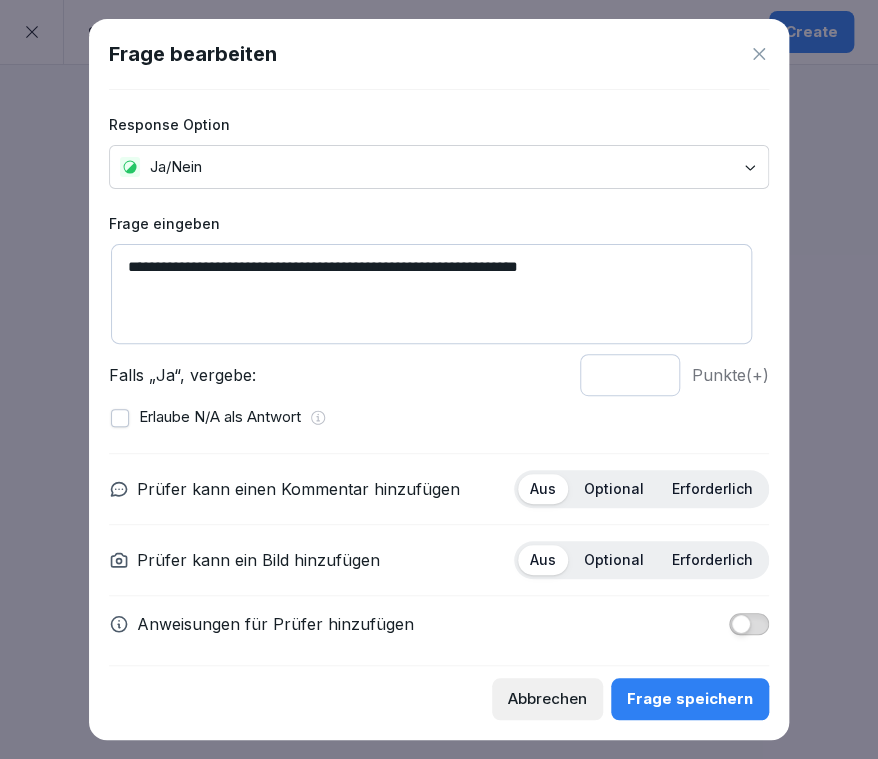 type on "**********" 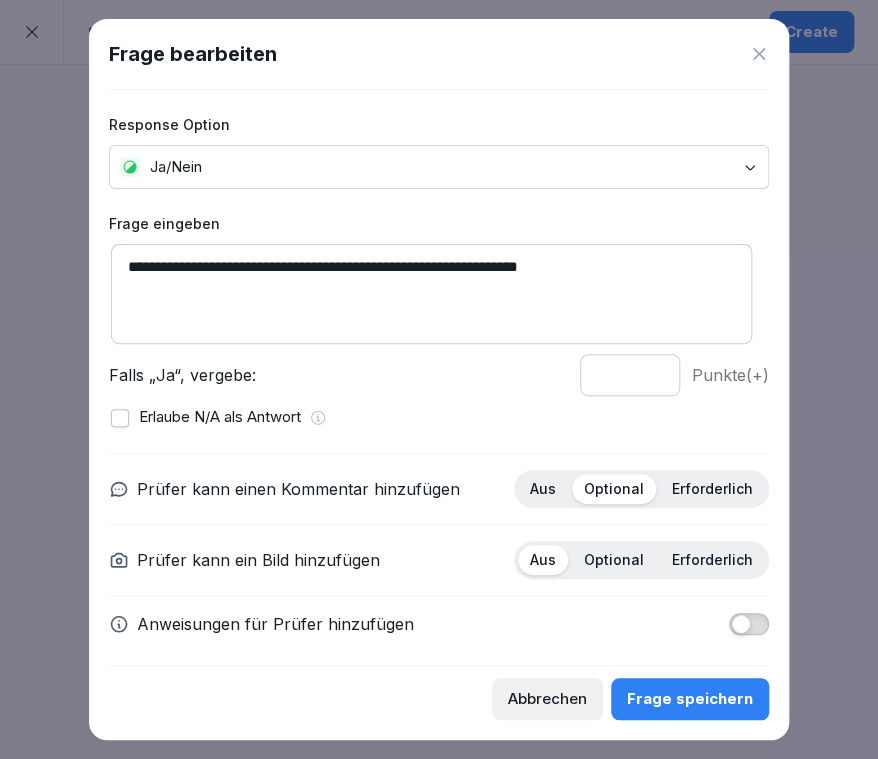 click on "Optional" at bounding box center [614, 560] 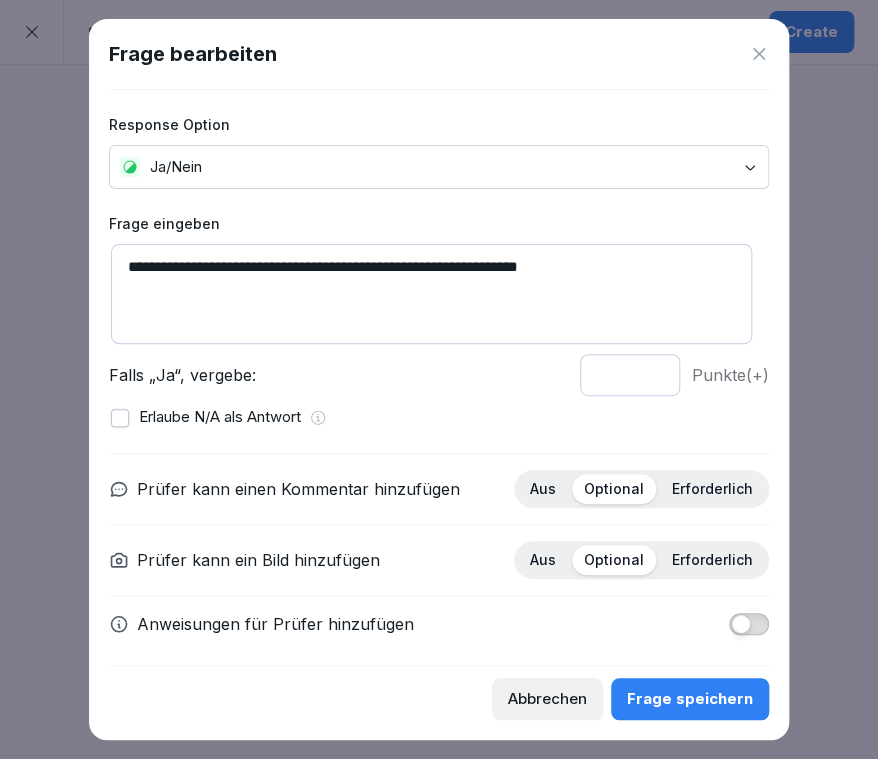 click on "Frage speichern" at bounding box center (690, 699) 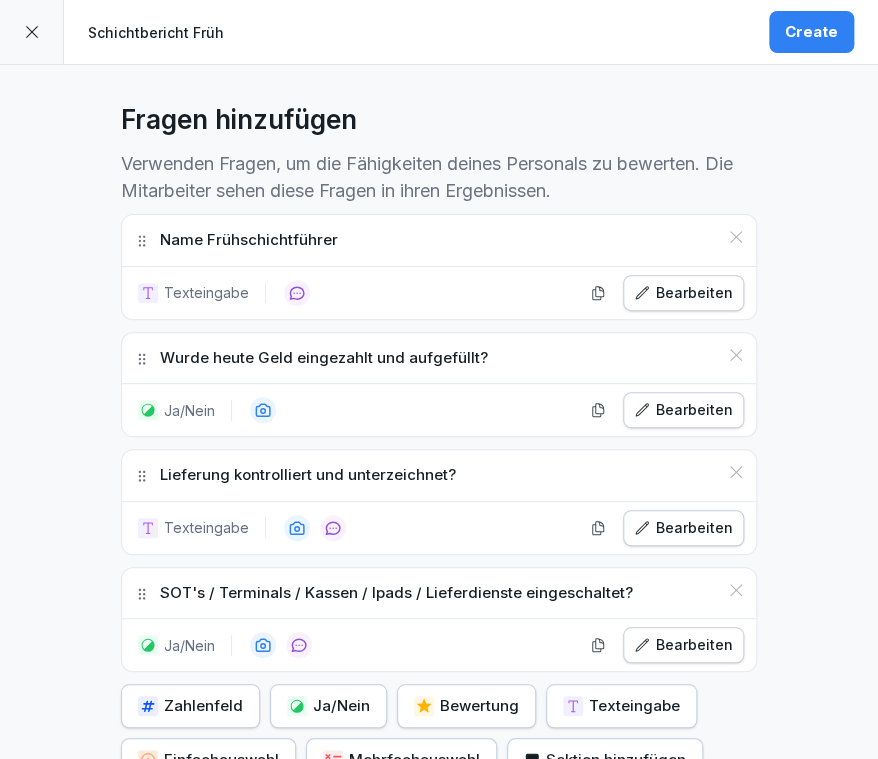 click on "**********" at bounding box center (439, 261) 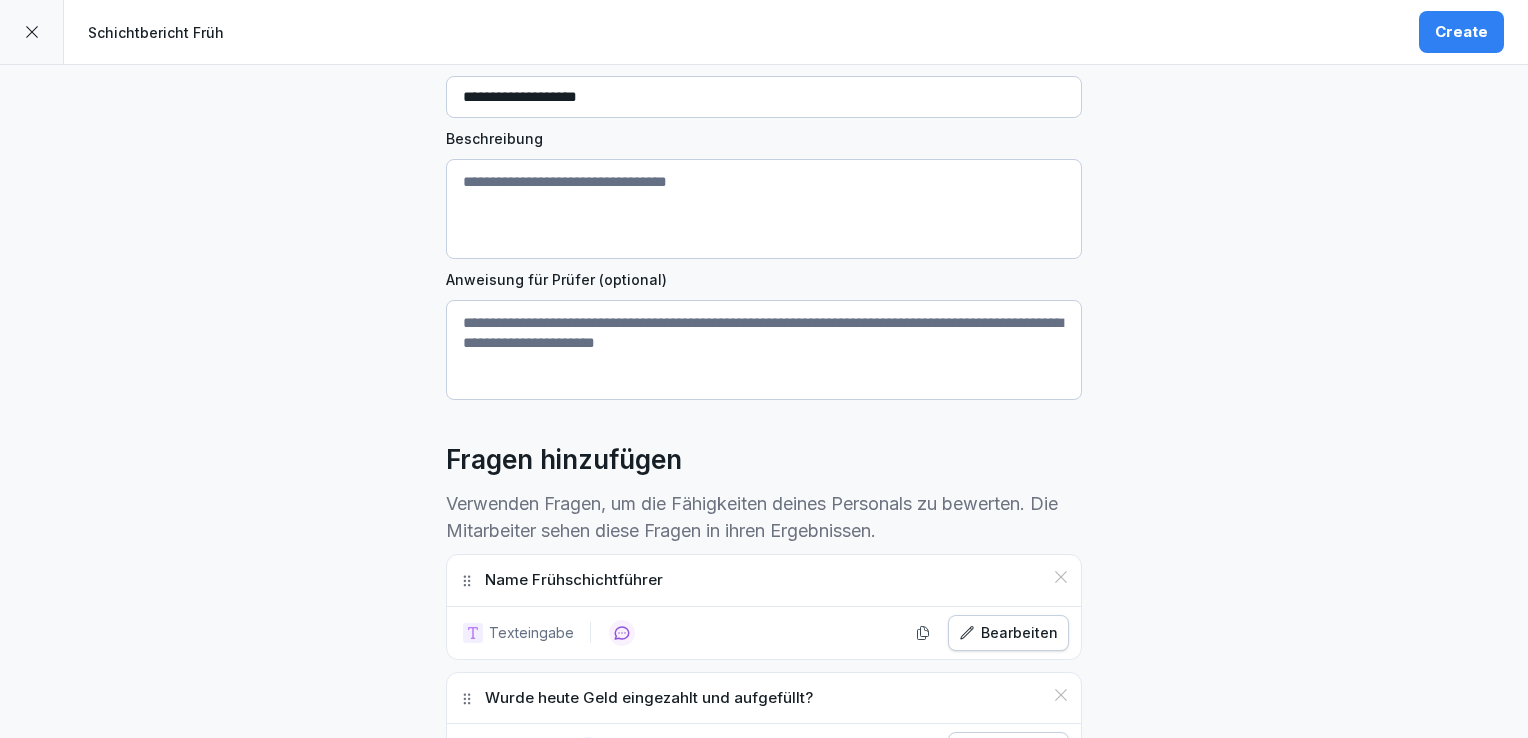 scroll, scrollTop: 0, scrollLeft: 0, axis: both 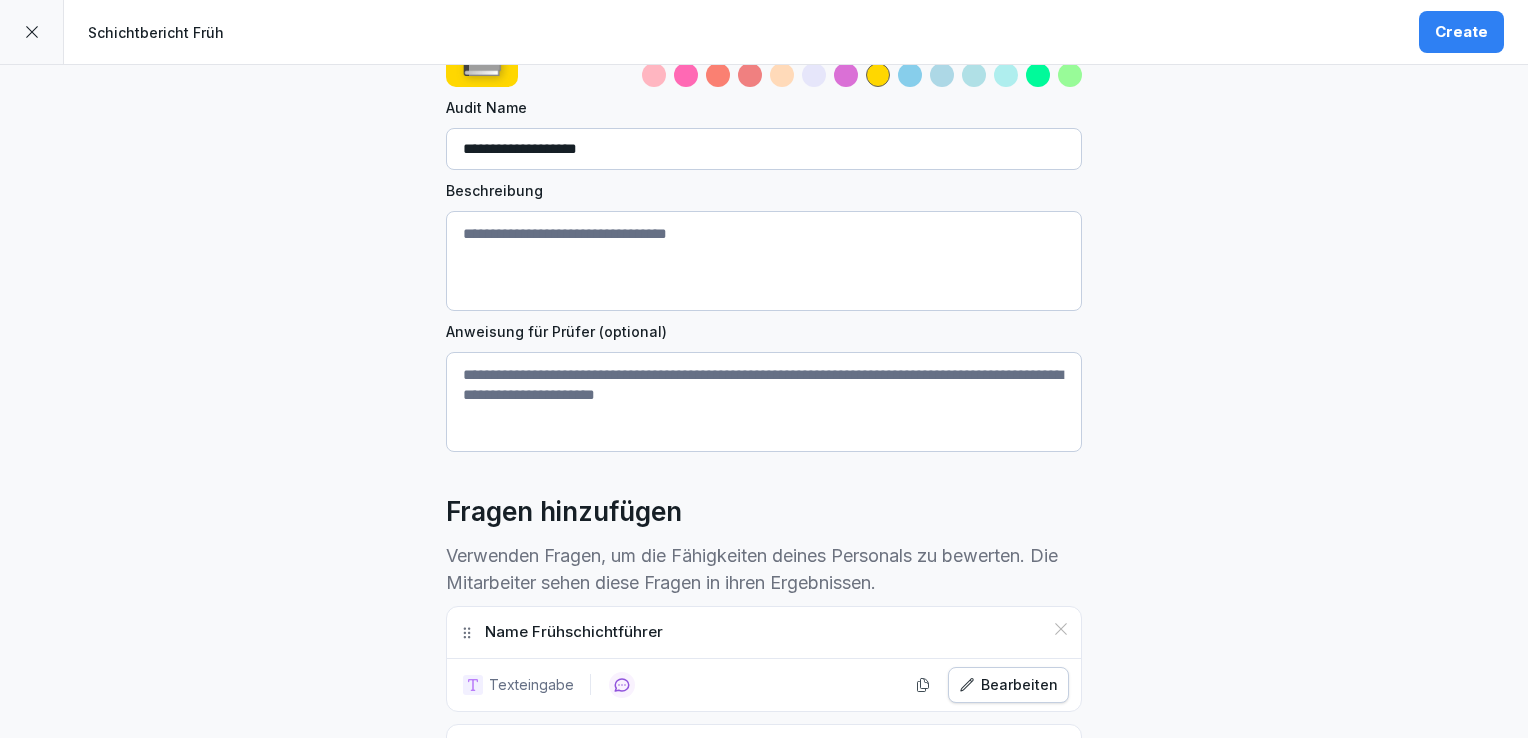 click on "Beschreibung" at bounding box center (764, 261) 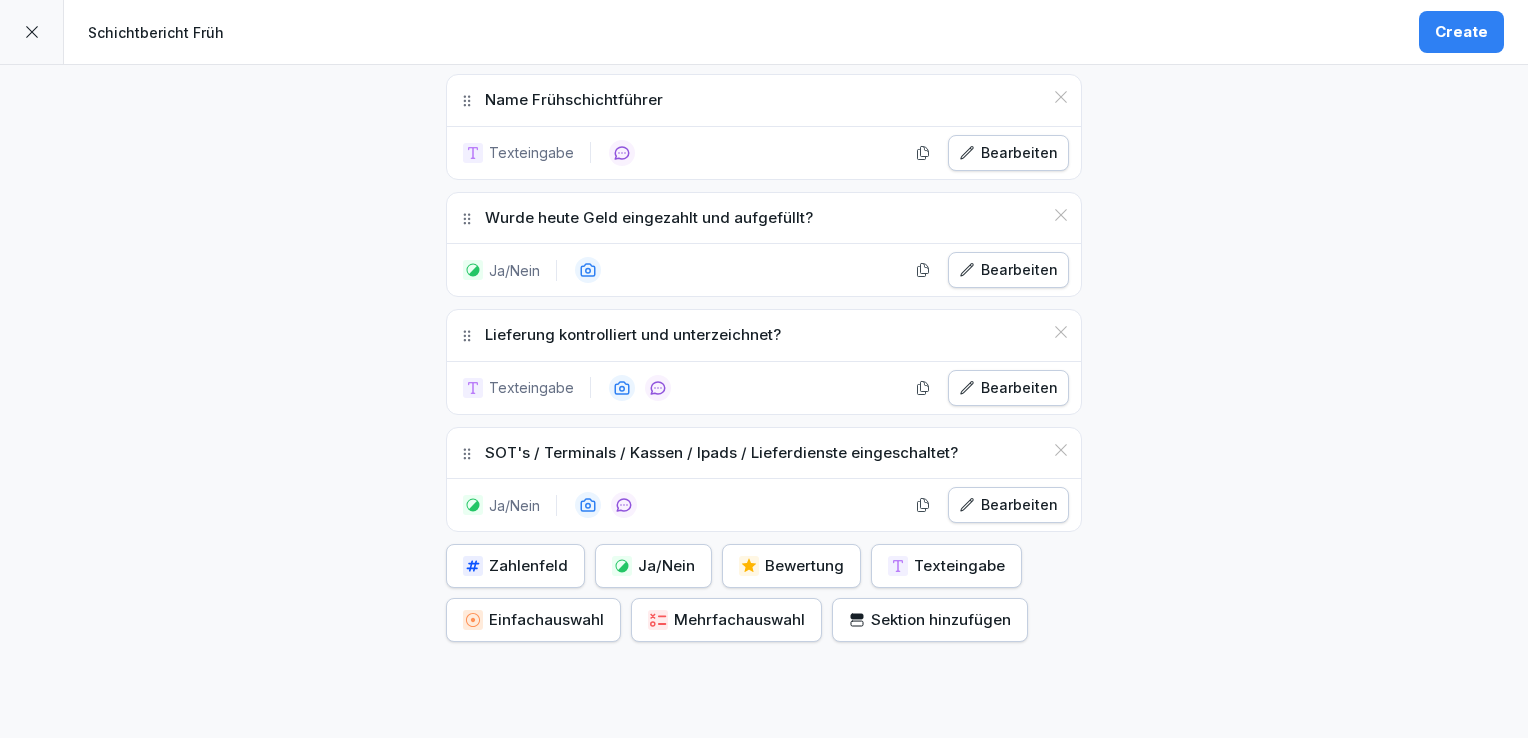 scroll, scrollTop: 765, scrollLeft: 0, axis: vertical 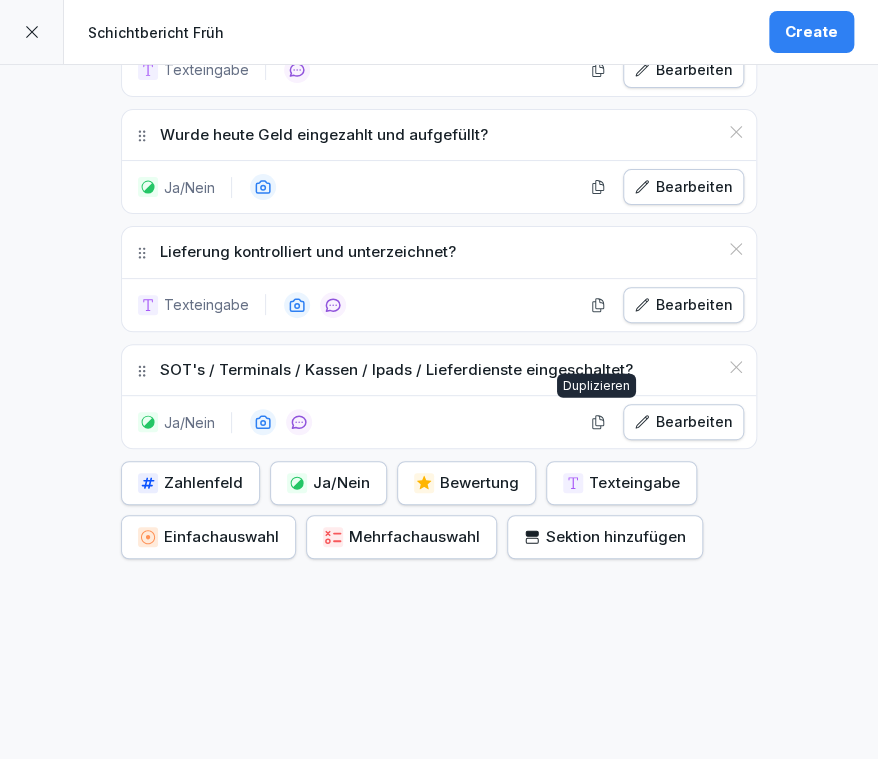type on "**********" 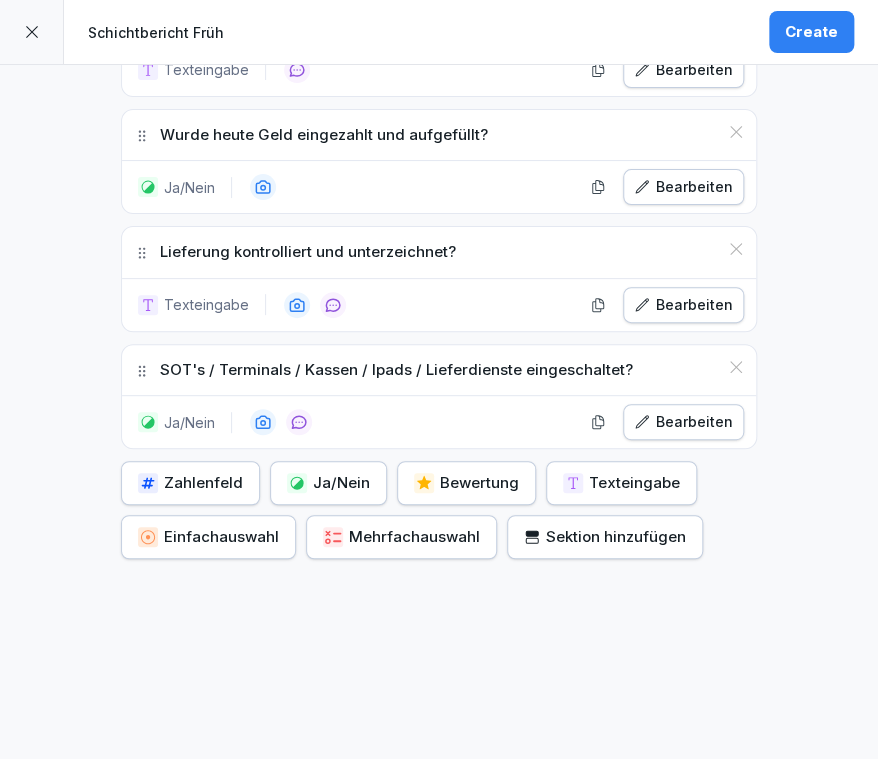 click 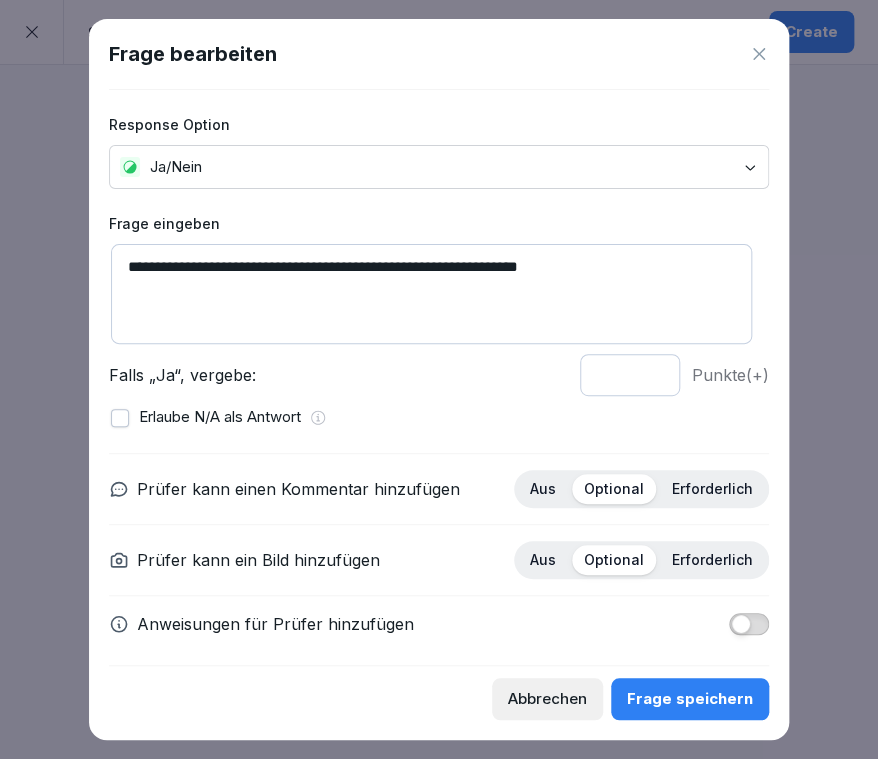 click on "**********" at bounding box center (431, 294) 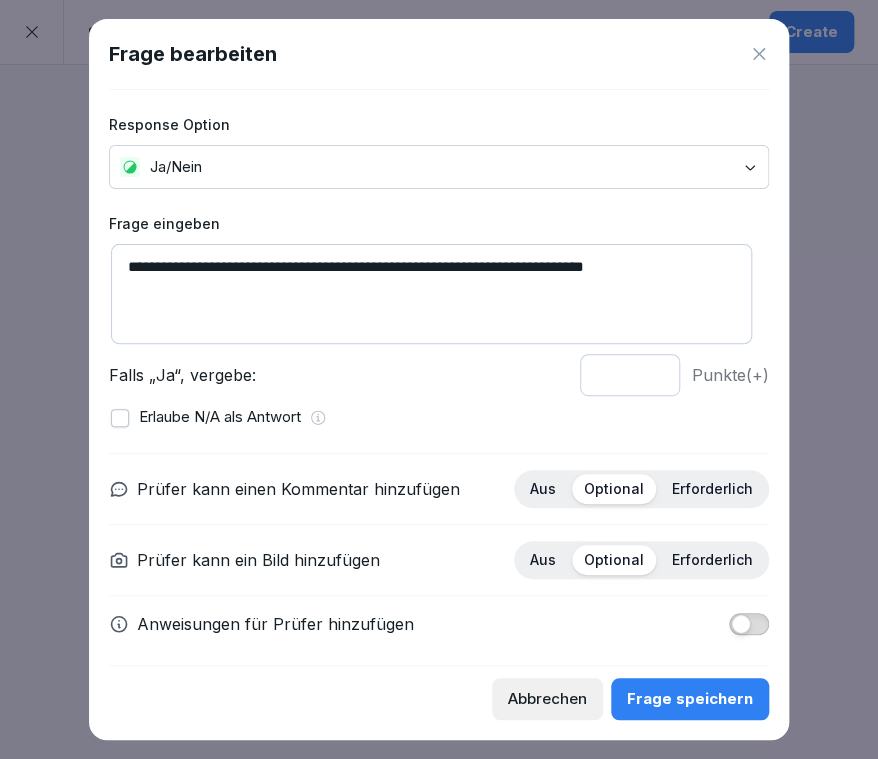 type on "**********" 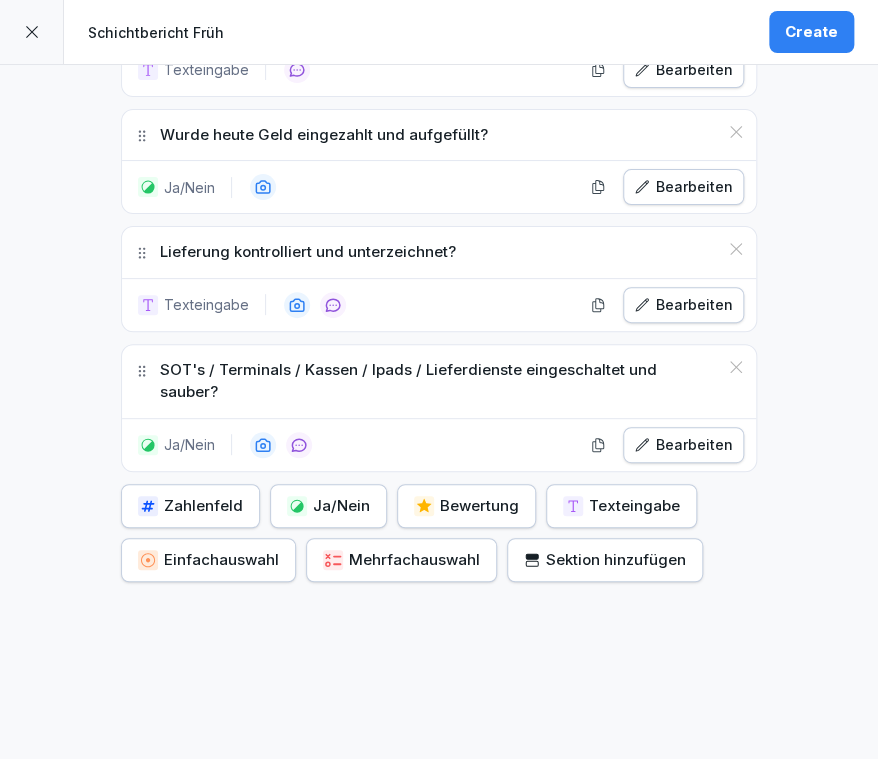click on "**********" at bounding box center [439, 50] 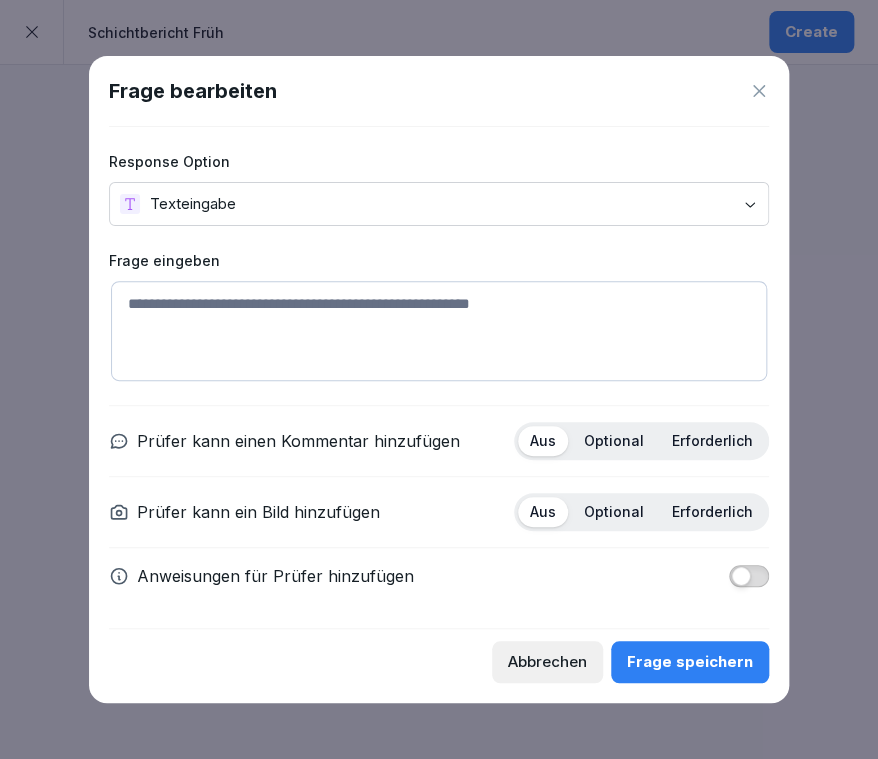 click at bounding box center (439, 331) 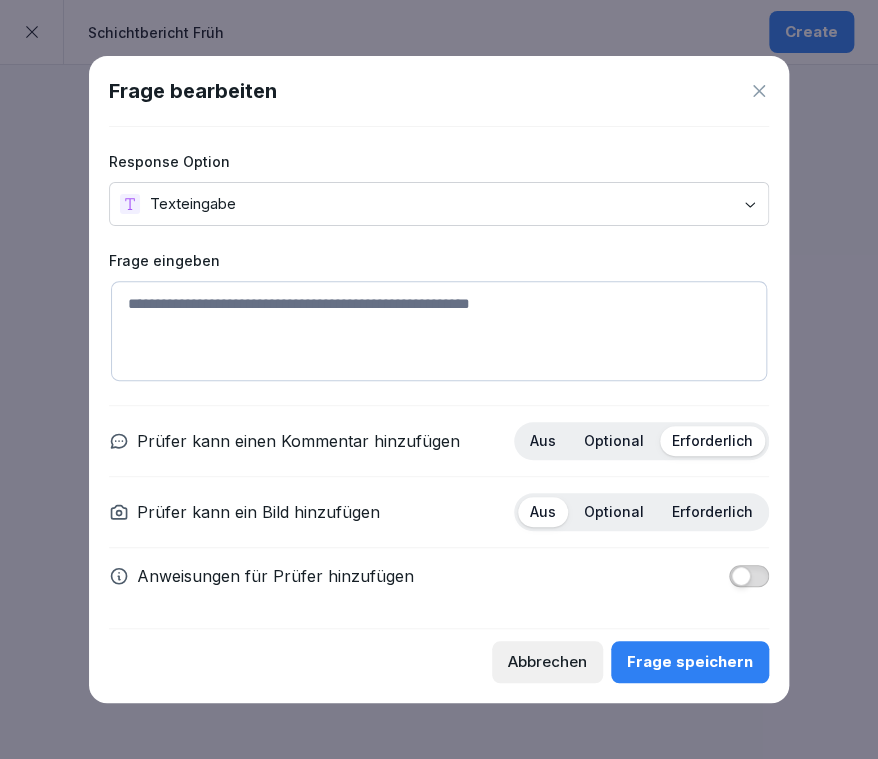 click at bounding box center (439, 331) 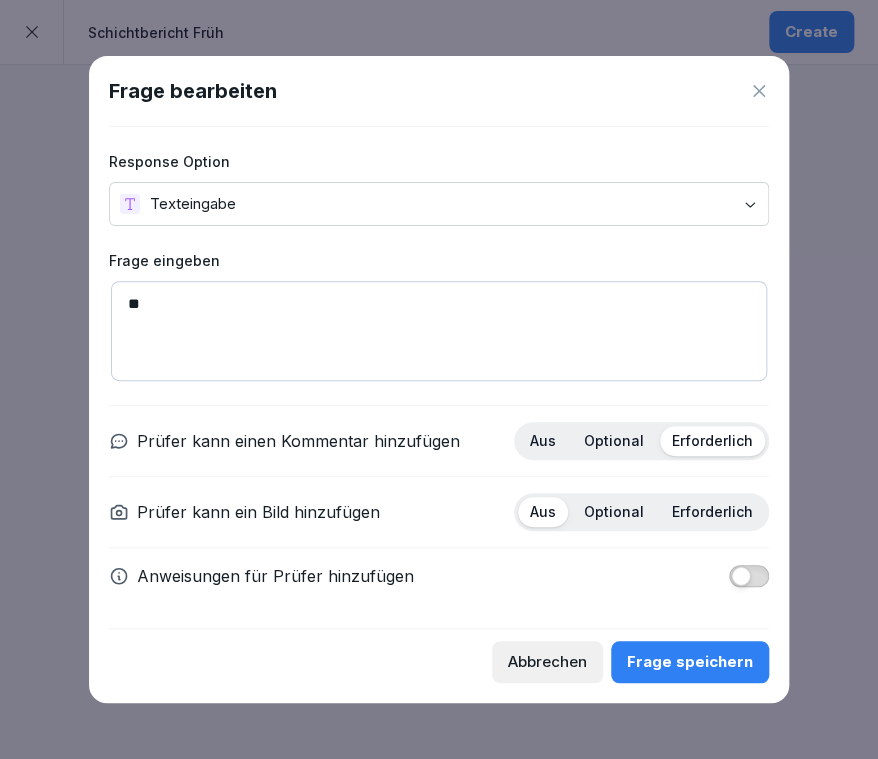 type on "*" 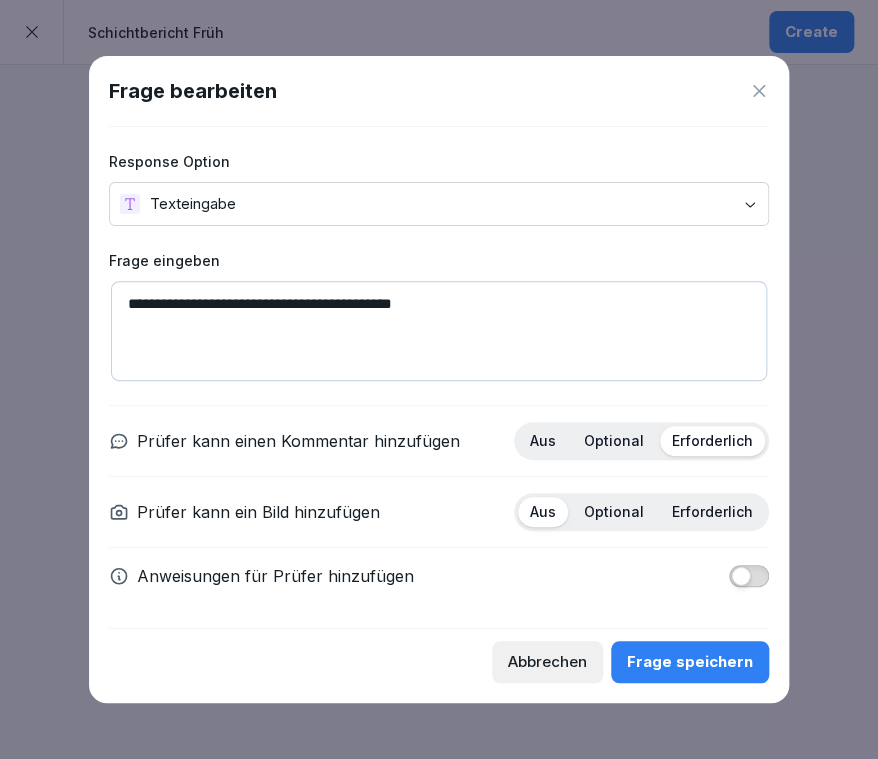 click on "Optional" at bounding box center [614, 512] 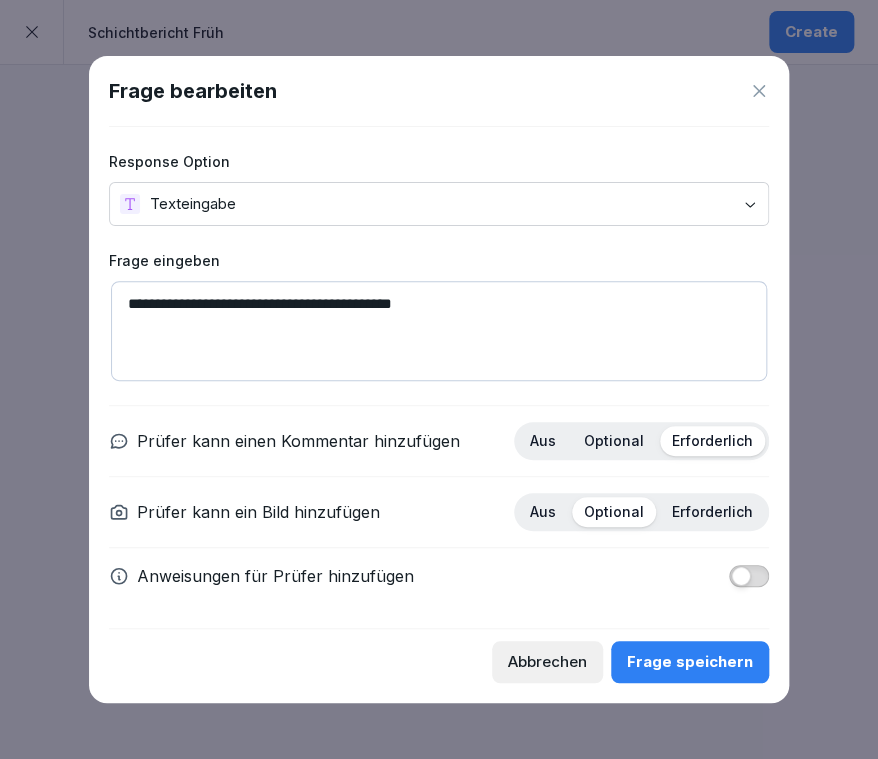 click on "**********" at bounding box center [439, 331] 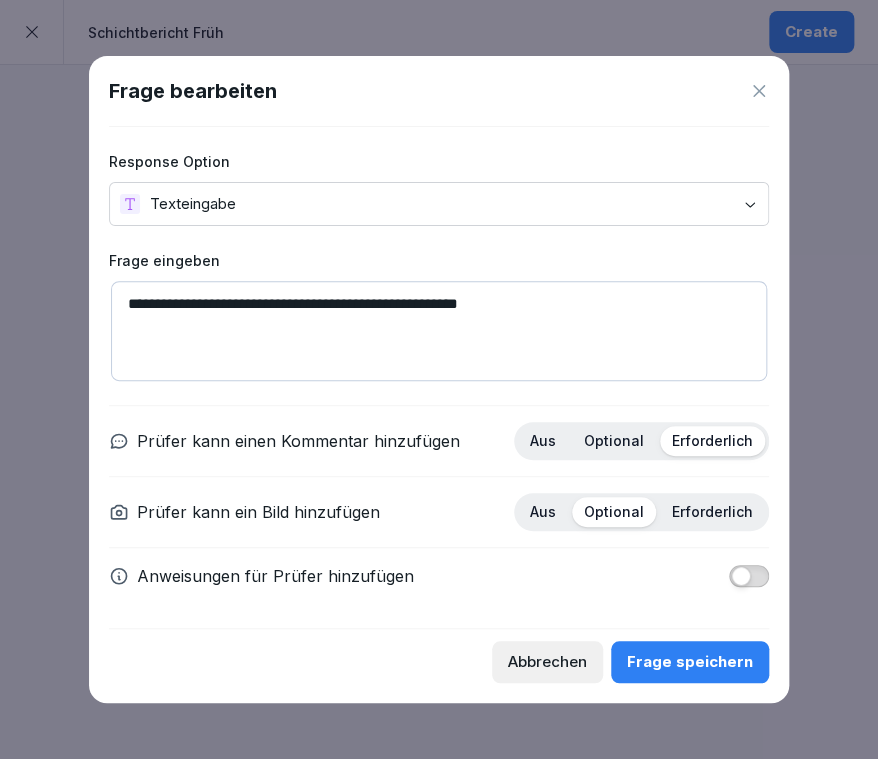 type on "**********" 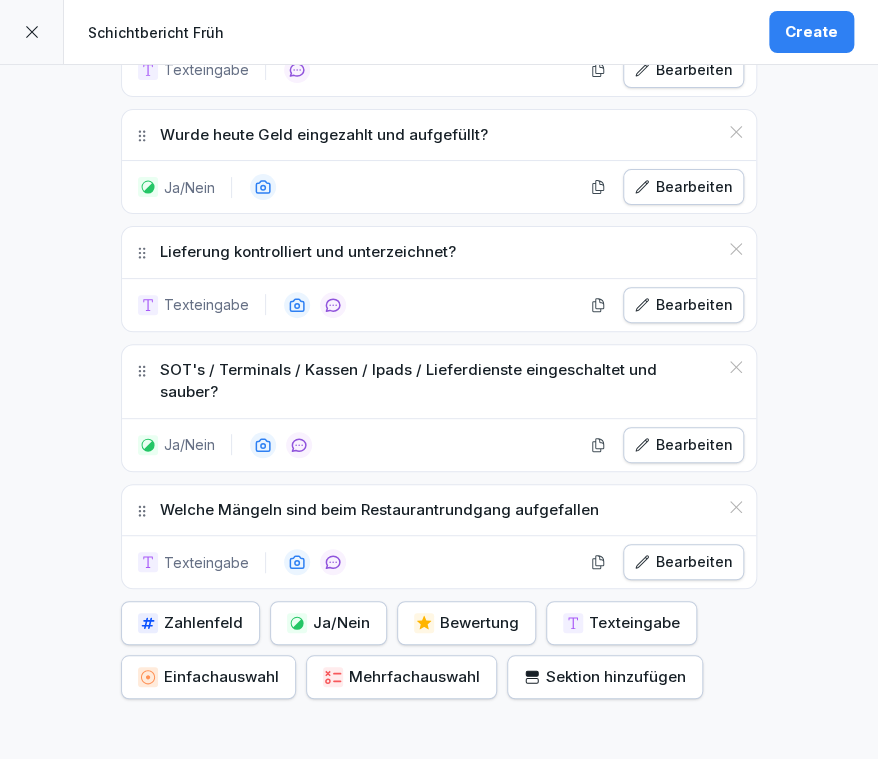 click on "**********" at bounding box center (439, 108) 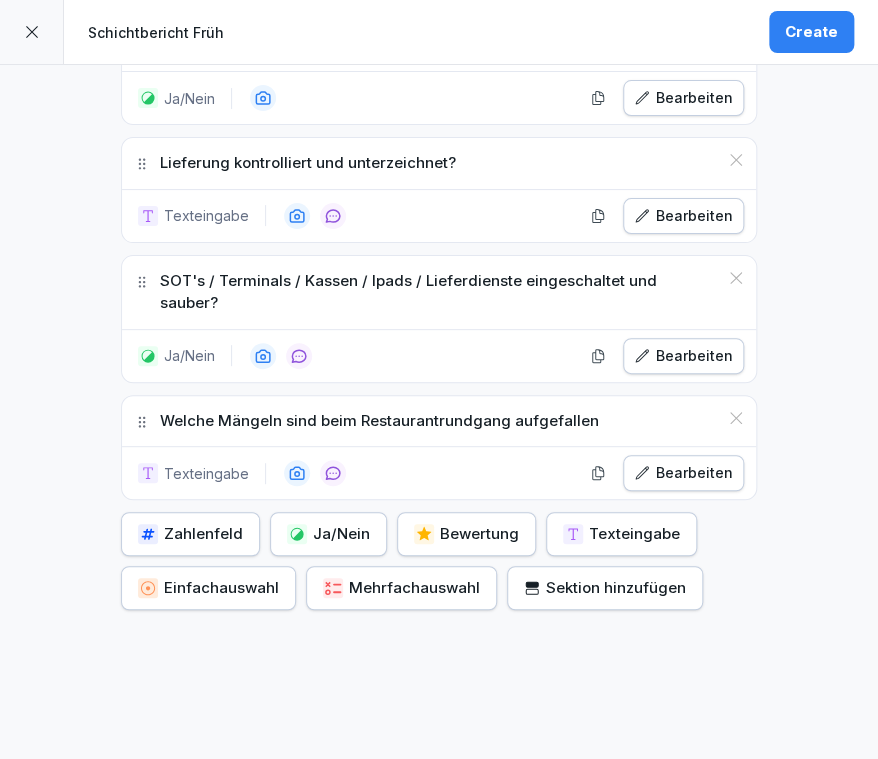 scroll, scrollTop: 872, scrollLeft: 0, axis: vertical 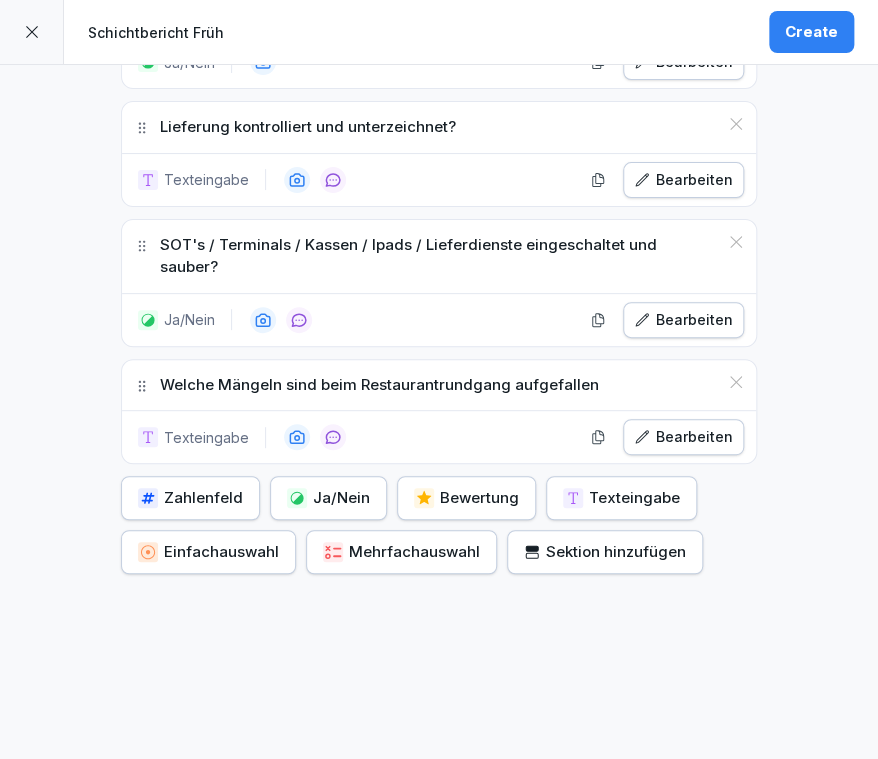 click on "Bearbeiten" at bounding box center [683, 437] 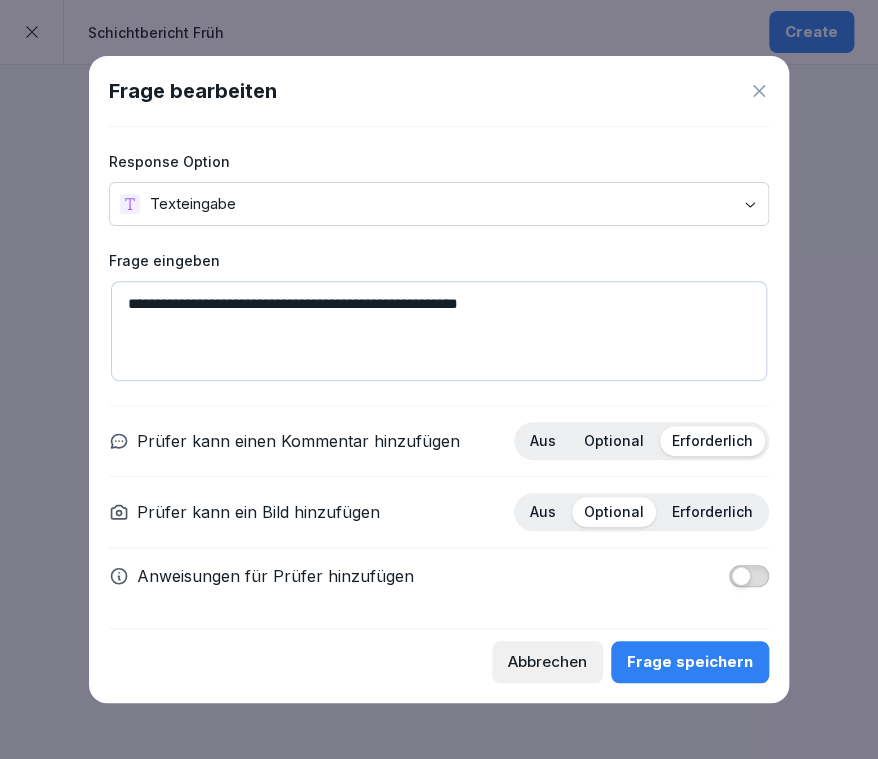 click on "**********" at bounding box center [439, 331] 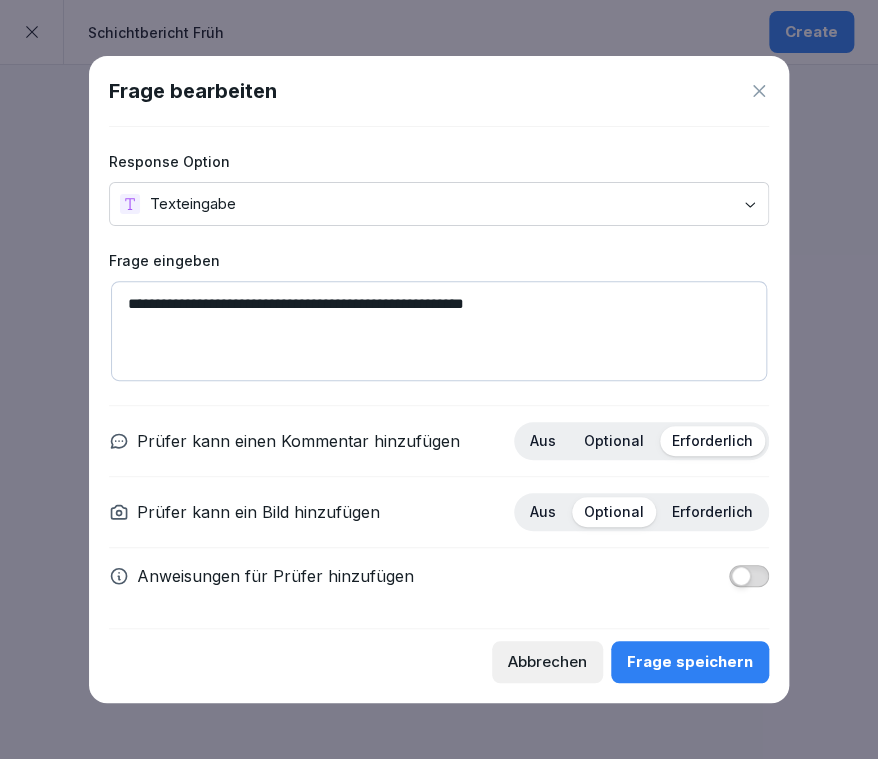 type on "**********" 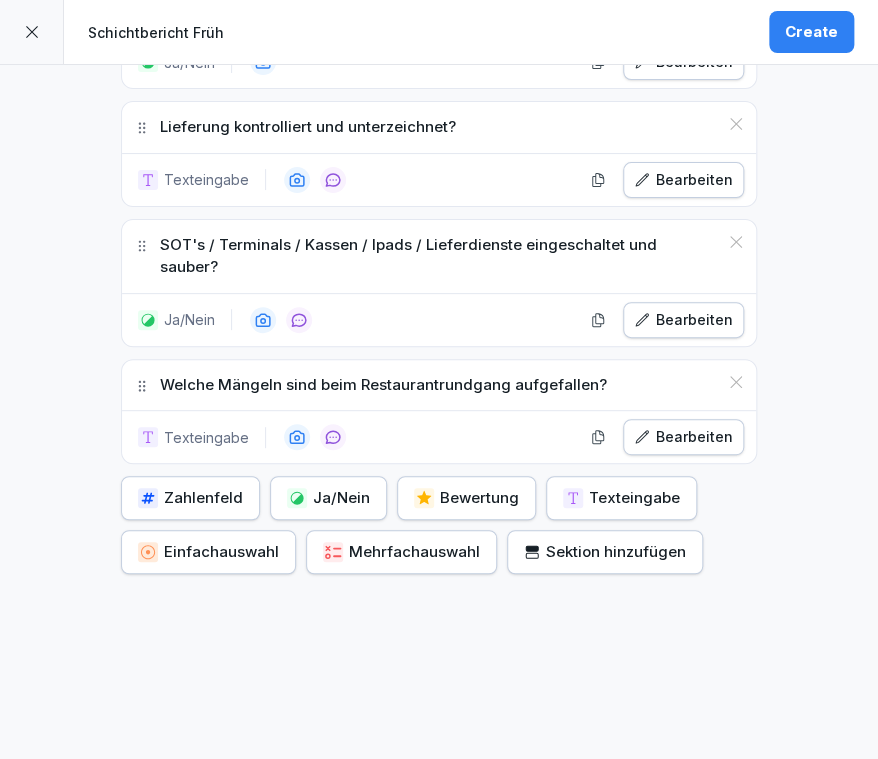 click on "**********" at bounding box center (439, -17) 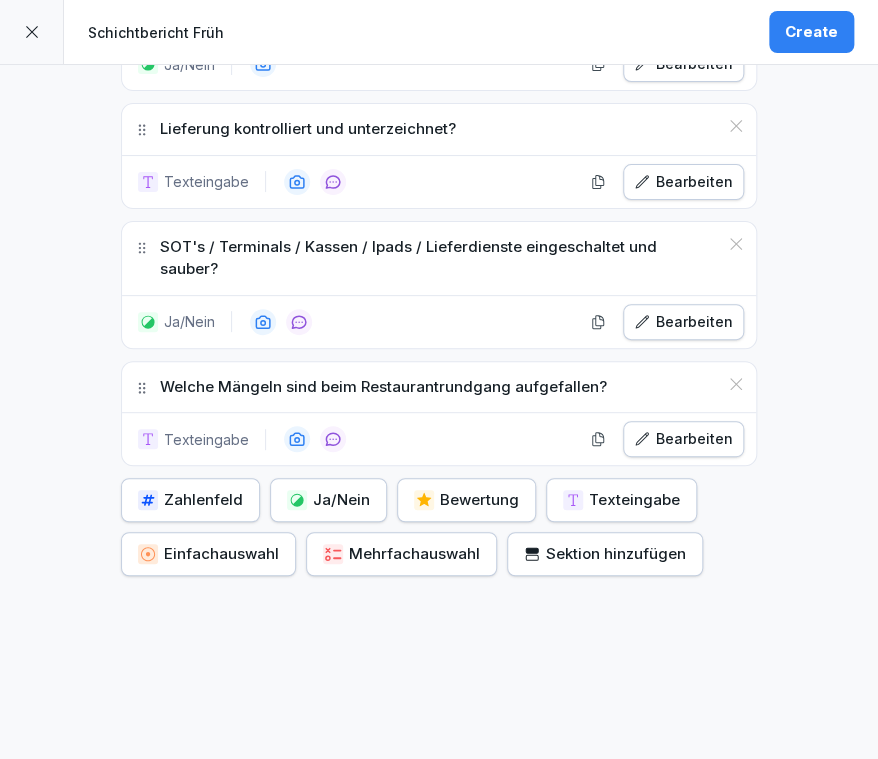 scroll, scrollTop: 872, scrollLeft: 0, axis: vertical 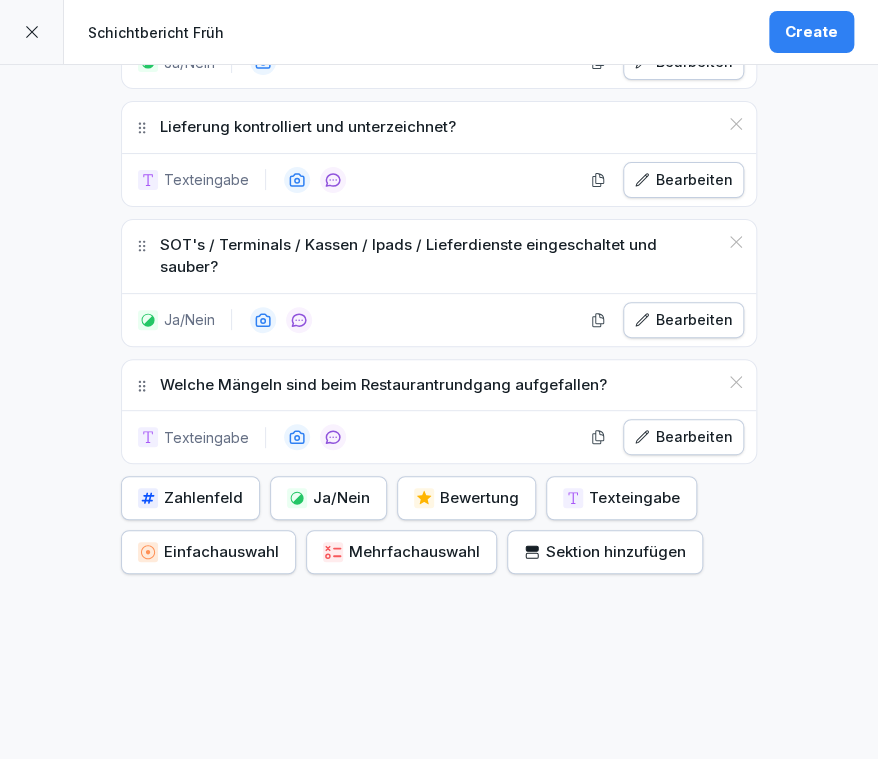 click 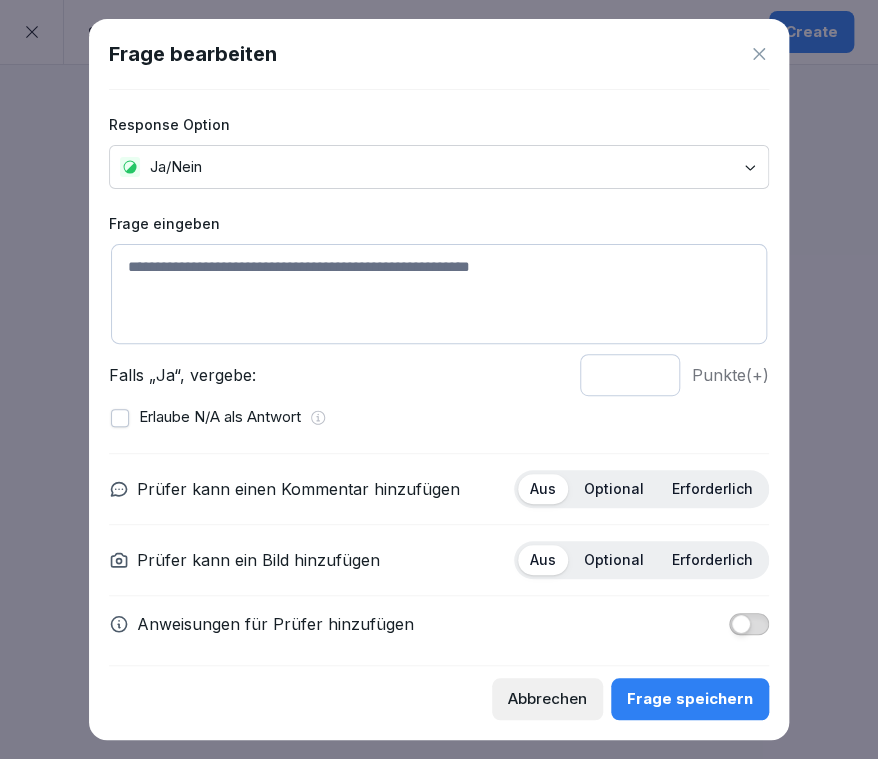 click 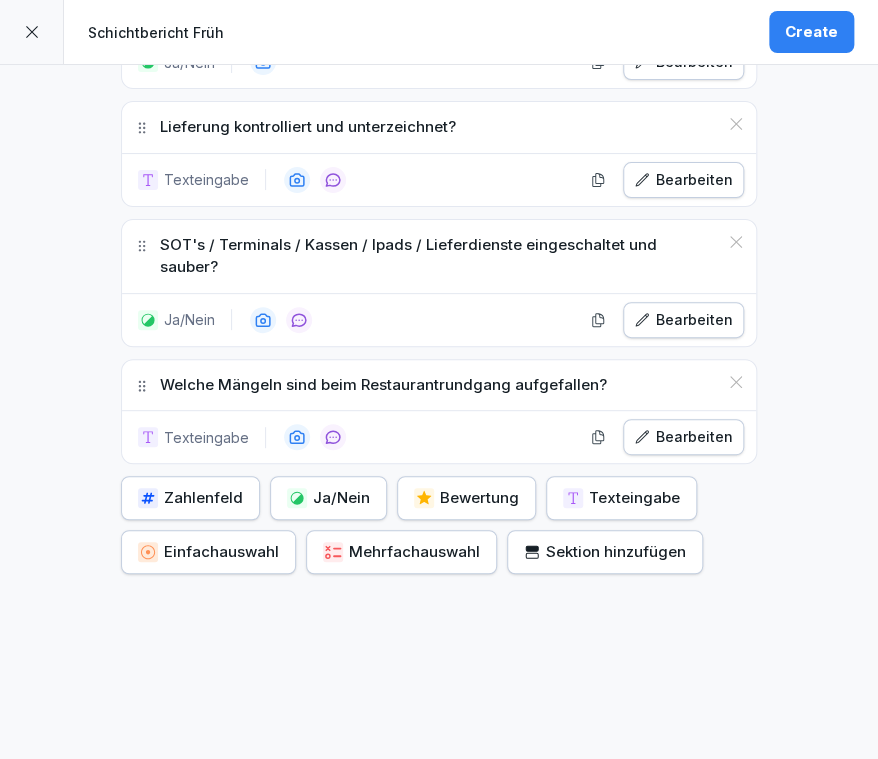 click on "Zahlenfeld" at bounding box center (190, 498) 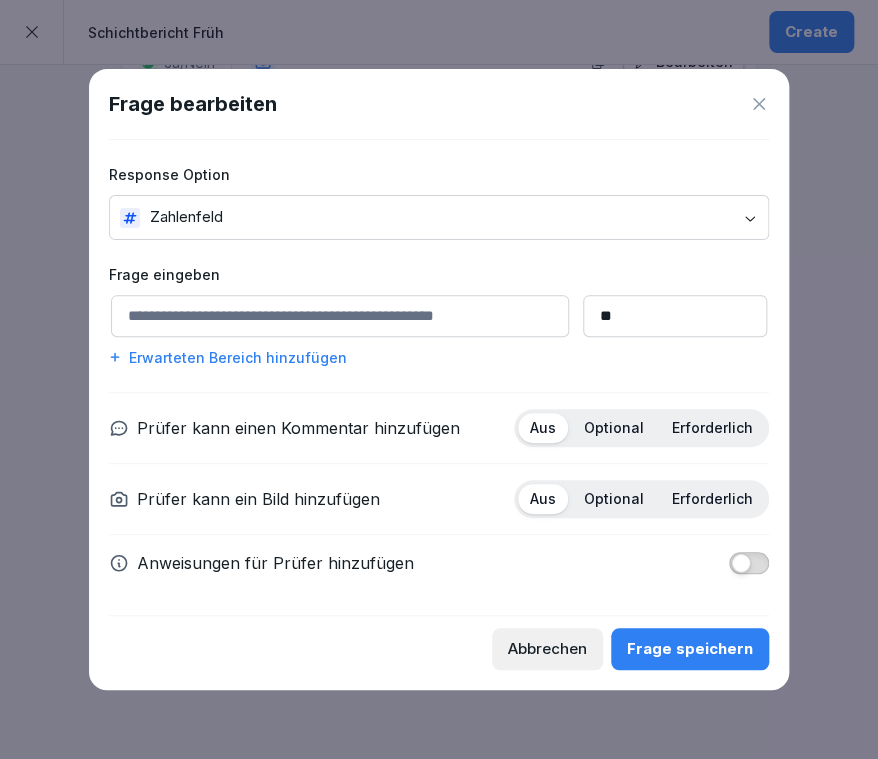 click 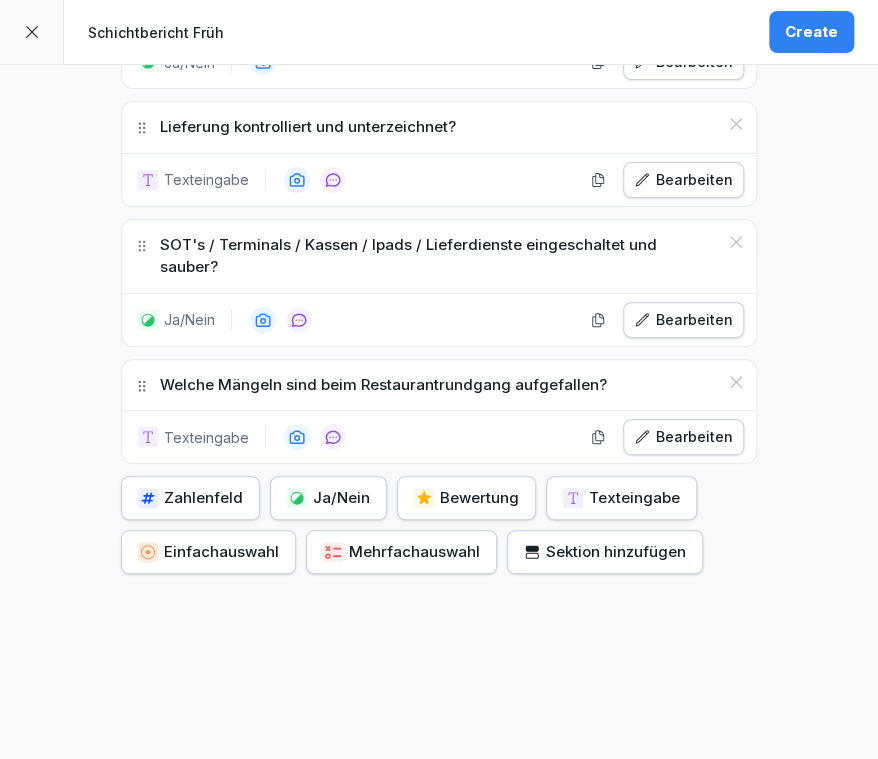click on "Zahlenfeld Ja/Nein Bewertung Texteingabe Einfachauswahl Mehrfachauswahl Sektion hinzufügen" at bounding box center (439, 525) 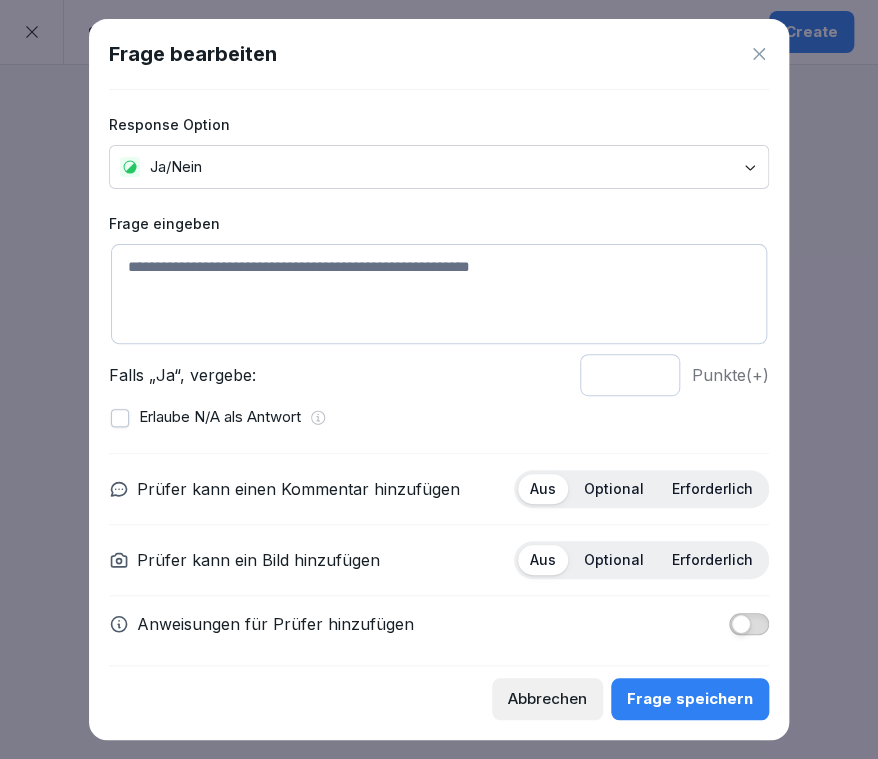 click at bounding box center (439, 294) 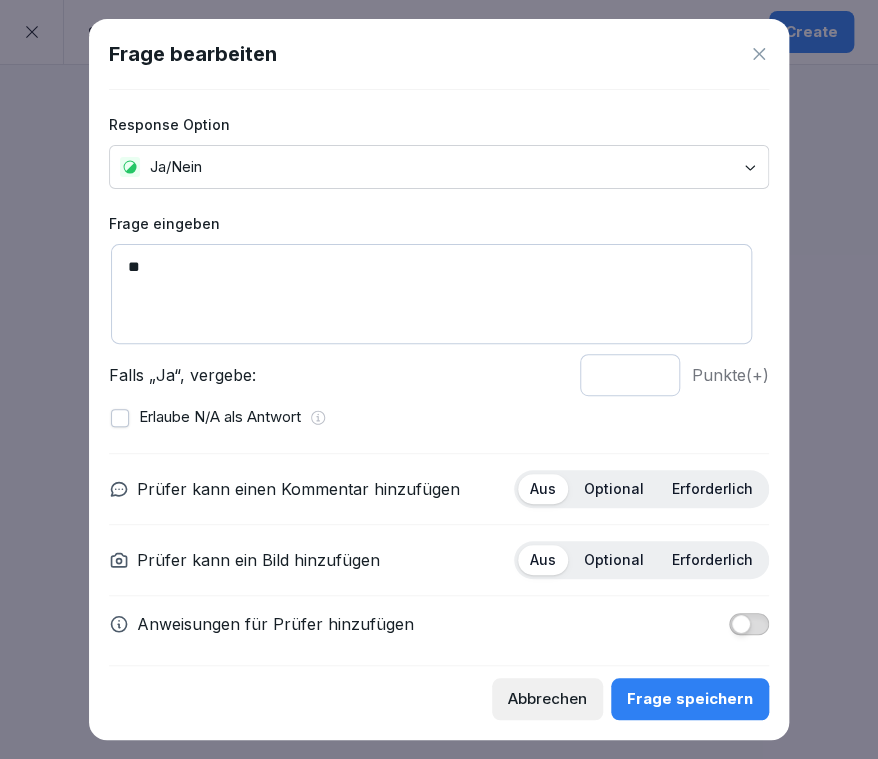 type on "*" 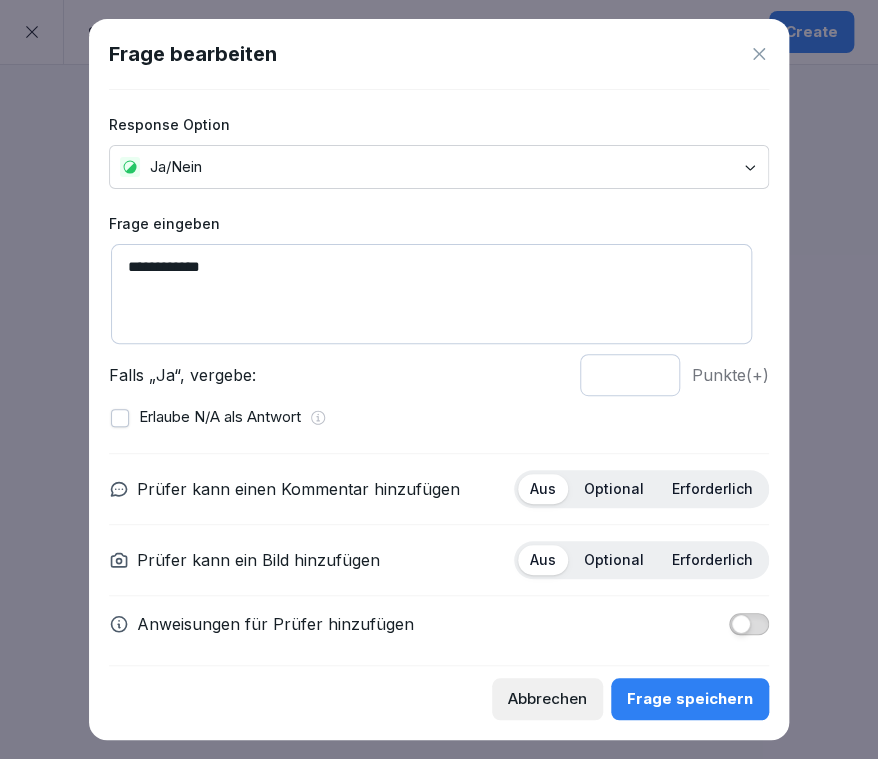 type on "**********" 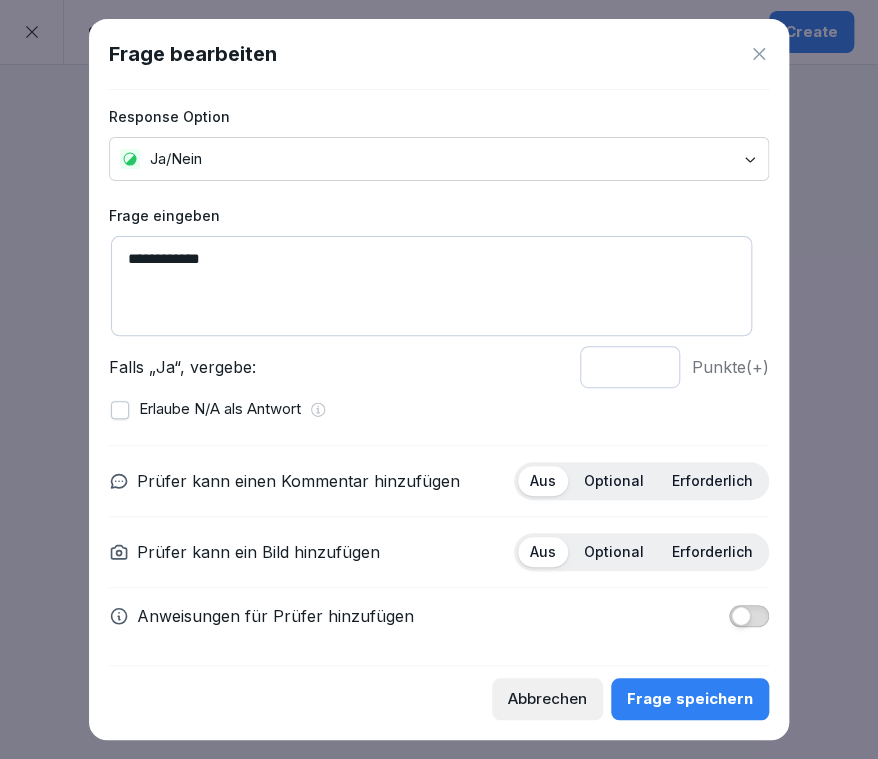 click on "Frage speichern" at bounding box center [690, 699] 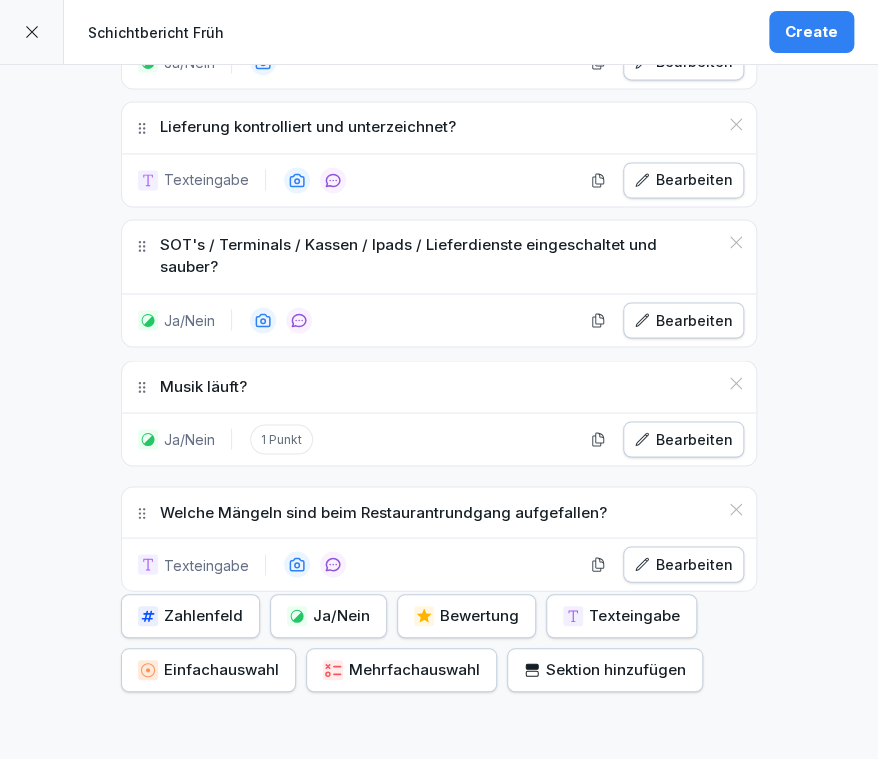 drag, startPoint x: 135, startPoint y: 354, endPoint x: 133, endPoint y: 481, distance: 127.01575 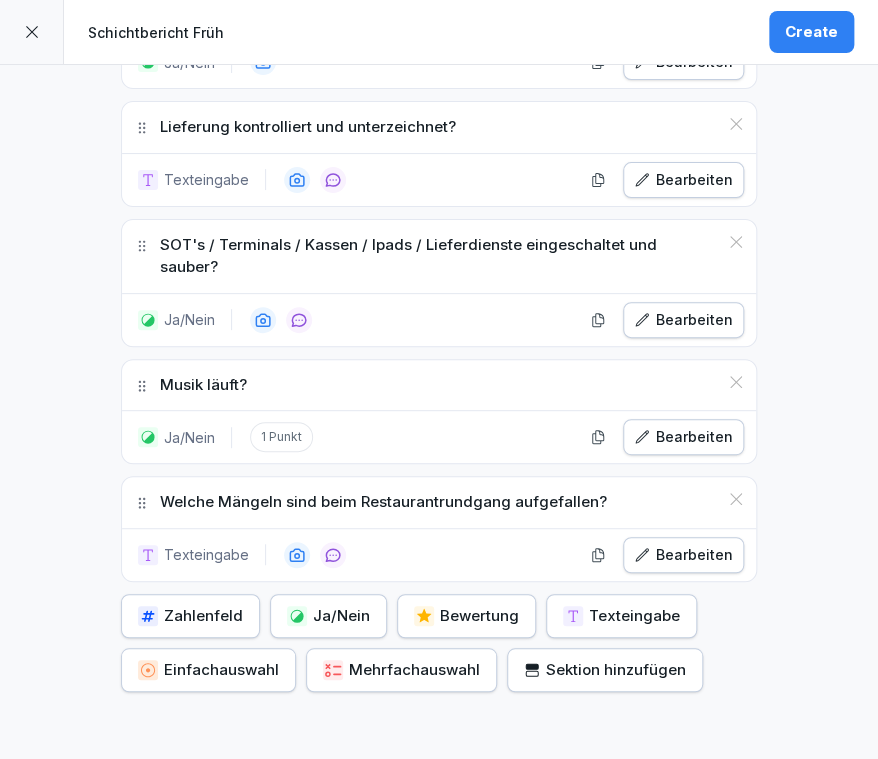 click on "Ja/Nein" at bounding box center [328, 616] 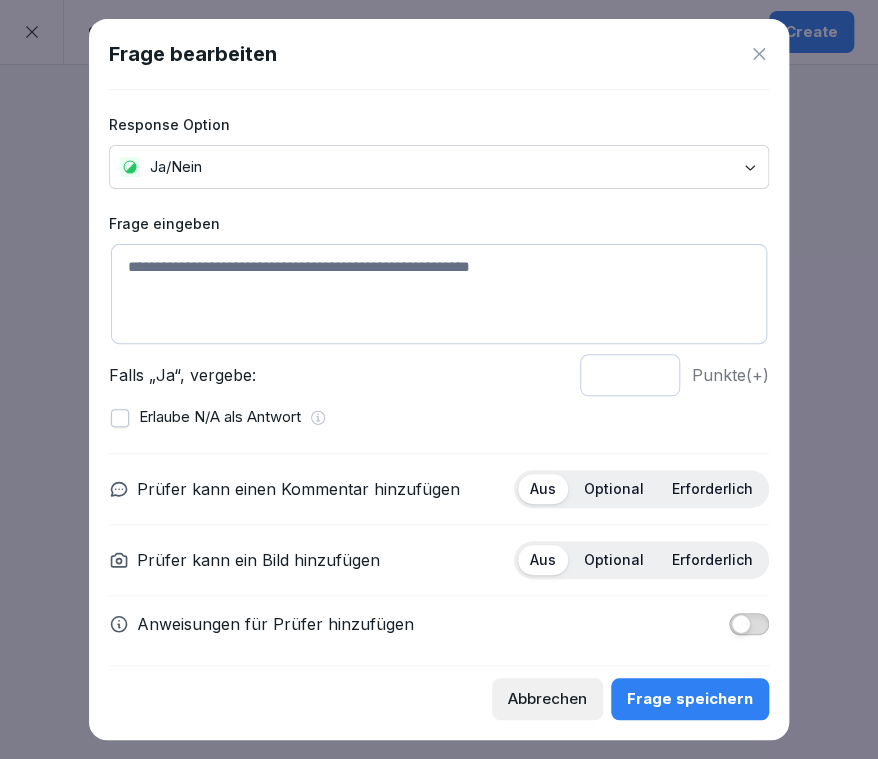 click at bounding box center (439, 294) 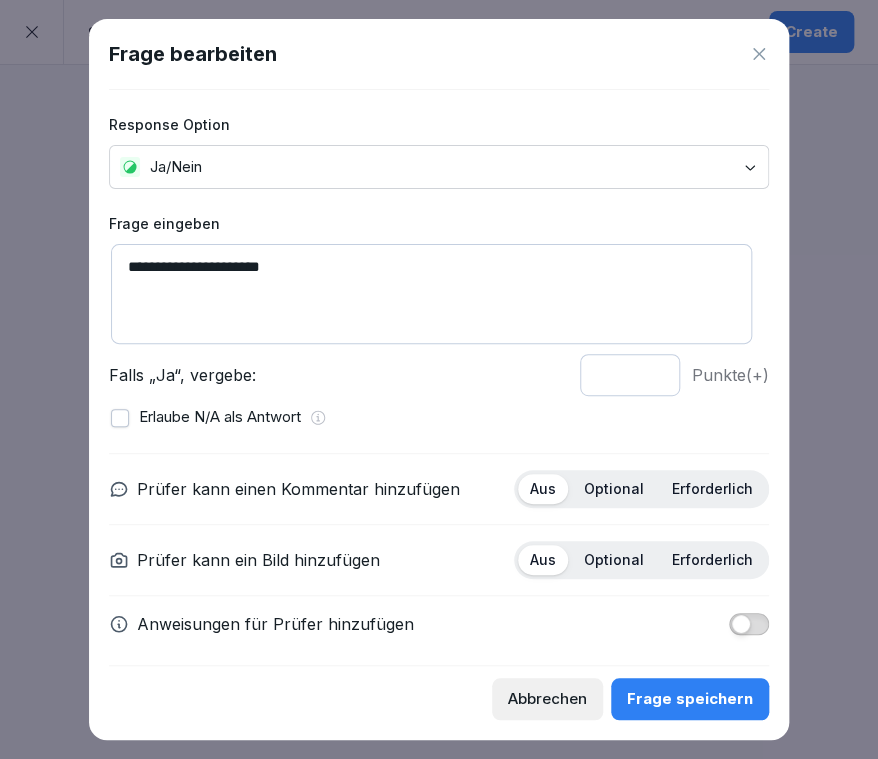 type on "**********" 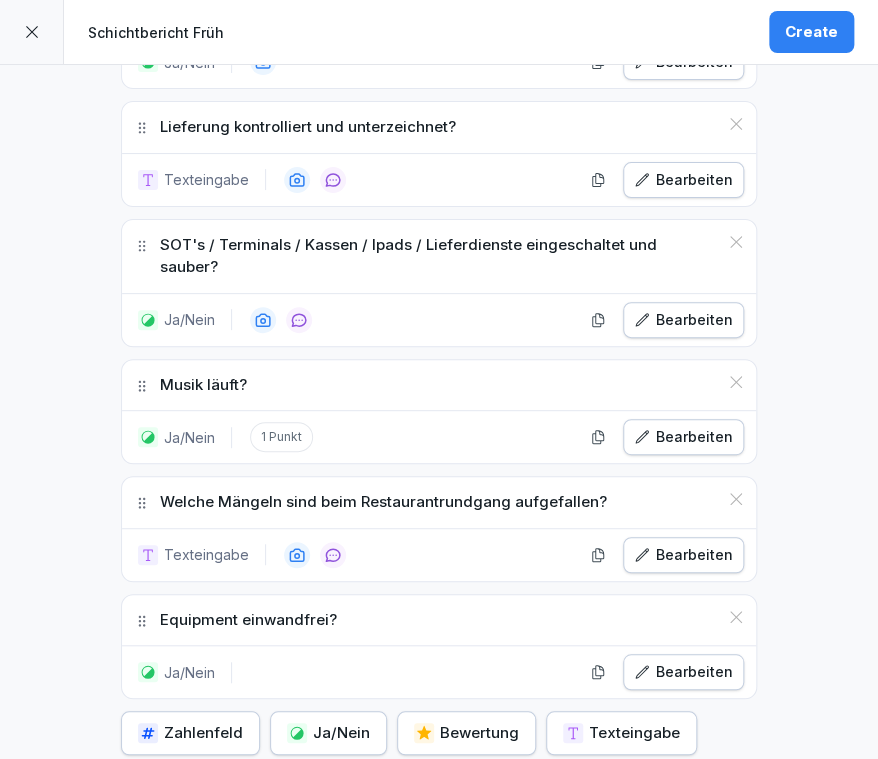 click on "Bearbeiten" at bounding box center (683, 437) 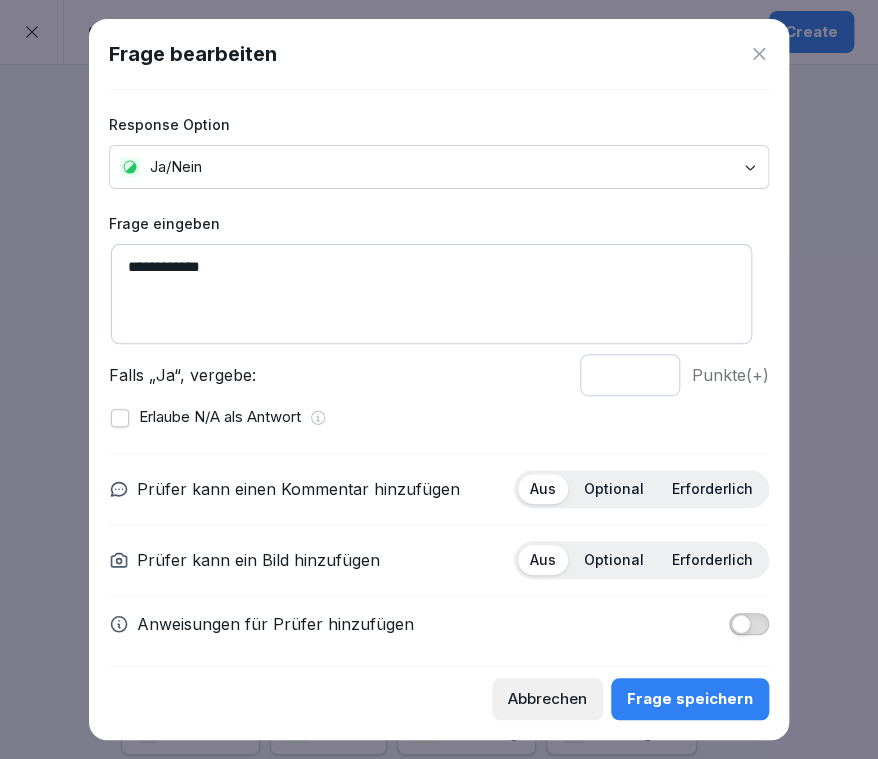 type on "*" 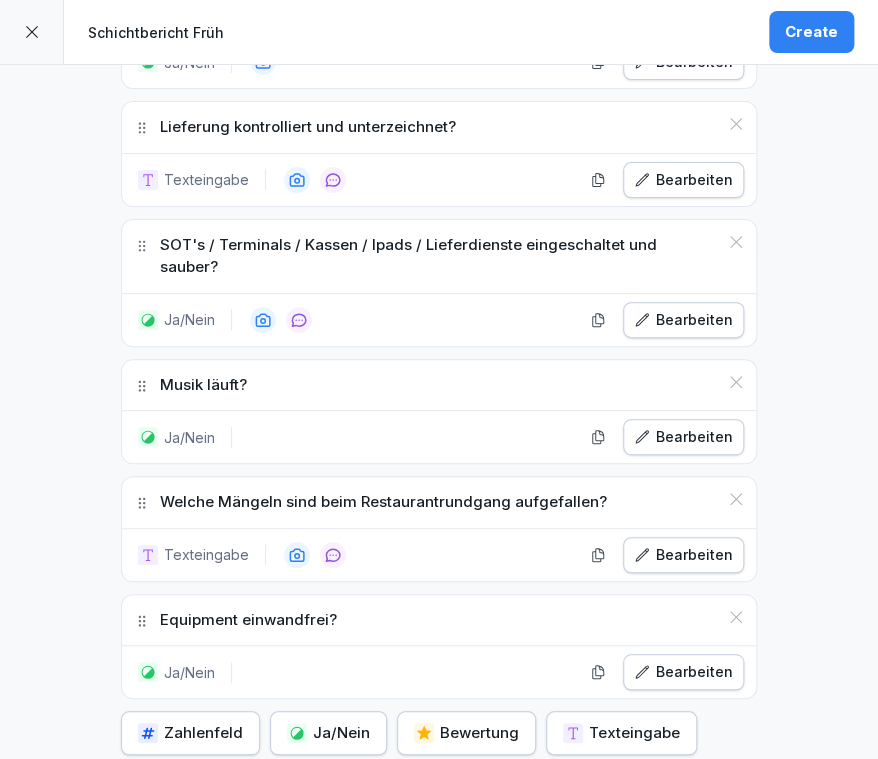 click on "**********" at bounding box center (439, 101) 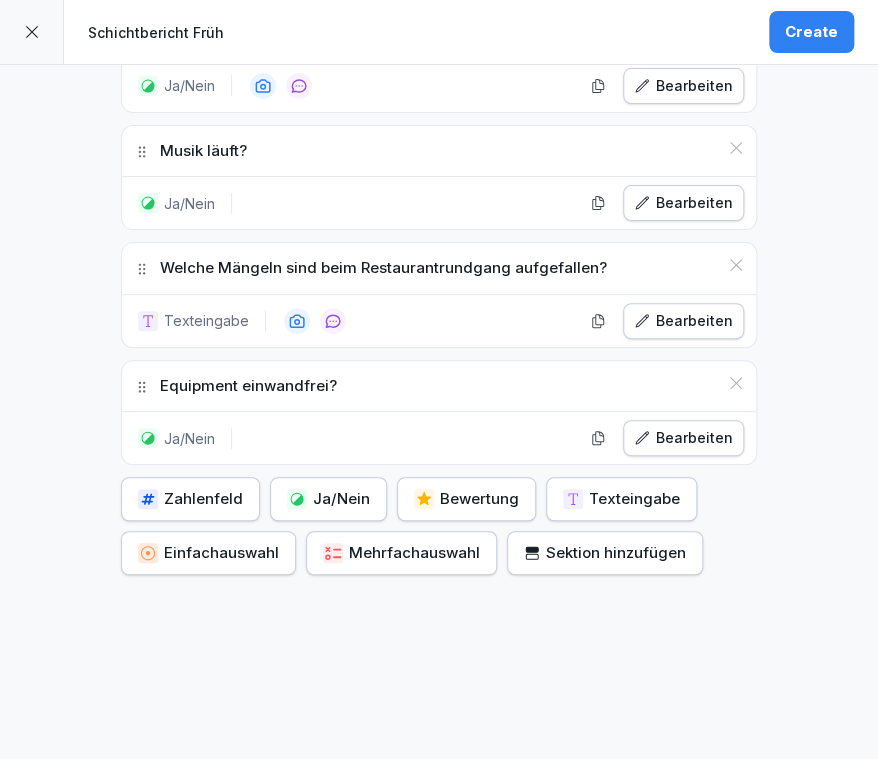 scroll, scrollTop: 1066, scrollLeft: 0, axis: vertical 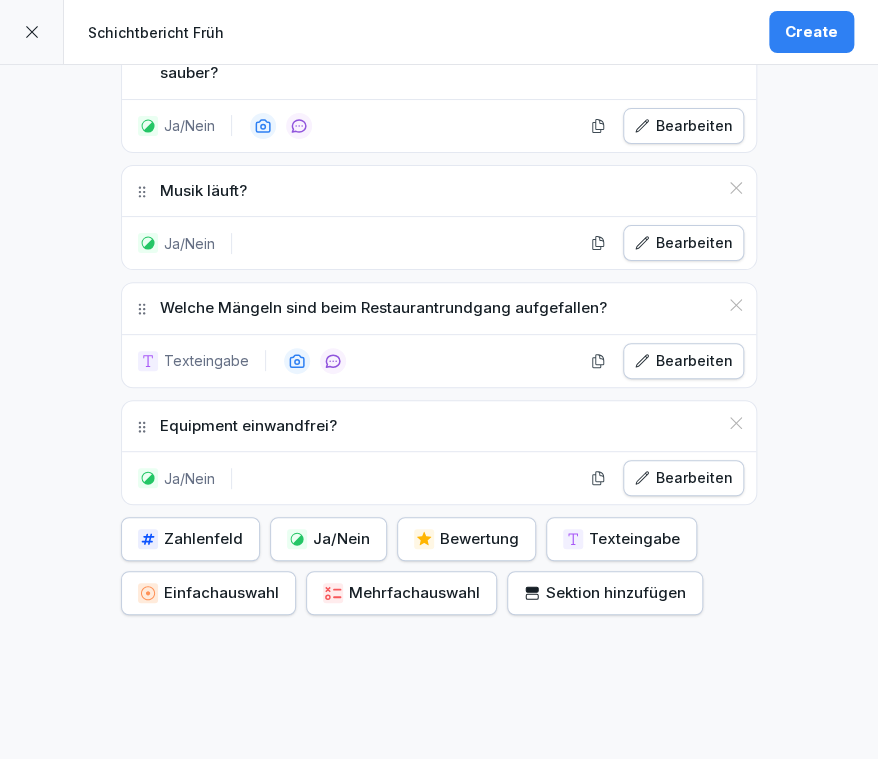click 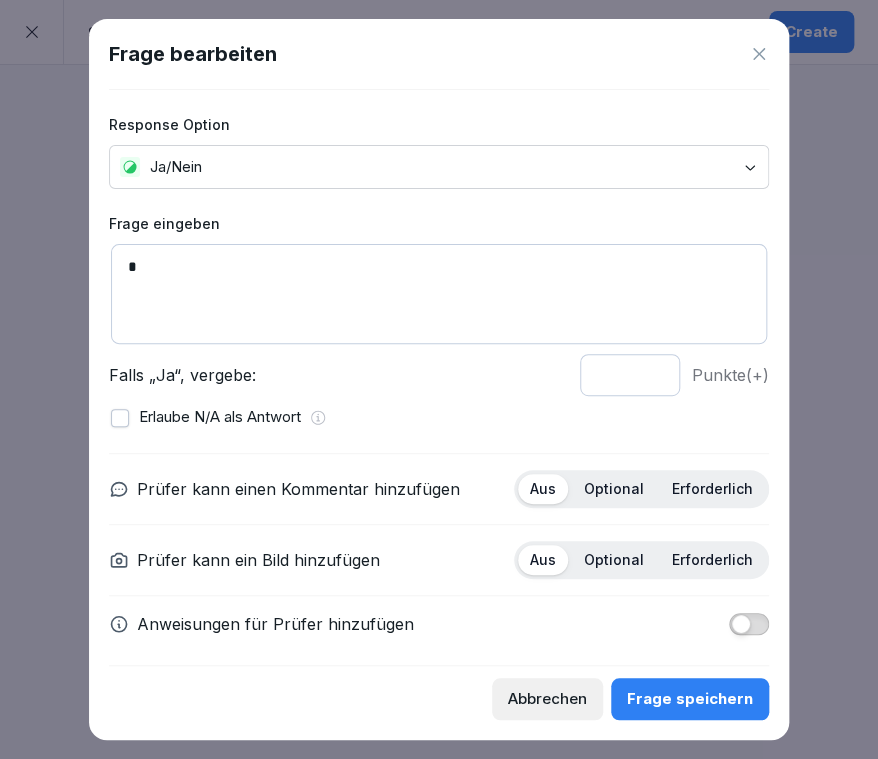 click on "*" at bounding box center (439, 294) 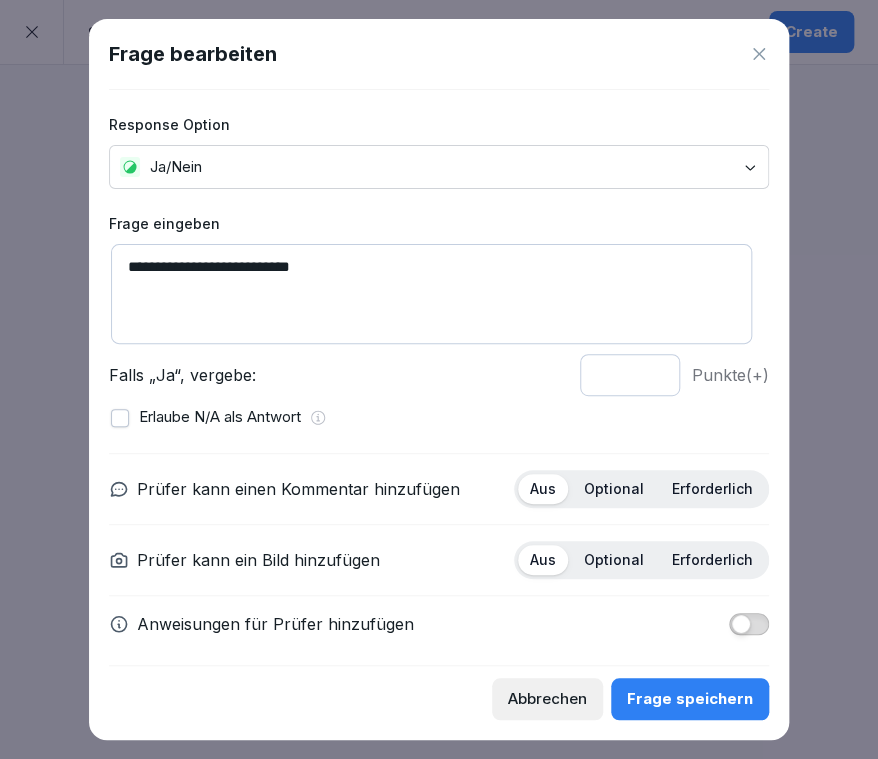 type on "**********" 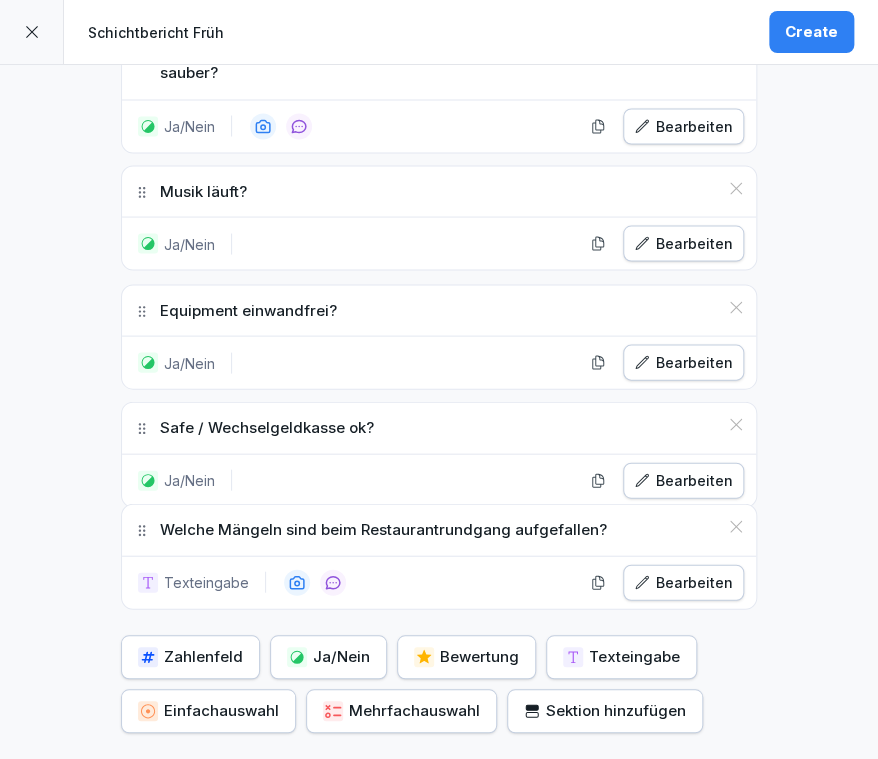 drag, startPoint x: 136, startPoint y: 282, endPoint x: 120, endPoint y: 539, distance: 257.49756 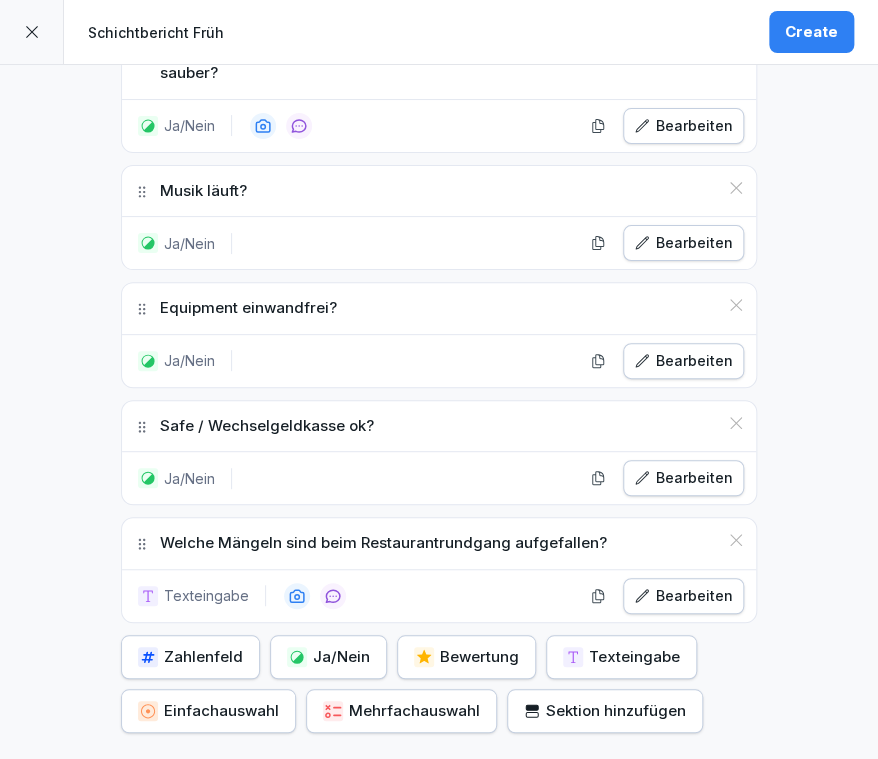 click on "Ja/Nein" at bounding box center [328, 657] 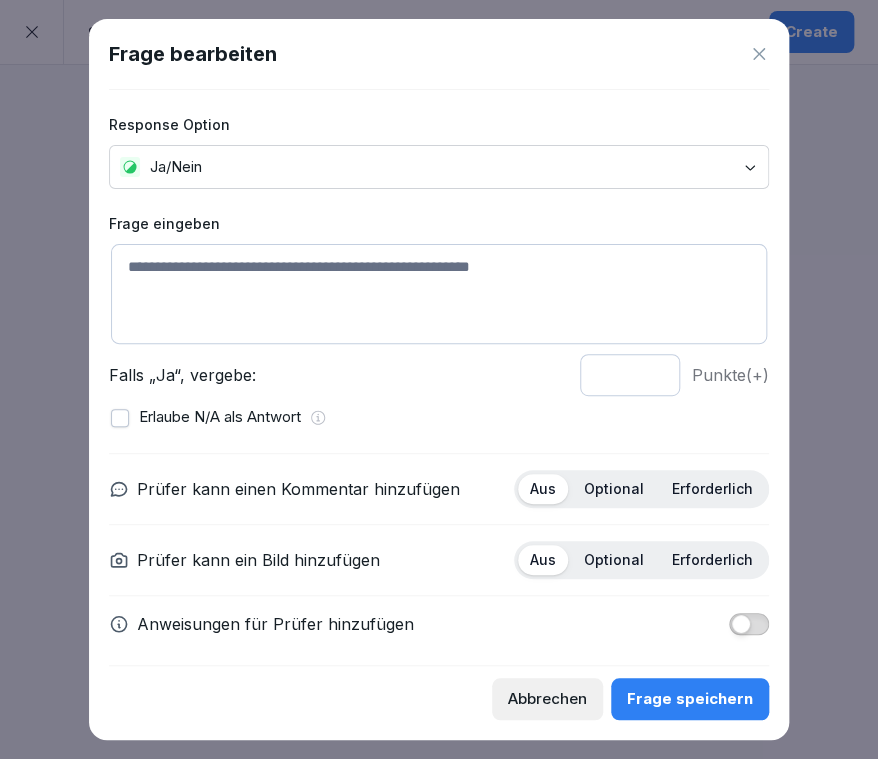 click at bounding box center [439, 294] 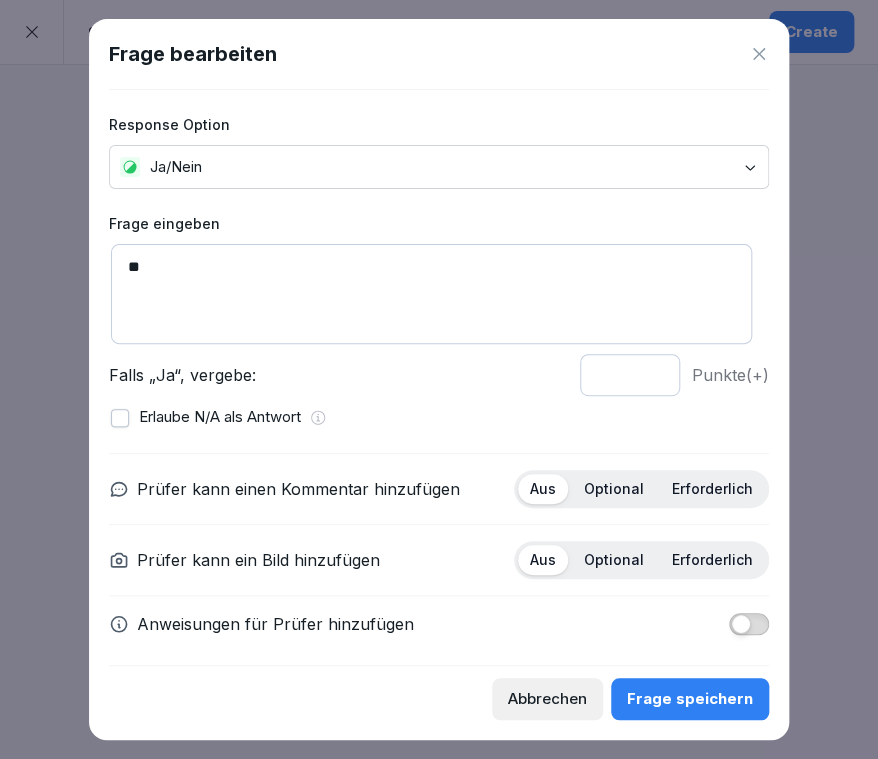 type on "*" 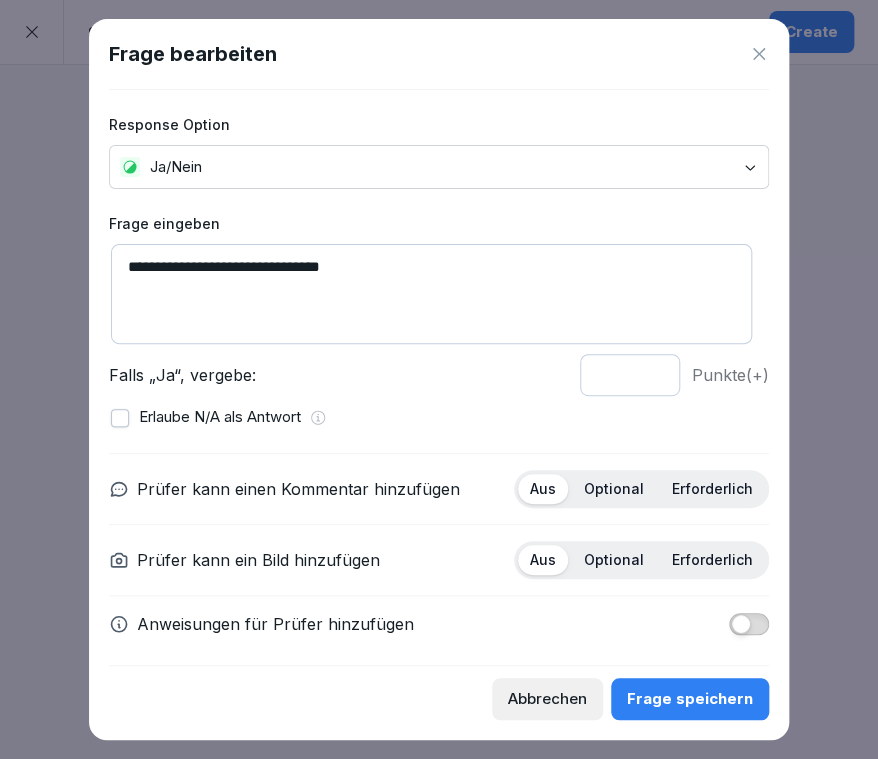type on "**********" 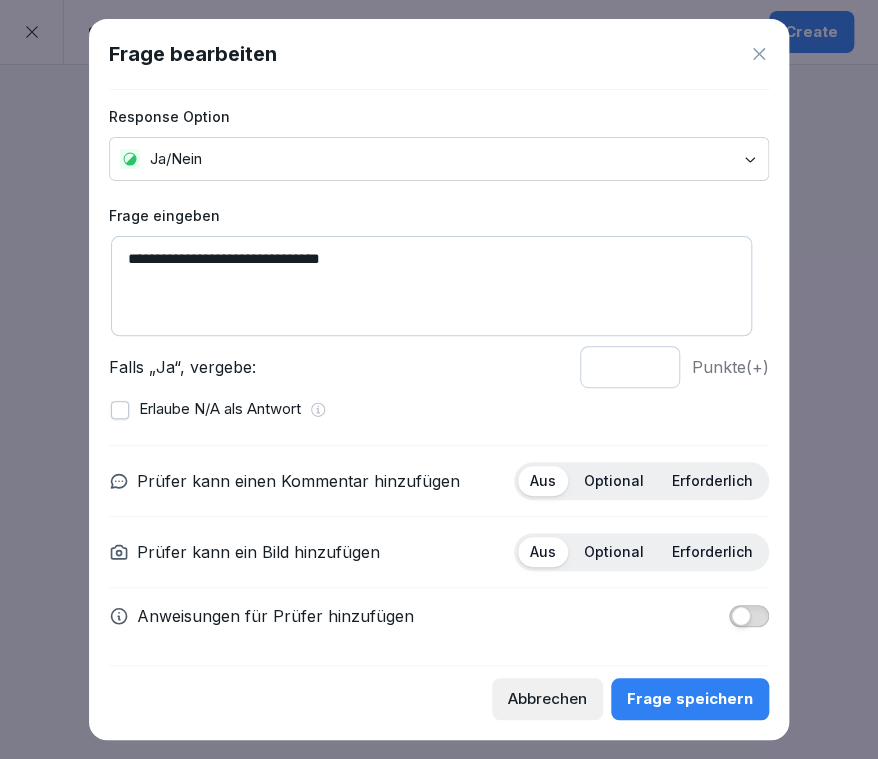 click on "Frage speichern" at bounding box center (690, 699) 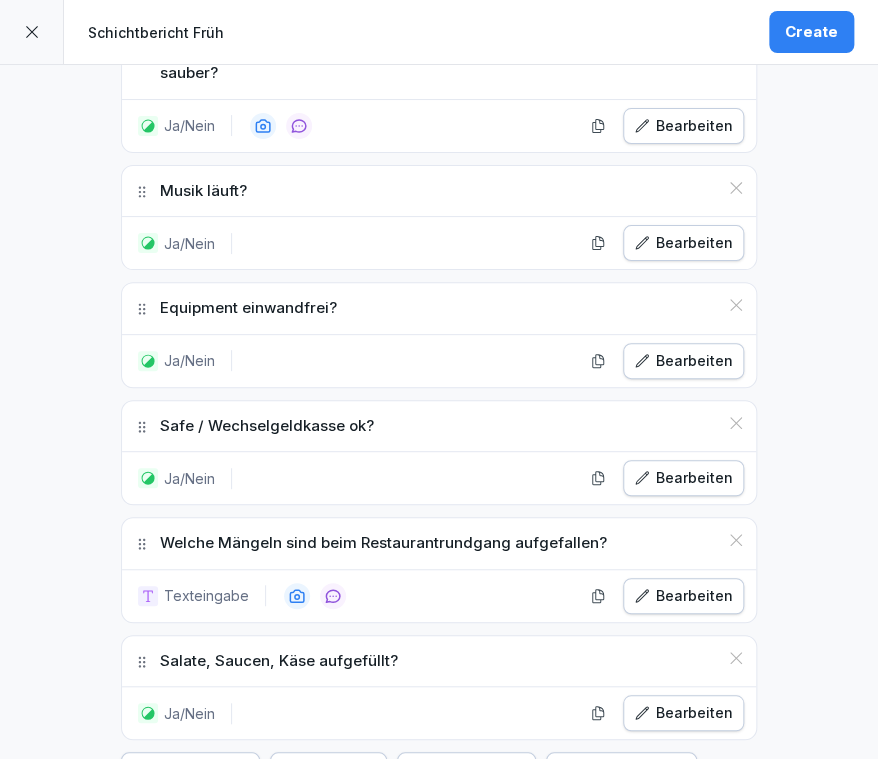 click on "**********" at bounding box center [439, 24] 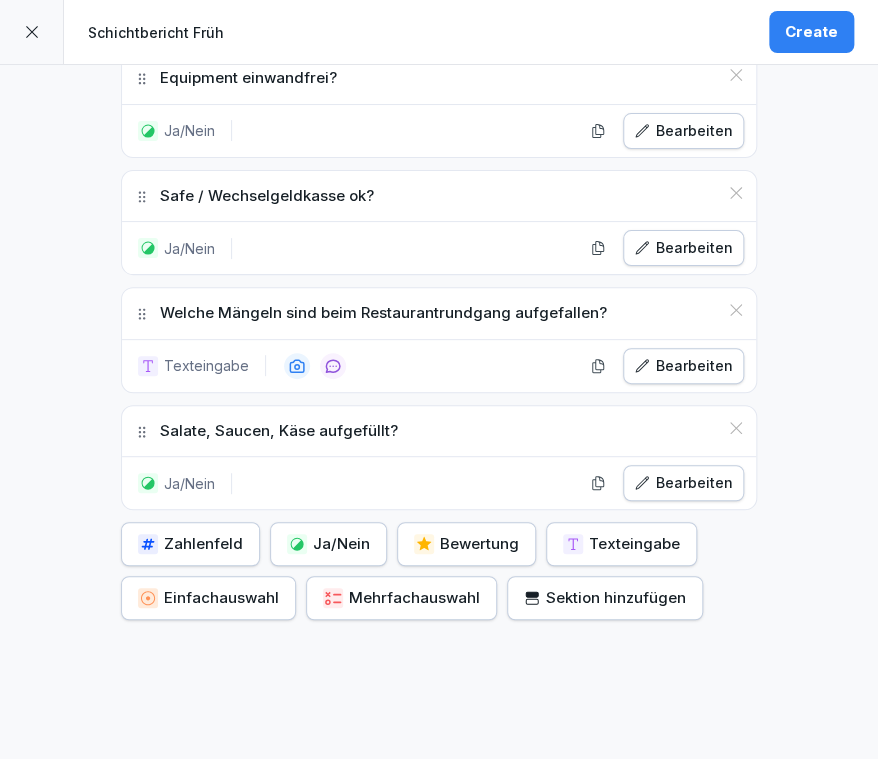 scroll, scrollTop: 1339, scrollLeft: 0, axis: vertical 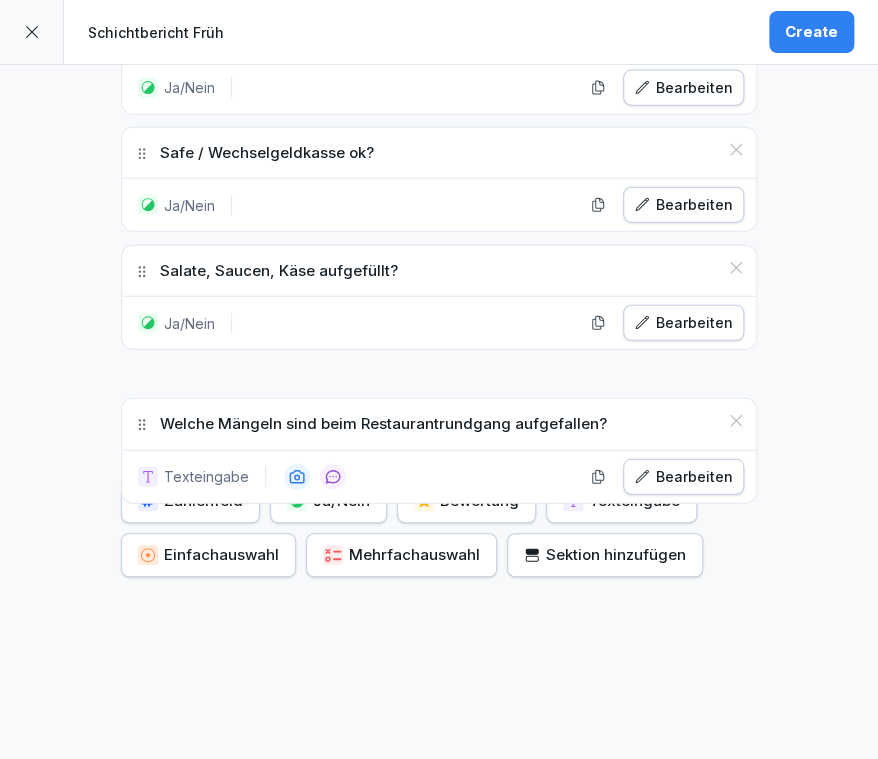 drag, startPoint x: 132, startPoint y: 243, endPoint x: 126, endPoint y: 401, distance: 158.11388 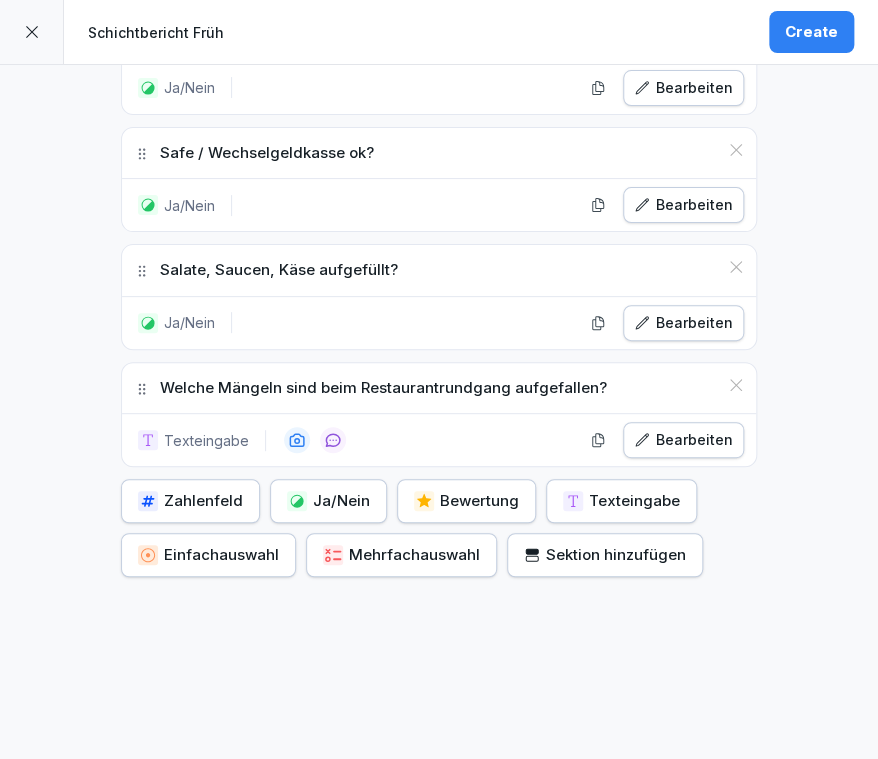 click on "Ja/Nein" at bounding box center [328, 501] 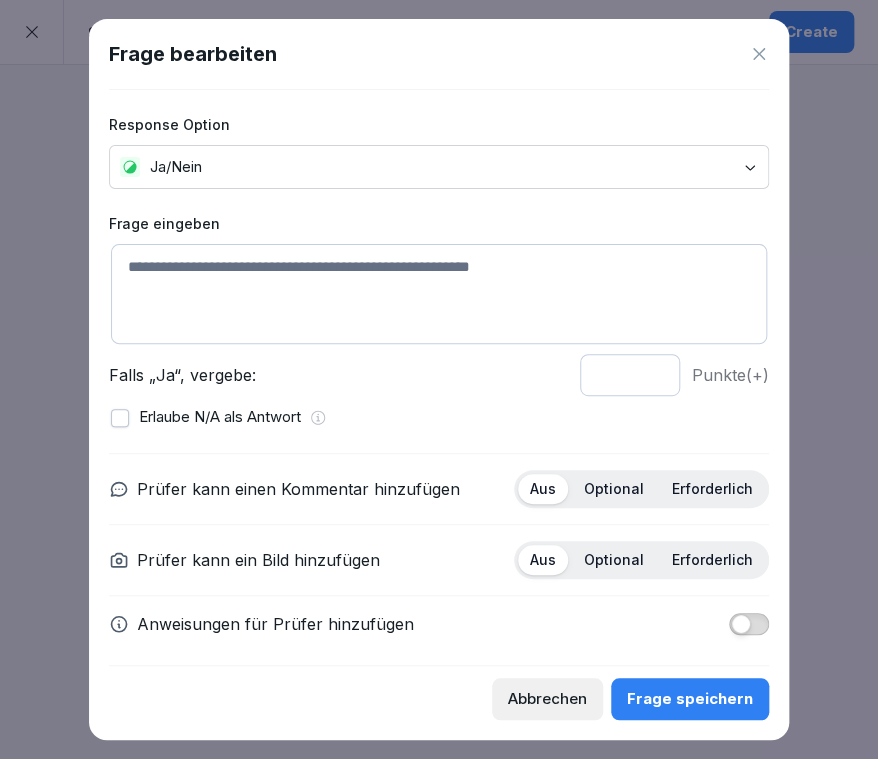 click at bounding box center [439, 294] 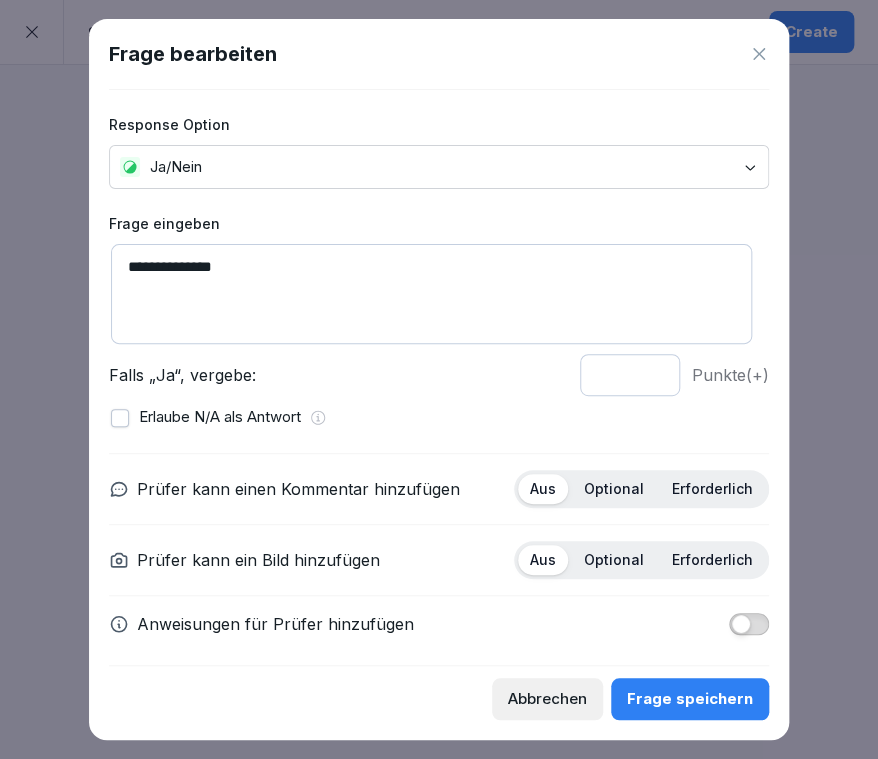 type on "**********" 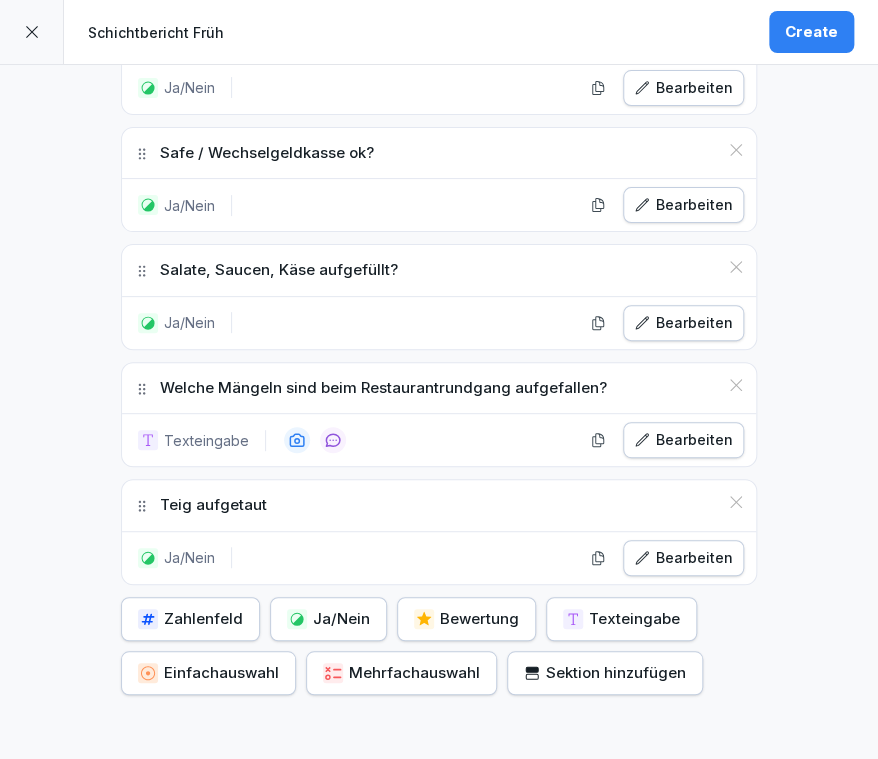 click on "Bearbeiten" at bounding box center (683, 558) 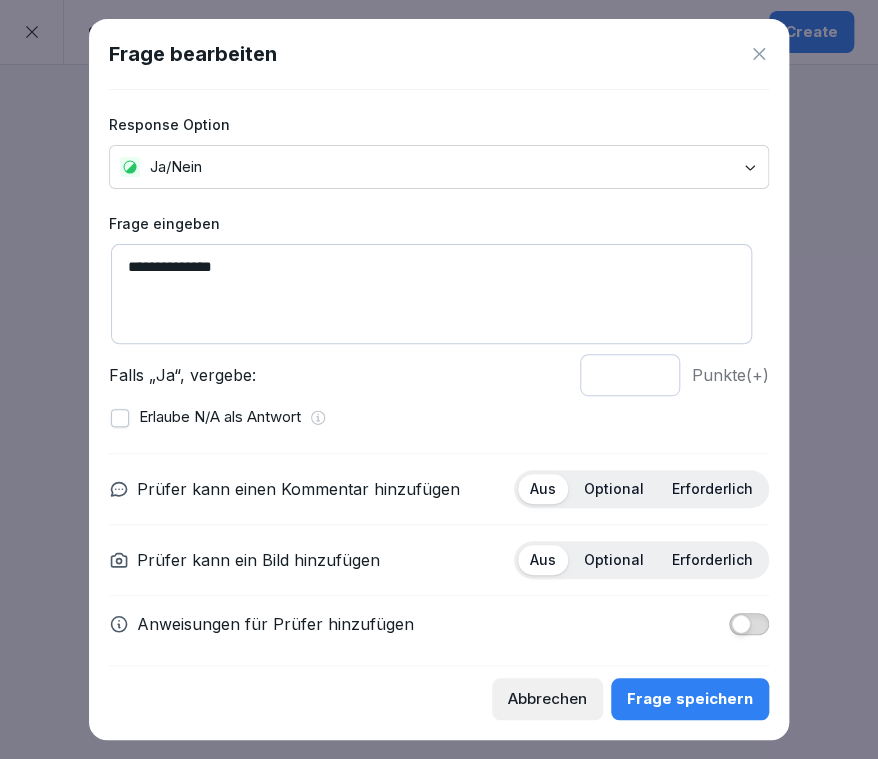 click on "**********" at bounding box center [431, 294] 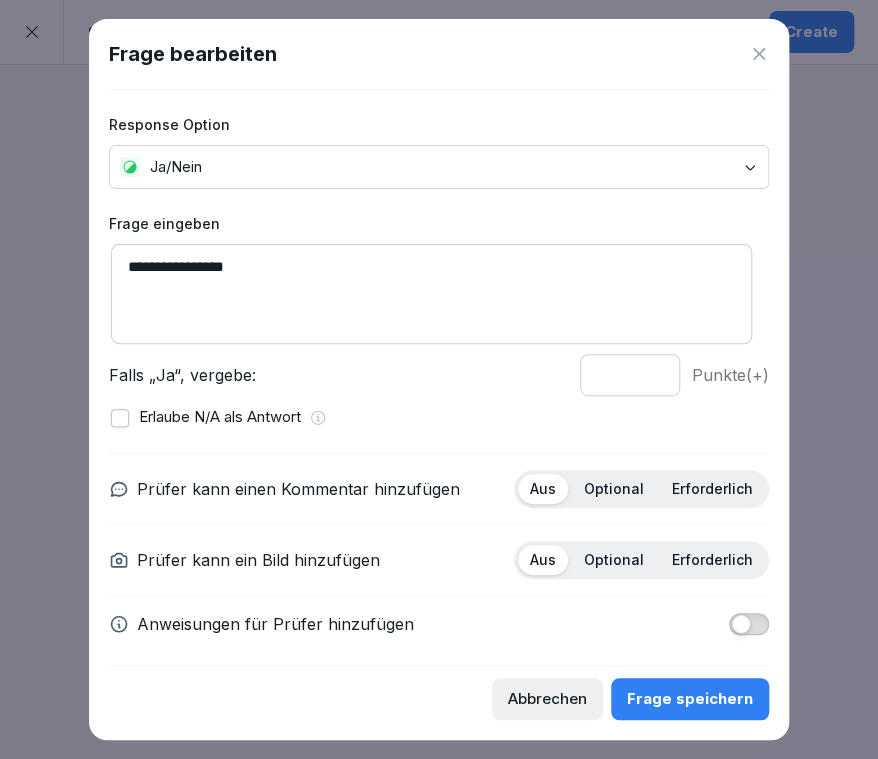 type on "**********" 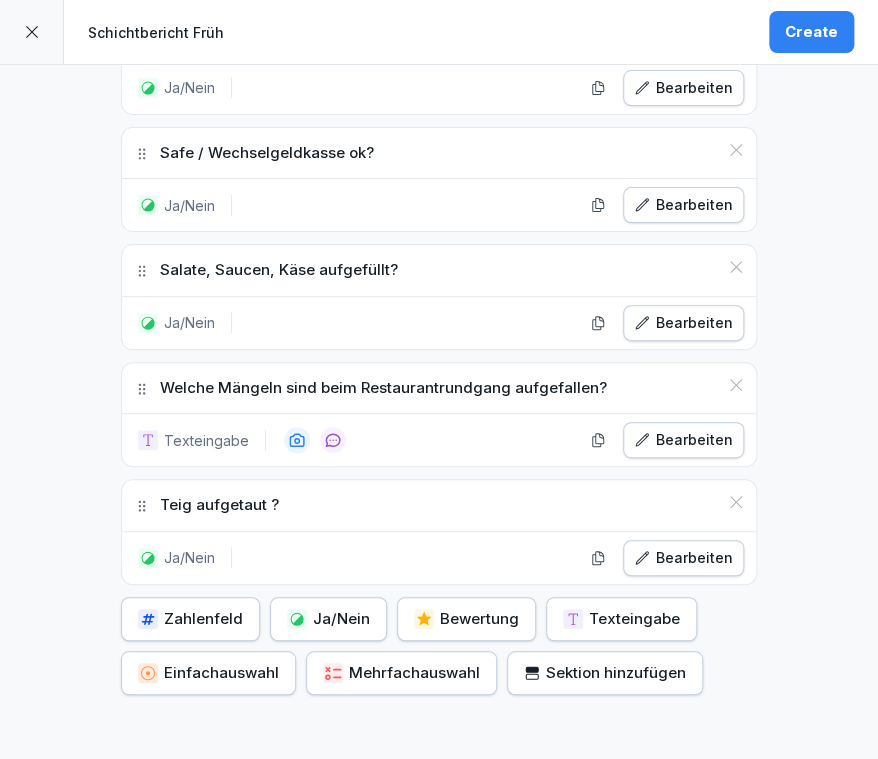 click 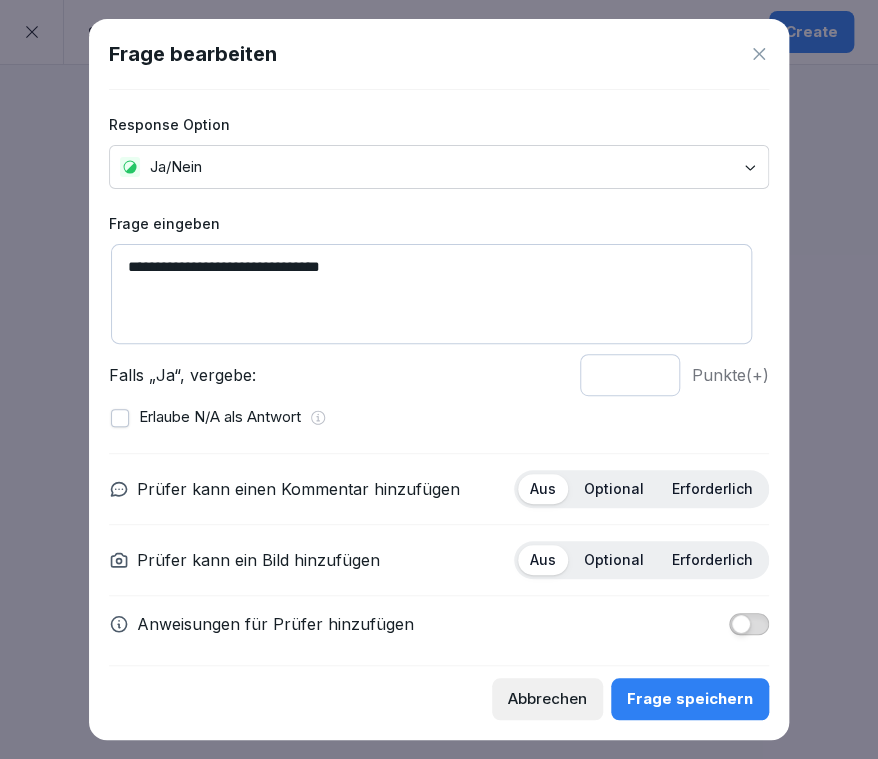 click on "**********" at bounding box center (431, 294) 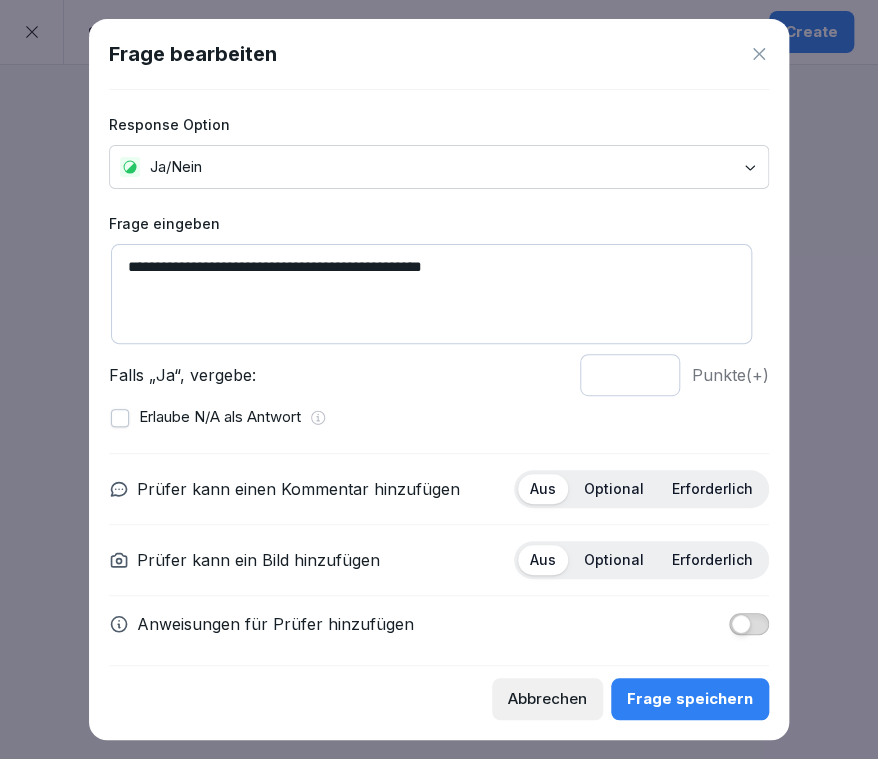 type on "**********" 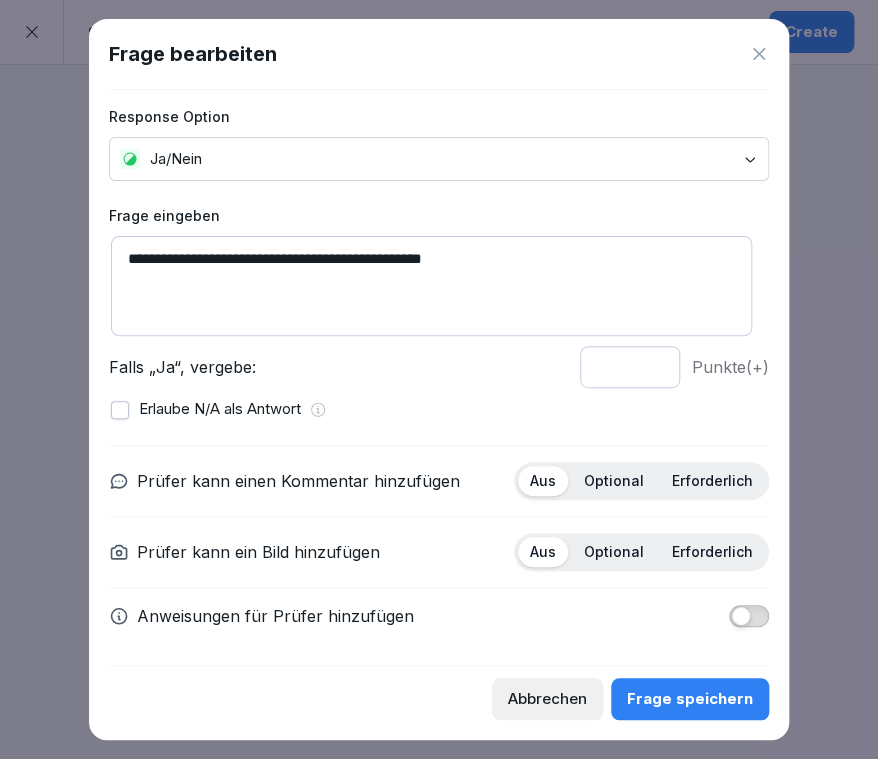 click on "Frage speichern" at bounding box center [690, 699] 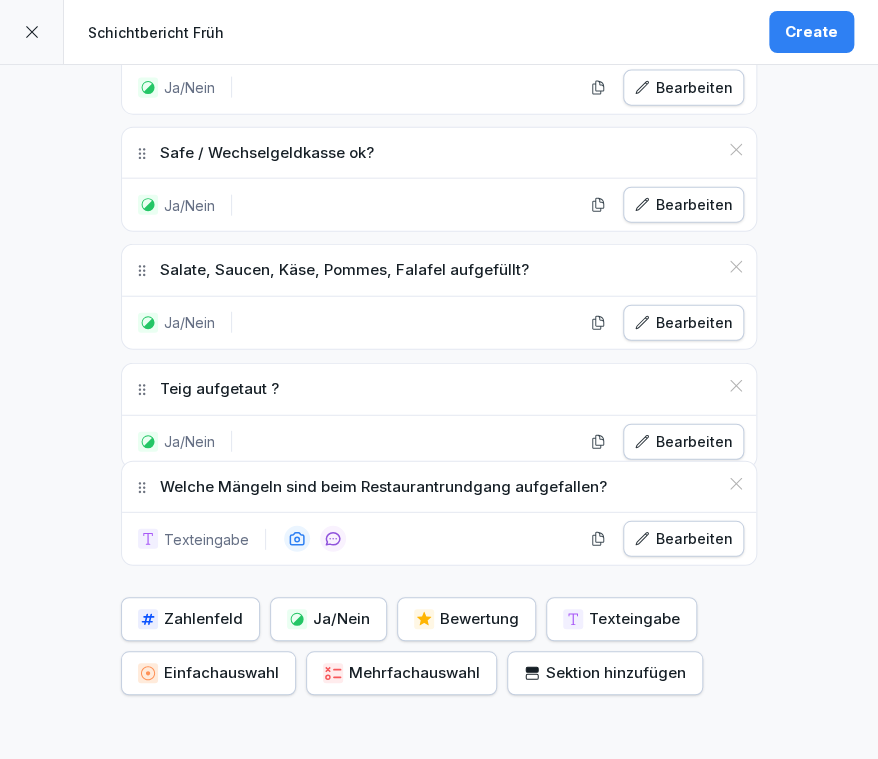 drag, startPoint x: 129, startPoint y: 359, endPoint x: 133, endPoint y: 486, distance: 127.06297 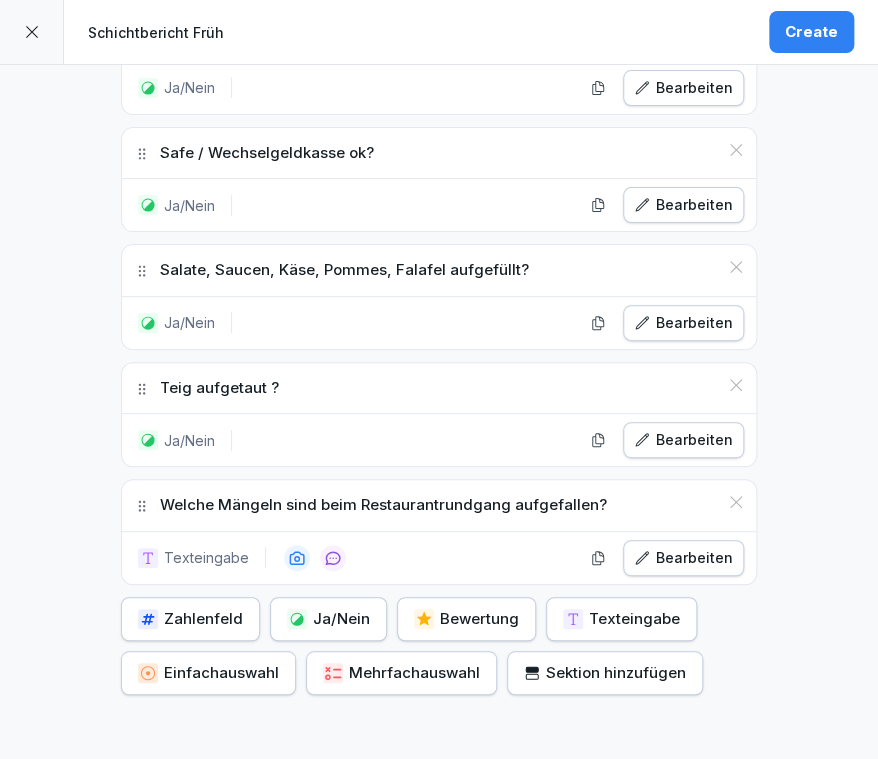 click on "Ja/Nein" at bounding box center (328, 619) 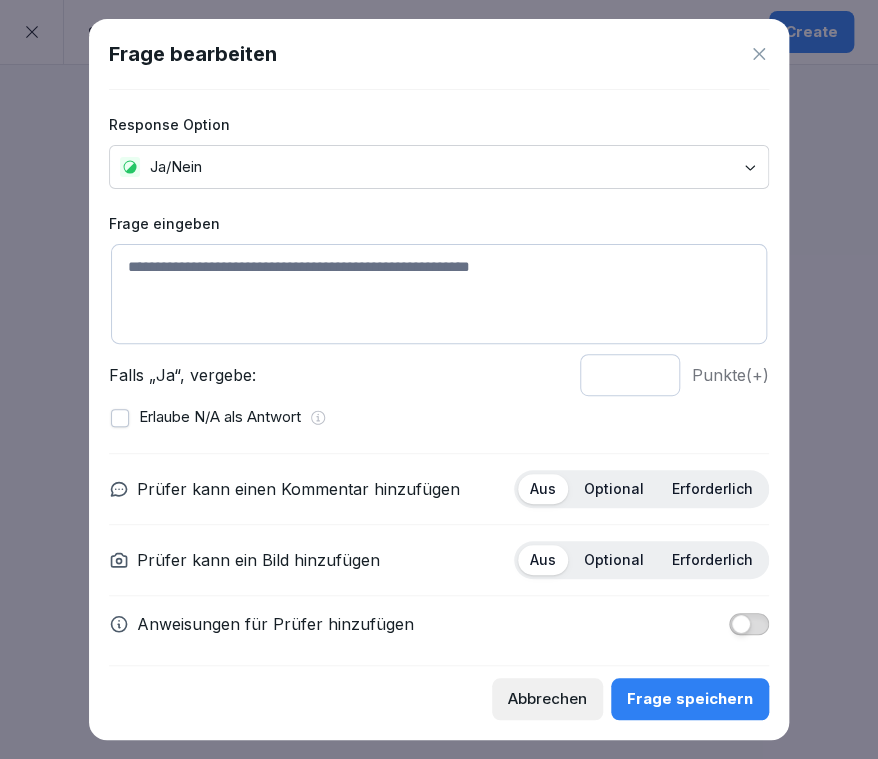 click at bounding box center (439, 294) 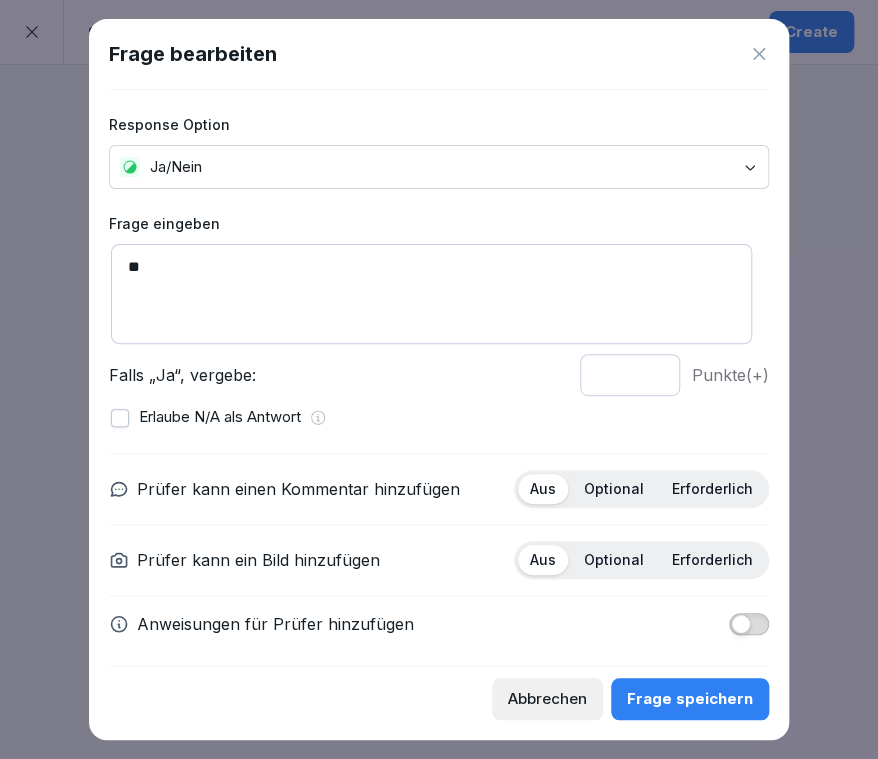 type on "*" 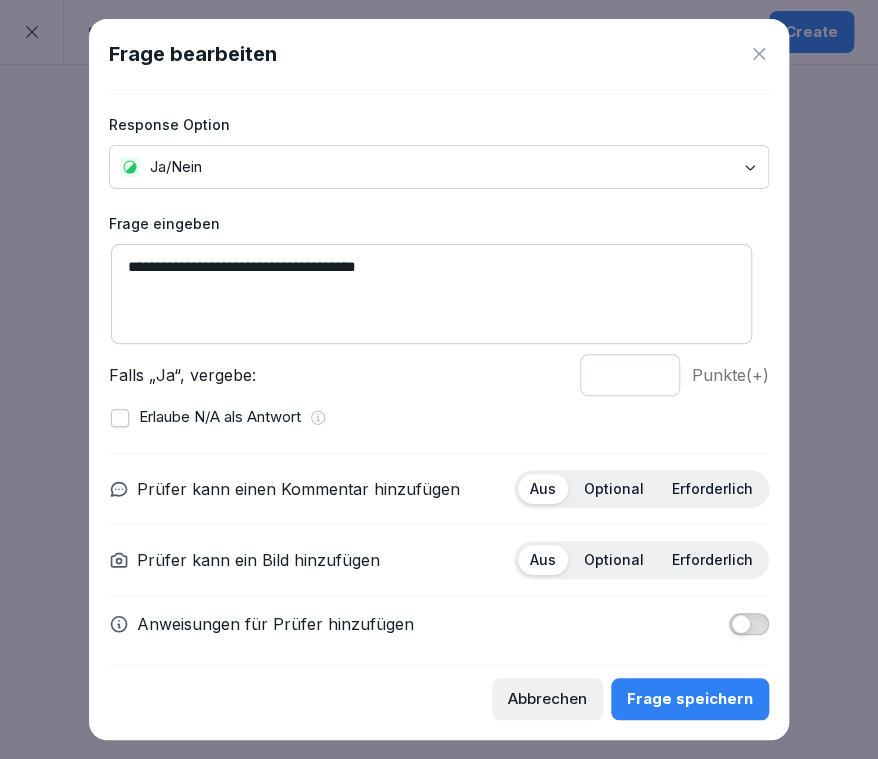 type on "**********" 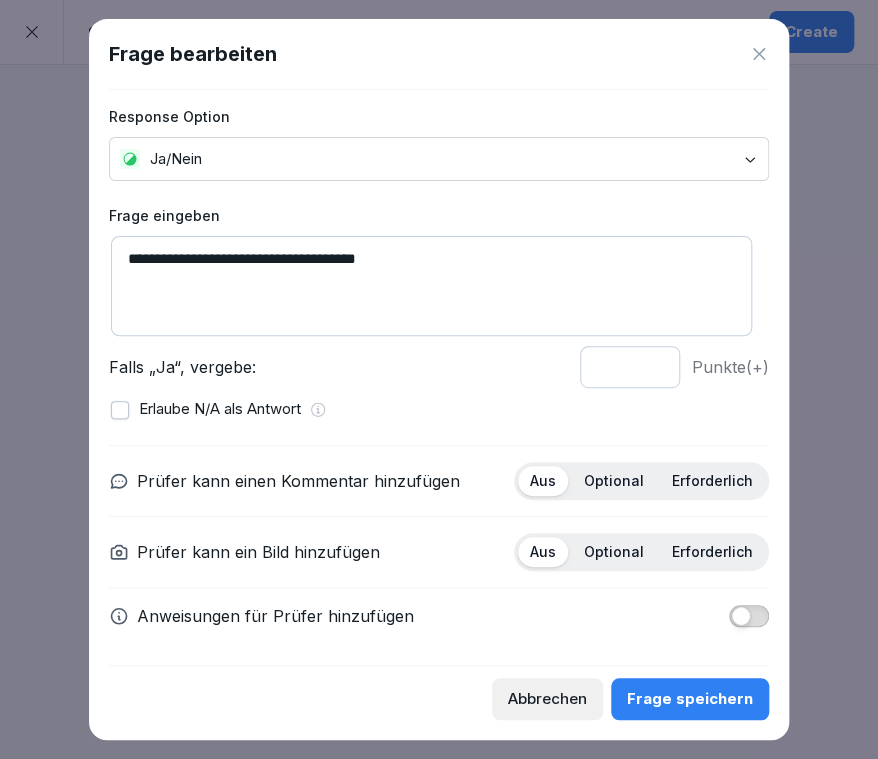 click on "*" at bounding box center [630, 367] 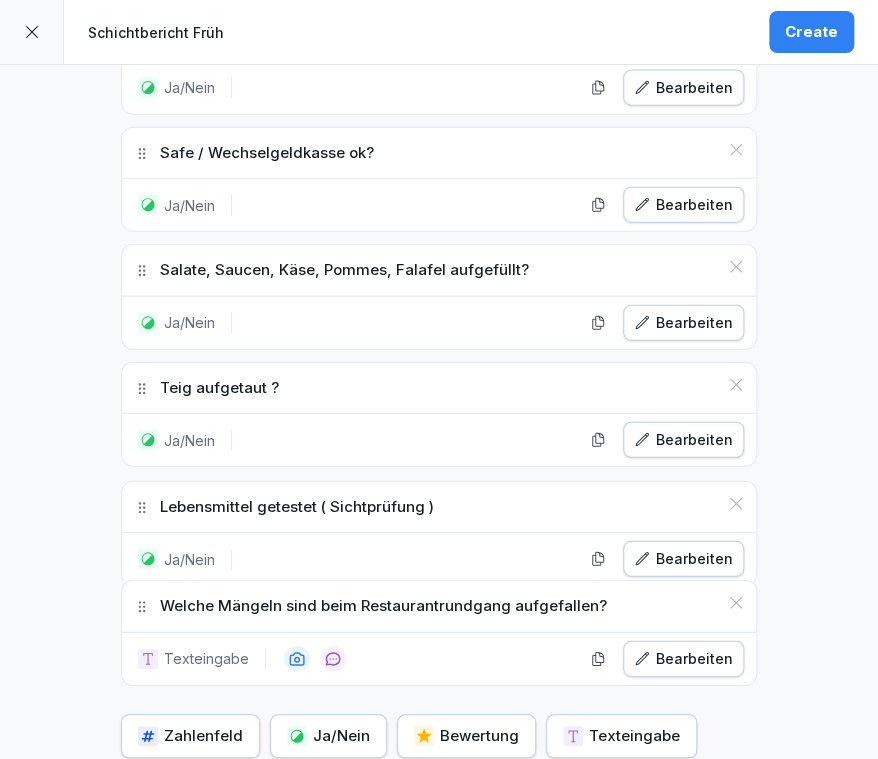 drag, startPoint x: 135, startPoint y: 471, endPoint x: 126, endPoint y: 601, distance: 130.31117 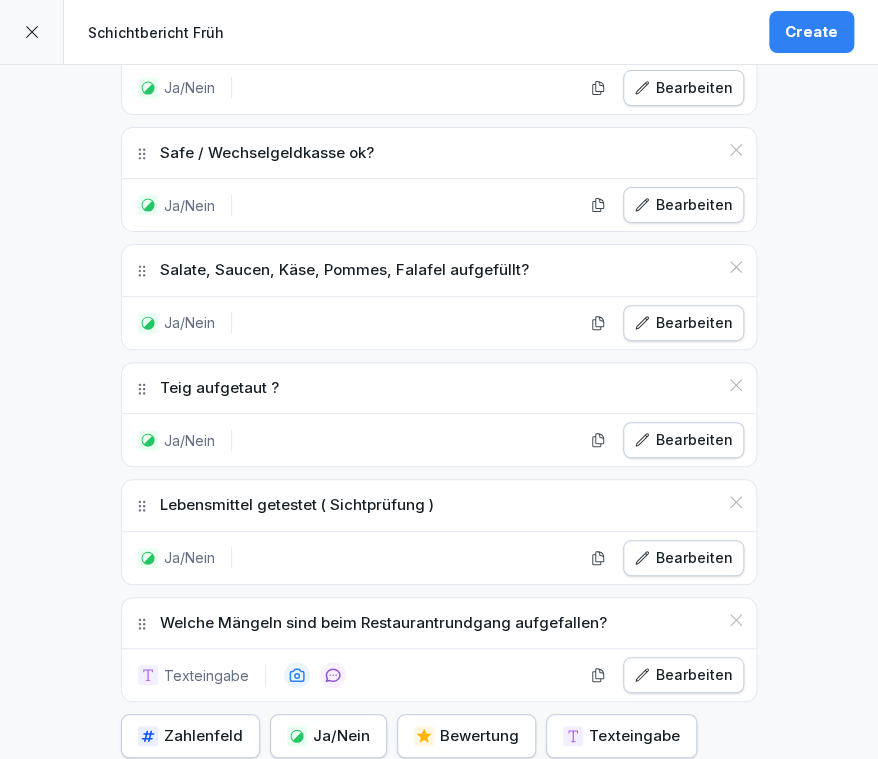 click on "**********" at bounding box center (439, -131) 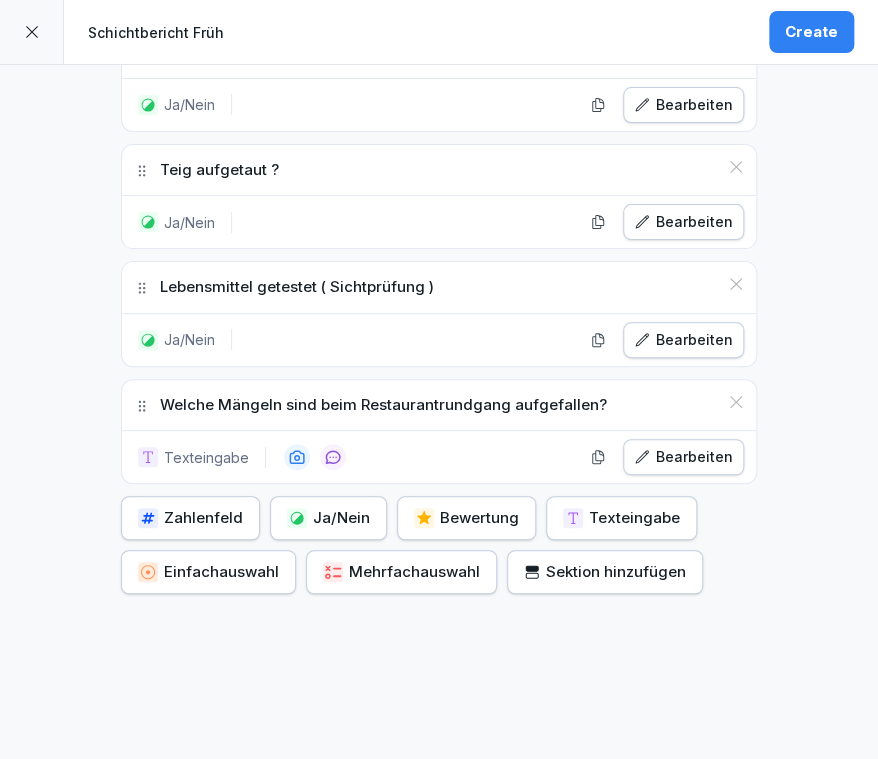 scroll, scrollTop: 1572, scrollLeft: 0, axis: vertical 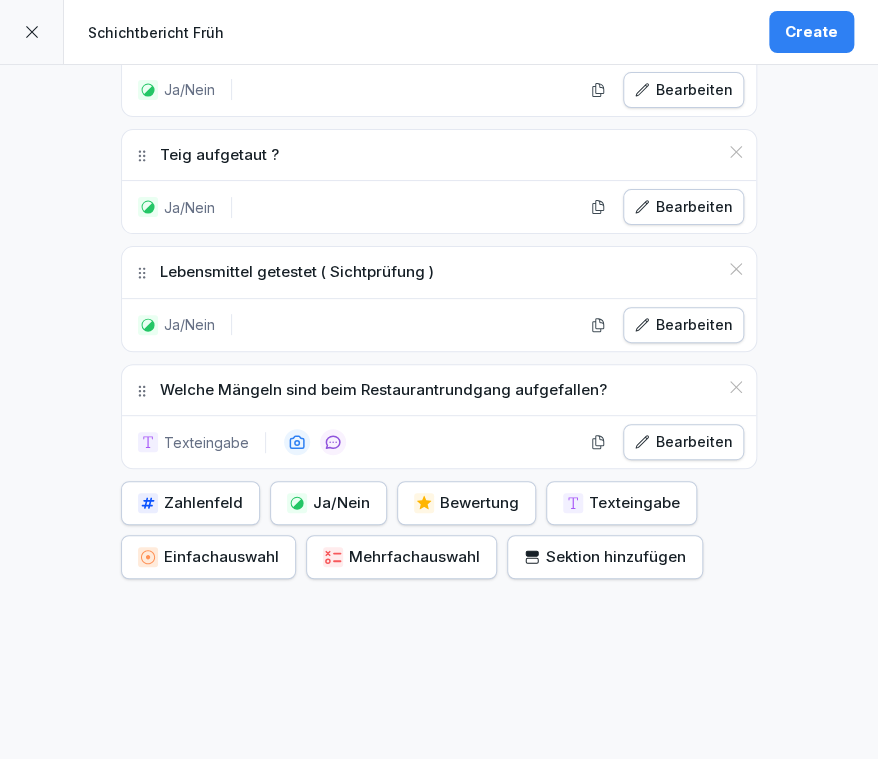 click on "Texteingabe" at bounding box center (621, 503) 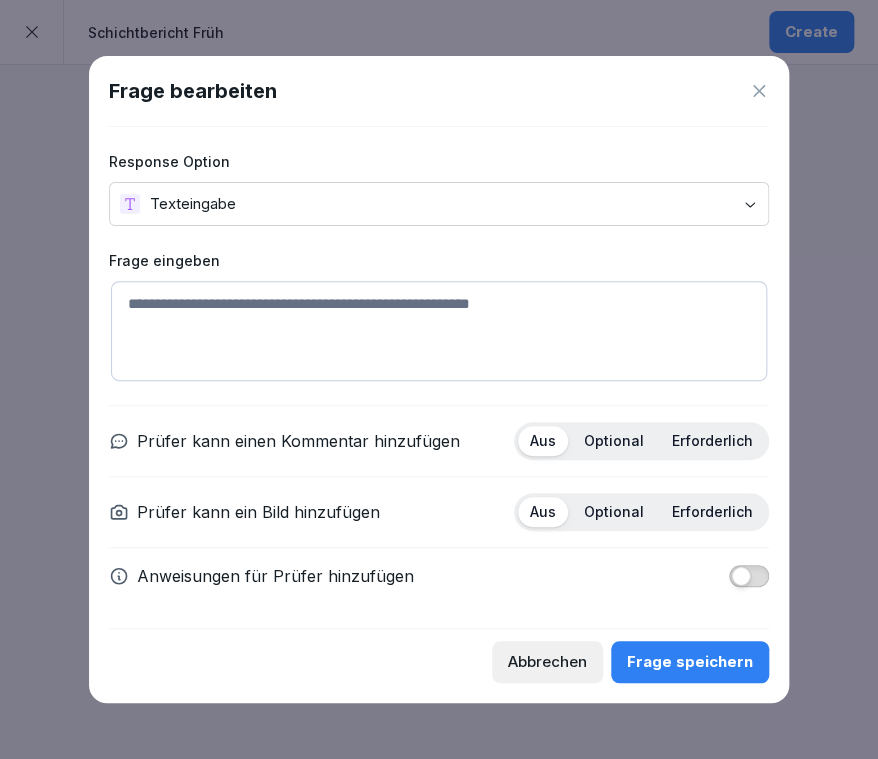 drag, startPoint x: 756, startPoint y: 103, endPoint x: 760, endPoint y: 87, distance: 16.492422 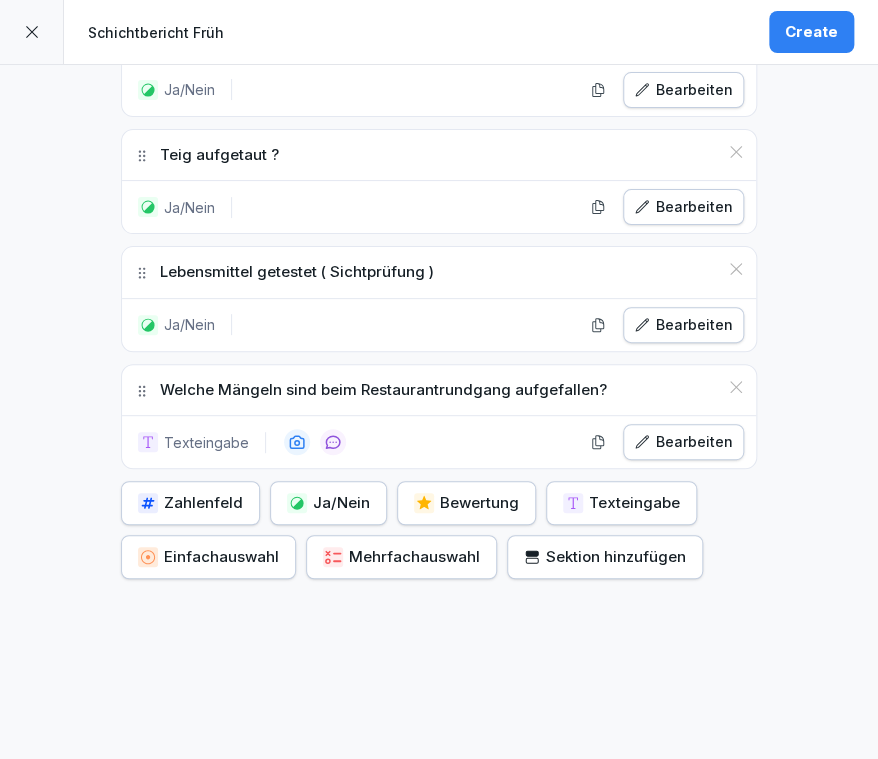 click on "Ja/Nein" at bounding box center (328, 503) 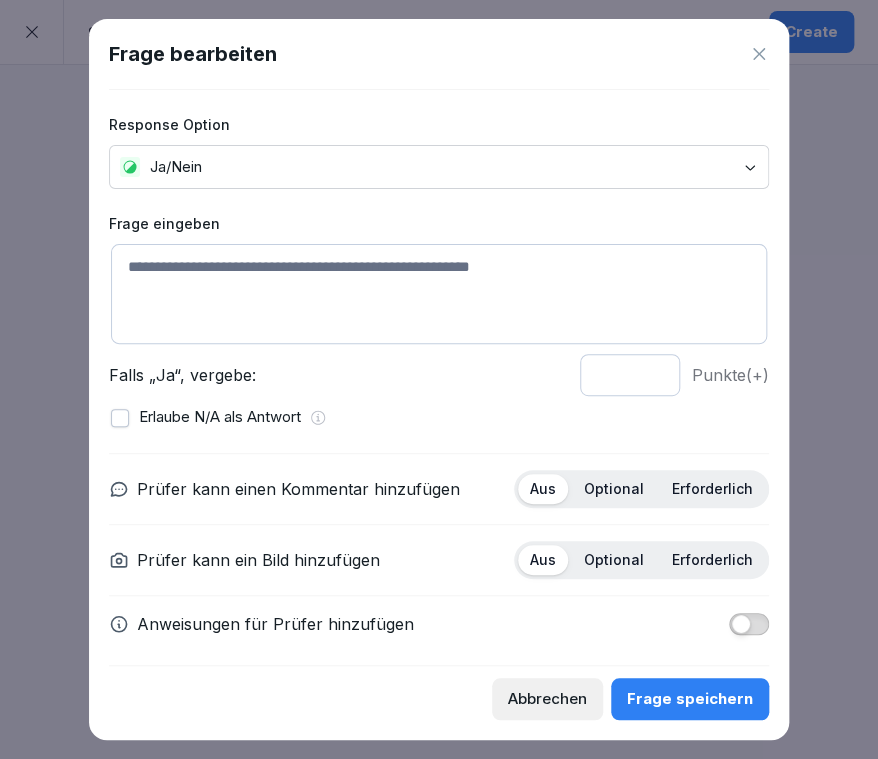 click at bounding box center (439, 294) 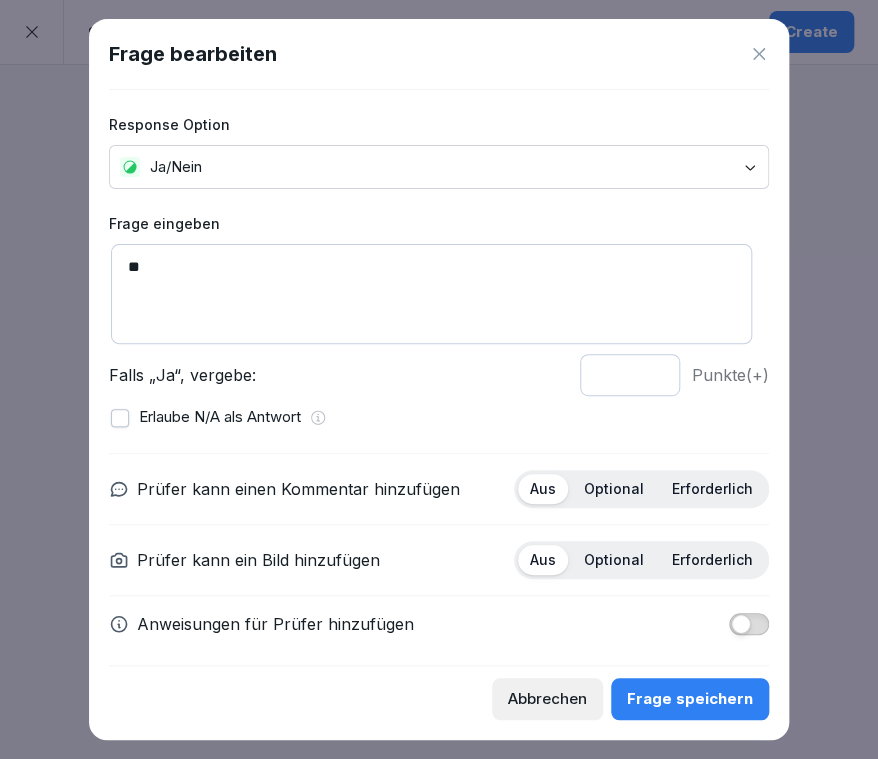 type on "*" 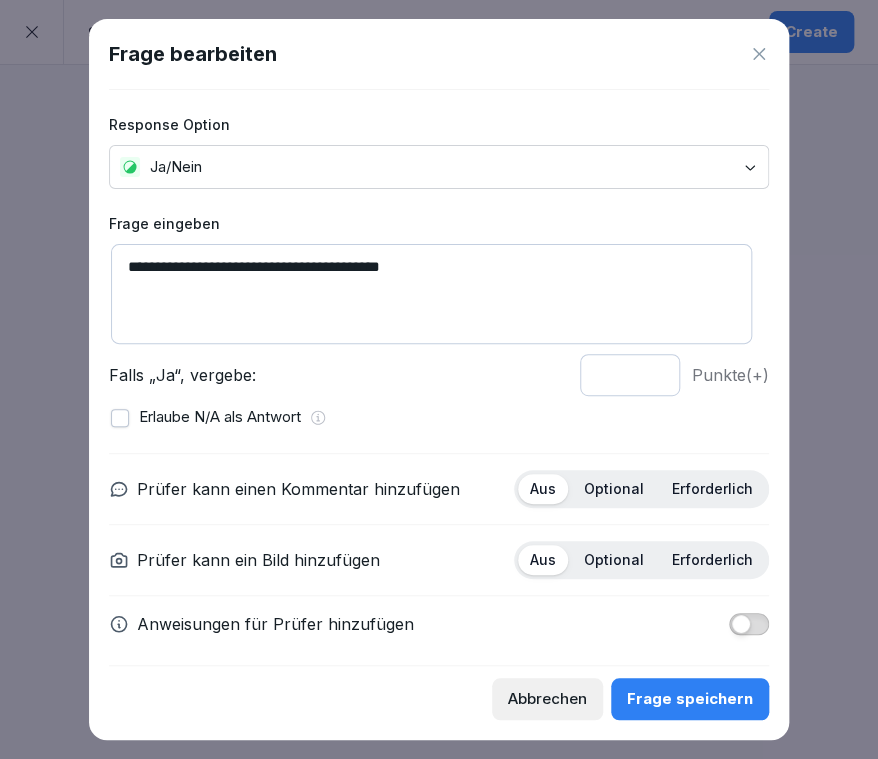 click on "Optional" at bounding box center (614, 489) 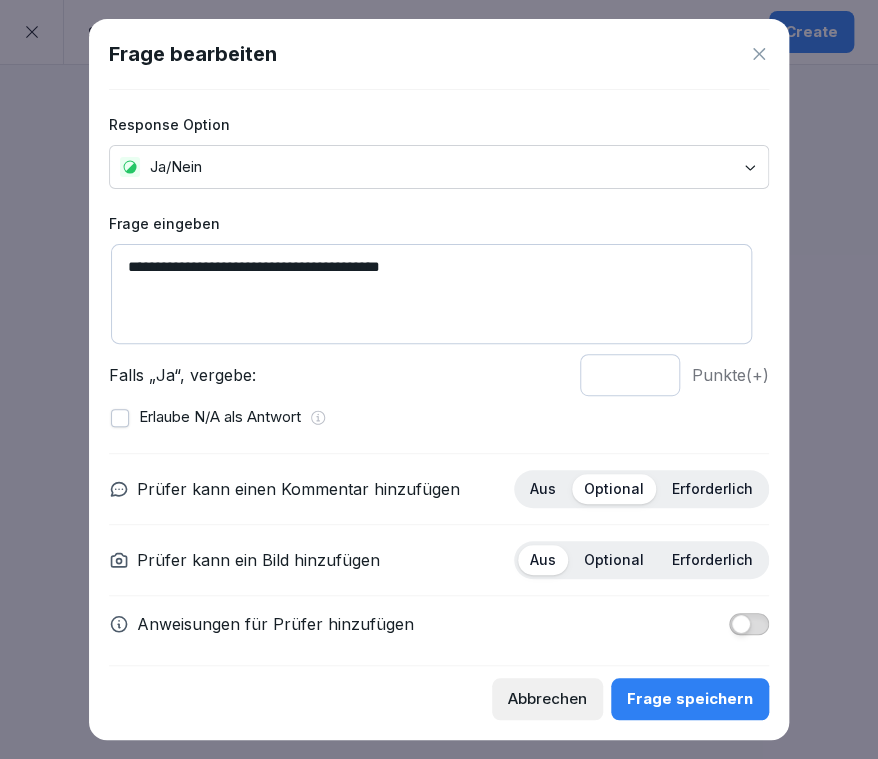 click on "**********" at bounding box center (431, 294) 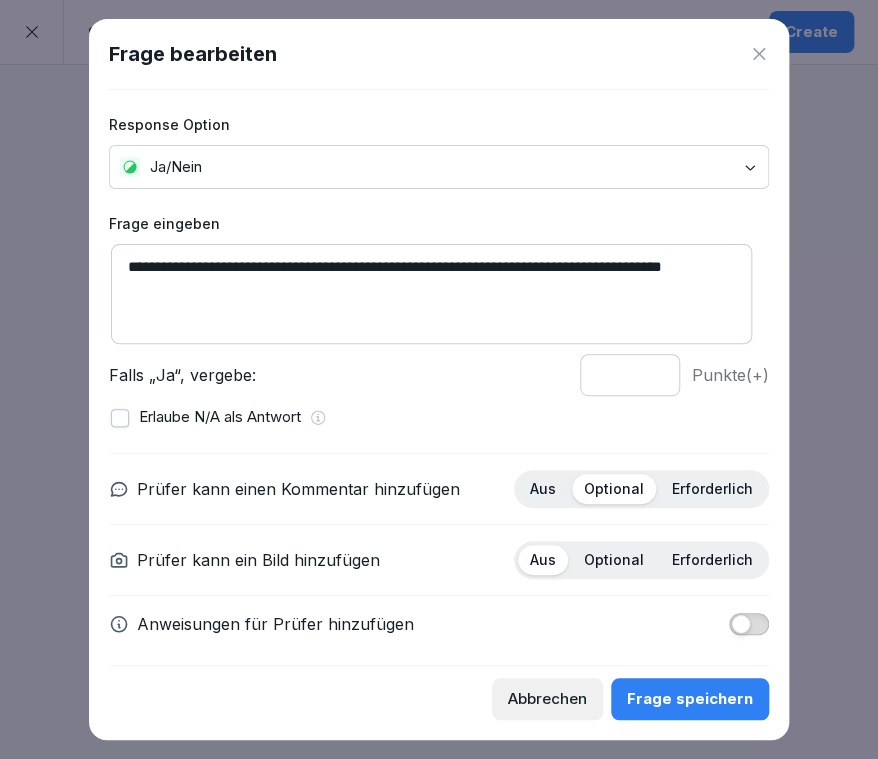 click on "**********" at bounding box center (431, 294) 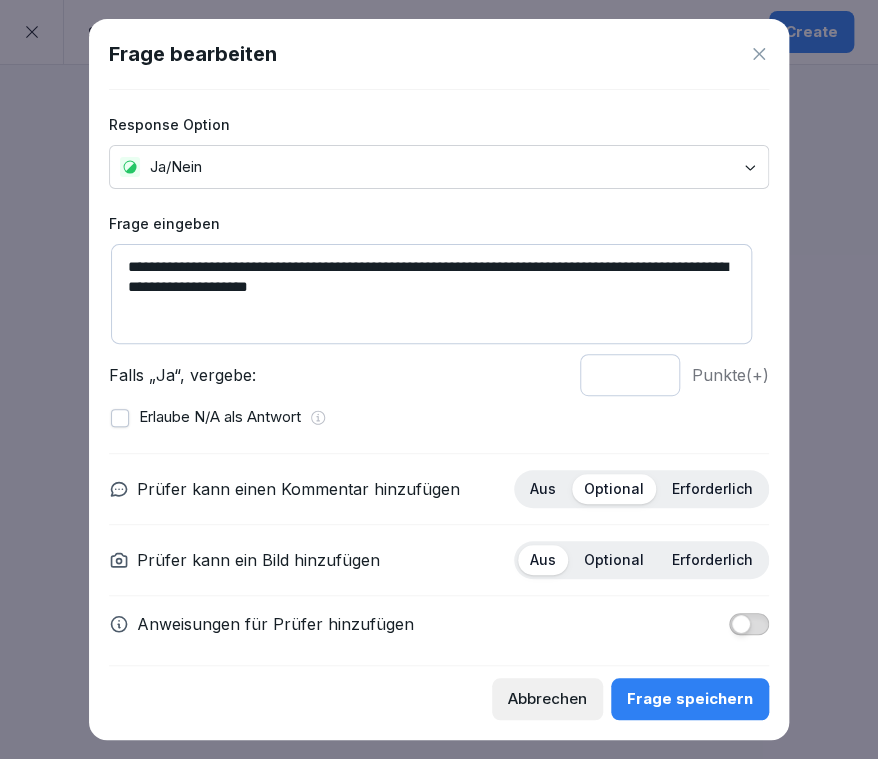 type on "**********" 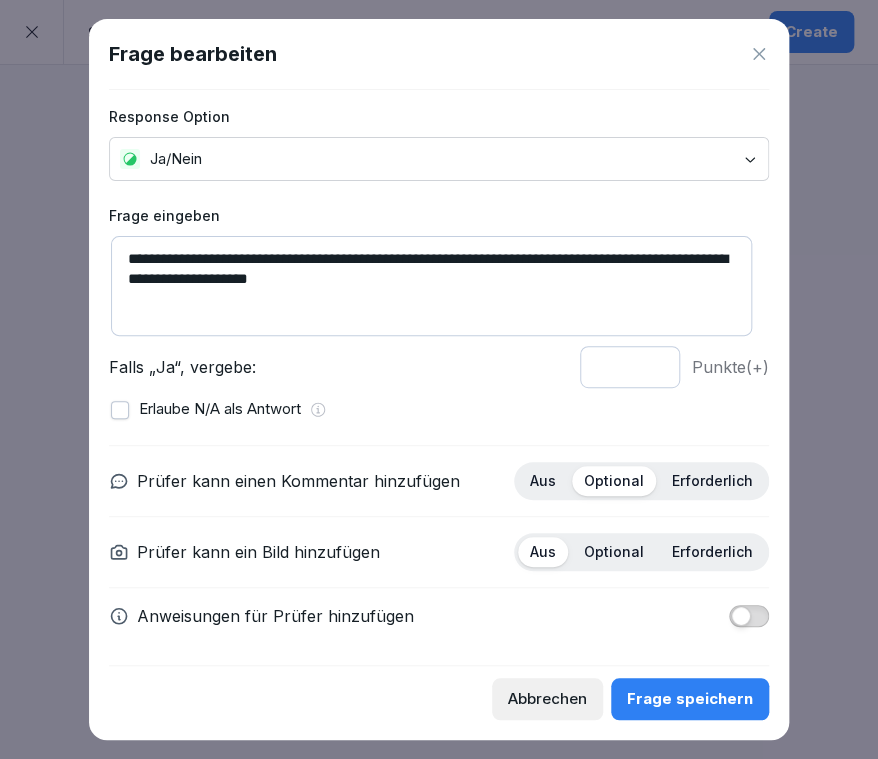 click on "Frage speichern" at bounding box center (690, 699) 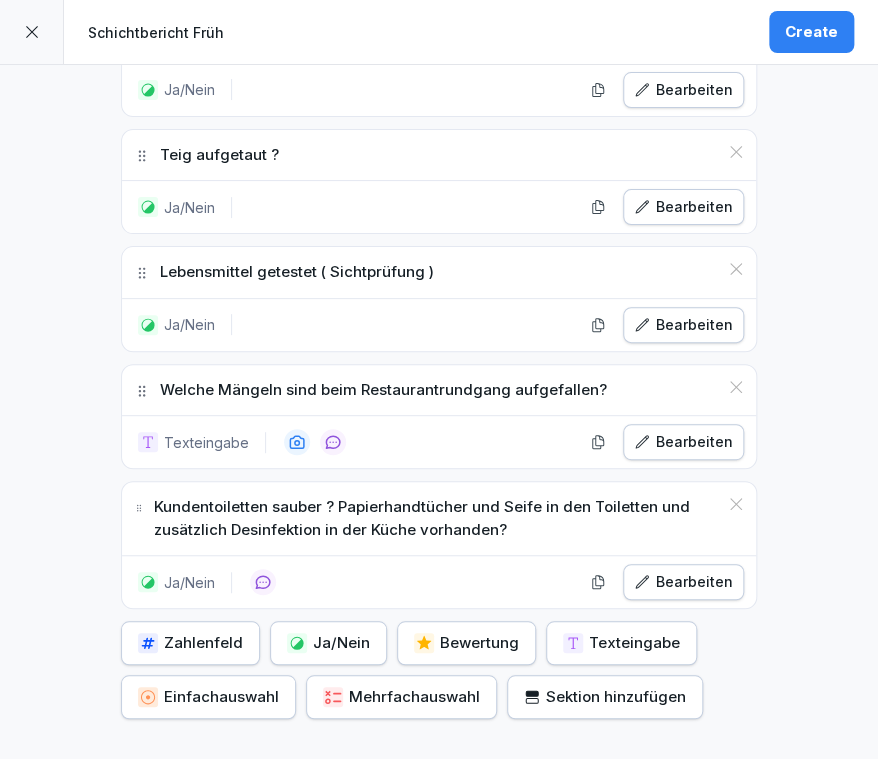 click on "**********" at bounding box center [439, -294] 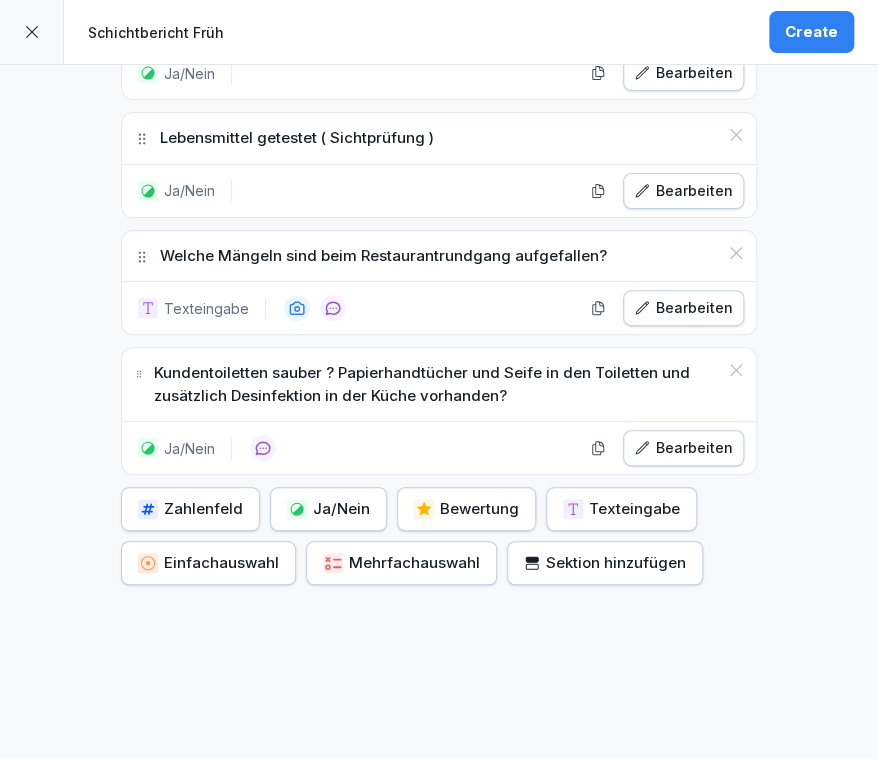 scroll, scrollTop: 1711, scrollLeft: 0, axis: vertical 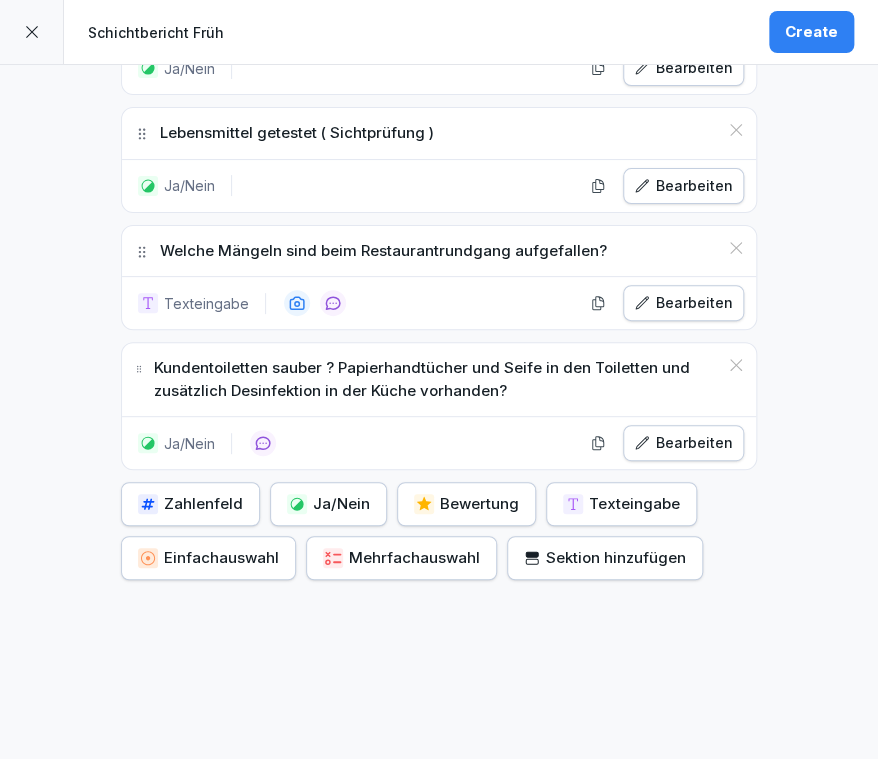 click on "Ja/Nein" at bounding box center (328, 504) 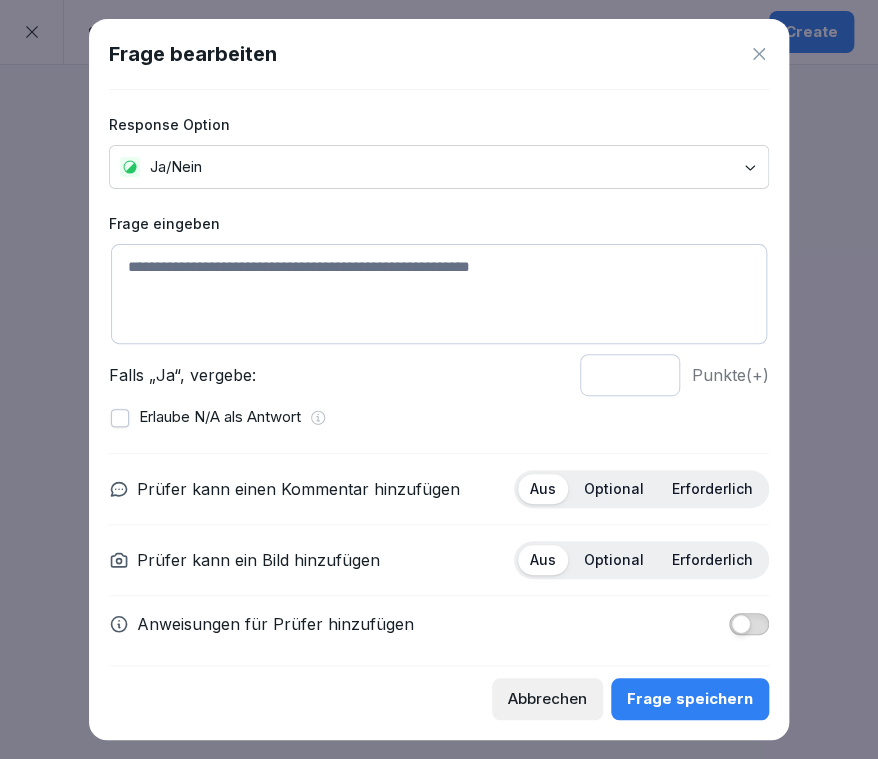 click at bounding box center (439, 294) 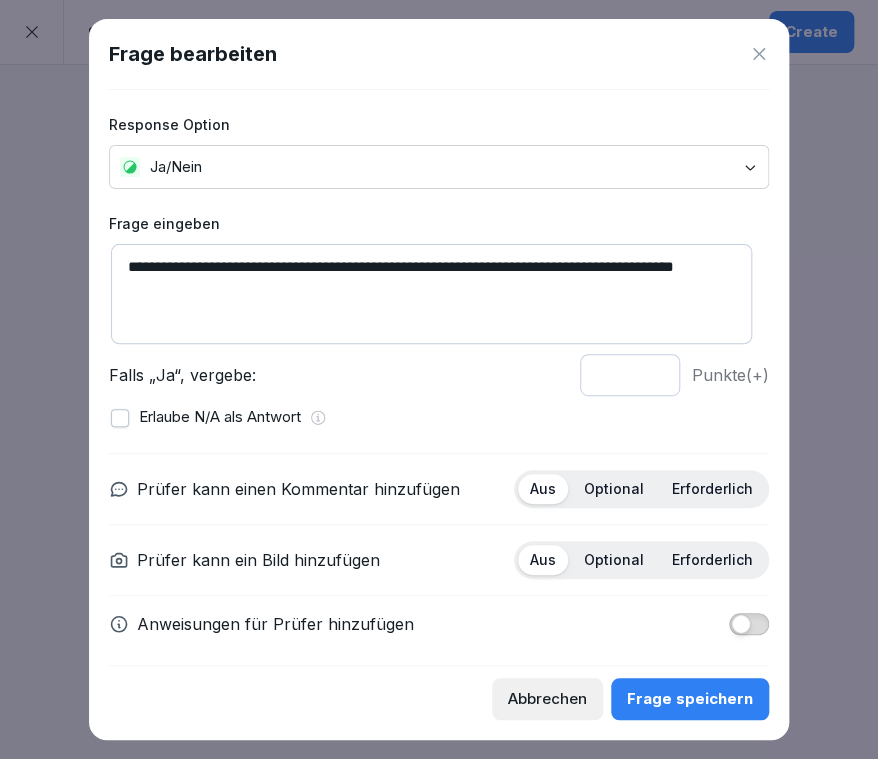 type on "**********" 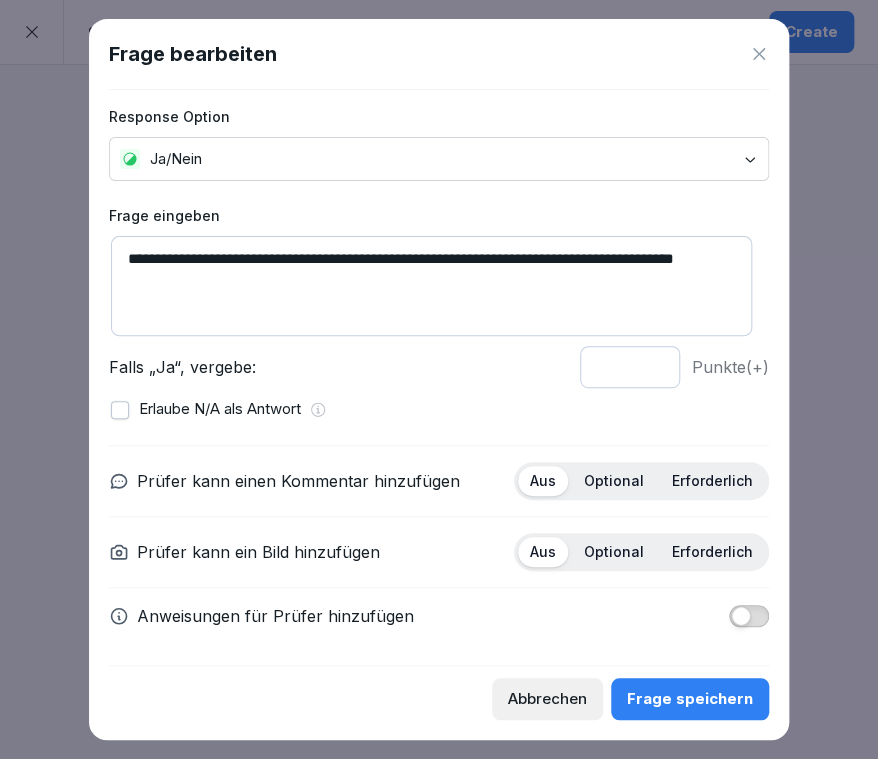 click on "Optional" at bounding box center [614, 481] 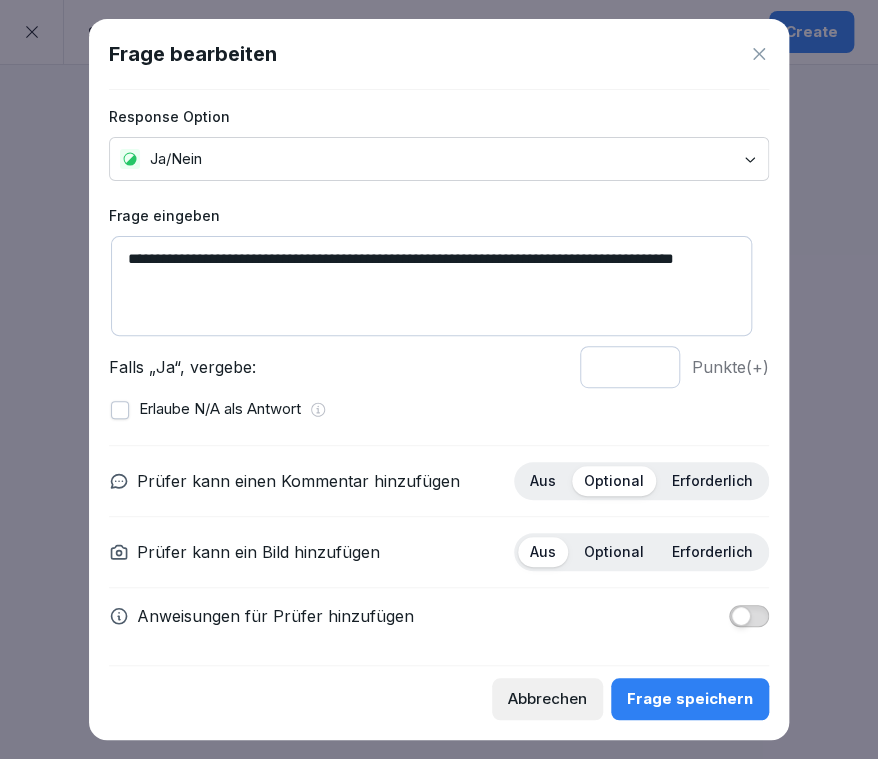 click on "Frage speichern" at bounding box center [690, 699] 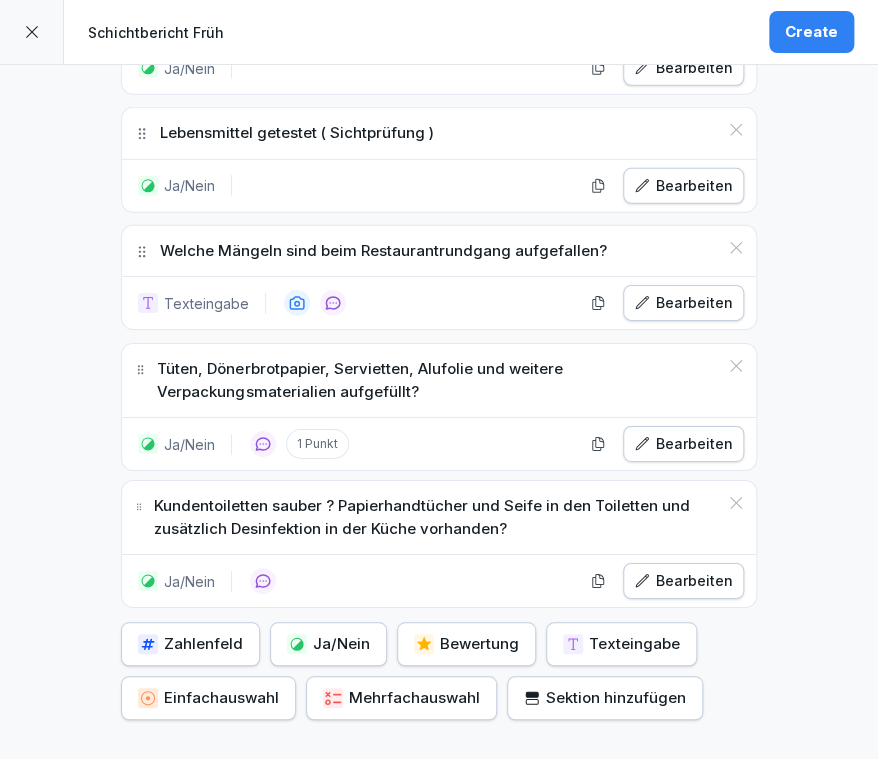 drag, startPoint x: 132, startPoint y: 330, endPoint x: 127, endPoint y: 470, distance: 140.08926 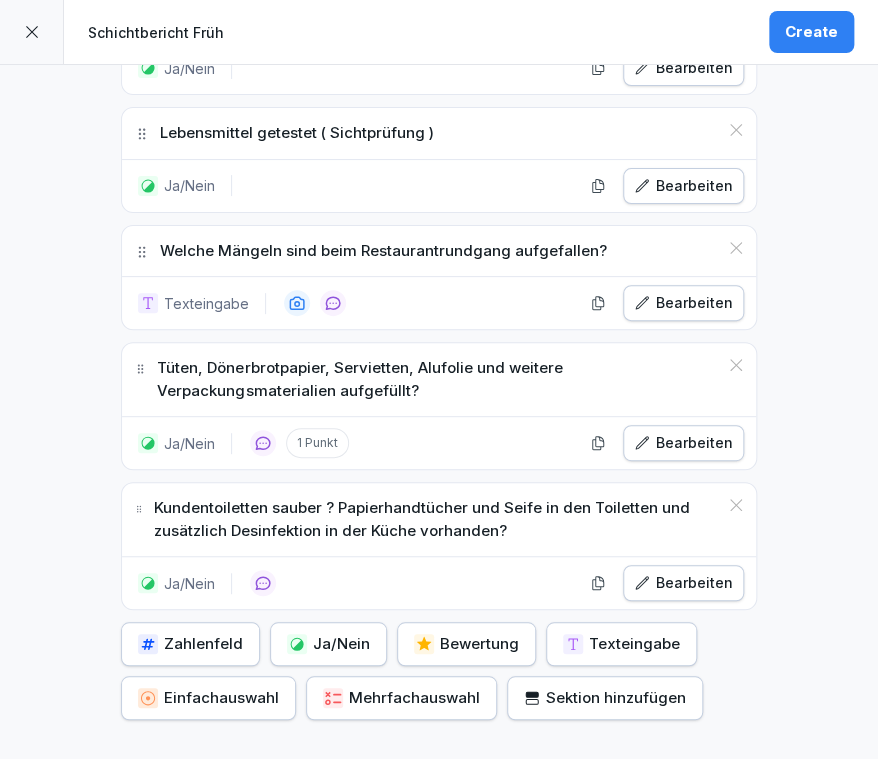 click on "**********" at bounding box center [439, -363] 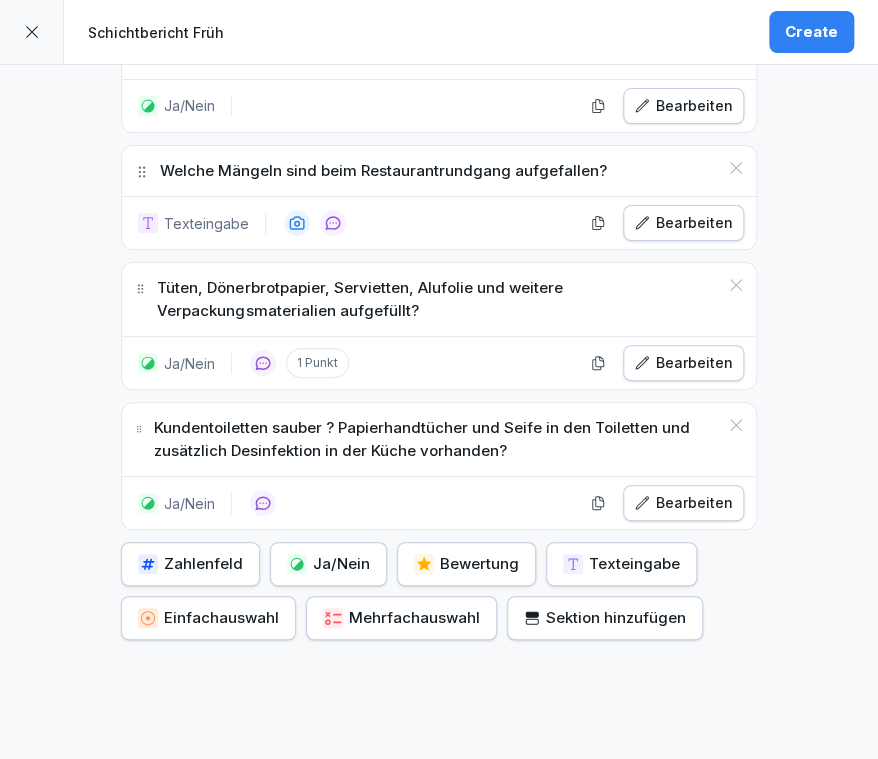 scroll, scrollTop: 1831, scrollLeft: 0, axis: vertical 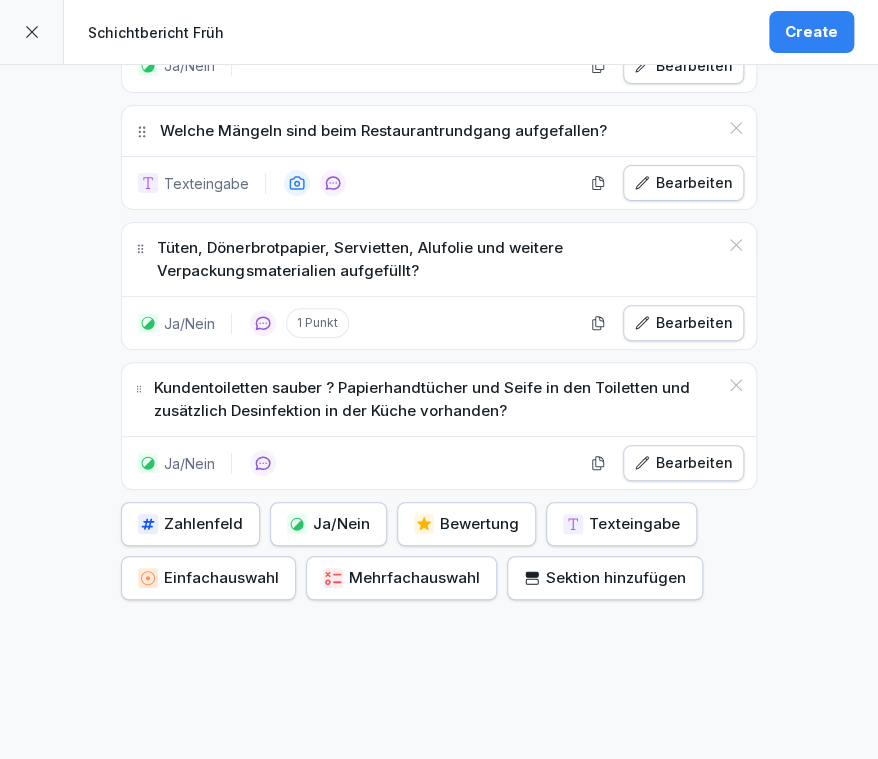 click on "Ja/Nein" at bounding box center [328, 524] 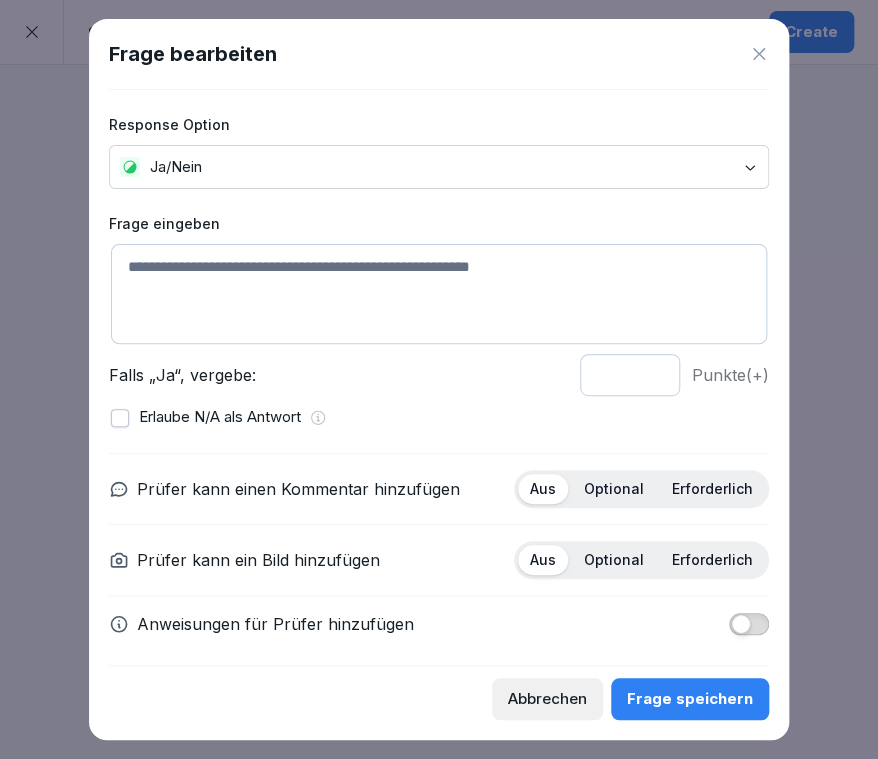 click at bounding box center (439, 294) 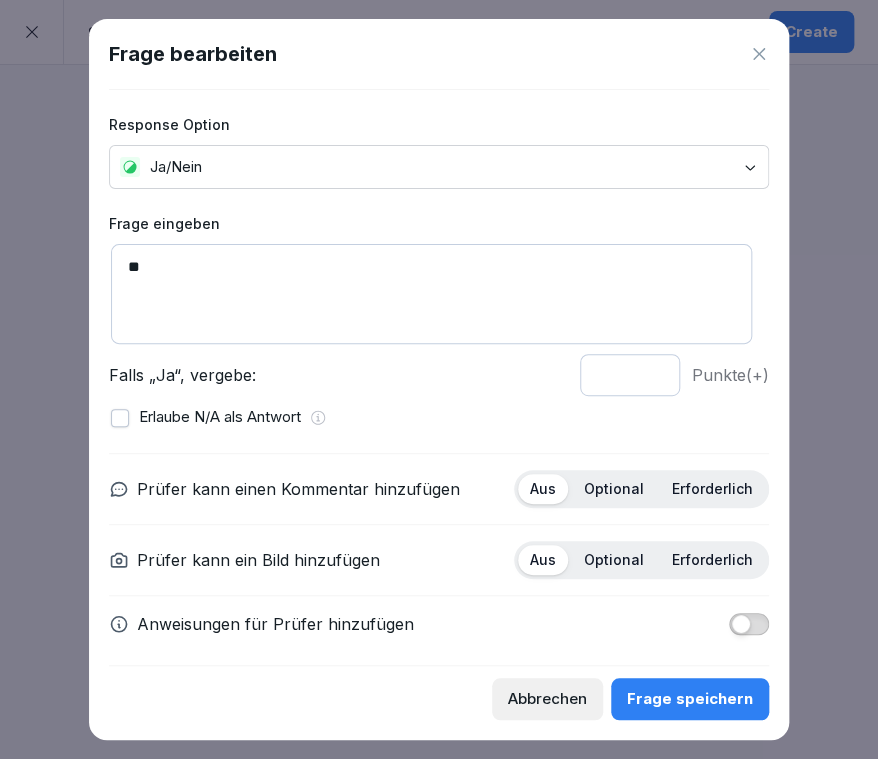 type on "*" 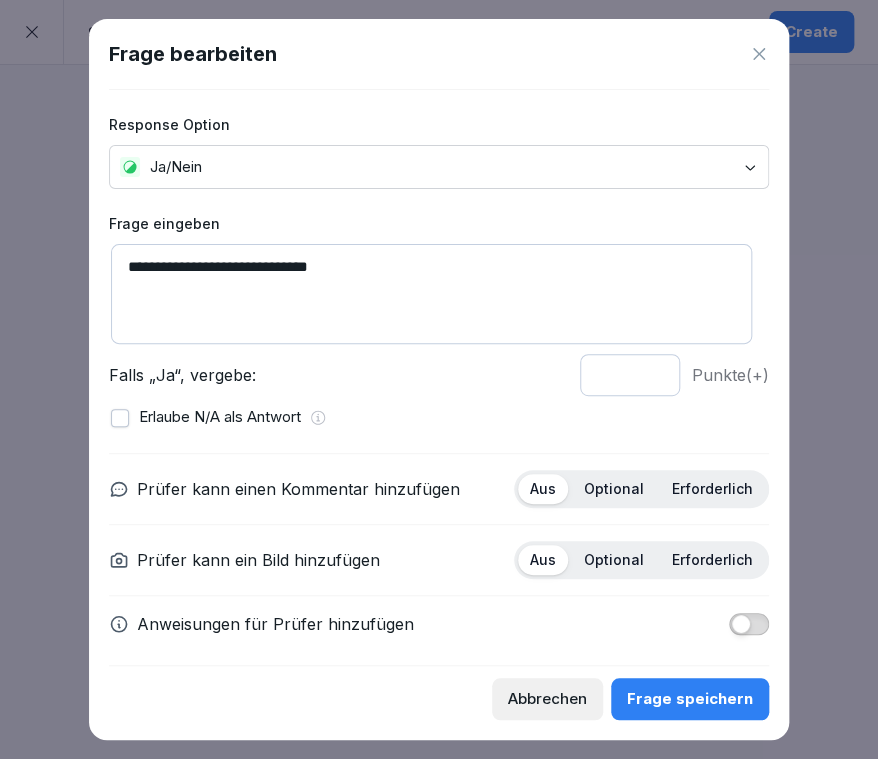 type on "**********" 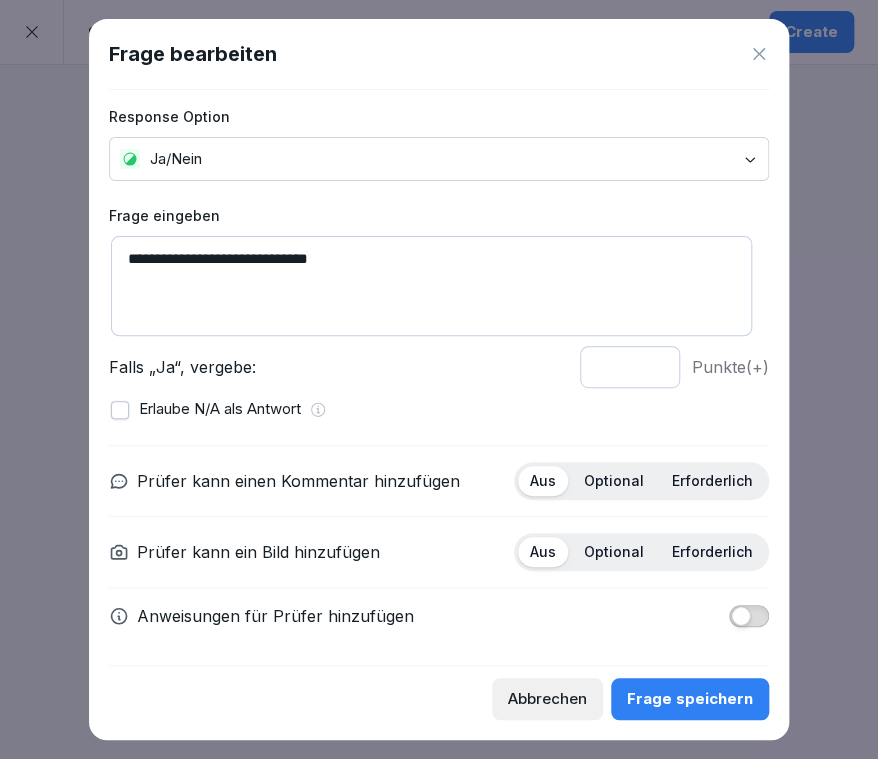 type on "*" 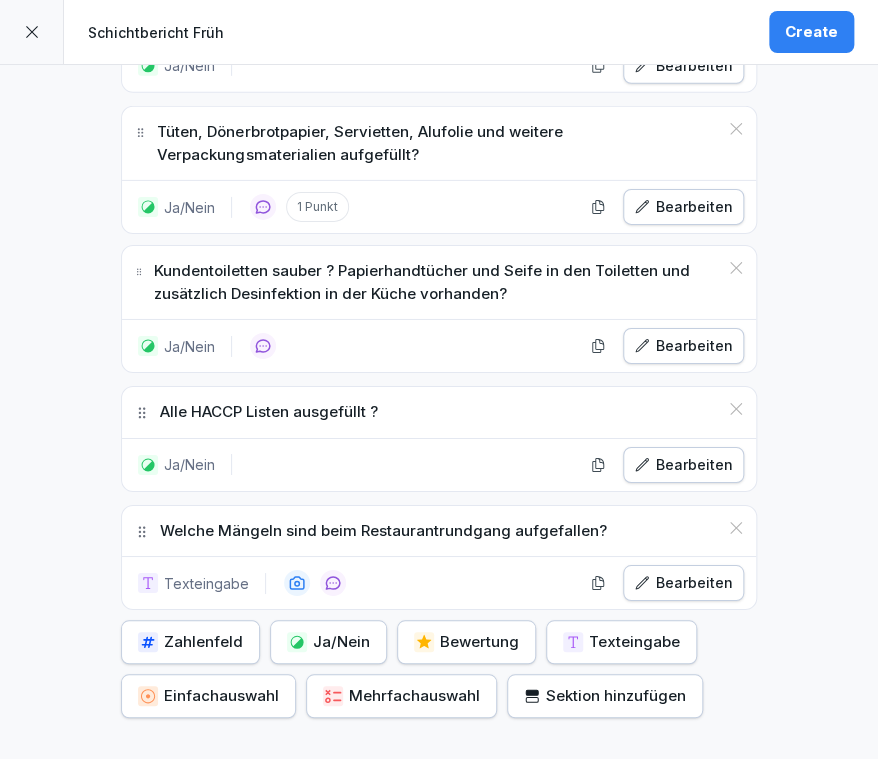 drag, startPoint x: 136, startPoint y: 99, endPoint x: 124, endPoint y: 503, distance: 404.1782 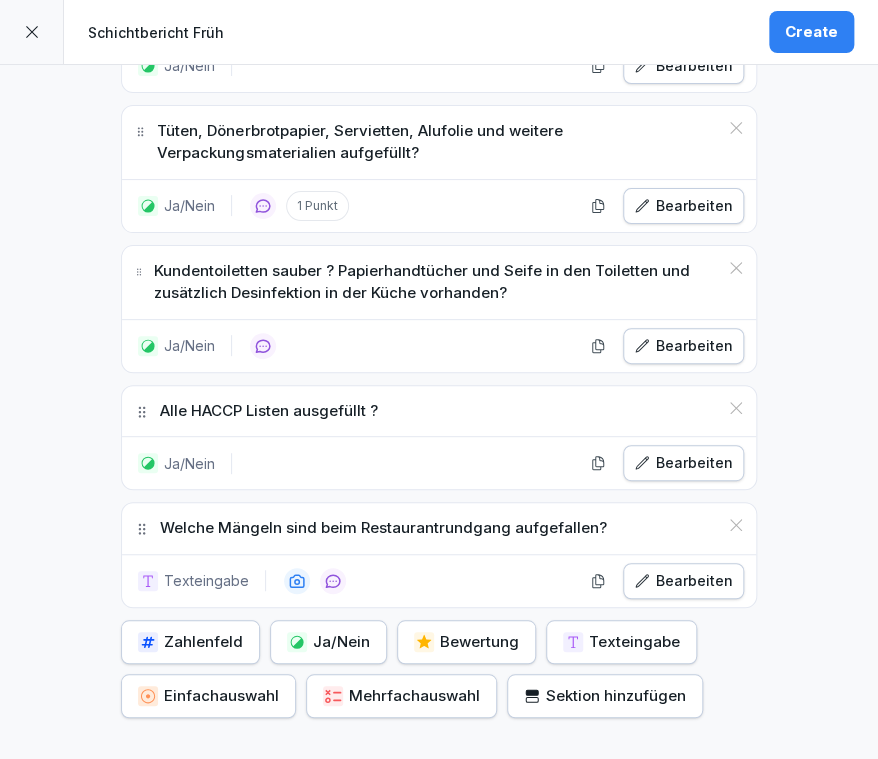 scroll, scrollTop: 1714, scrollLeft: 0, axis: vertical 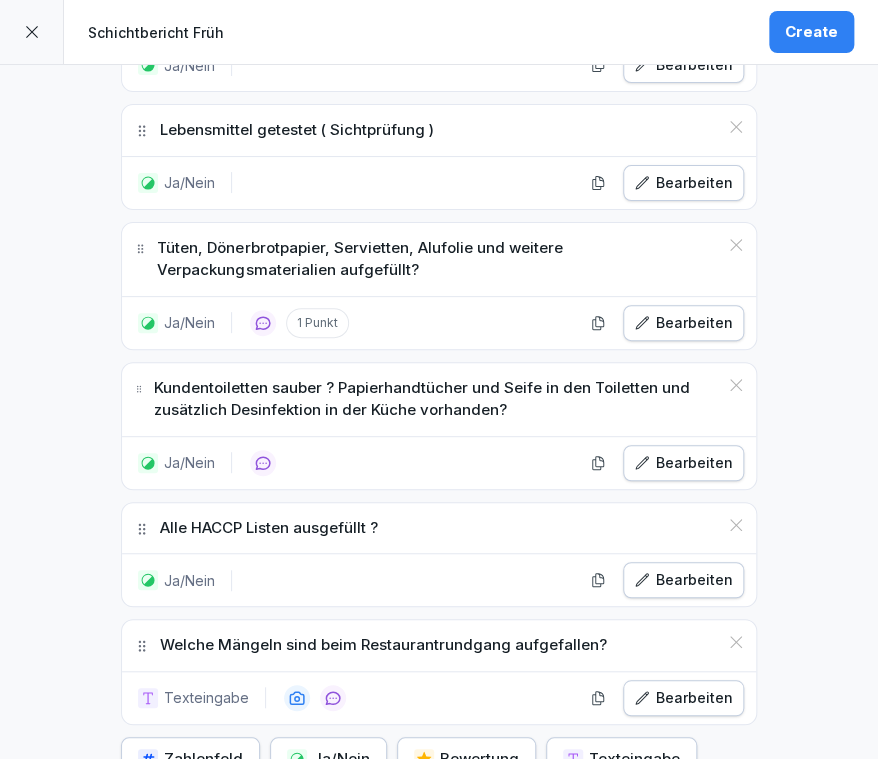 click on "**********" at bounding box center (439, -307) 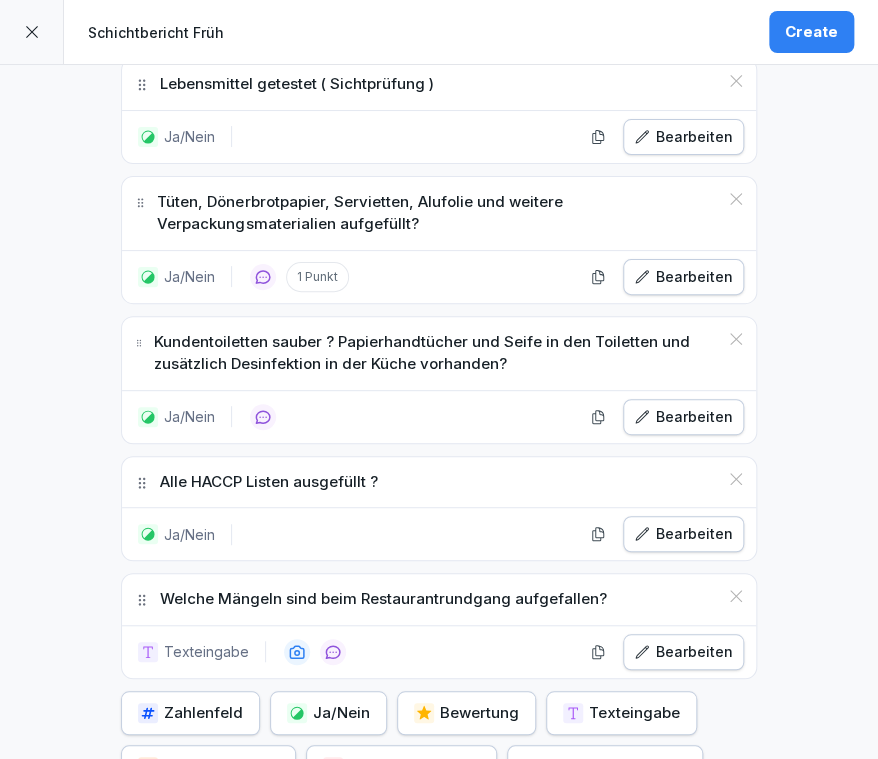 scroll, scrollTop: 1966, scrollLeft: 0, axis: vertical 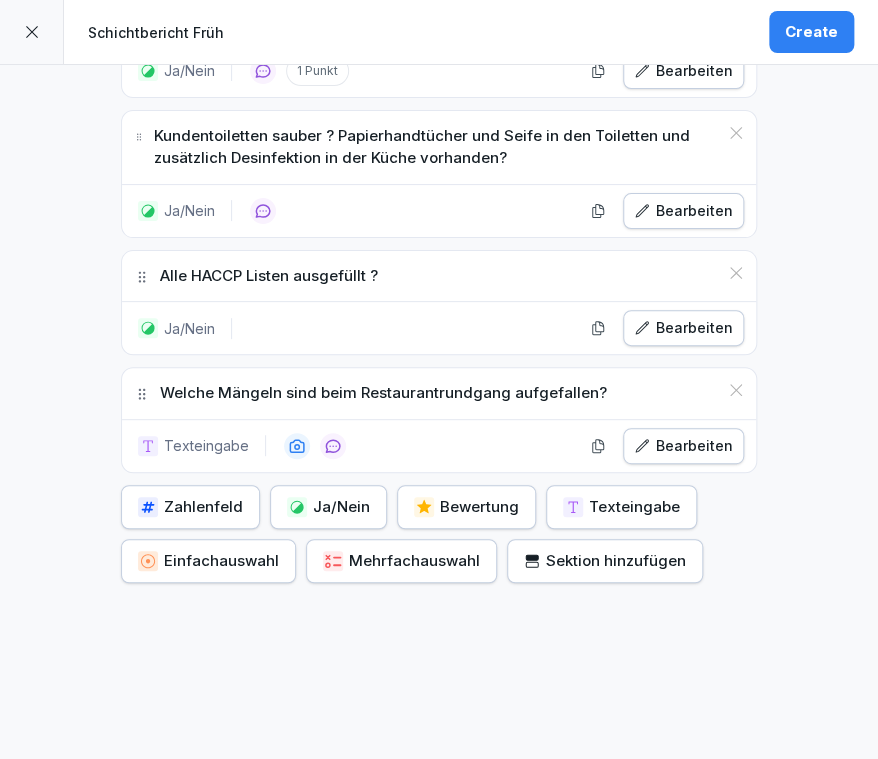 click on "Ja/Nein" at bounding box center [328, 507] 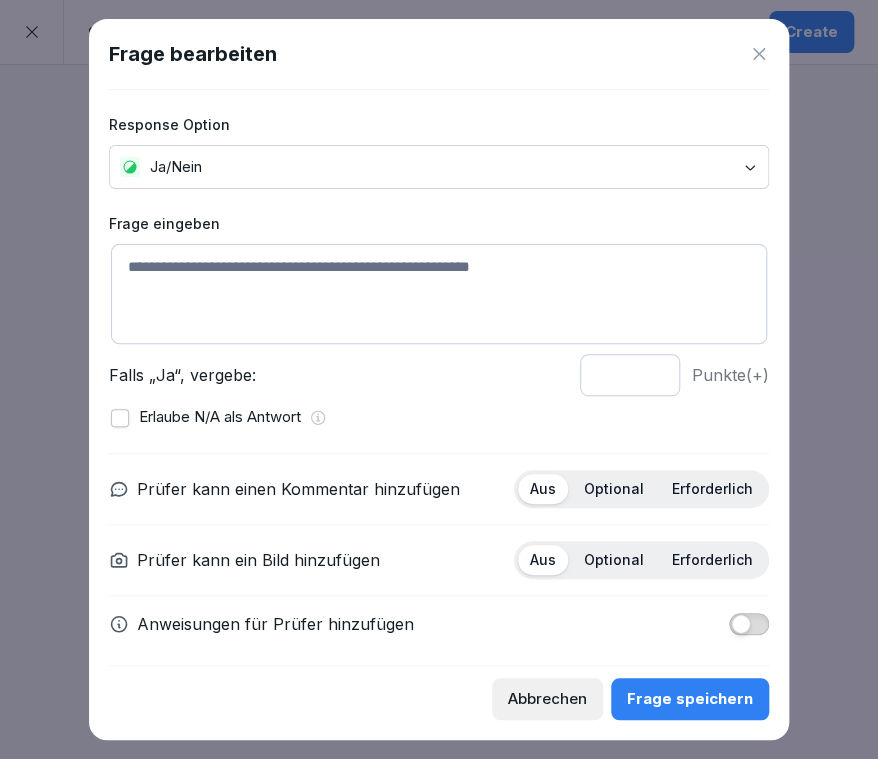 click at bounding box center (439, 294) 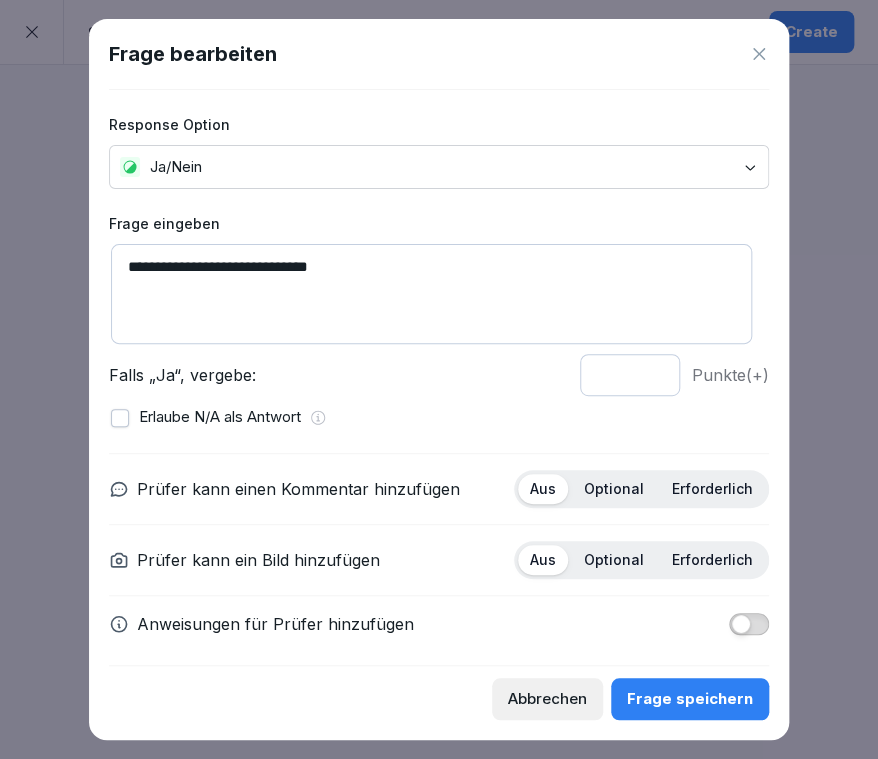 type on "**********" 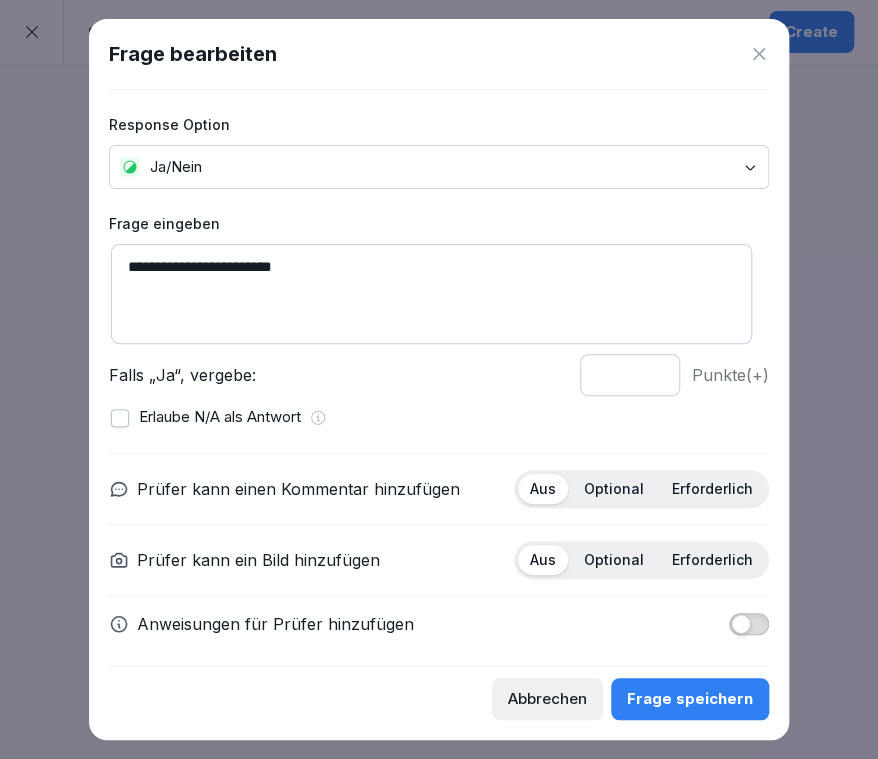 type on "**********" 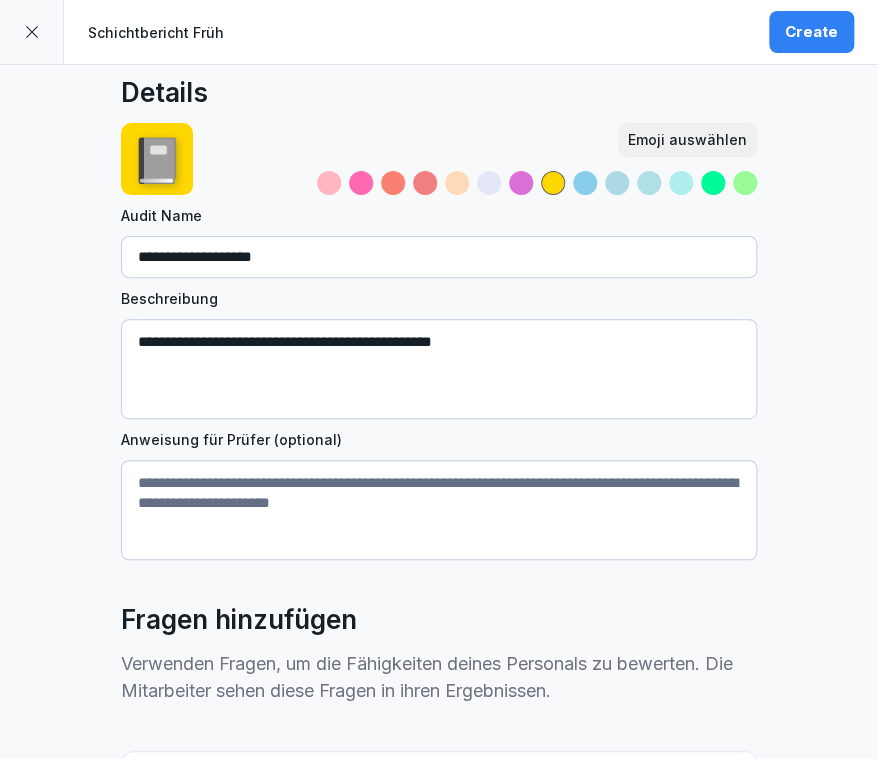 scroll, scrollTop: 0, scrollLeft: 0, axis: both 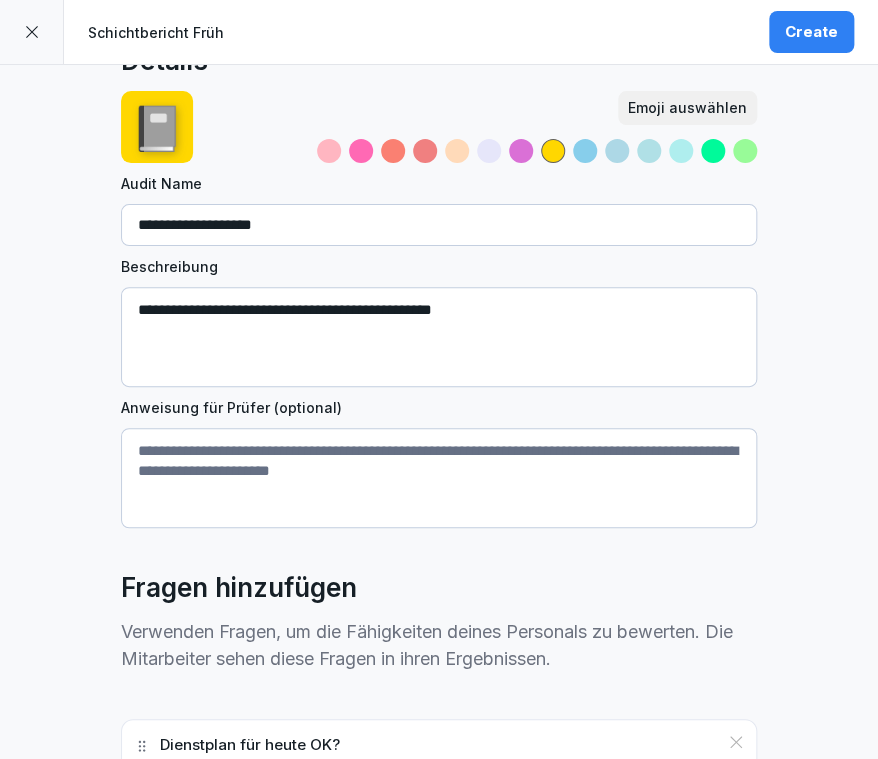 drag, startPoint x: 132, startPoint y: 478, endPoint x: 196, endPoint y: 731, distance: 260.96936 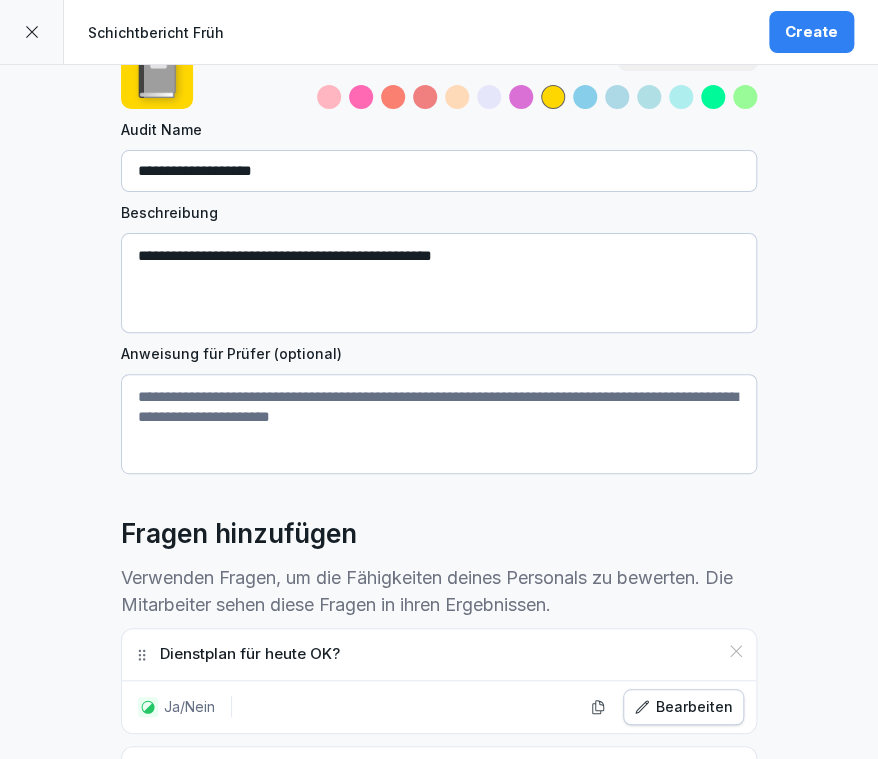 click on "**********" at bounding box center (439, 1355) 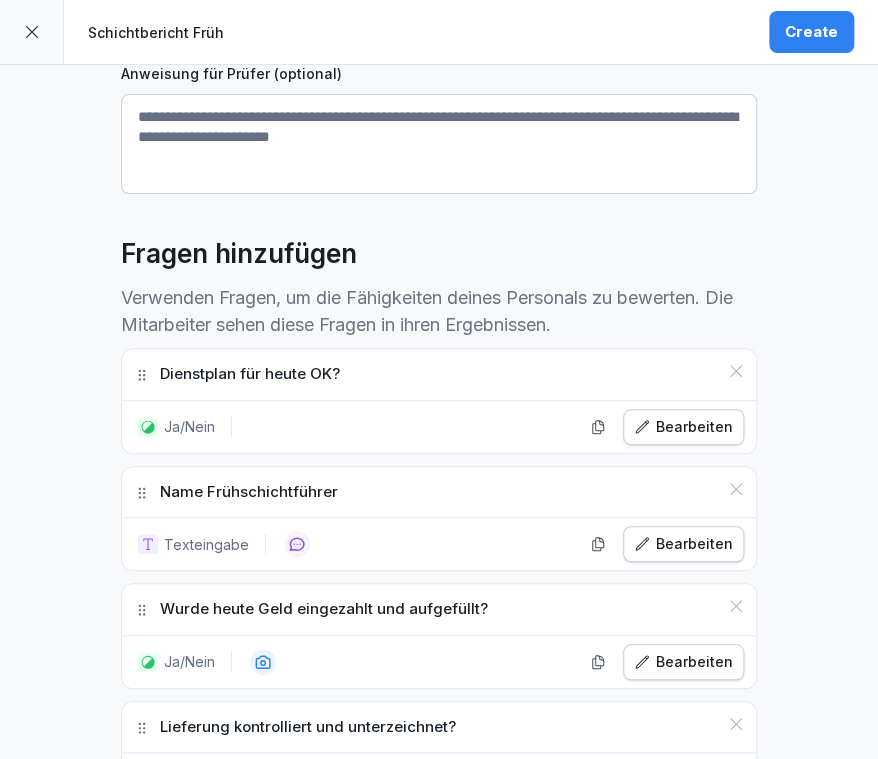scroll, scrollTop: 430, scrollLeft: 0, axis: vertical 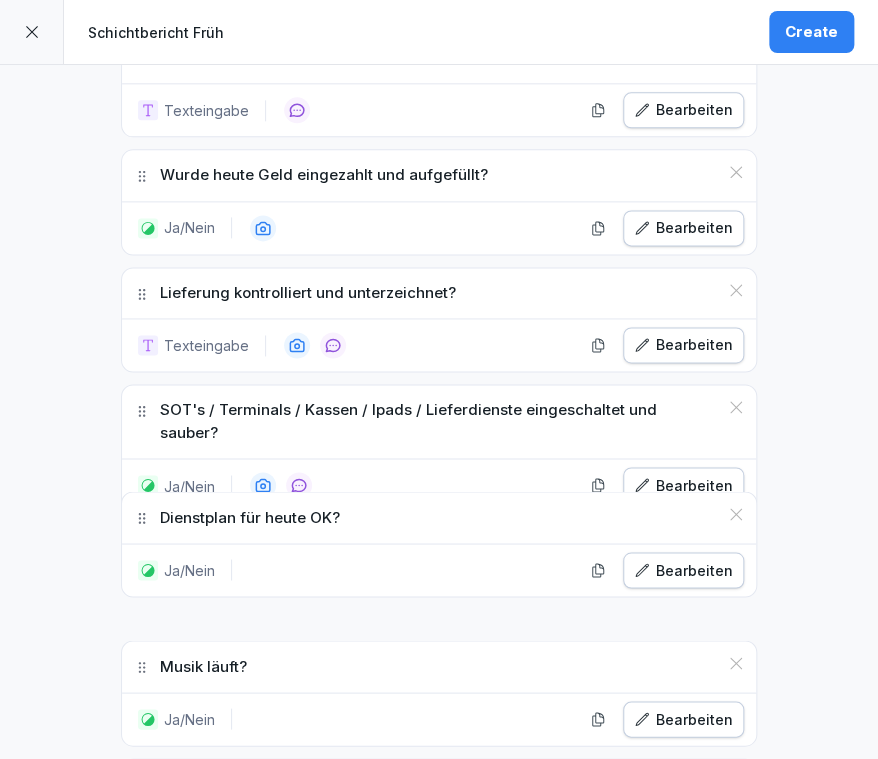 drag, startPoint x: 133, startPoint y: 332, endPoint x: 124, endPoint y: 516, distance: 184.21997 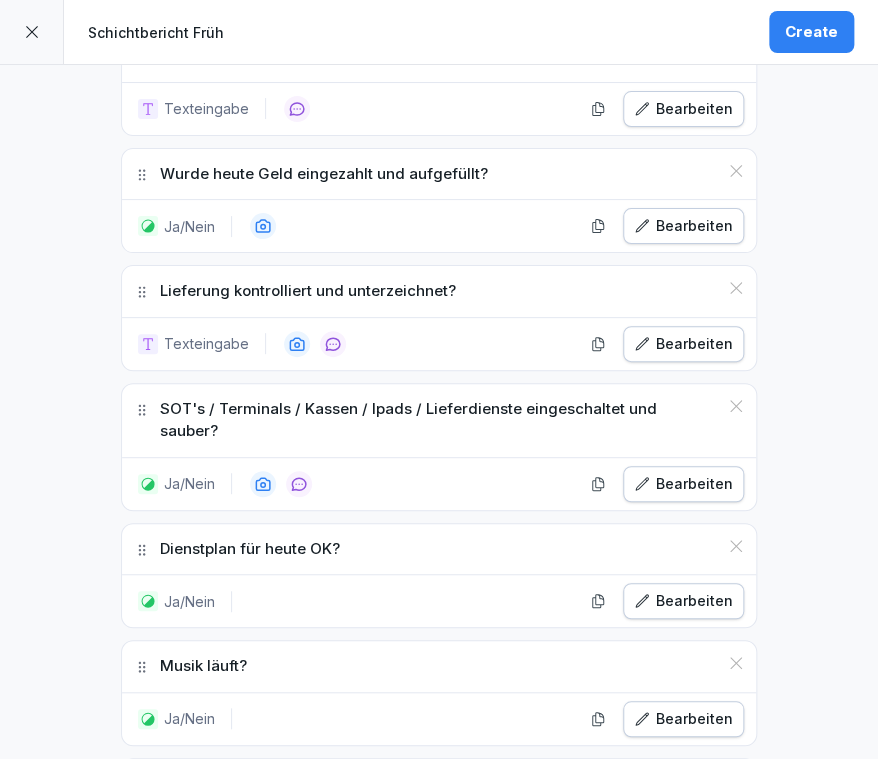 scroll, scrollTop: 592, scrollLeft: 0, axis: vertical 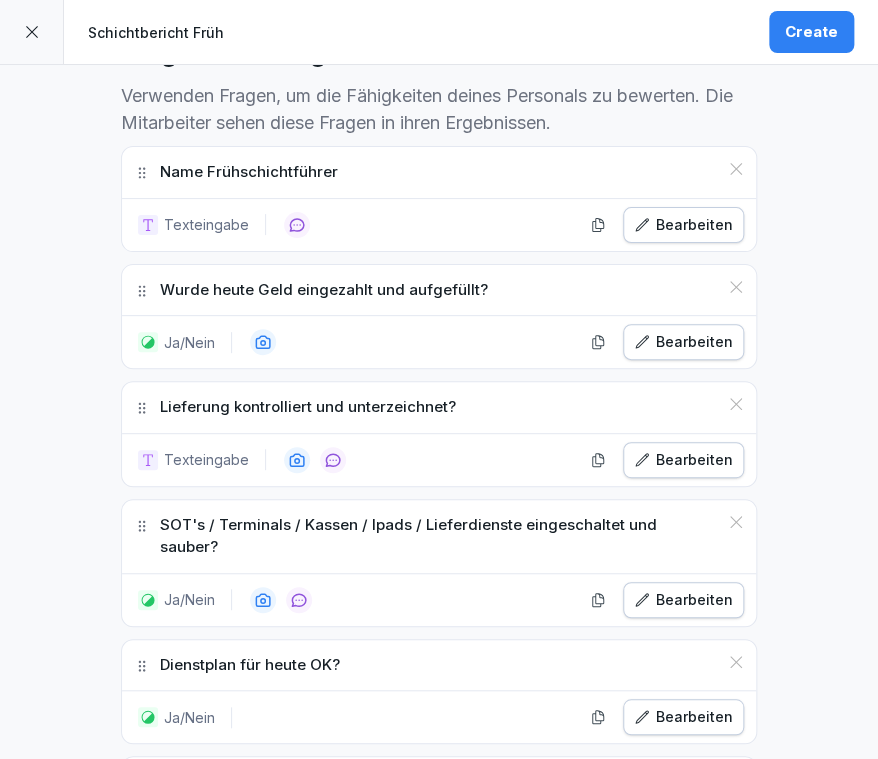 click on "**********" at bounding box center (439, 873) 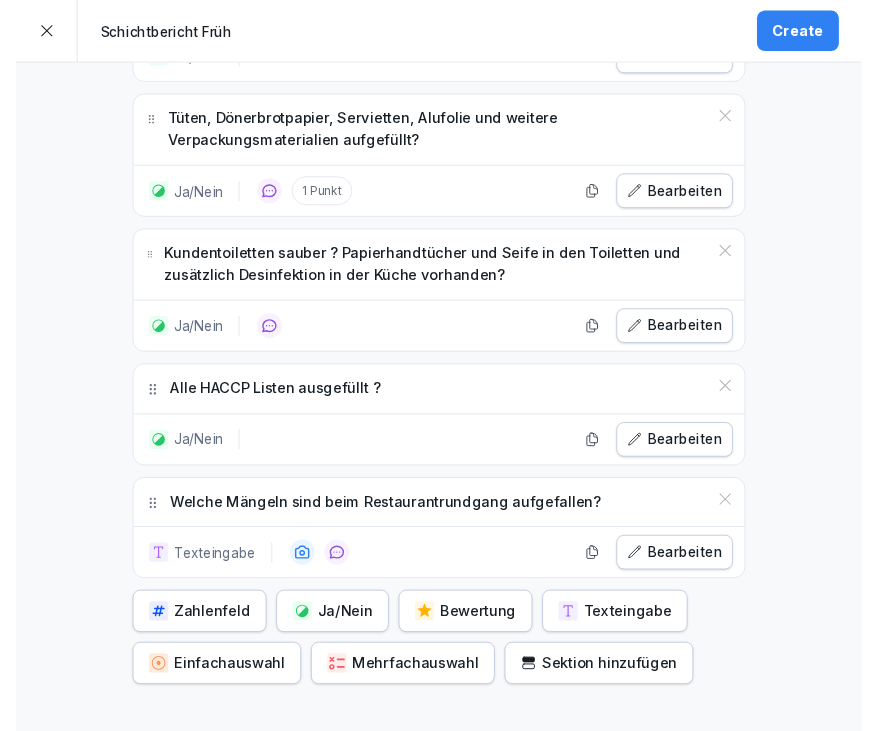 scroll, scrollTop: 2083, scrollLeft: 0, axis: vertical 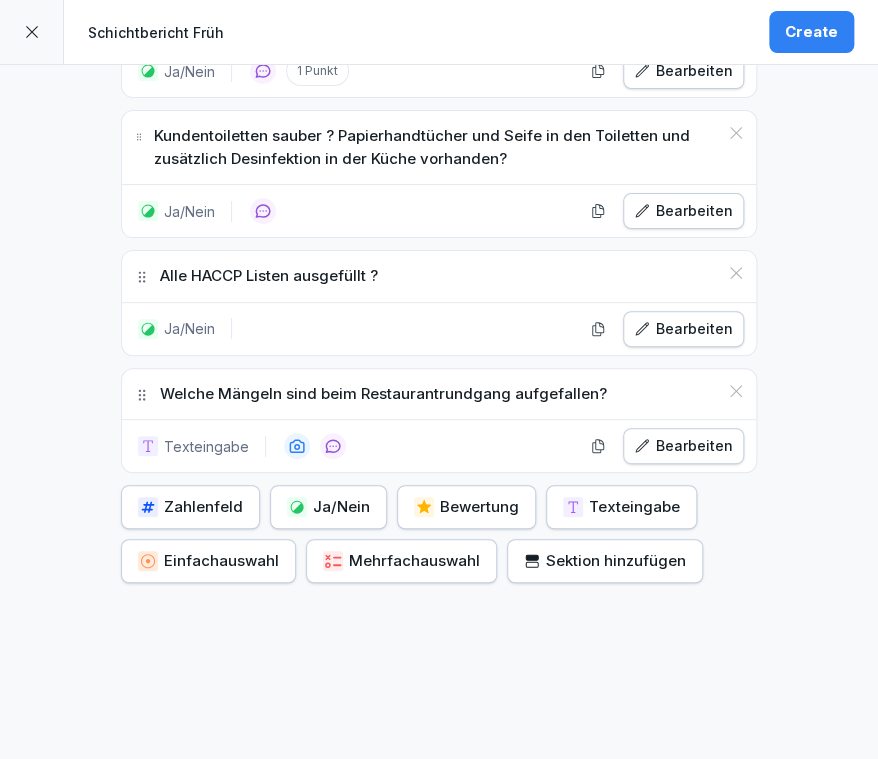 drag, startPoint x: 798, startPoint y: 170, endPoint x: 152, endPoint y: 591, distance: 771.0752 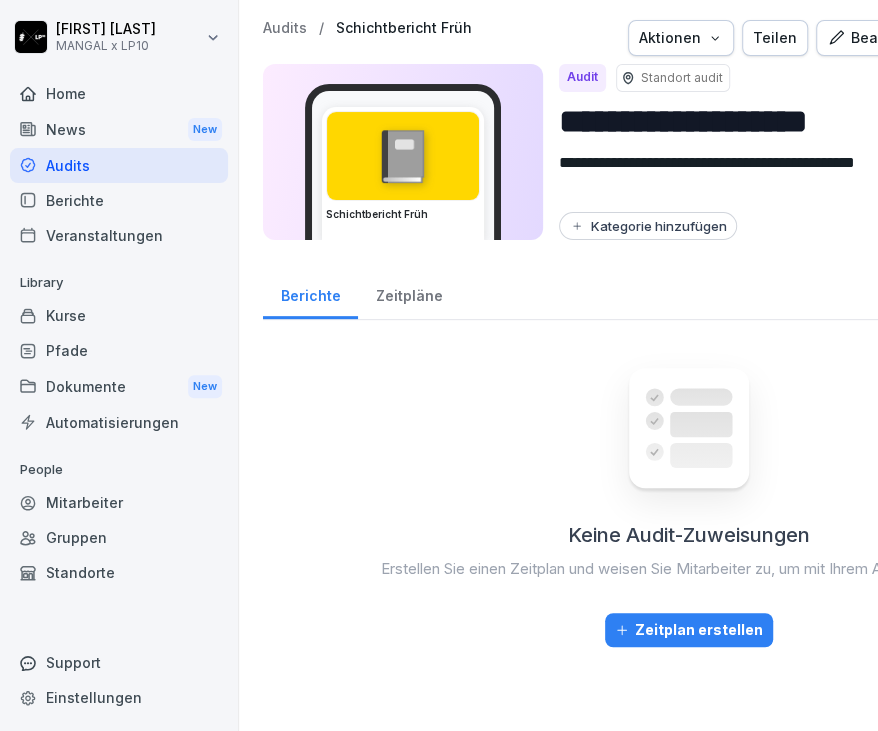 click on "Zeitpläne" at bounding box center [409, 293] 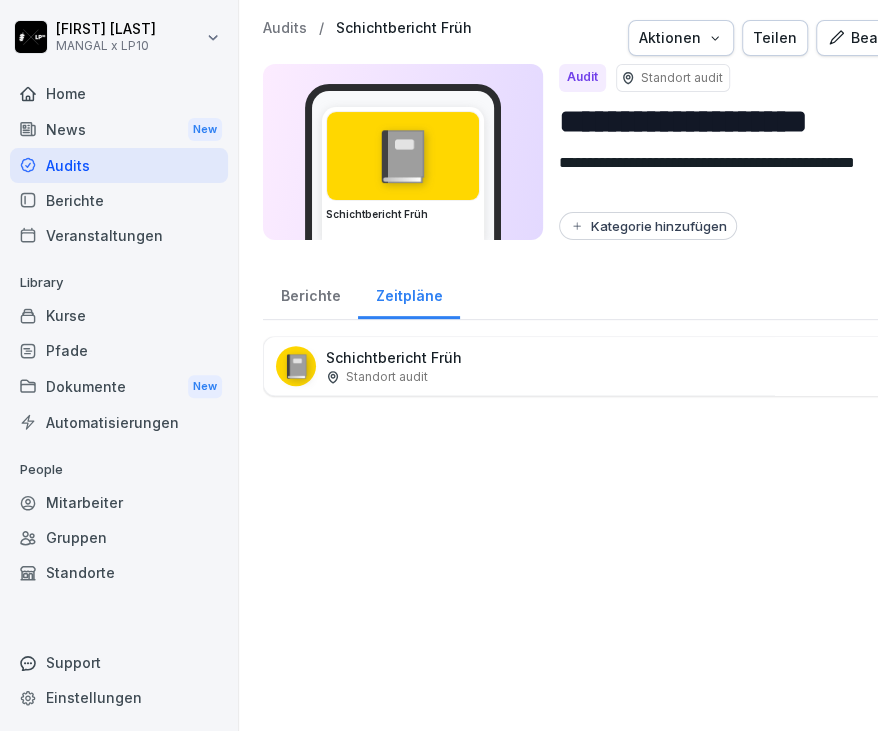 click on "Berichte" at bounding box center (310, 293) 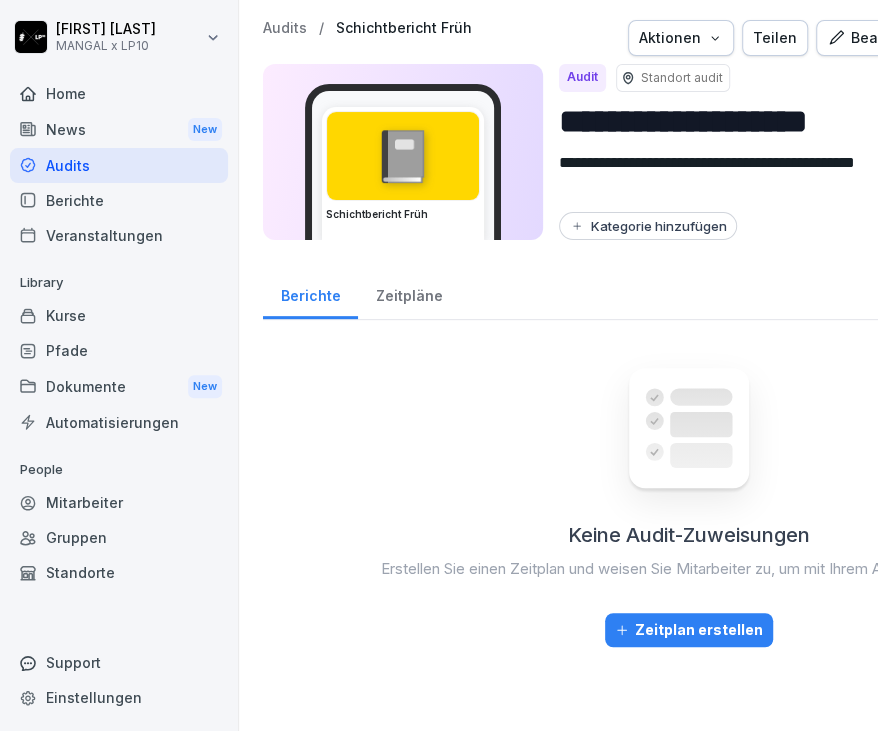click on "Audits" at bounding box center [119, 165] 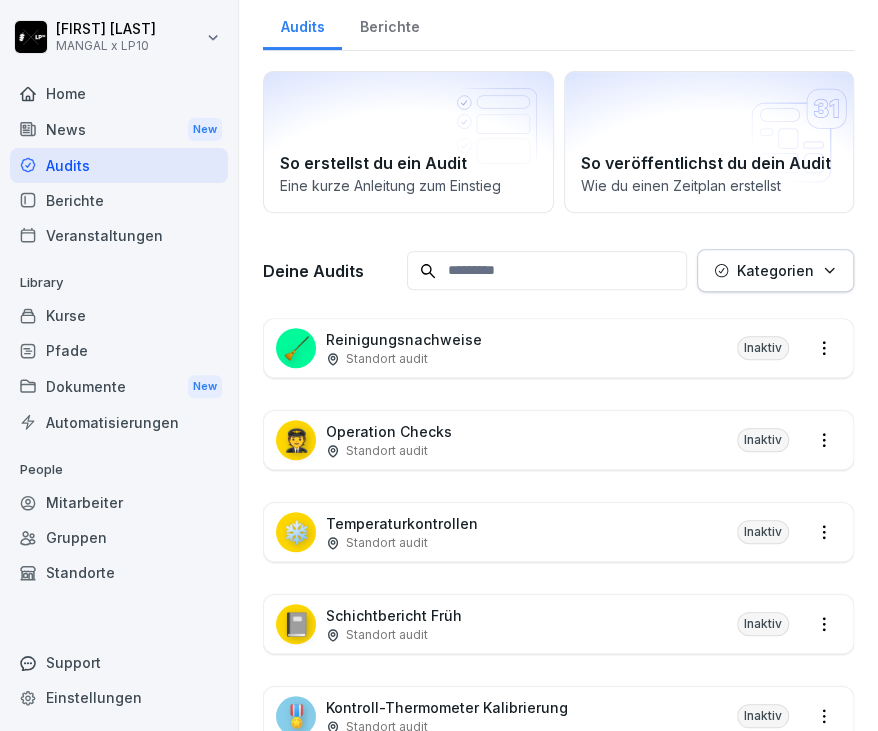 scroll, scrollTop: 141, scrollLeft: 0, axis: vertical 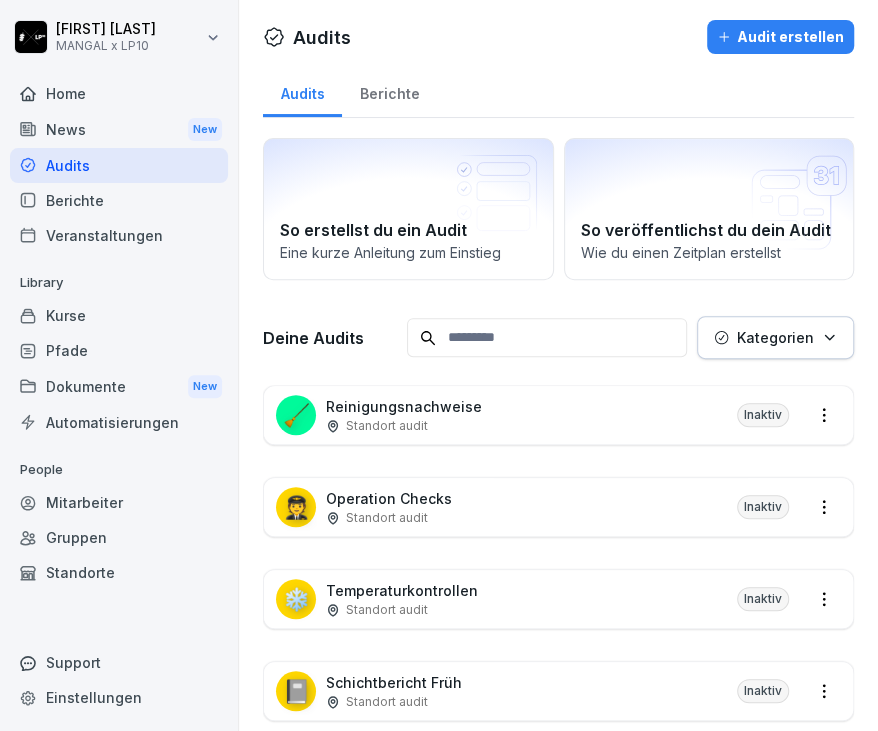 click on "Audit erstellen" at bounding box center (780, 37) 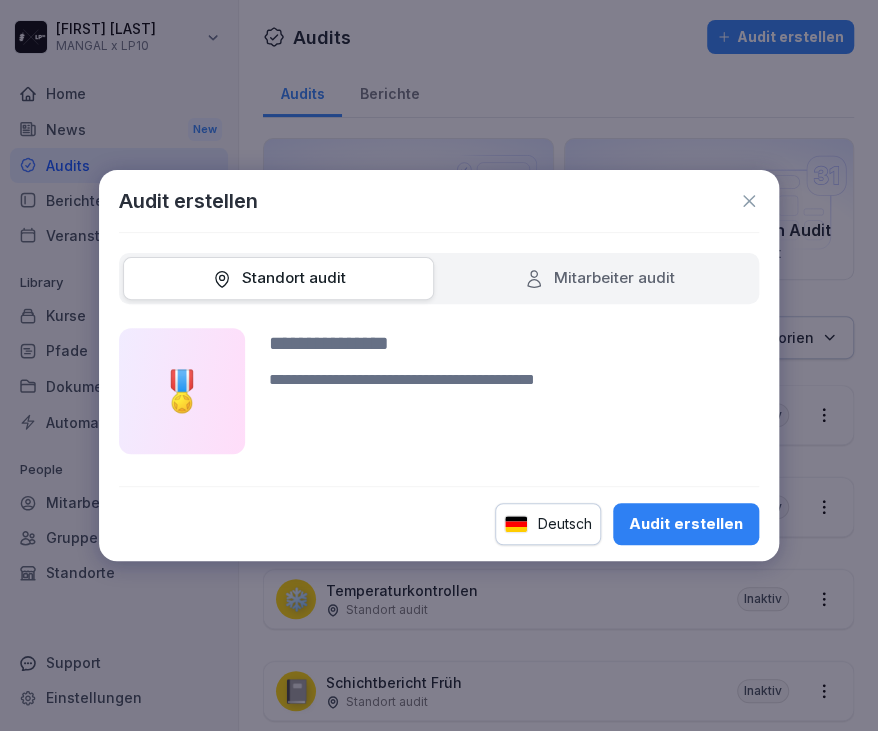 click at bounding box center [278, 278] 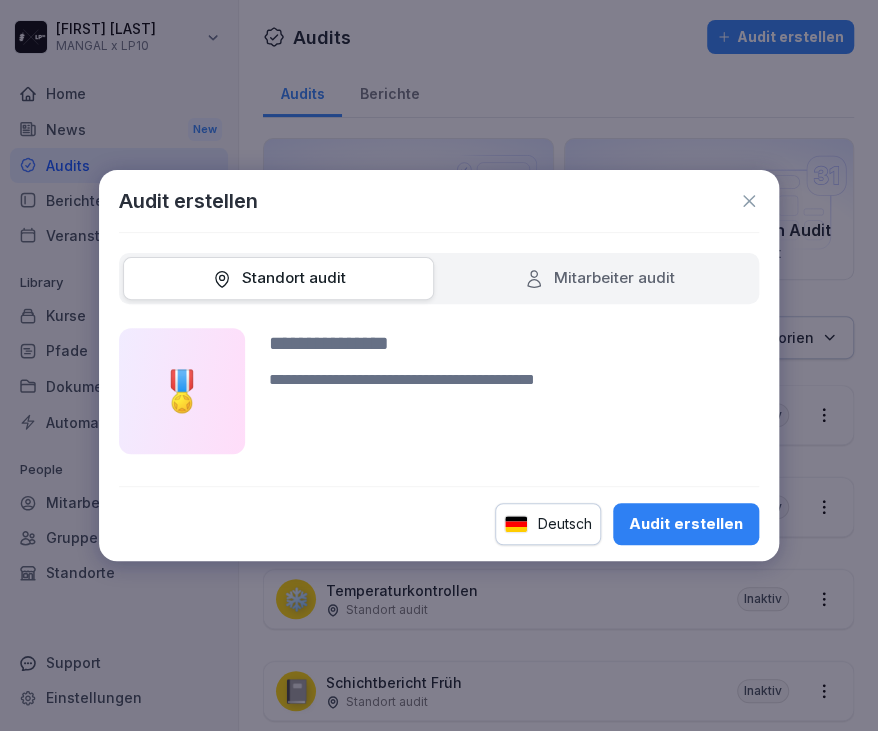 click at bounding box center [514, 411] 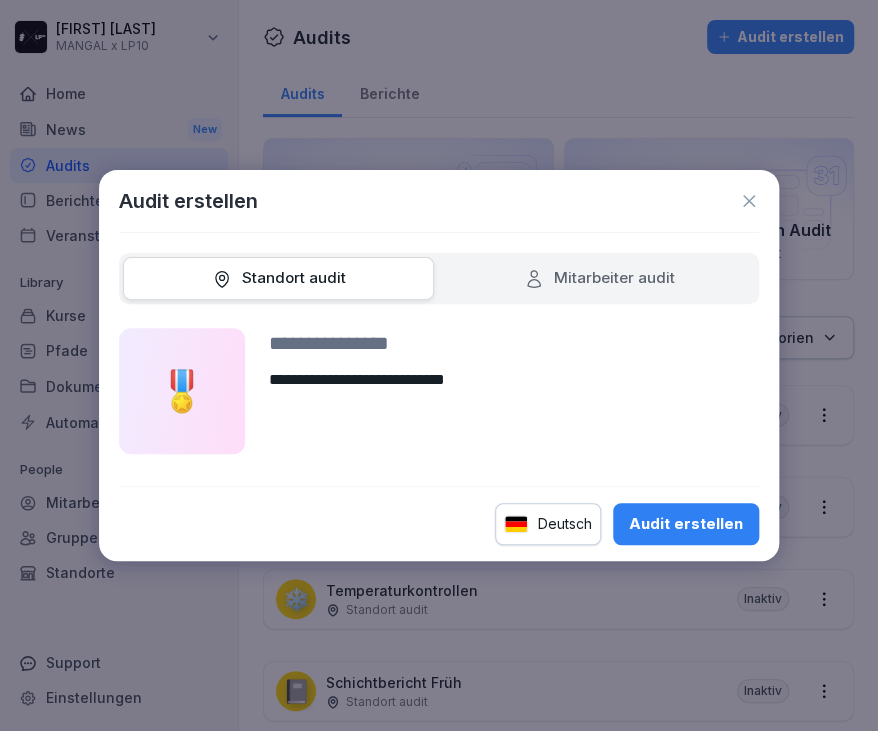 type on "**********" 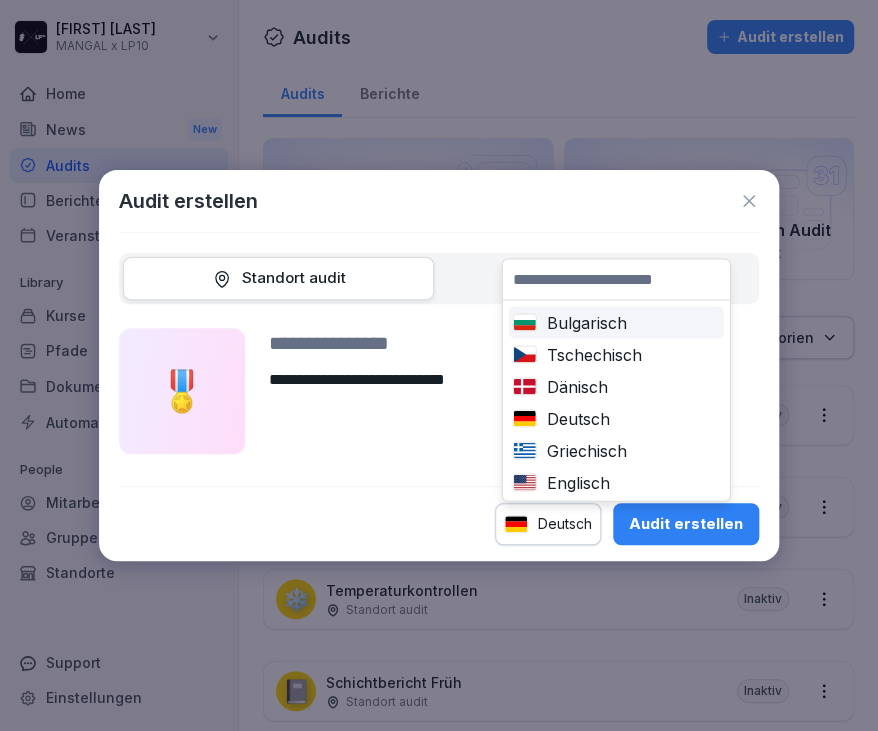 click at bounding box center [616, 279] 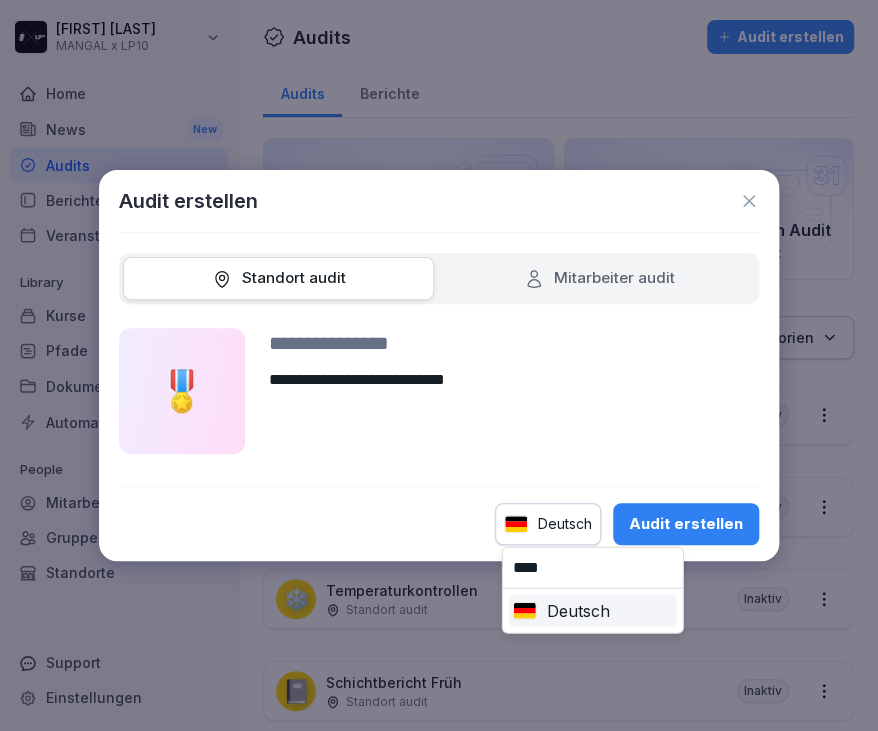 drag, startPoint x: 576, startPoint y: 567, endPoint x: 472, endPoint y: 569, distance: 104.019226 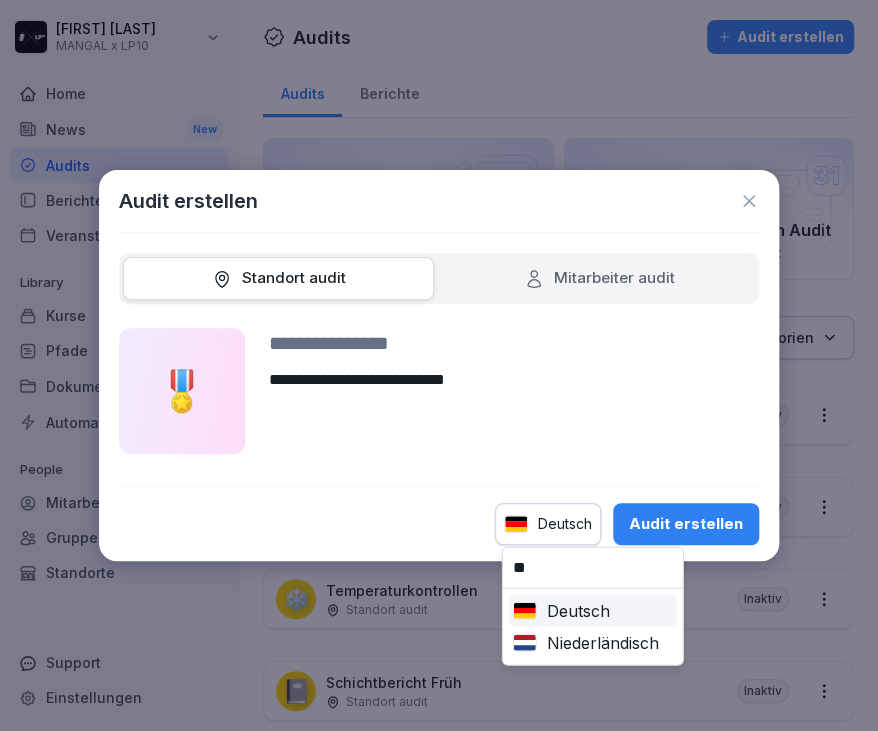 type on "*" 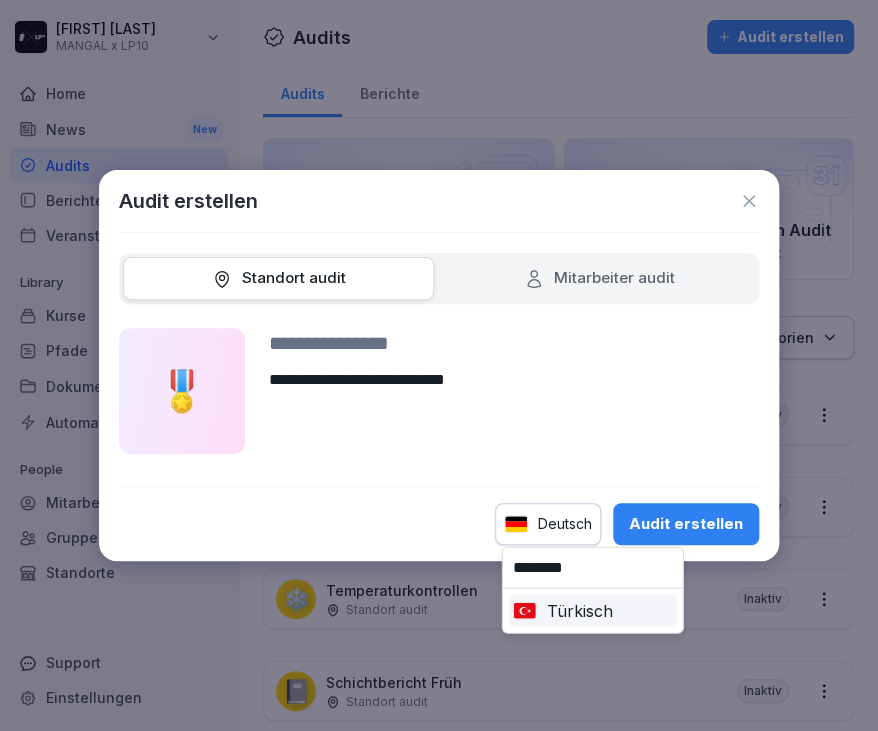 type on "********" 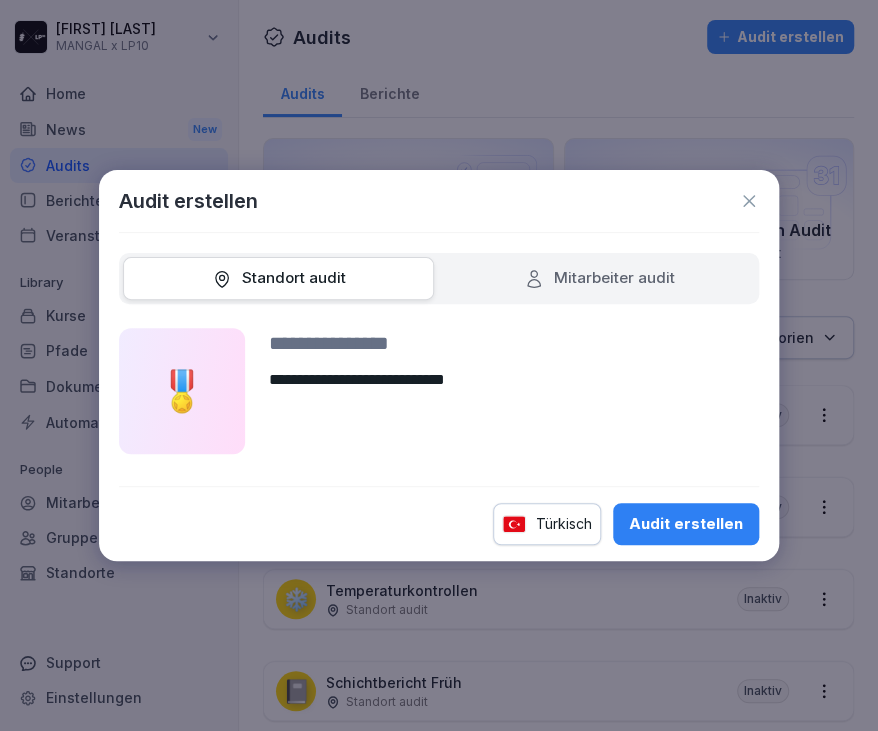 click on "**********" at bounding box center (439, 365) 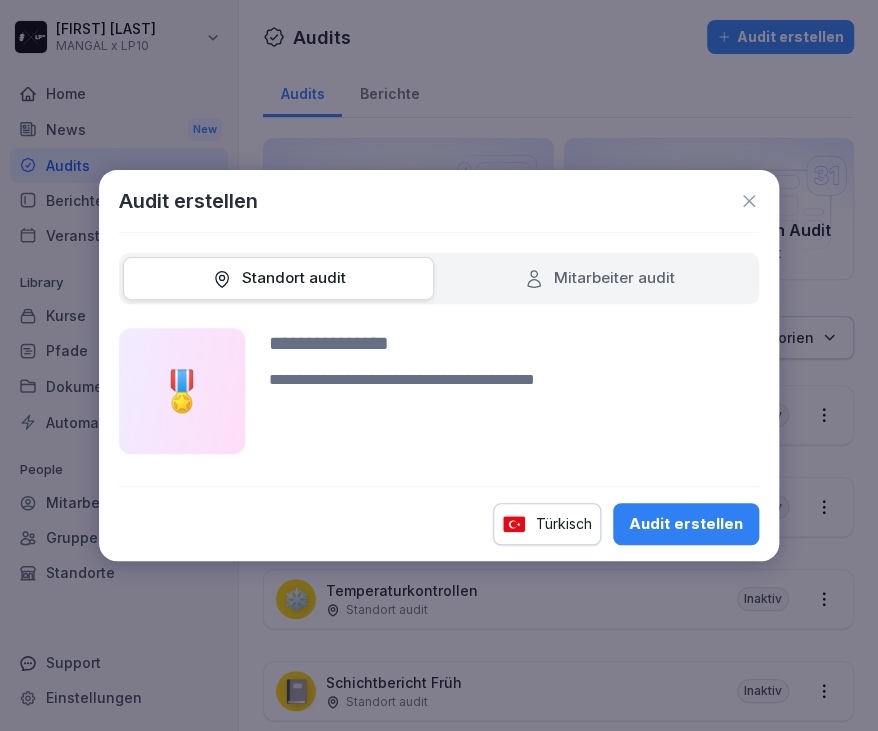 type 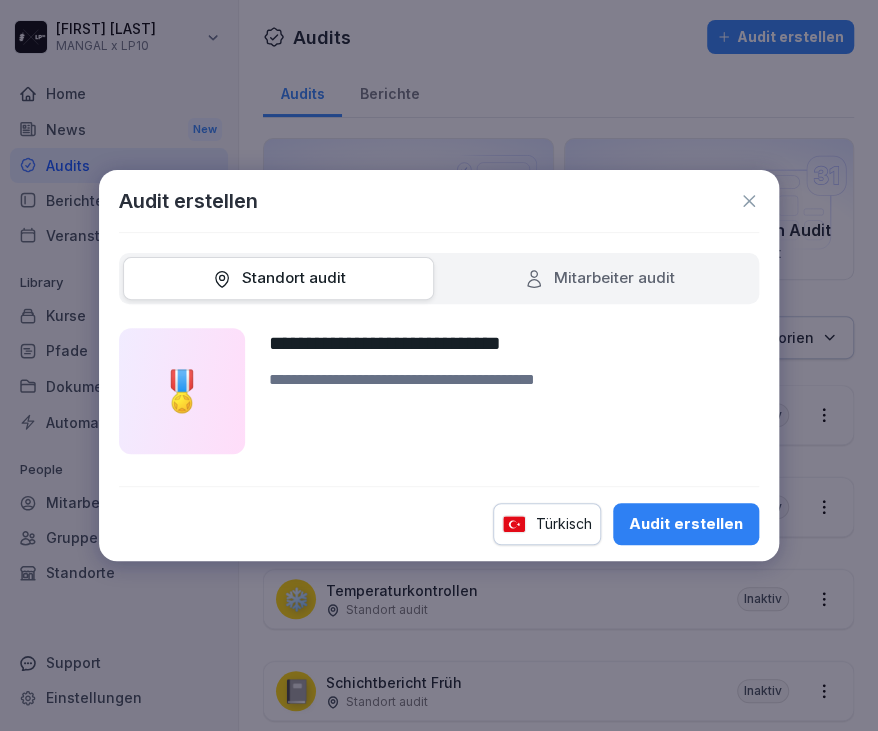 type on "**********" 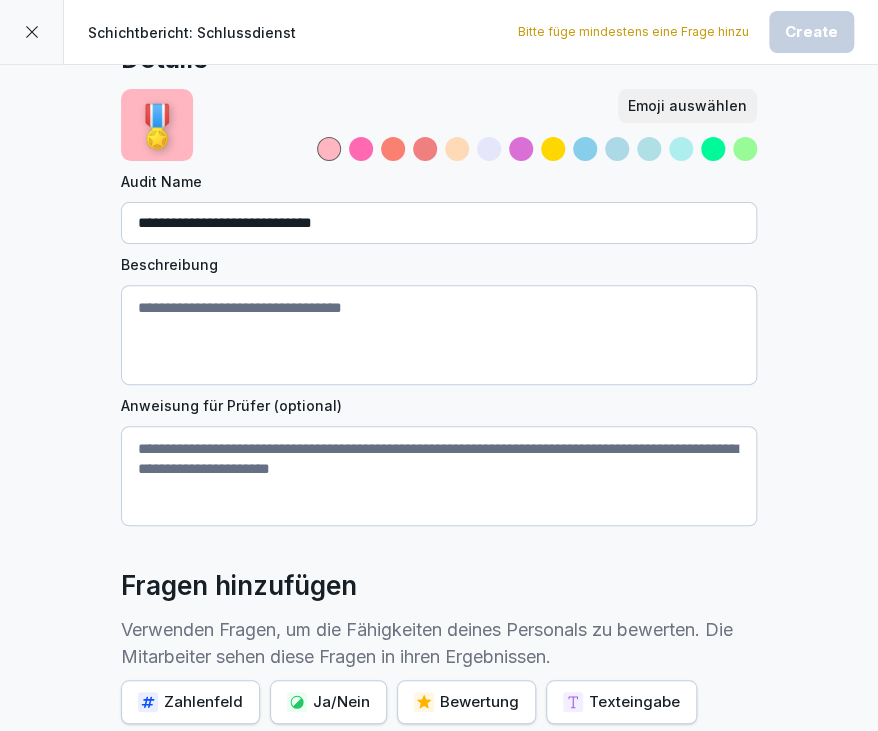 scroll, scrollTop: 0, scrollLeft: 0, axis: both 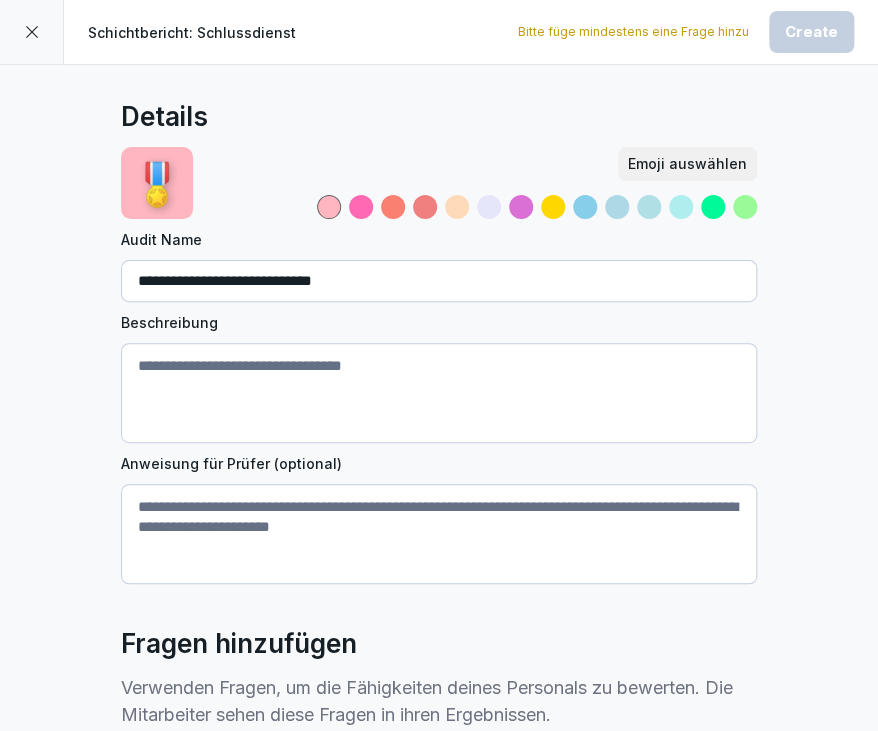 click on "Emoji auswählen" at bounding box center [687, 164] 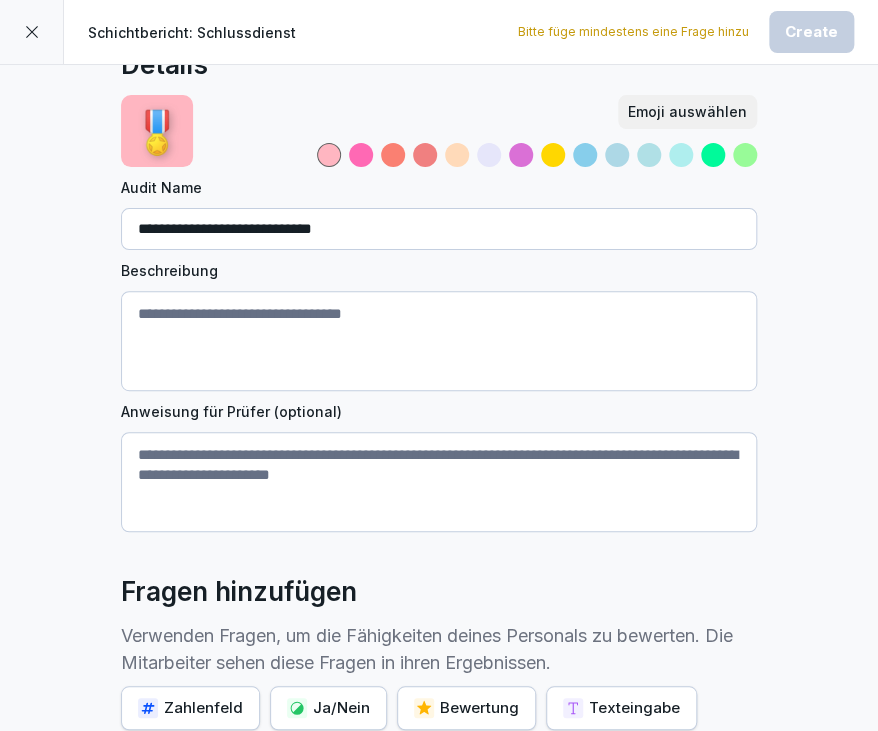 scroll, scrollTop: 48, scrollLeft: 0, axis: vertical 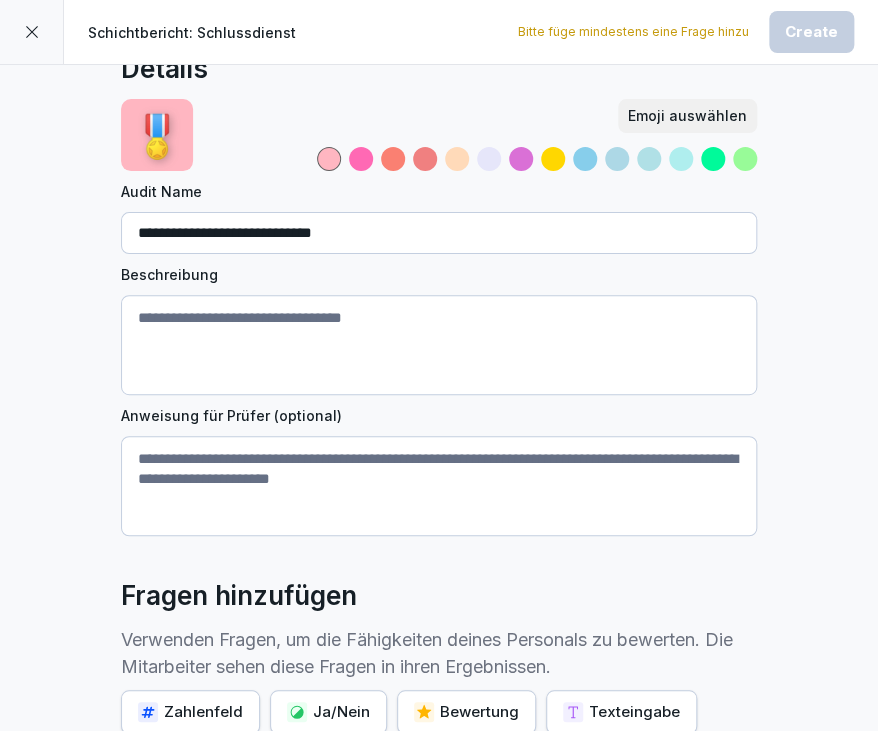 click on "Beschreibung" at bounding box center [439, 345] 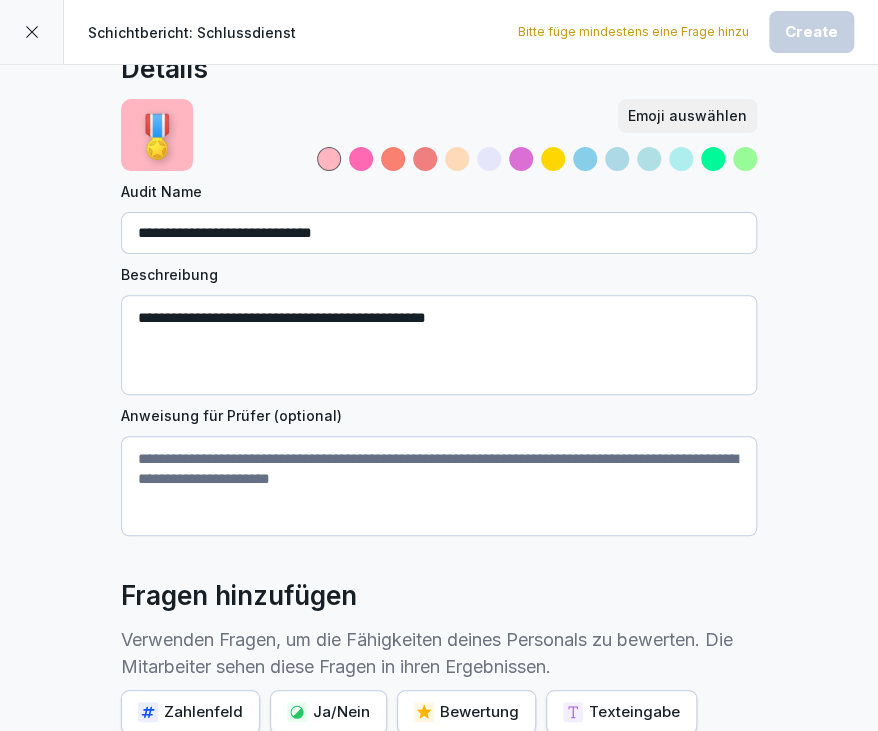 scroll, scrollTop: 318, scrollLeft: 0, axis: vertical 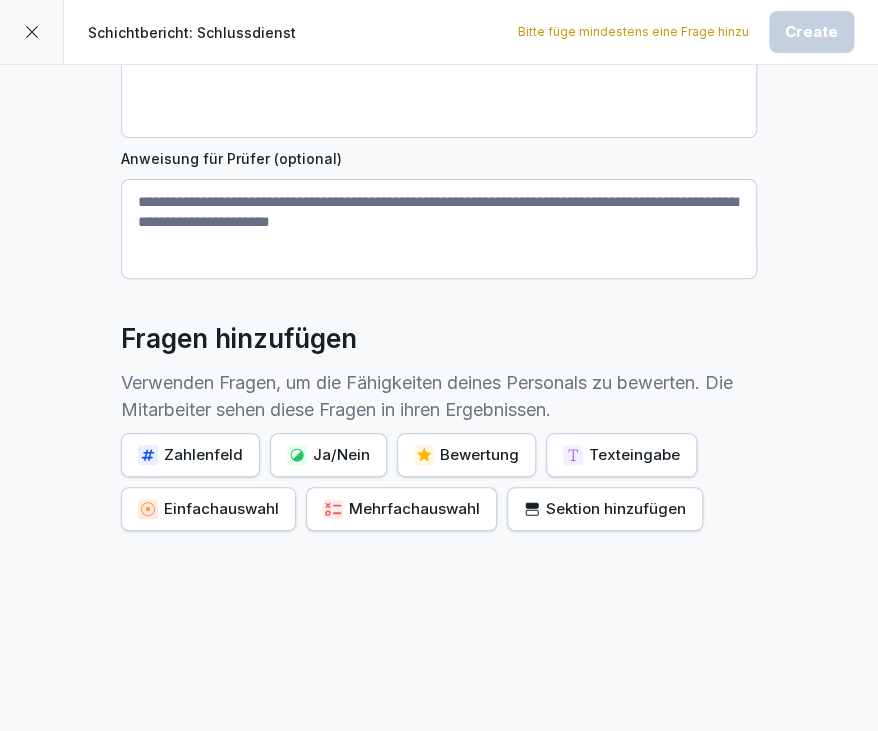 type on "**********" 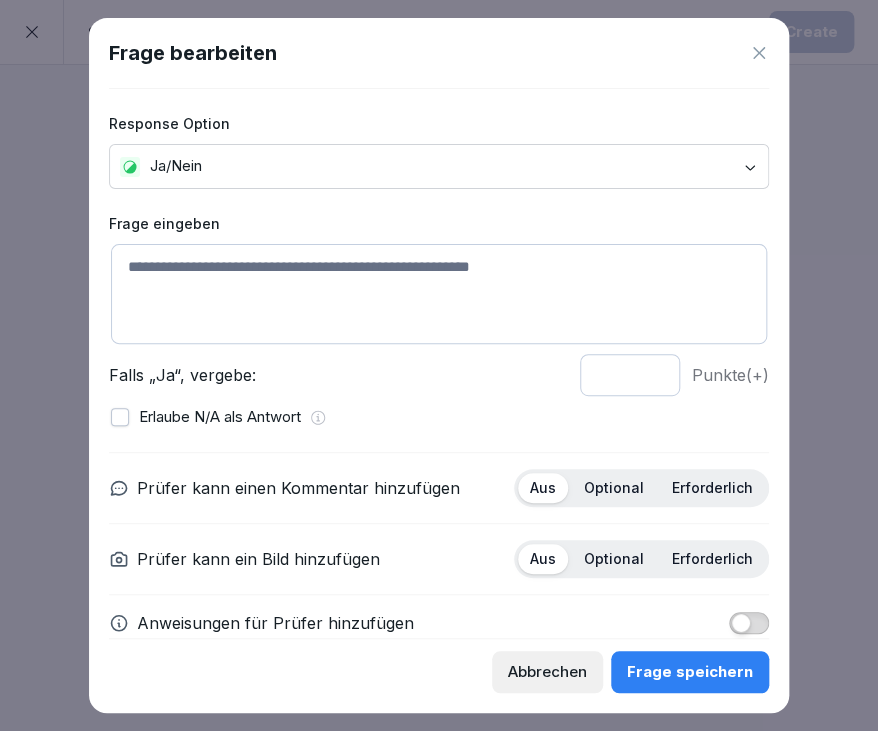 click at bounding box center (439, 294) 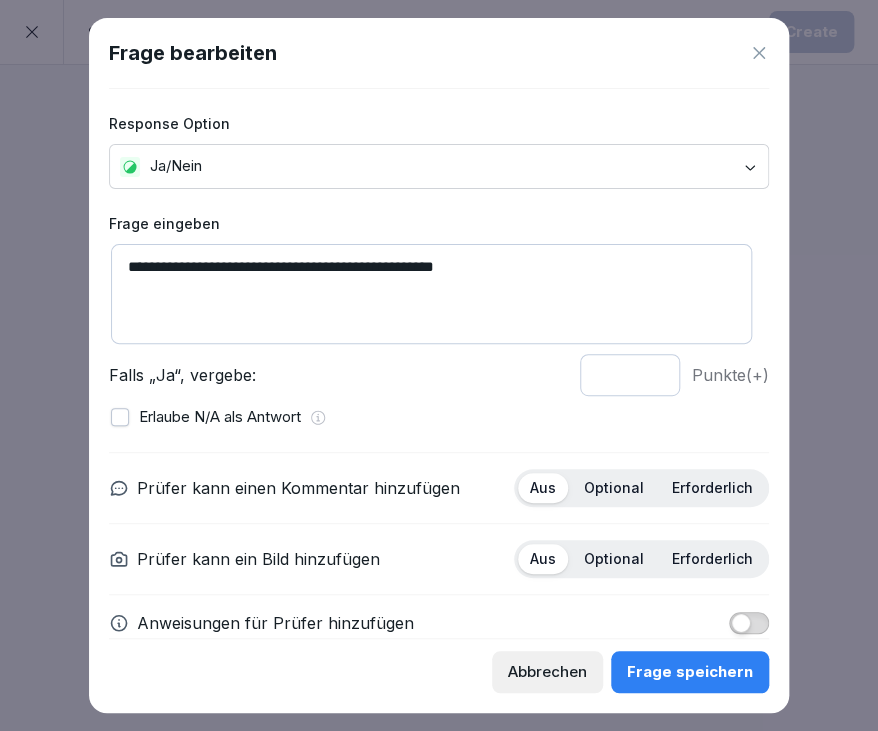 type on "**********" 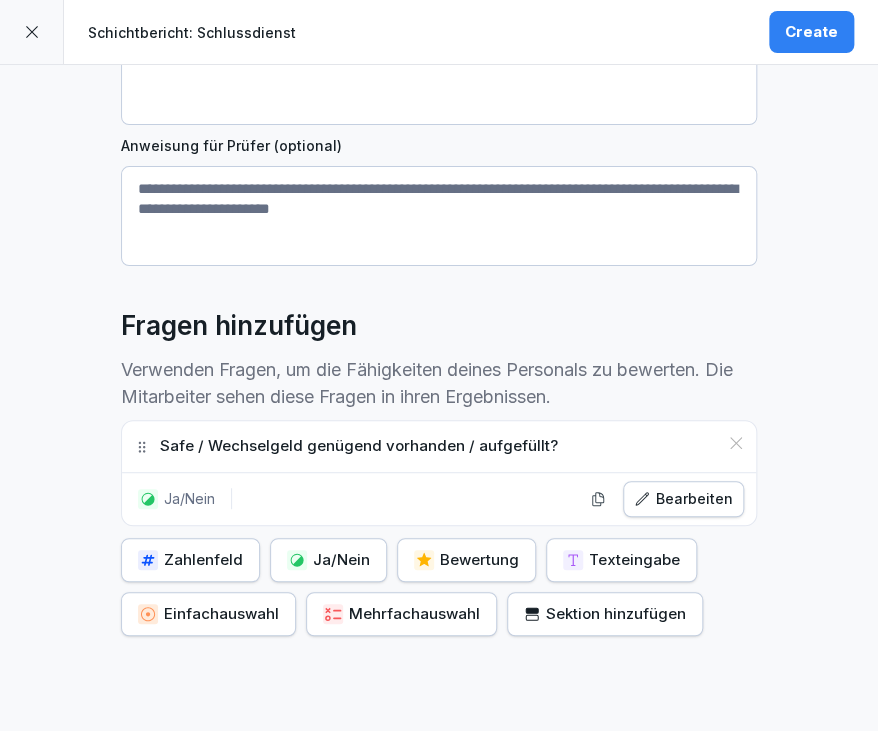 click on "Ja/Nein" at bounding box center (328, 560) 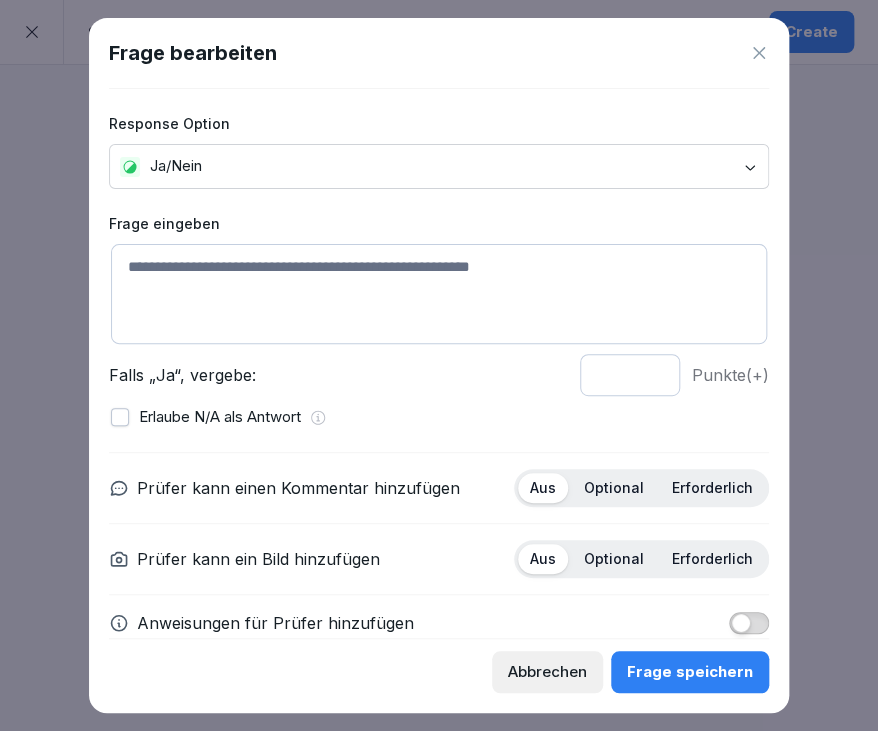 click 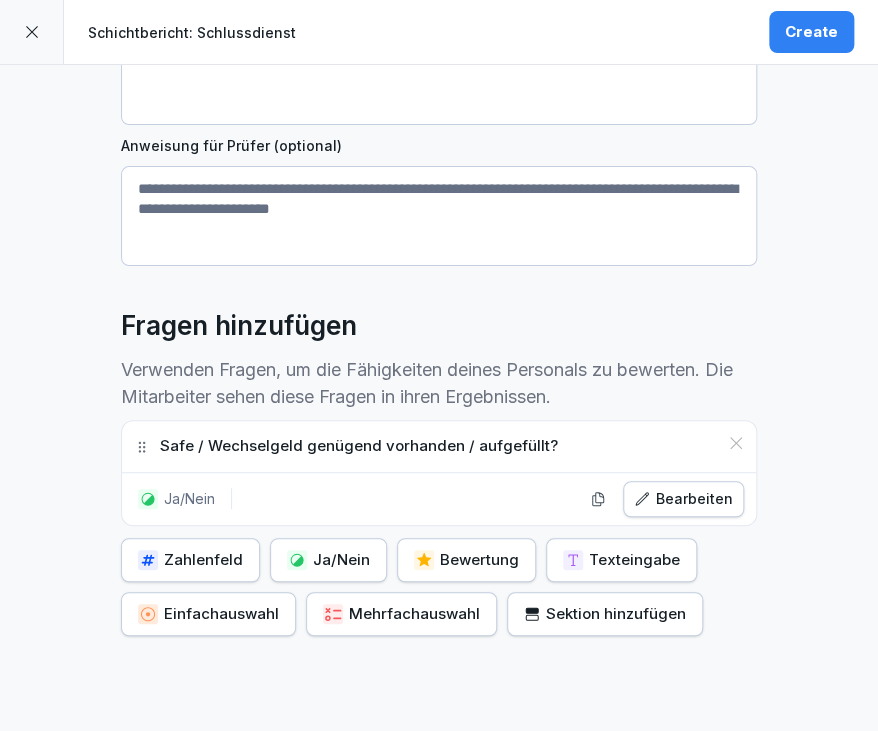click on "Texteingabe" at bounding box center (621, 560) 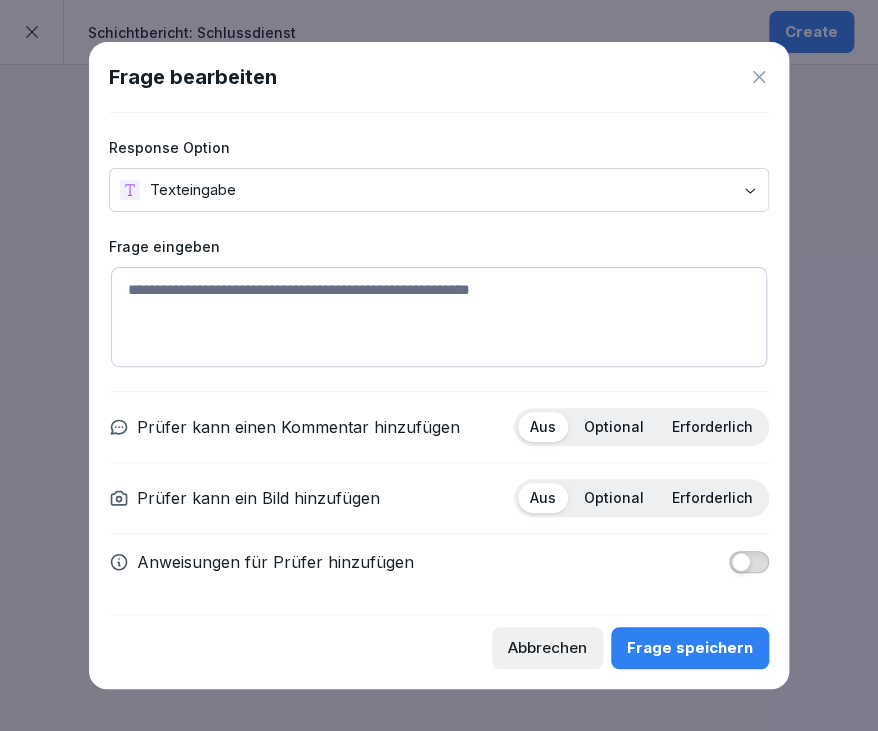 click at bounding box center [439, 317] 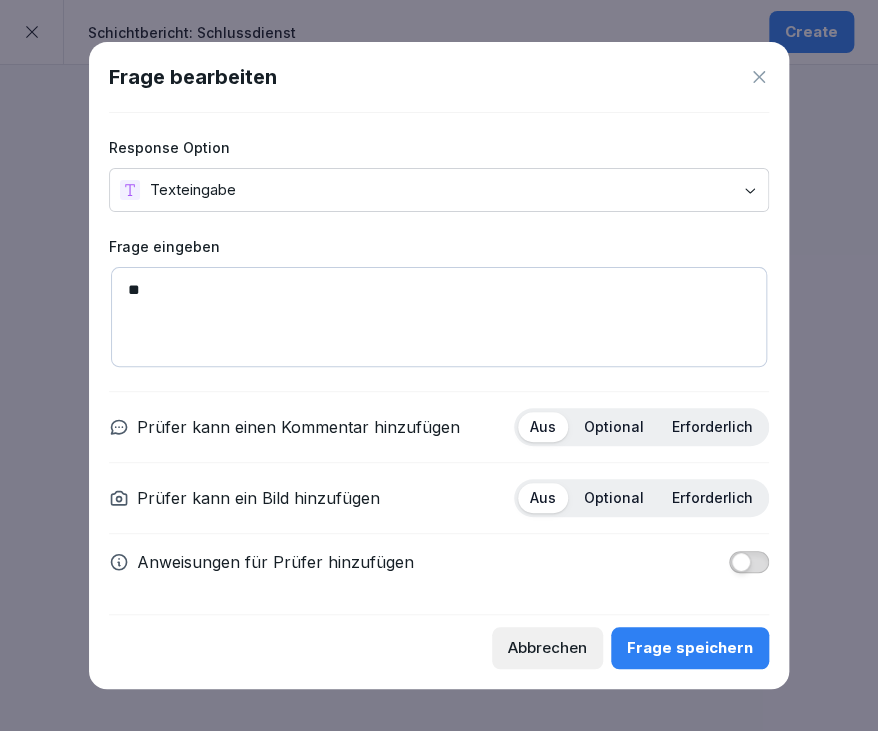 type on "*" 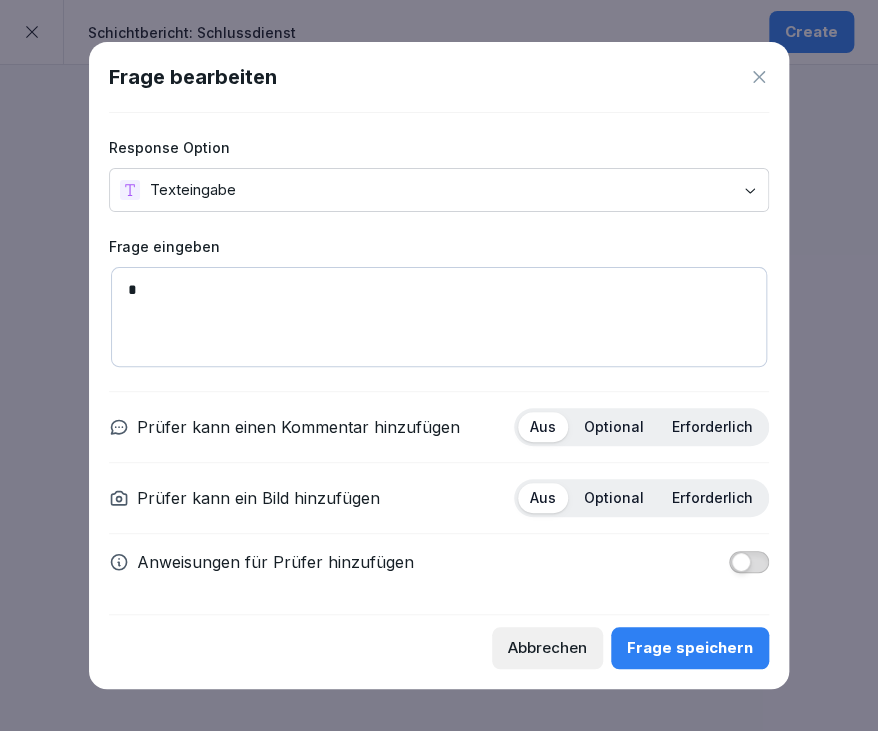 type 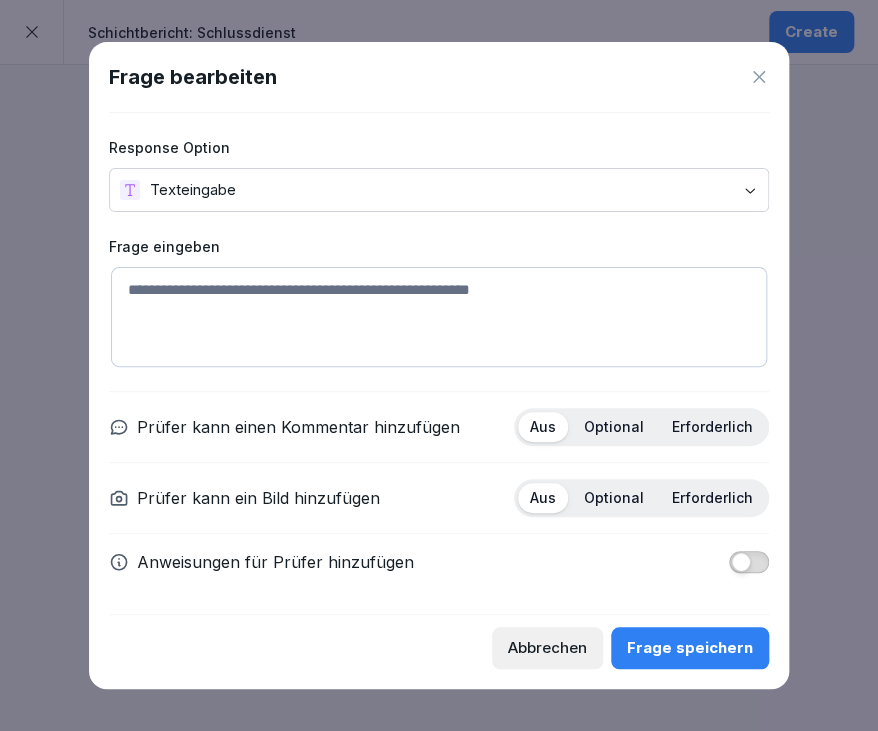 click 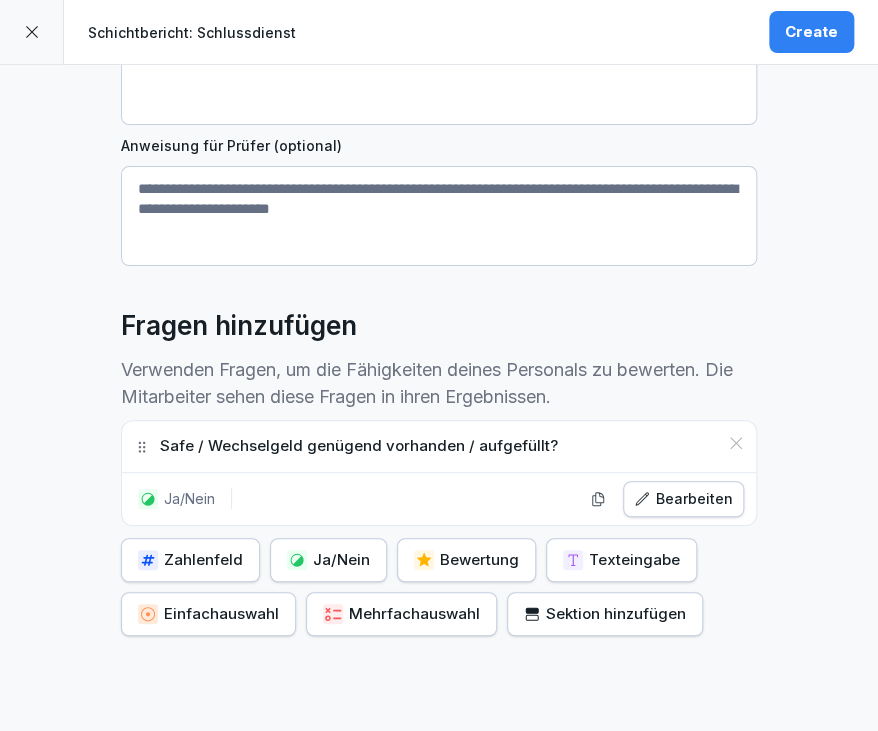 click on "Texteingabe" at bounding box center [621, 560] 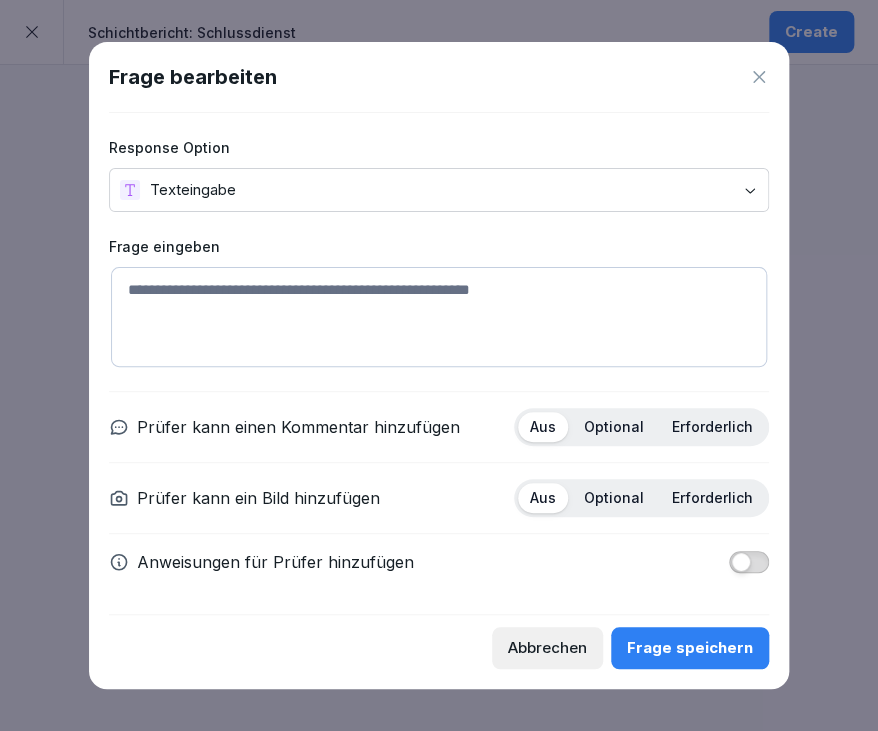click at bounding box center [439, 317] 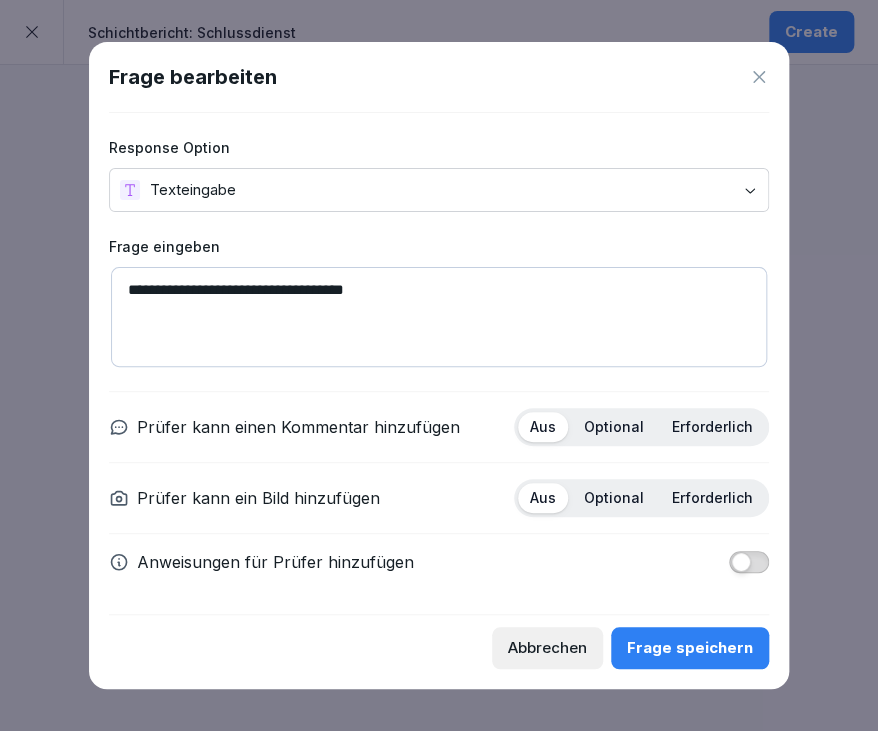 click on "Erforderlich" at bounding box center [712, 427] 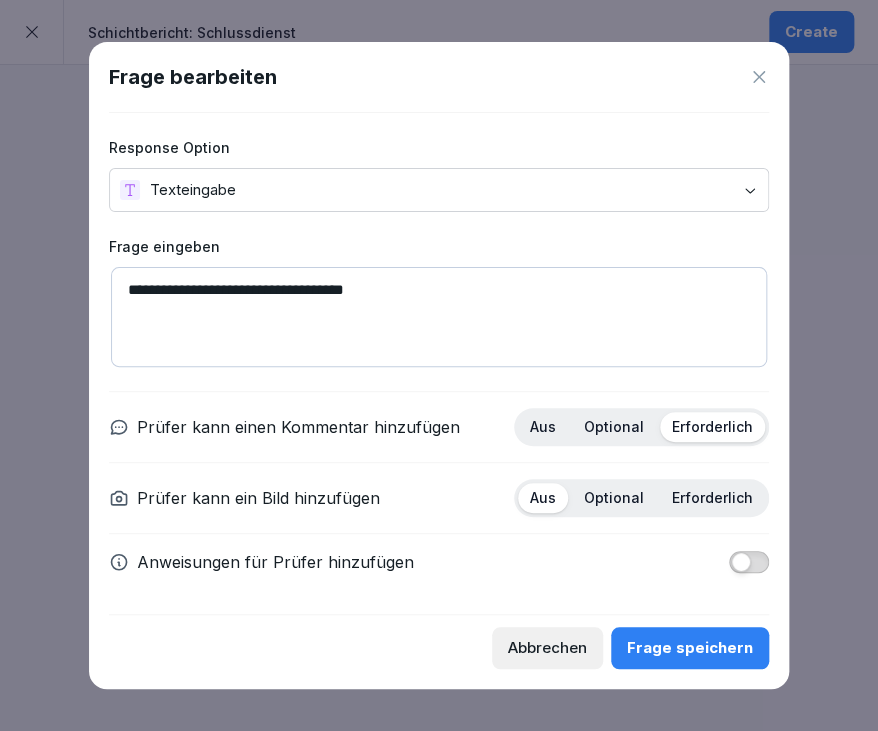 click on "**********" at bounding box center [439, 317] 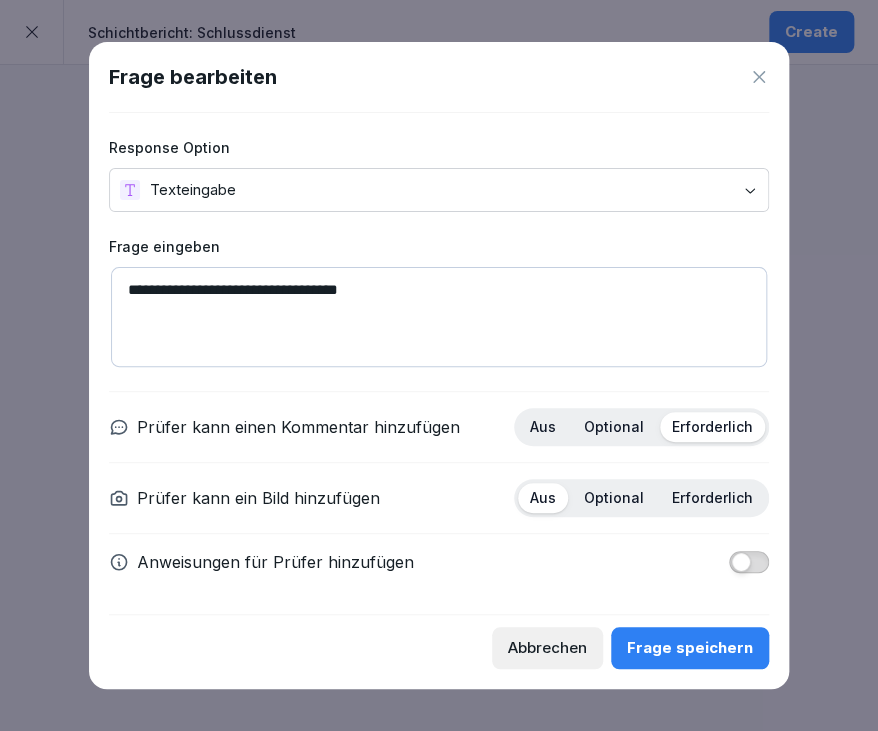 type on "**********" 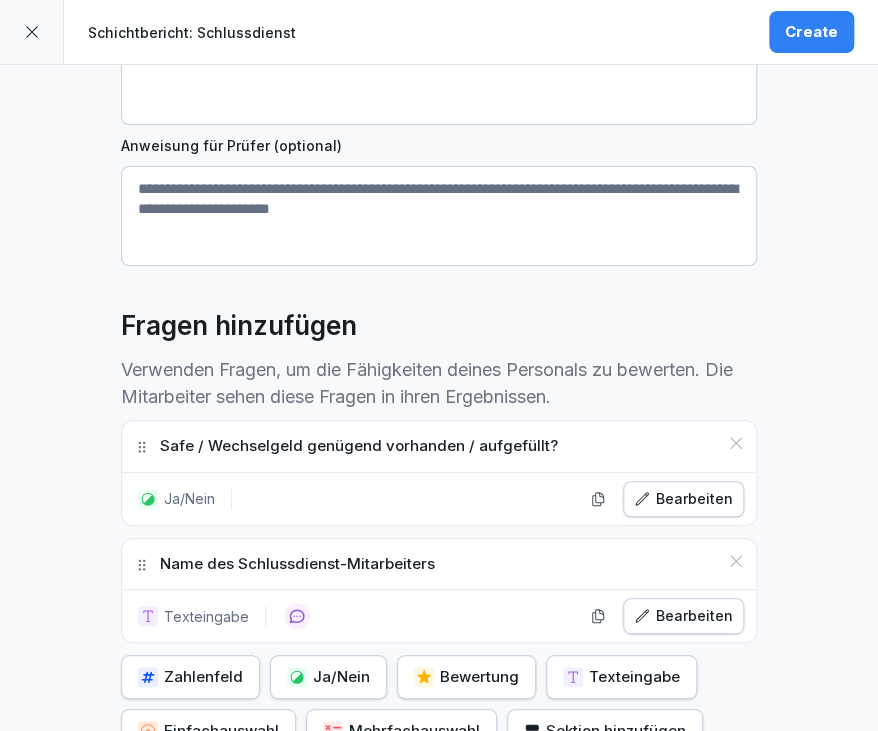 click on "Verwenden Fragen, um die Fähigkeiten deines Personals zu bewerten. Die Mitarbeiter sehen diese Fragen in ihren Ergebnissen." at bounding box center [439, 383] 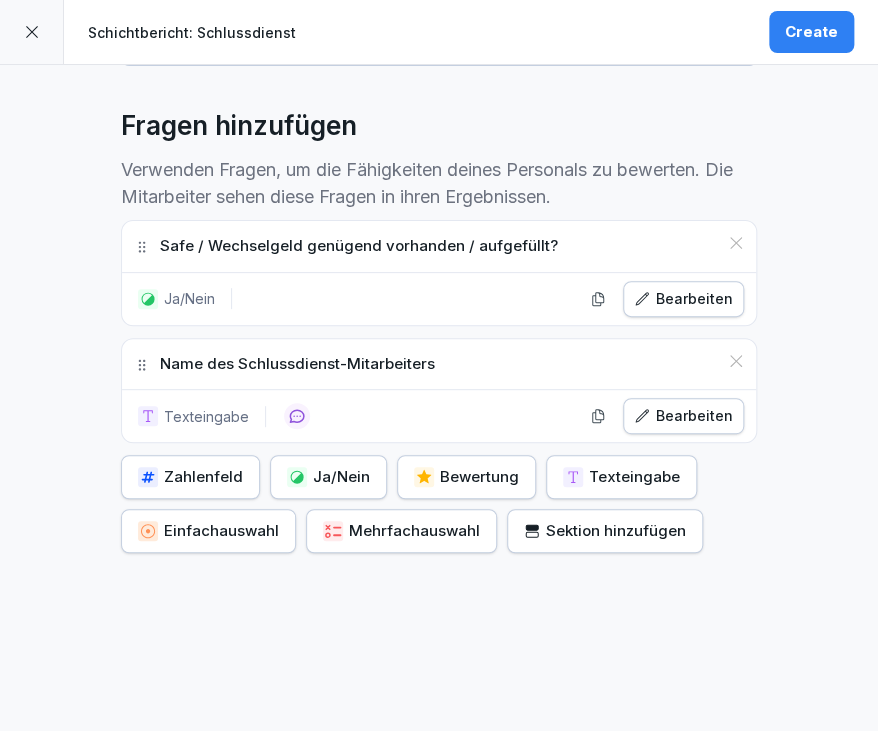 scroll, scrollTop: 552, scrollLeft: 0, axis: vertical 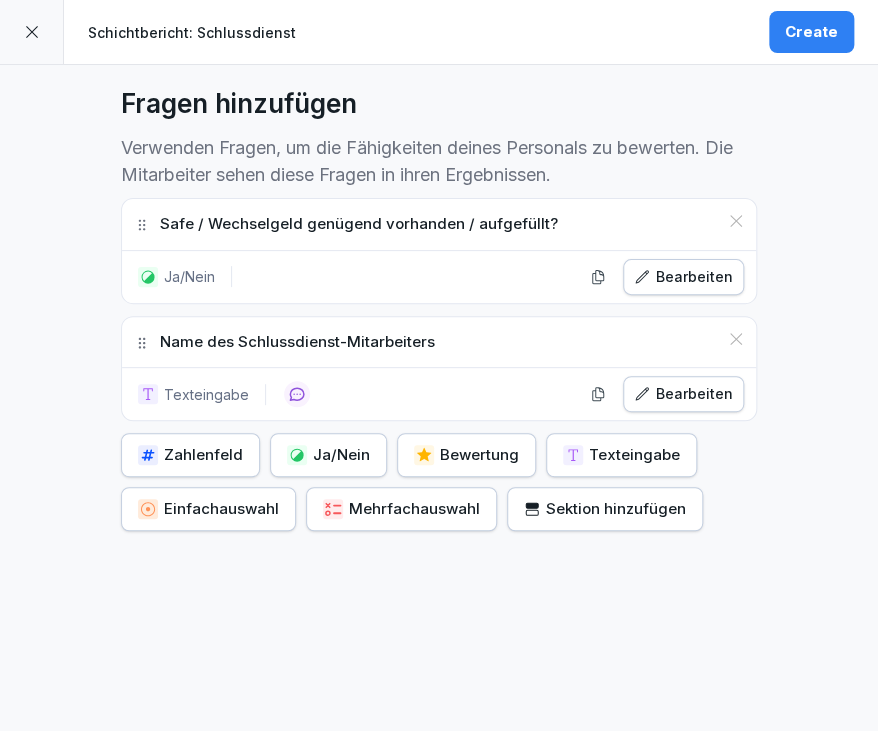 drag, startPoint x: 380, startPoint y: 192, endPoint x: 383, endPoint y: 211, distance: 19.235384 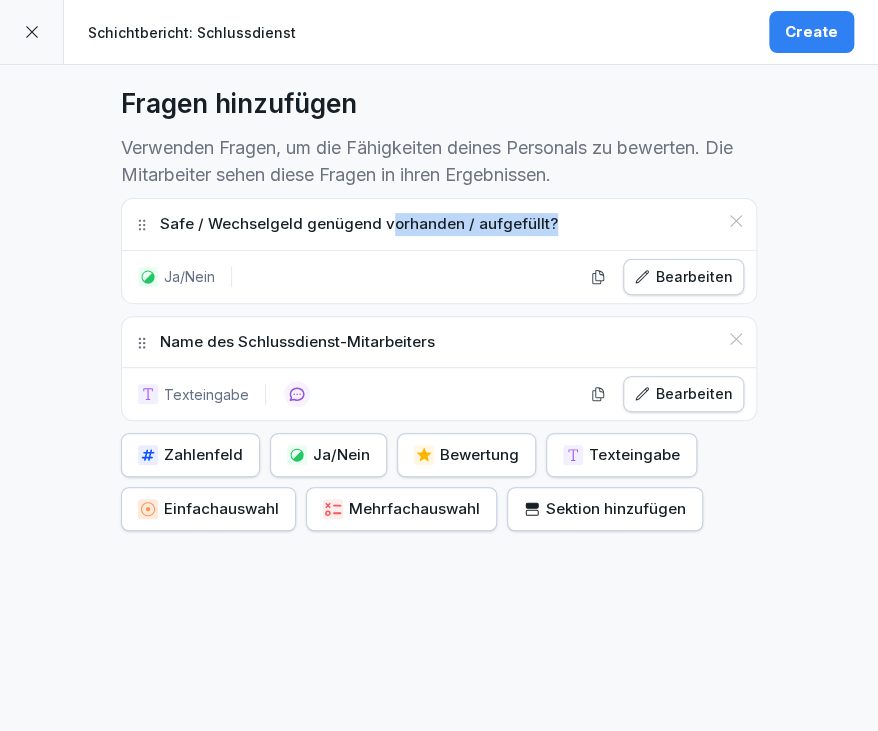 drag, startPoint x: 383, startPoint y: 211, endPoint x: 560, endPoint y: 223, distance: 177.40631 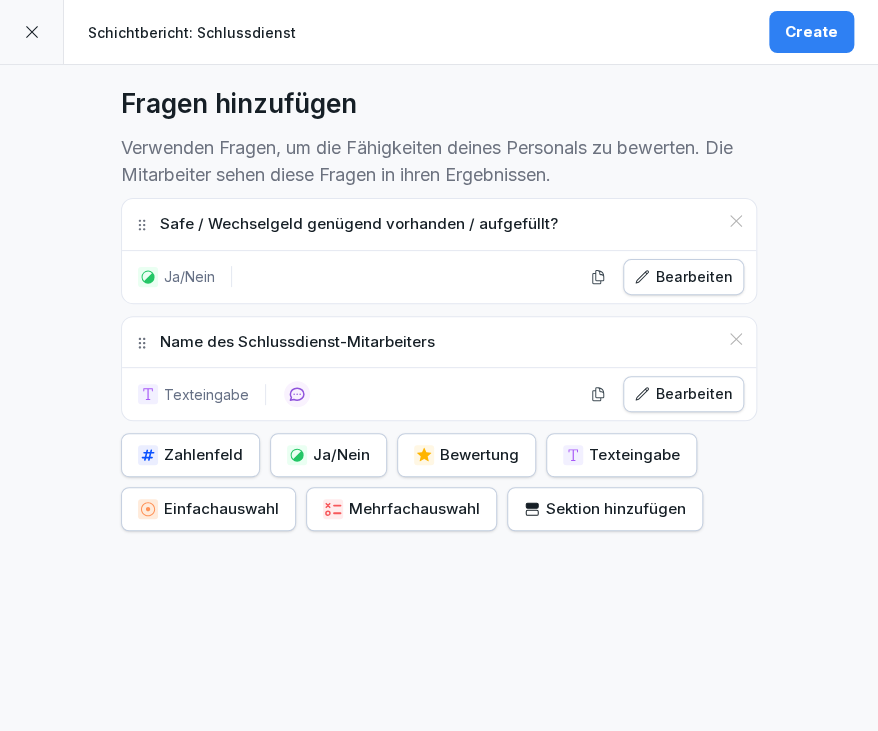 click on "Safe / Wechselgeld genügend vorhanden / aufgefüllt?" at bounding box center (439, 224) 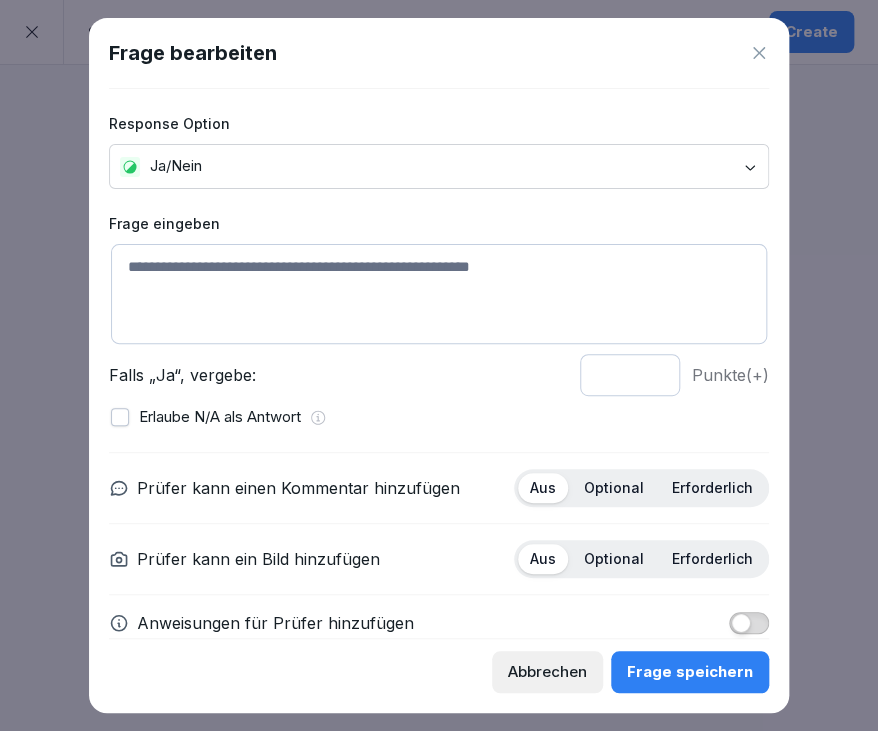 click at bounding box center [439, 294] 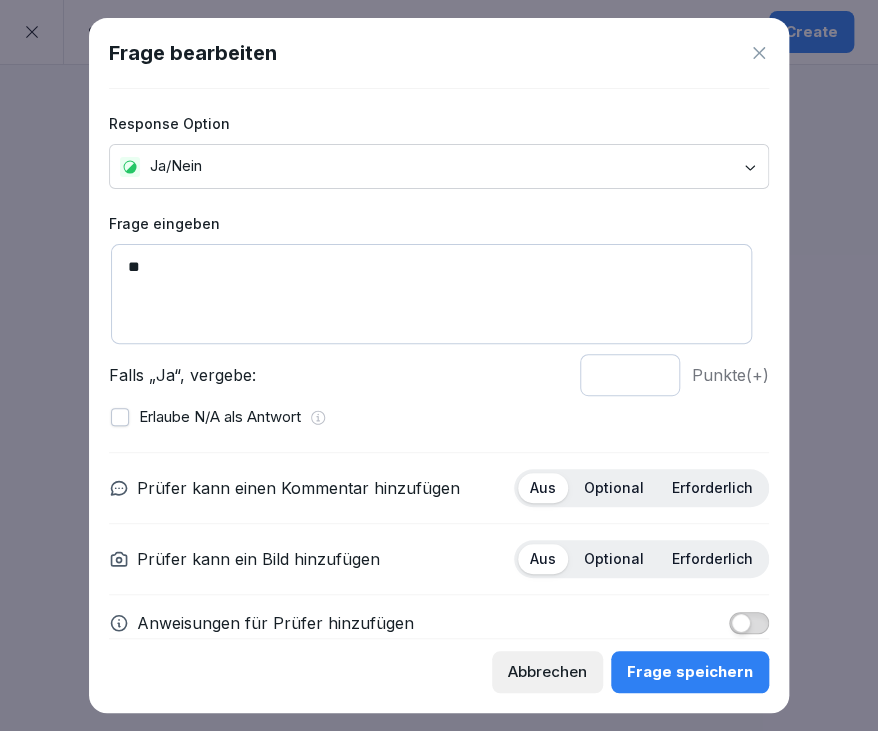 type on "*" 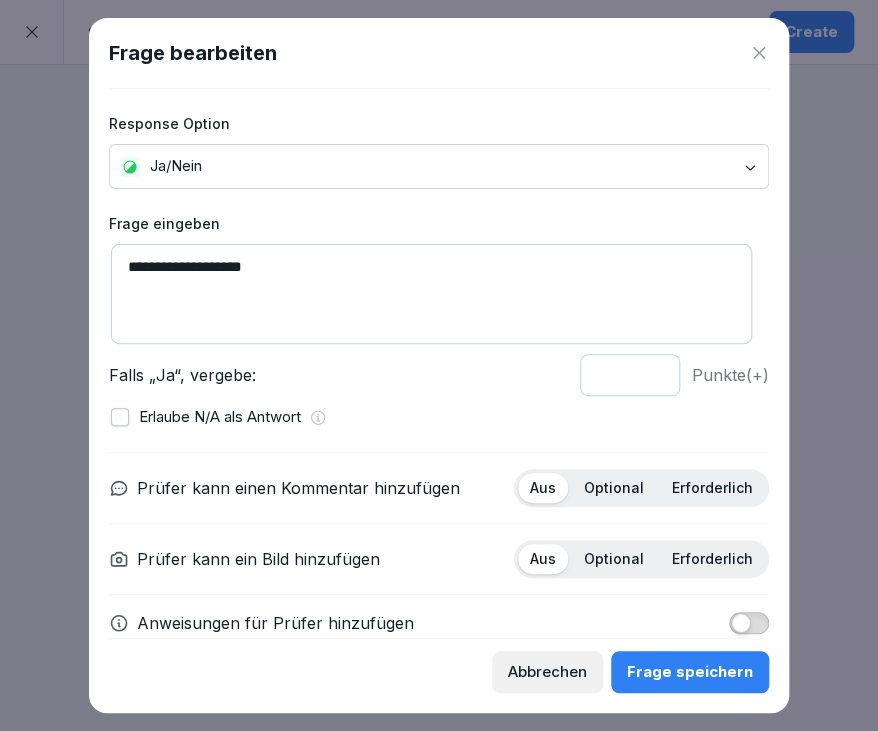 drag, startPoint x: 441, startPoint y: 303, endPoint x: 38, endPoint y: 301, distance: 403.00497 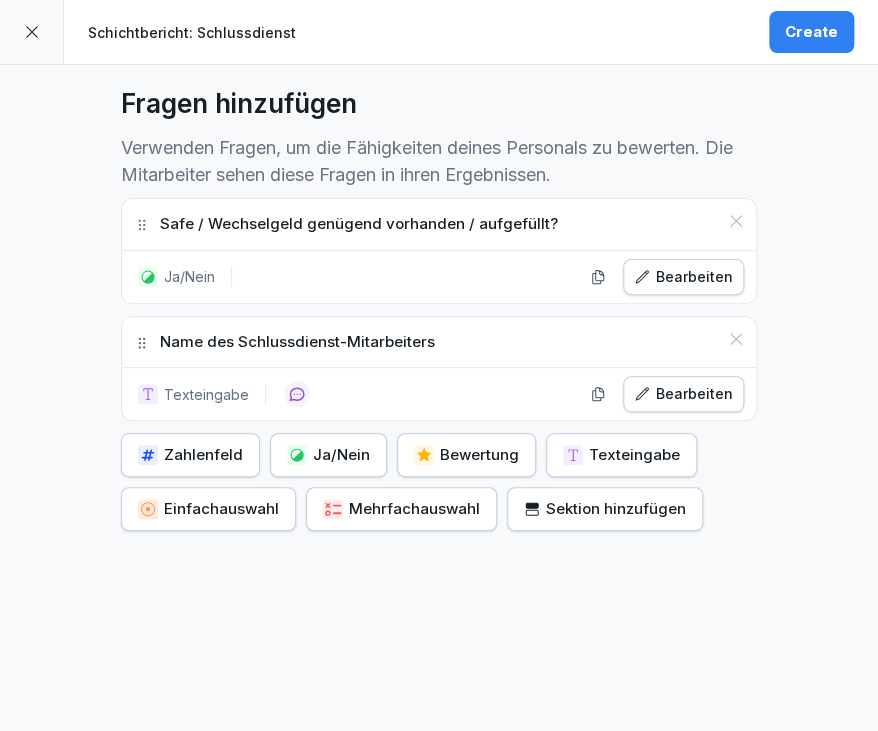 click on "Texteingabe" at bounding box center (621, 455) 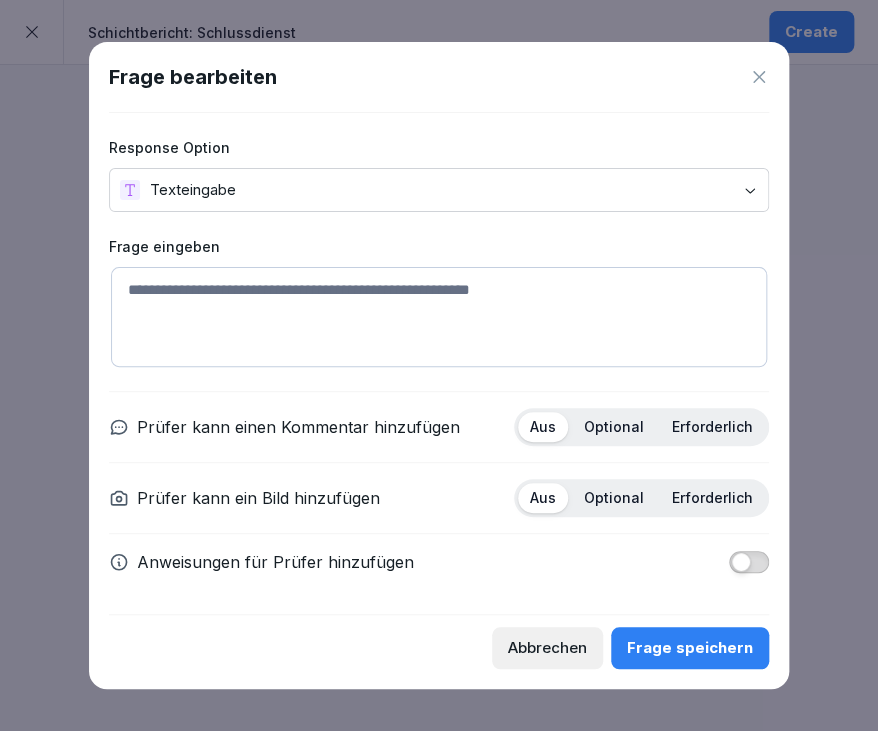 click at bounding box center (439, 317) 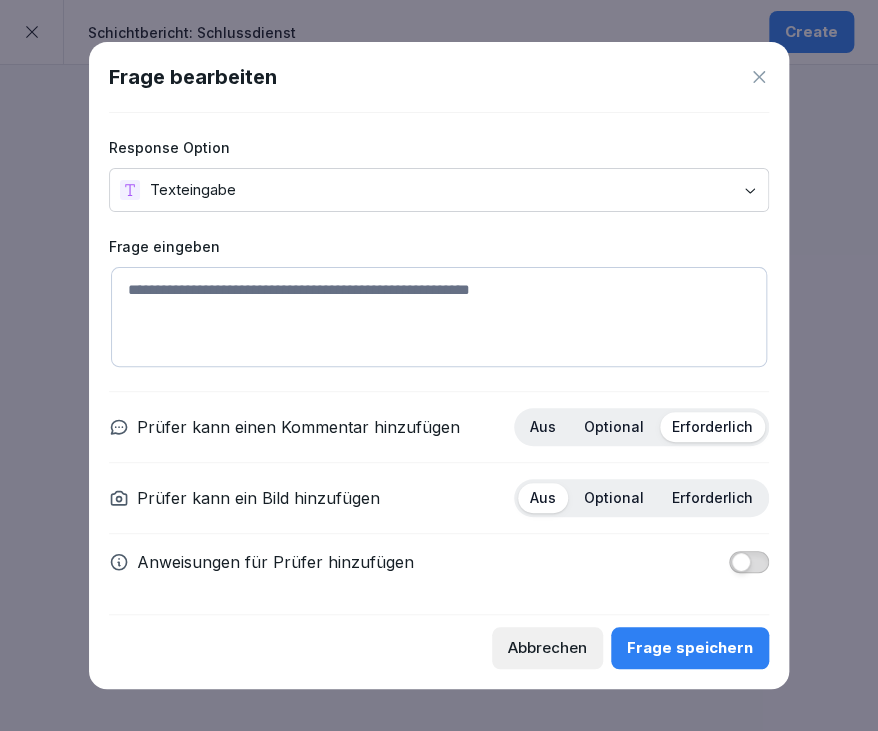 click at bounding box center (439, 317) 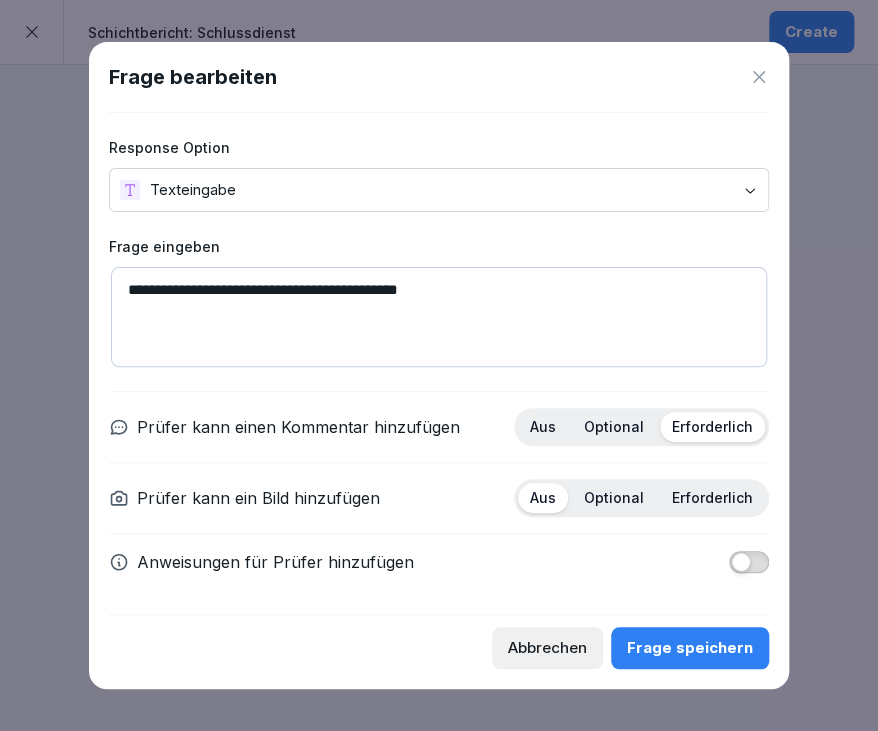 type on "**********" 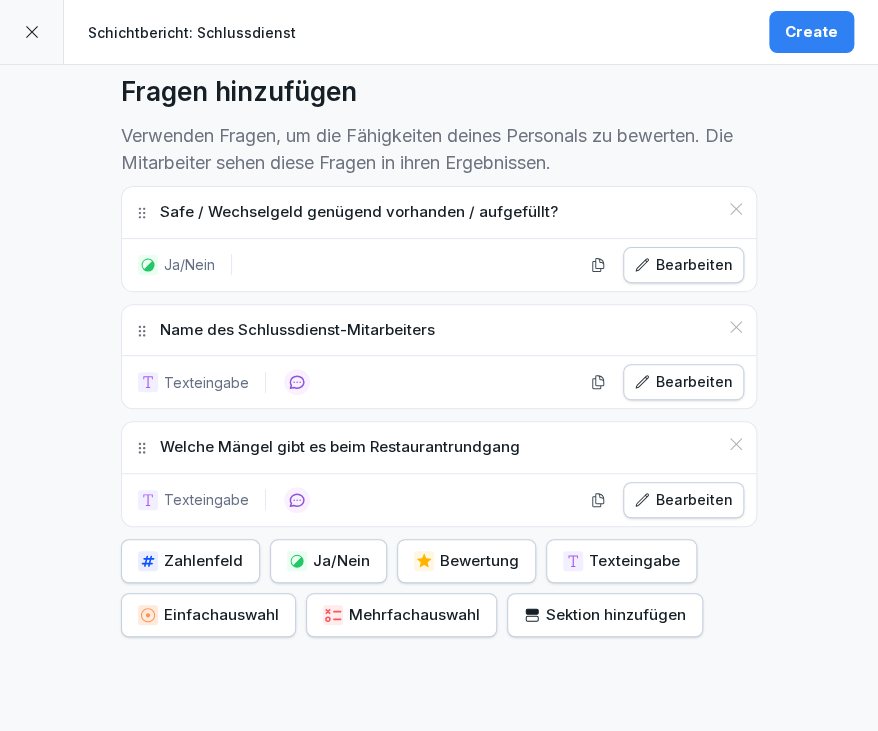 click on "Ja/Nein" at bounding box center (328, 561) 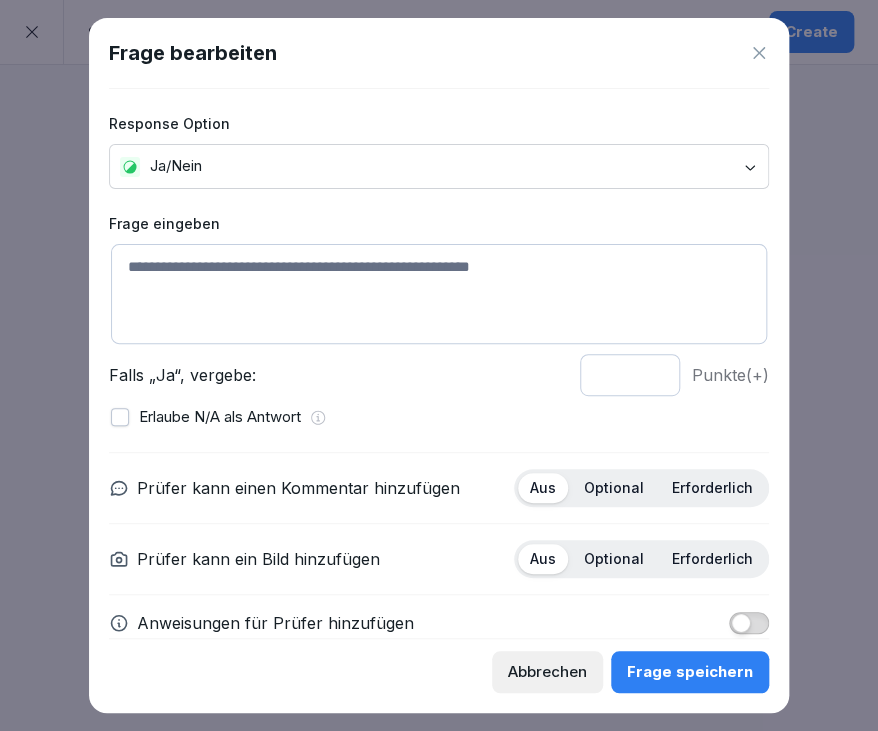 click at bounding box center [439, 294] 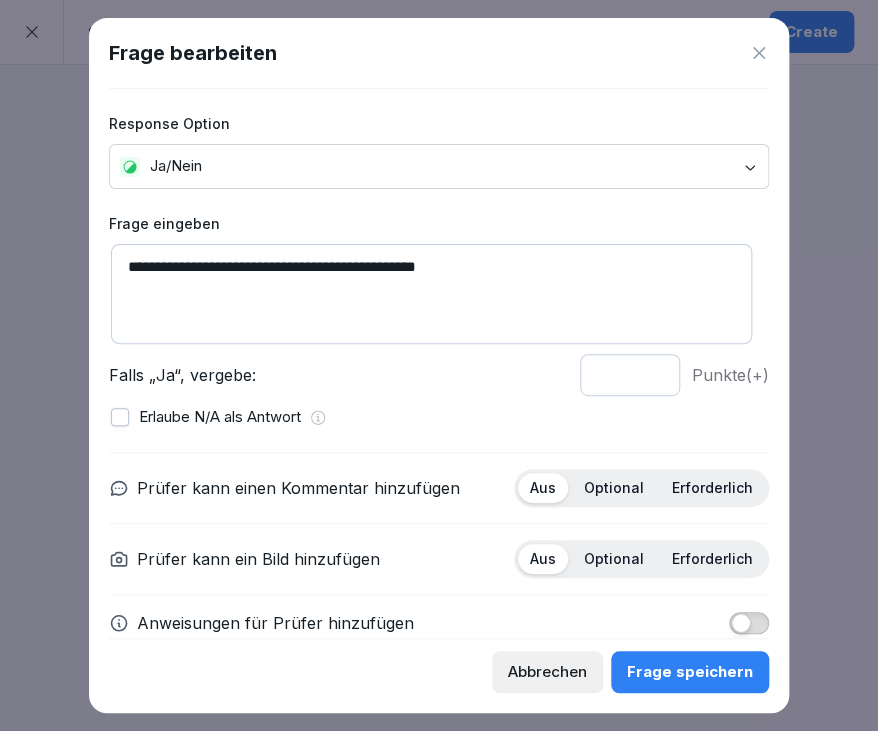type on "**********" 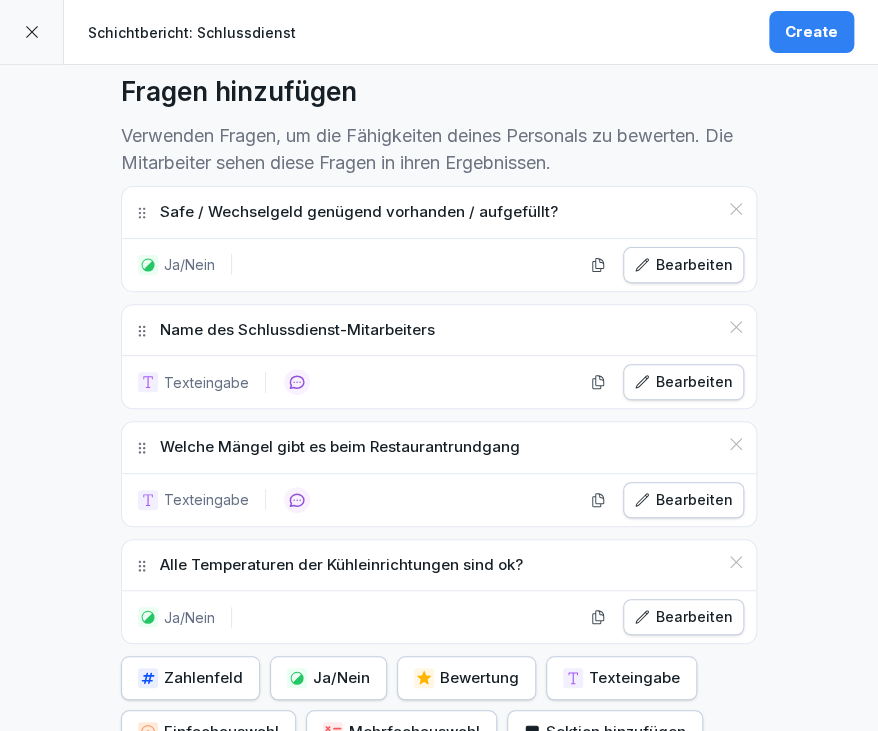 click on "**********" at bounding box center (439, 233) 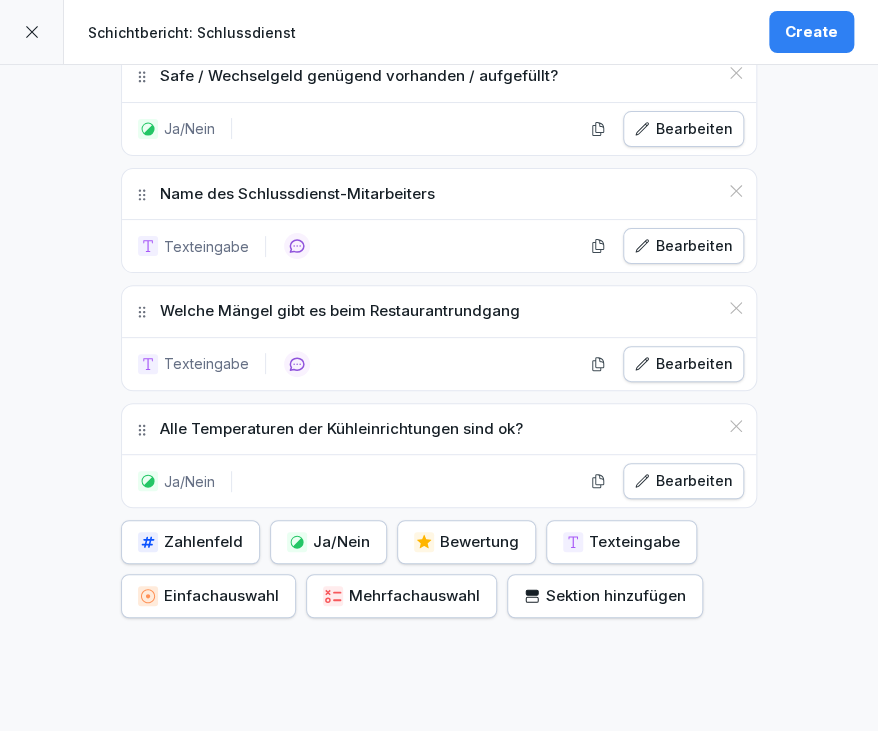 scroll, scrollTop: 712, scrollLeft: 0, axis: vertical 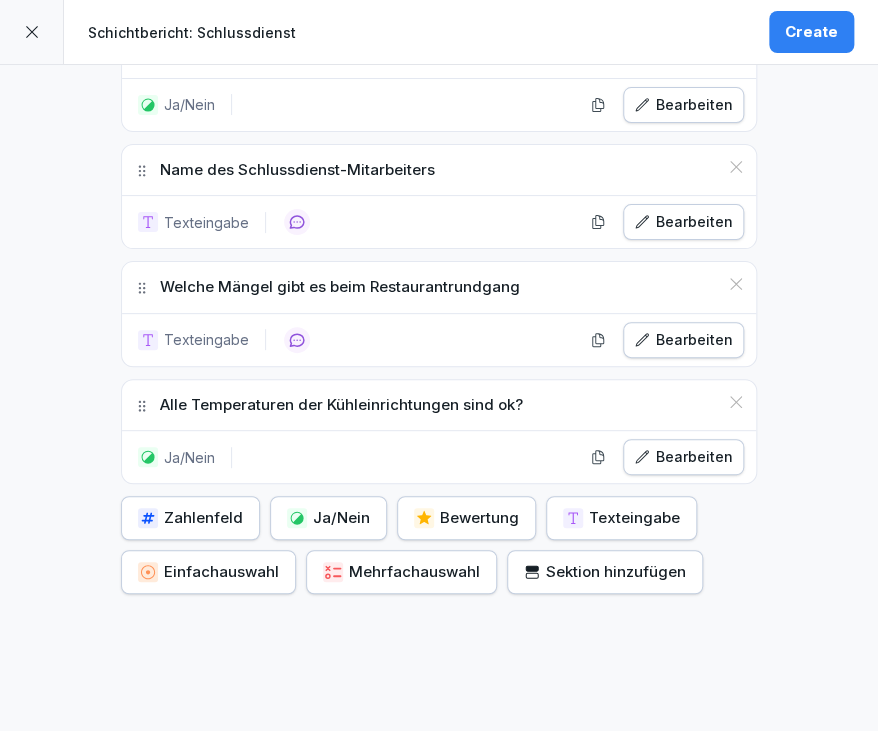 click on "Ja/Nein" at bounding box center [328, 518] 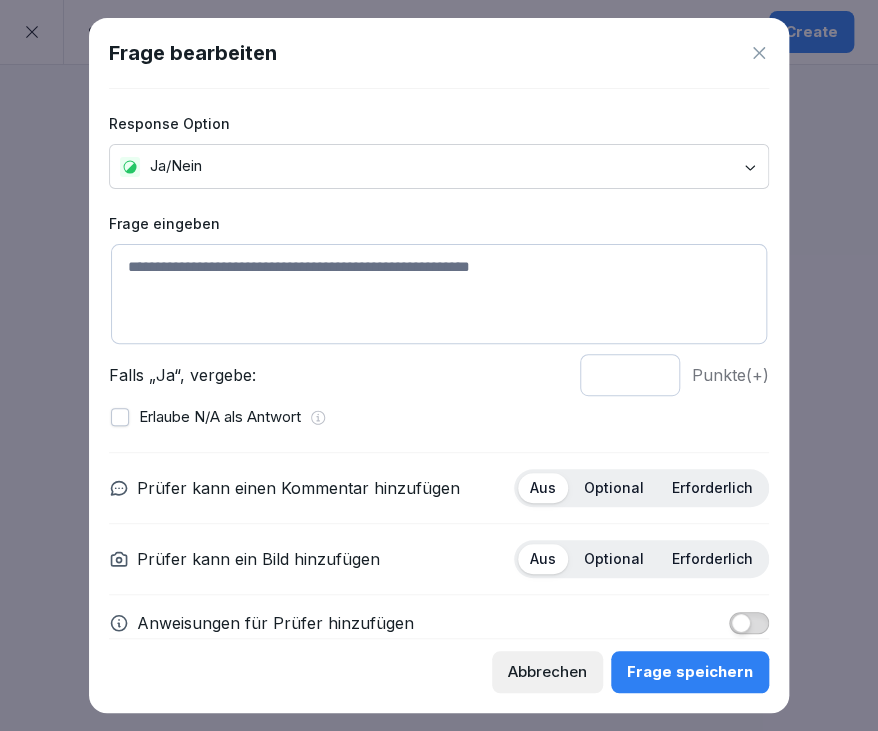 type on "*" 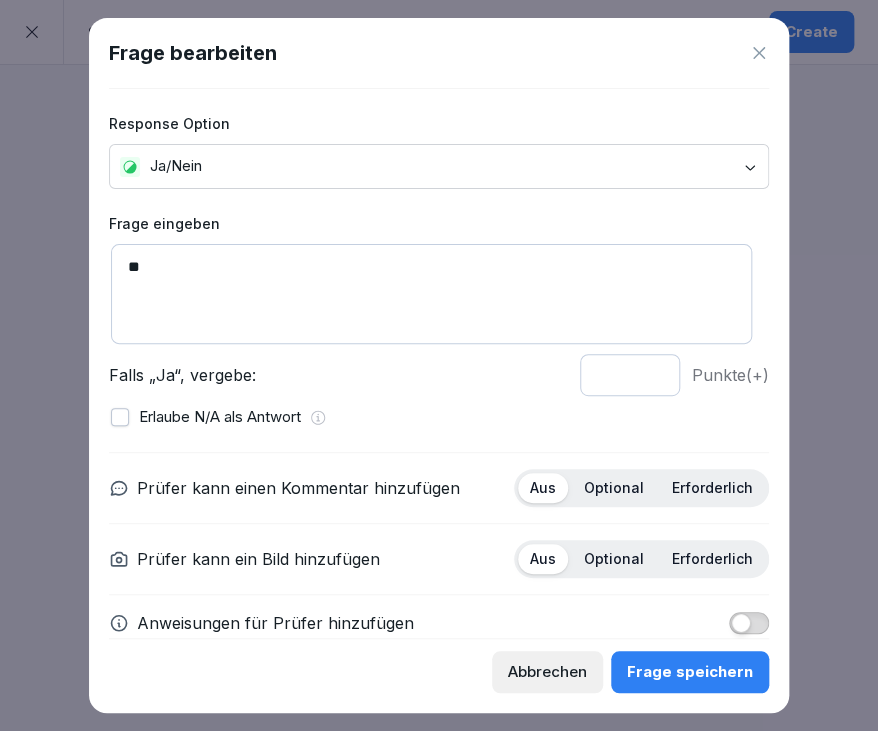 type on "*" 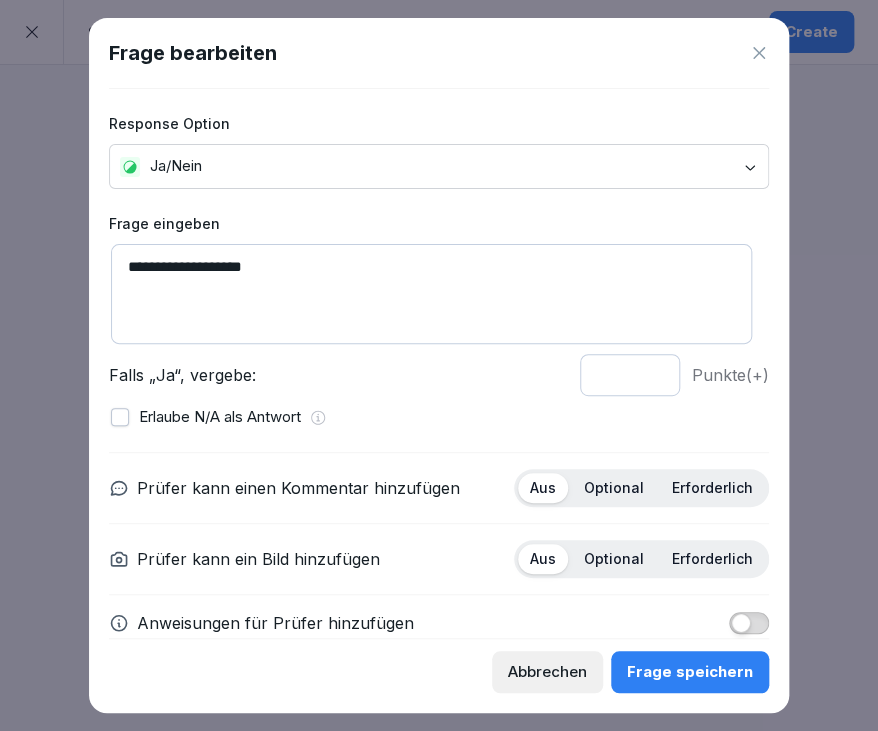 type on "**********" 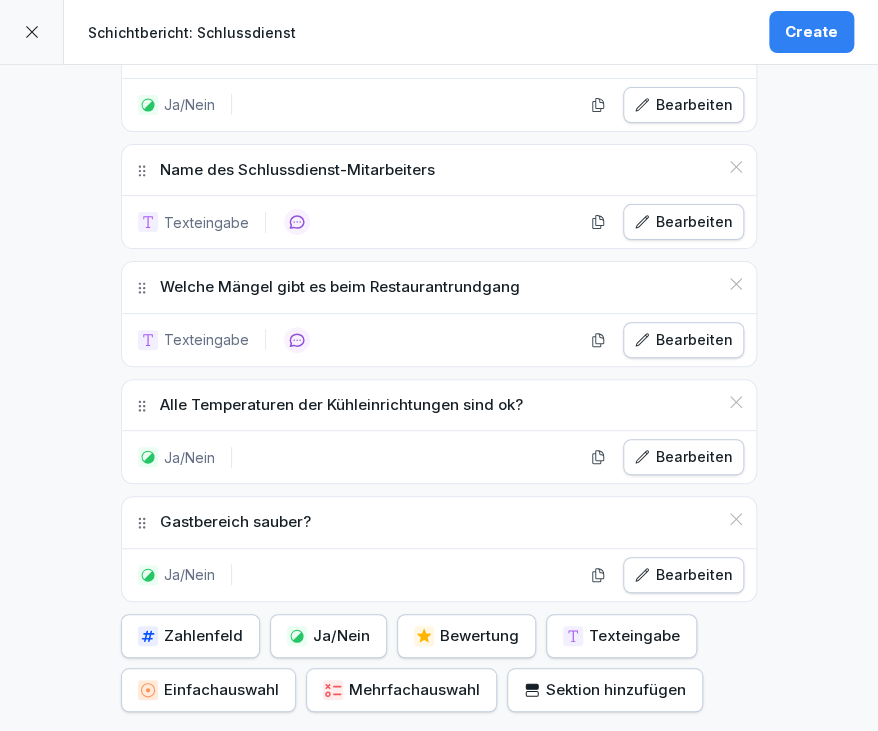 click on "Ja/Nein" at bounding box center (328, 636) 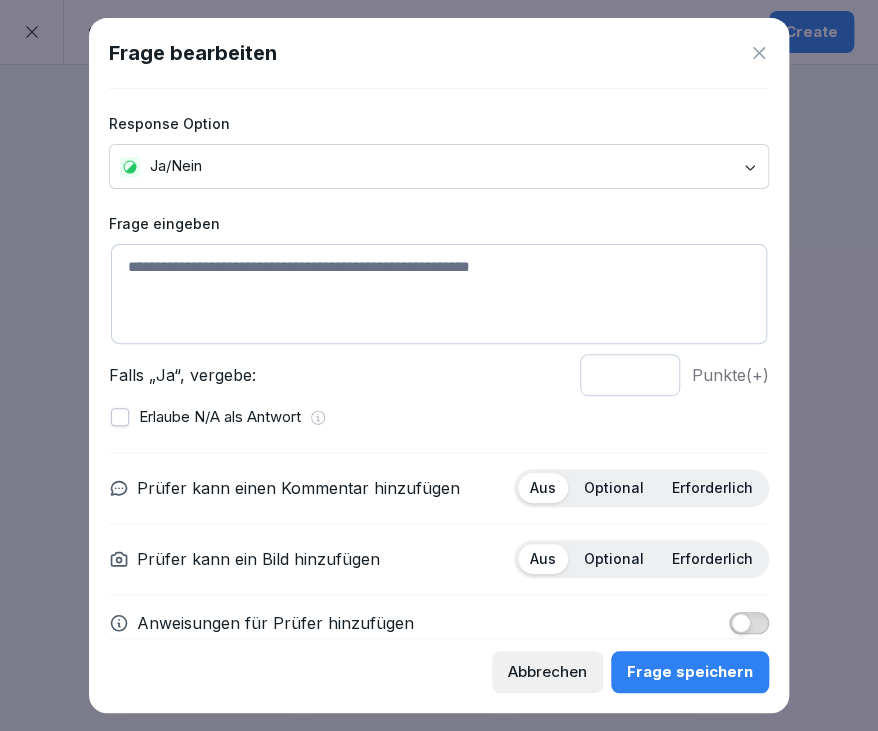 click at bounding box center (439, 294) 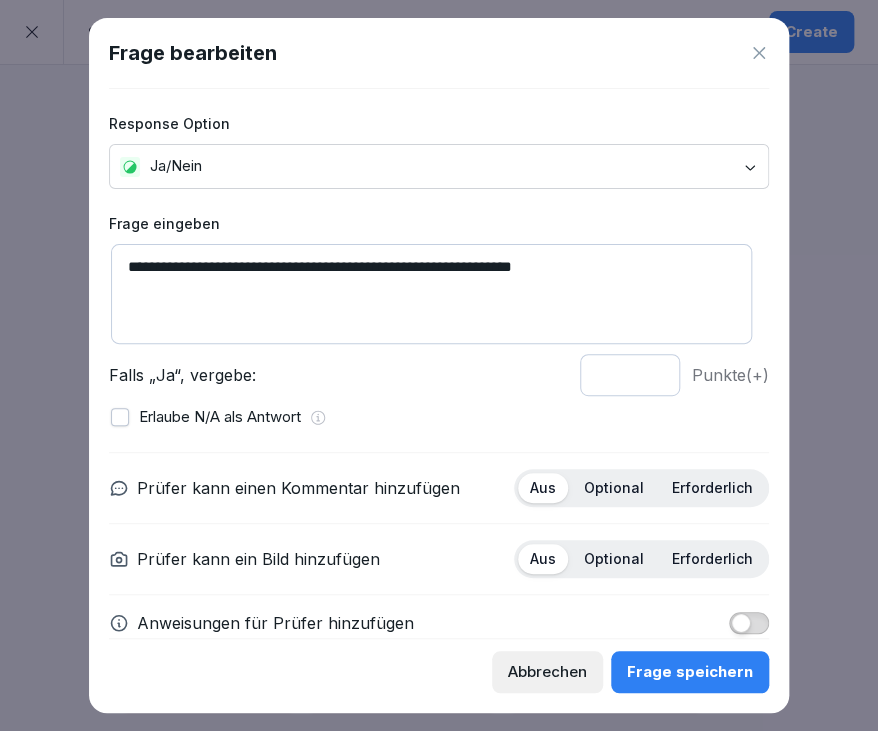 type on "**********" 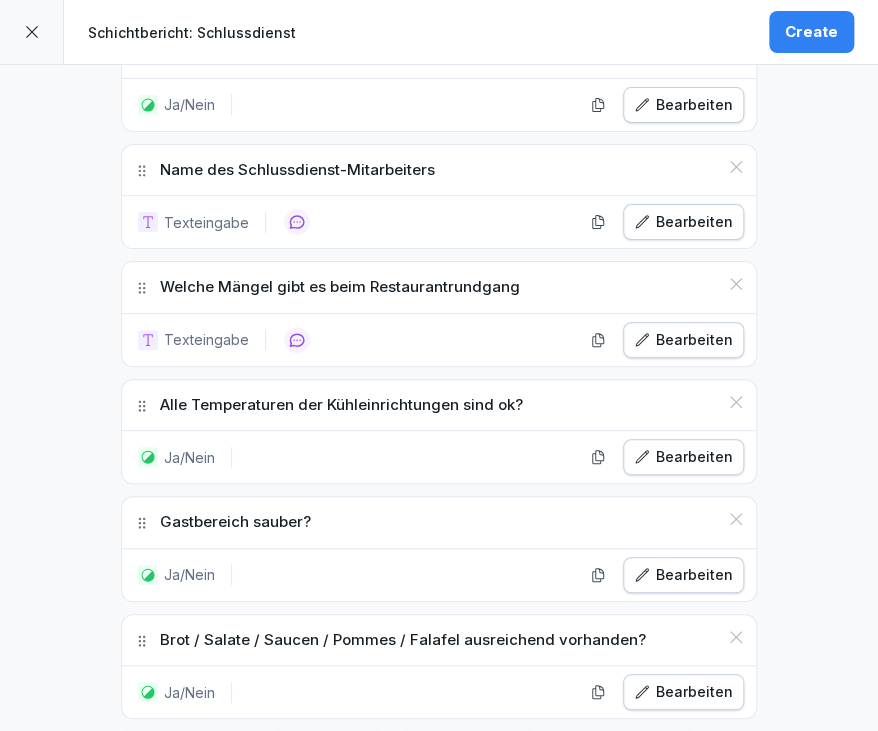 click on "**********" at bounding box center (439, 191) 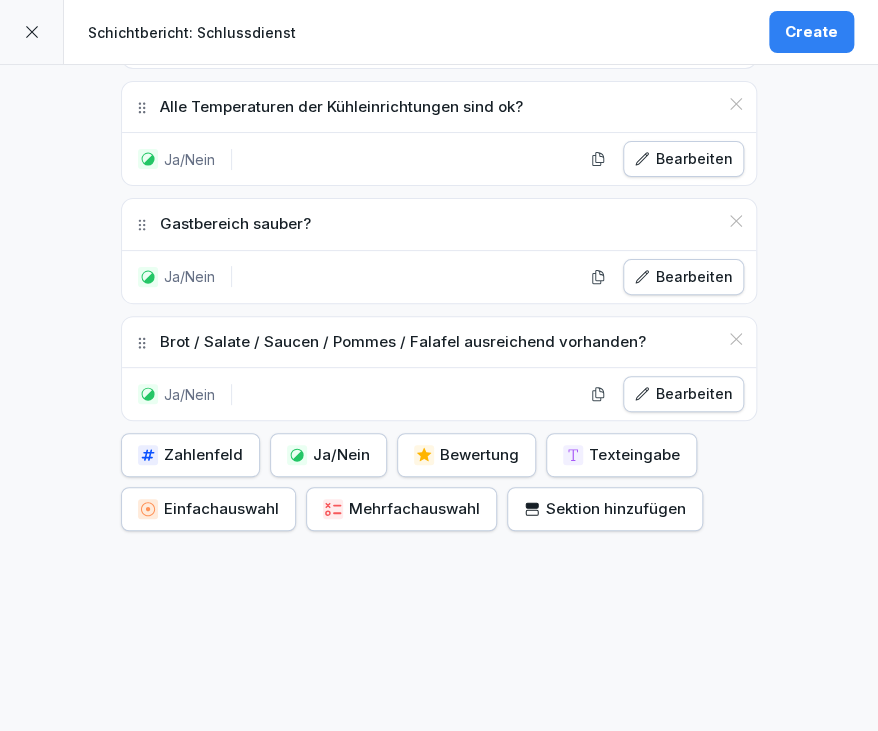 scroll, scrollTop: 1017, scrollLeft: 0, axis: vertical 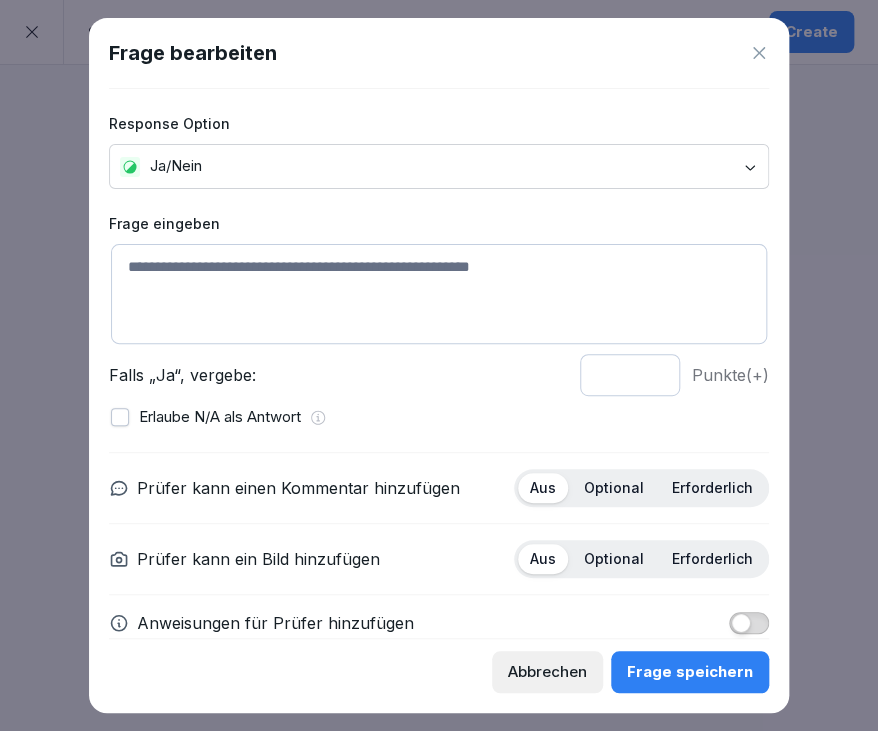 click at bounding box center [439, 294] 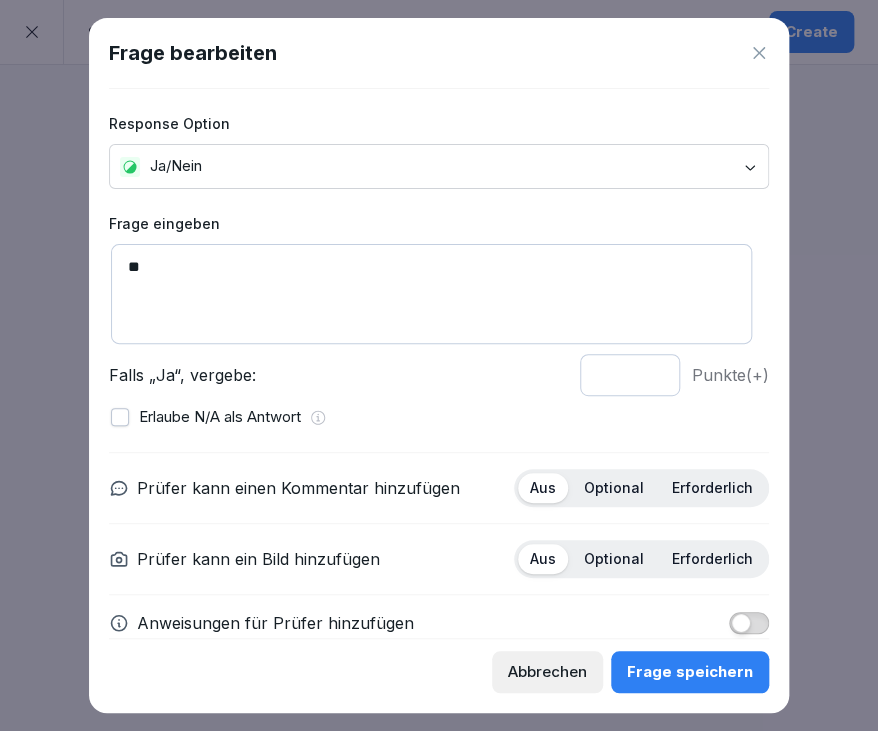 type on "*" 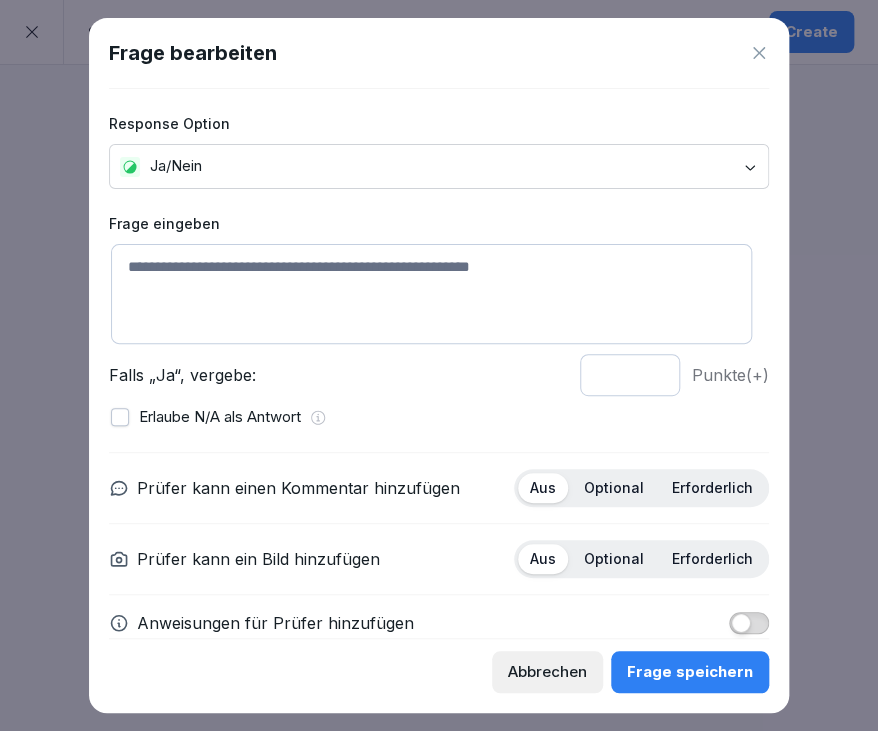 type on "*" 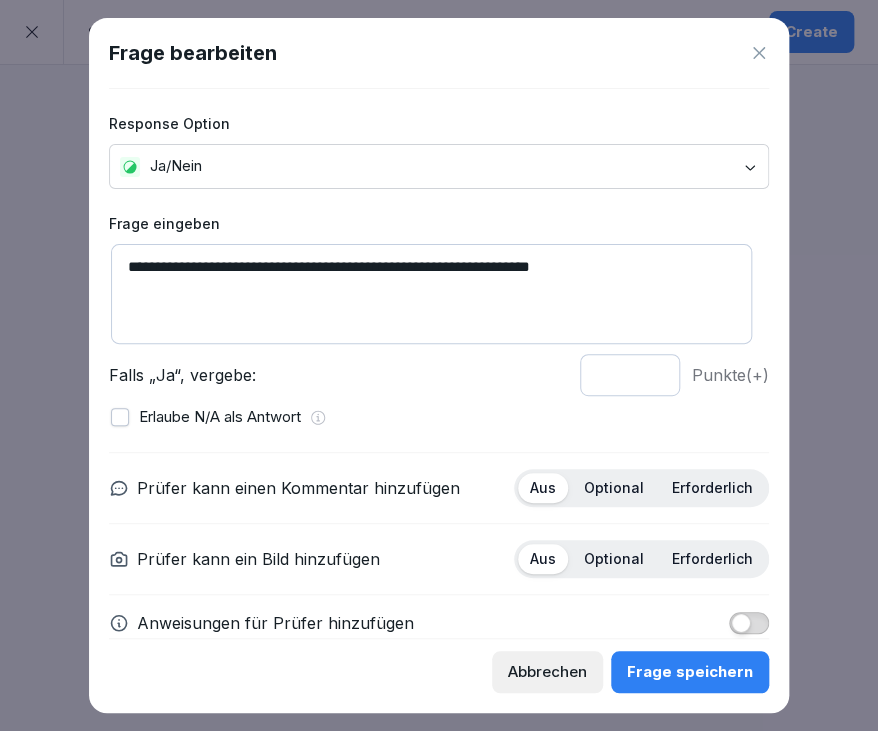 type on "**********" 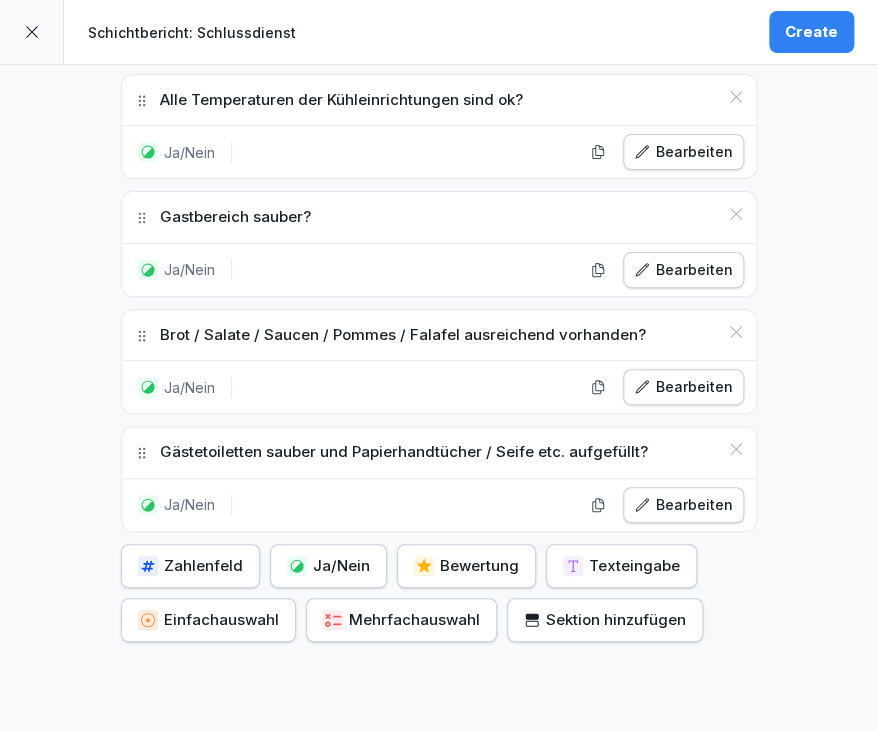 click on "Ja/Nein" at bounding box center (328, 566) 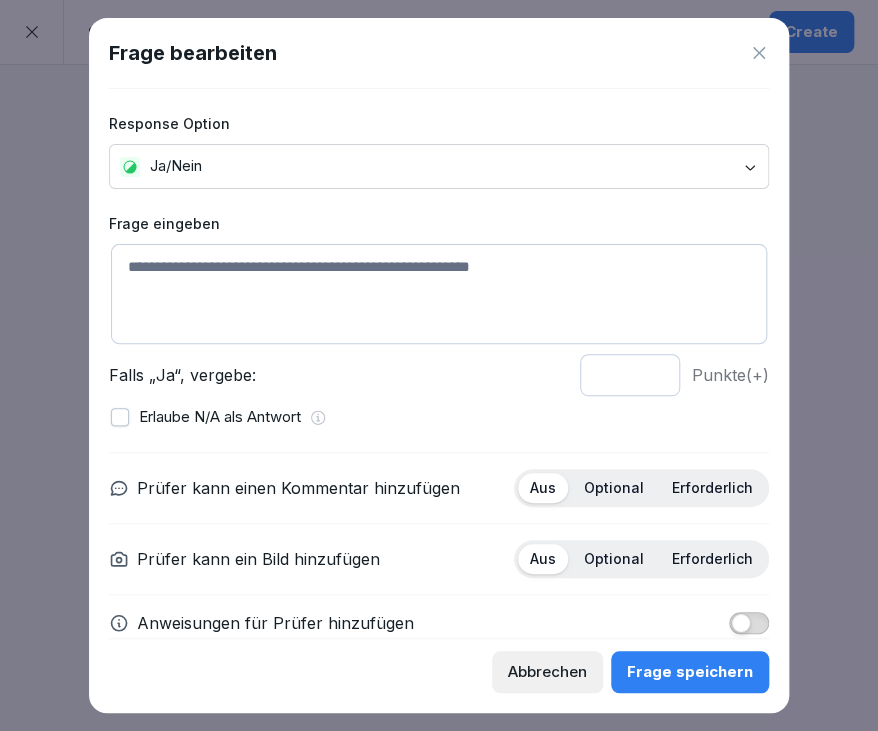 click 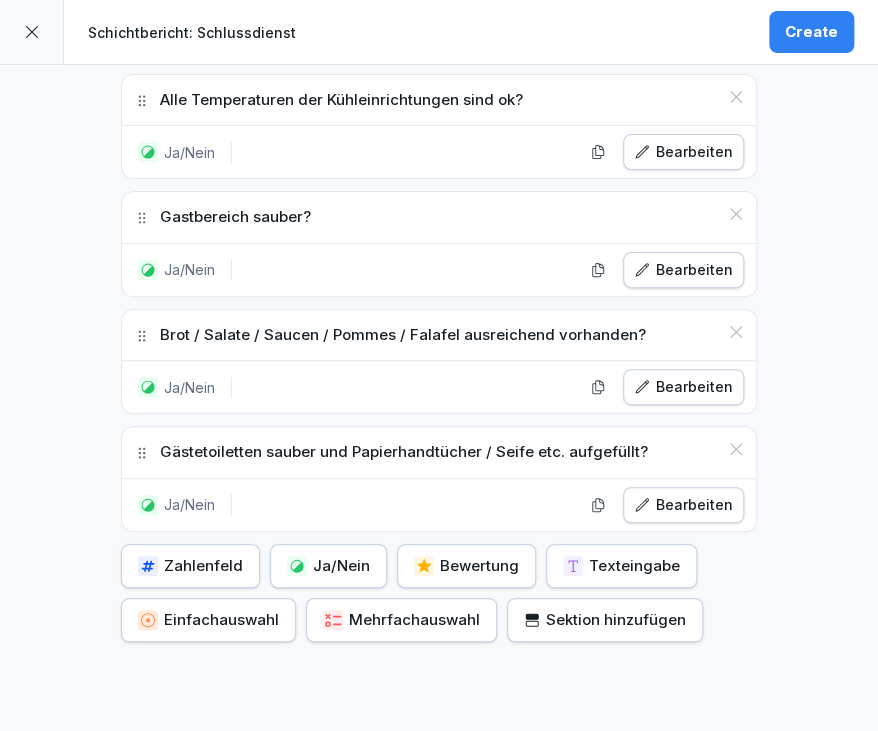 click on "**********" at bounding box center (439, -55) 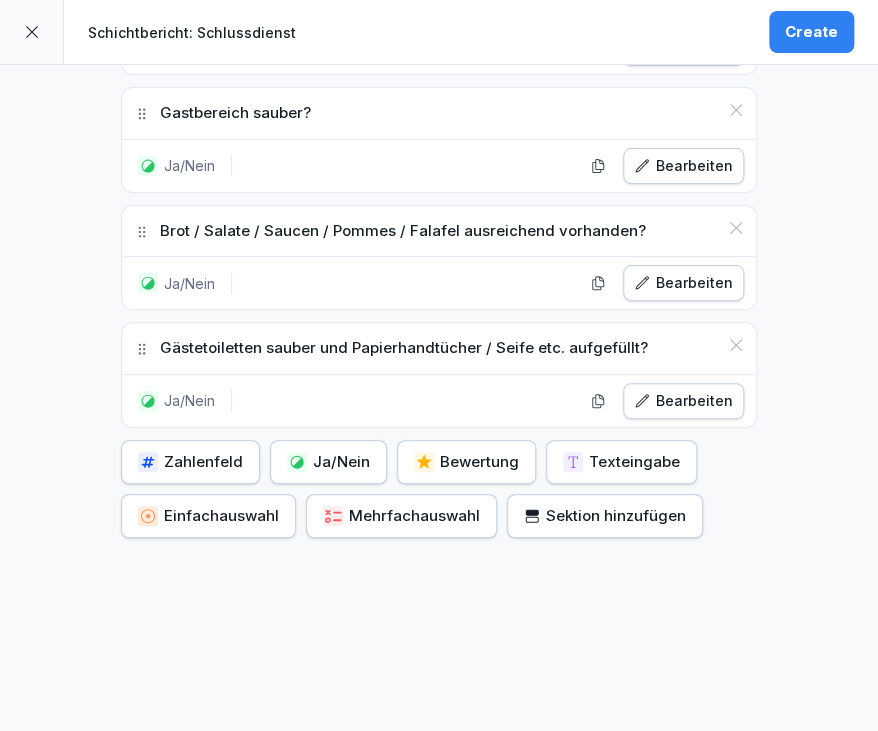 scroll, scrollTop: 1134, scrollLeft: 0, axis: vertical 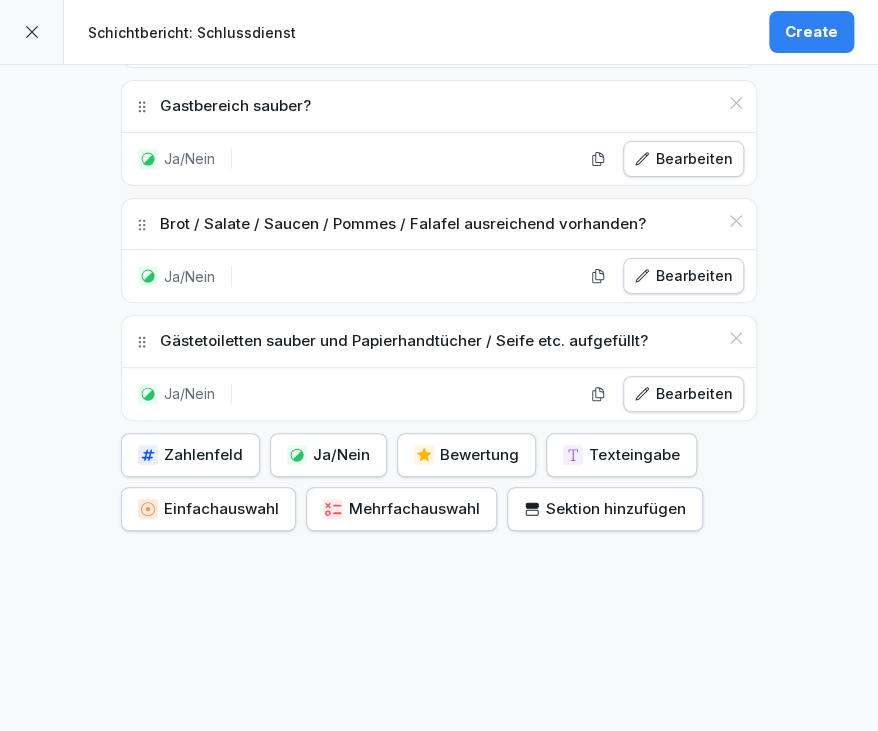 click on "Create" at bounding box center (811, 32) 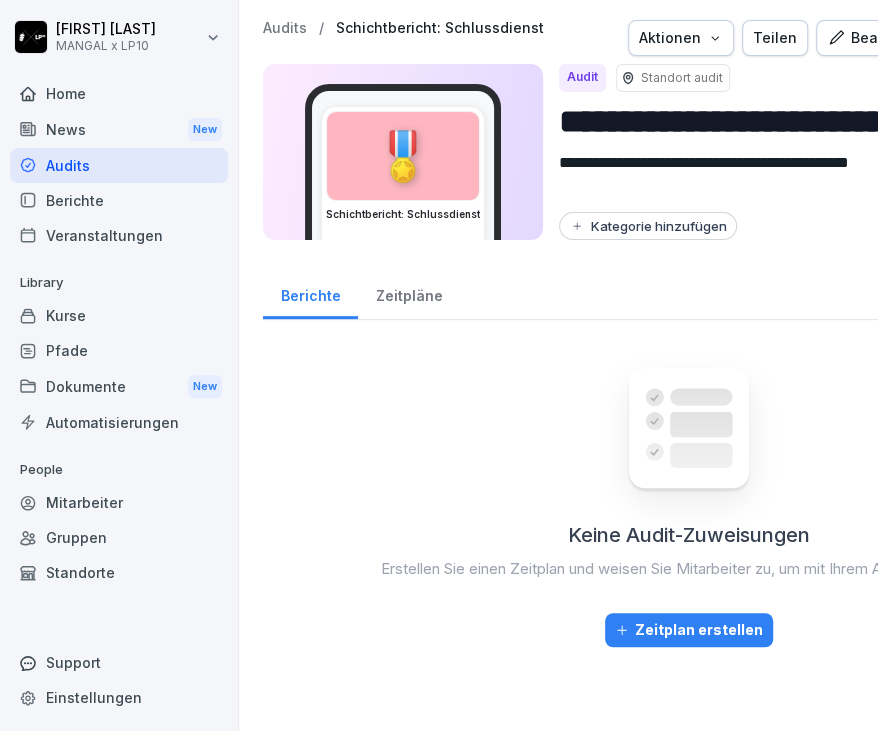 click on "Berichte" at bounding box center [119, 200] 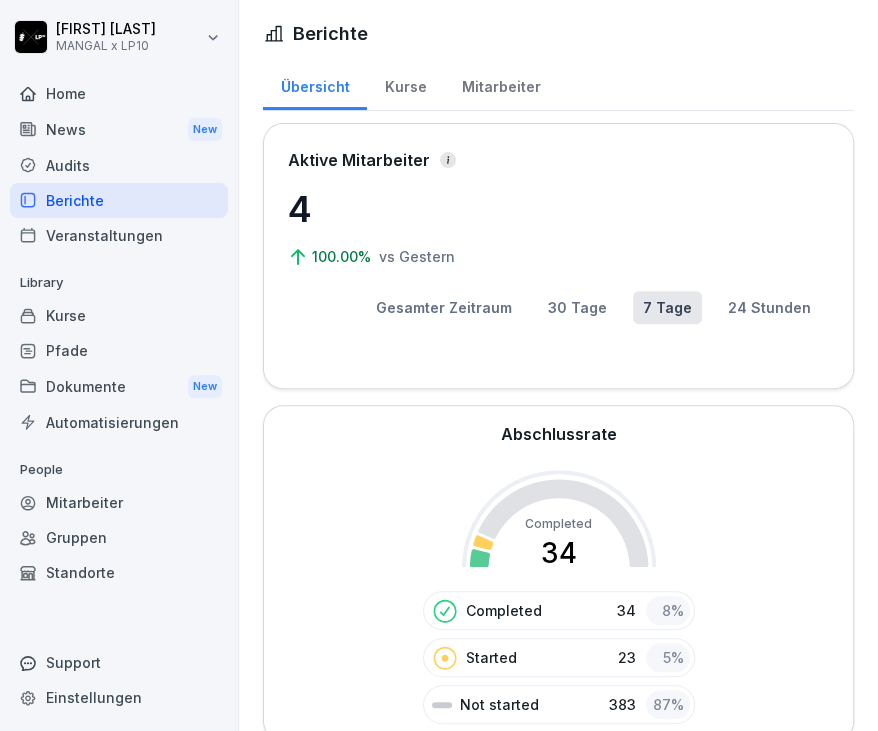 click on "Veranstaltungen" at bounding box center (119, 235) 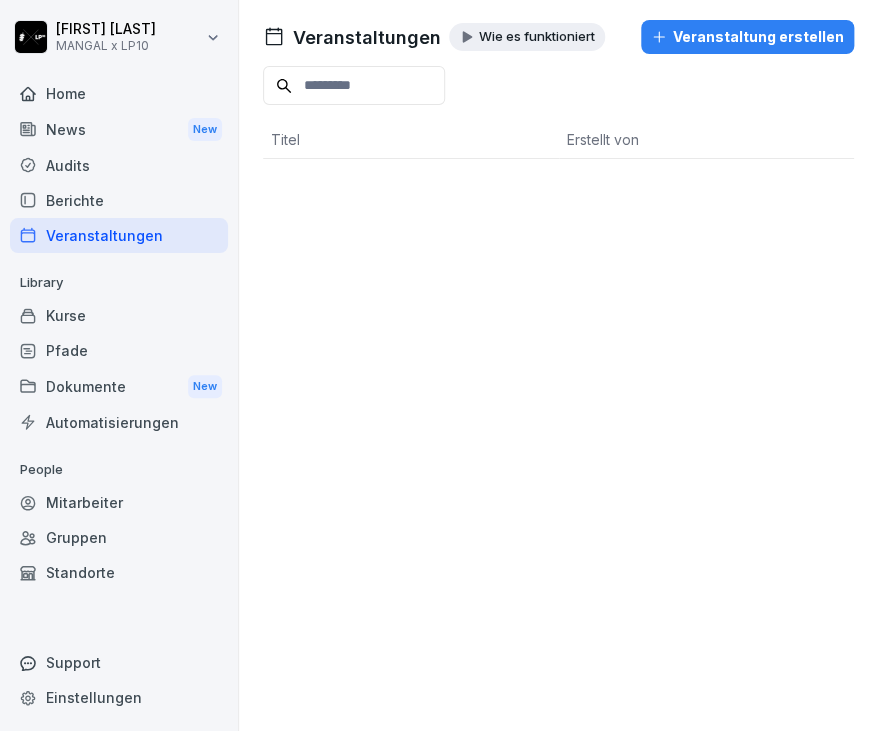 click on "Home" at bounding box center [119, 93] 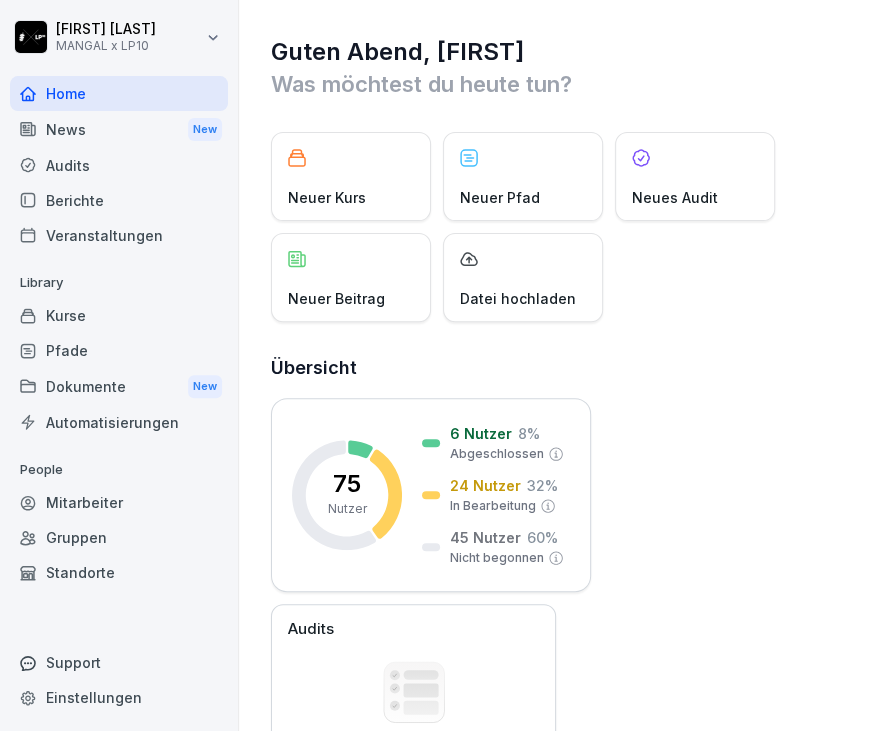click on "Kurse" at bounding box center [119, 315] 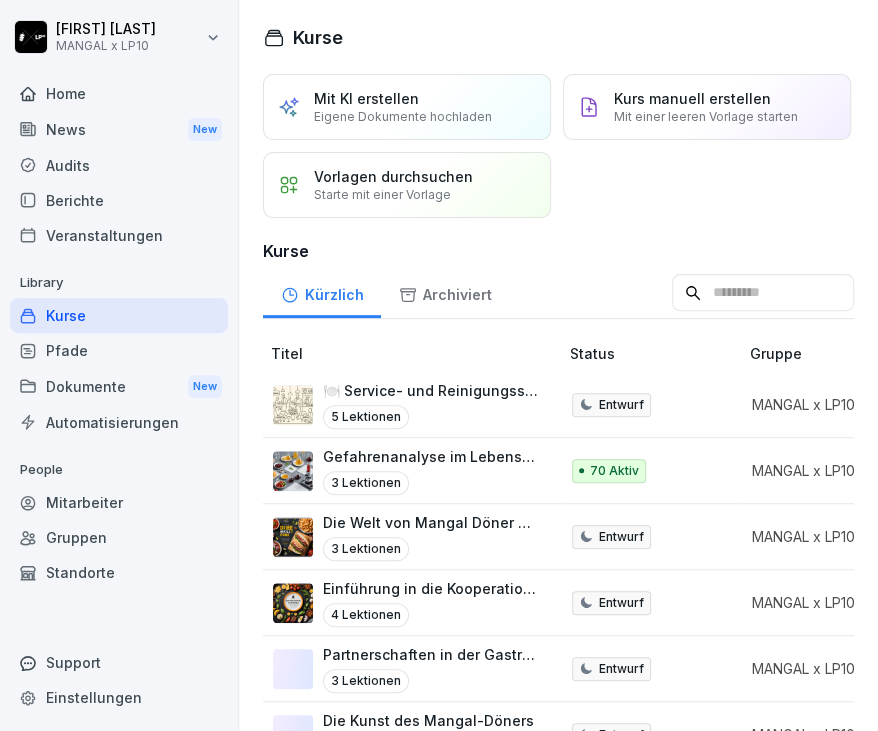click on "Mit KI erstellen Eigene Dokumente hochladen Kurs manuell erstellen Mit einer leeren Vorlage starten Vorlagen durchsuchen Starte mit einer Vorlage" at bounding box center [558, 146] 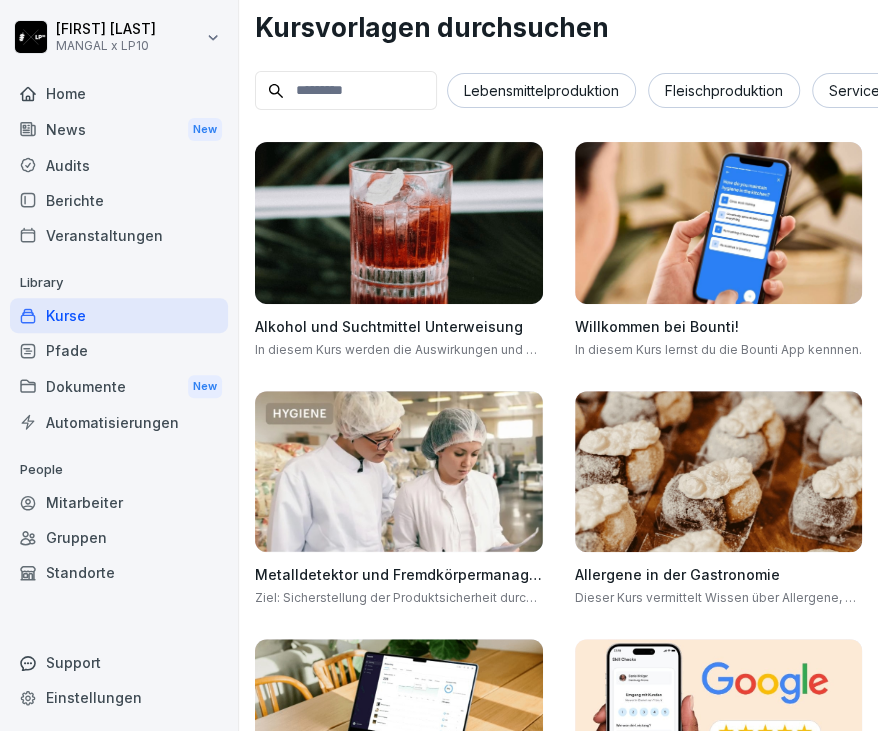 click at bounding box center [346, 90] 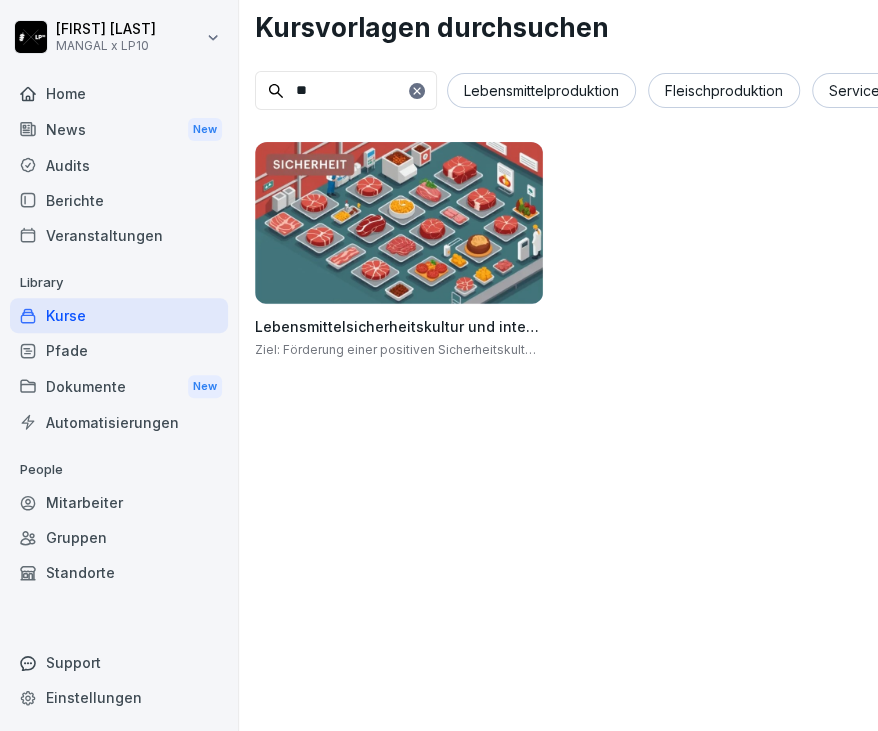 type on "*" 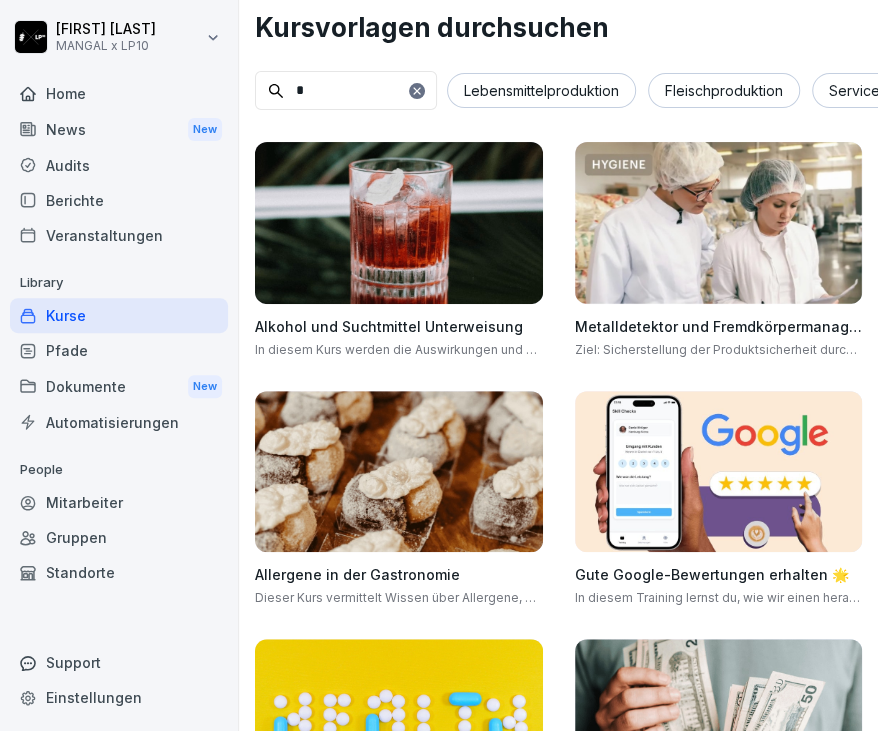 type 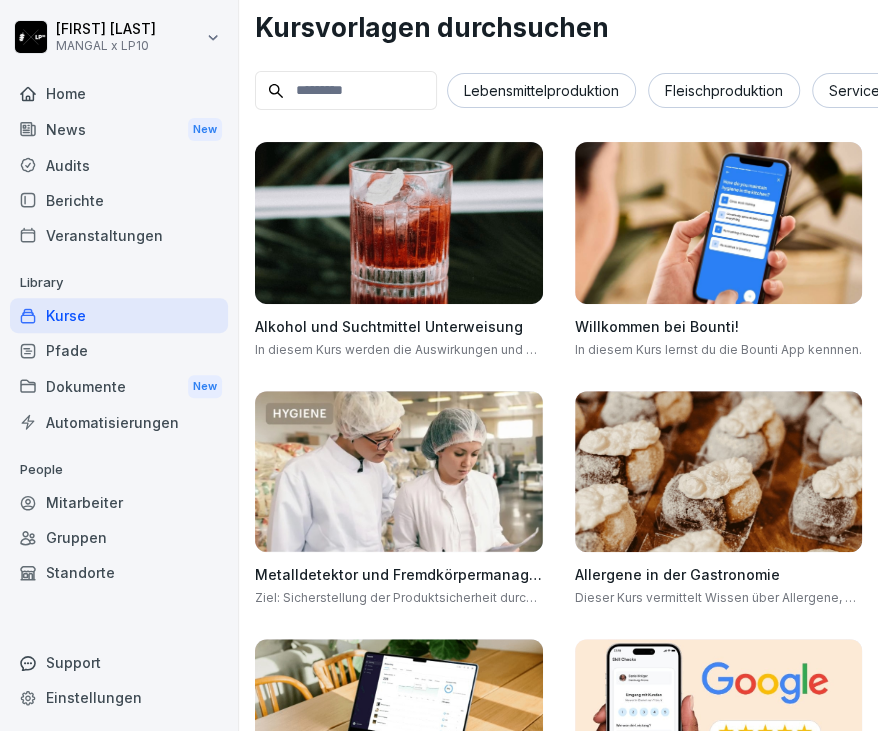 click on "Kursvorlagen durchsuchen Lebensmittelproduktion Fleischproduktion Service Hygiene Rezepte Updates Alkohol und Suchtmittel Unterweisung In diesem Kurs werden die Auswirkungen und Risiken von Alkohol, Rauchen, Medikamenten und Drogen detailliert untersucht.  Willkommen bei Bounti!  In diesem Kurs lernst du die Bounti App kennnen. Metalldetektor und Fremdkörpermanagement Ziel: Sicherstellung der Produktsicherheit durch Fremdkörperdetektion.
Inhalte:
Funktionsweise und Einsatz von Metalldetektoren
Überprüfung und Kalibrierung
Dokumentation und Maßnahmen bei Alarmen.
Frequenz: Jährlich. Allergene in der Gastronomie Dieser Kurs vermittelt Wissen über Allergene, deren Kennzeichnung und Kommunikation, Küchenmanagement, Umgang mit allergischen Reaktionen, rechtliche Rahmenbedingungen sowie praktische Übungen. Wie Bounti genutzt werden will 👩🏽‍🍳 So solltet ihr Kurse erstellen!  Gute Google-Bewertungen erhalten 🌟 Well-being and Protection Zusatzverkäufe in der Gastronomie Rezept Vorlage" at bounding box center [558, 2686] 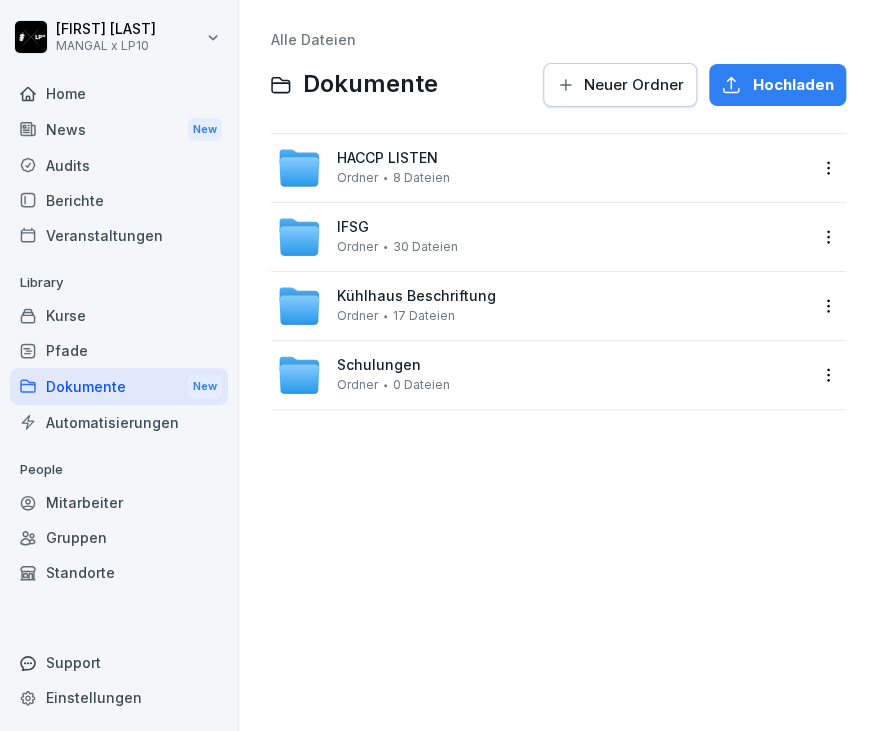 drag, startPoint x: 378, startPoint y: 474, endPoint x: 402, endPoint y: 526, distance: 57.271286 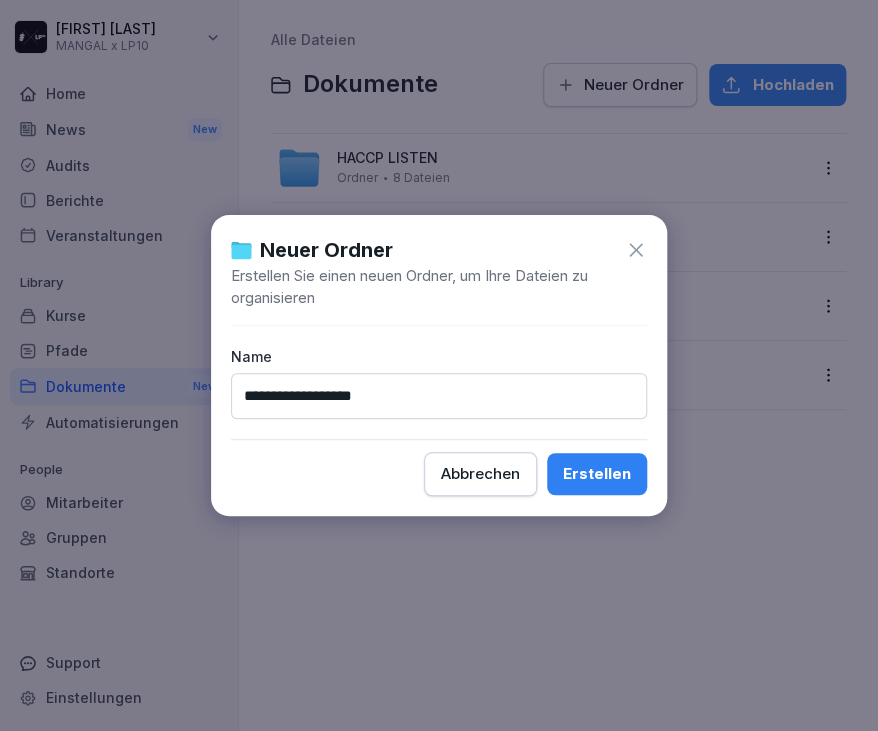 type on "**********" 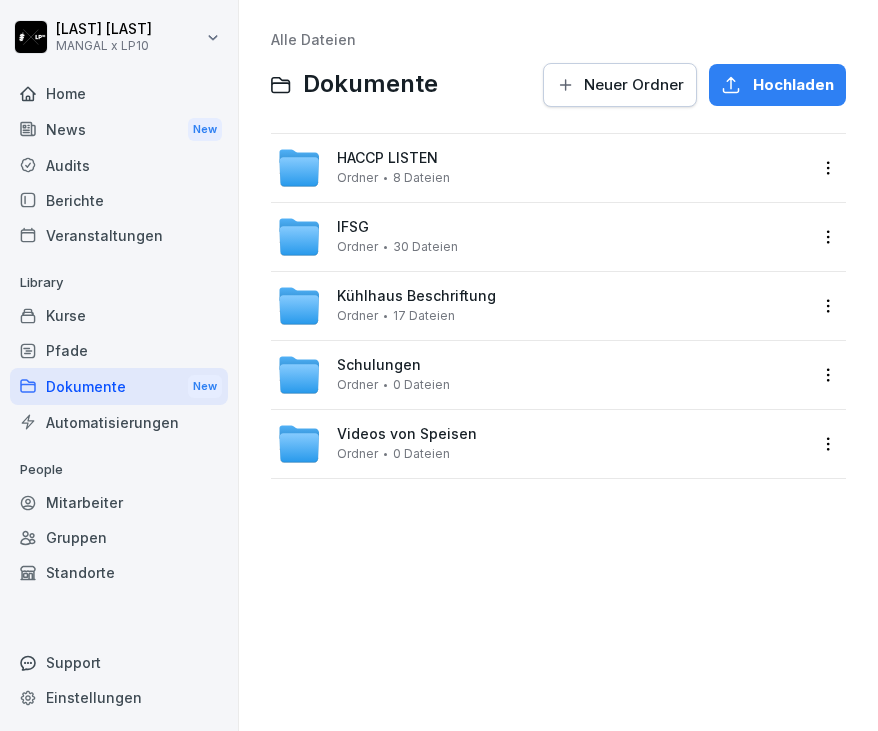 scroll, scrollTop: 0, scrollLeft: 0, axis: both 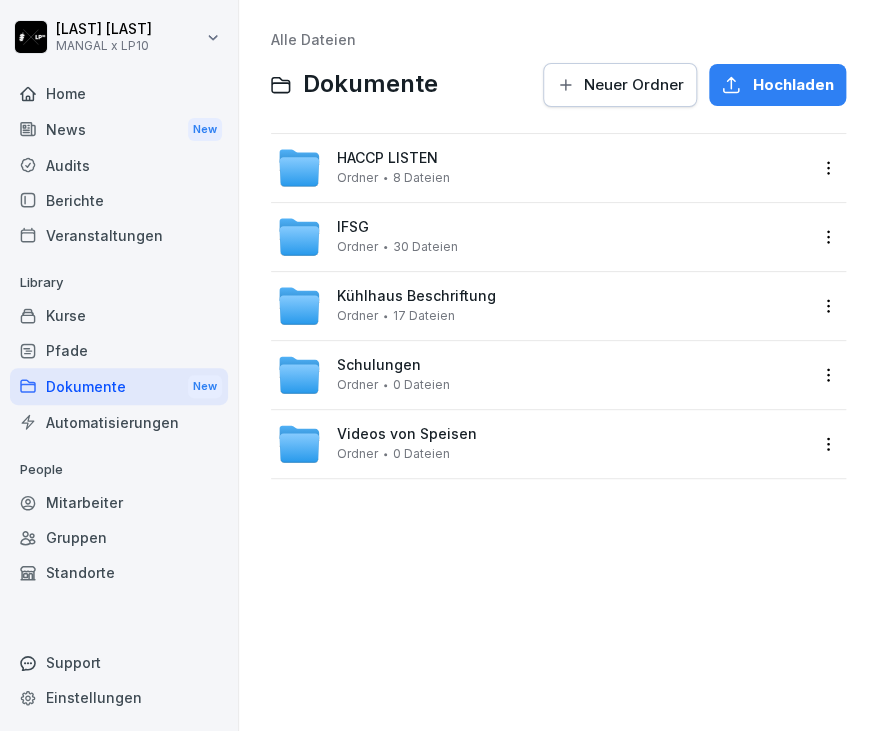 click on "Videos von Speisen Ordner 0 Dateien" at bounding box center (542, 444) 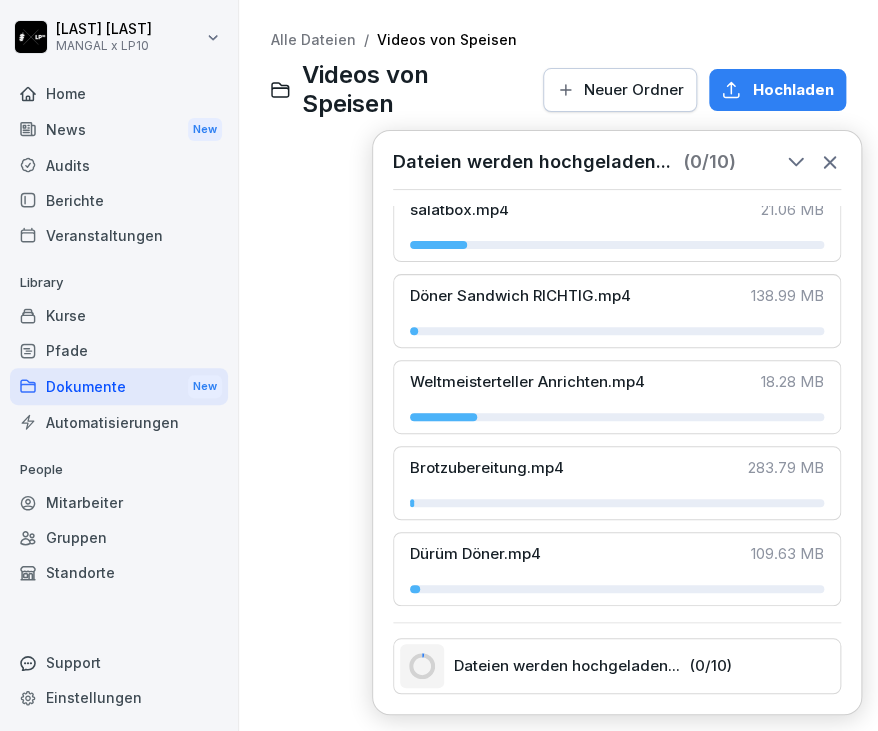 scroll, scrollTop: 0, scrollLeft: 0, axis: both 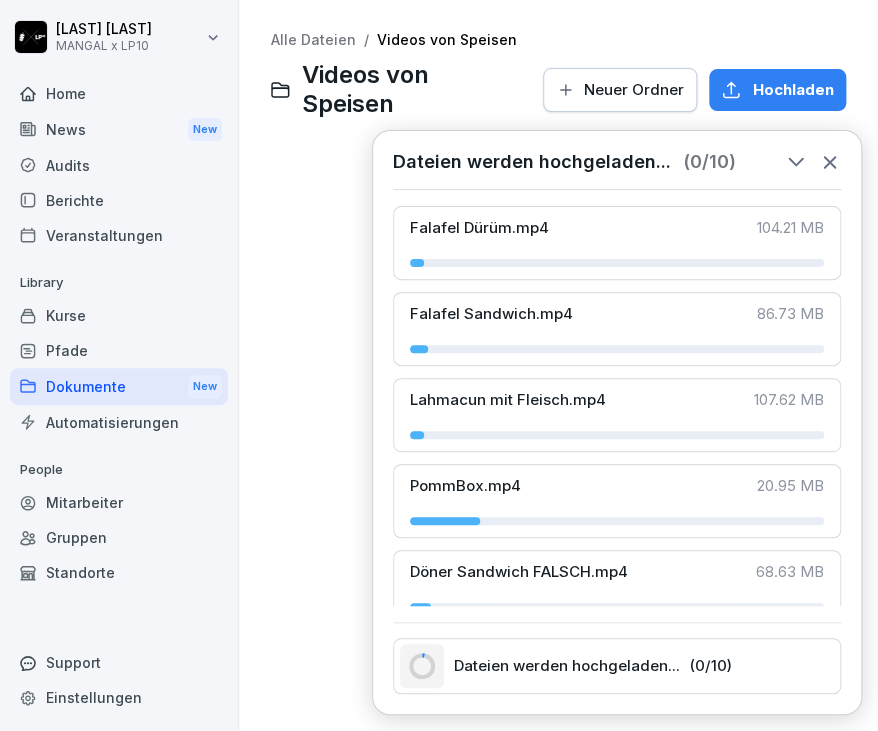 click on "Upload your files Upload a file or drag and drop a file Hochladen Maximum file size: 80 MB" at bounding box center [558, 367] 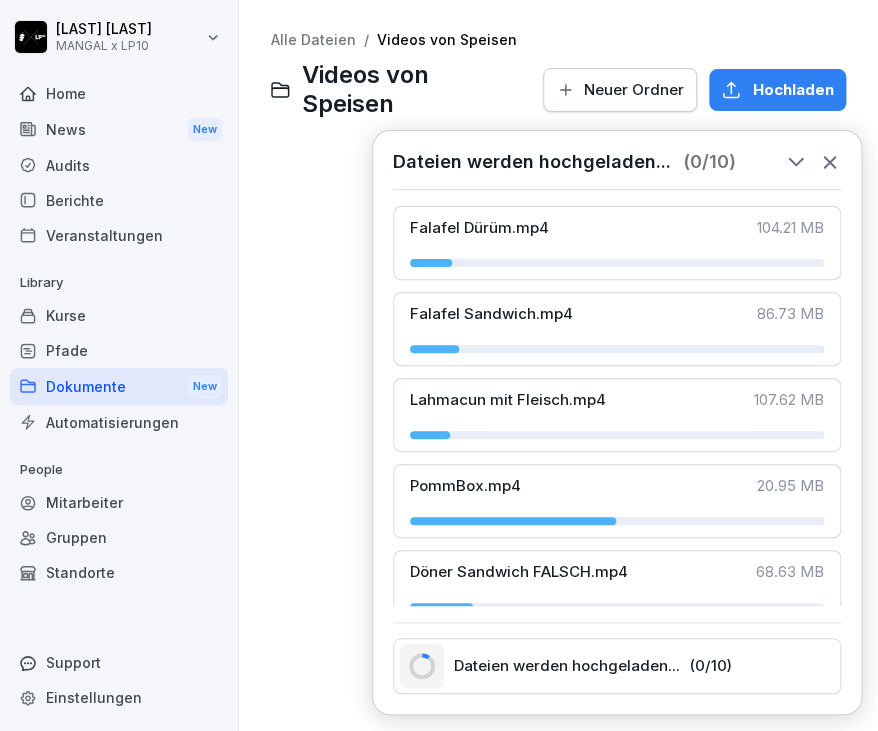 drag, startPoint x: 844, startPoint y: 166, endPoint x: 821, endPoint y: 166, distance: 23 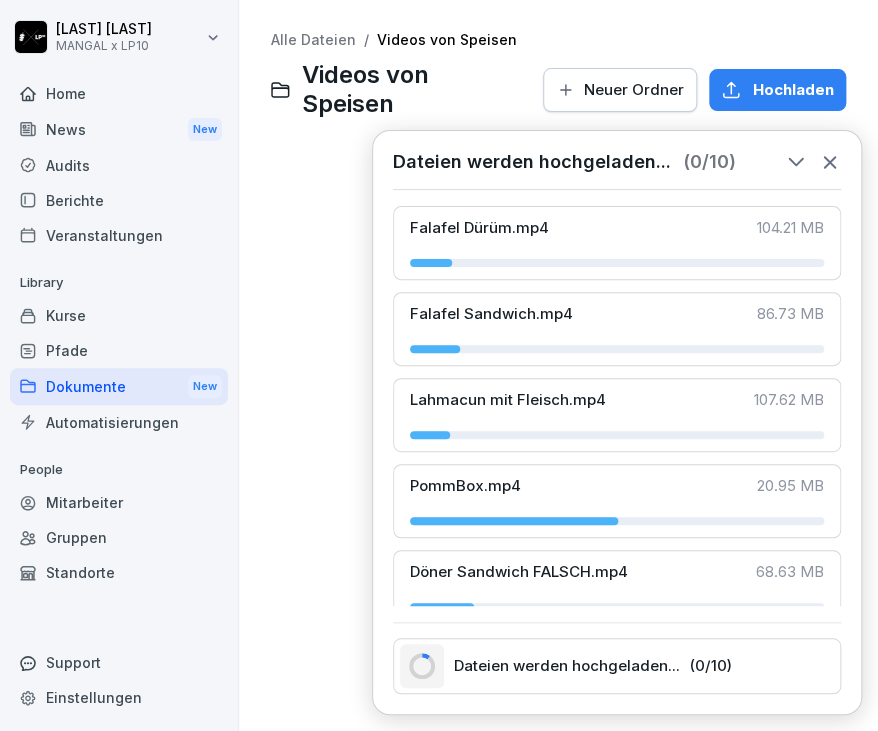 click 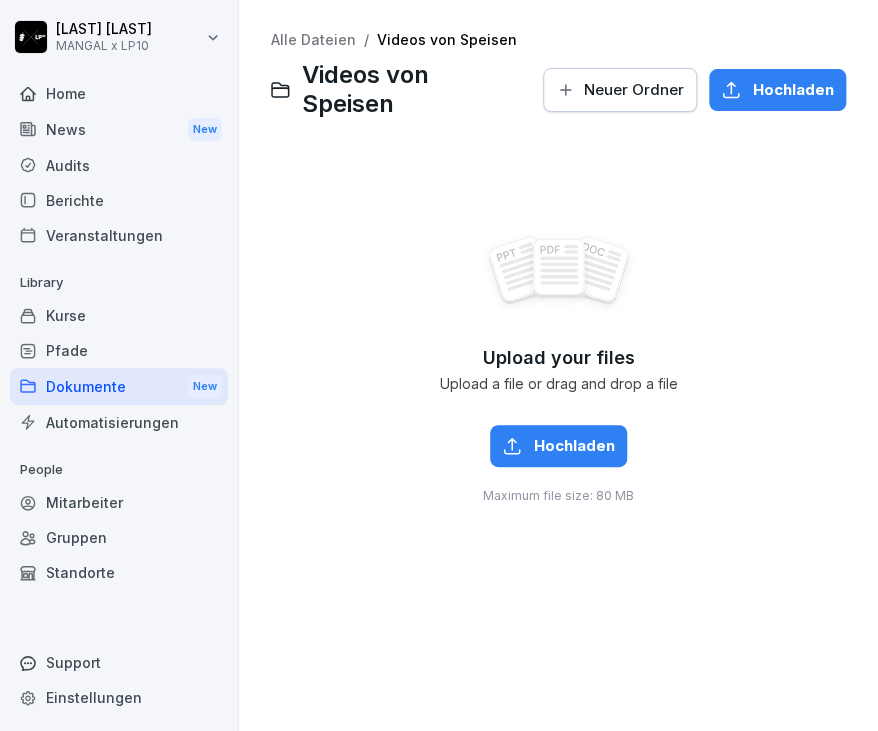 click on "Kurse" at bounding box center [119, 315] 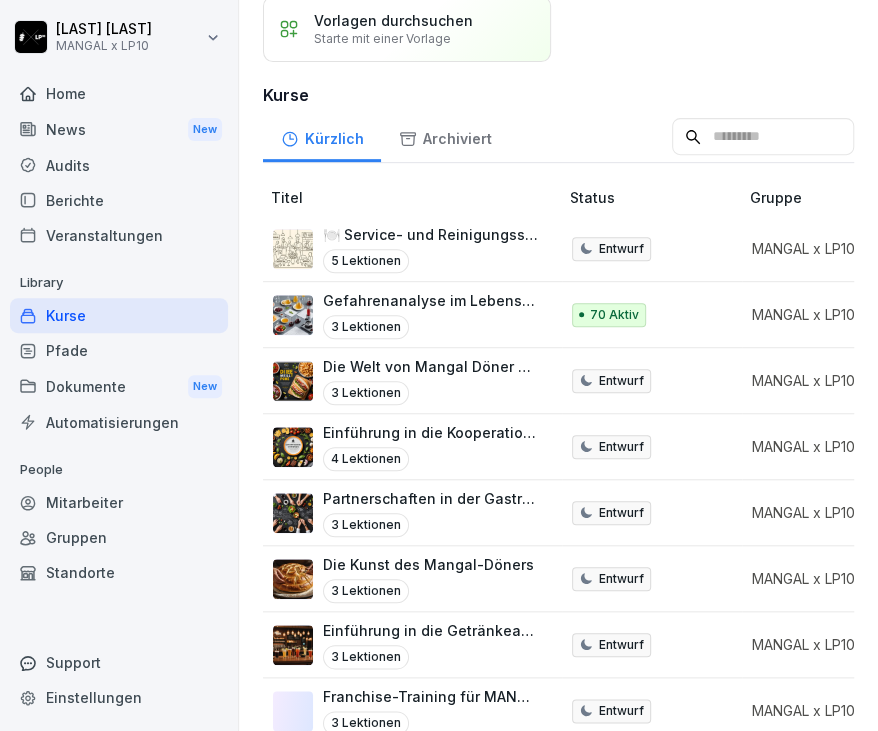 scroll, scrollTop: 116, scrollLeft: 0, axis: vertical 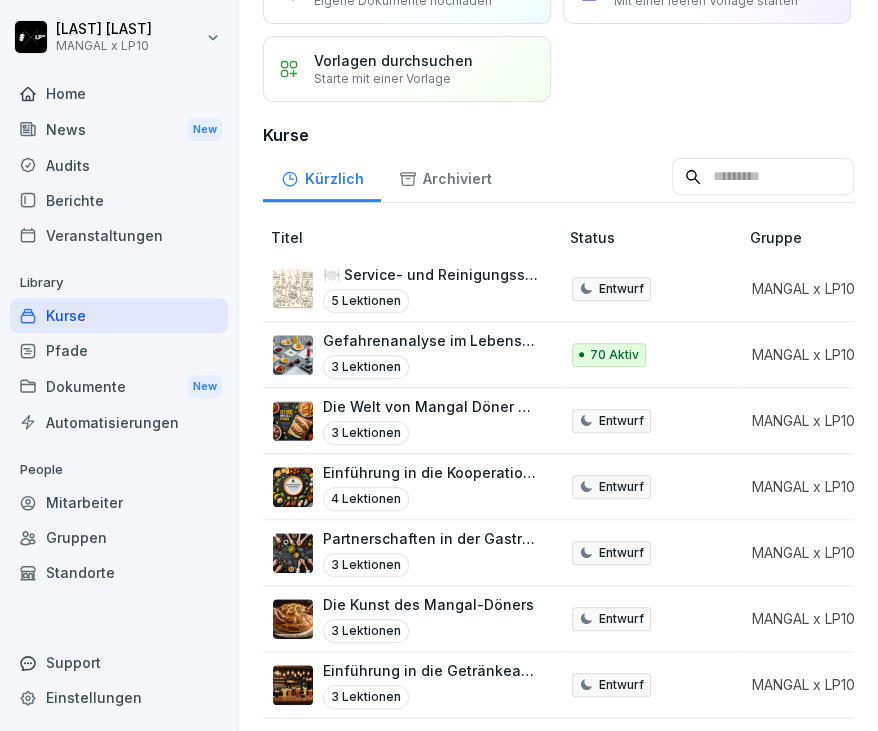 click on "Kurs manuell erstellen Mit einer leeren Vorlage starten" at bounding box center (707, -9) 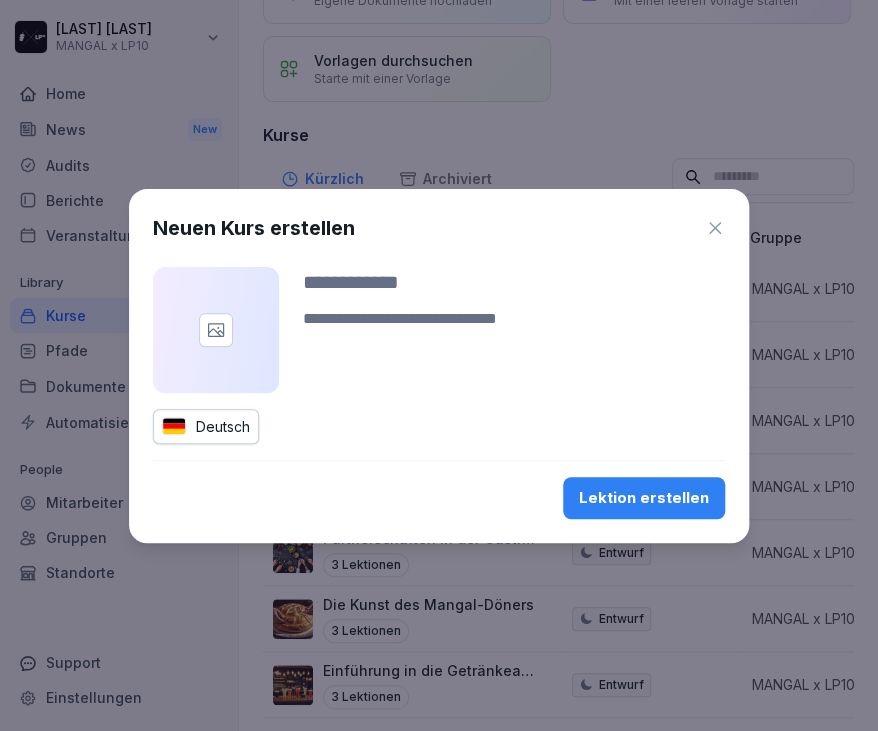 click at bounding box center (216, 330) 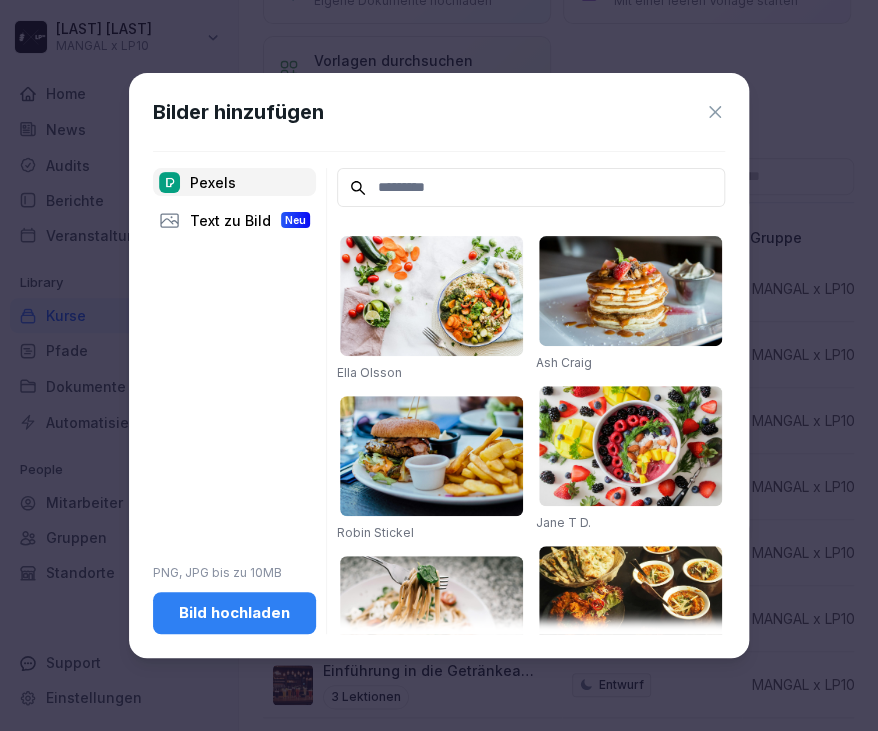 click at bounding box center [531, 187] 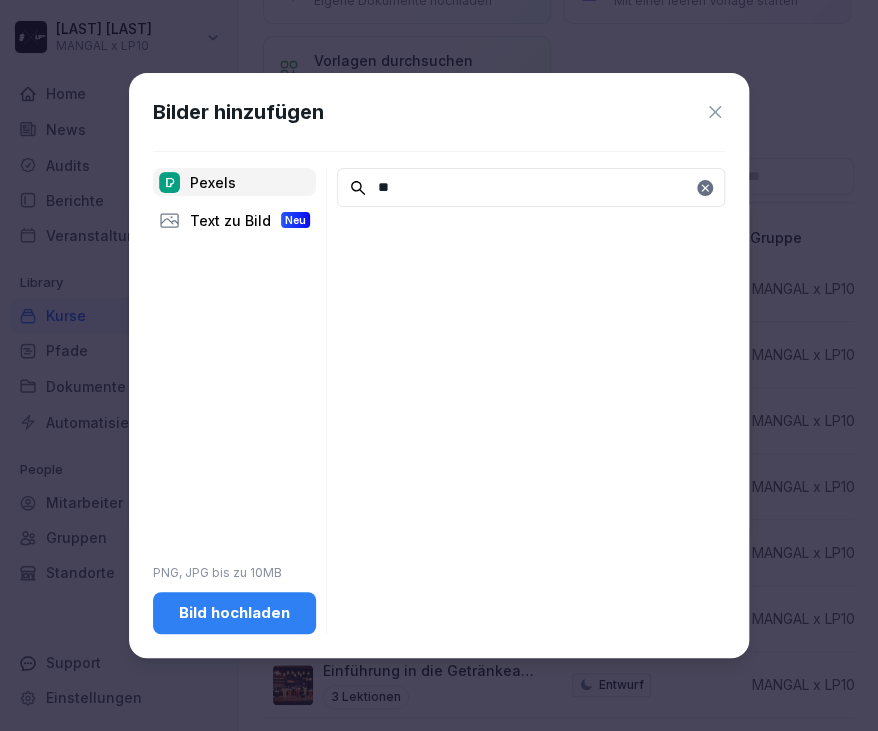 type on "*" 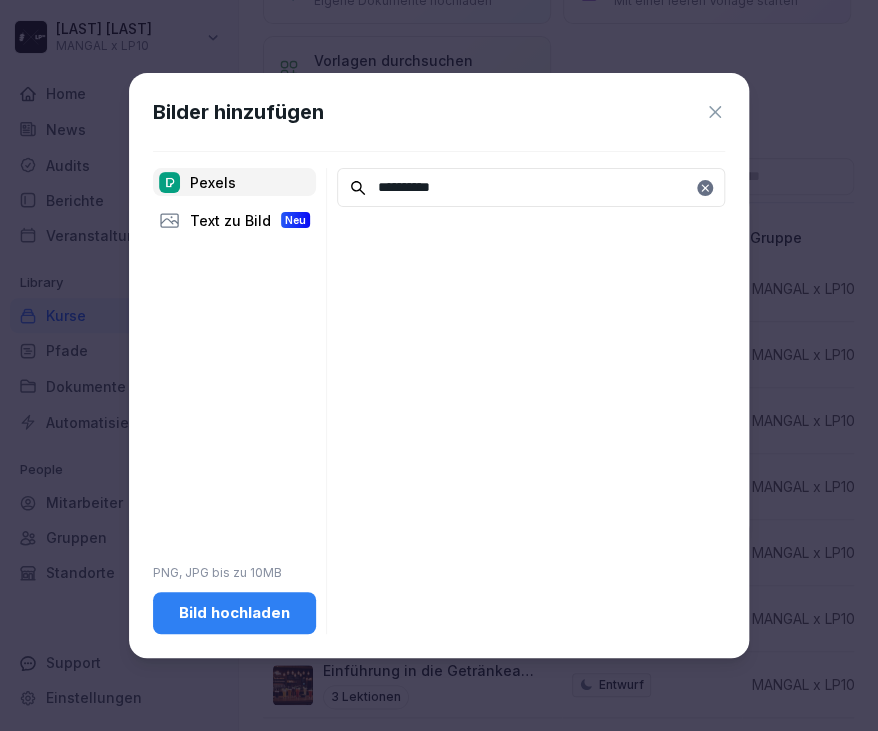 type on "**********" 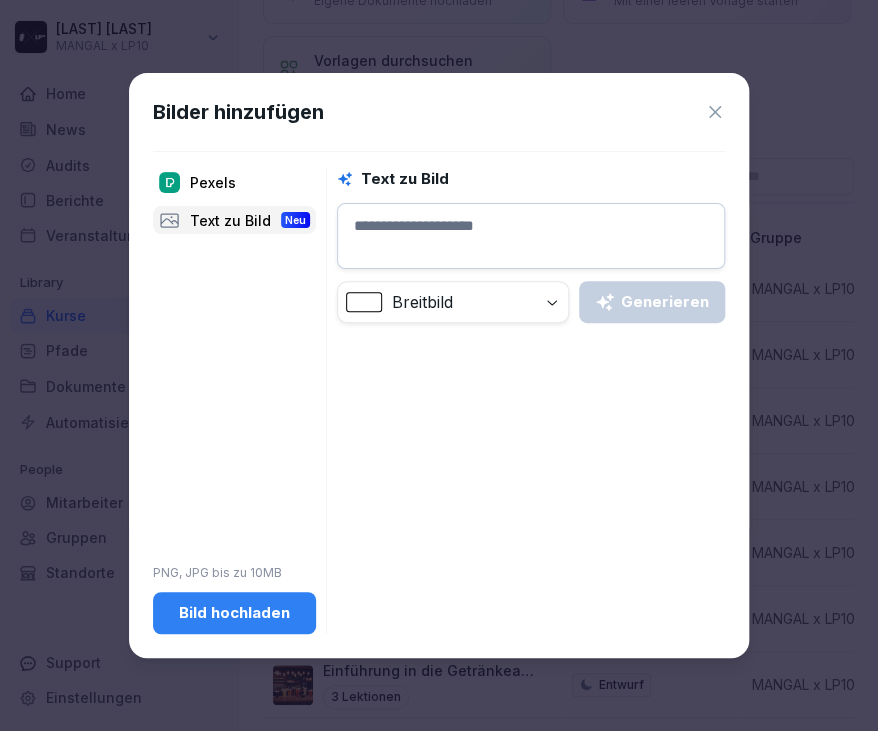 click at bounding box center [531, 236] 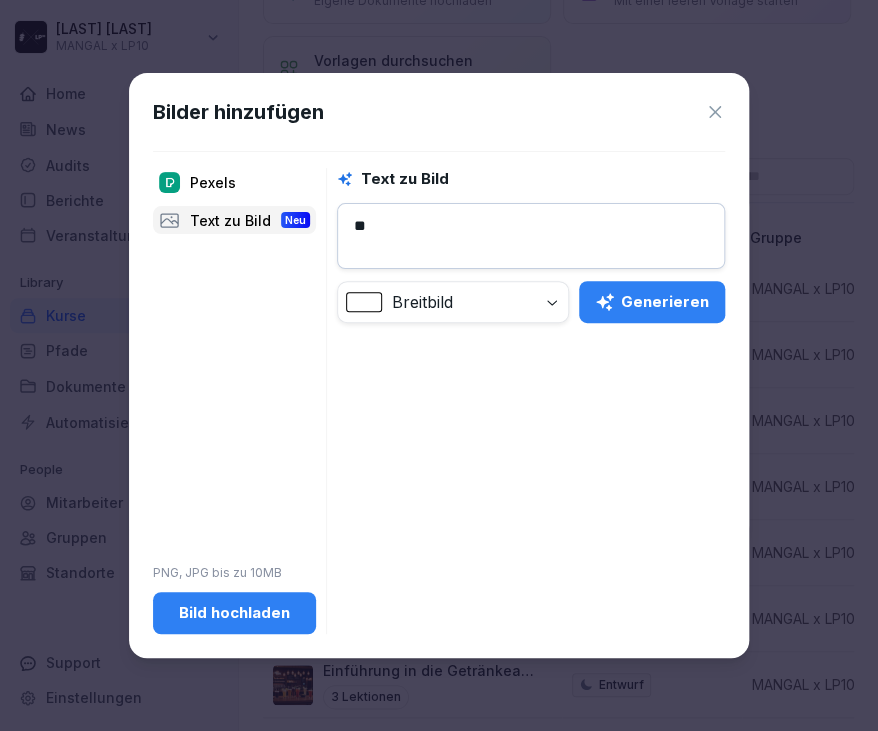 type on "*" 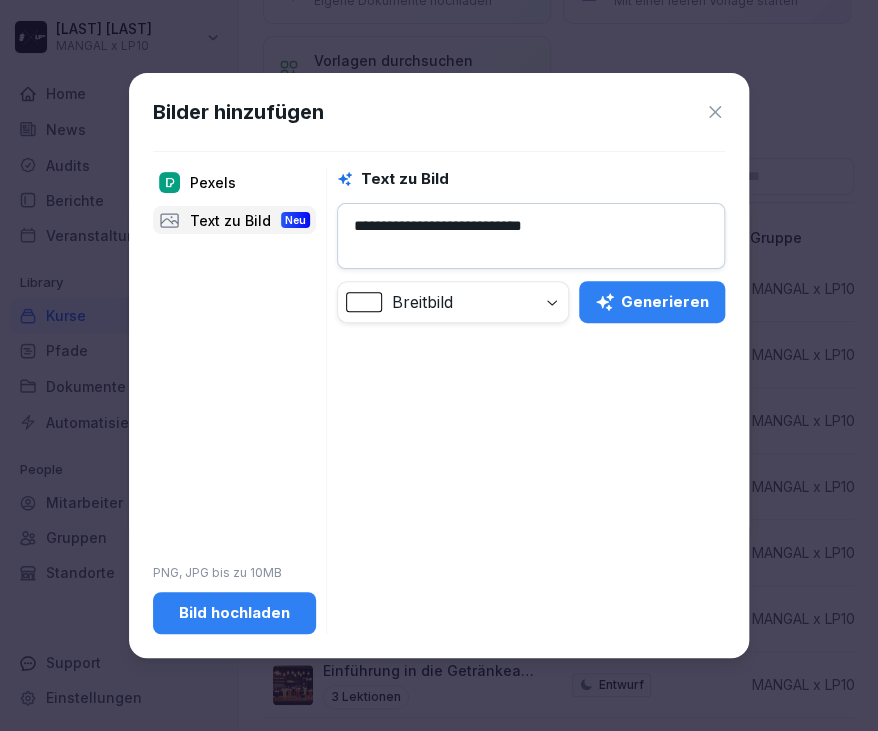 type on "**********" 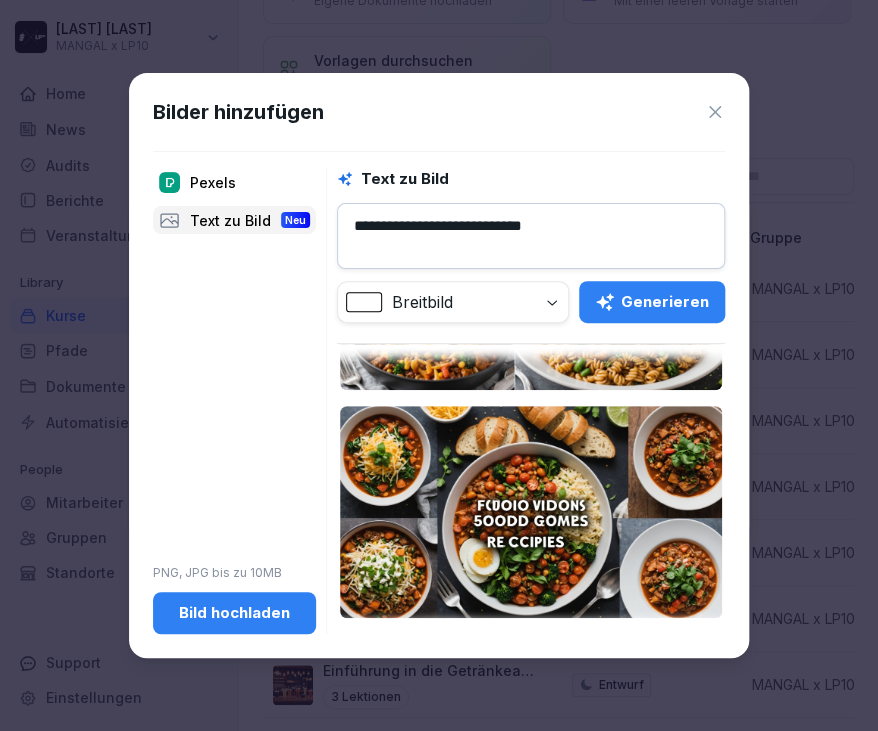 scroll, scrollTop: 0, scrollLeft: 0, axis: both 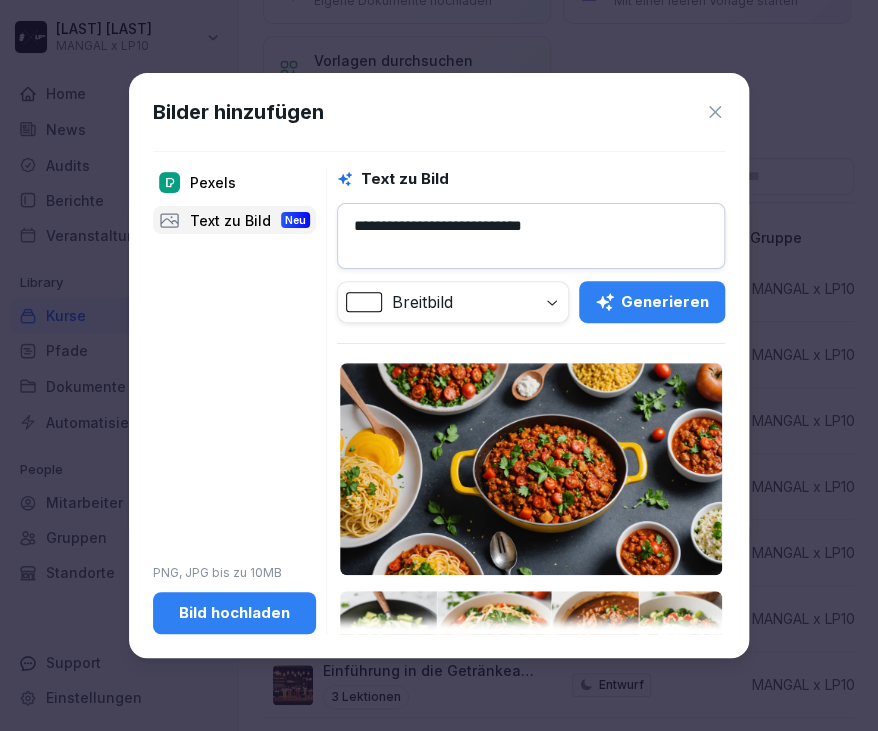 click on "Pexels" at bounding box center (234, 182) 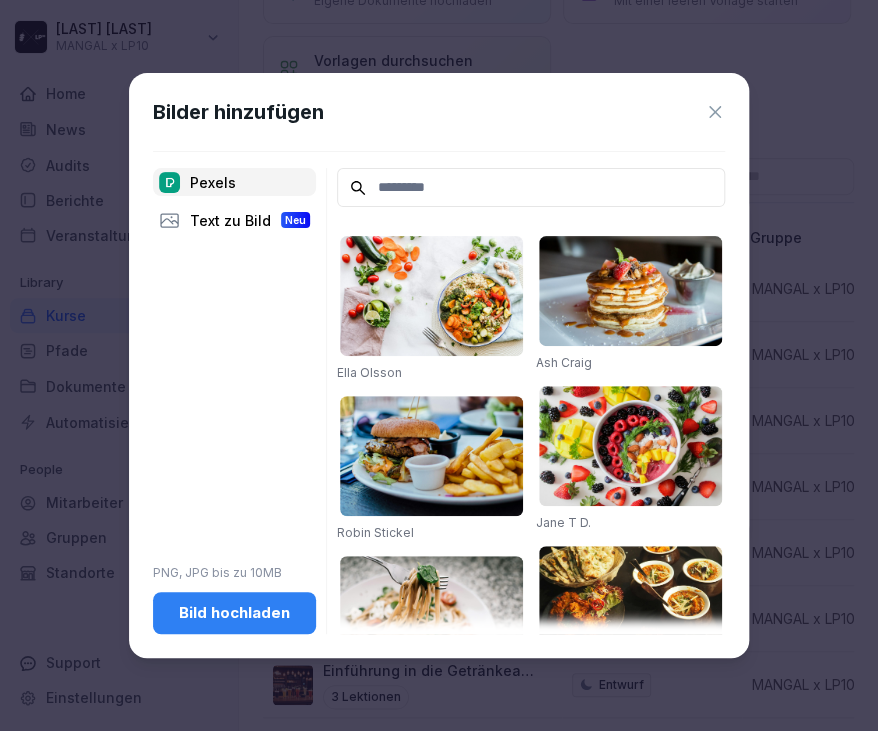 click at bounding box center [531, 187] 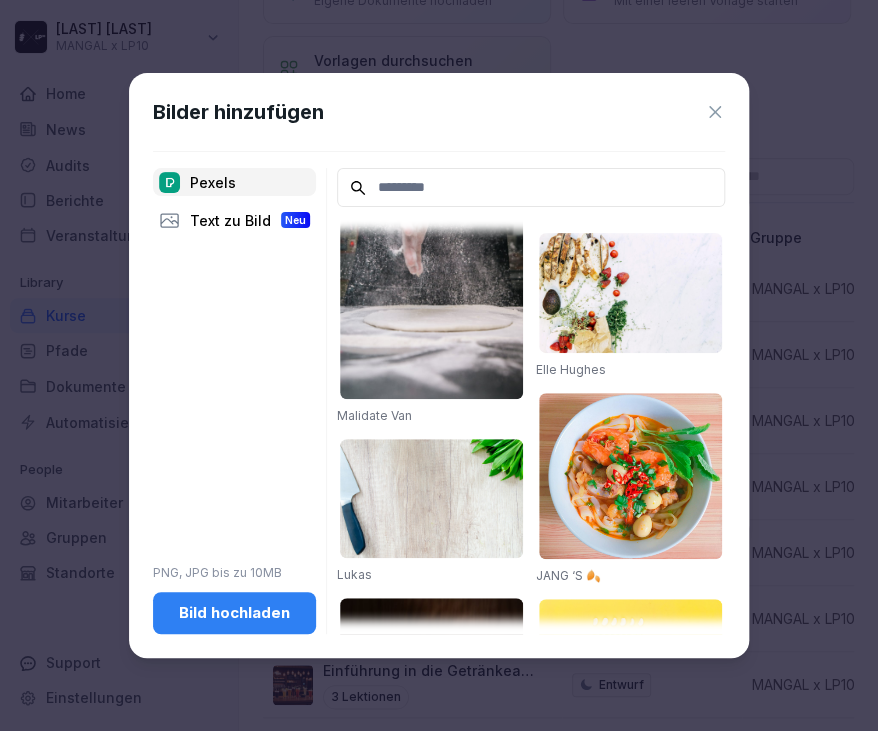 click at bounding box center [531, 187] 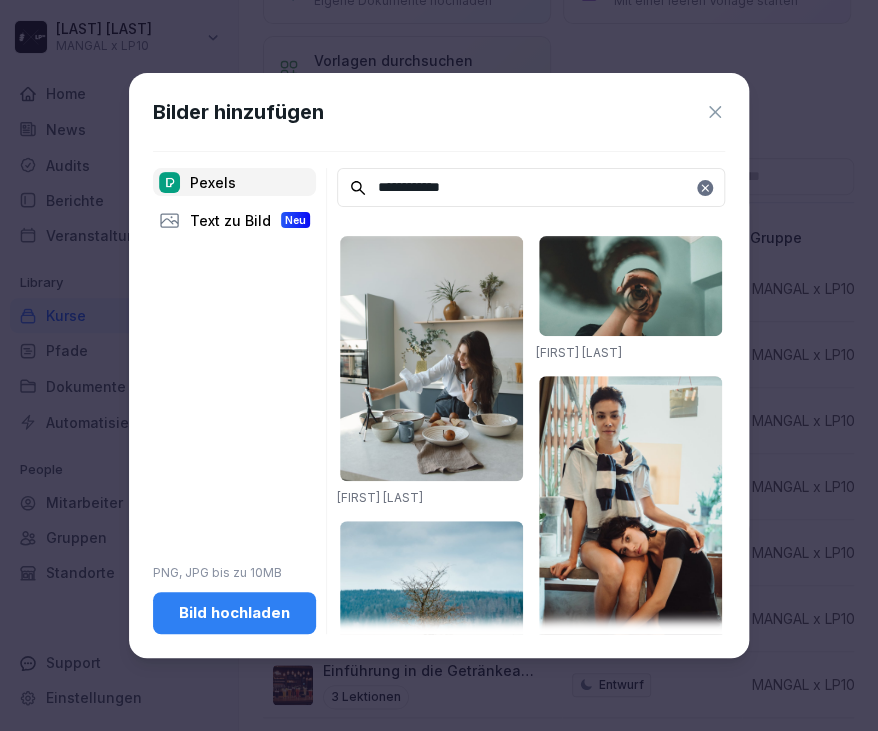 type on "**********" 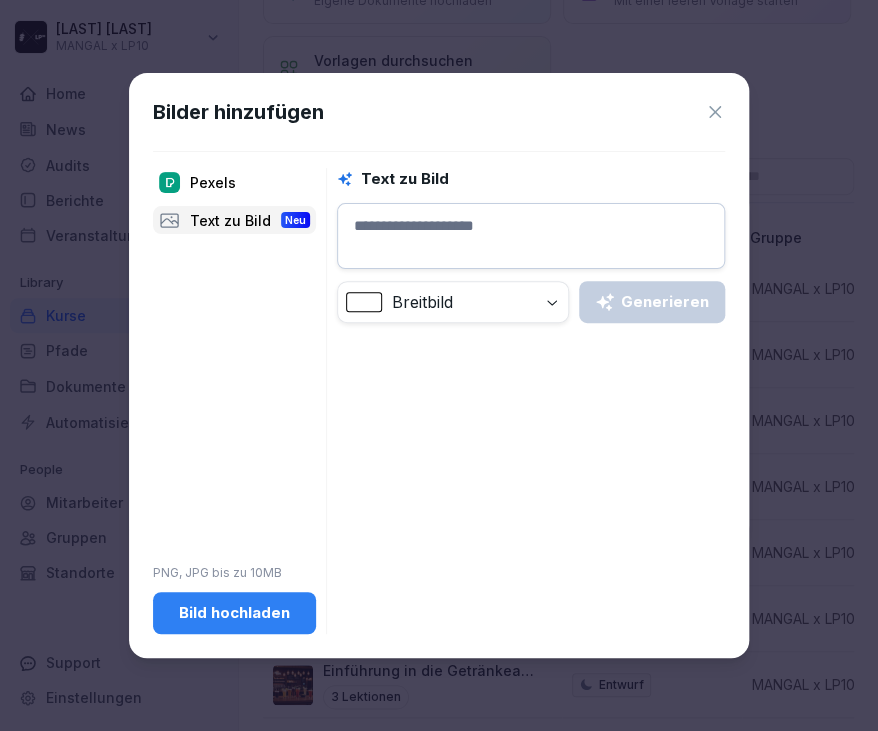 click at bounding box center (531, 236) 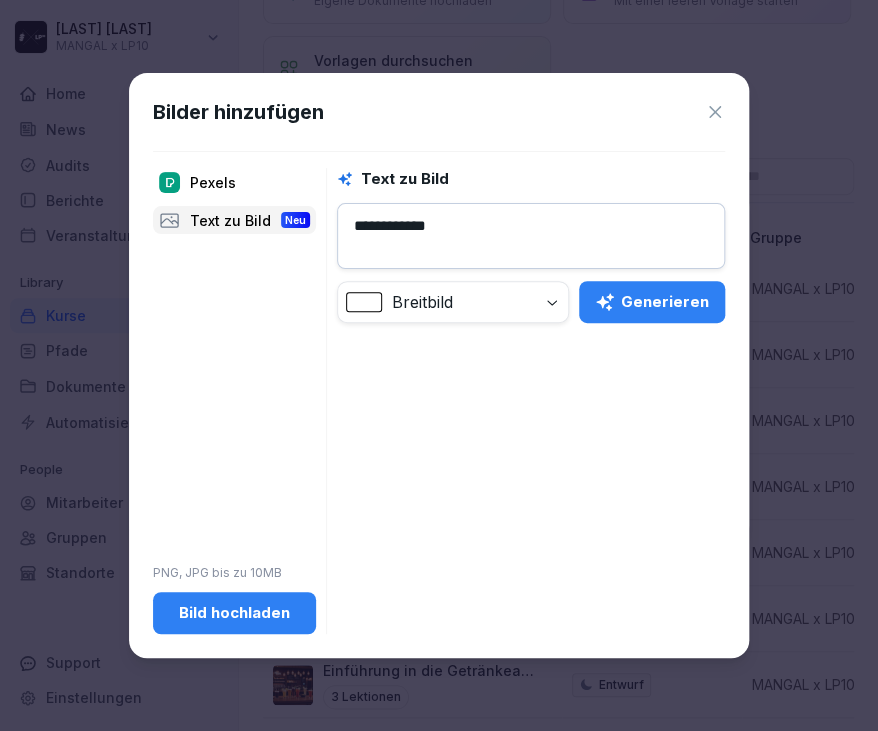 click on "Generieren" at bounding box center [652, 302] 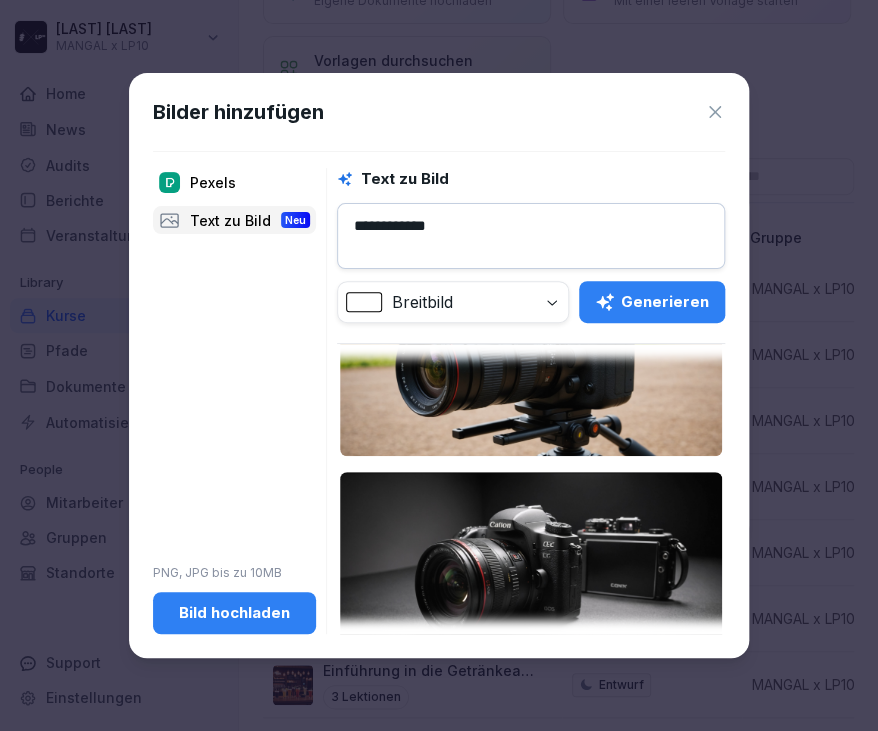 scroll, scrollTop: 413, scrollLeft: 0, axis: vertical 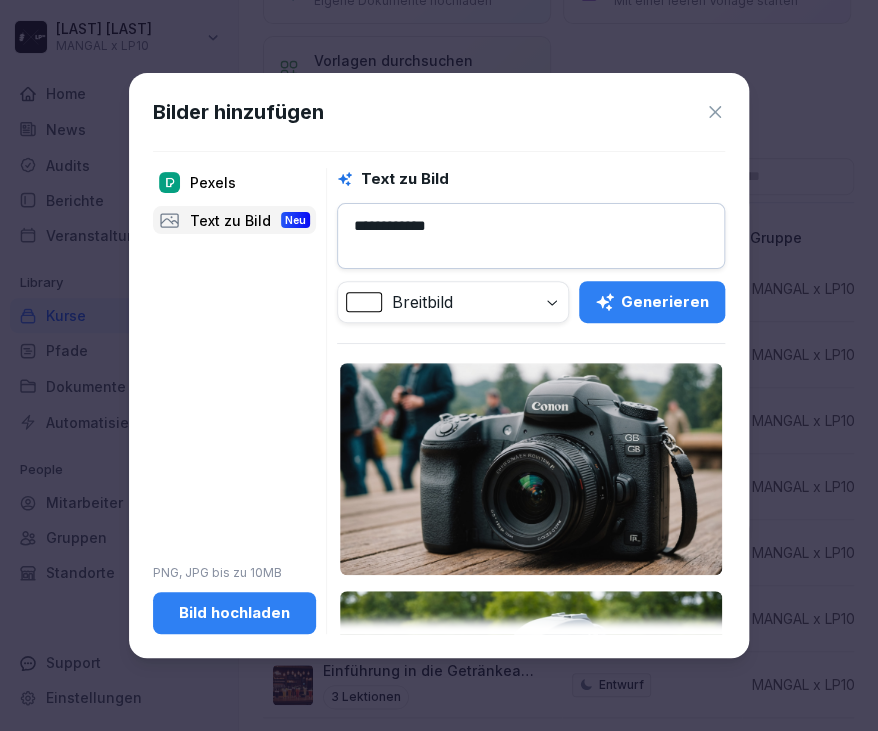 drag, startPoint x: 532, startPoint y: 229, endPoint x: 338, endPoint y: 211, distance: 194.83327 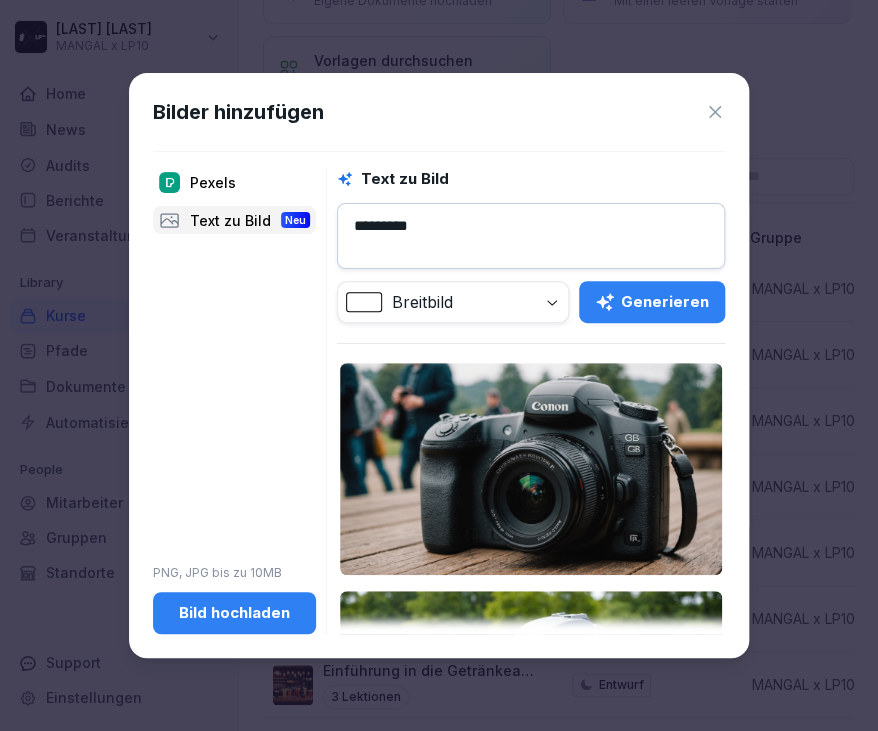 click on "Generieren" at bounding box center (652, 302) 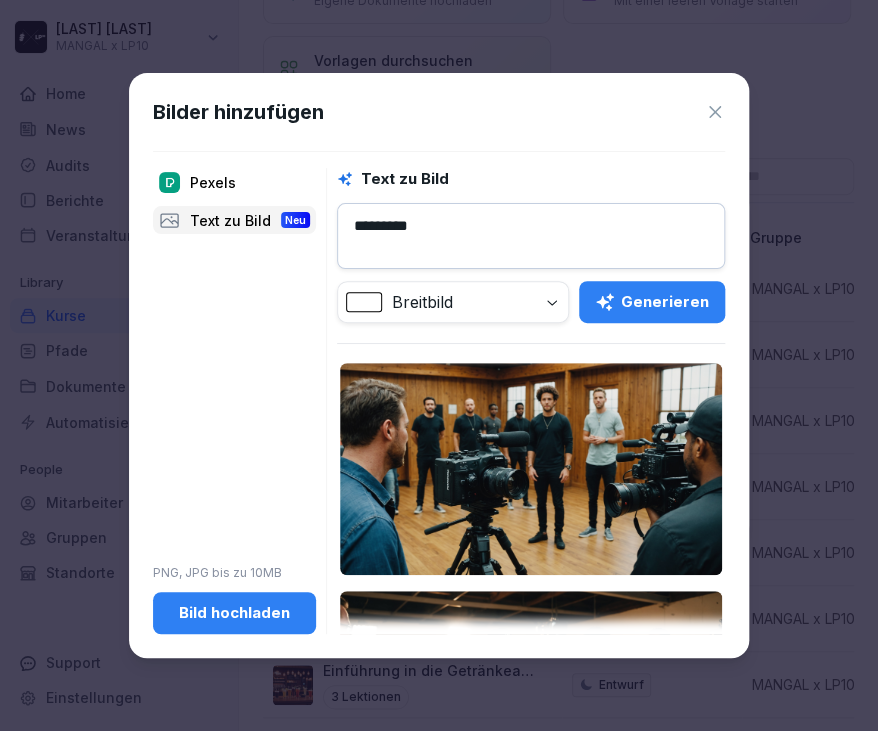 drag, startPoint x: 724, startPoint y: 375, endPoint x: 715, endPoint y: 421, distance: 46.872166 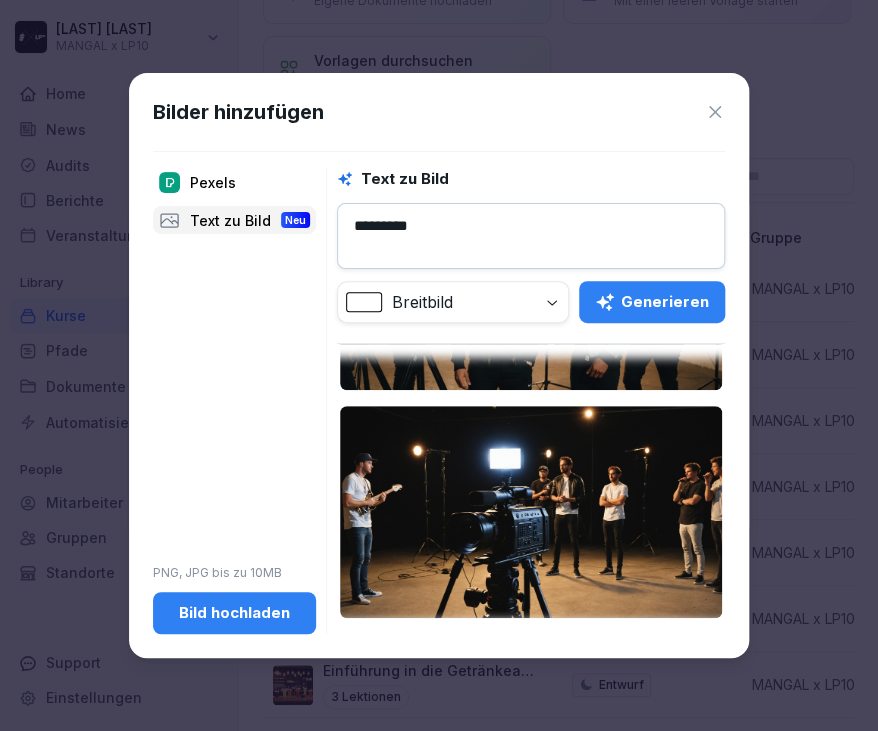 scroll, scrollTop: 0, scrollLeft: 0, axis: both 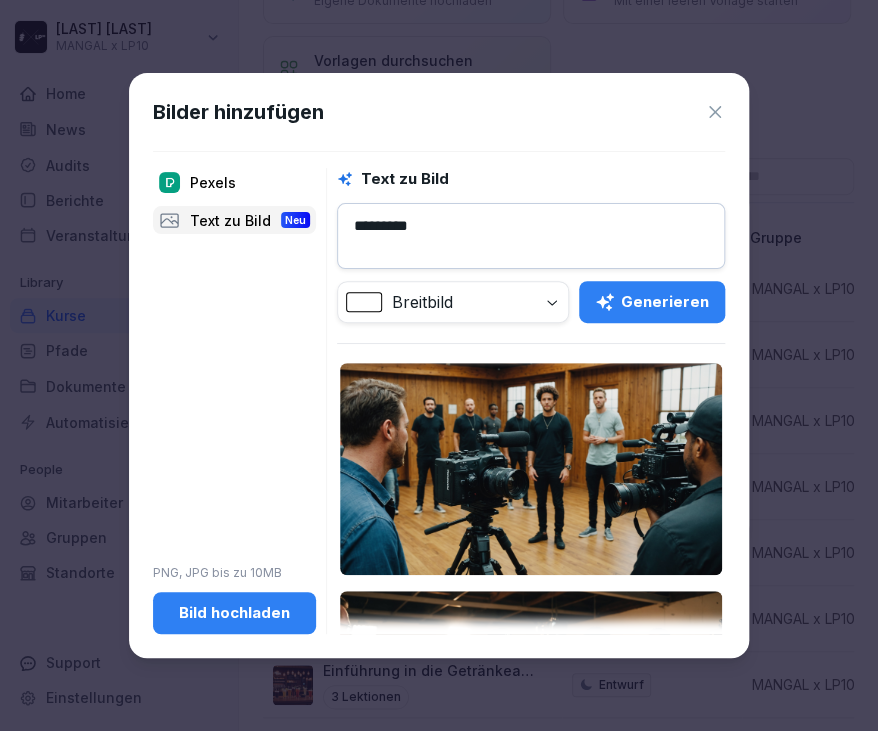 click on "*********" at bounding box center (531, 236) 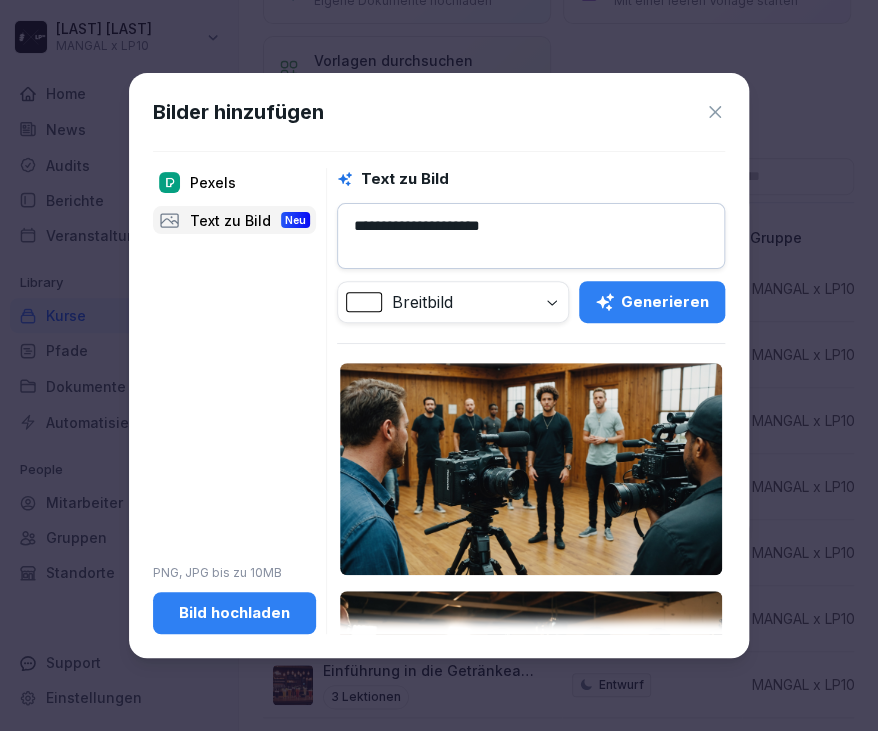 type on "**********" 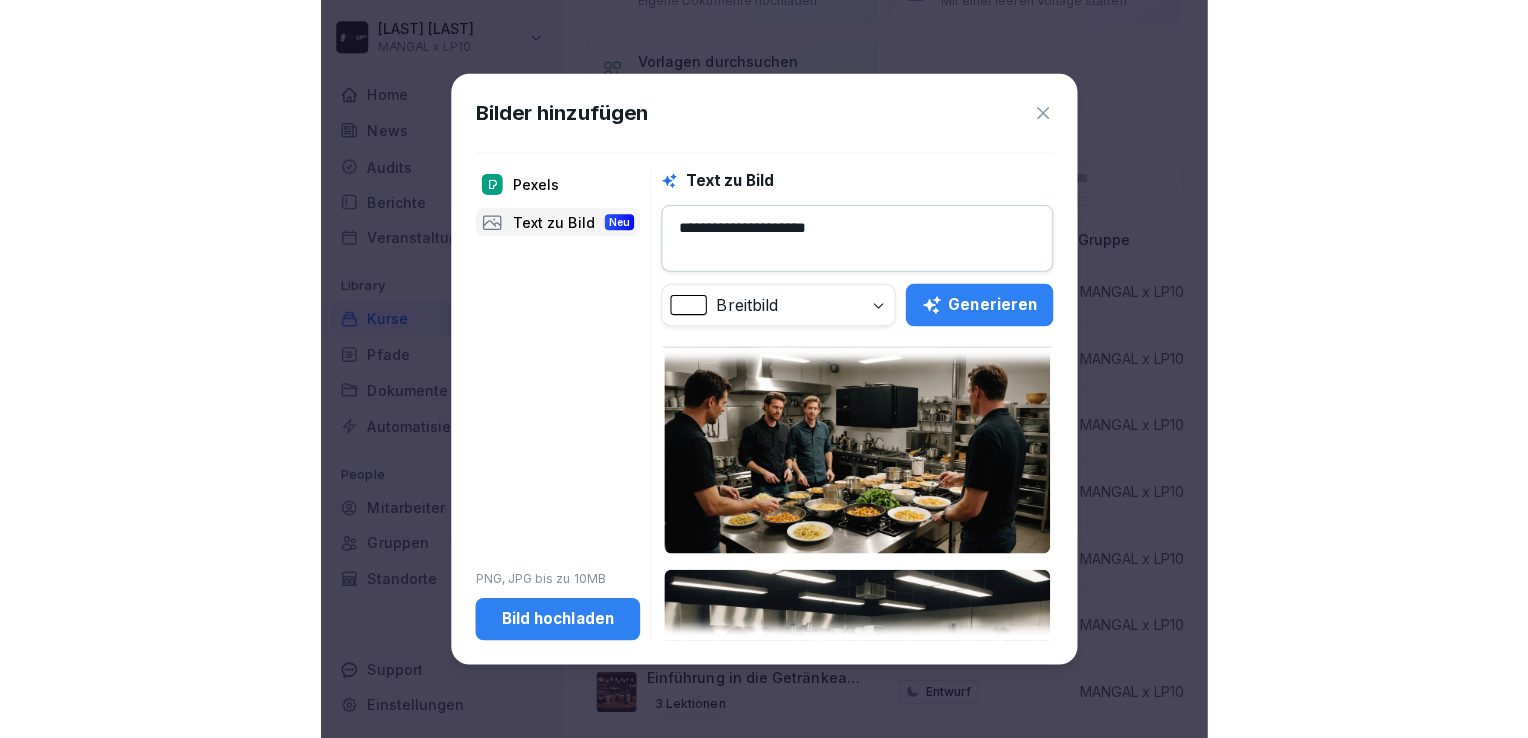 scroll, scrollTop: 250, scrollLeft: 0, axis: vertical 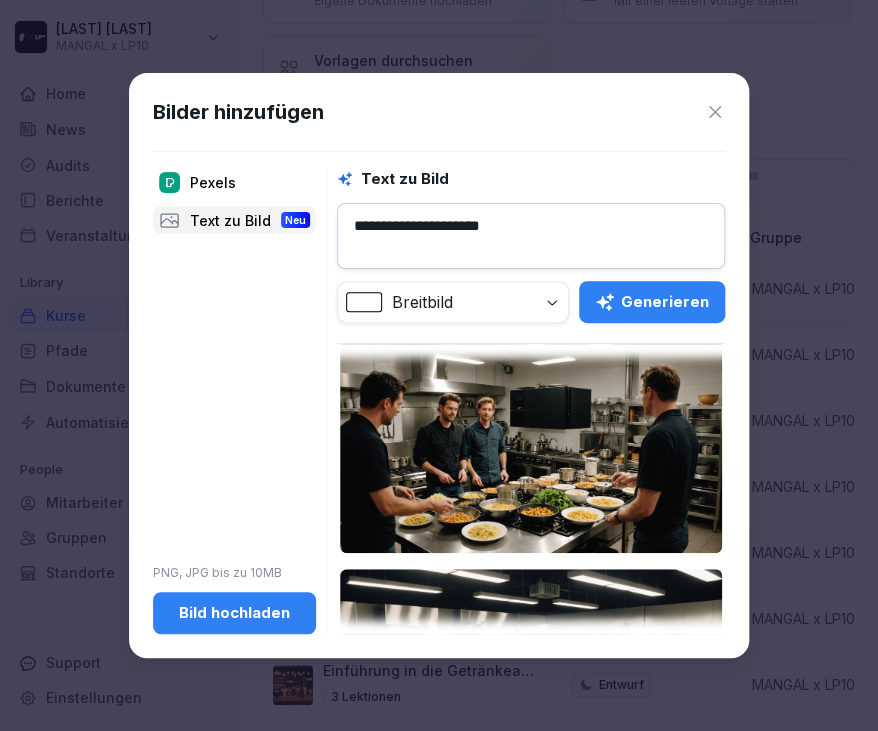 click at bounding box center [531, 447] 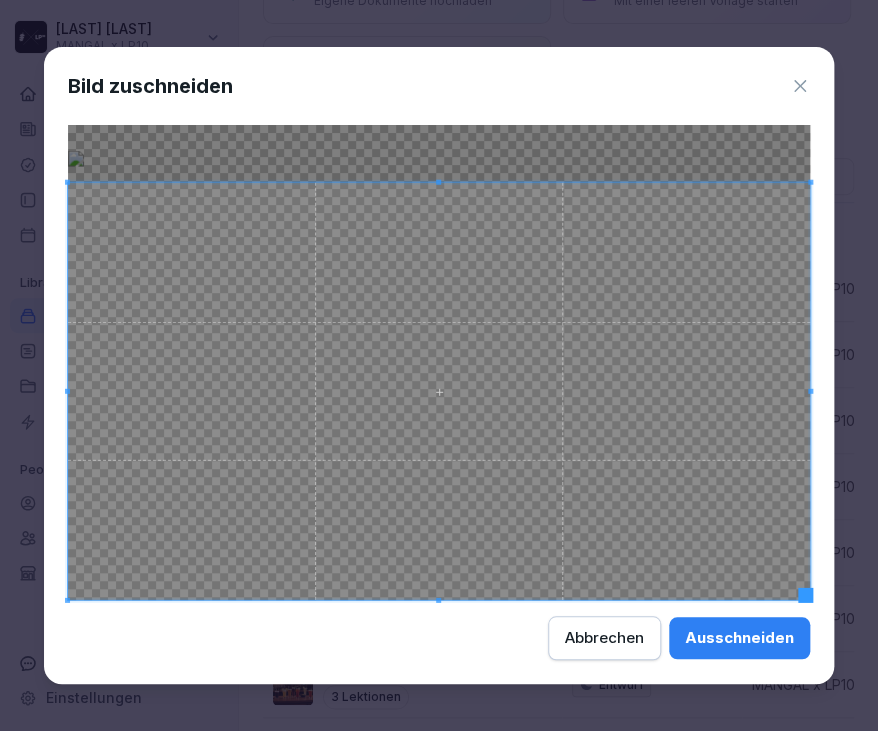 click at bounding box center (439, 391) 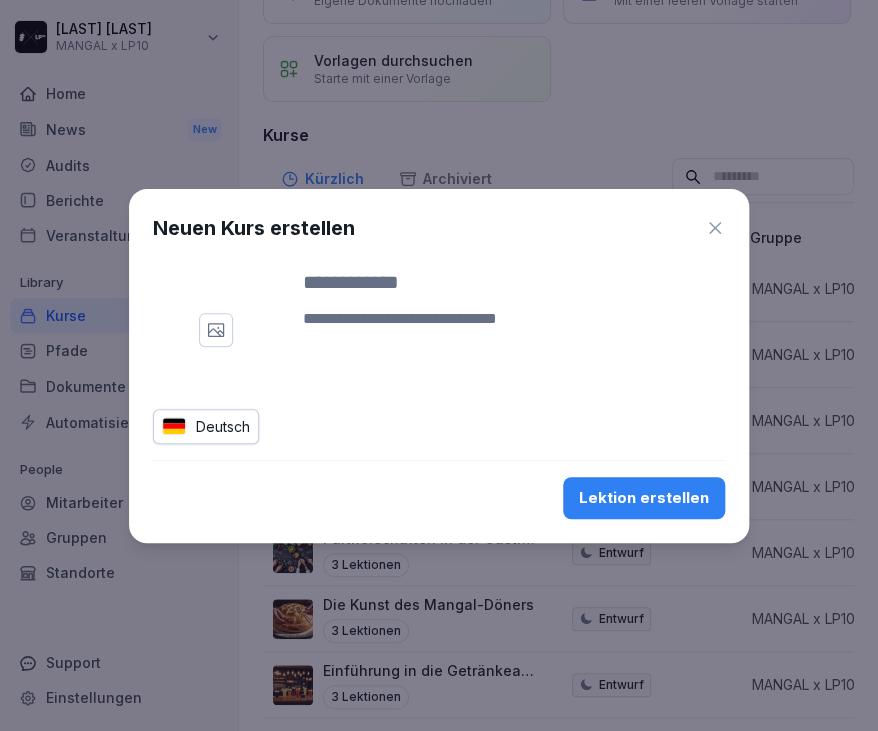 click at bounding box center (514, 331) 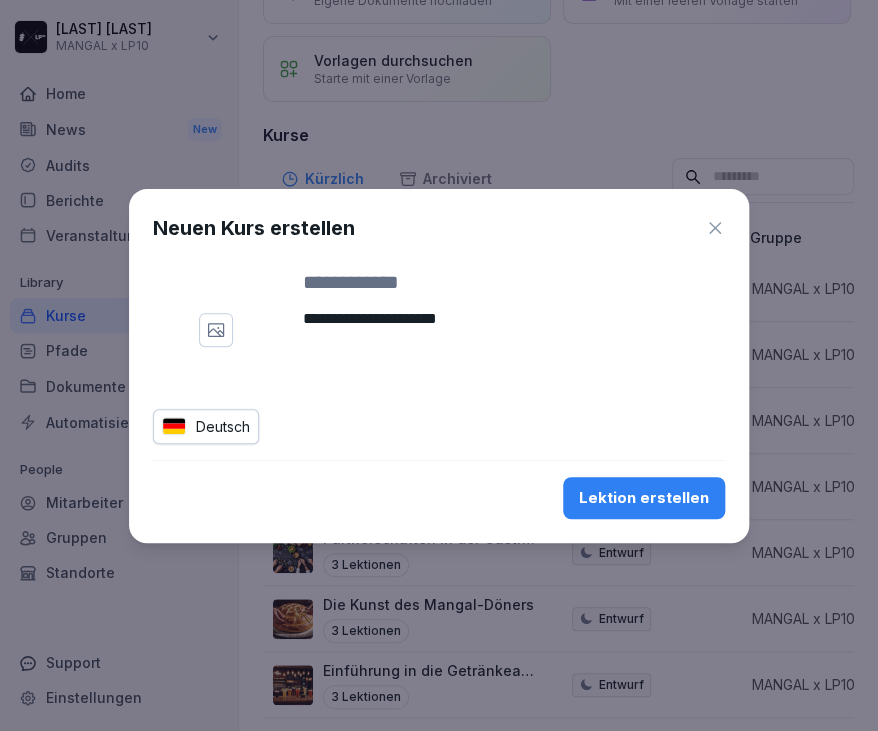 type on "**********" 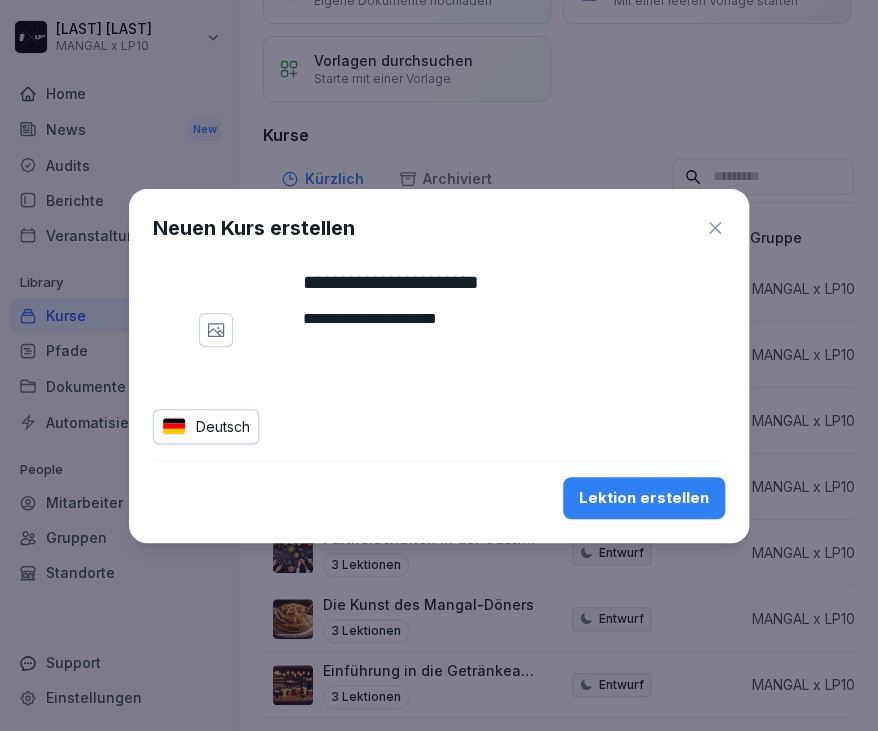type on "**********" 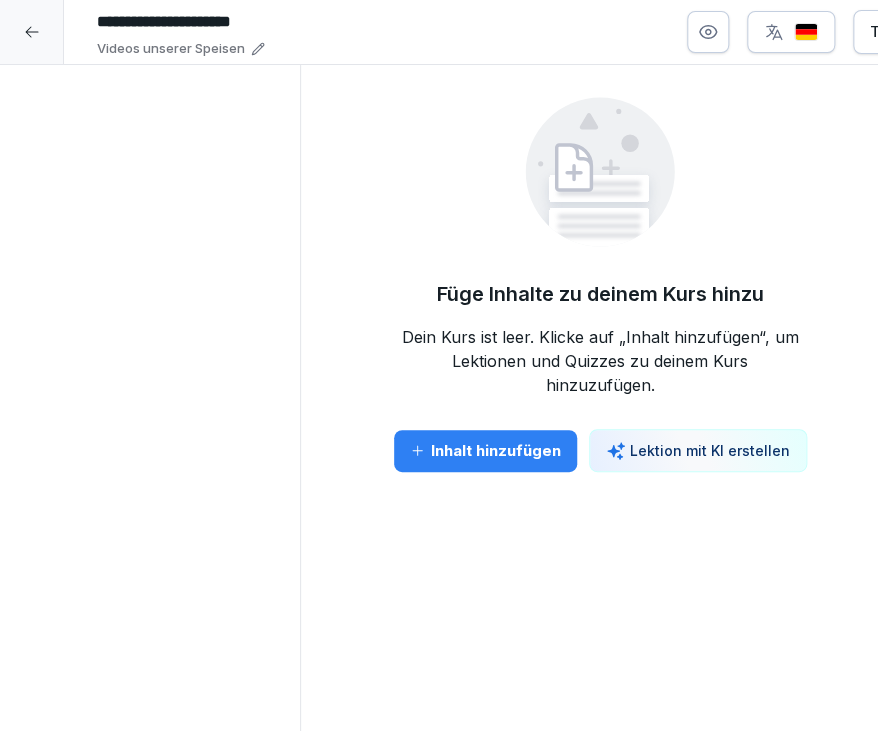 click at bounding box center (791, 32) 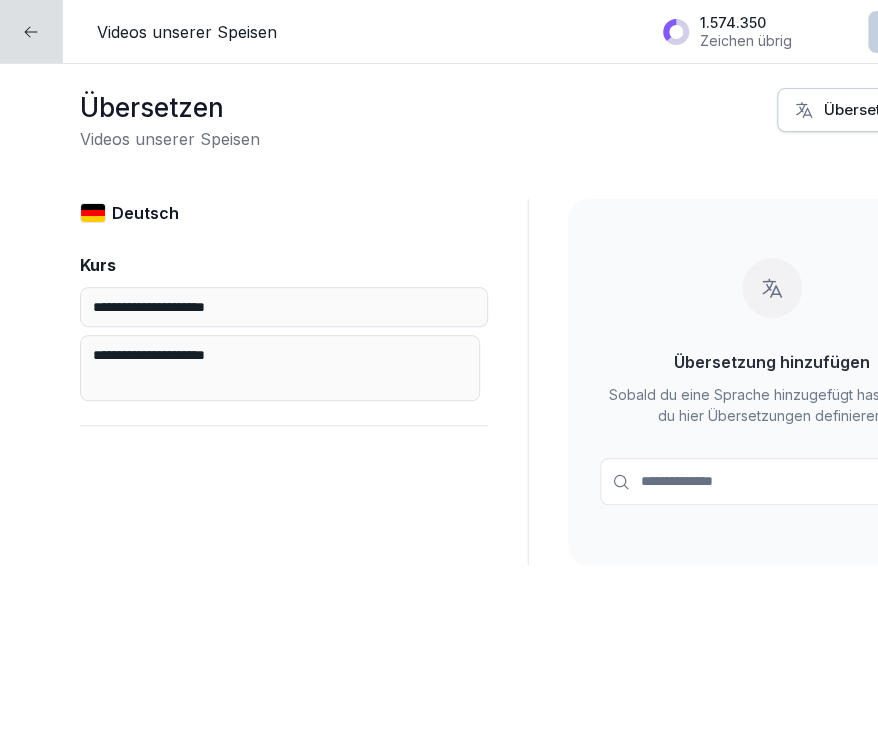 click at bounding box center [31, 31] 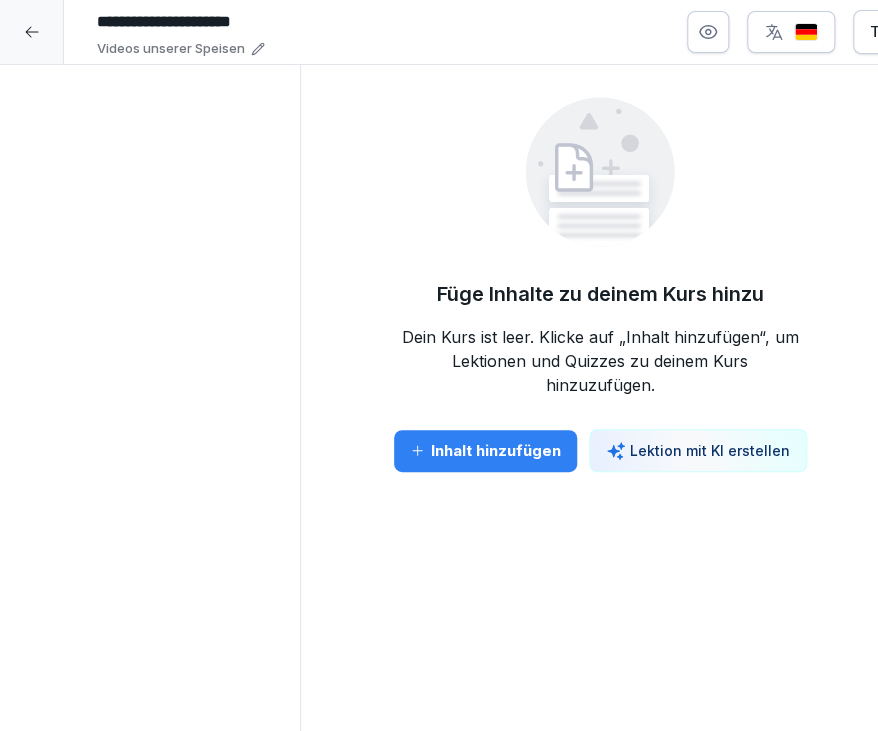 click on "Inhalt hinzufügen" at bounding box center (485, 451) 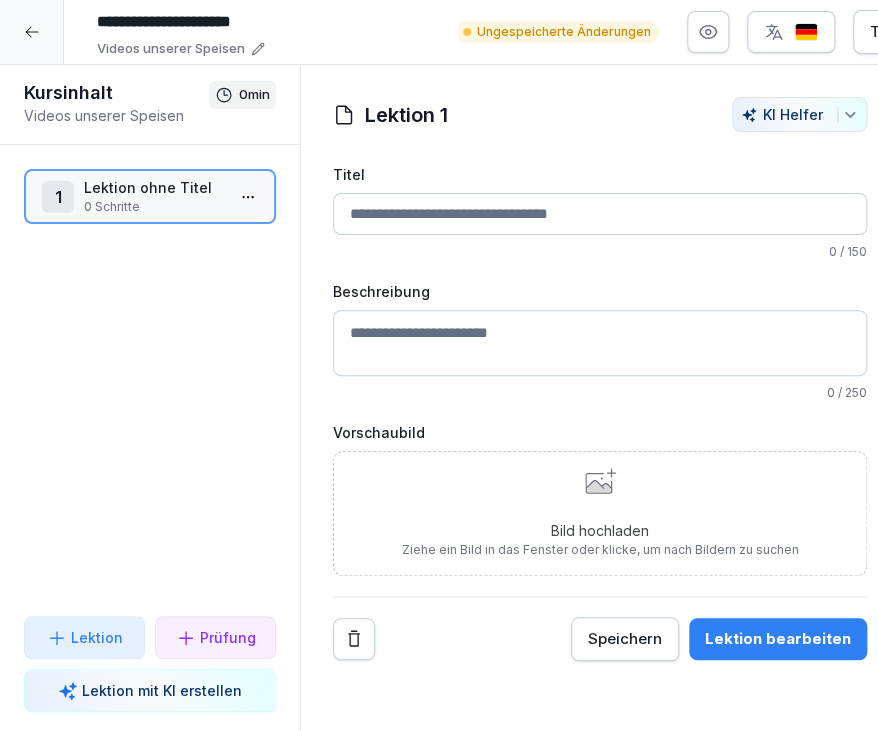 click at bounding box center [32, 32] 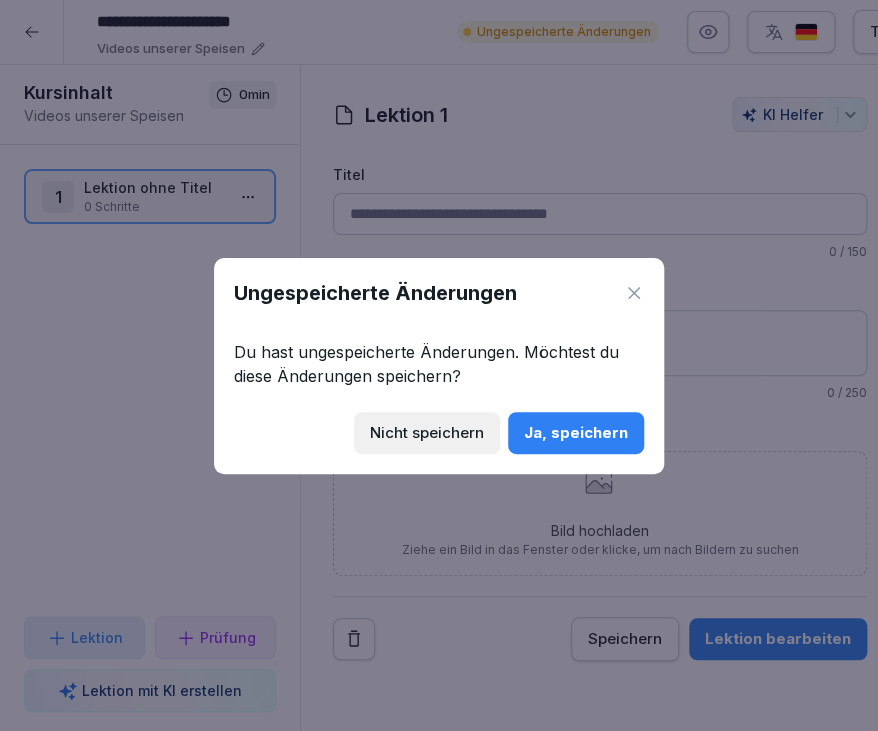 click on "Nicht speichern" at bounding box center [427, 433] 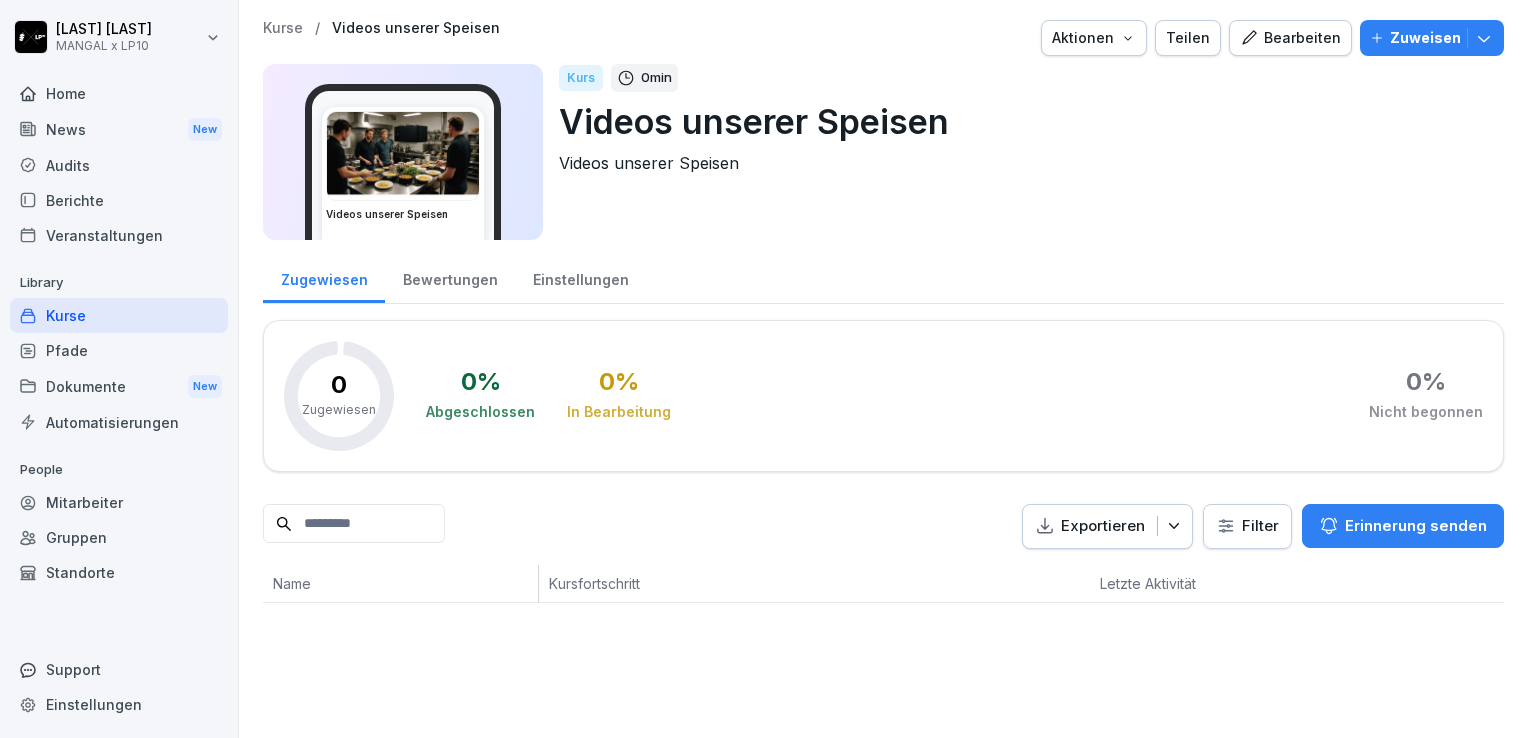 click on "Bearbeiten" at bounding box center [1290, 38] 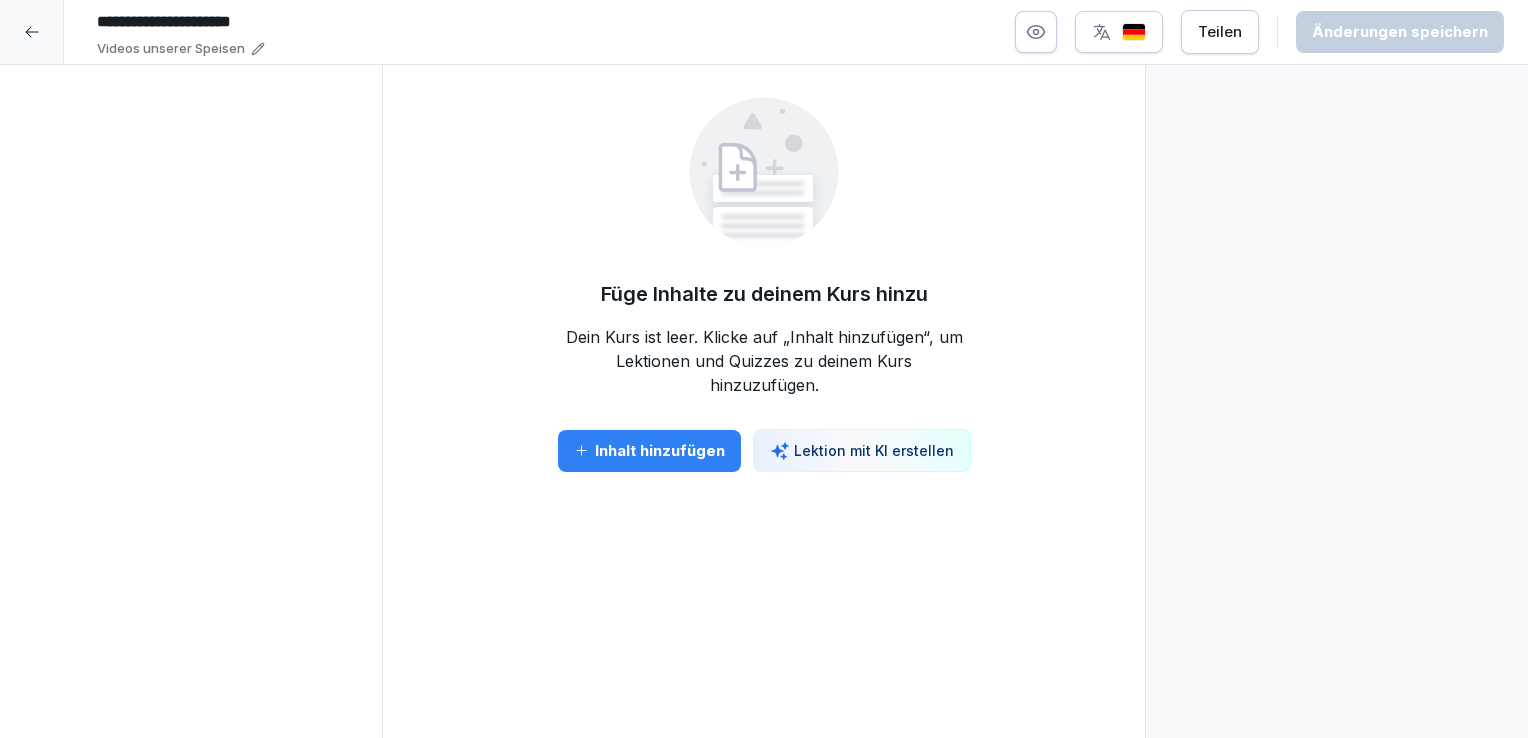 click on "Lektion mit KI erstellen" at bounding box center (874, 450) 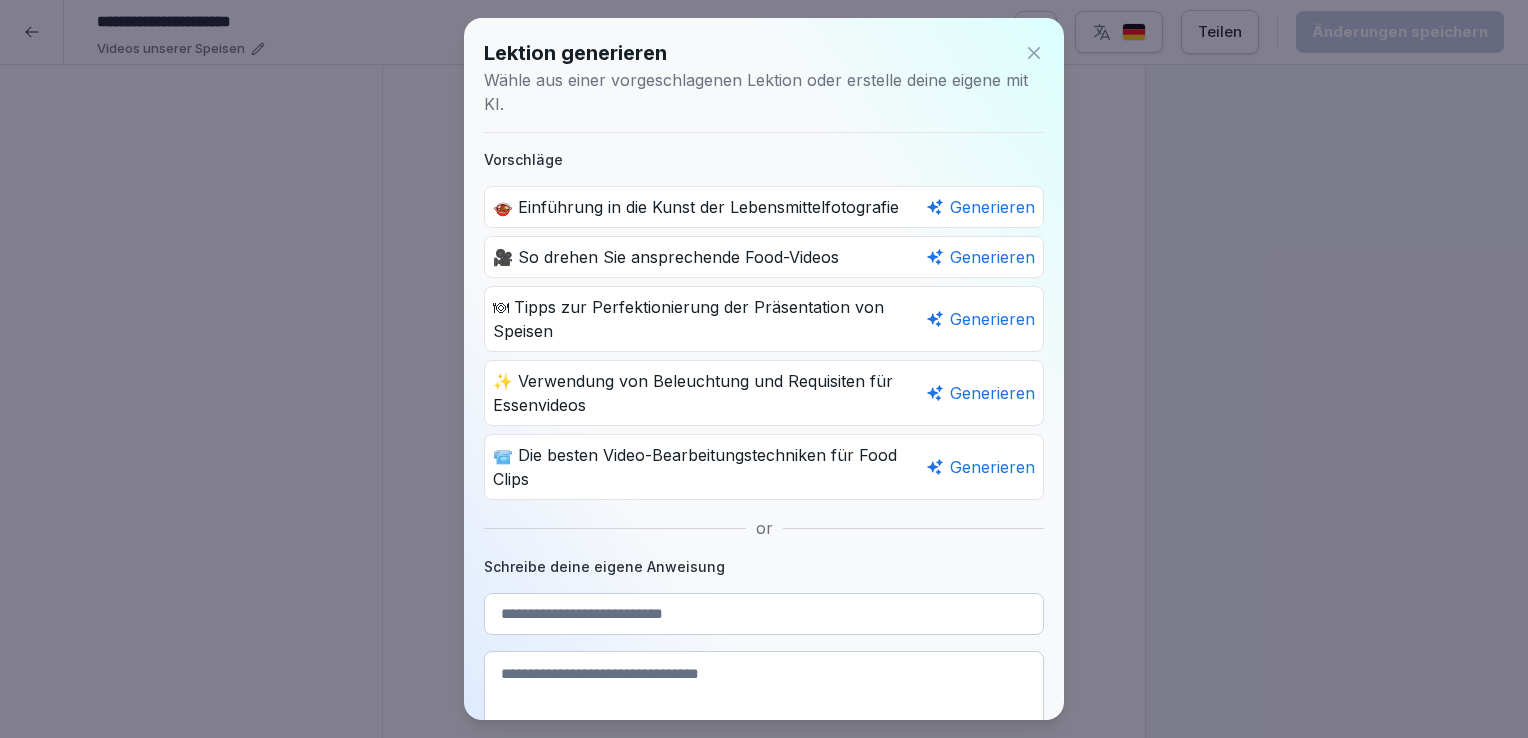 click on "Generieren" at bounding box center [980, 319] 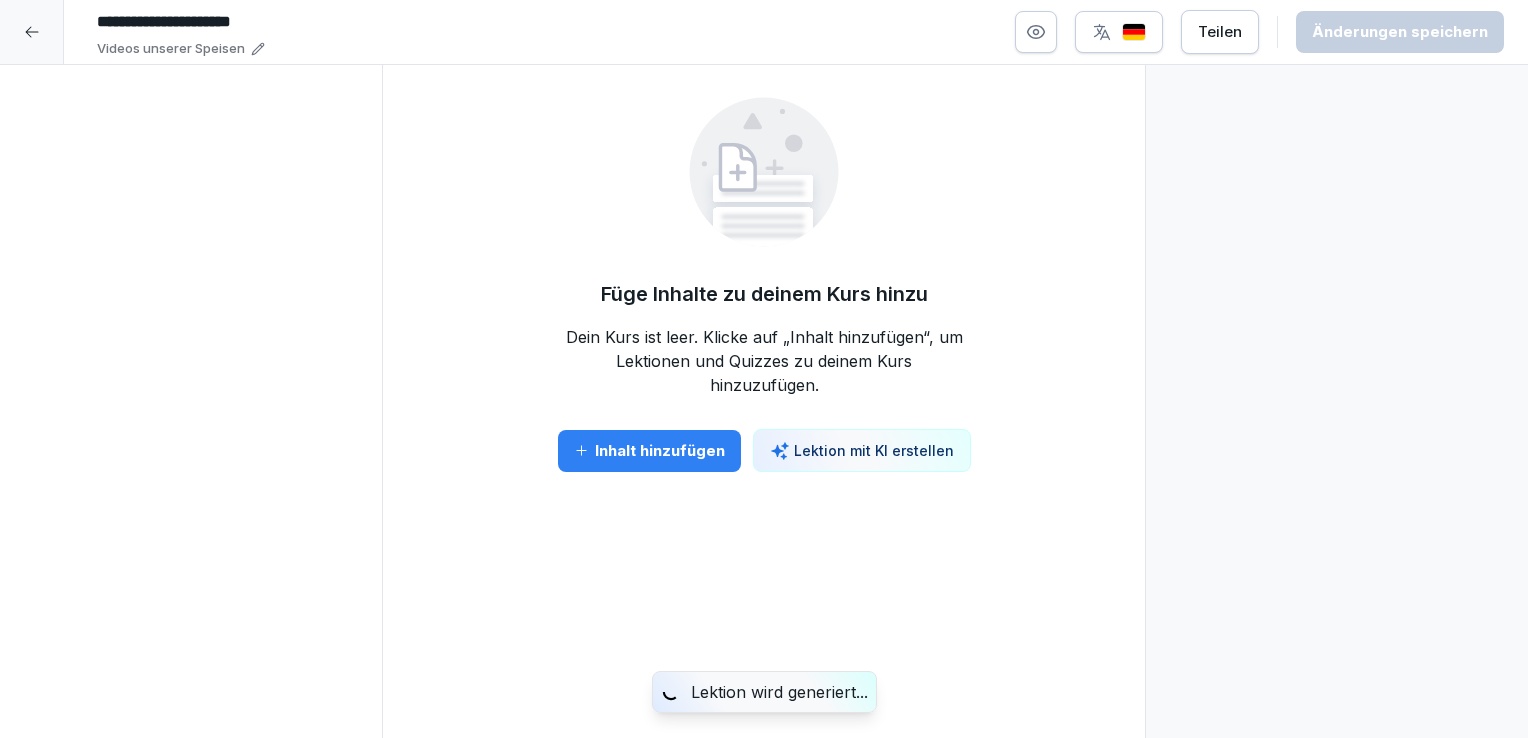 click on "Inhalt hinzufügen" at bounding box center (649, 451) 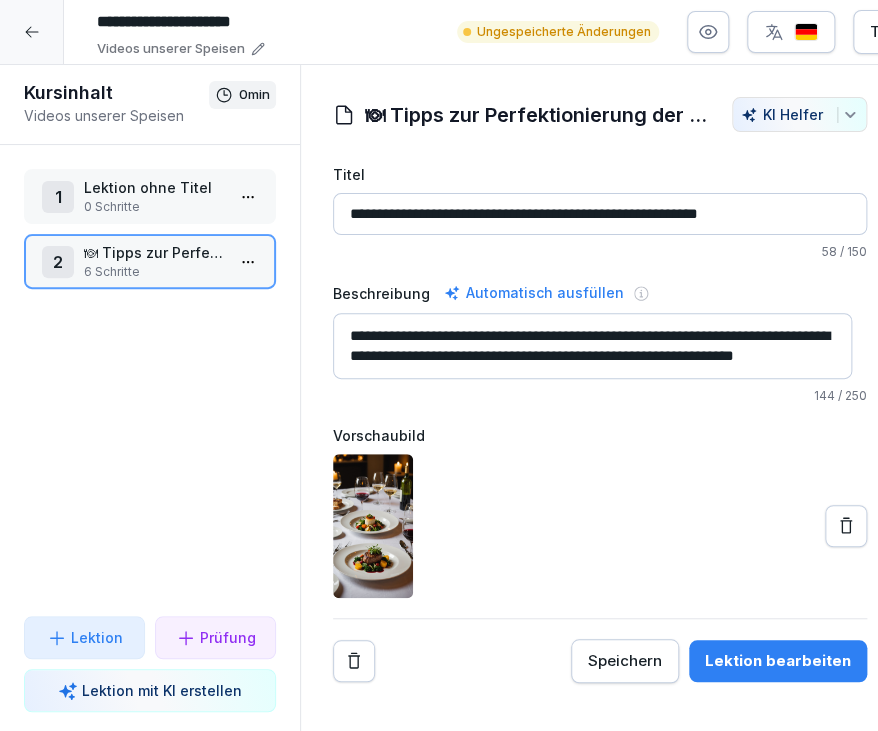 click on "Lektion ohne Titel" at bounding box center [154, 187] 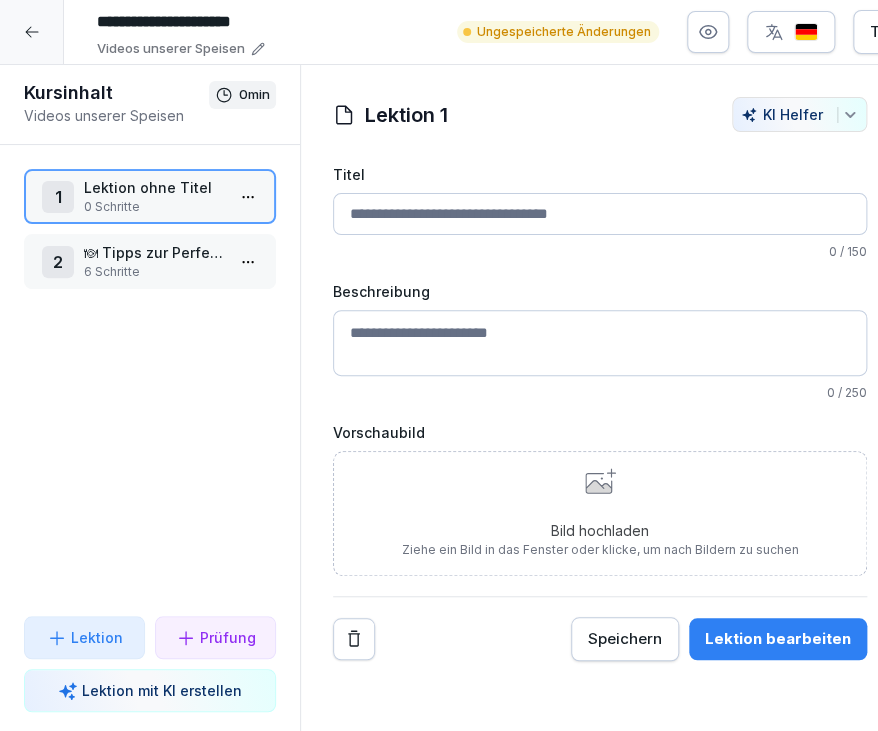 click at bounding box center [32, 32] 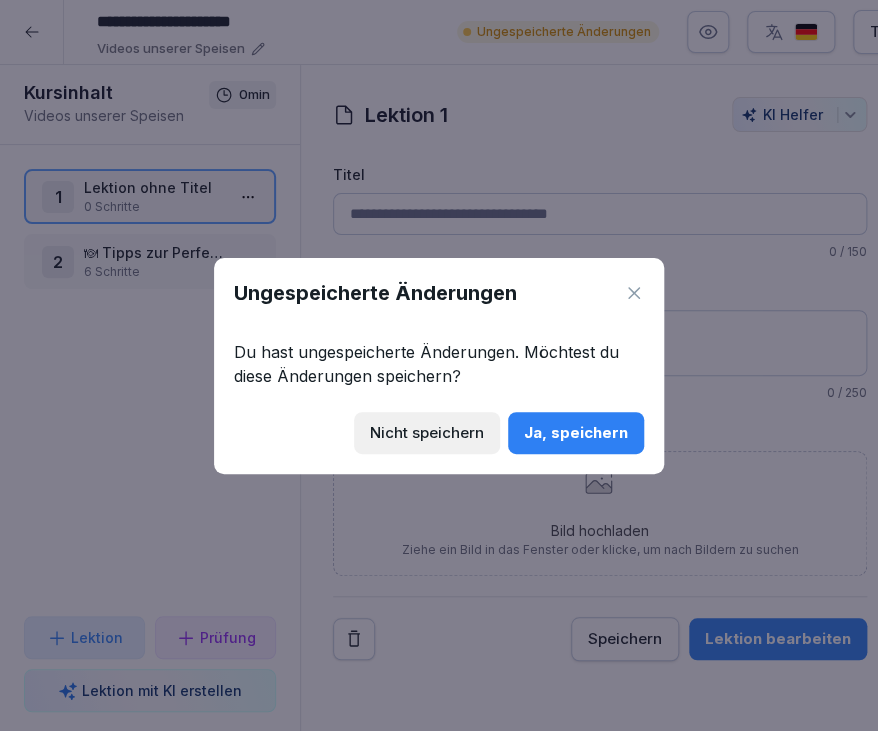 click on "Nicht speichern" at bounding box center [427, 433] 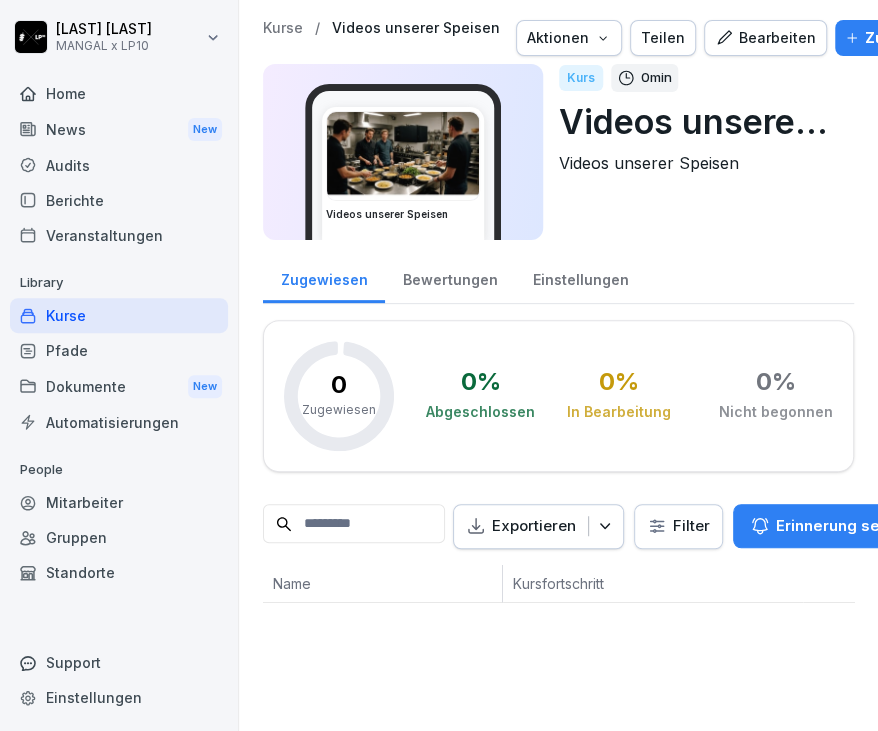 click on "Bearbeiten" at bounding box center (765, 38) 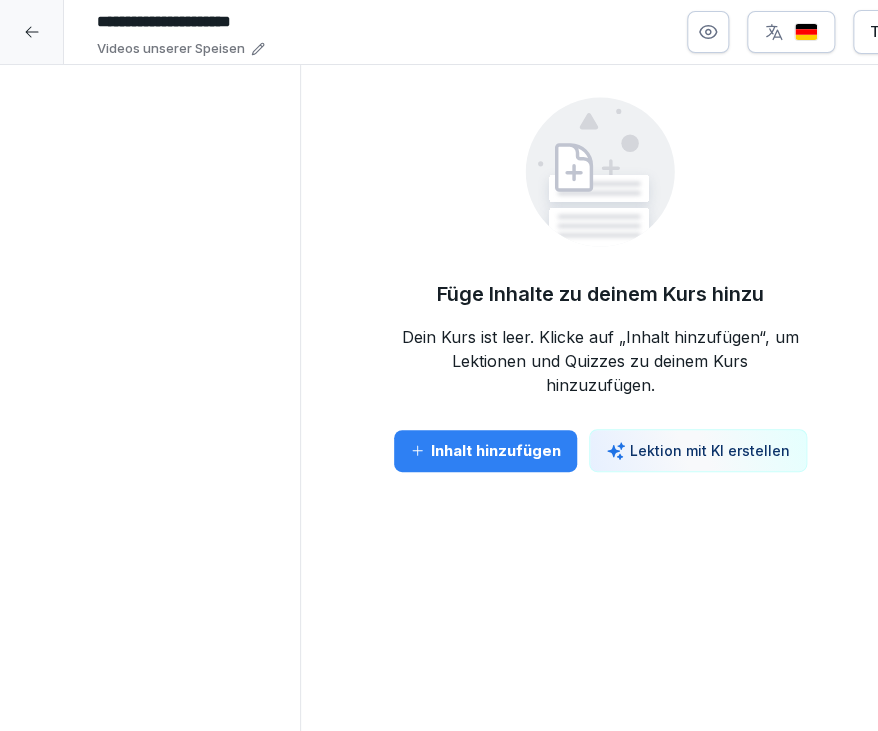 click on "Inhalt hinzufügen" at bounding box center [485, 451] 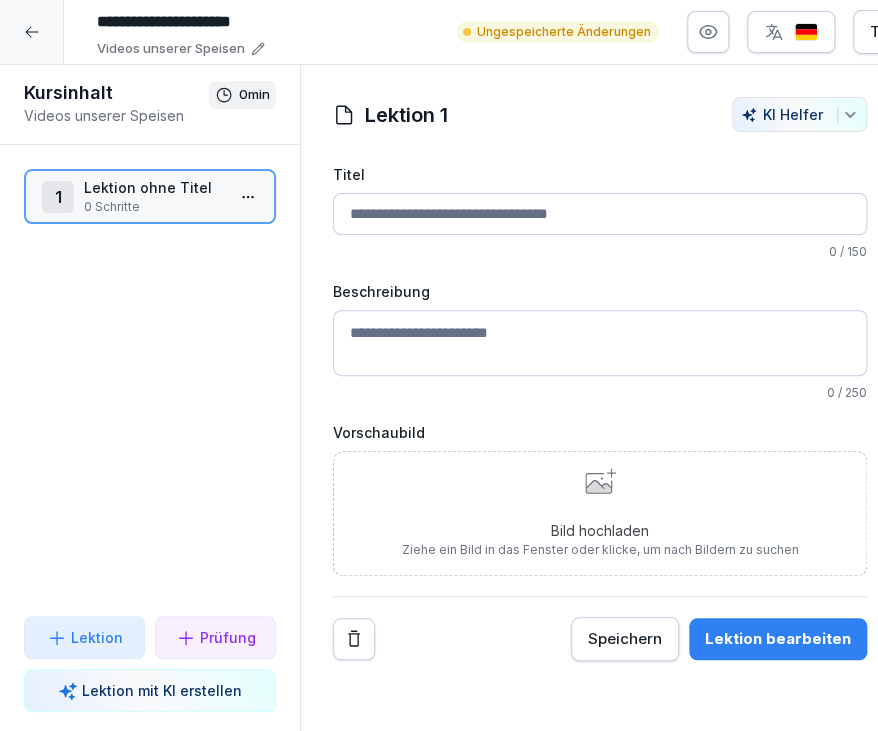 click on "Bild hochladen Ziehe ein Bild in das Fenster oder klicke, um nach Bildern zu suchen" at bounding box center (600, 513) 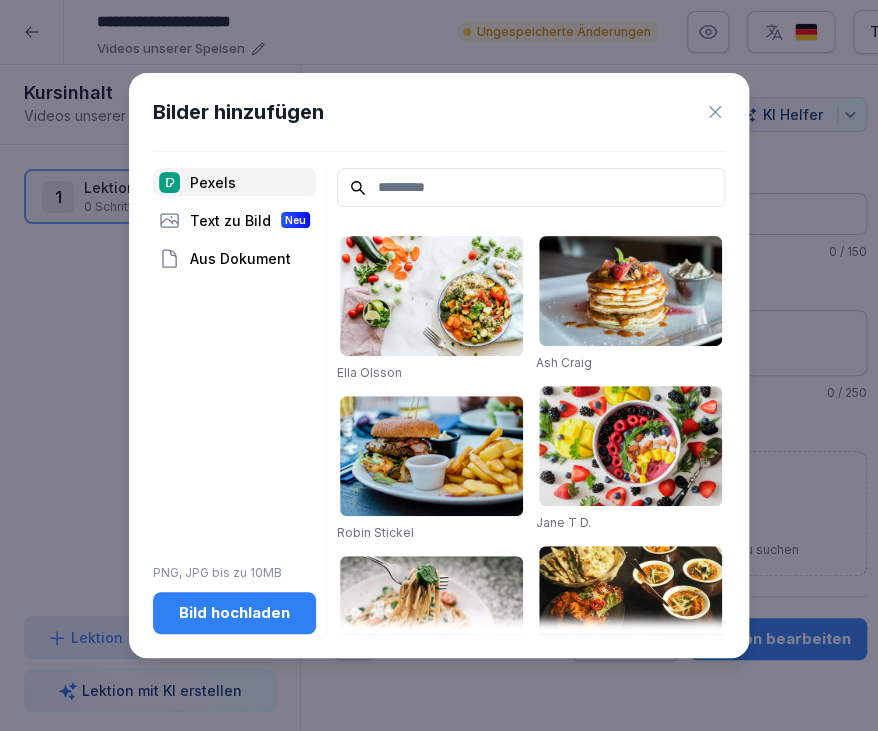 click on "Aus Dokument" at bounding box center (234, 258) 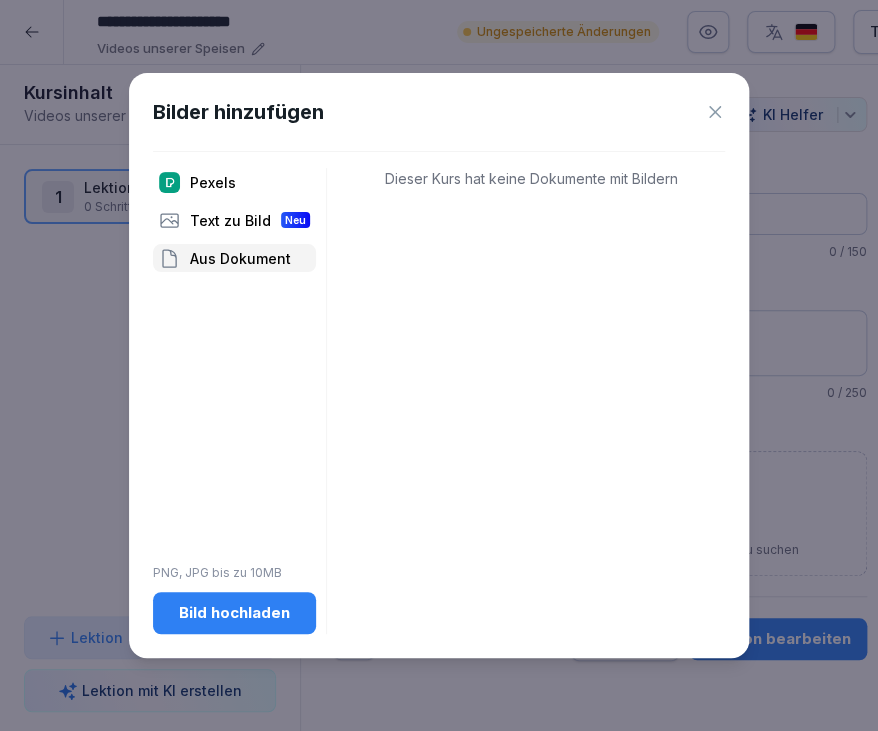 click 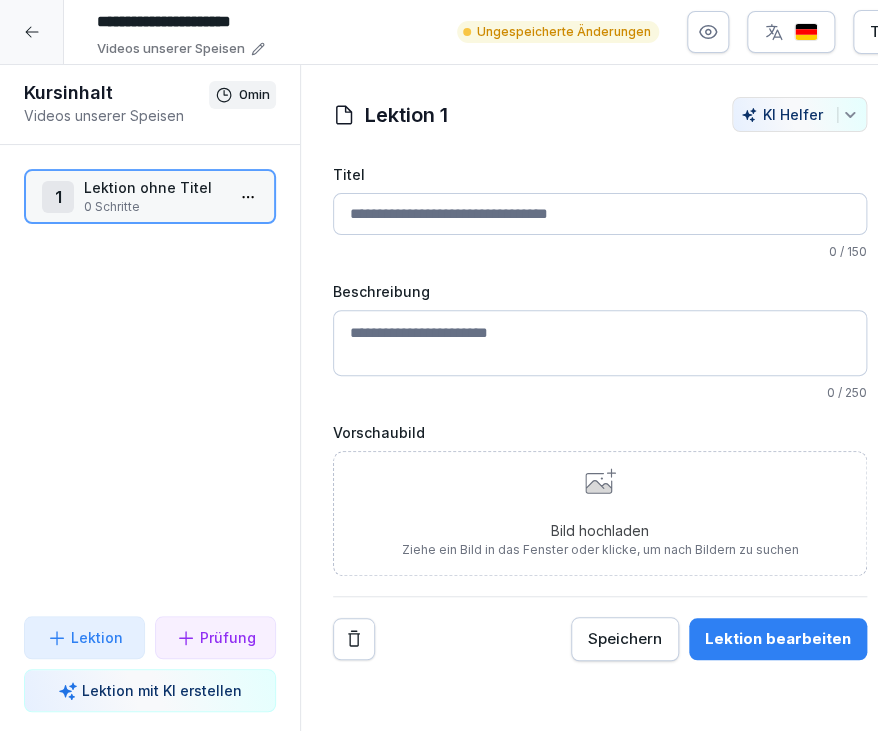 click on "1 Lektion ohne Titel 0 Schritte
To pick up a draggable item, press the space bar.
While dragging, use the arrow keys to move the item.
Press space again to drop the item in its new position, or press escape to cancel." at bounding box center (150, 380) 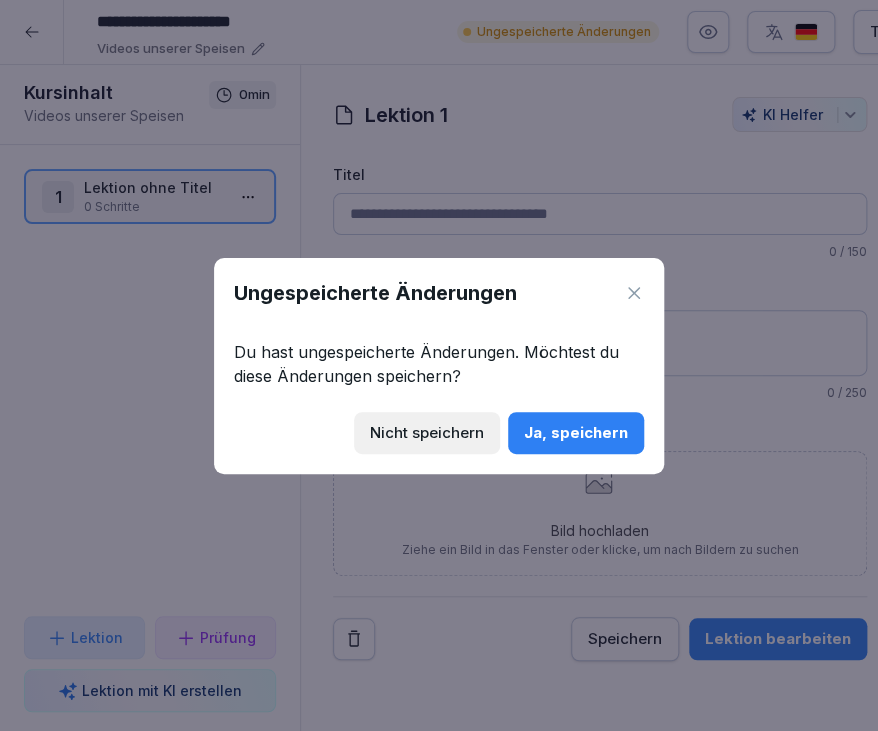 click on "Ja, speichern" at bounding box center [576, 433] 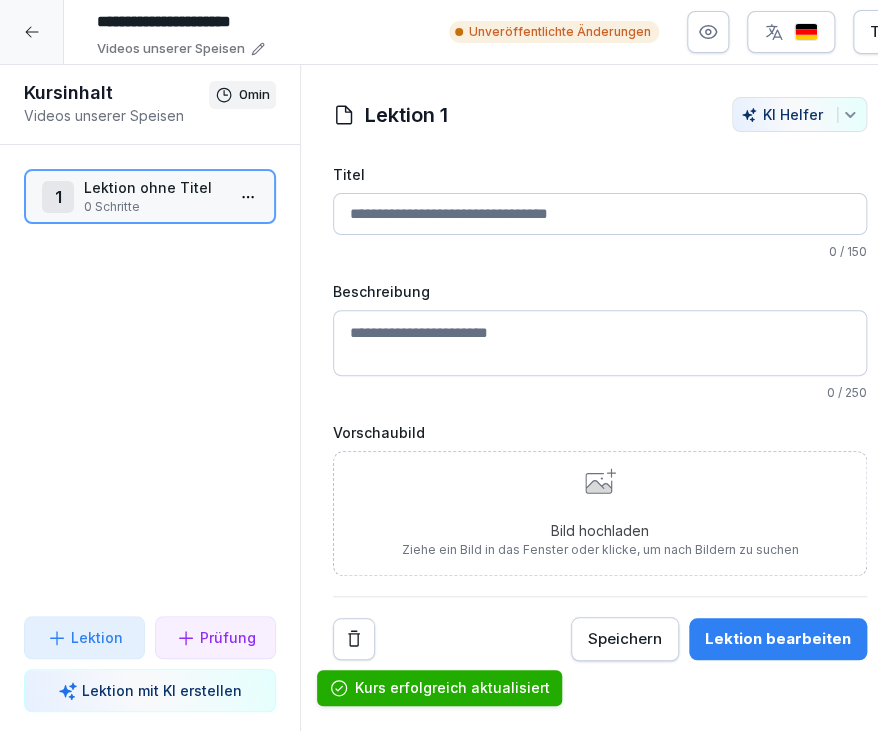 click 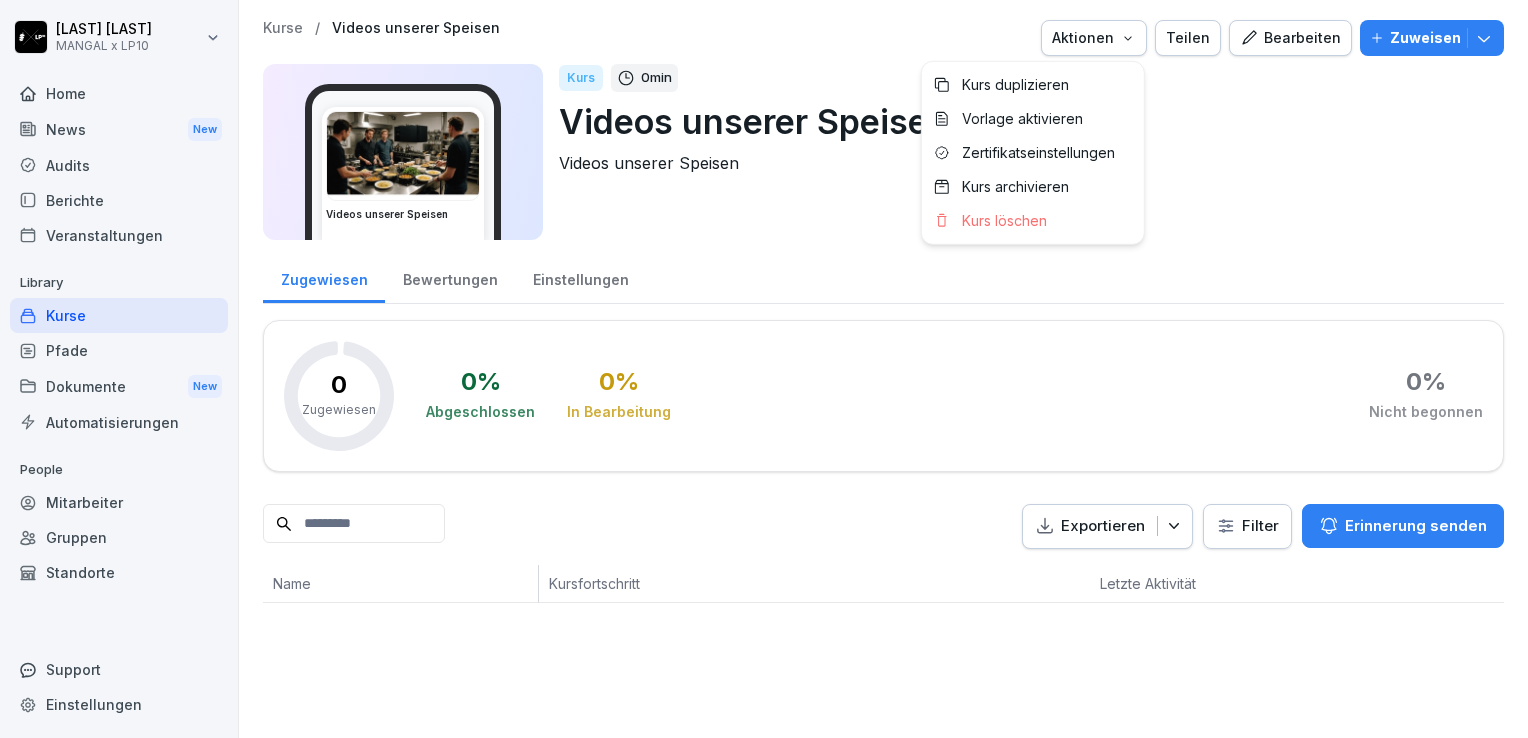 click on "Aktionen" at bounding box center [1094, 38] 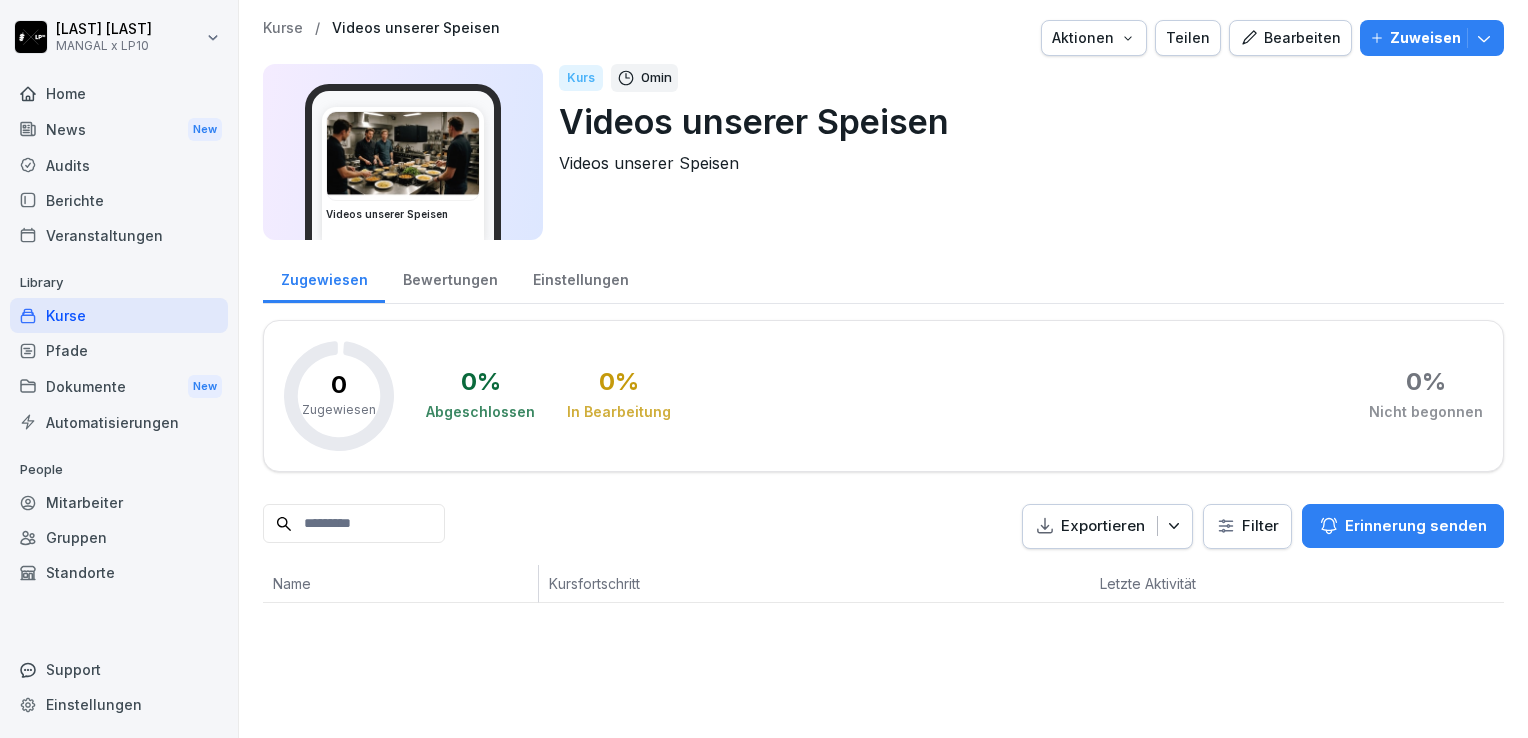 click on "Savas   Kocyigit MANGAL x LP10 Home News New Audits Berichte Veranstaltungen Library Kurse Pfade Dokumente New Automatisierungen People Mitarbeiter Gruppen Standorte Support Einstellungen Kurse / Videos unserer Speisen Aktionen   Teilen Bearbeiten Zuweisen Videos unserer Speisen Kurs 0  min Videos unserer Speisen Videos unserer Speisen Zugewiesen Bewertungen Einstellungen 0 Zugewiesen 0 % Abgeschlossen 0 % In Bearbeitung 0 % Nicht begonnen Exportieren Filter Erinnerung senden Name Kursfortschritt Letzte Aktivität" at bounding box center [764, 369] 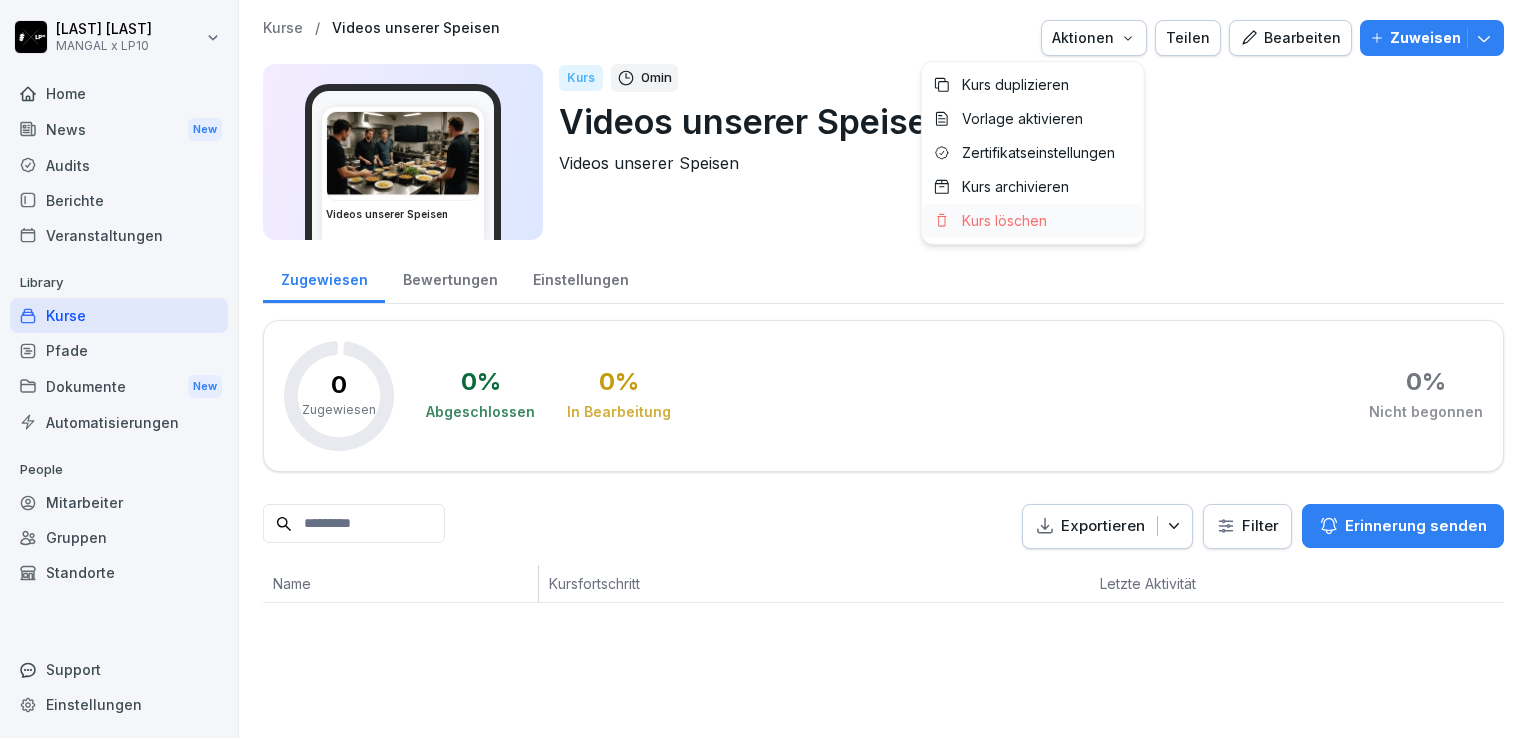click on "Kurs löschen" at bounding box center (1004, 221) 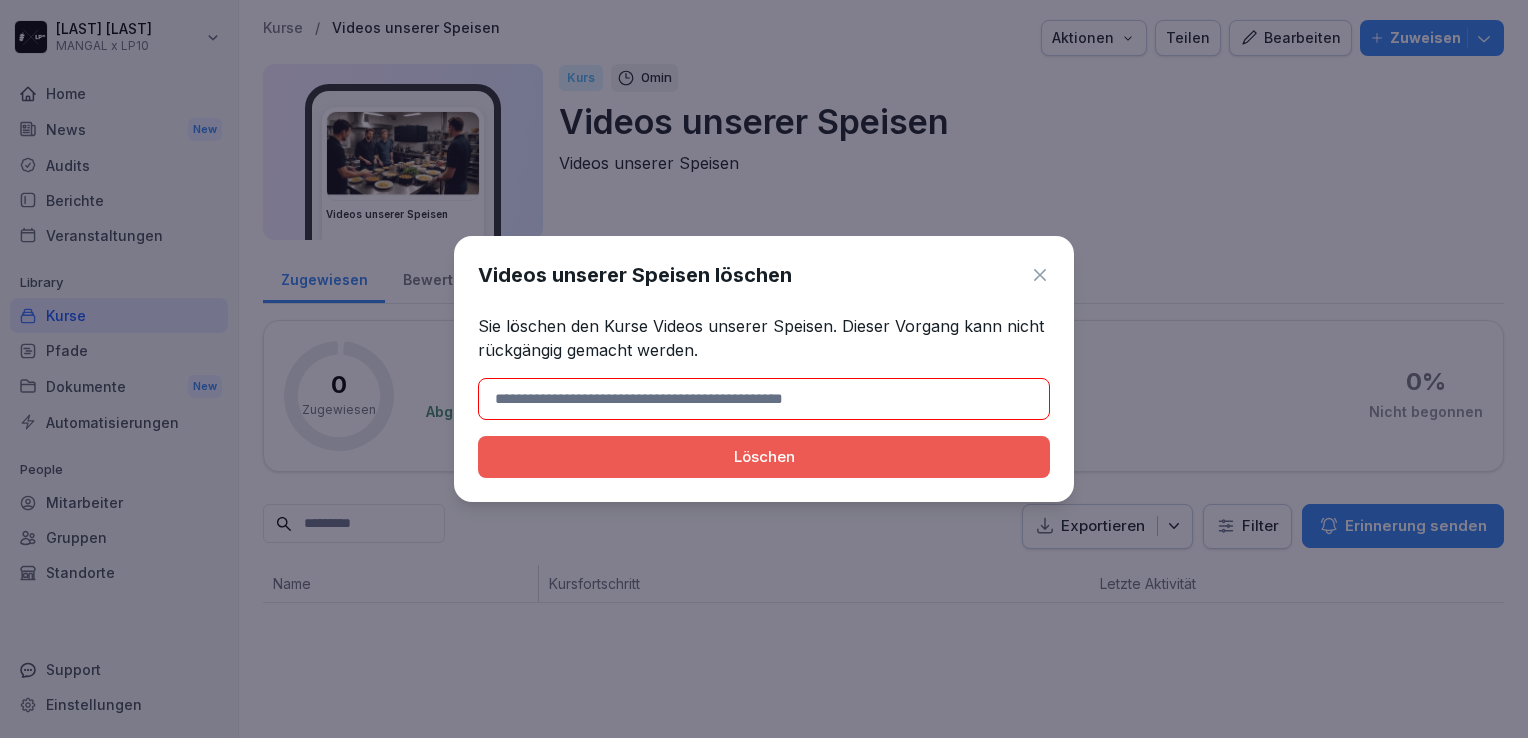 click at bounding box center (764, 399) 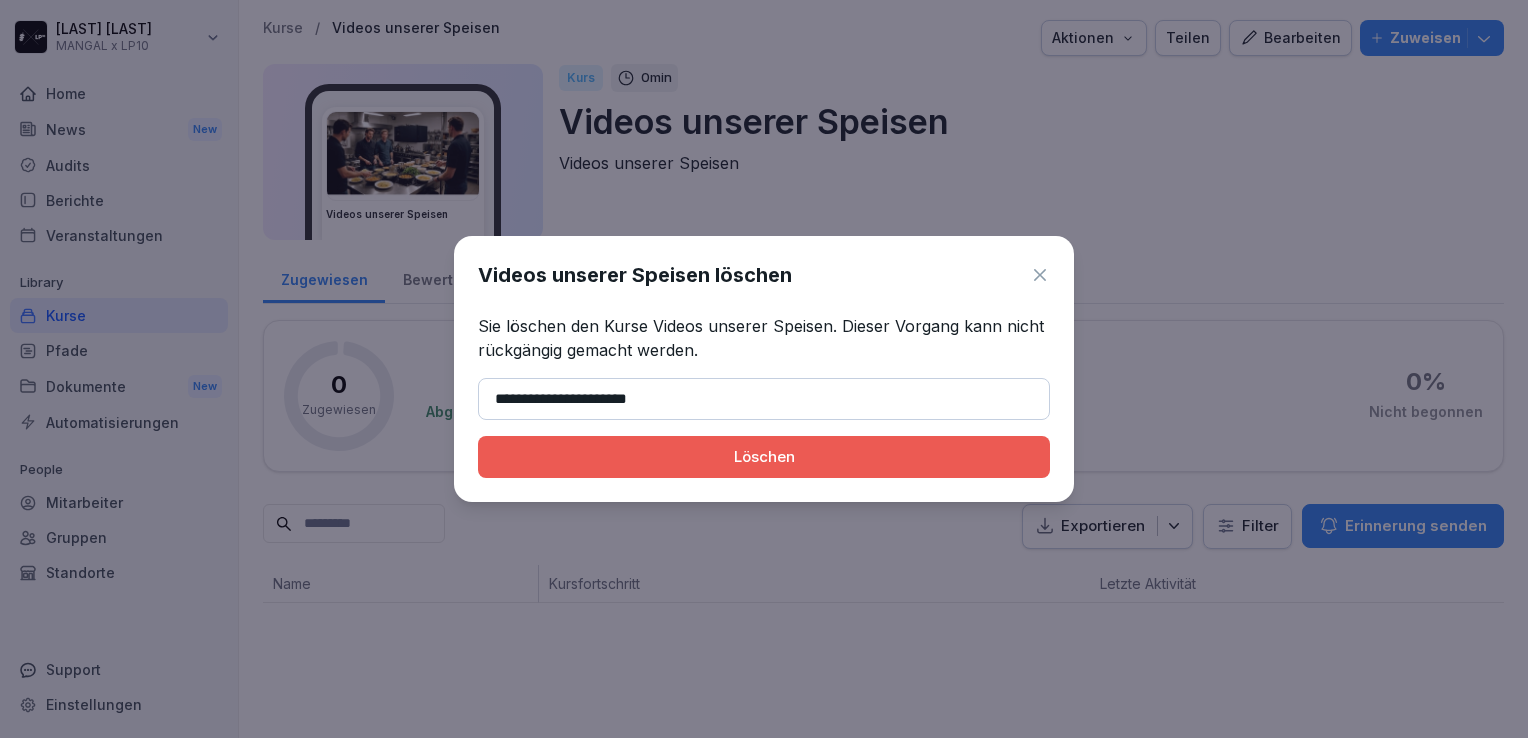 type on "**********" 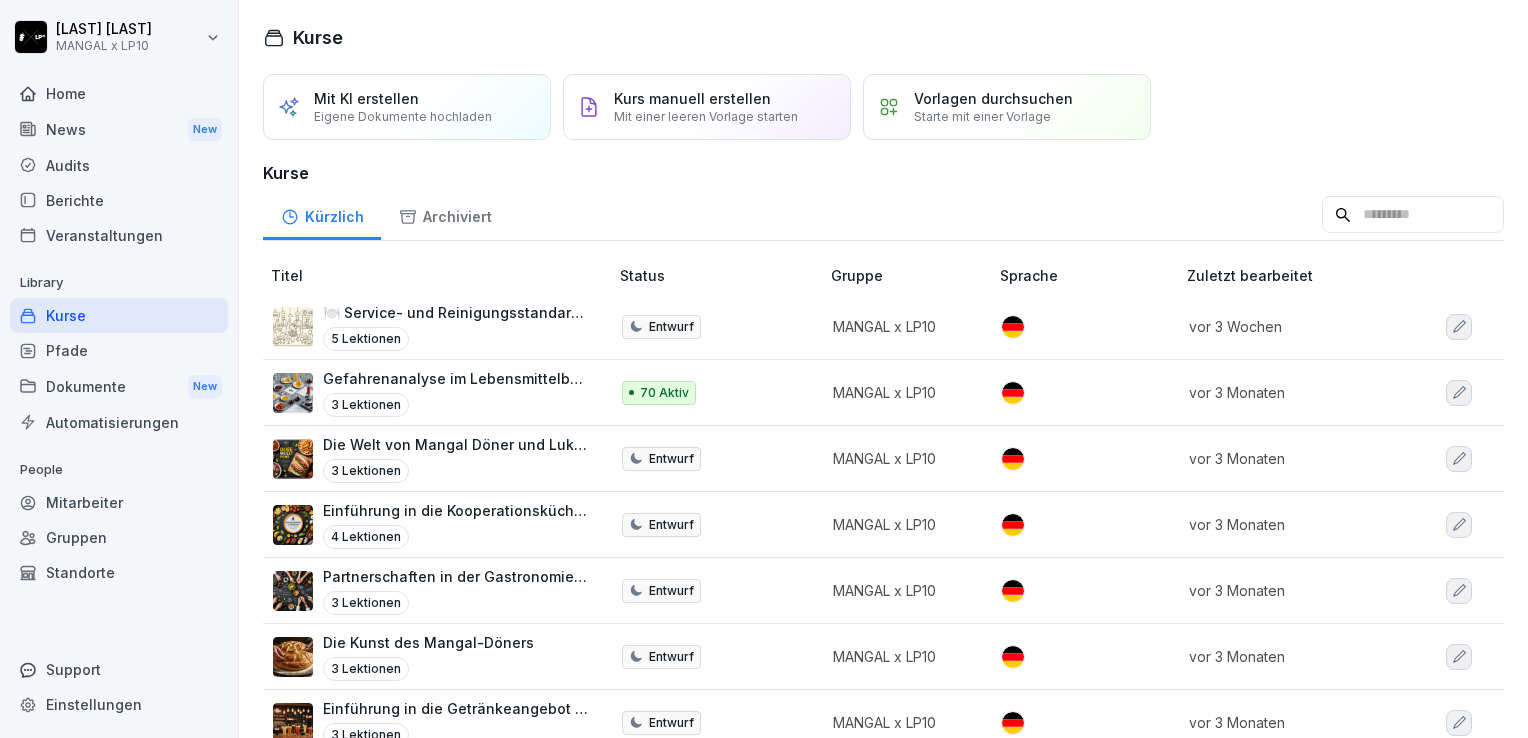 click on "Automatisierungen" at bounding box center [119, 422] 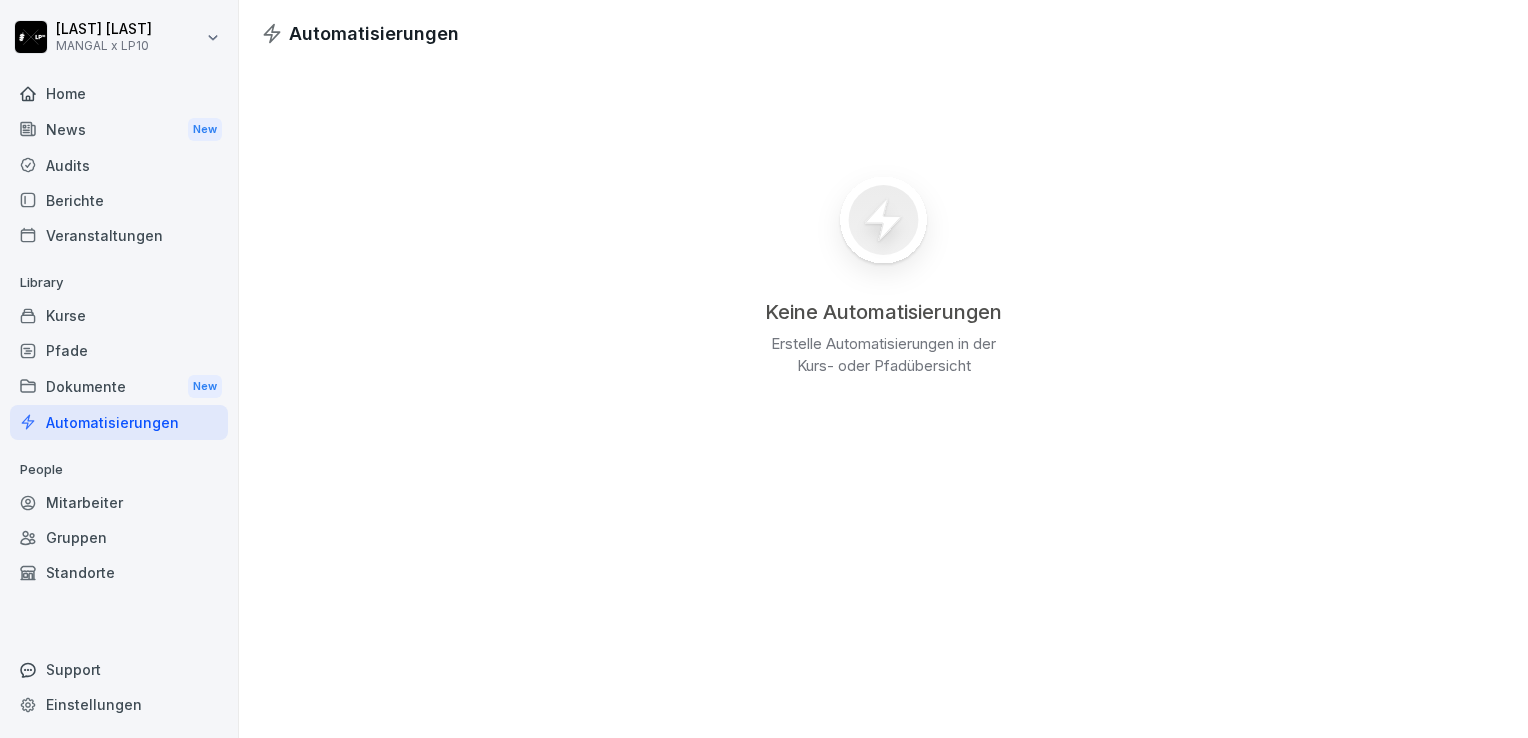 click on "Dokumente New" at bounding box center (119, 386) 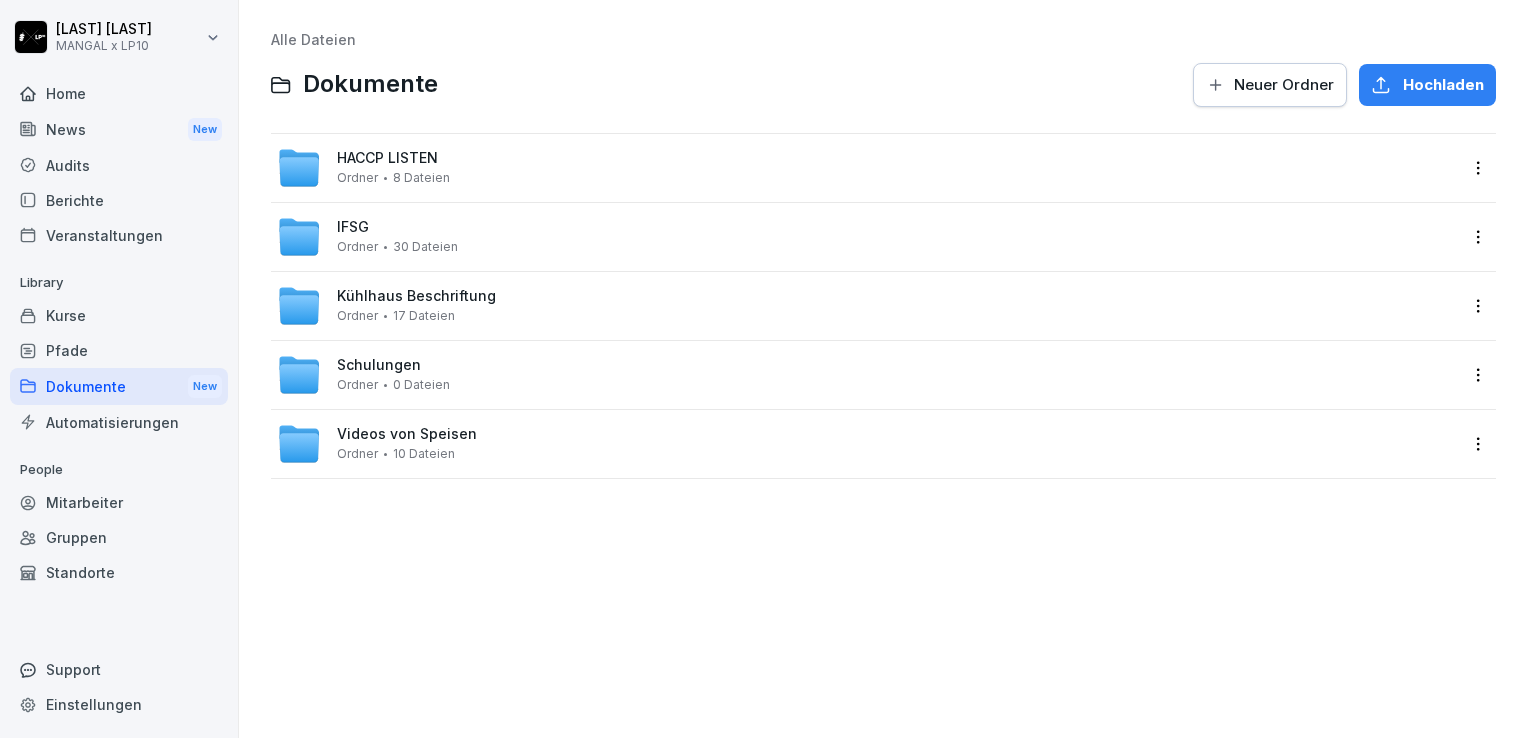 click on "10 Dateien" at bounding box center [424, 454] 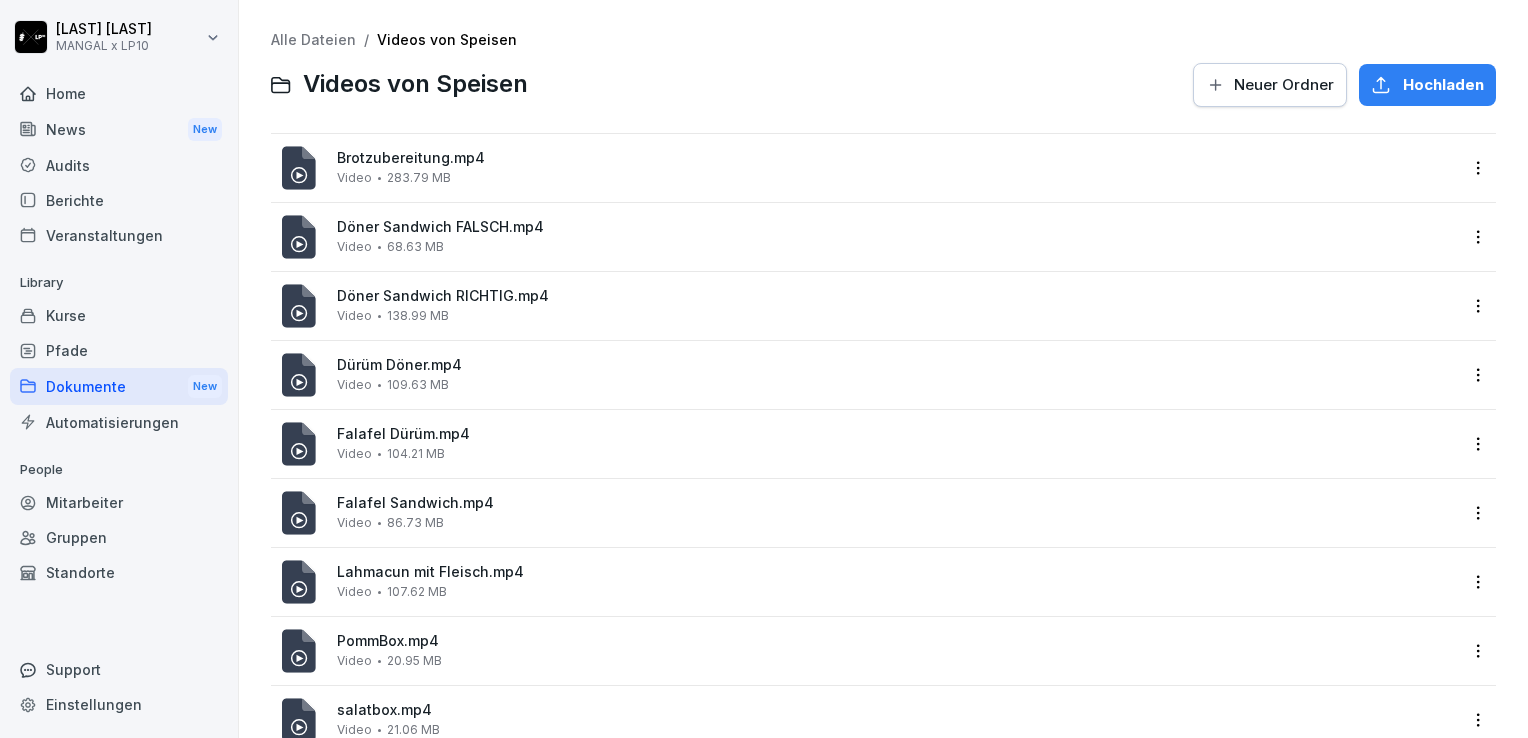 click on "Dokumente New" at bounding box center [119, 386] 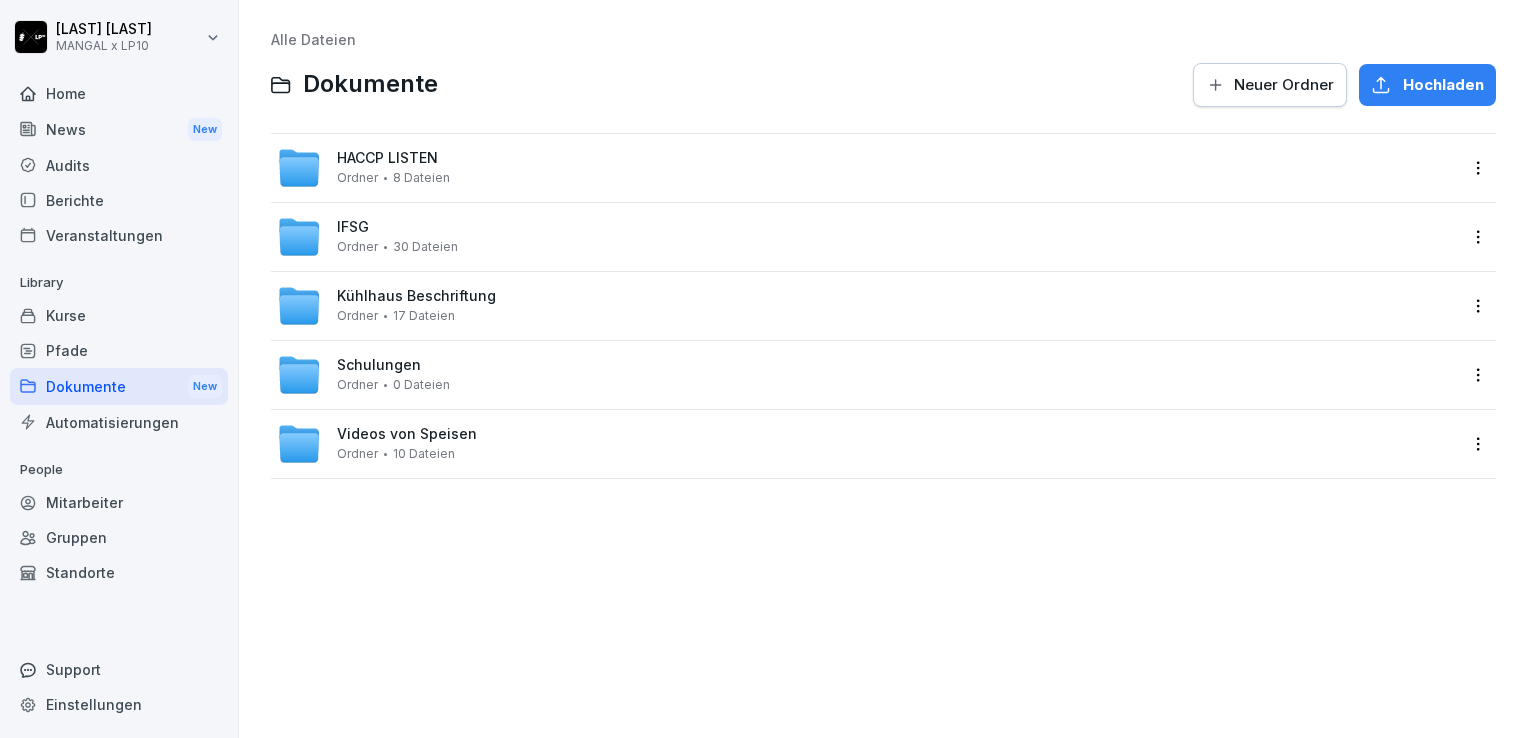 click on "Videos von Speisen Ordner 10 Dateien" at bounding box center [867, 444] 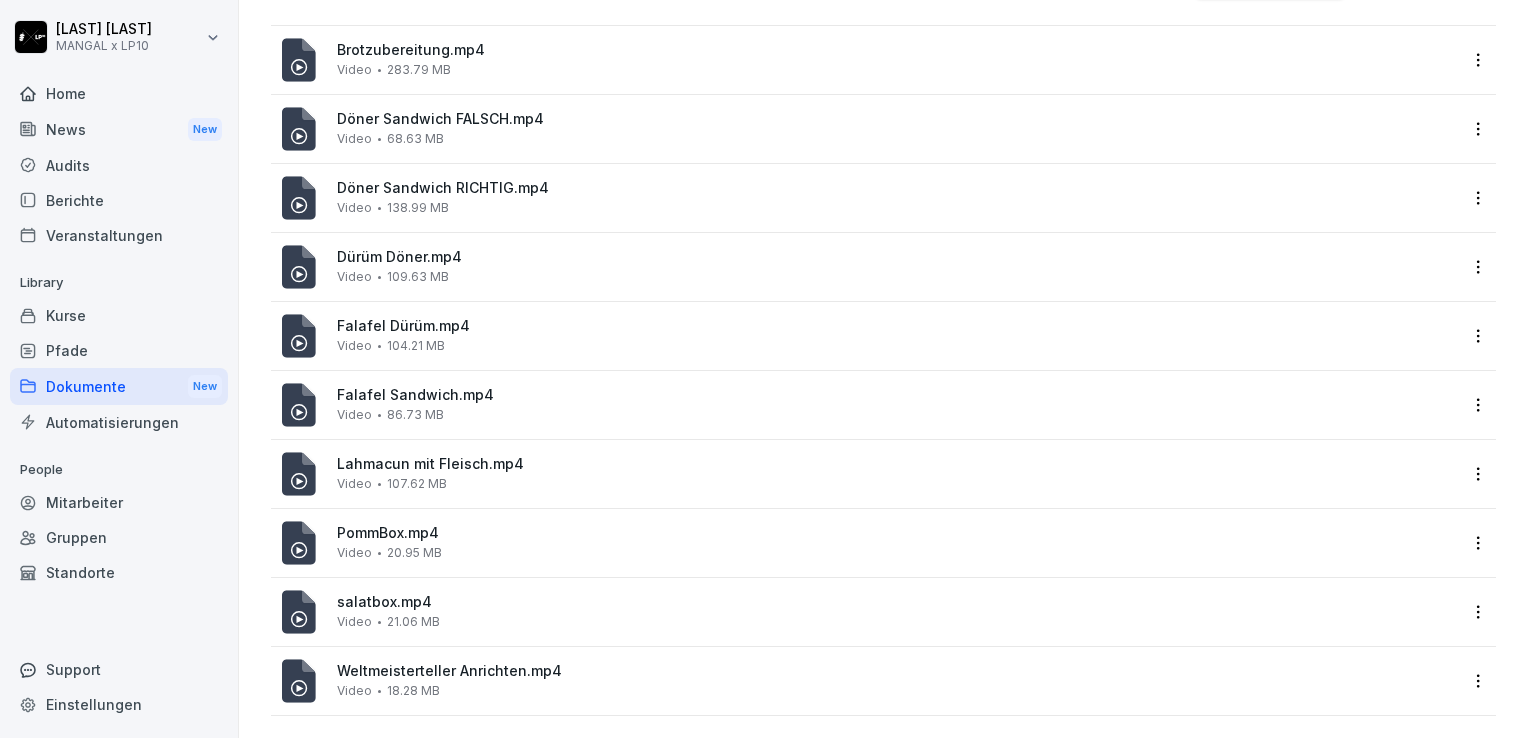 scroll, scrollTop: 132, scrollLeft: 0, axis: vertical 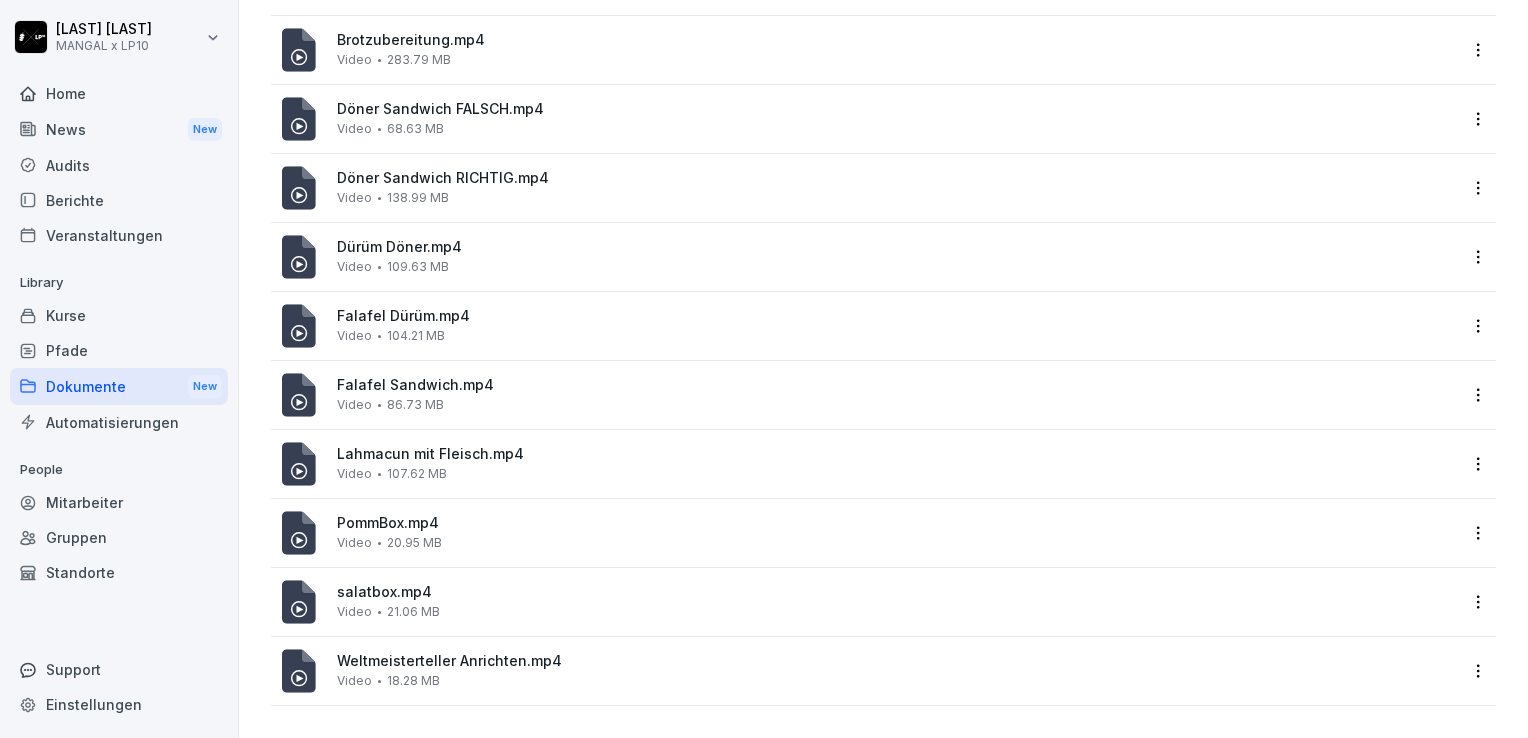 click on "Döner Sandwich RICHTIG.mp4 Video 138.99 MB" at bounding box center (897, 187) 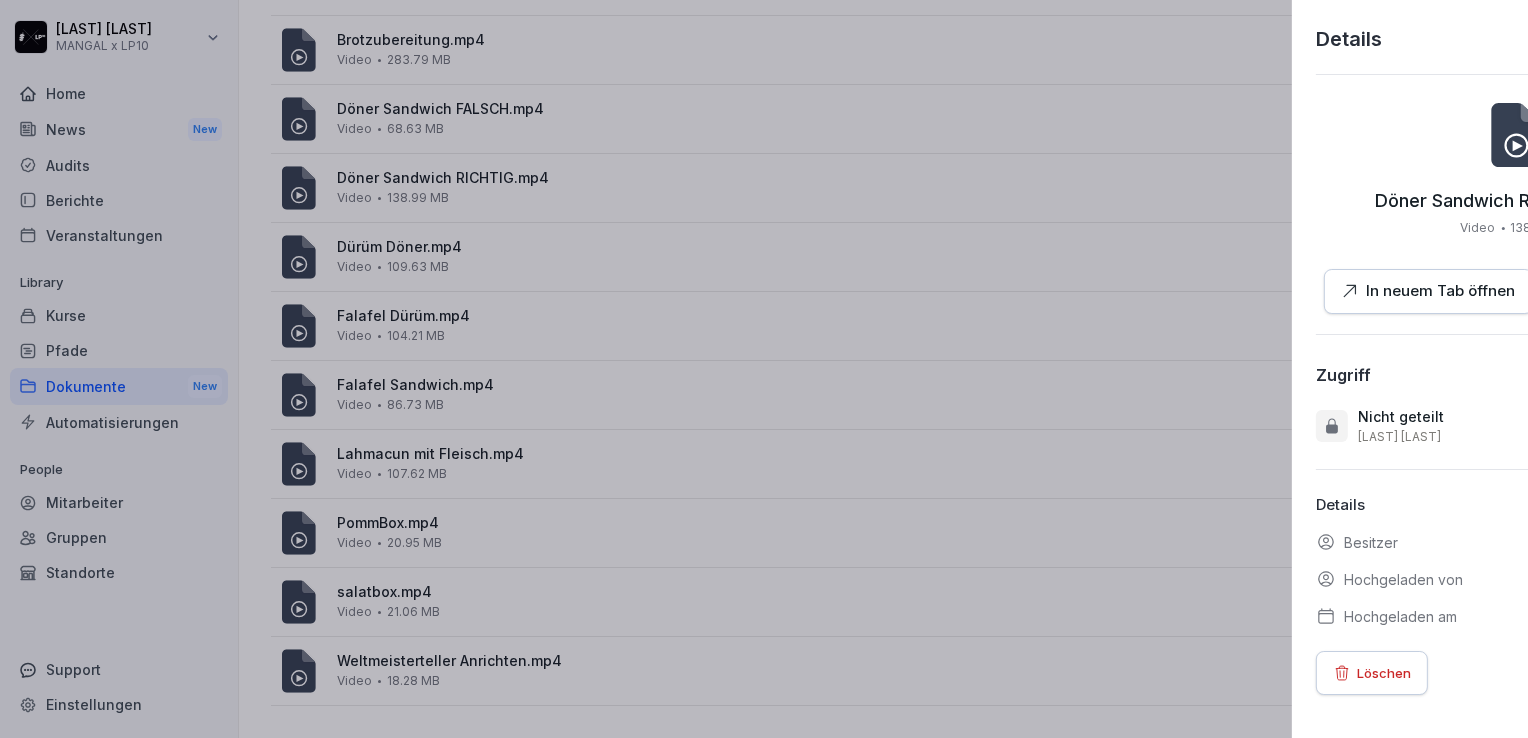 click at bounding box center [764, 369] 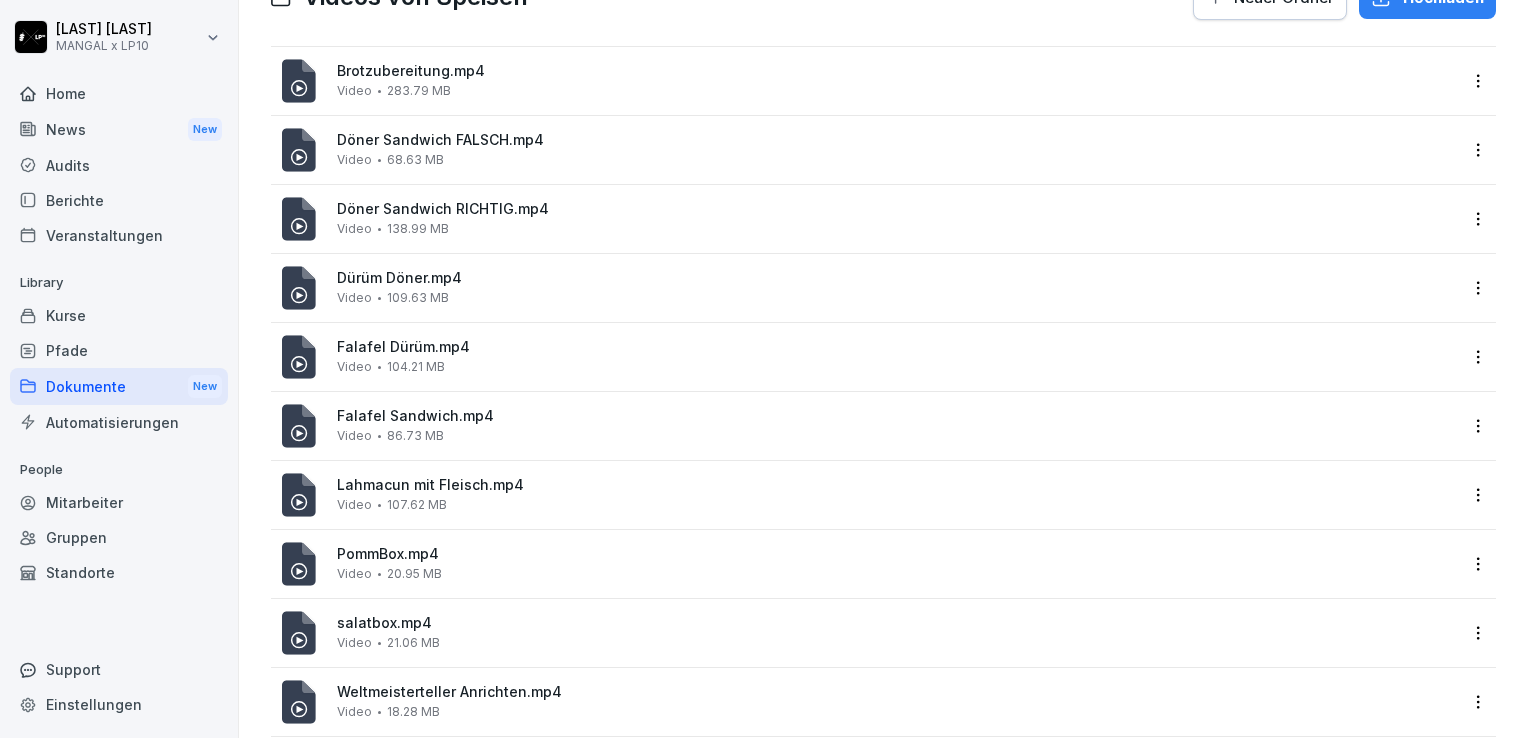 scroll, scrollTop: 132, scrollLeft: 0, axis: vertical 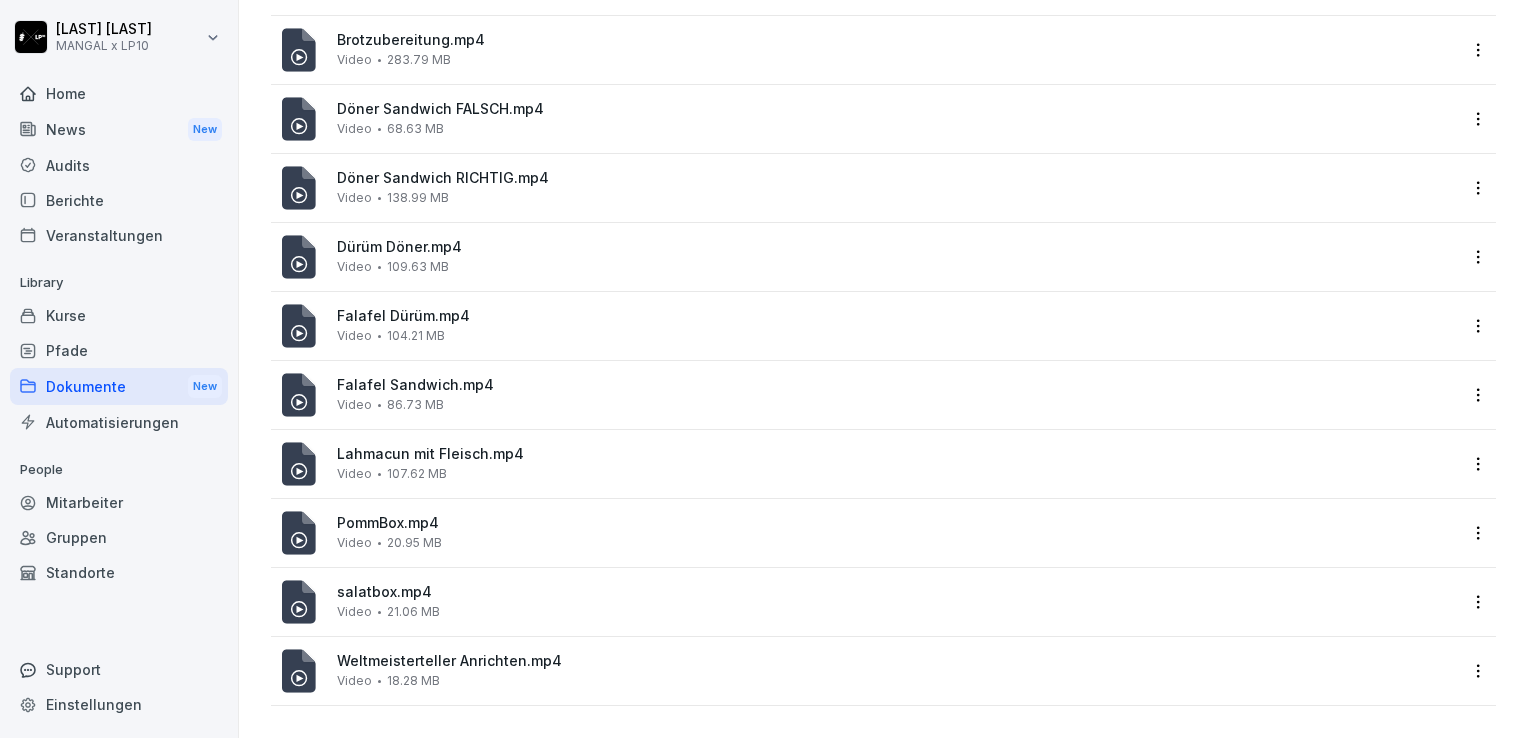 click on "Pfade" at bounding box center [119, 350] 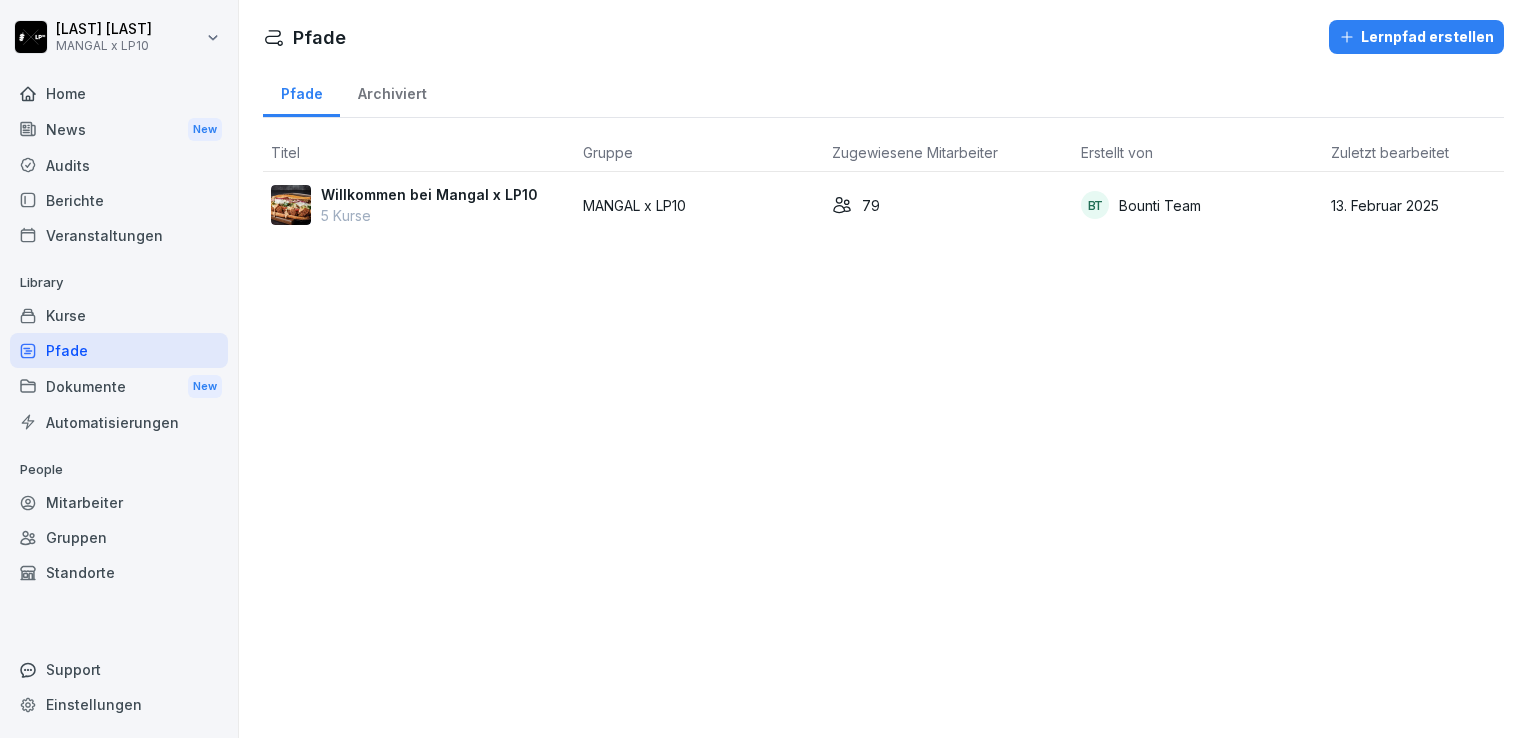 click on "Kurse" at bounding box center [119, 315] 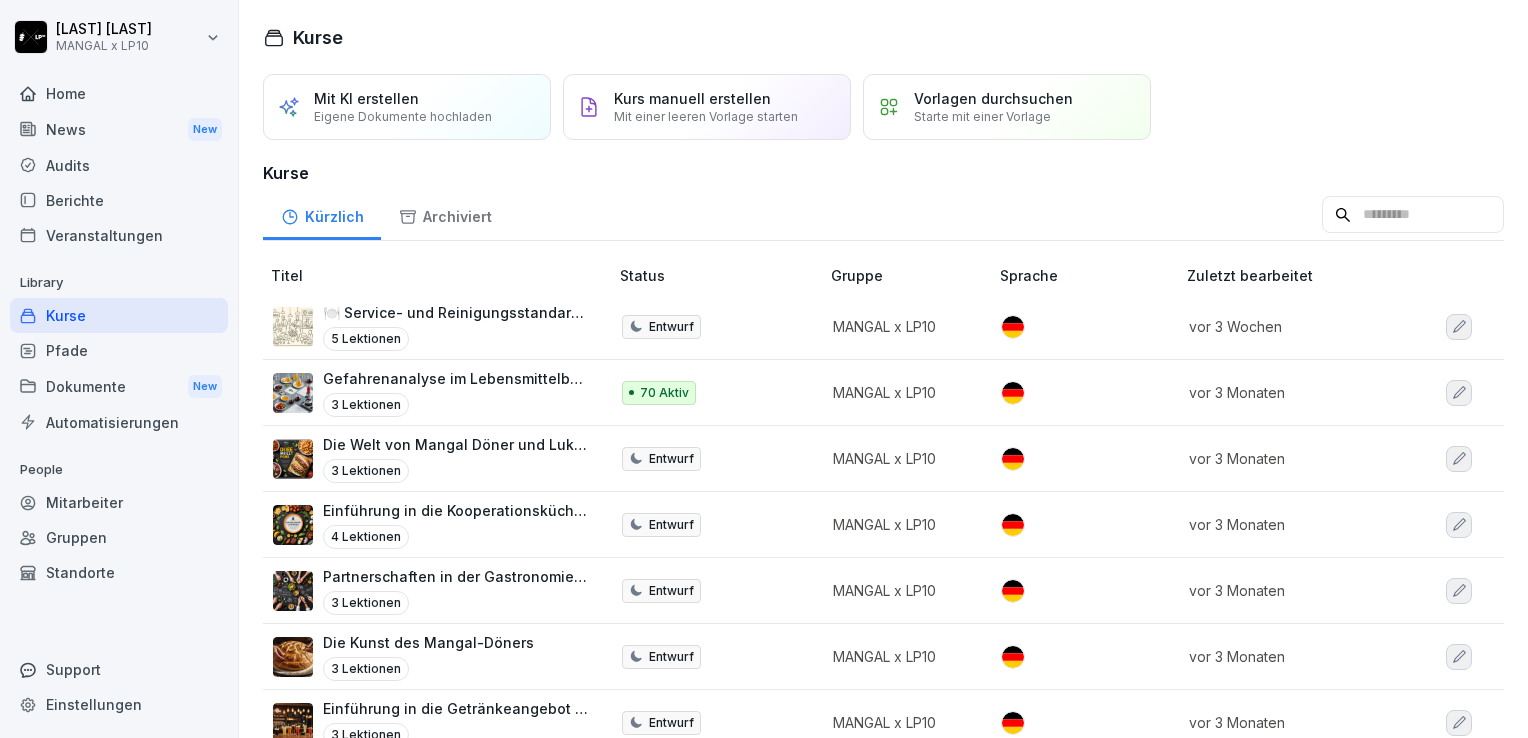 click on "Starte mit einer Vorlage" at bounding box center [982, 116] 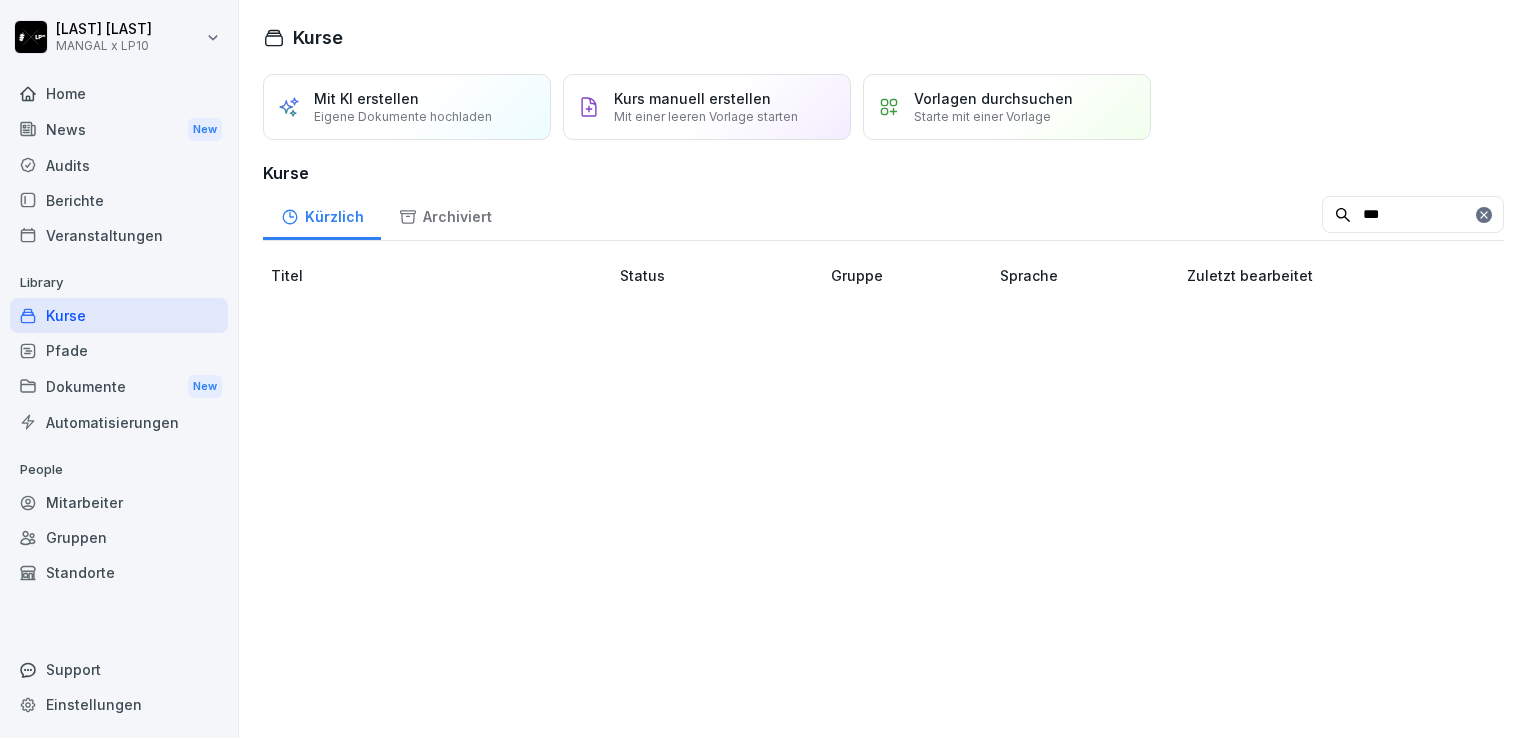 type on "***" 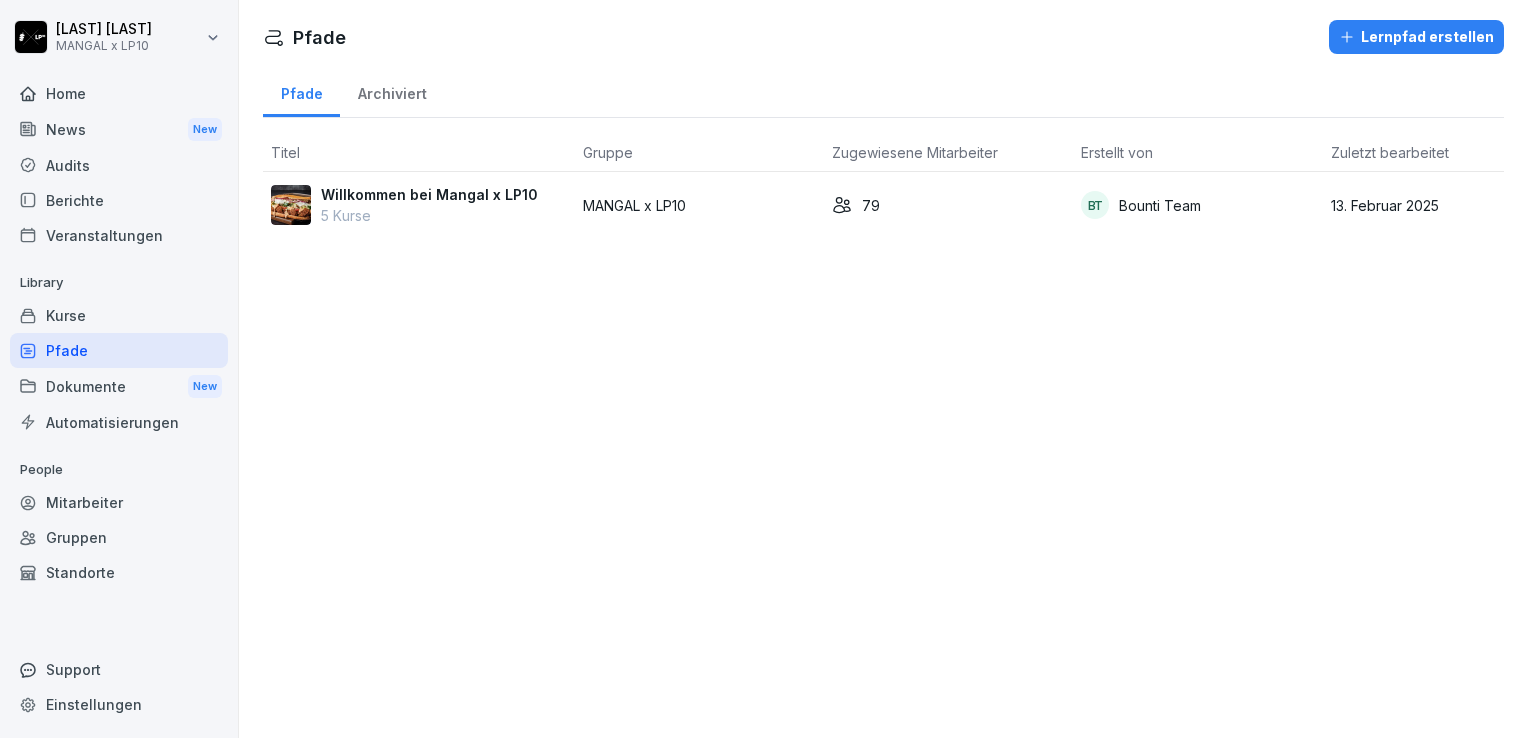 click on "Kurse" at bounding box center [119, 315] 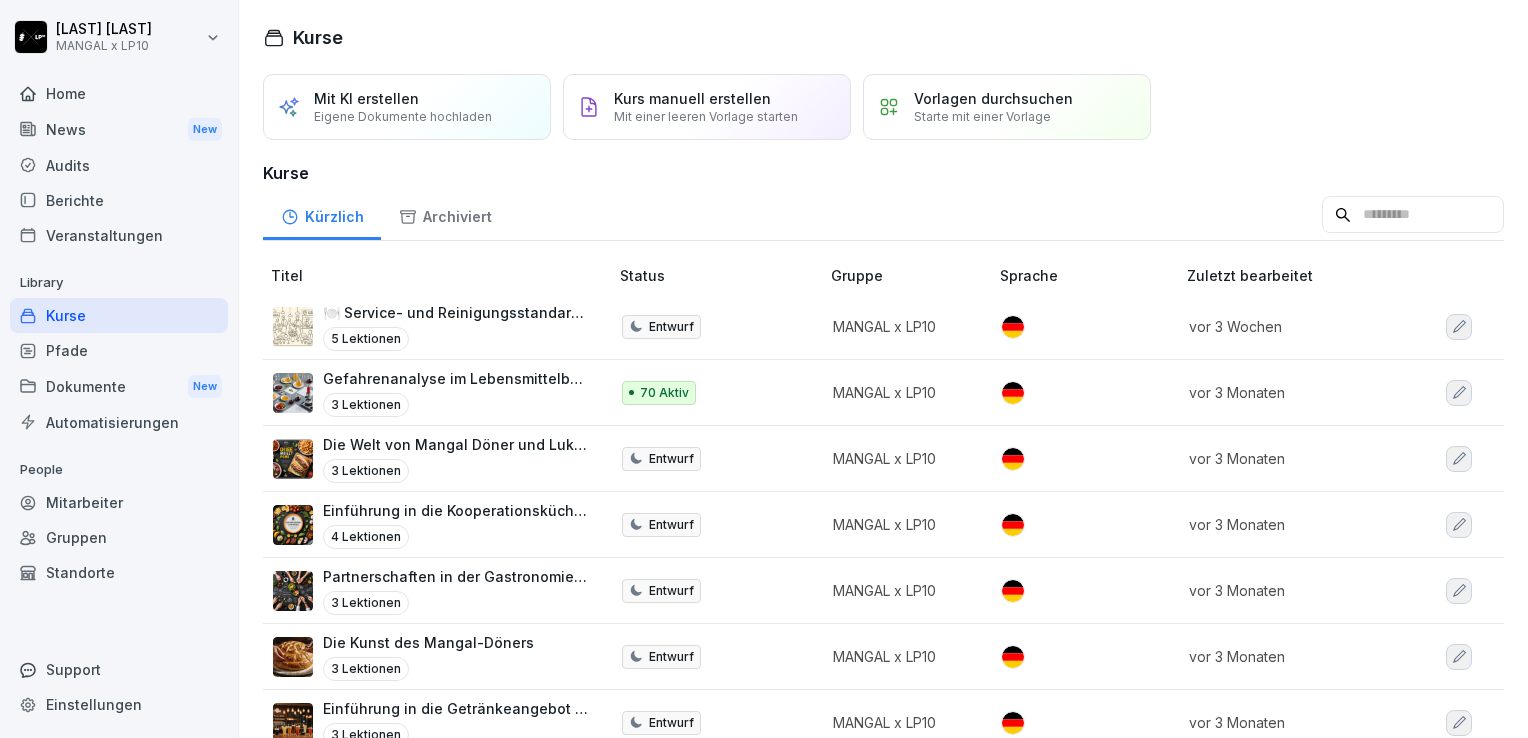 click at bounding box center [1413, 215] 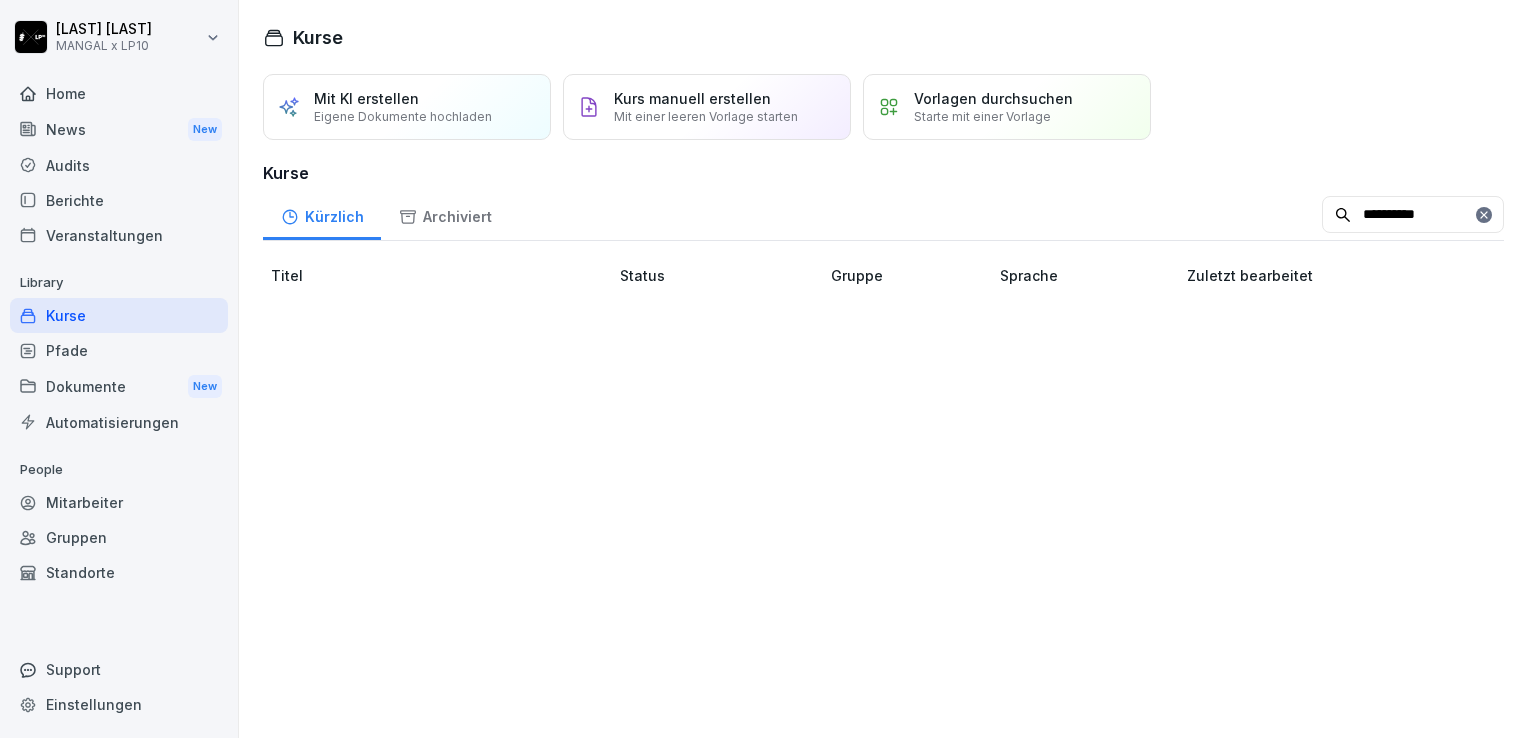 type on "**********" 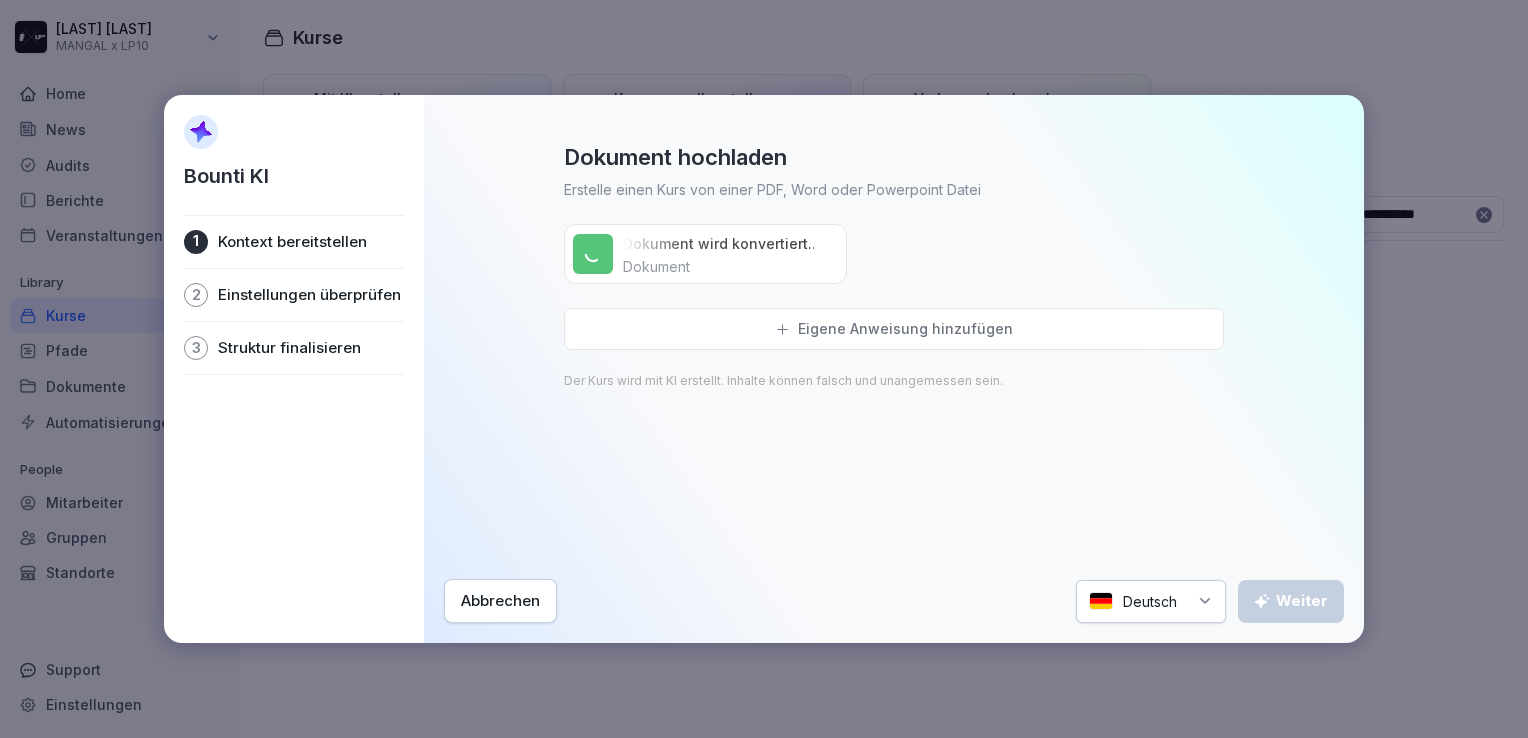 click on "Eigene Anweisung hinzufügen" at bounding box center [905, 329] 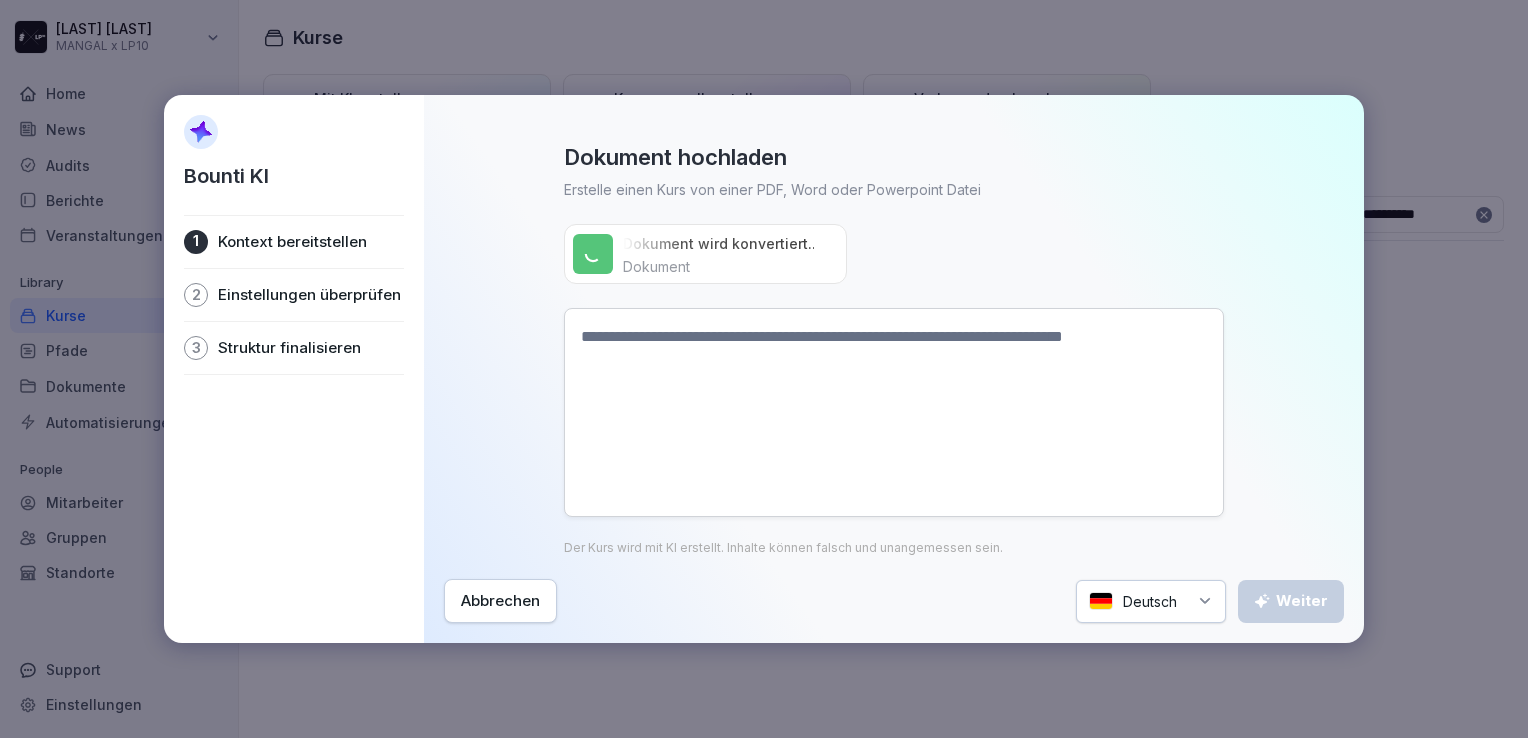 click at bounding box center [894, 412] 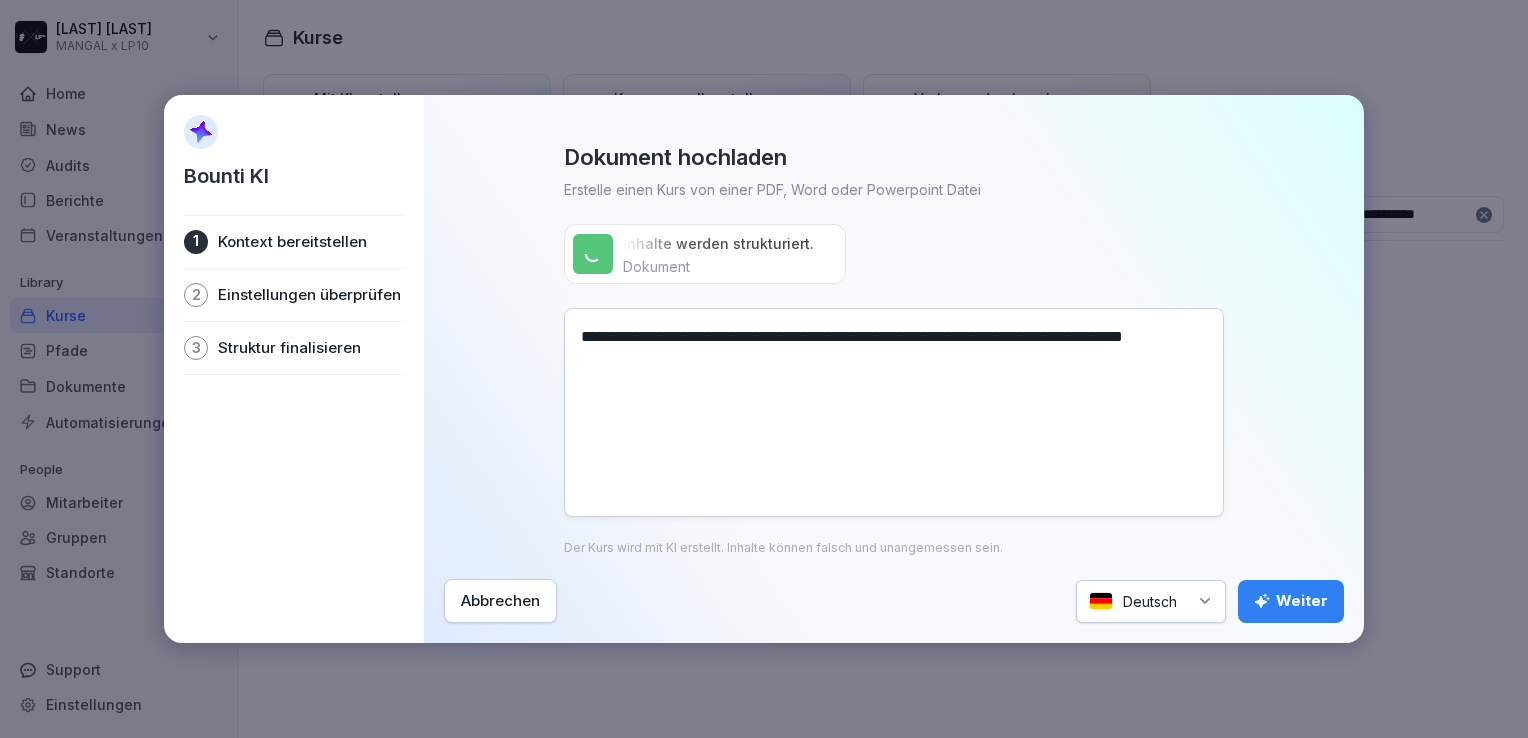 type on "**********" 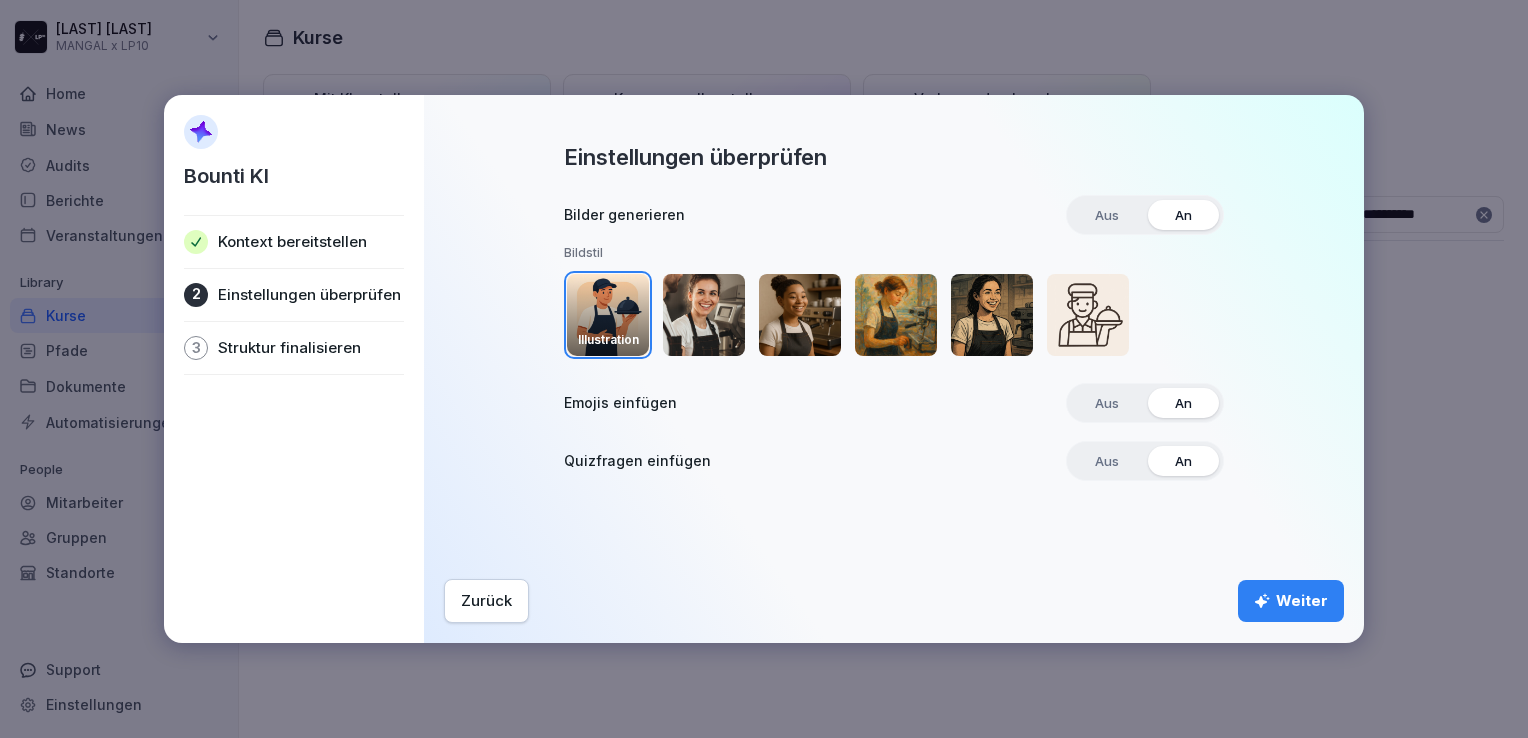 click at bounding box center (704, 315) 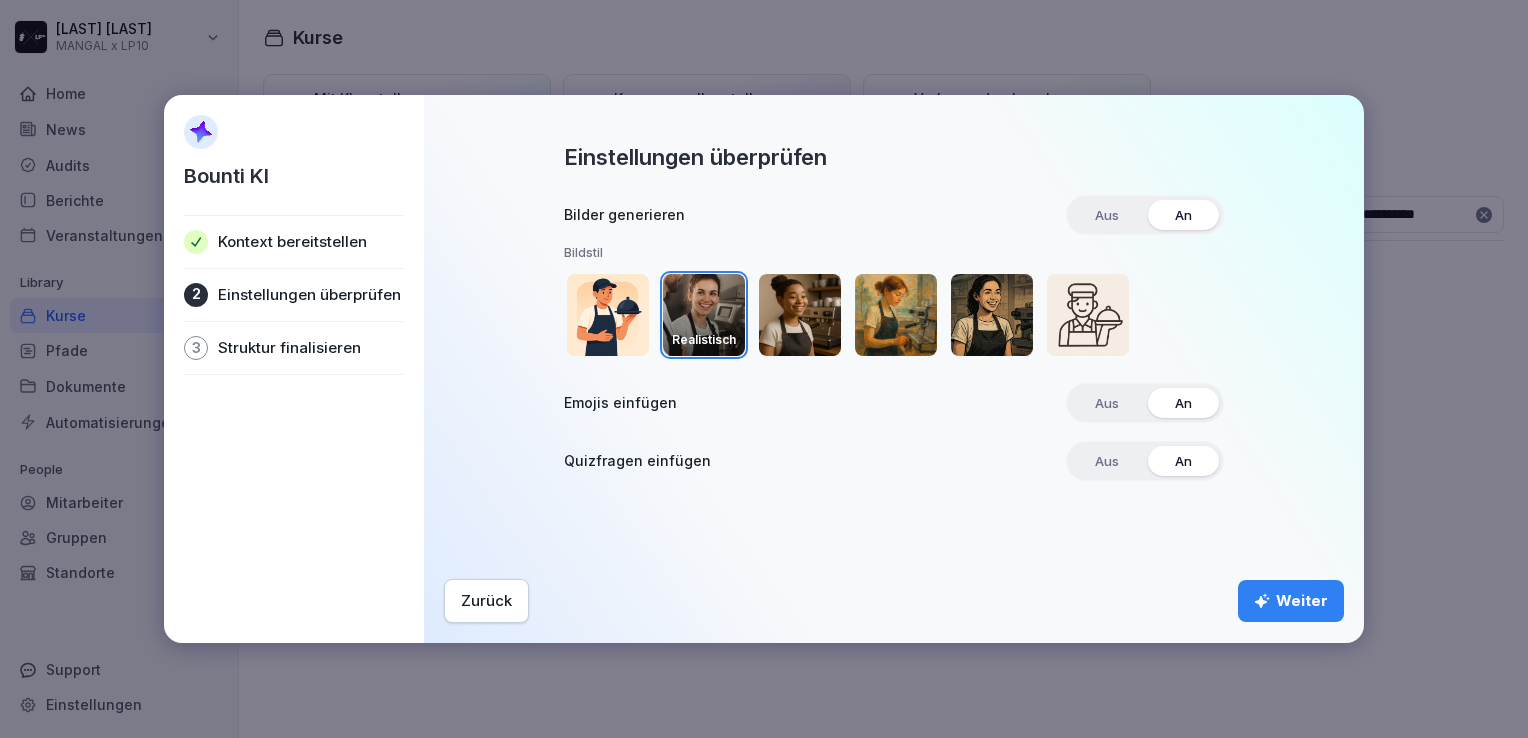 click at bounding box center [800, 315] 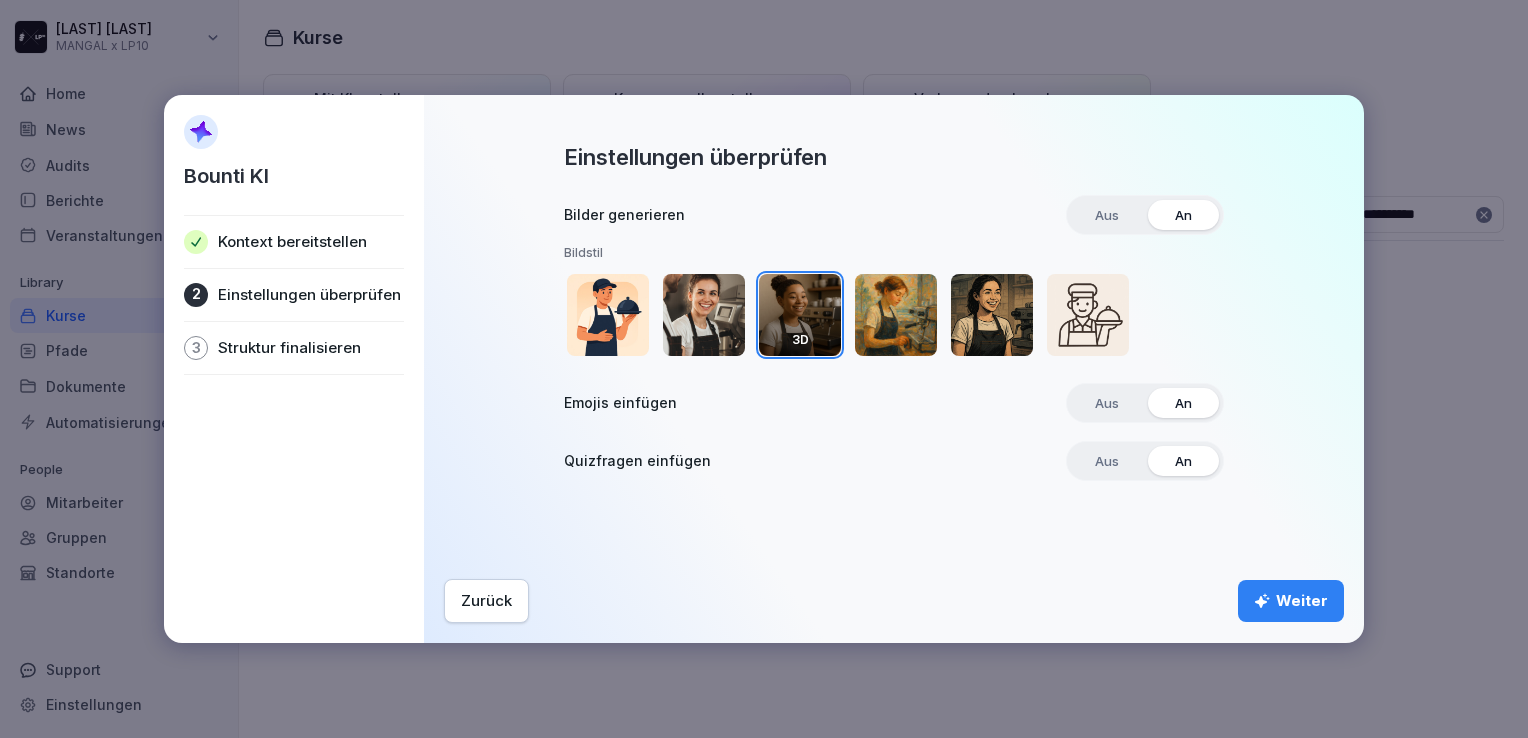click at bounding box center [608, 315] 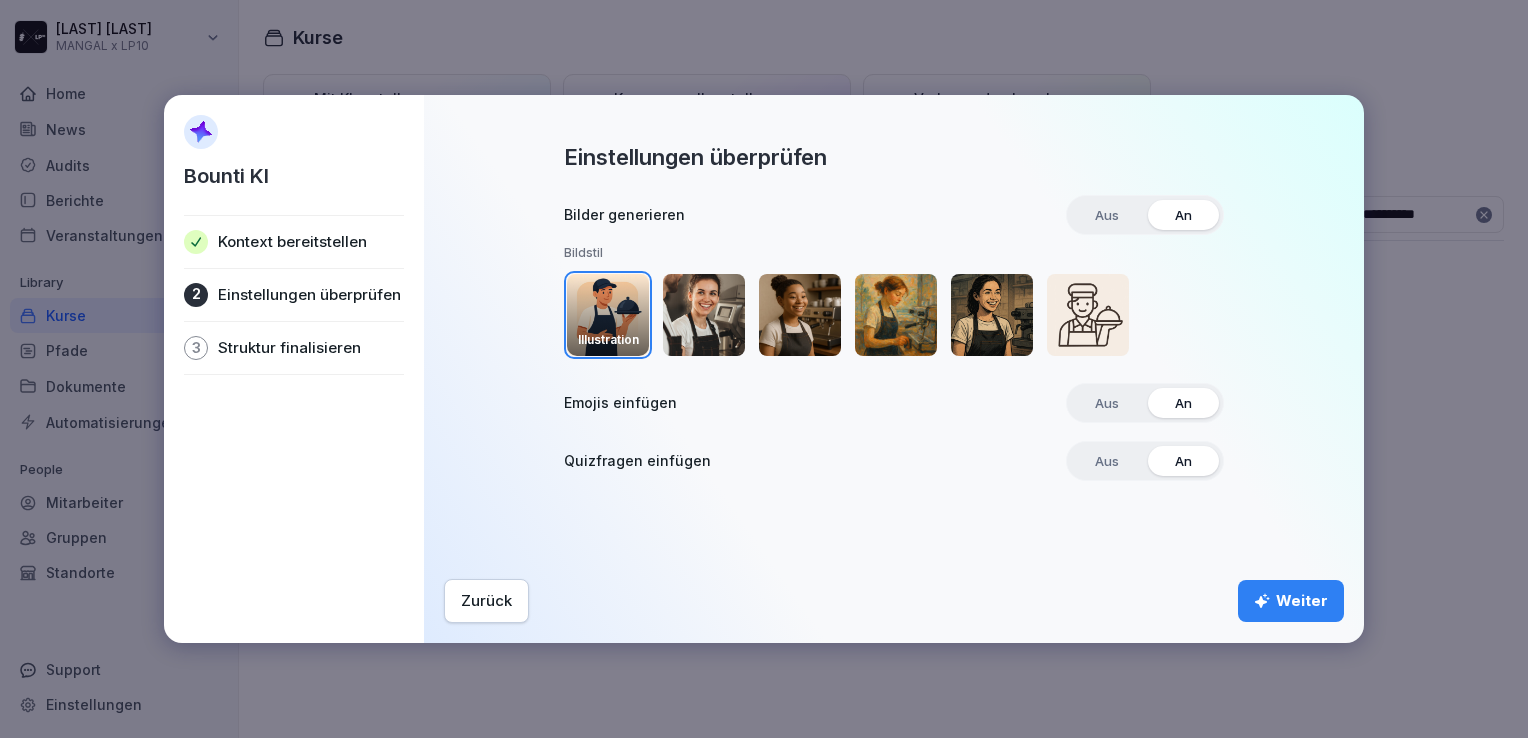 click on "Weiter" at bounding box center [1291, 601] 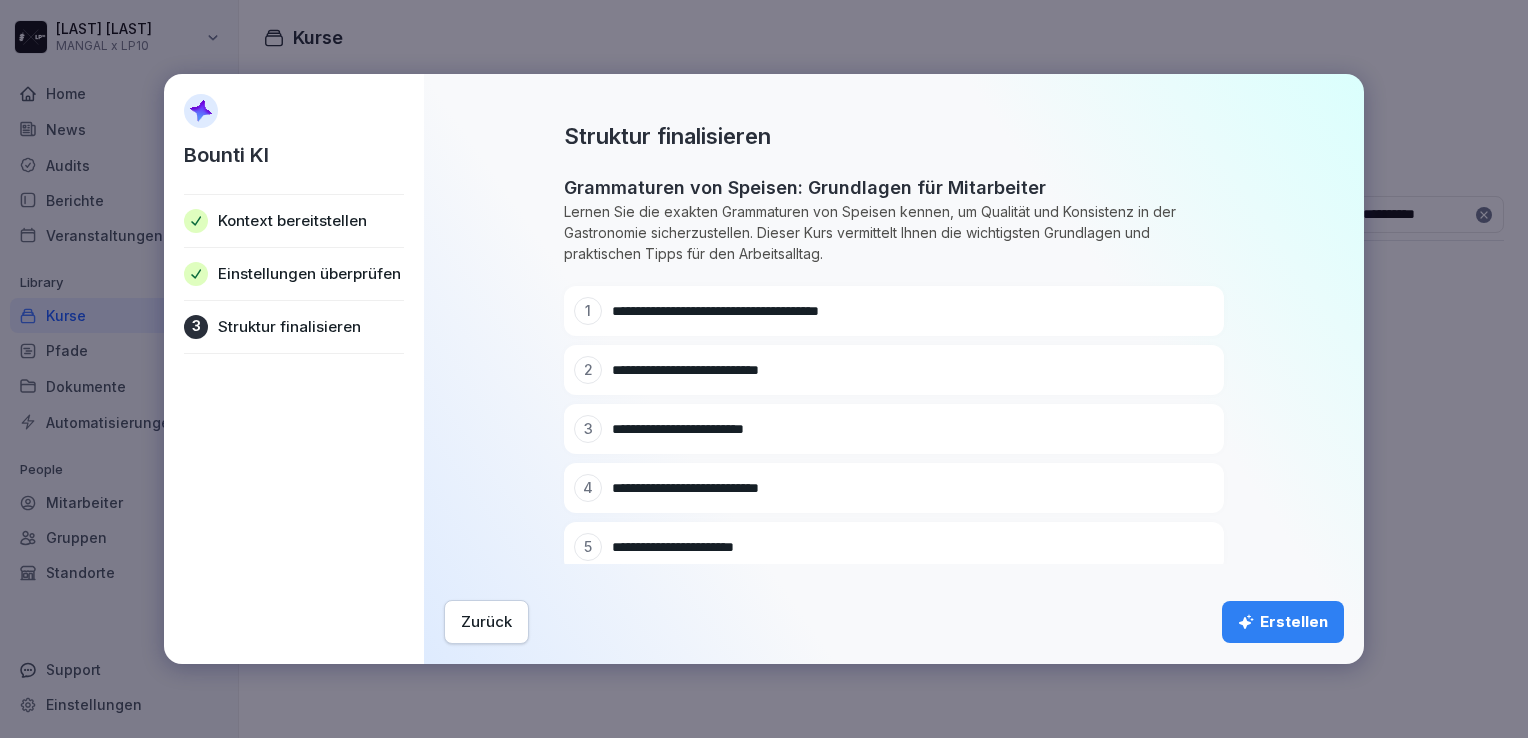 drag, startPoint x: 1327, startPoint y: 258, endPoint x: 1340, endPoint y: 289, distance: 33.61547 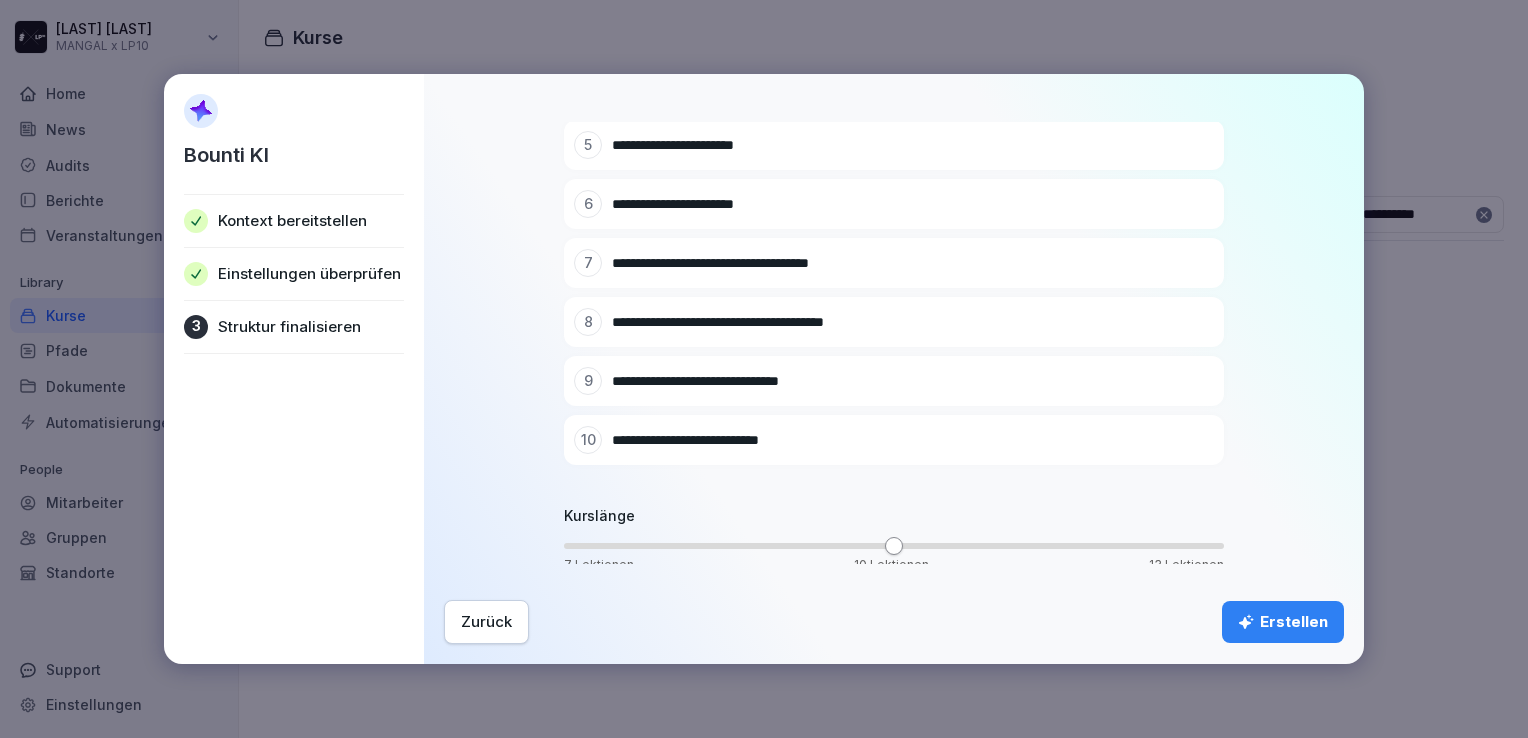 scroll, scrollTop: 413, scrollLeft: 0, axis: vertical 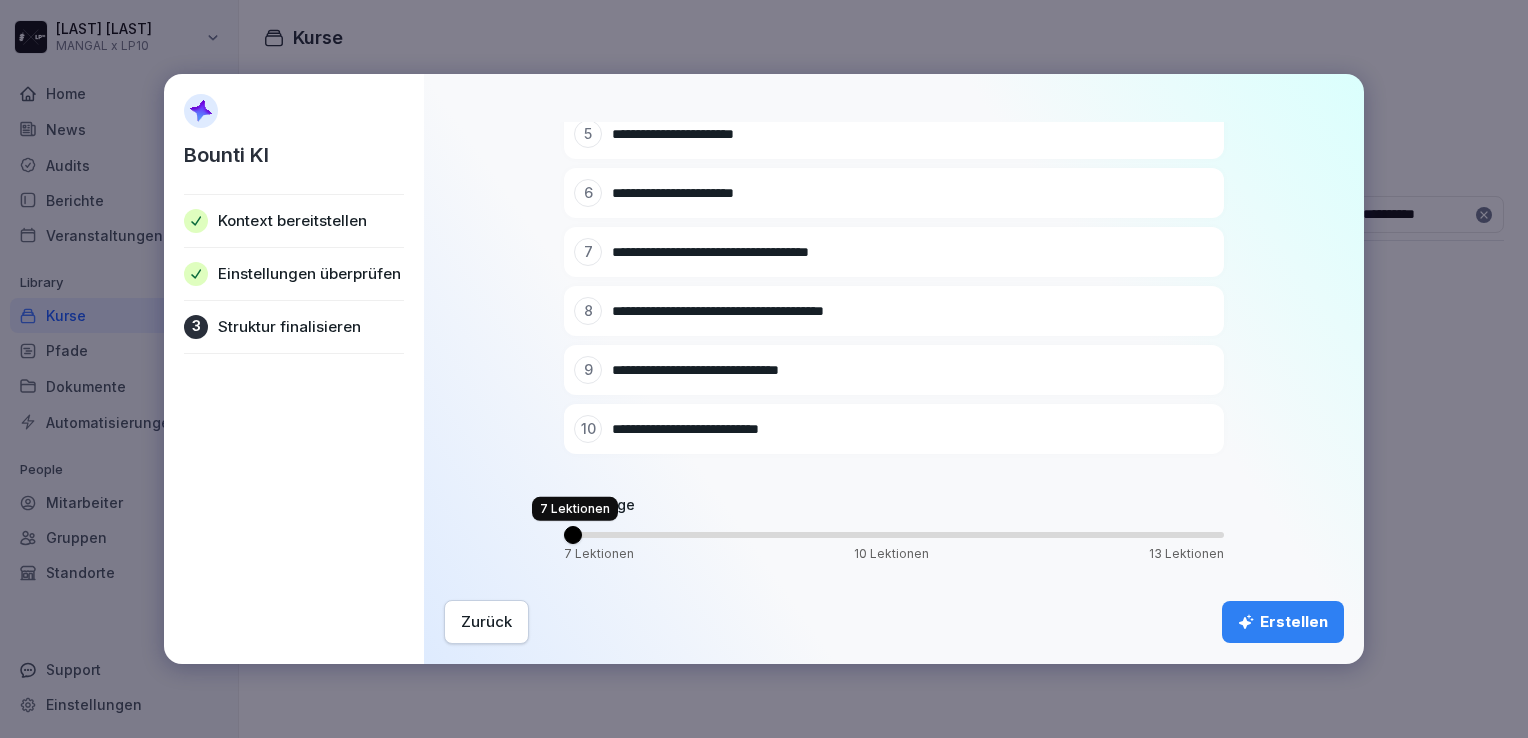 click at bounding box center [573, 535] 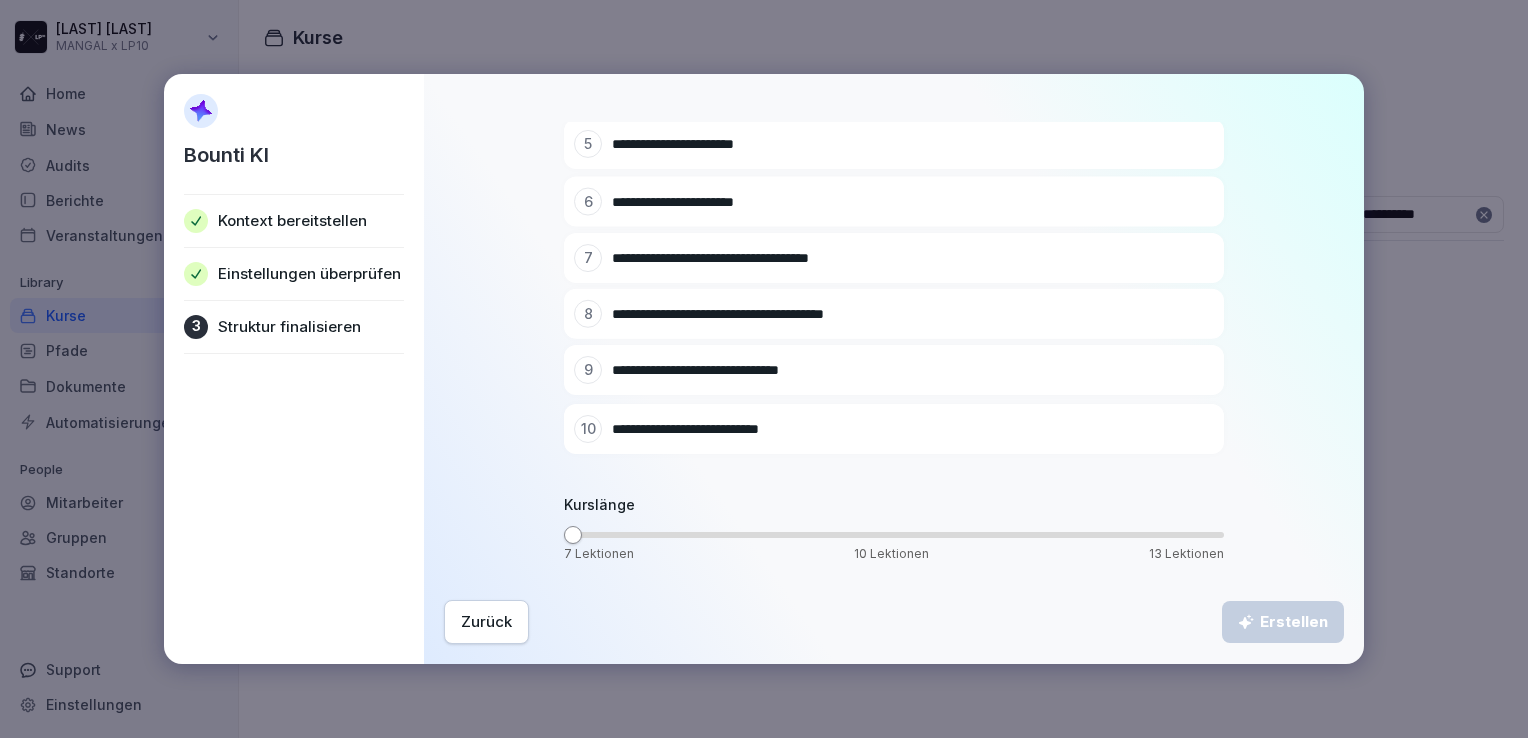 scroll, scrollTop: 236, scrollLeft: 0, axis: vertical 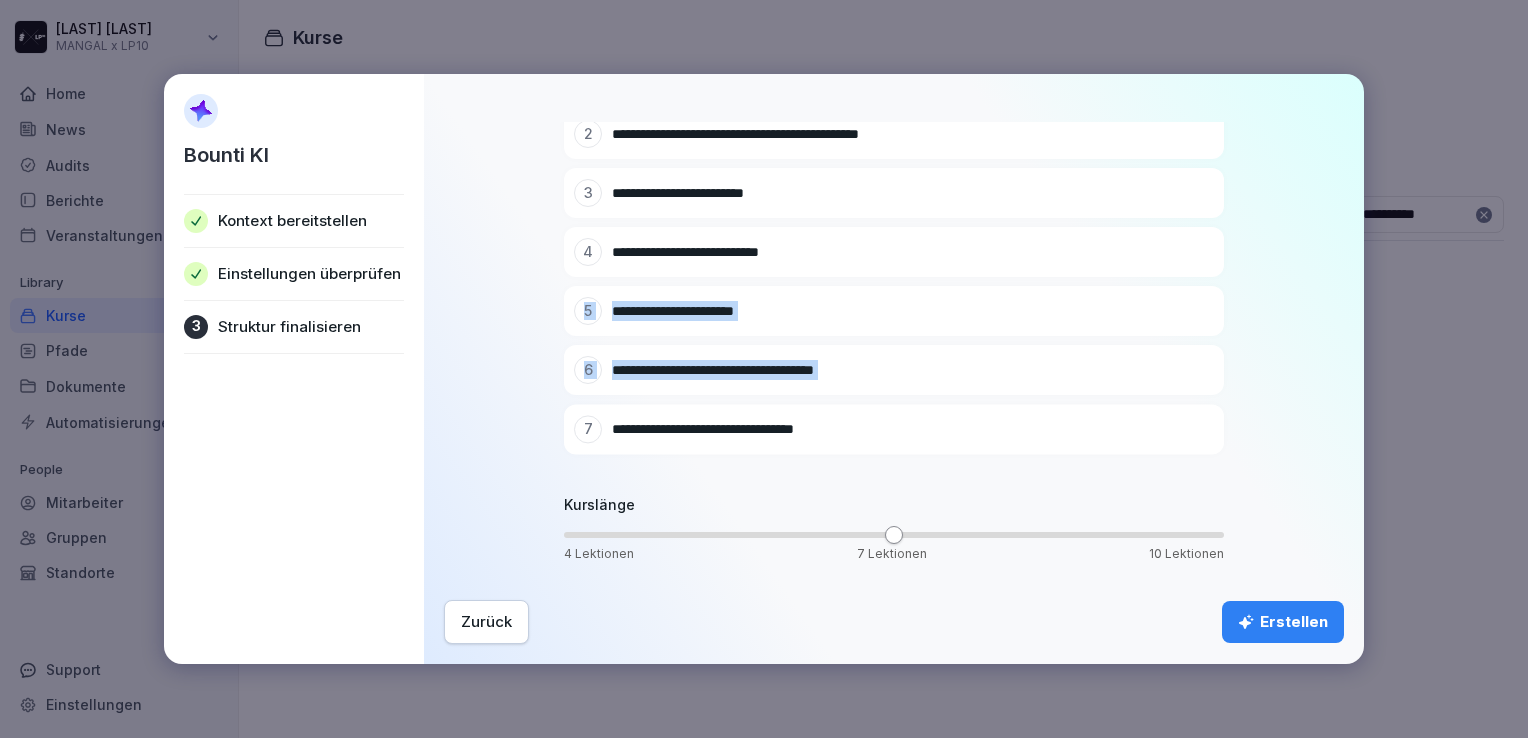 drag, startPoint x: 1324, startPoint y: 449, endPoint x: 1314, endPoint y: 322, distance: 127.39309 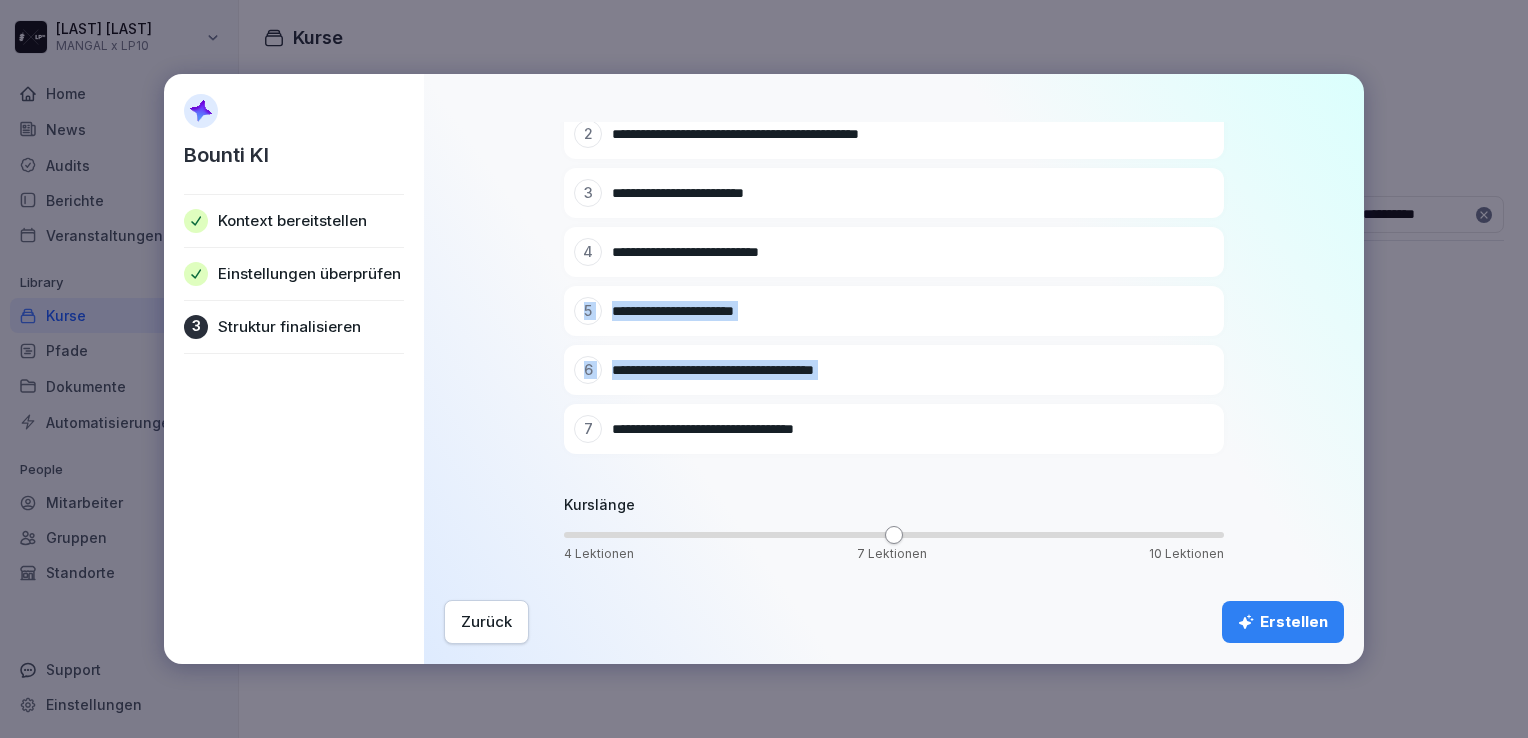 drag, startPoint x: 1314, startPoint y: 322, endPoint x: 1281, endPoint y: 341, distance: 38.078865 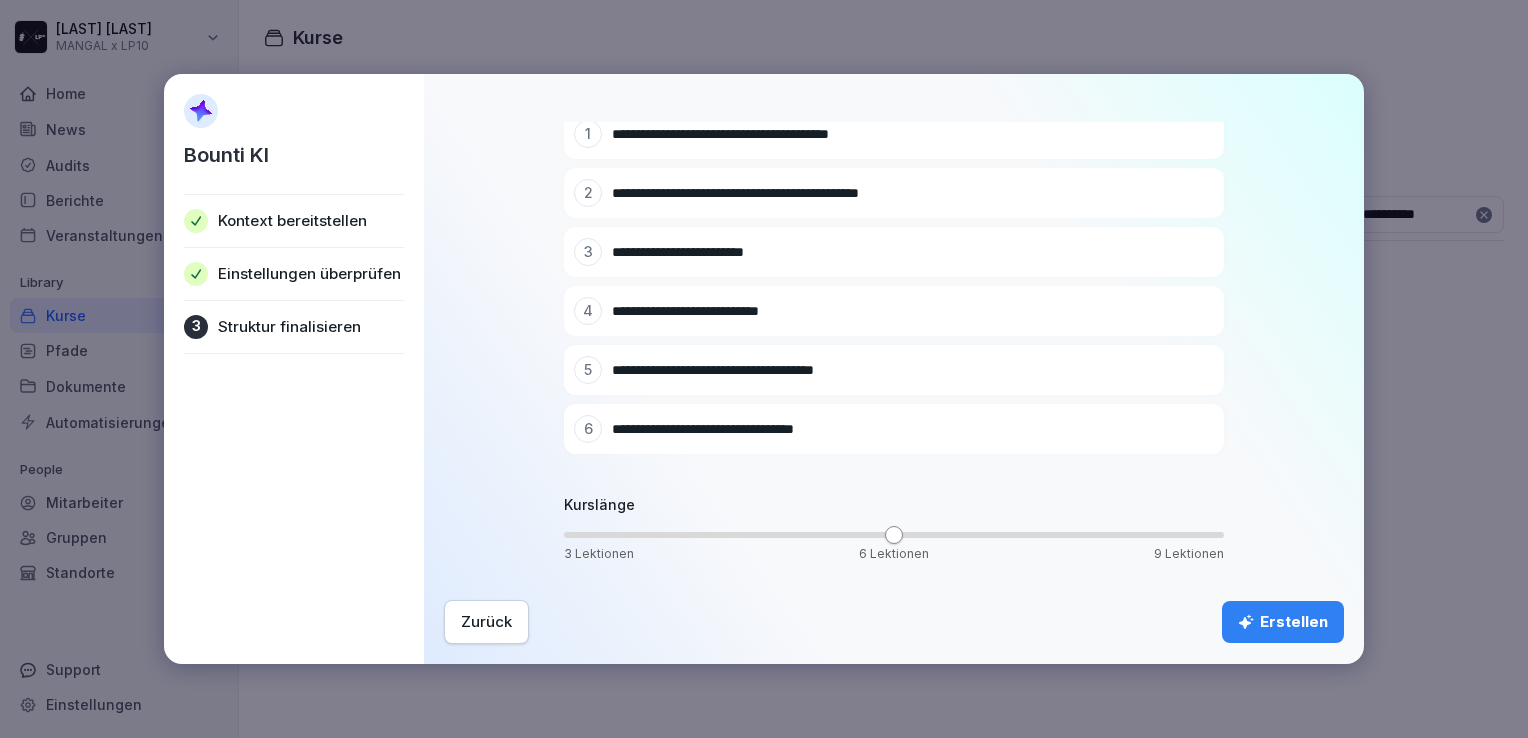 click 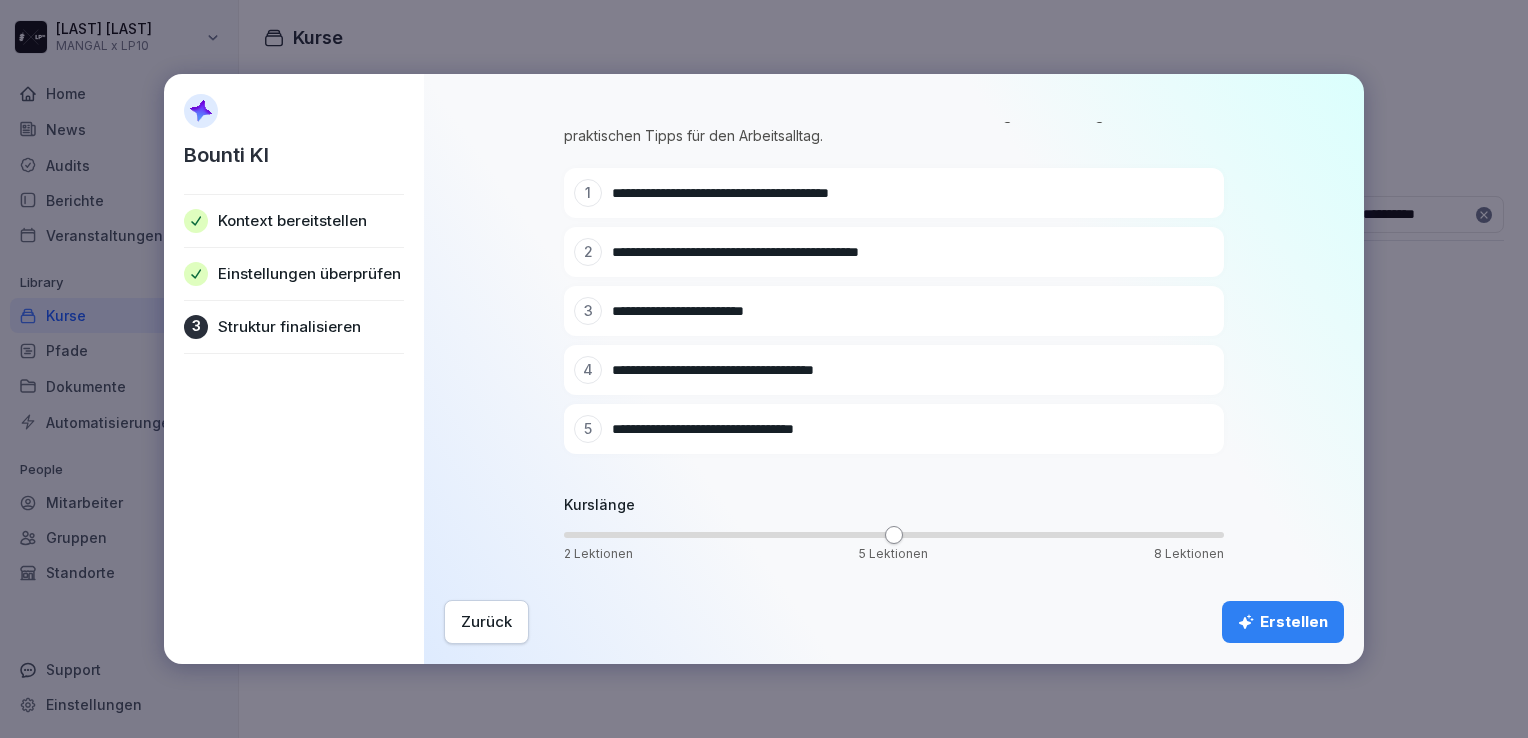 click 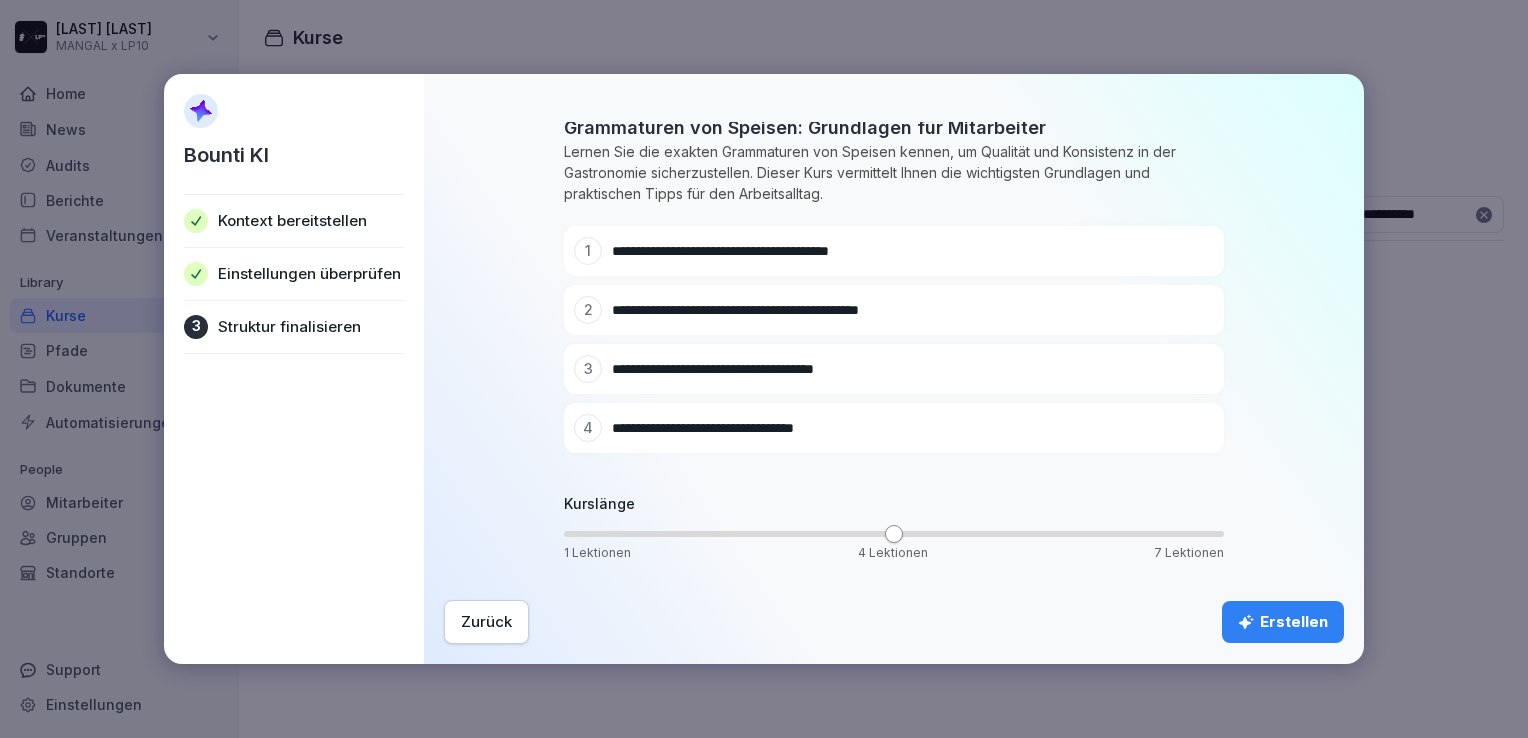 click 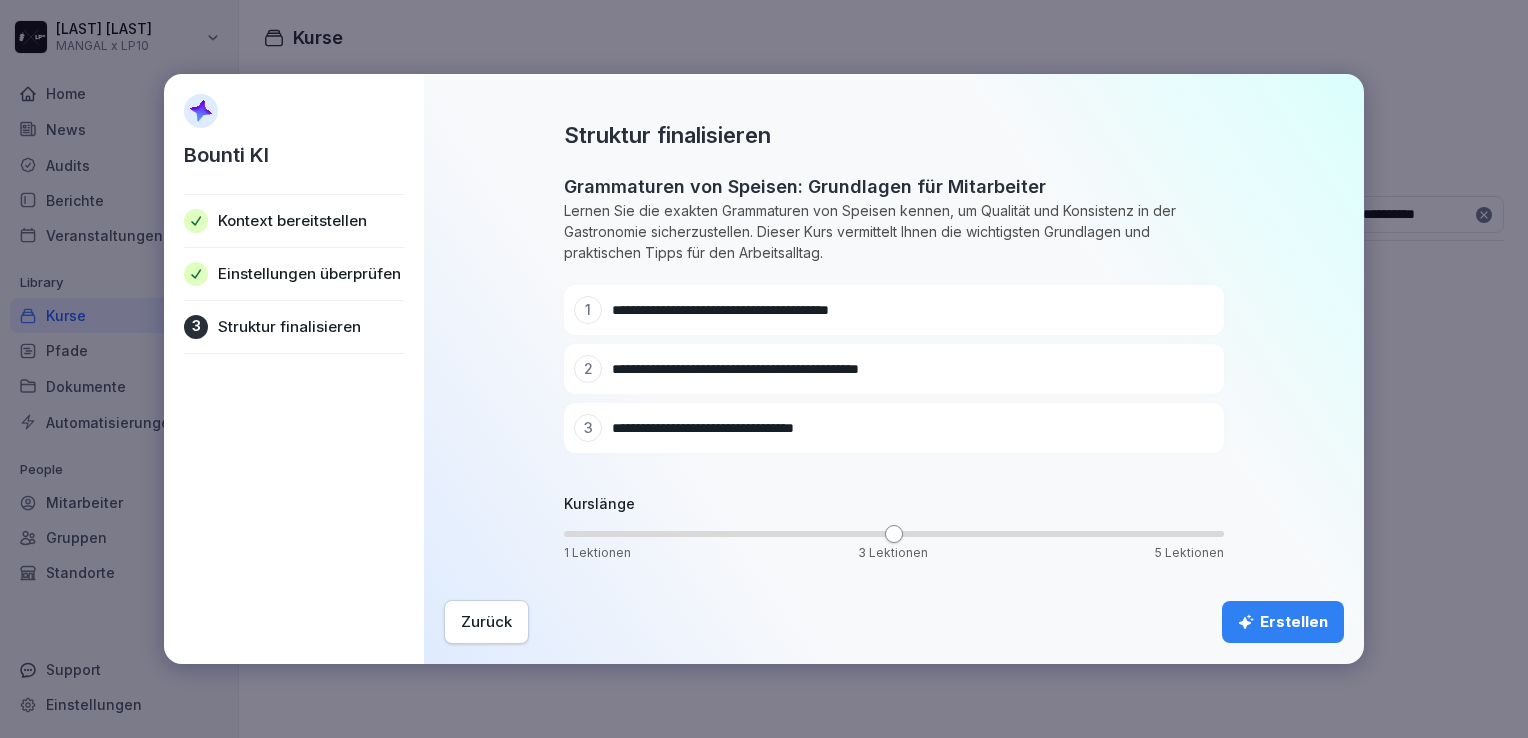 scroll, scrollTop: 0, scrollLeft: 0, axis: both 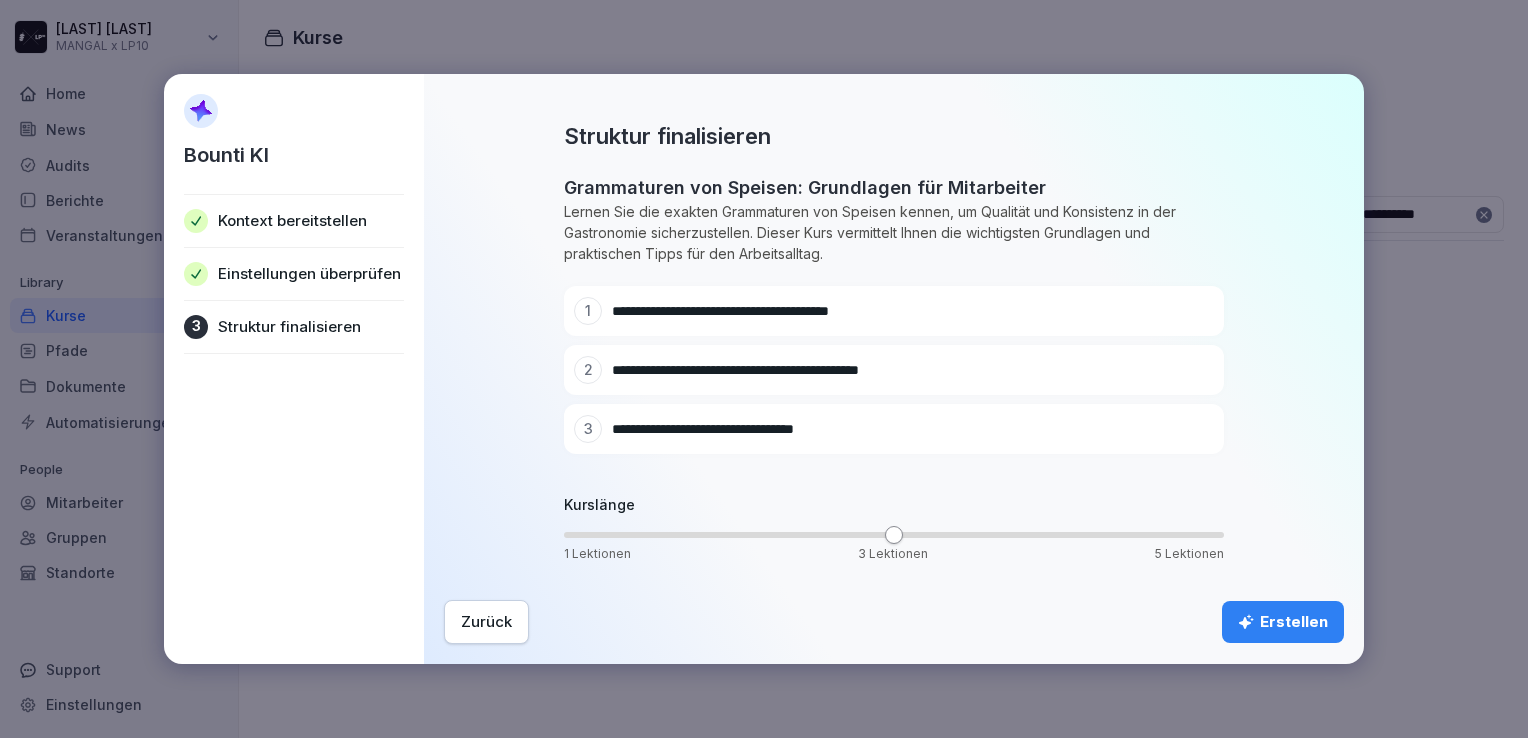 click 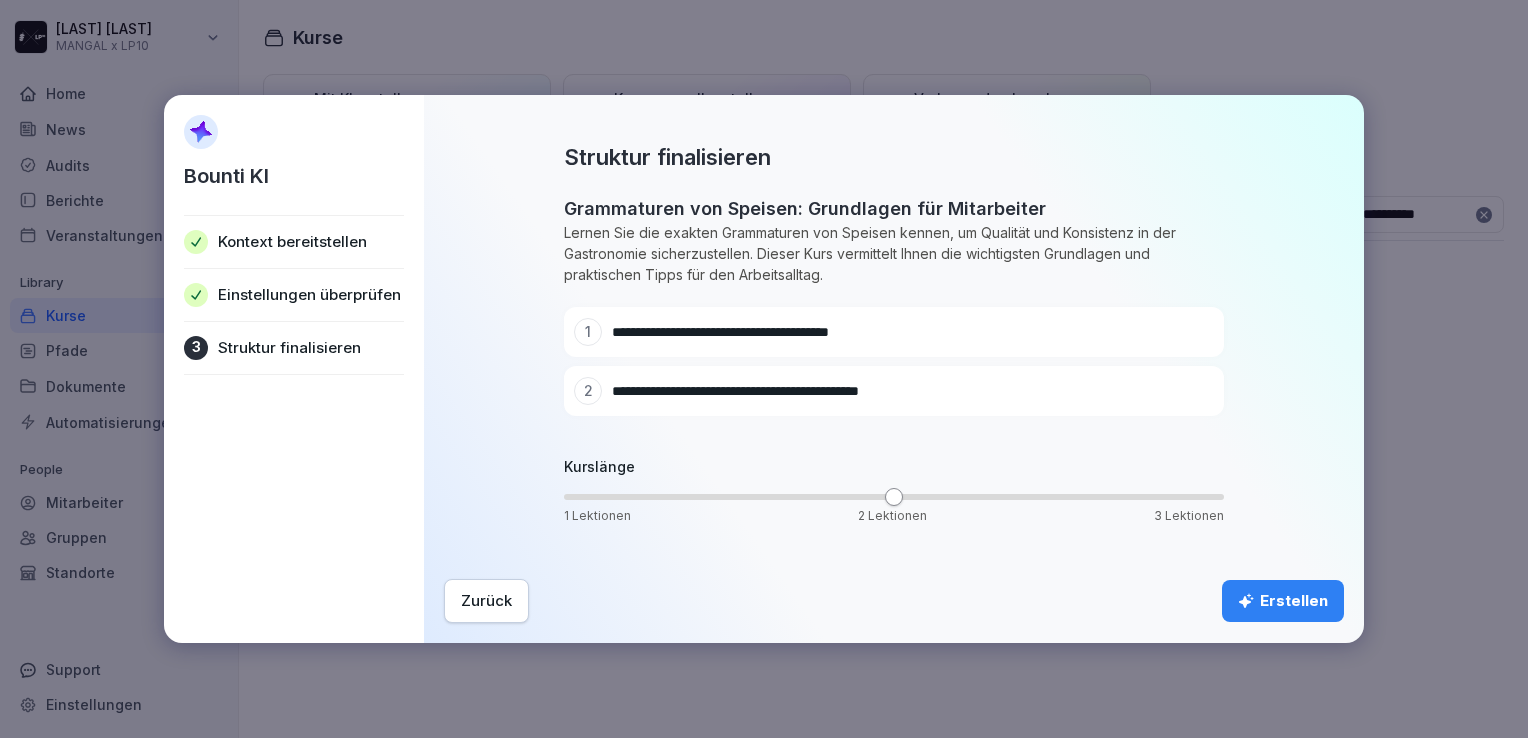 scroll, scrollTop: 0, scrollLeft: 0, axis: both 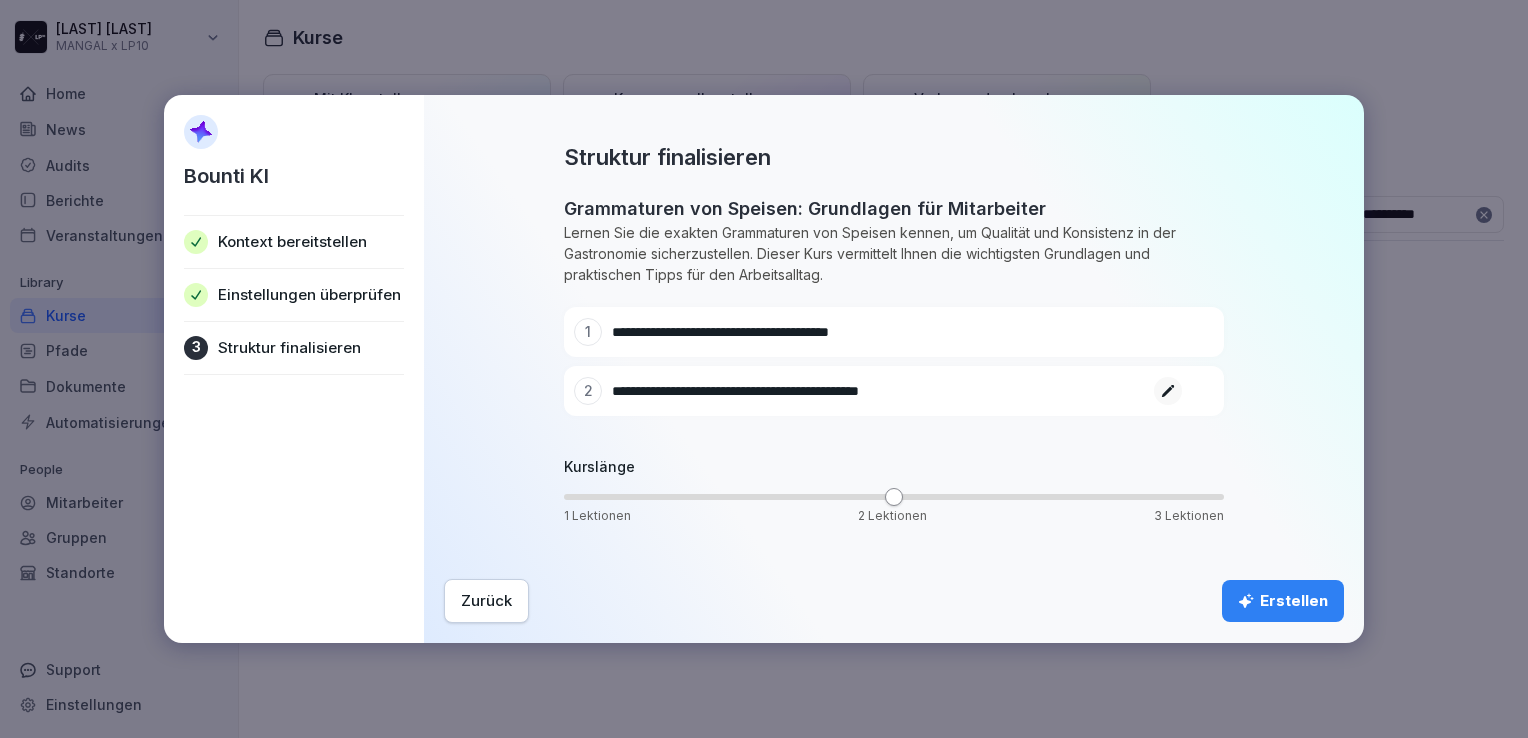 drag, startPoint x: 842, startPoint y: 398, endPoint x: 612, endPoint y: 373, distance: 231.3547 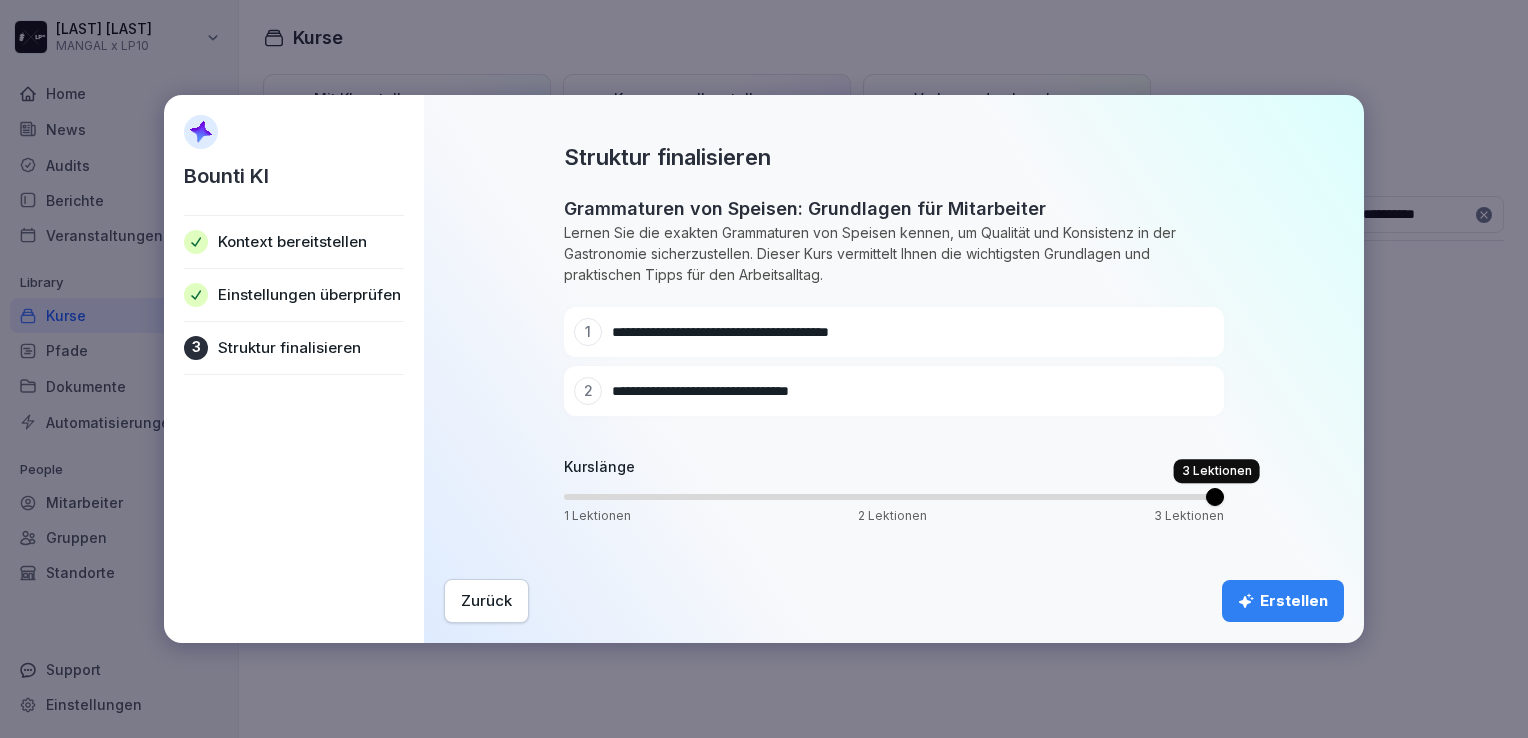 click at bounding box center [1215, 497] 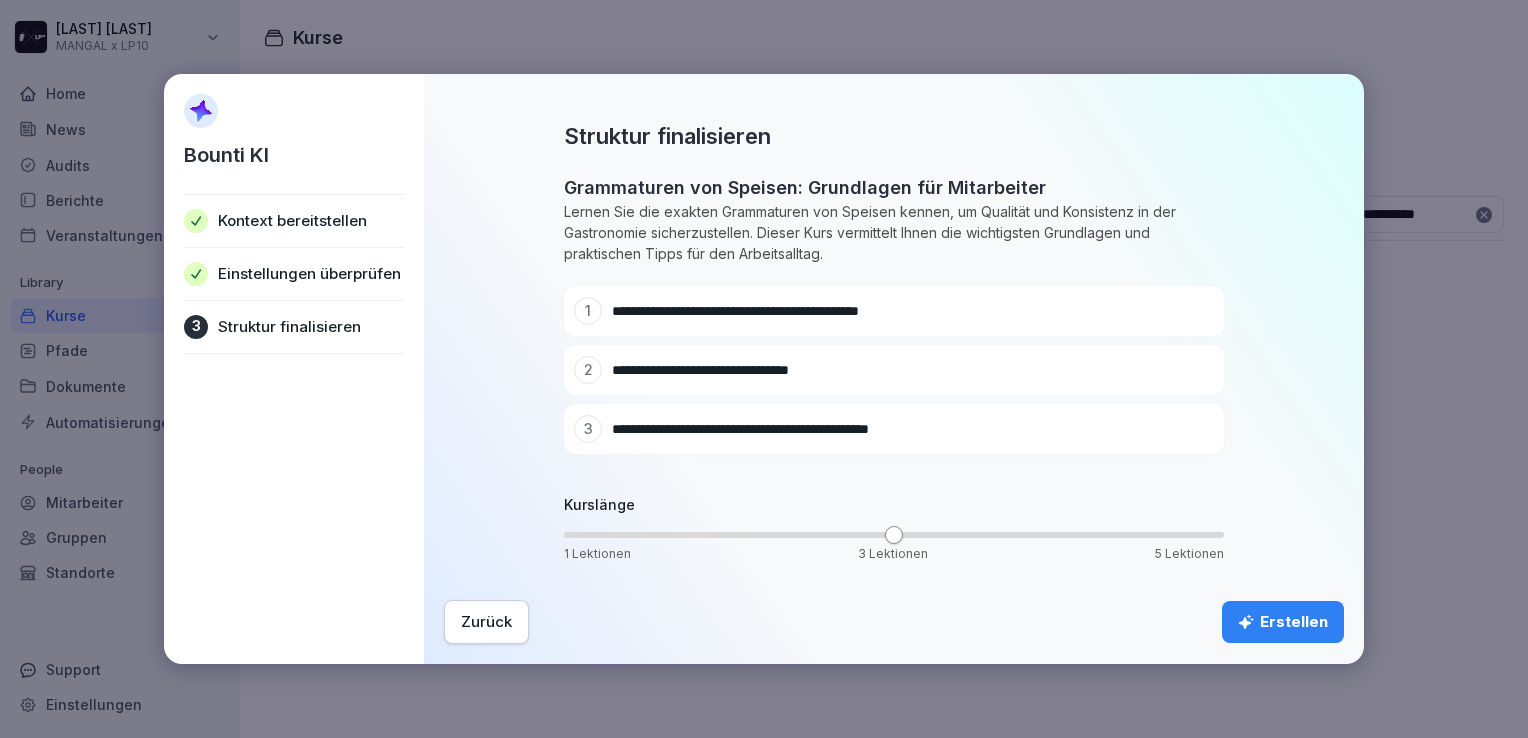 click at bounding box center [1196, 370] 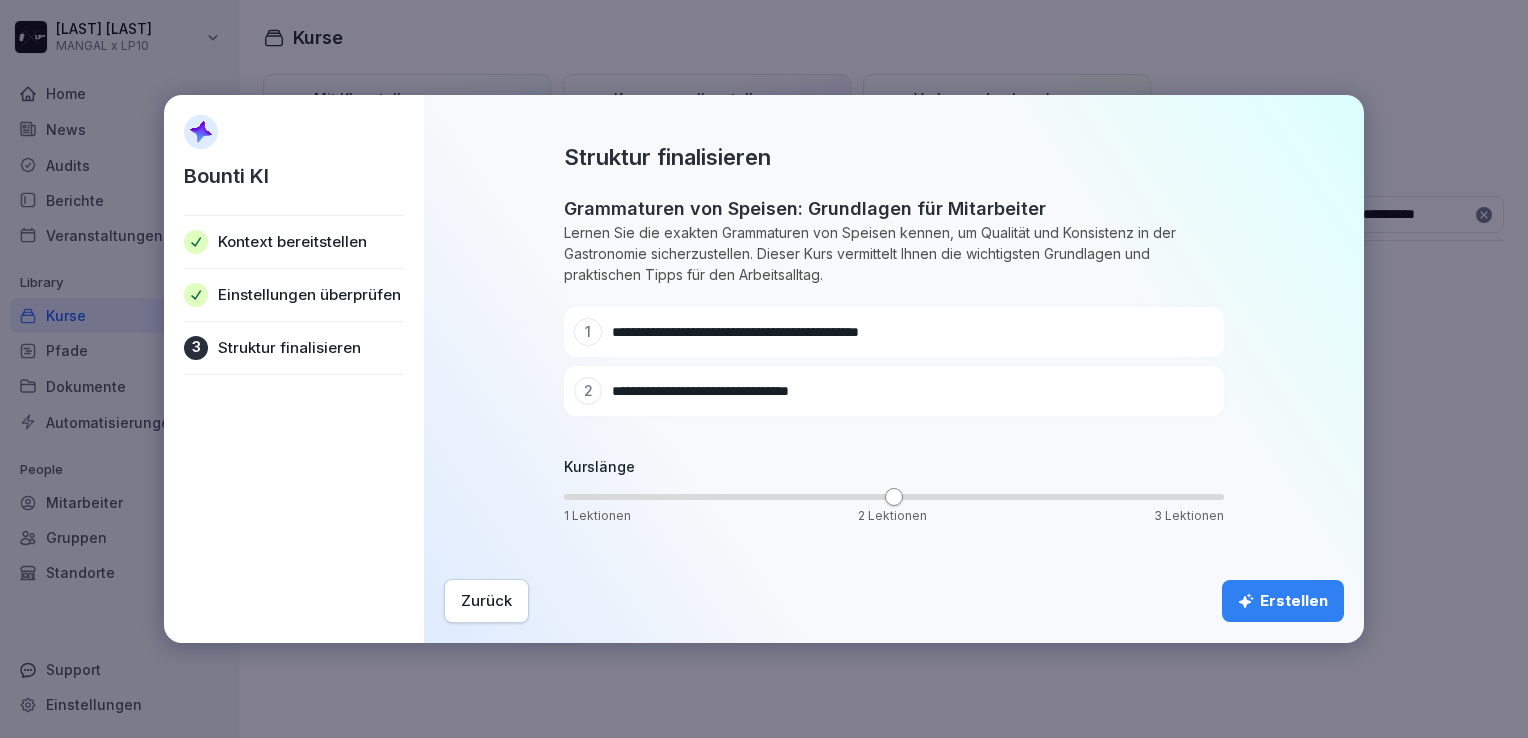 click 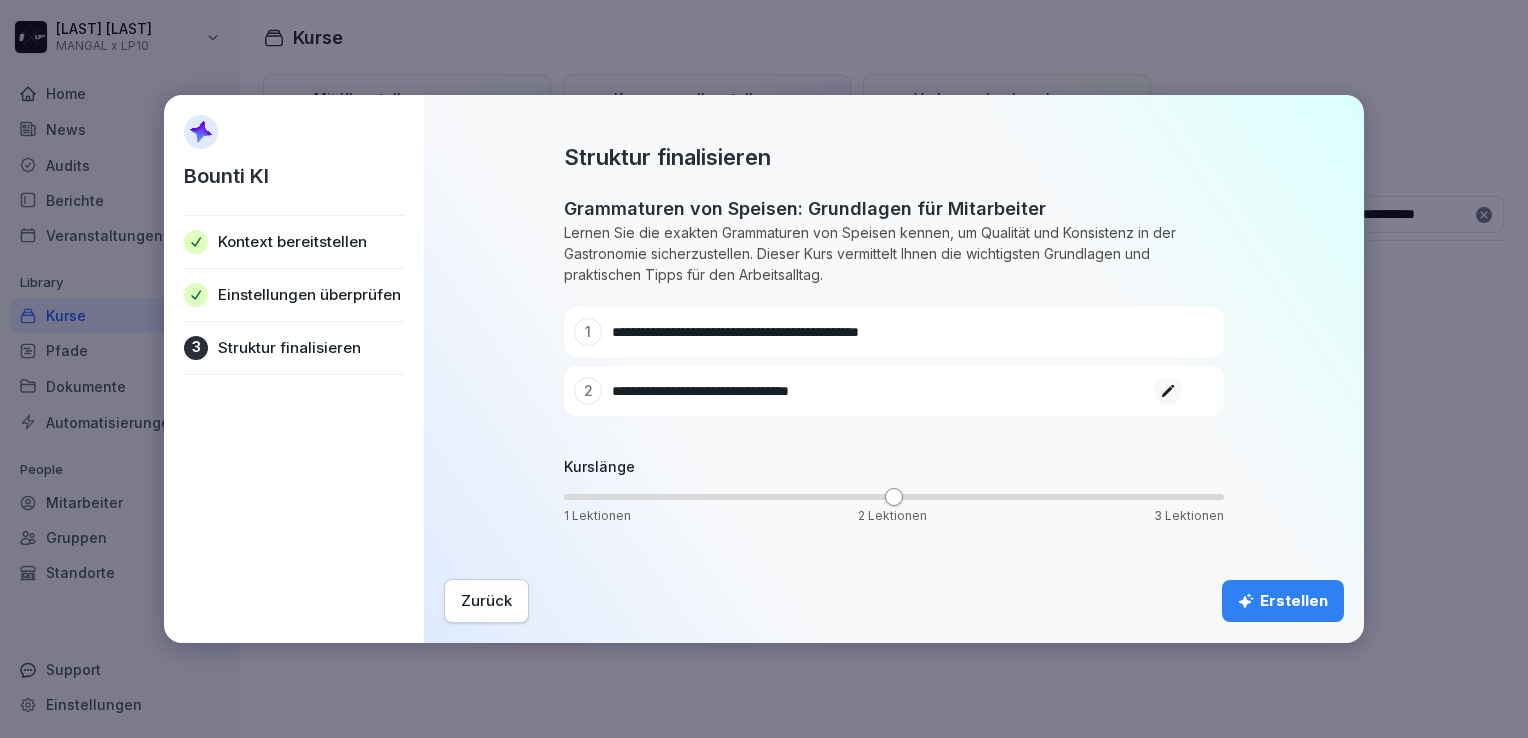 drag, startPoint x: 863, startPoint y: 394, endPoint x: 546, endPoint y: 366, distance: 318.2342 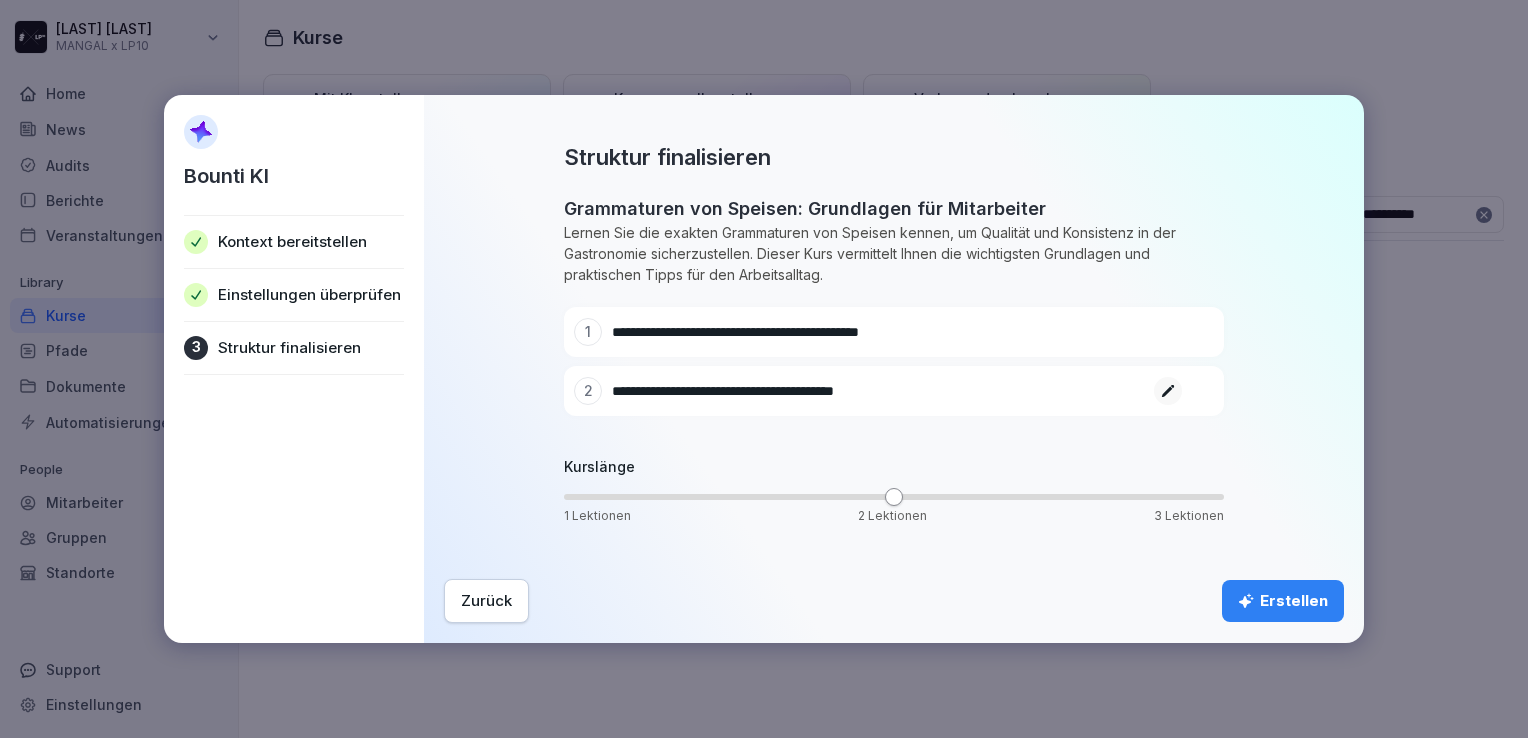 type on "**********" 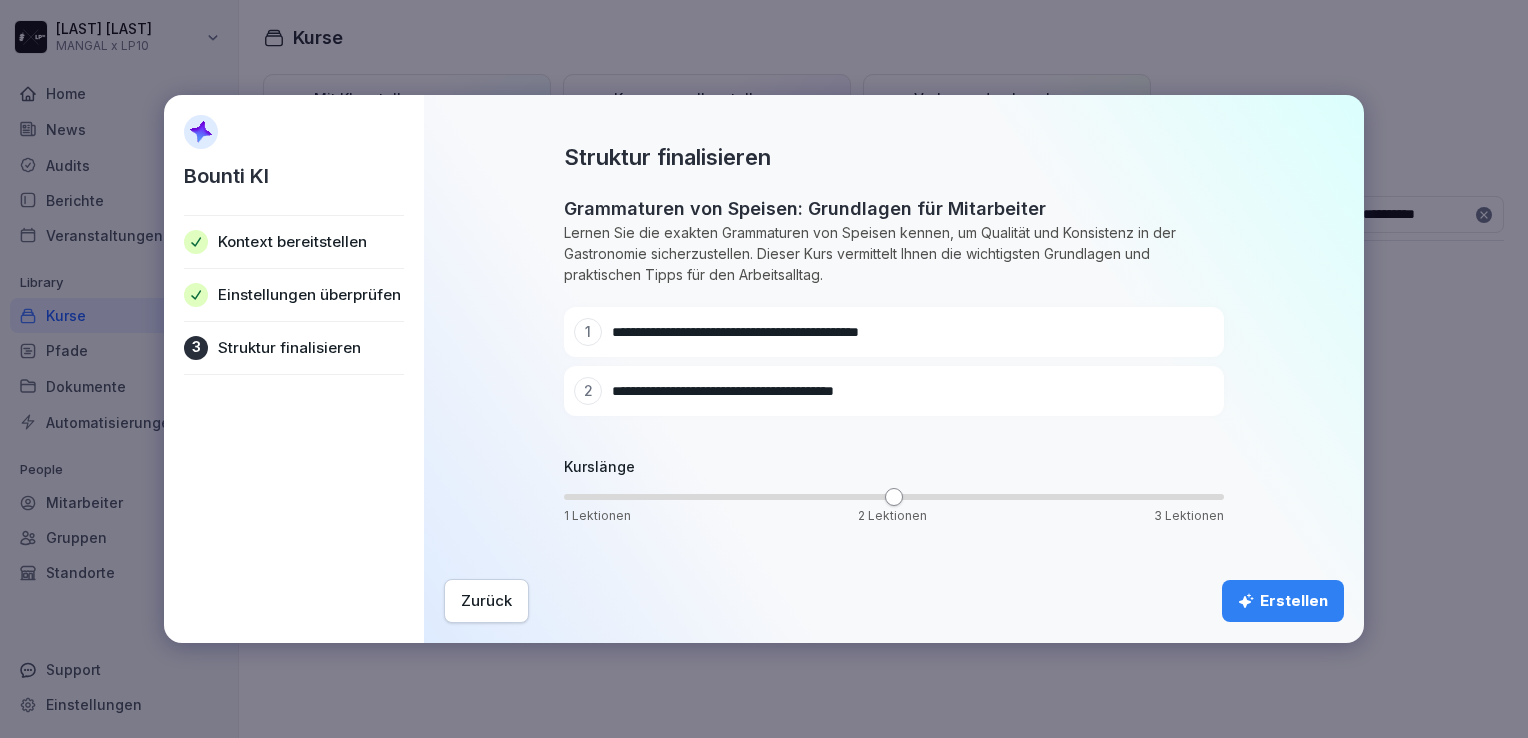 click on "Erstellen" at bounding box center (1283, 601) 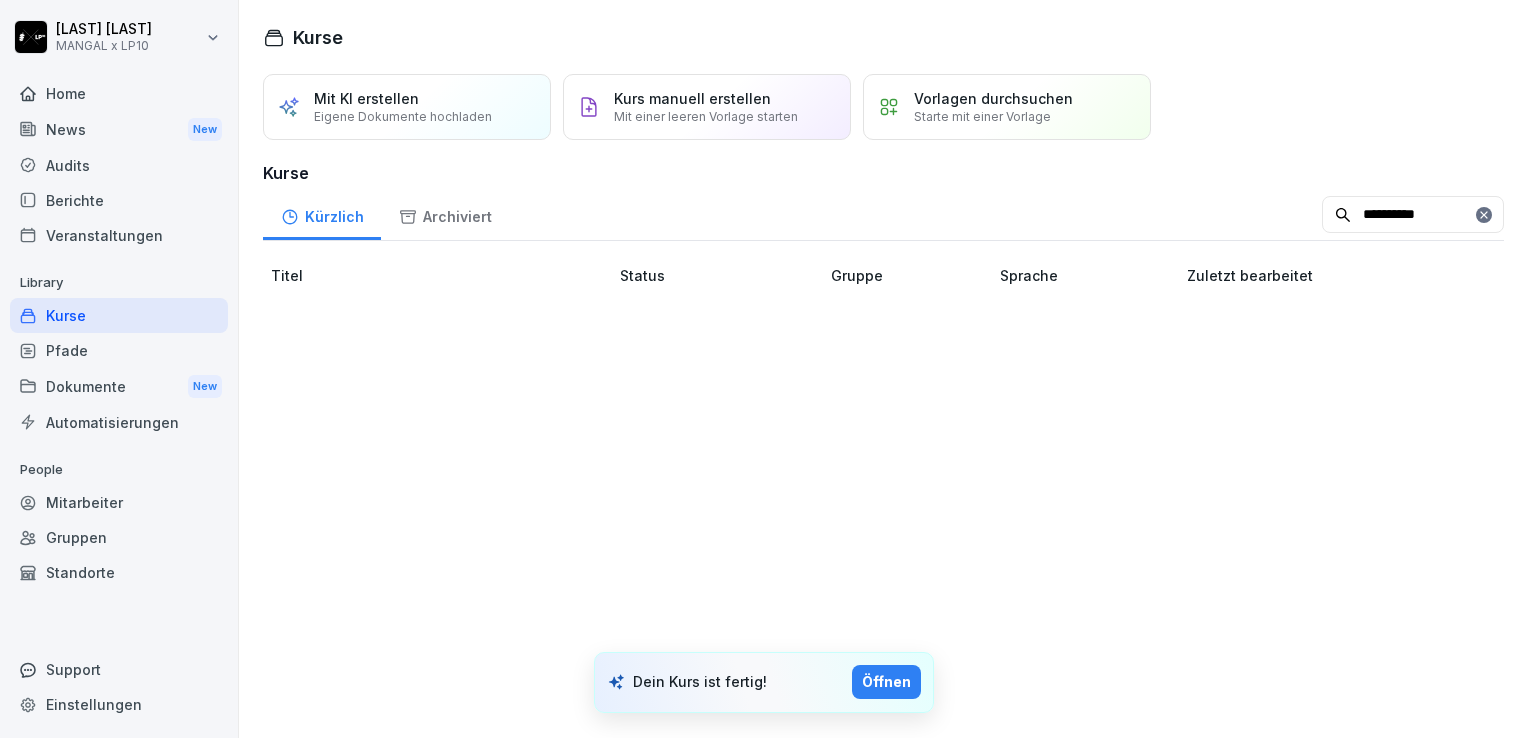 click on "Dein Kurs ist fertig! Öffnen" at bounding box center (764, 682) 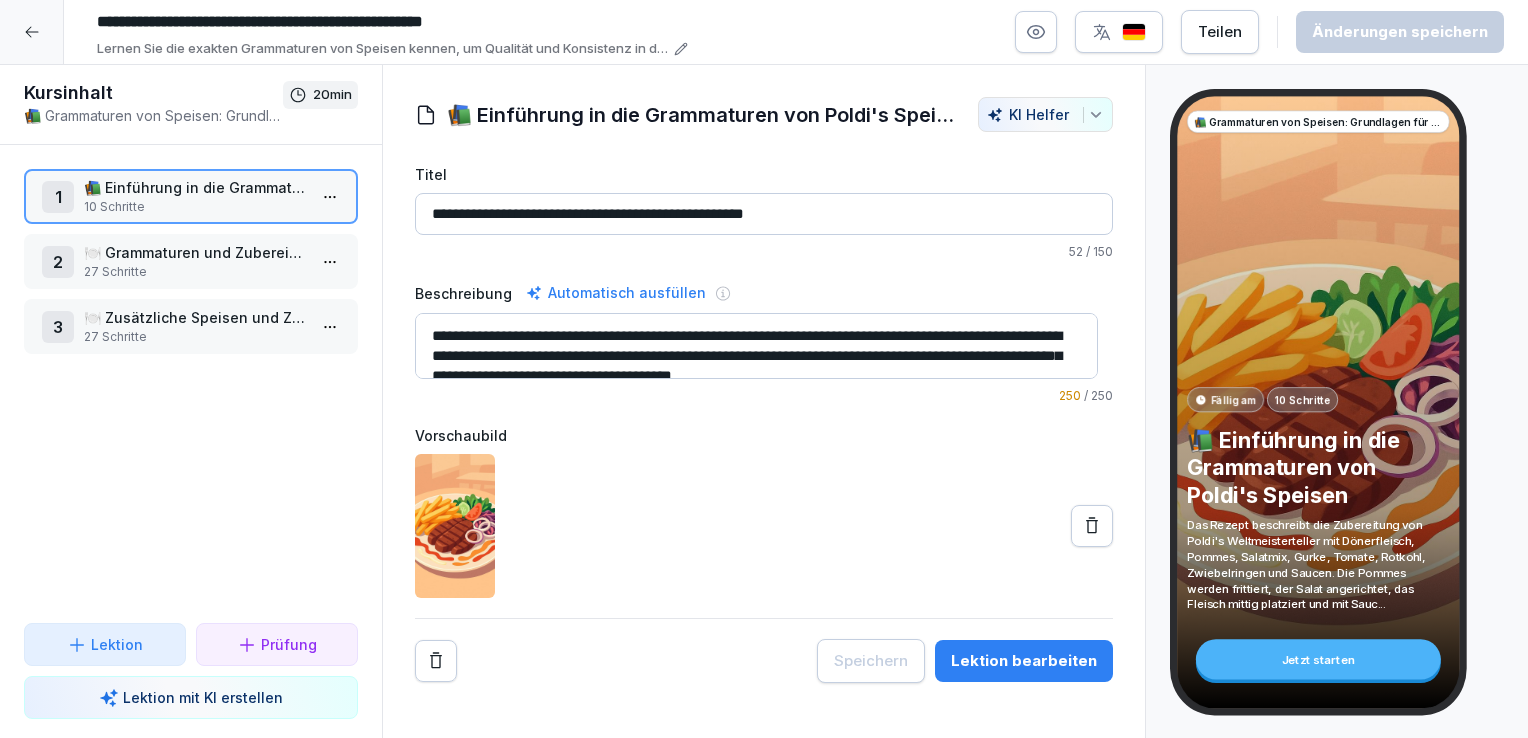 click on "🍽️ Grammaturen und Zubereitung unserer Produkte" at bounding box center (195, 252) 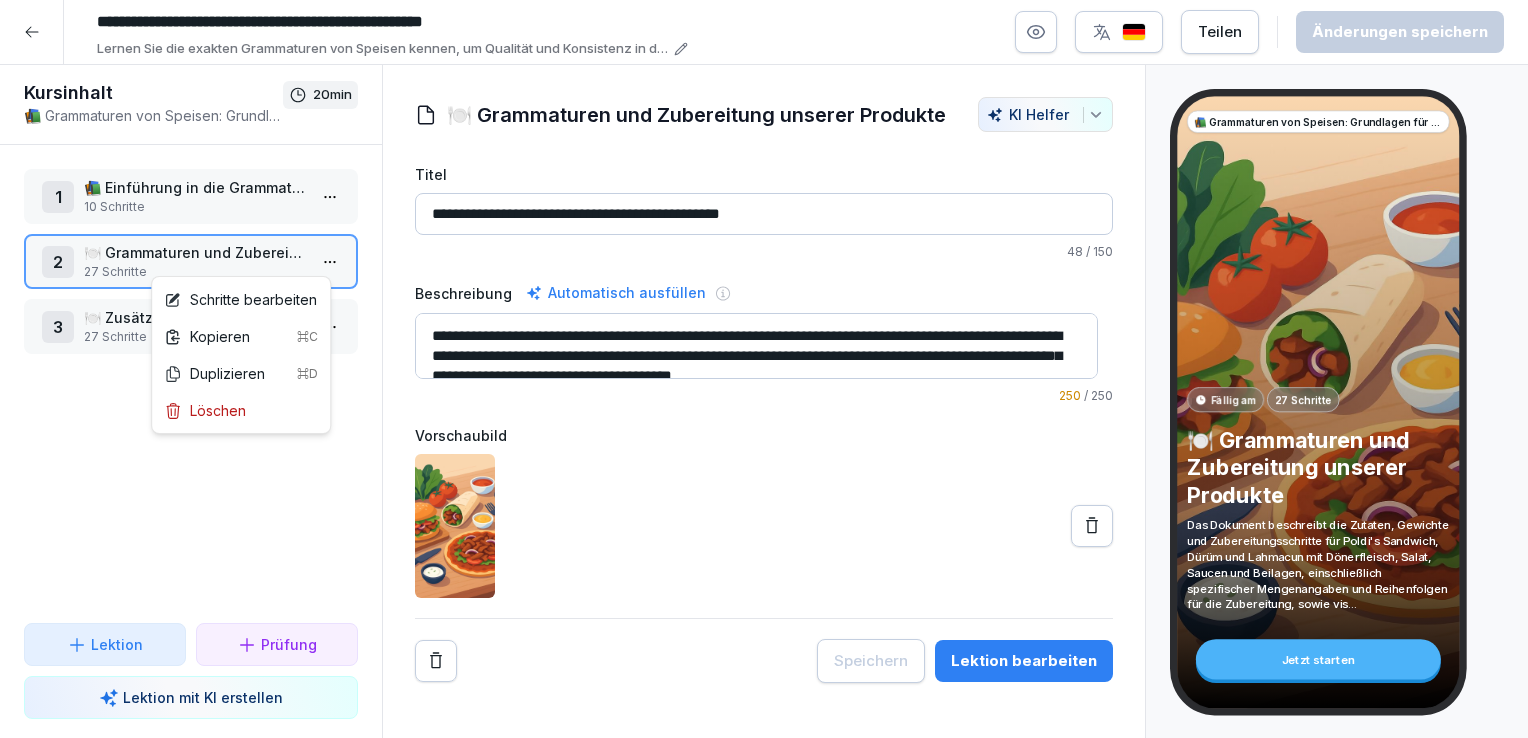 click on "**********" at bounding box center (764, 369) 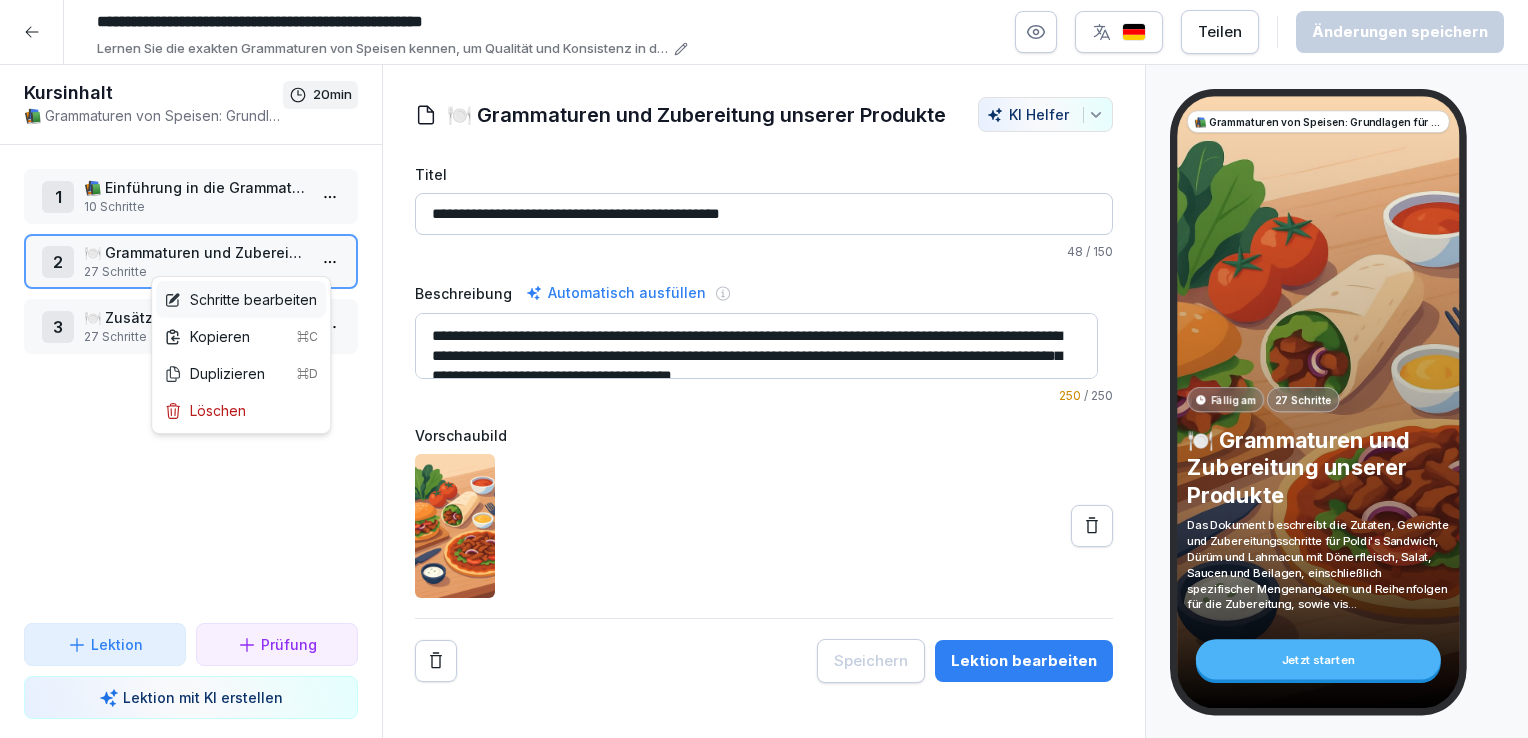 click on "Schritte bearbeiten" at bounding box center [240, 299] 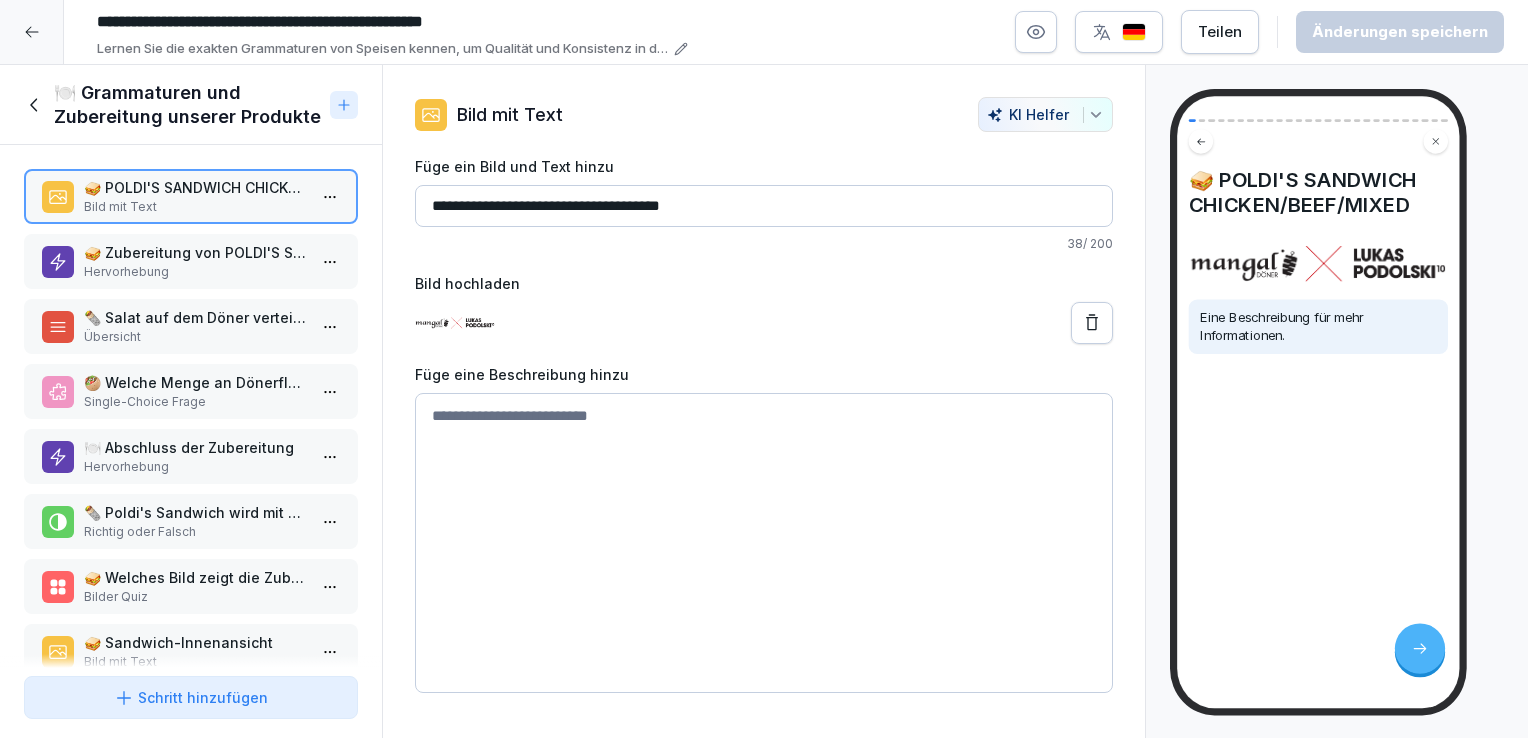 click on "Hervorhebung" at bounding box center (195, 272) 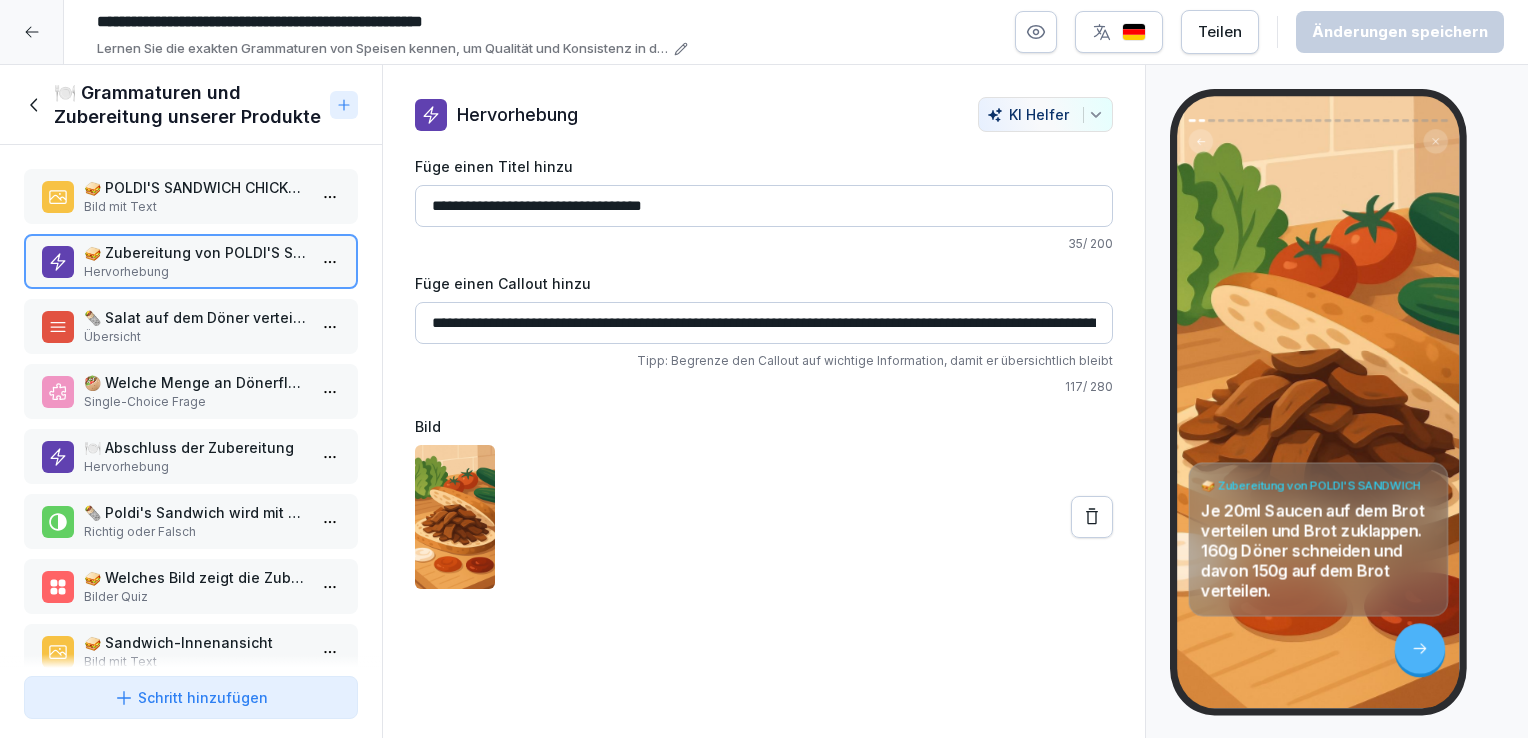 click on "Übersicht" at bounding box center [195, 337] 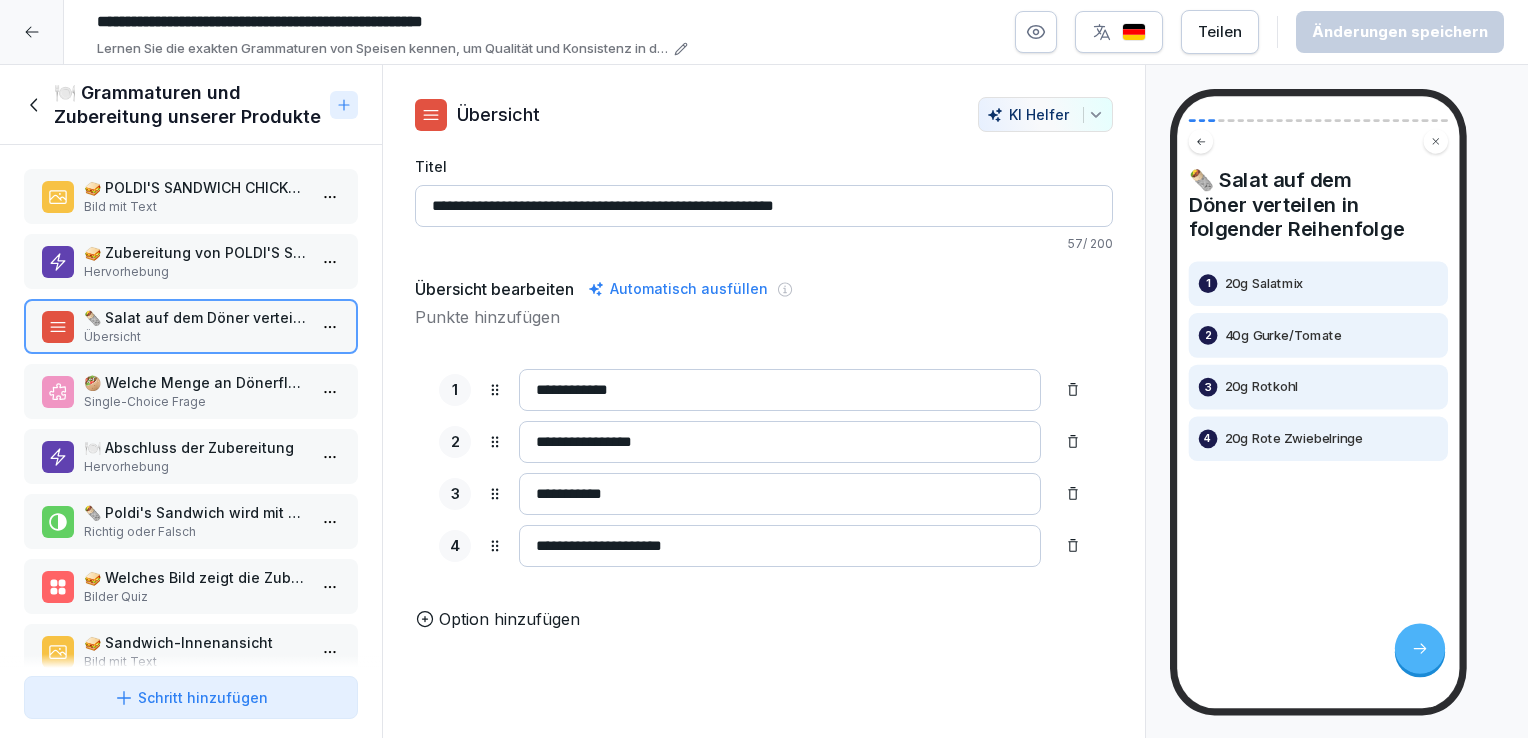 click on "🥙 Welche Menge an Dönerfleisch wird für Poldi's Sandwich verwendet?" at bounding box center [195, 382] 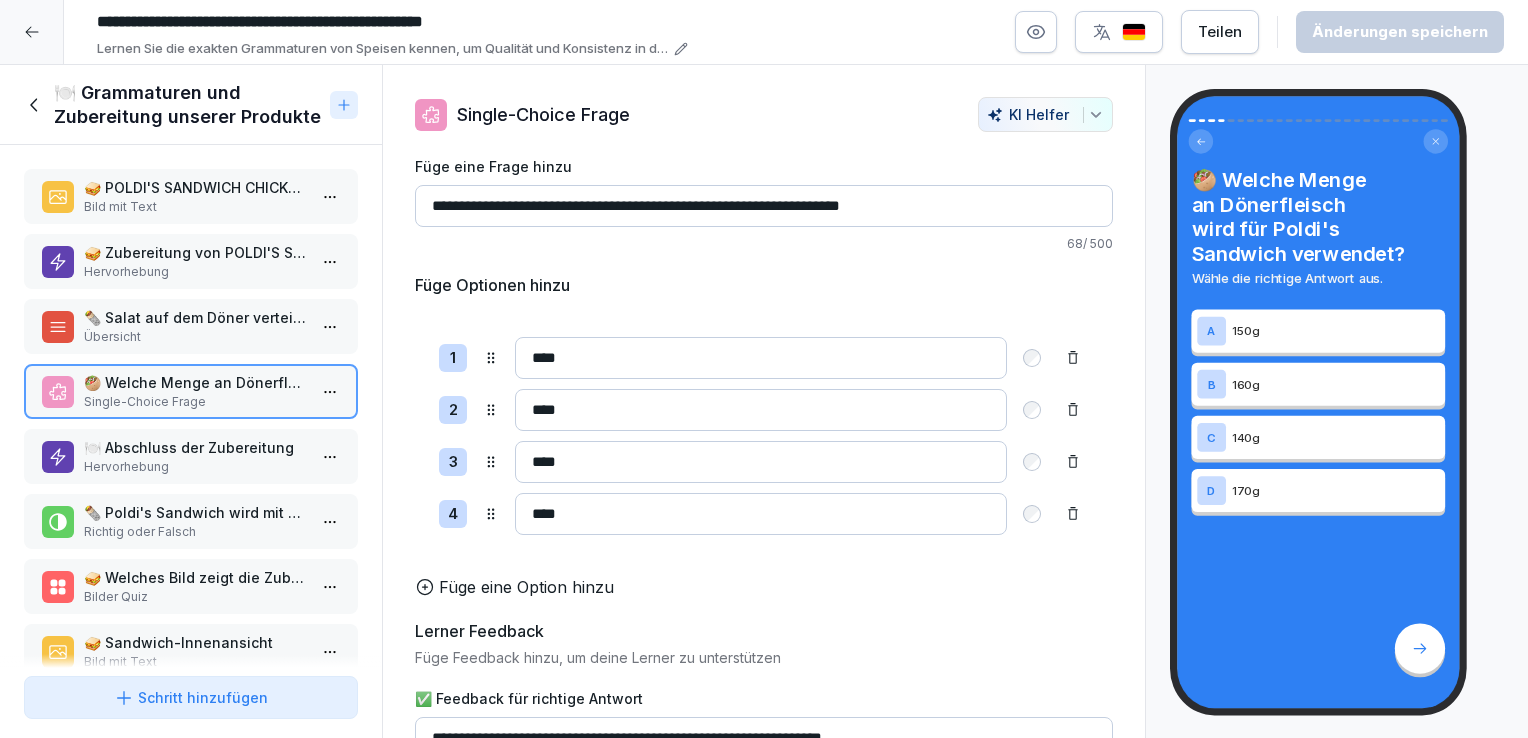 click on "Übersicht" at bounding box center (195, 337) 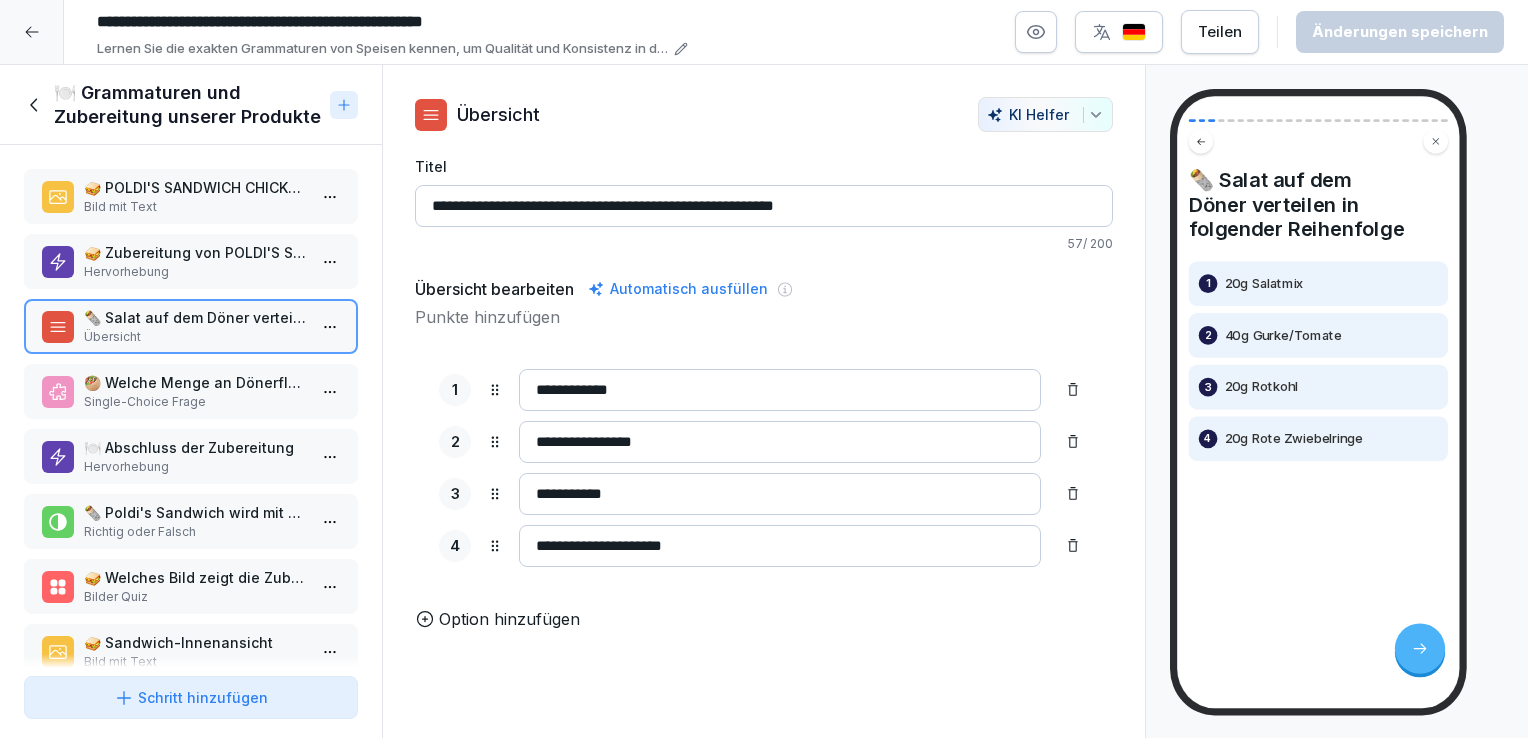 click on "Hervorhebung" at bounding box center (195, 272) 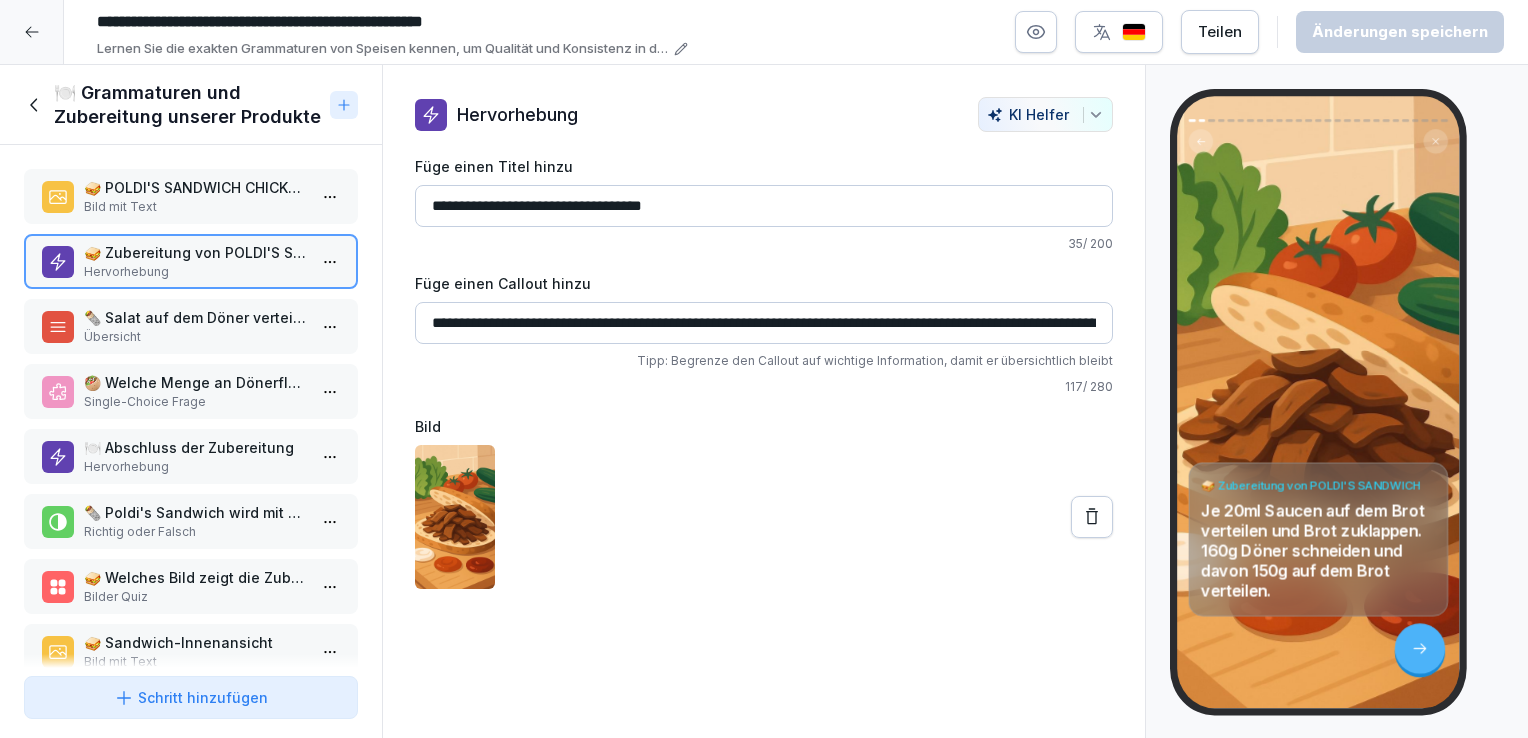 click on "🌯 Salat auf dem Döner verteilen in folgender Reihenfolge Übersicht" at bounding box center (191, 326) 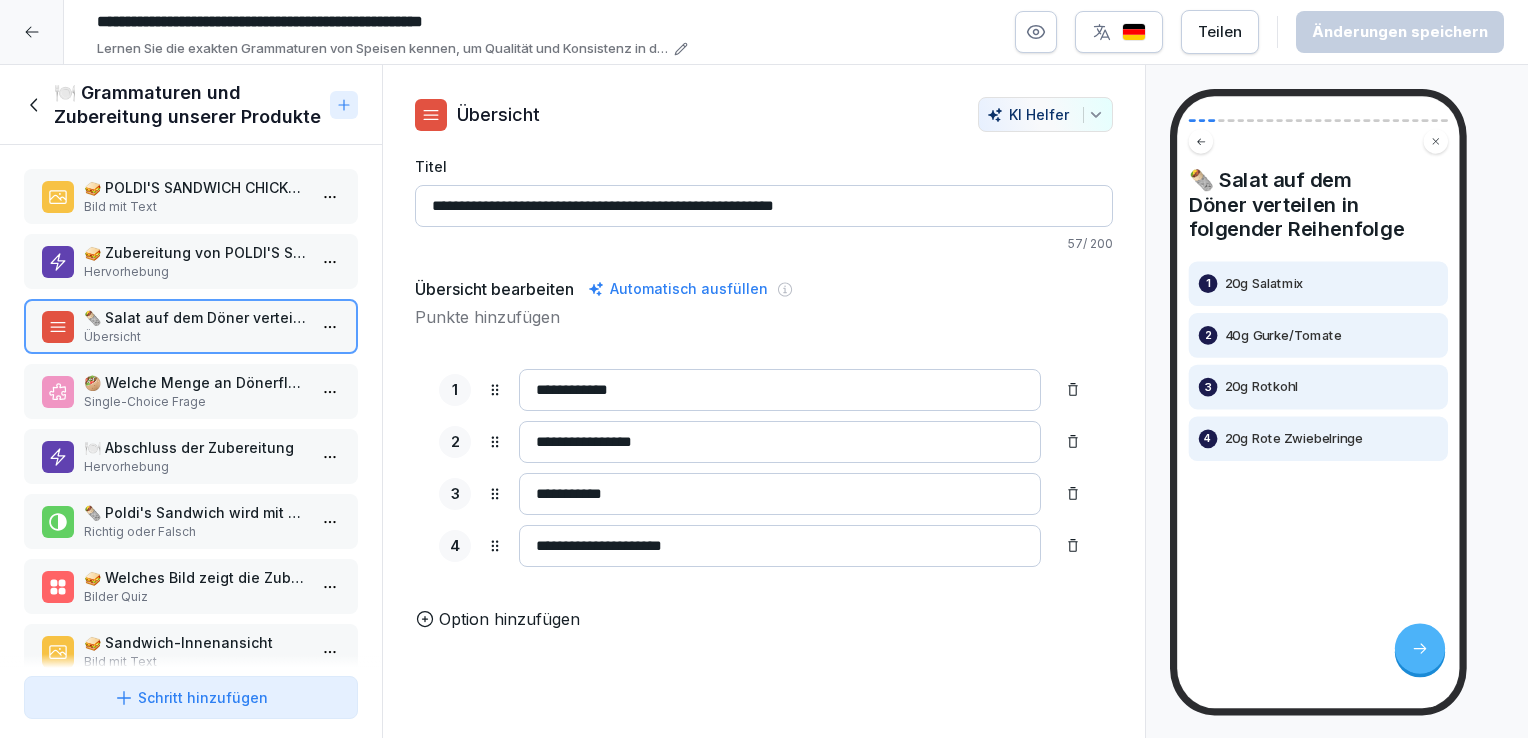 click on "Single-Choice Frage" at bounding box center [195, 402] 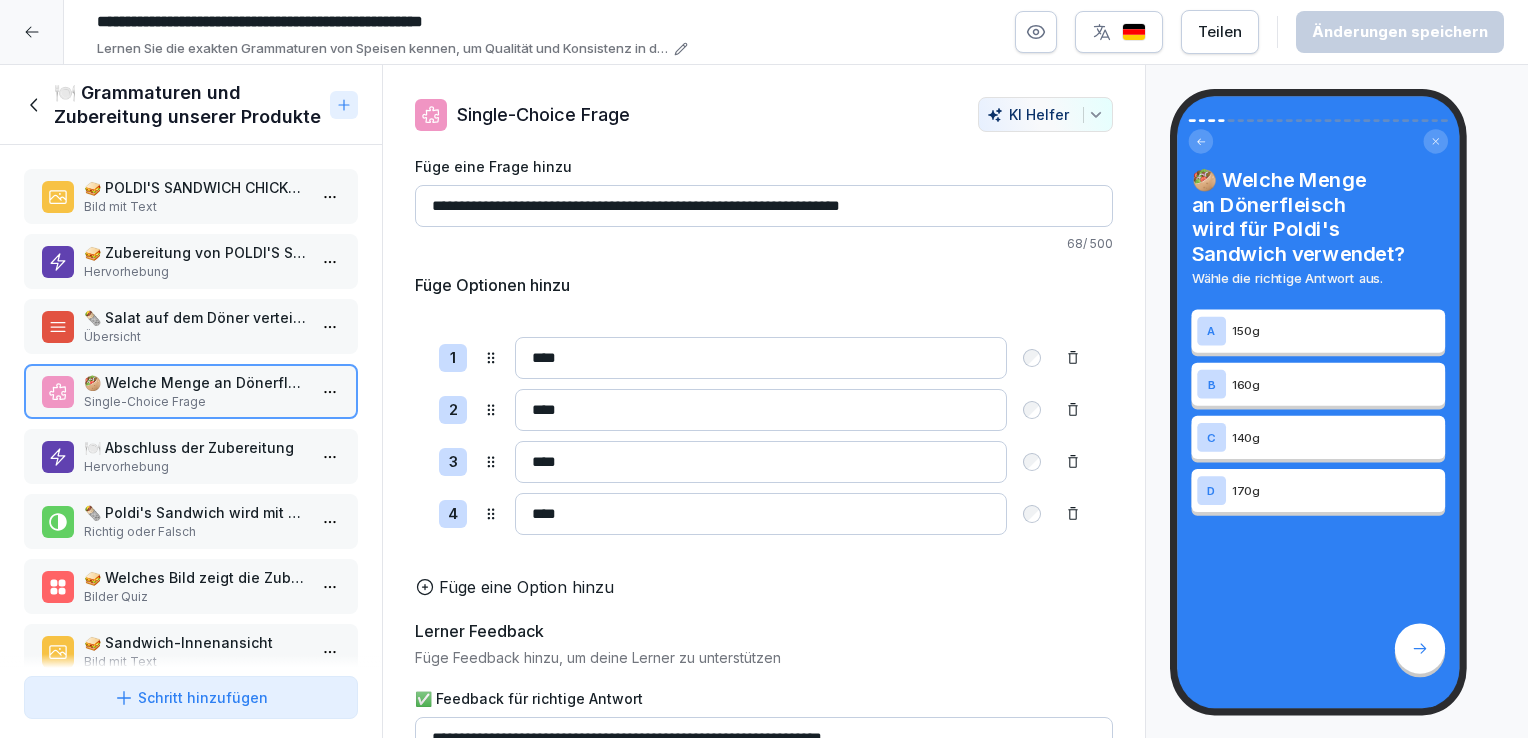 click on "Übersicht" at bounding box center [195, 337] 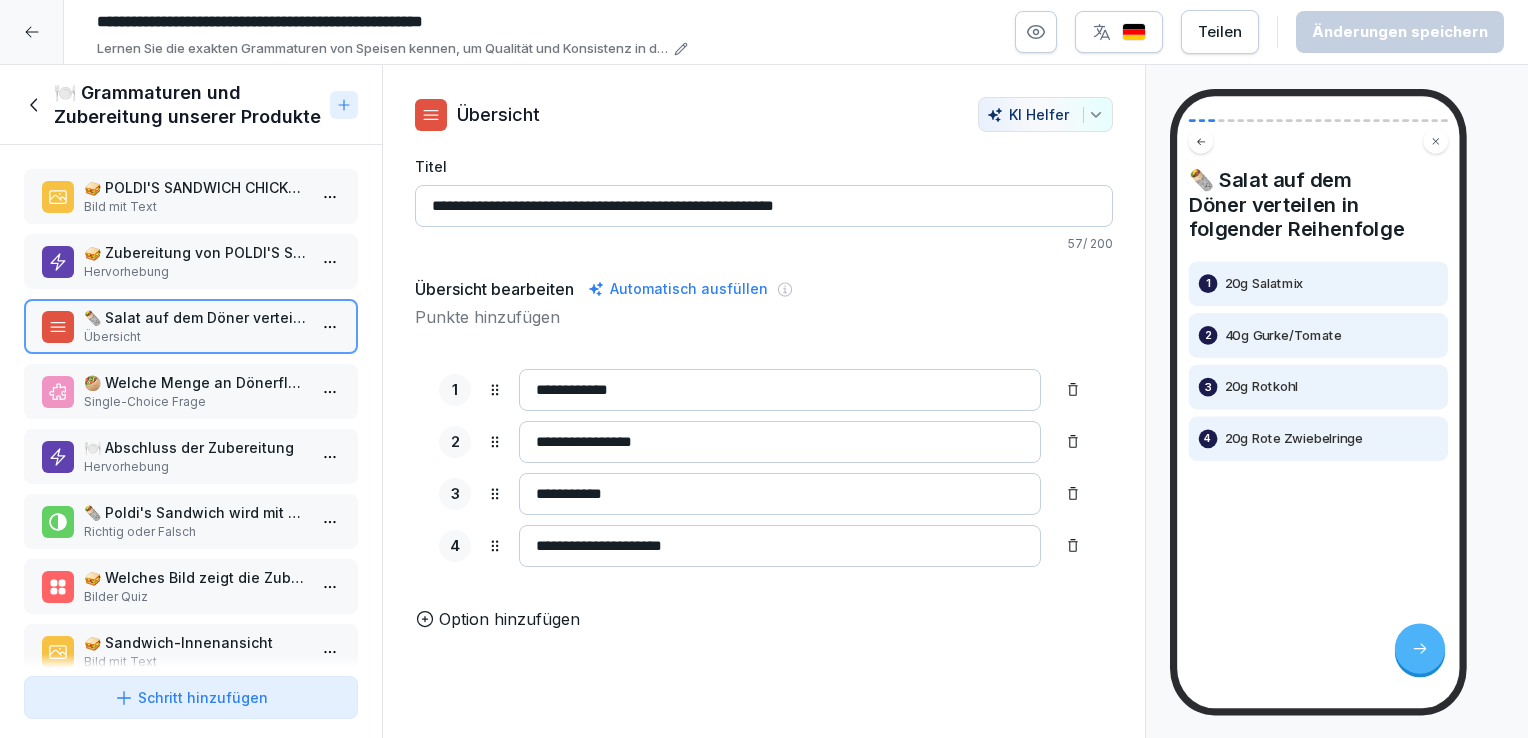 click on "Hervorhebung" at bounding box center [195, 272] 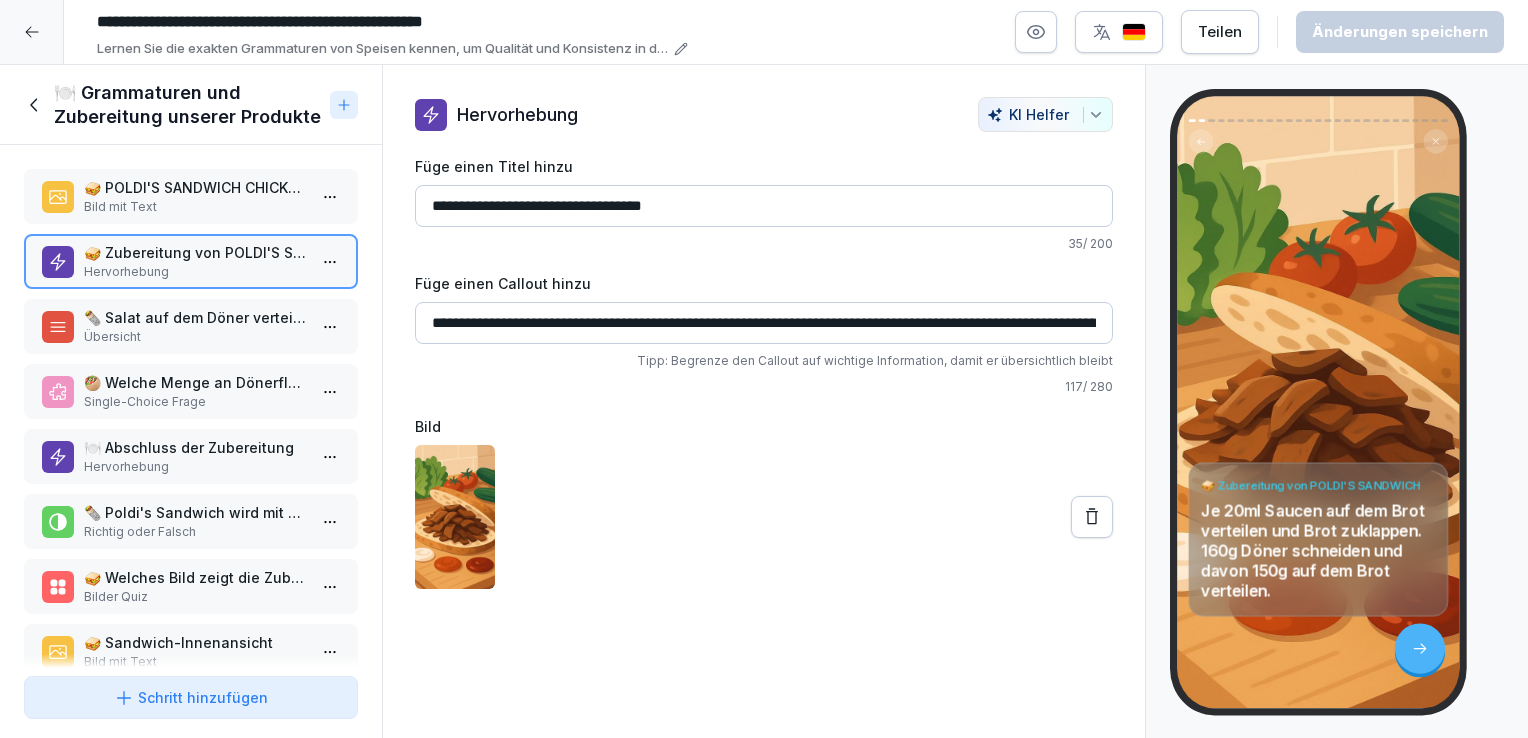 click at bounding box center [764, 517] 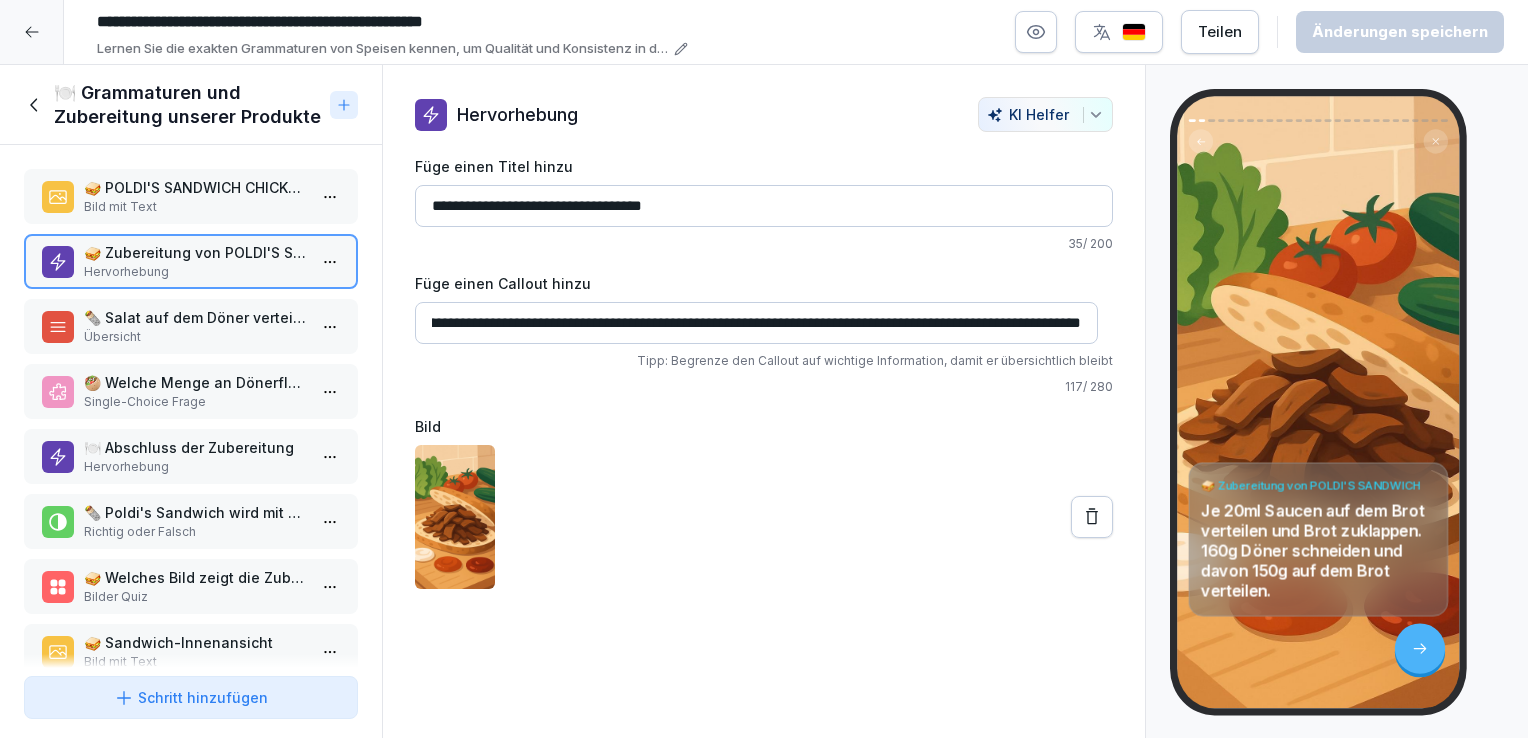 drag, startPoint x: 903, startPoint y: 314, endPoint x: 1217, endPoint y: 318, distance: 314.02548 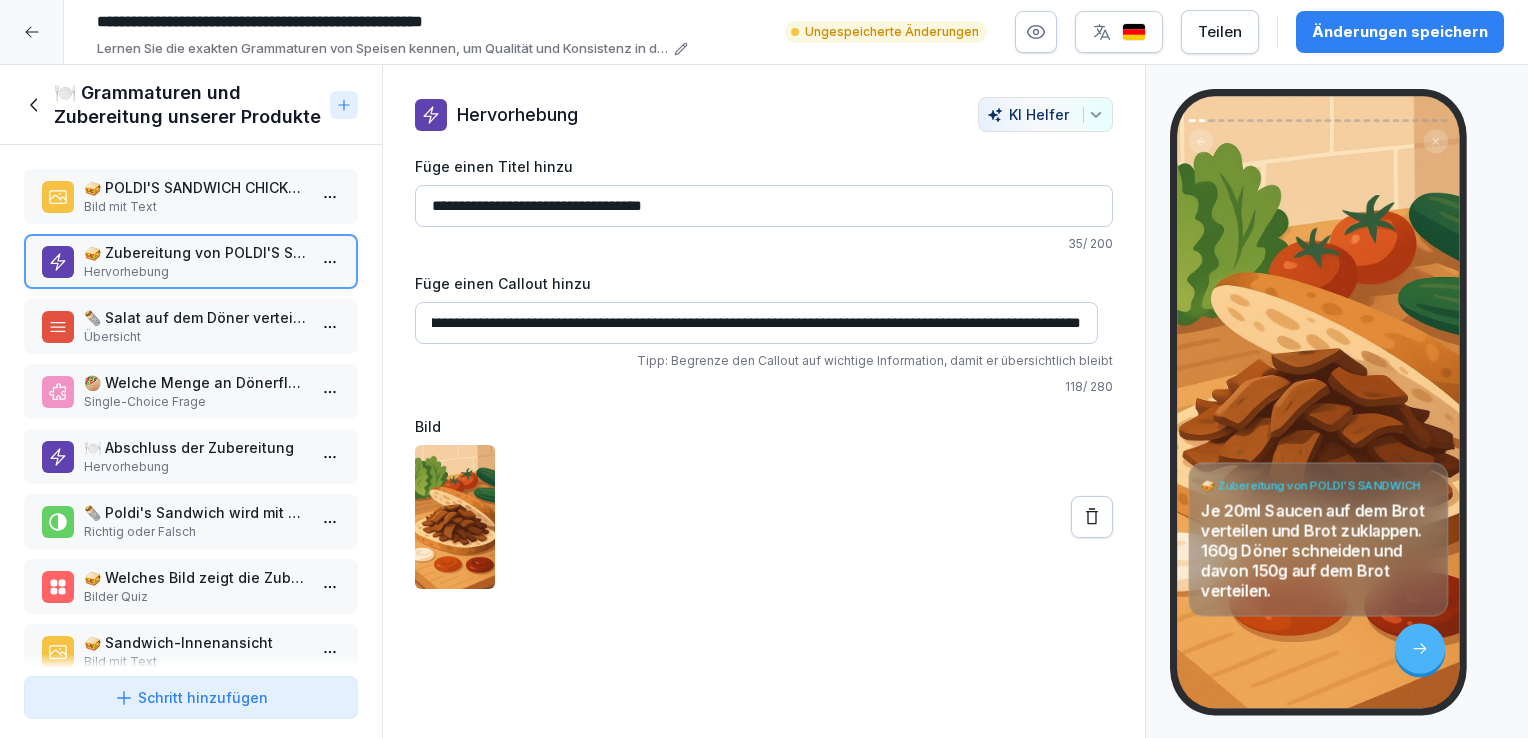 scroll, scrollTop: 0, scrollLeft: 221, axis: horizontal 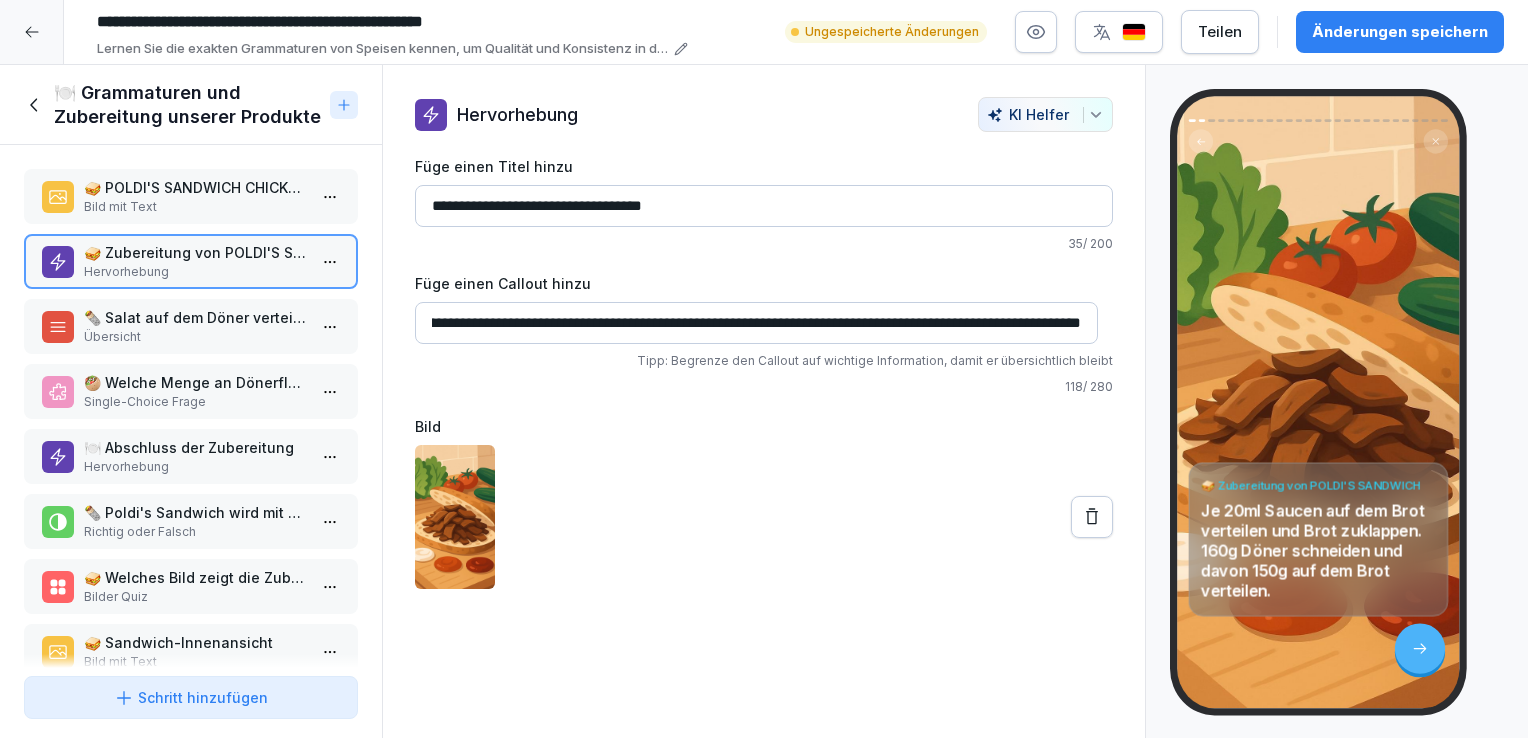 click on "**********" at bounding box center (756, 323) 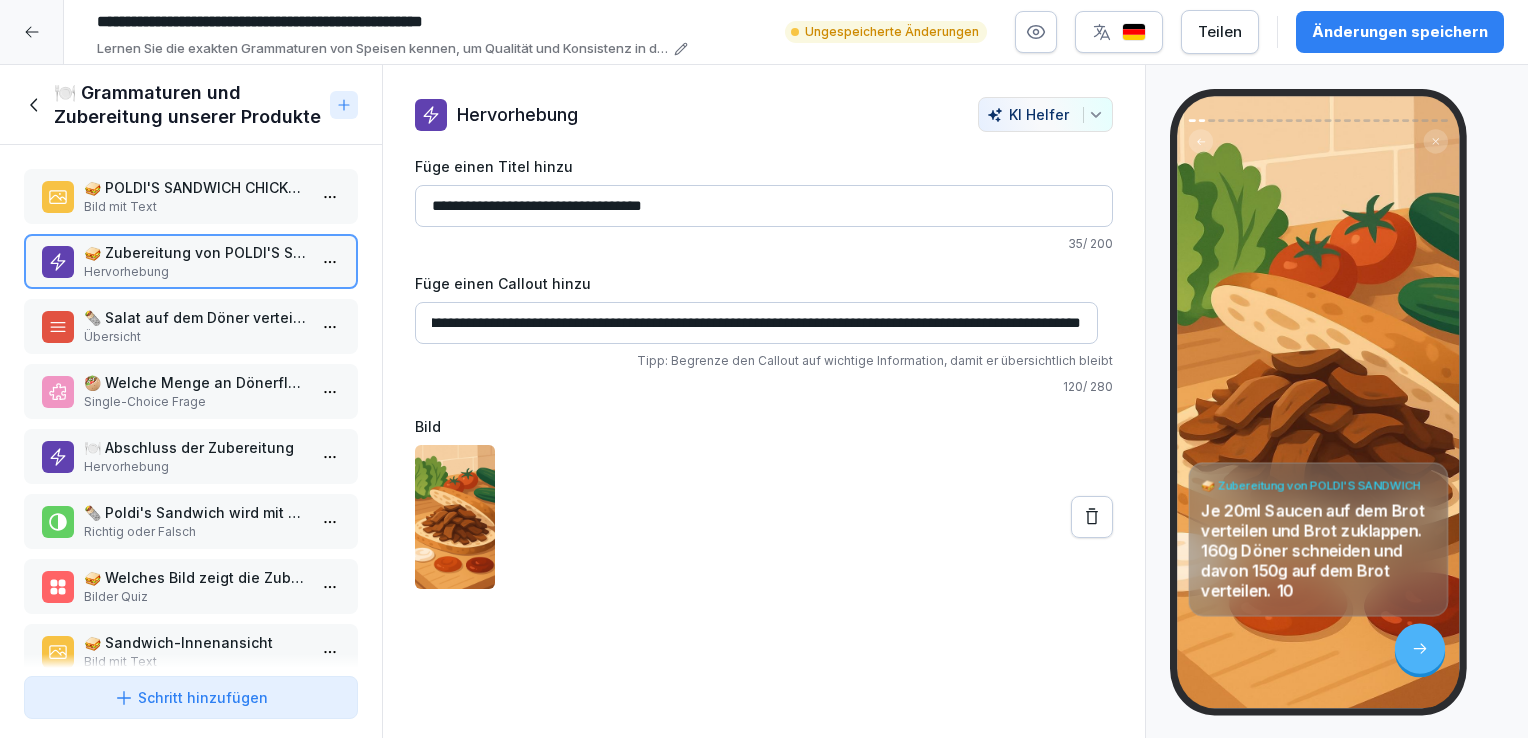 scroll, scrollTop: 0, scrollLeft: 246, axis: horizontal 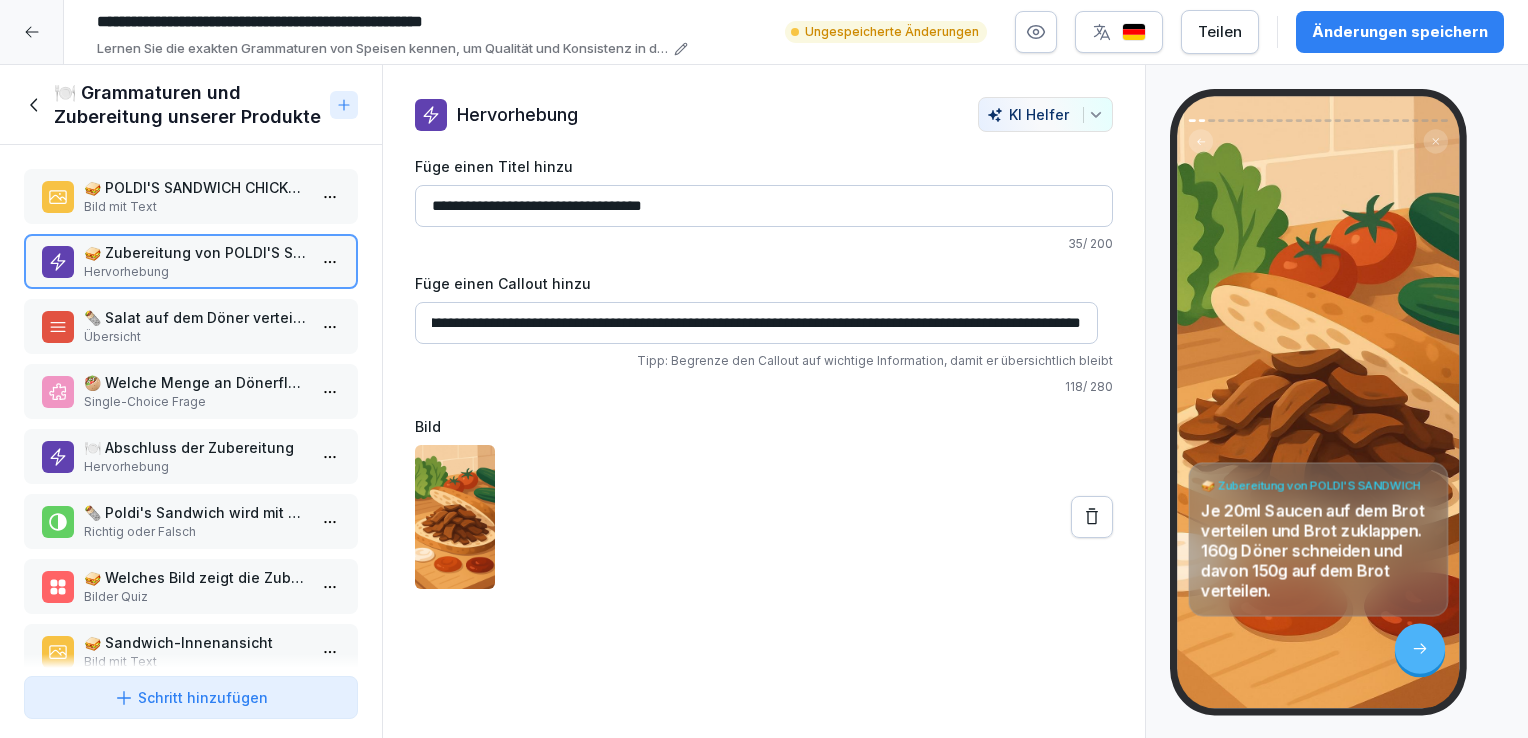 type on "**********" 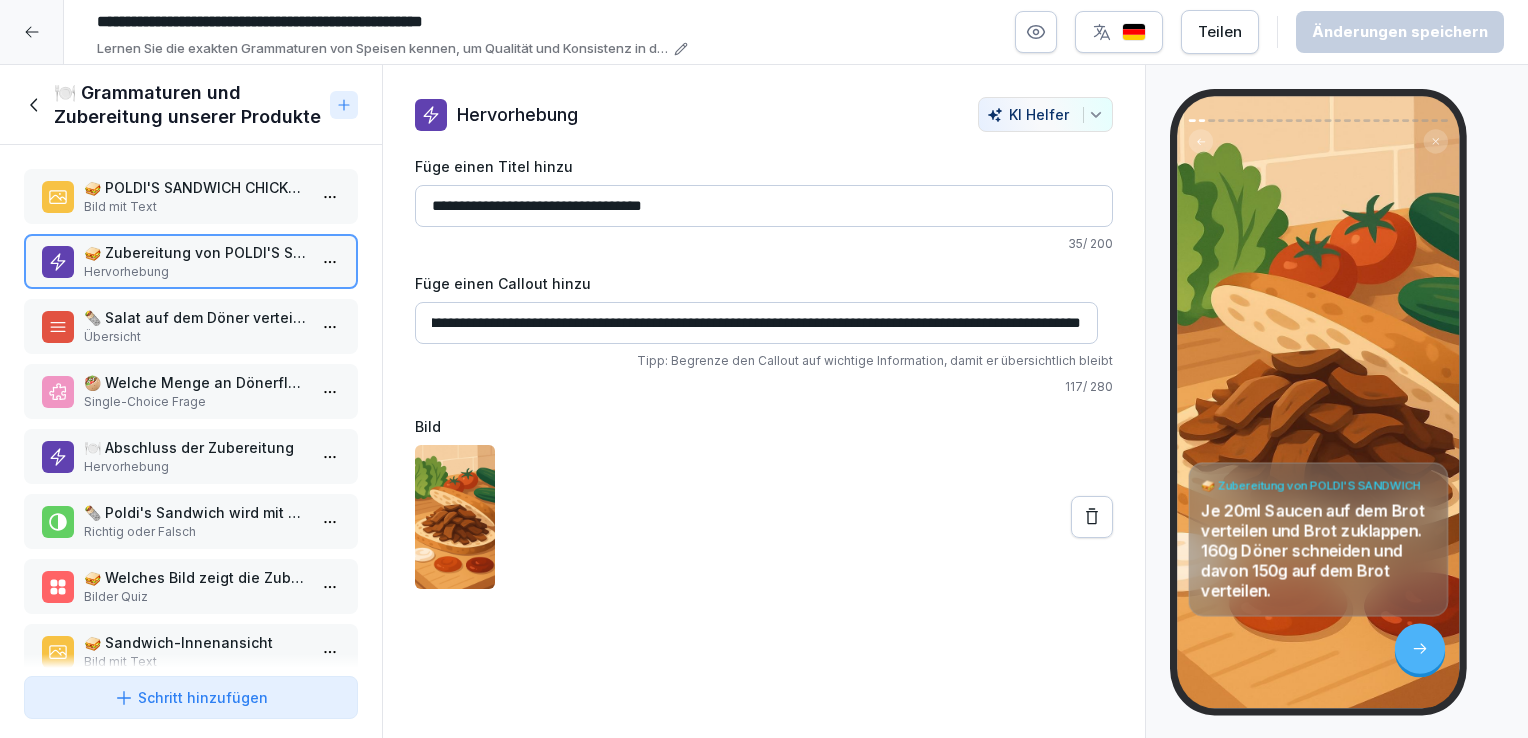 scroll, scrollTop: 0, scrollLeft: 0, axis: both 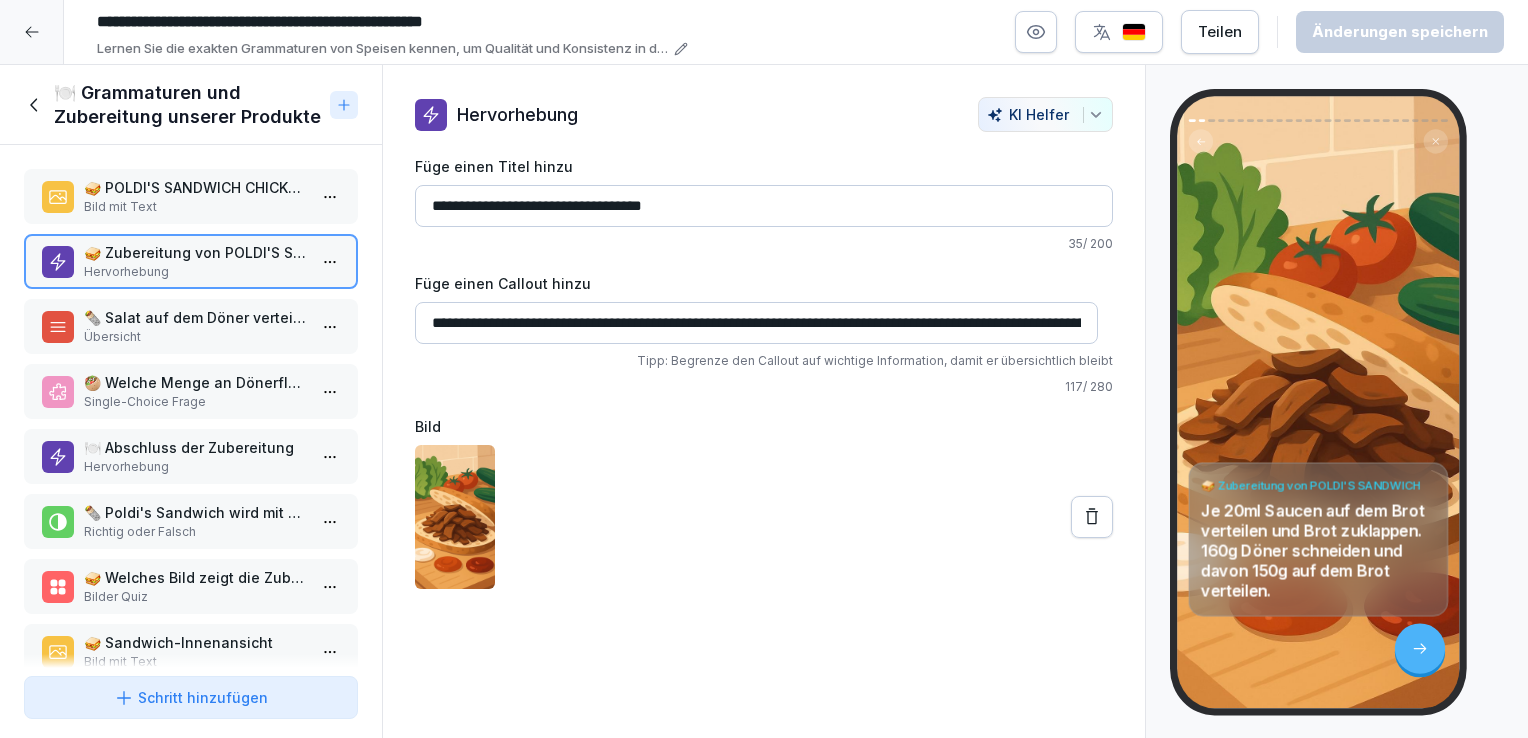 click at bounding box center [764, 517] 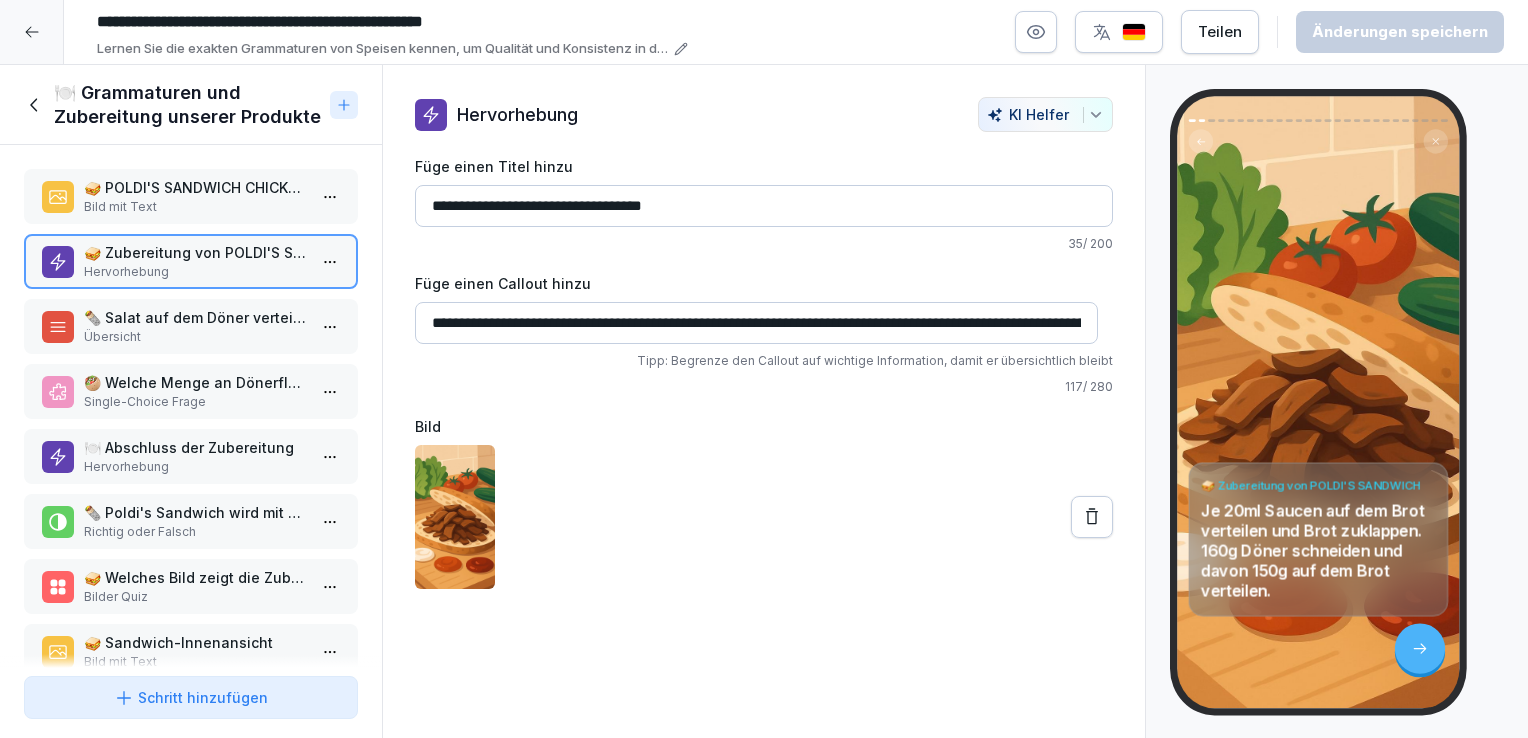 click on "Übersicht" at bounding box center [195, 337] 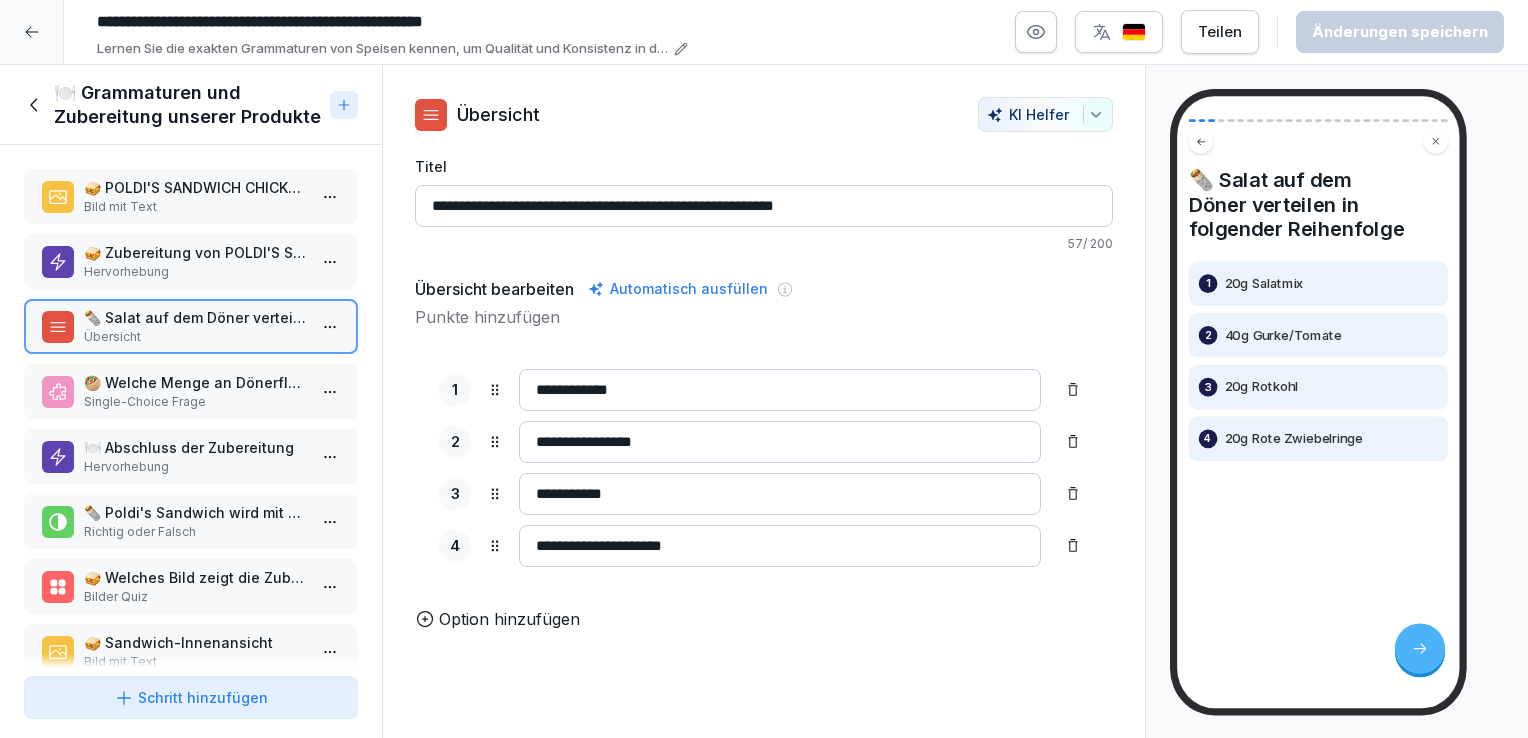 click on "**********" at bounding box center (764, 369) 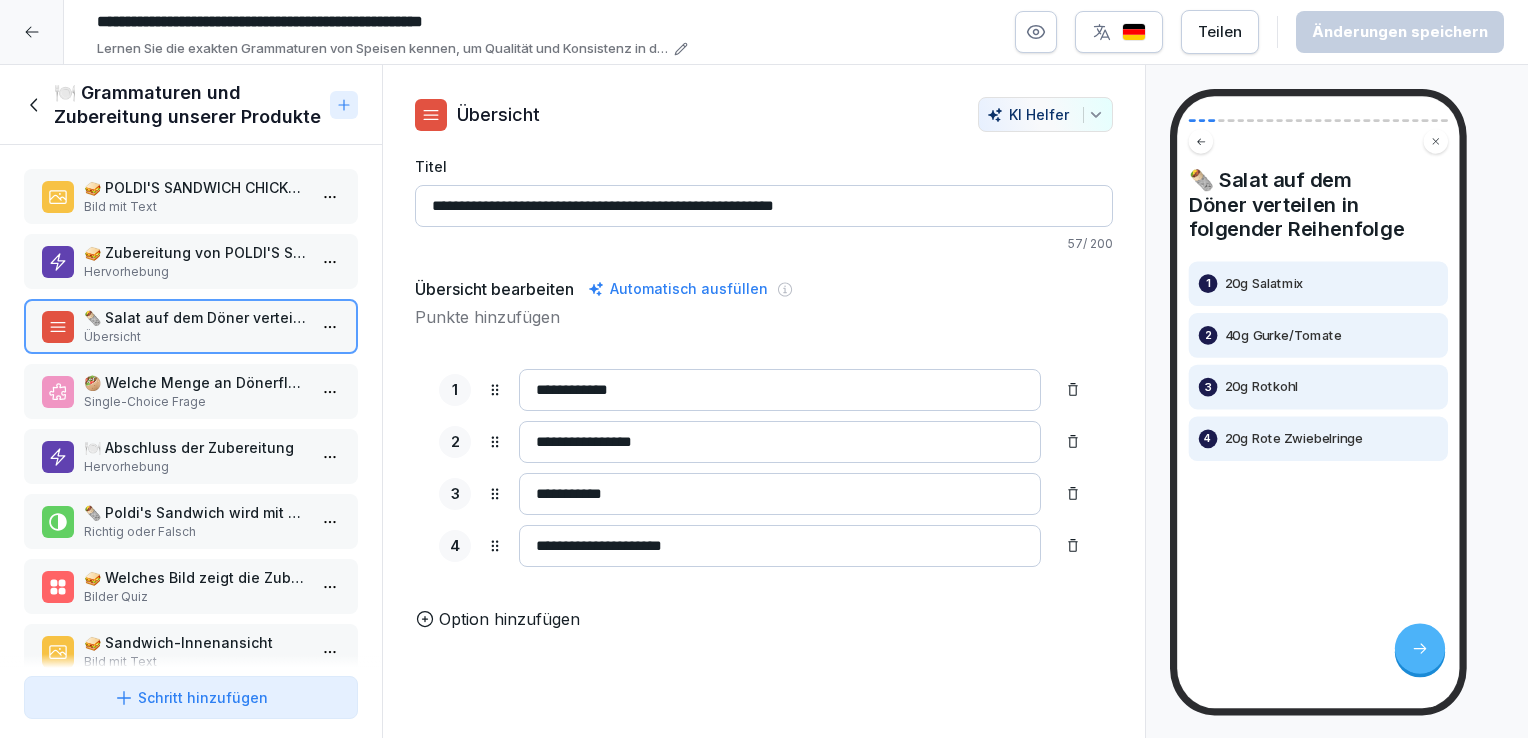 click on "🥙 Welche Menge an Dönerfleisch wird für Poldi's Sandwich verwendet?" at bounding box center (195, 382) 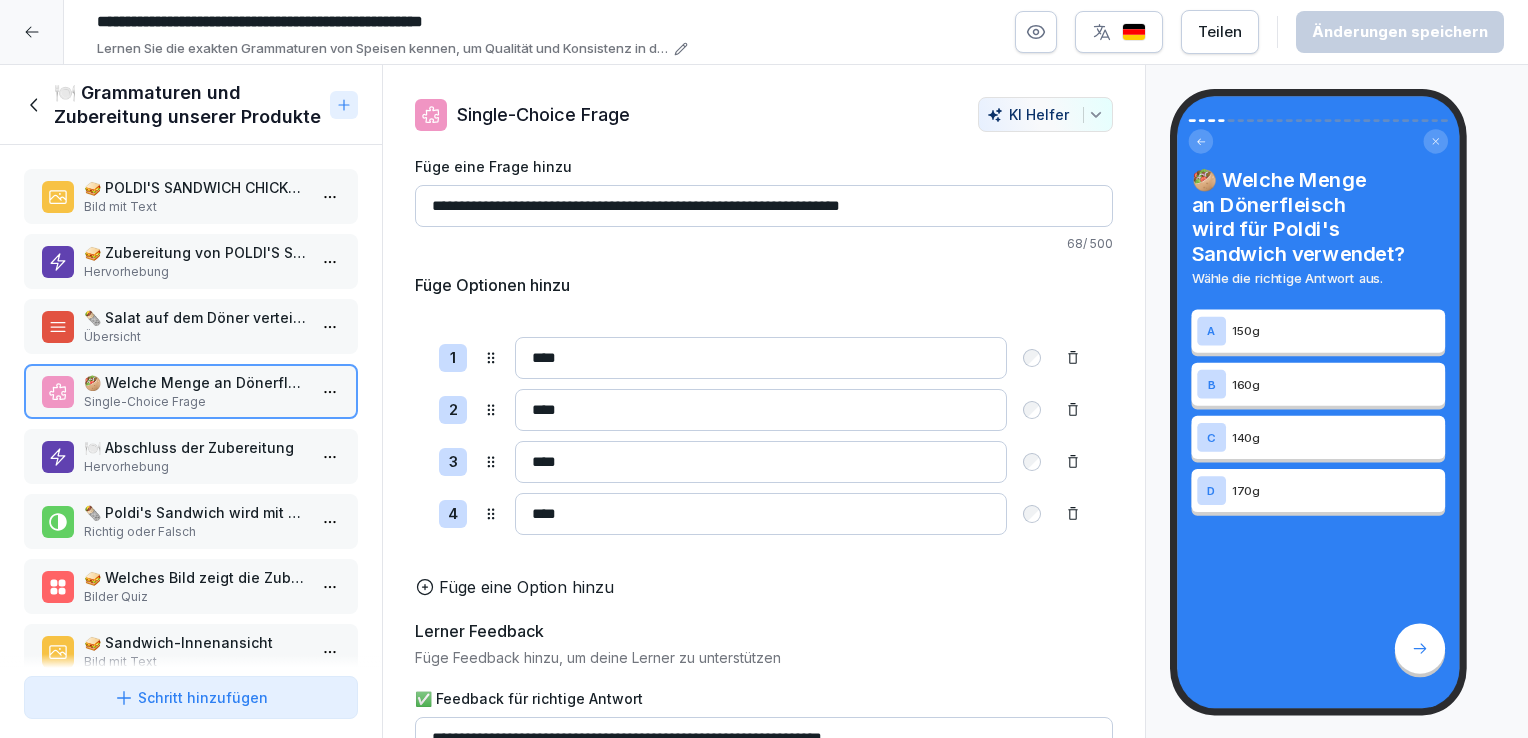 click on "🍽️ Abschluss der Zubereitung Hervorhebung" at bounding box center [191, 456] 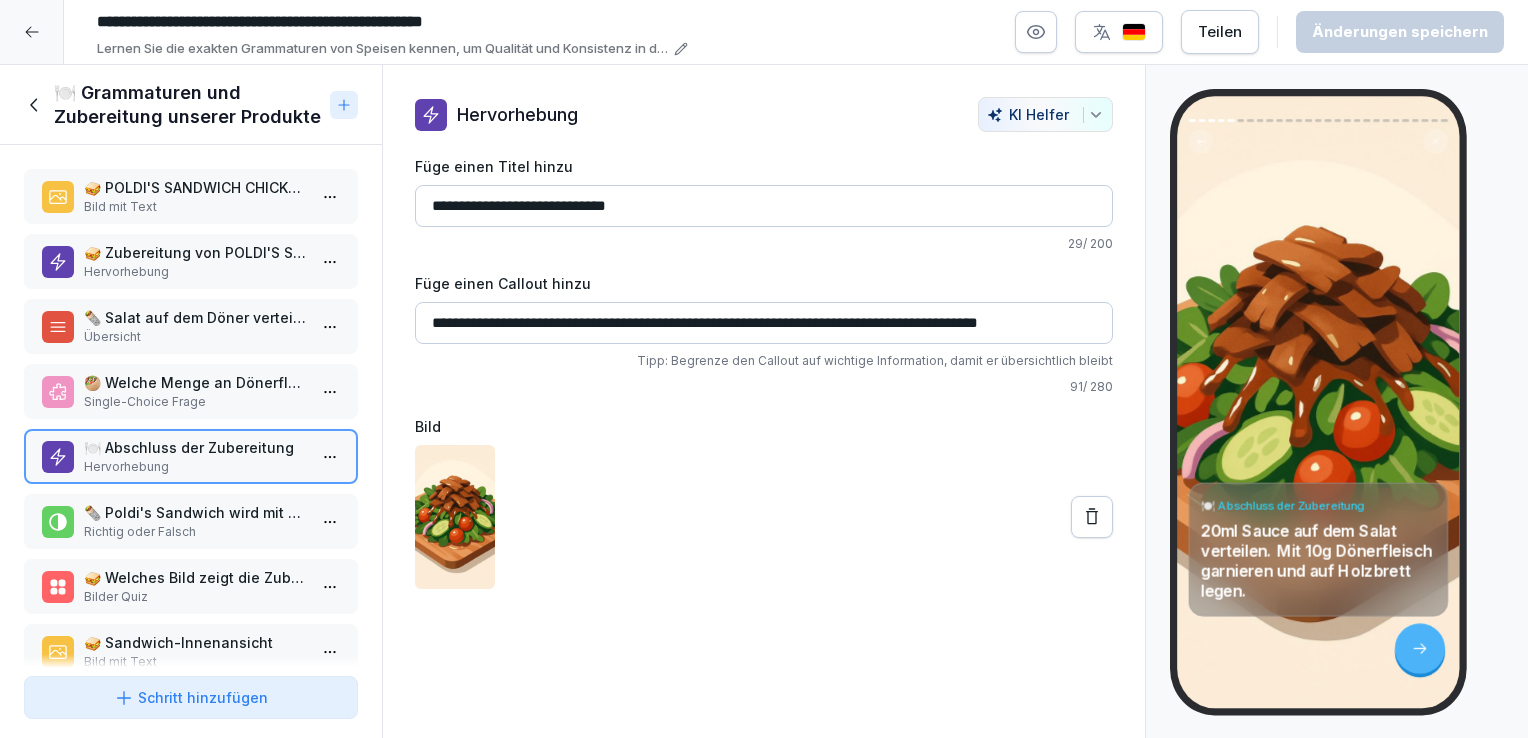 click on "Bild mit Text" at bounding box center [195, 207] 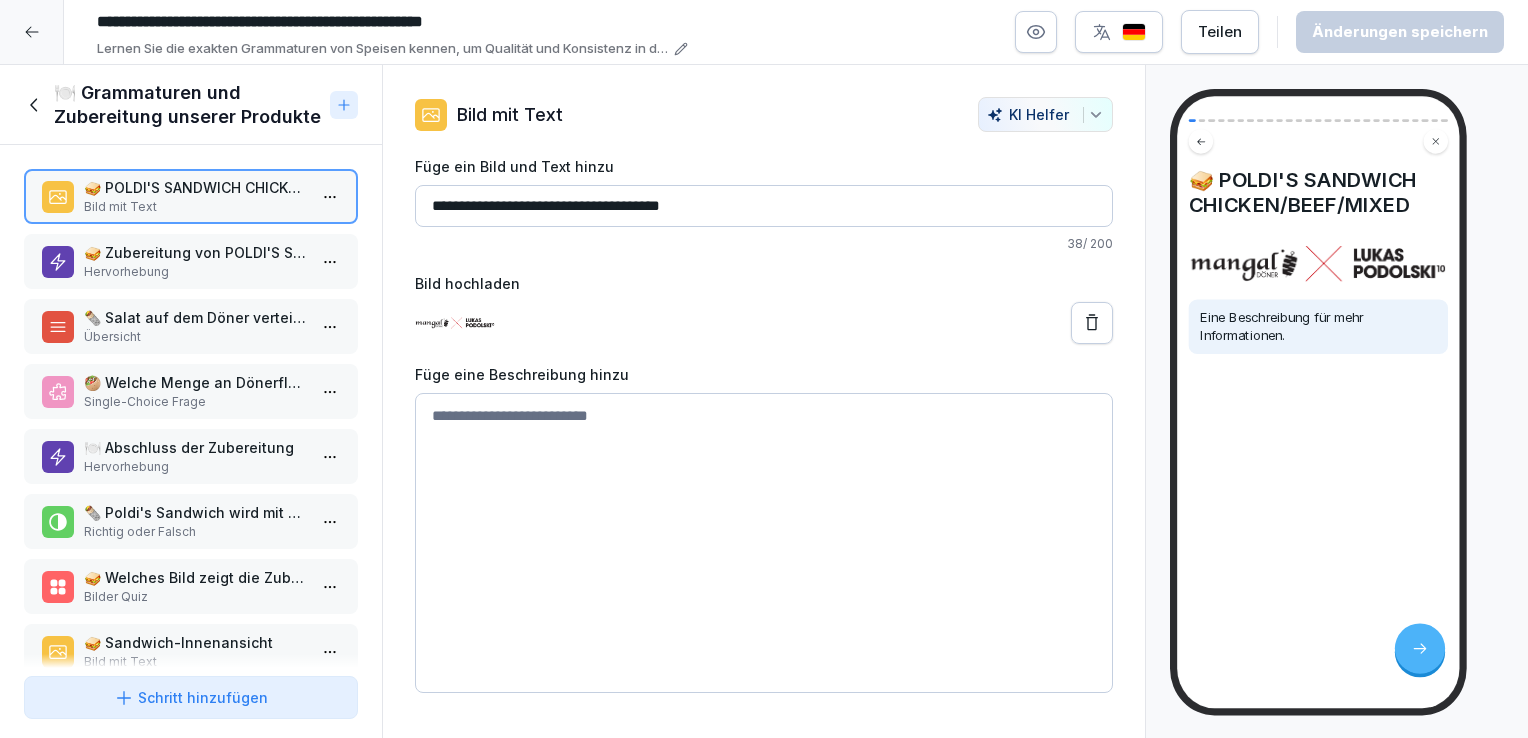 click on "Hervorhebung" at bounding box center (195, 272) 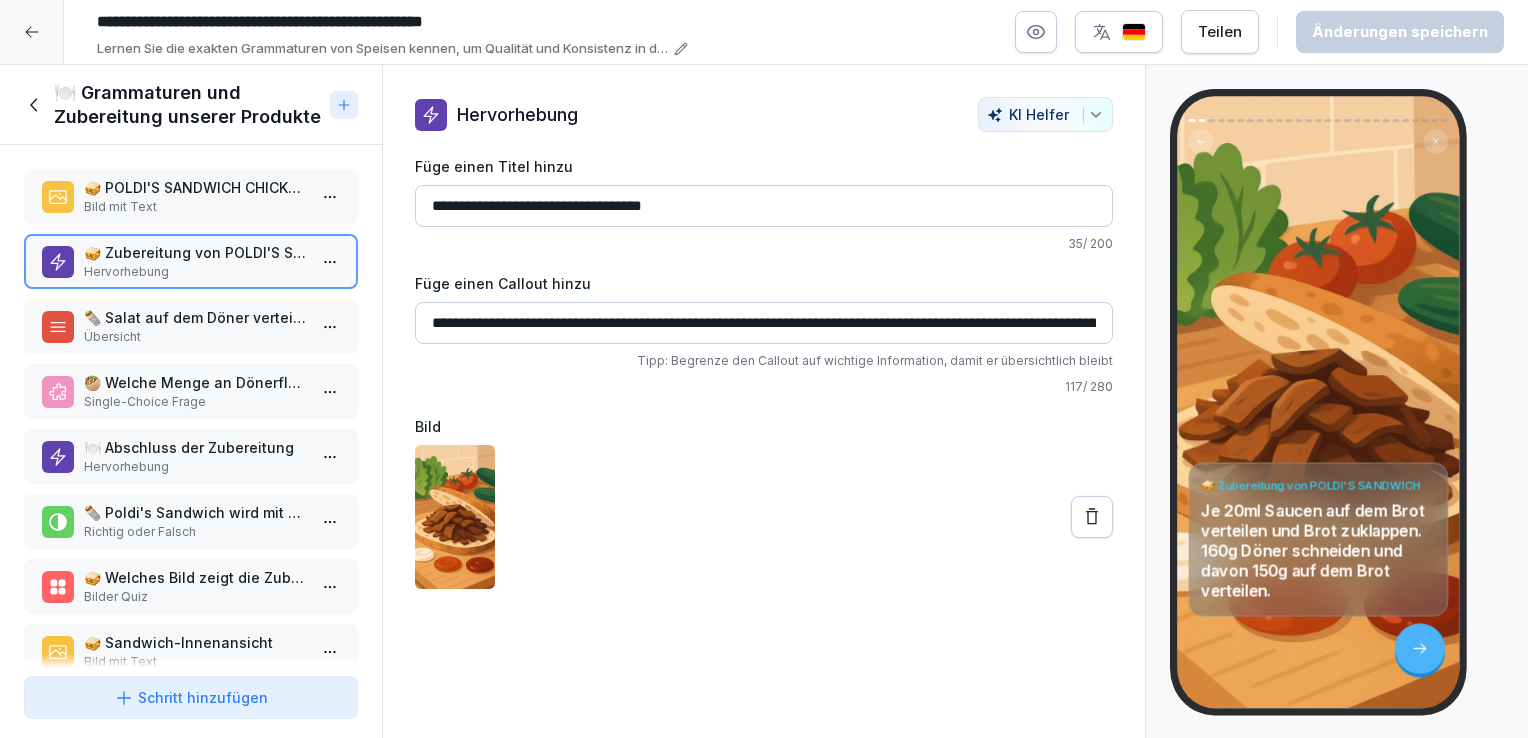 click on "🌯 Salat auf dem Döner verteilen in folgender Reihenfolge" at bounding box center (195, 317) 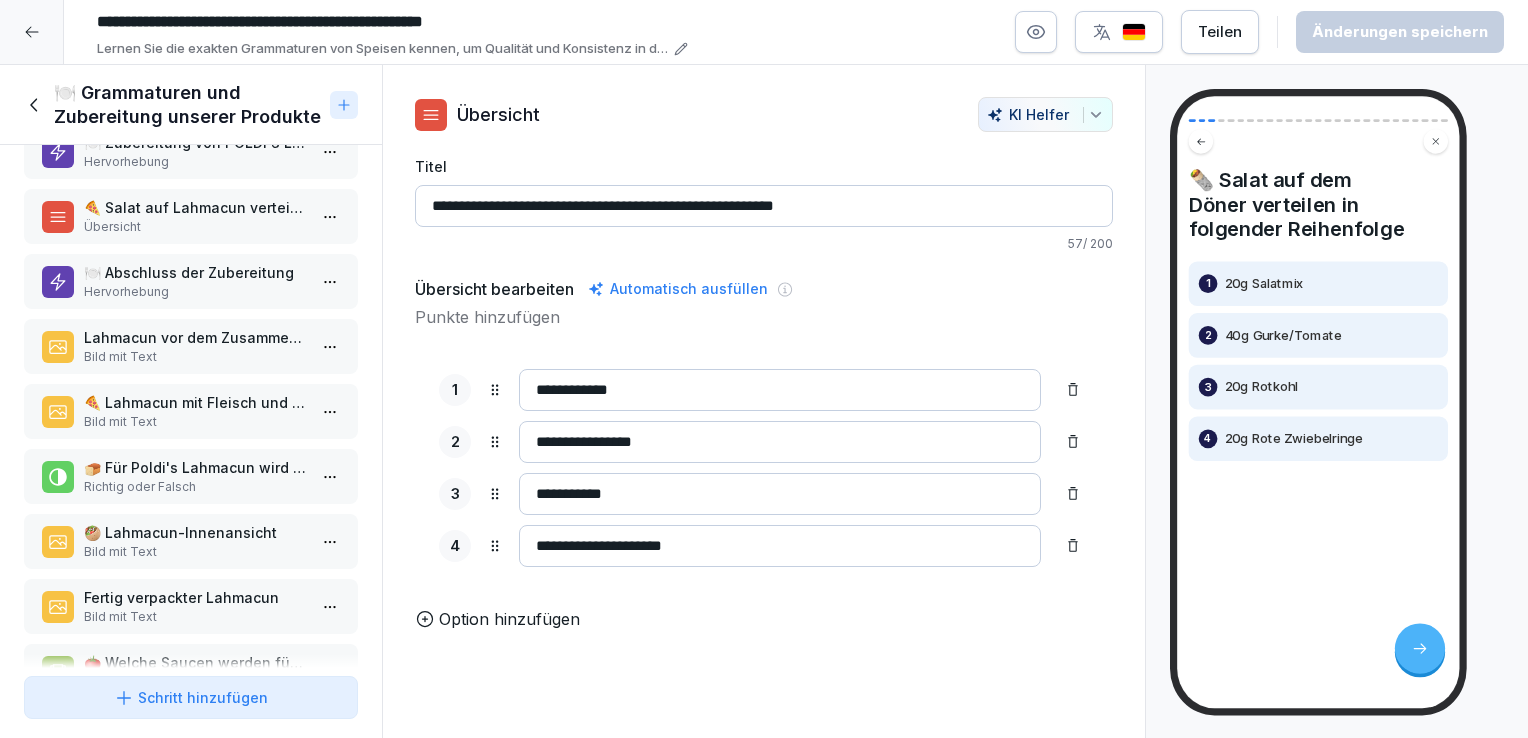 scroll, scrollTop: 1262, scrollLeft: 0, axis: vertical 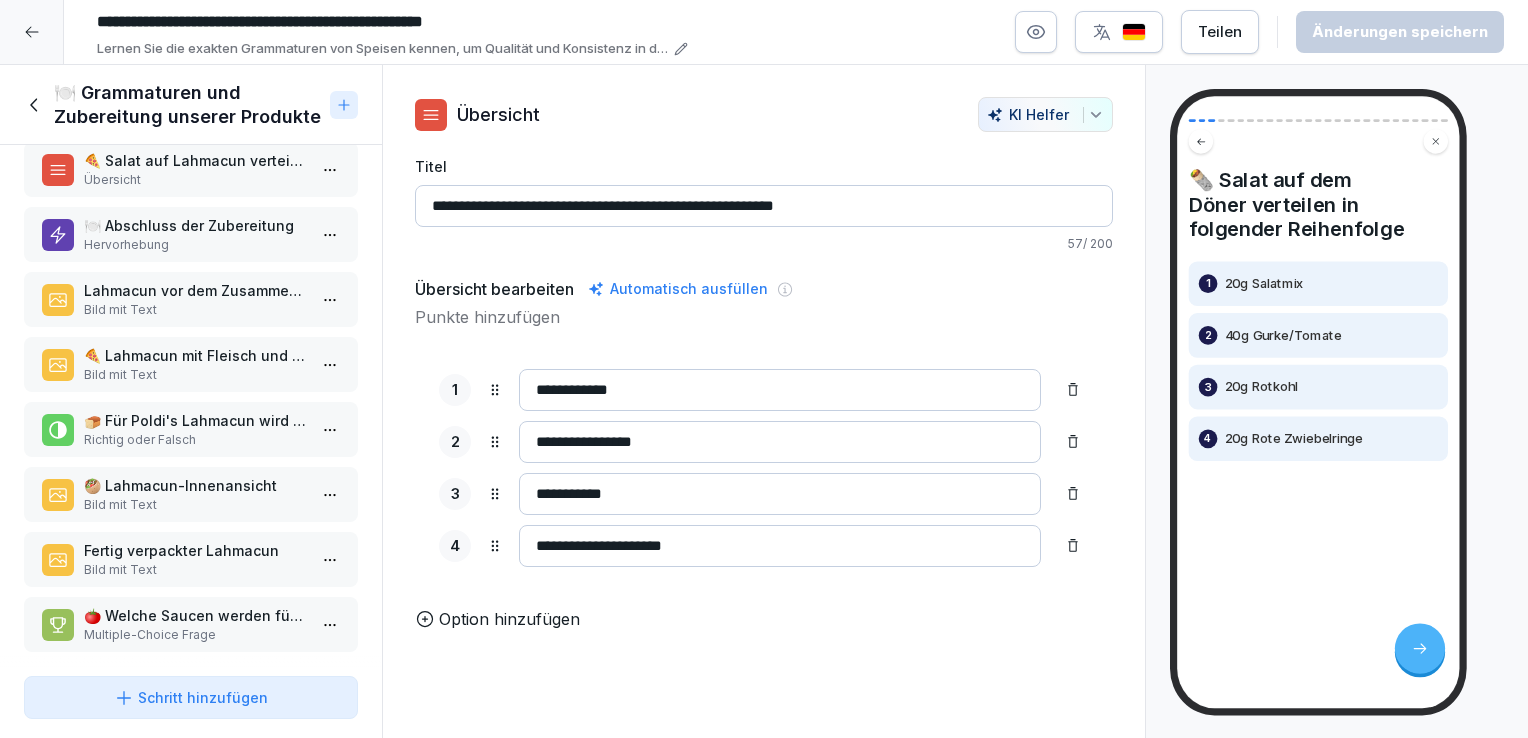 click on "Bild mit Text" at bounding box center (195, 570) 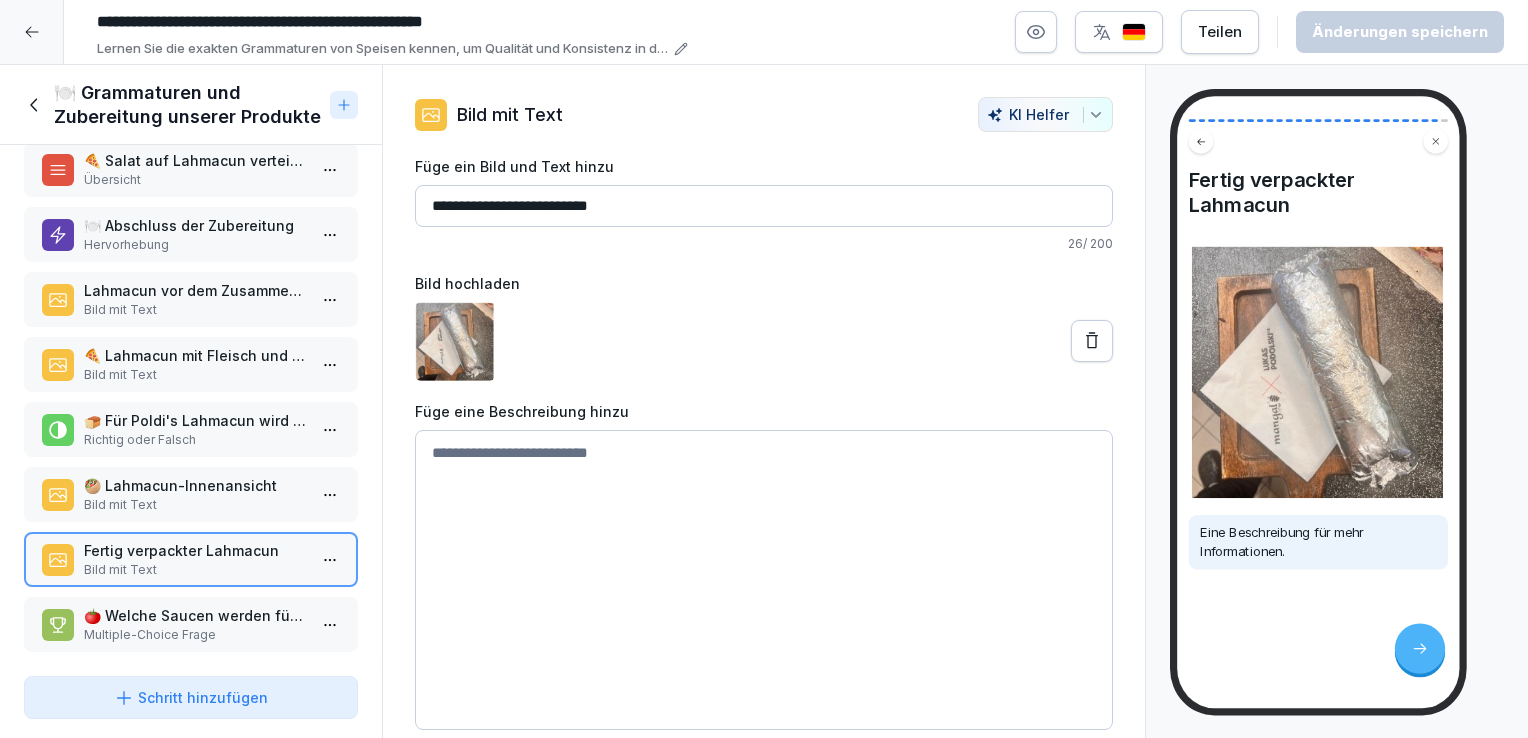 click on "🥙 Lahmacun-Innenansicht" at bounding box center [195, 485] 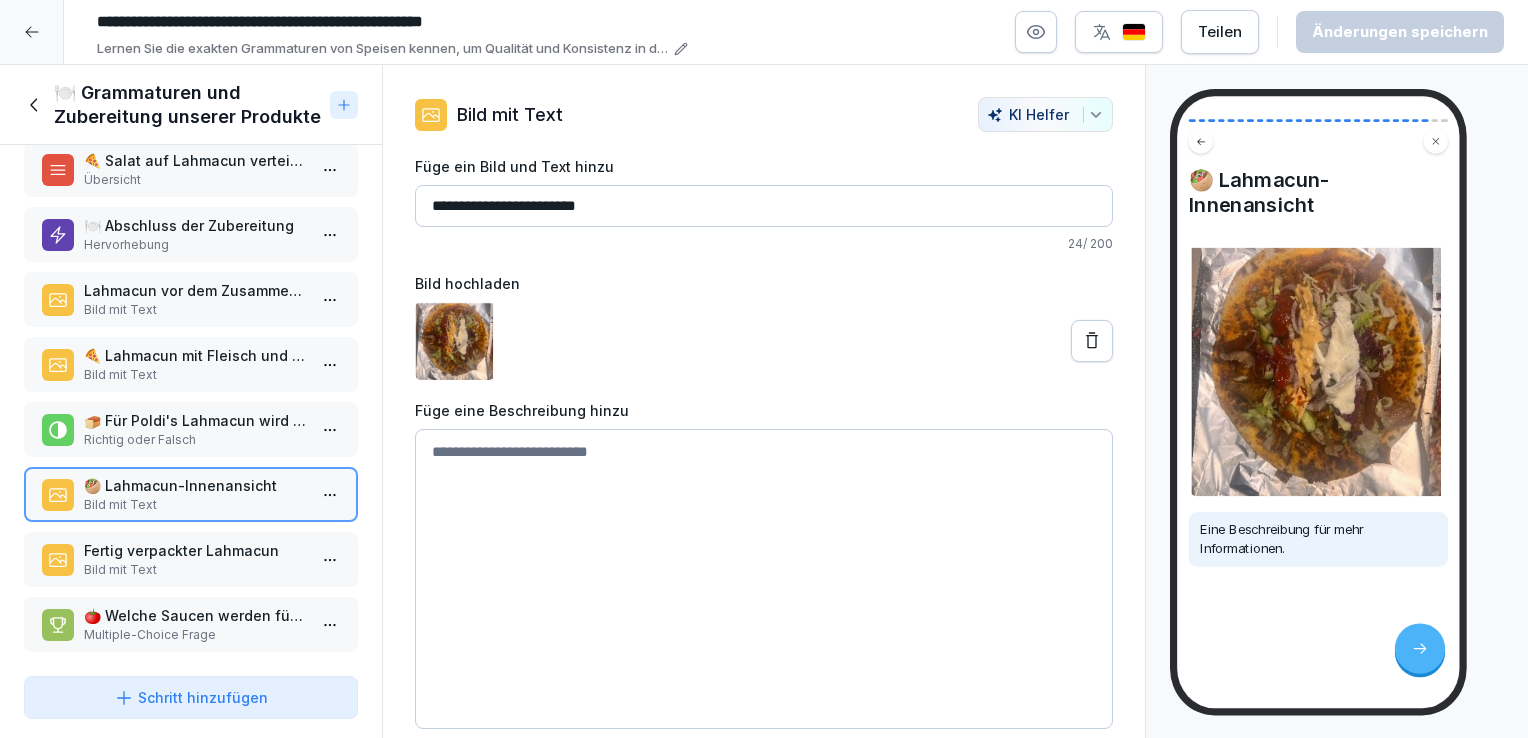 click on "🍞 Für Poldi's Lahmacun wird das Brot vor dem Belegen erwärmt." at bounding box center [195, 420] 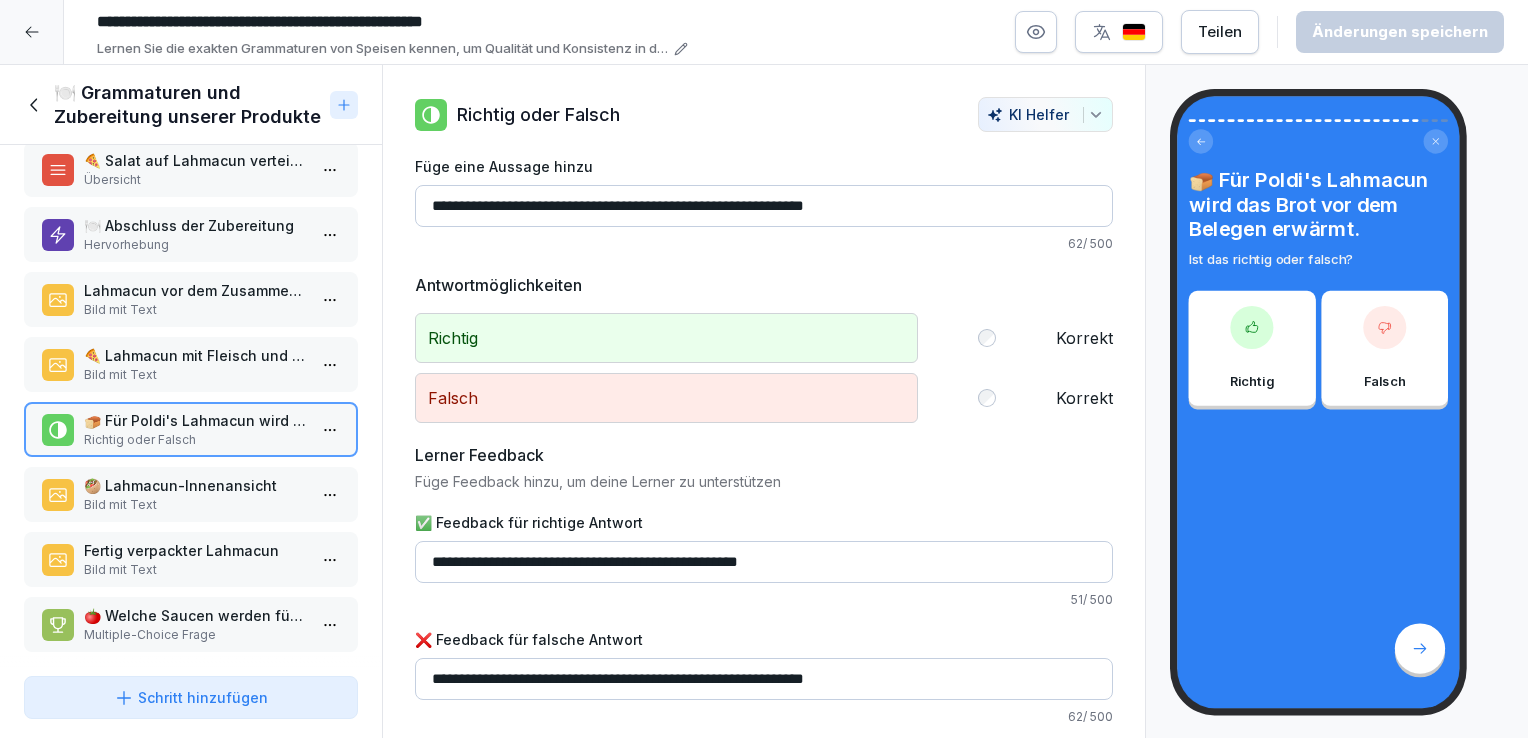 click on "Bild mit Text" at bounding box center (195, 375) 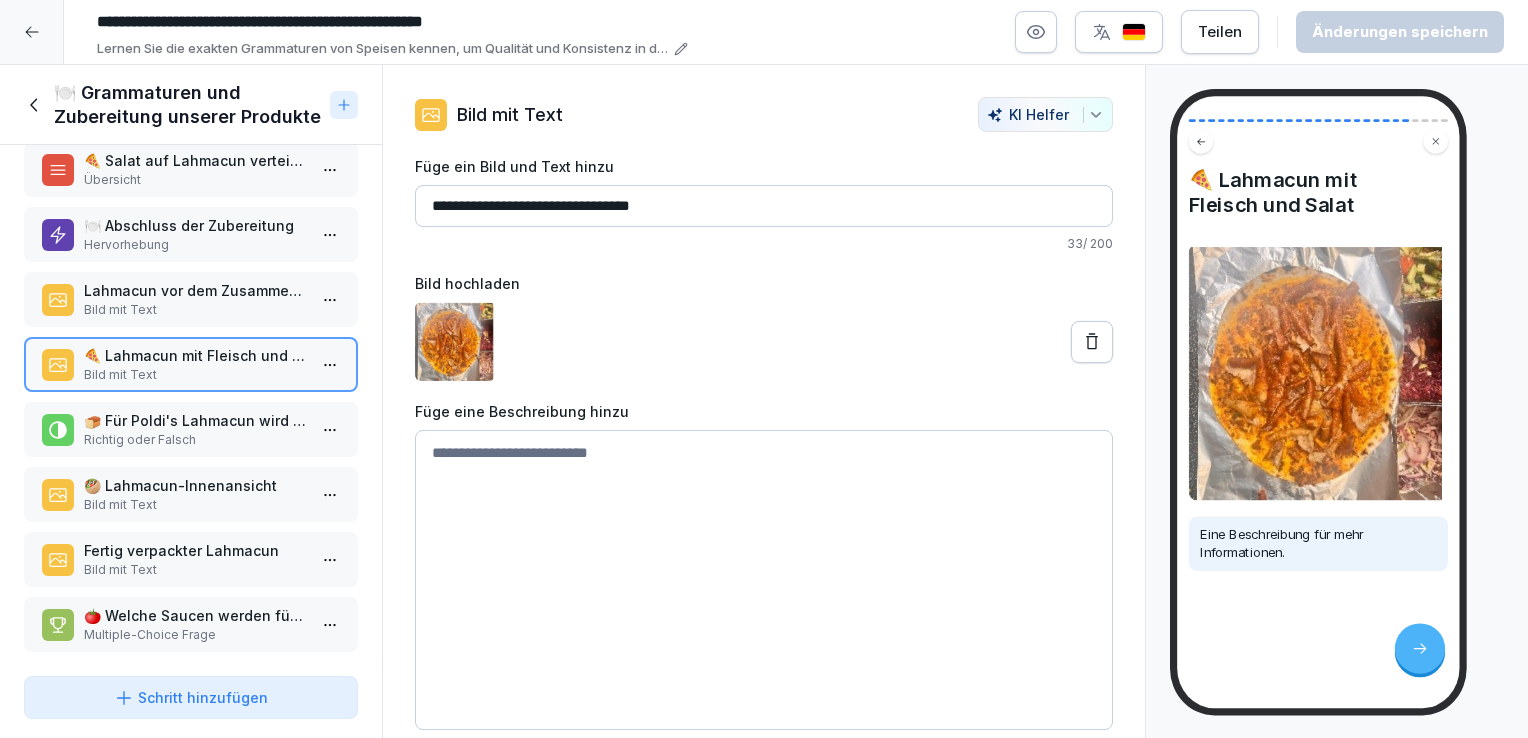 click on "Lahmacun vor dem Zusammenrollen Bild mit Text" at bounding box center (191, 299) 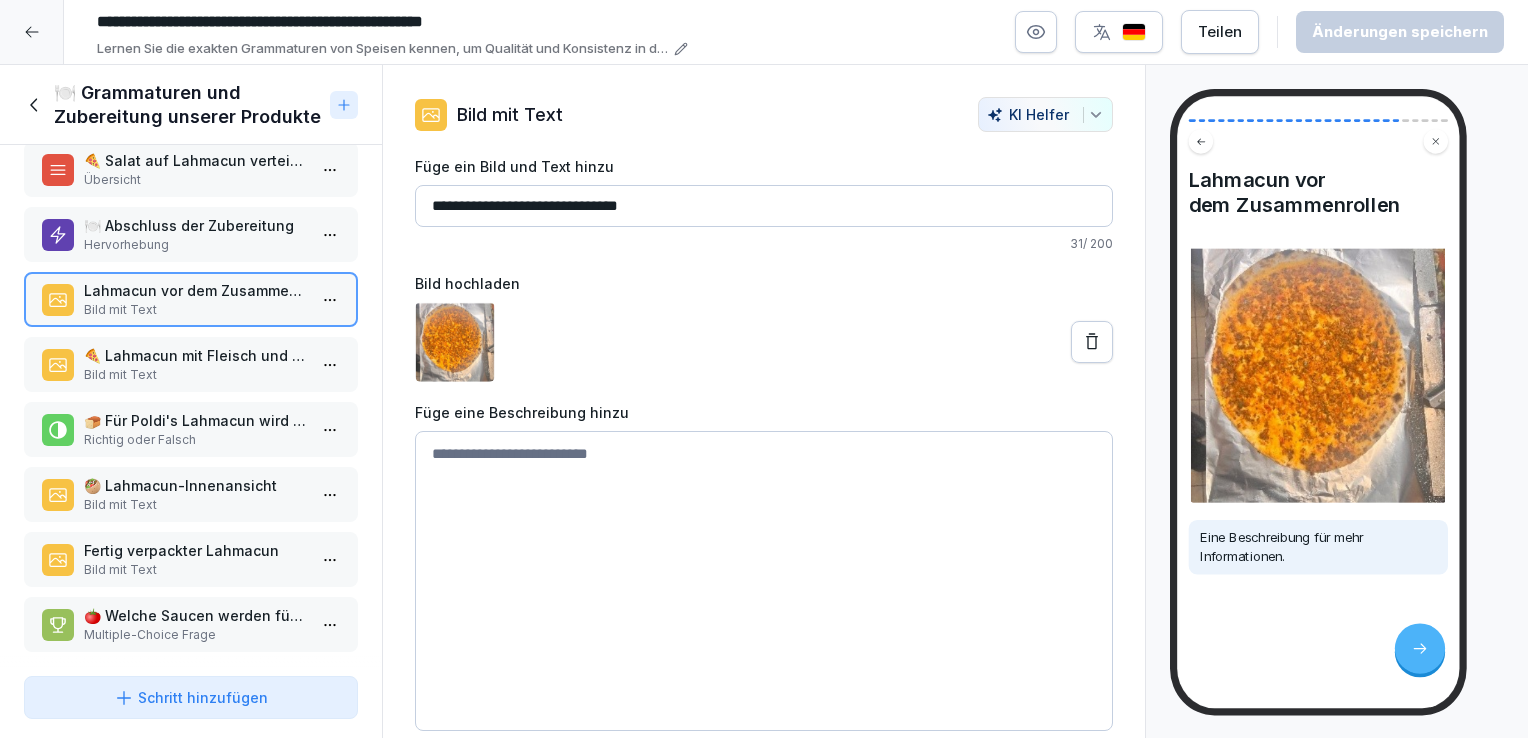 click on "Hervorhebung" at bounding box center [195, 245] 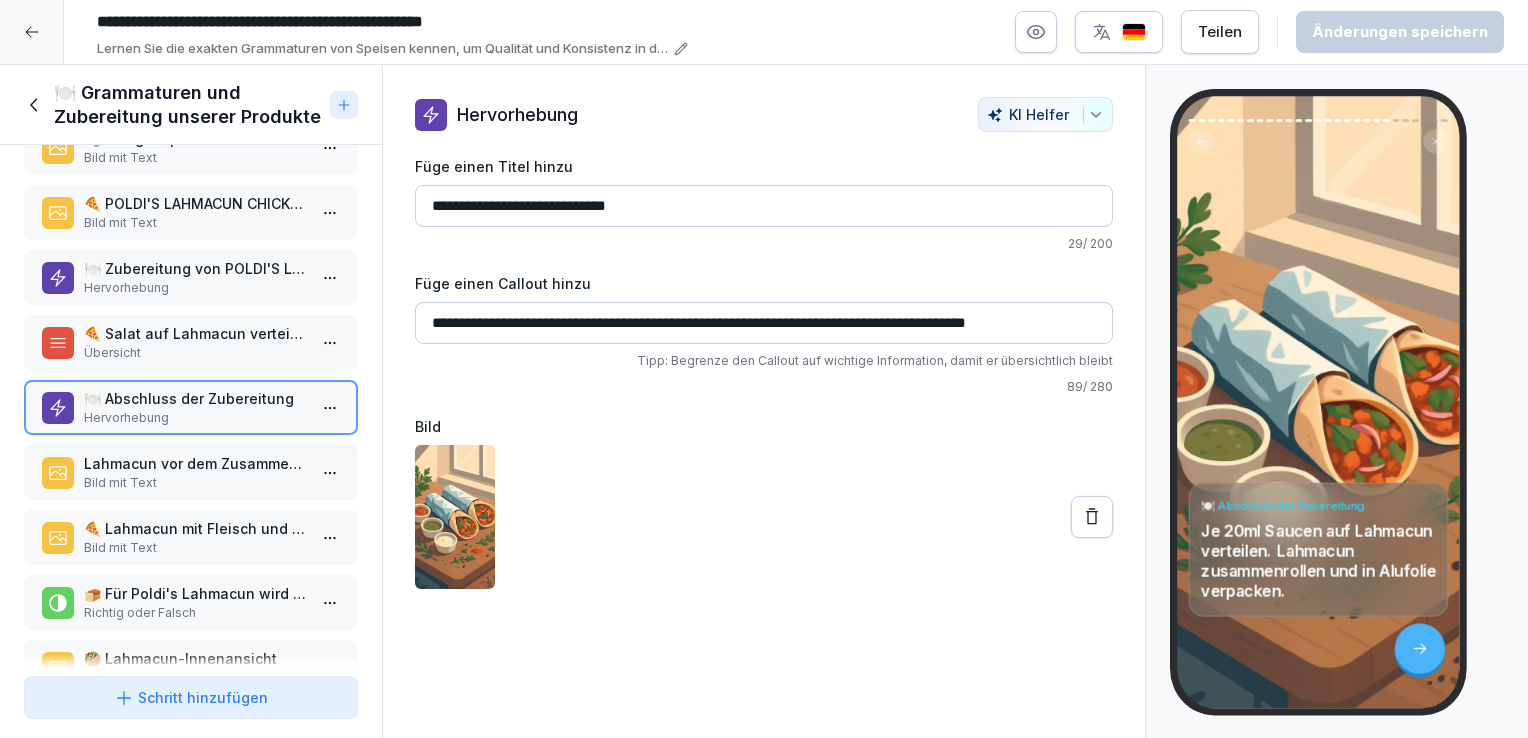 scroll, scrollTop: 1046, scrollLeft: 0, axis: vertical 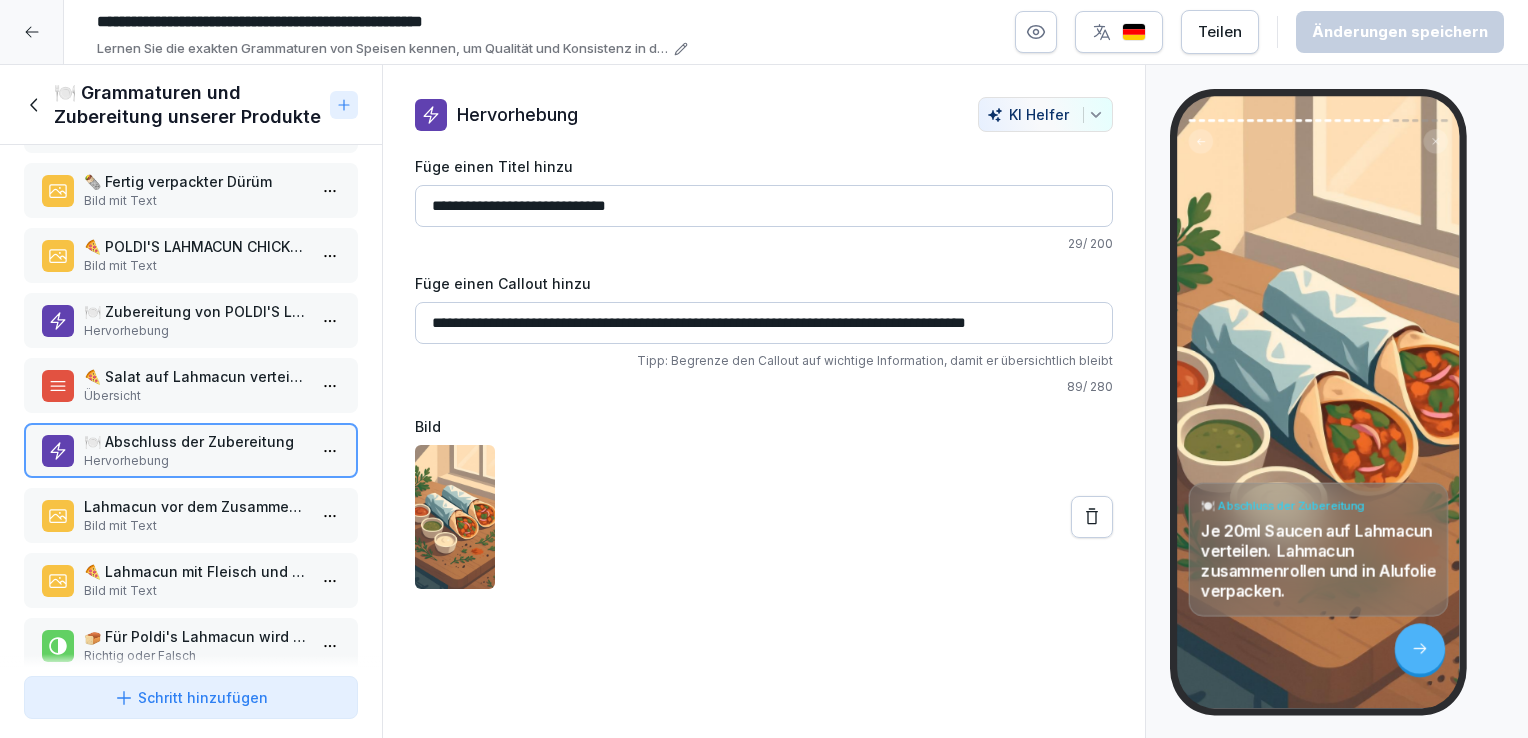 click on "Übersicht" at bounding box center (195, 396) 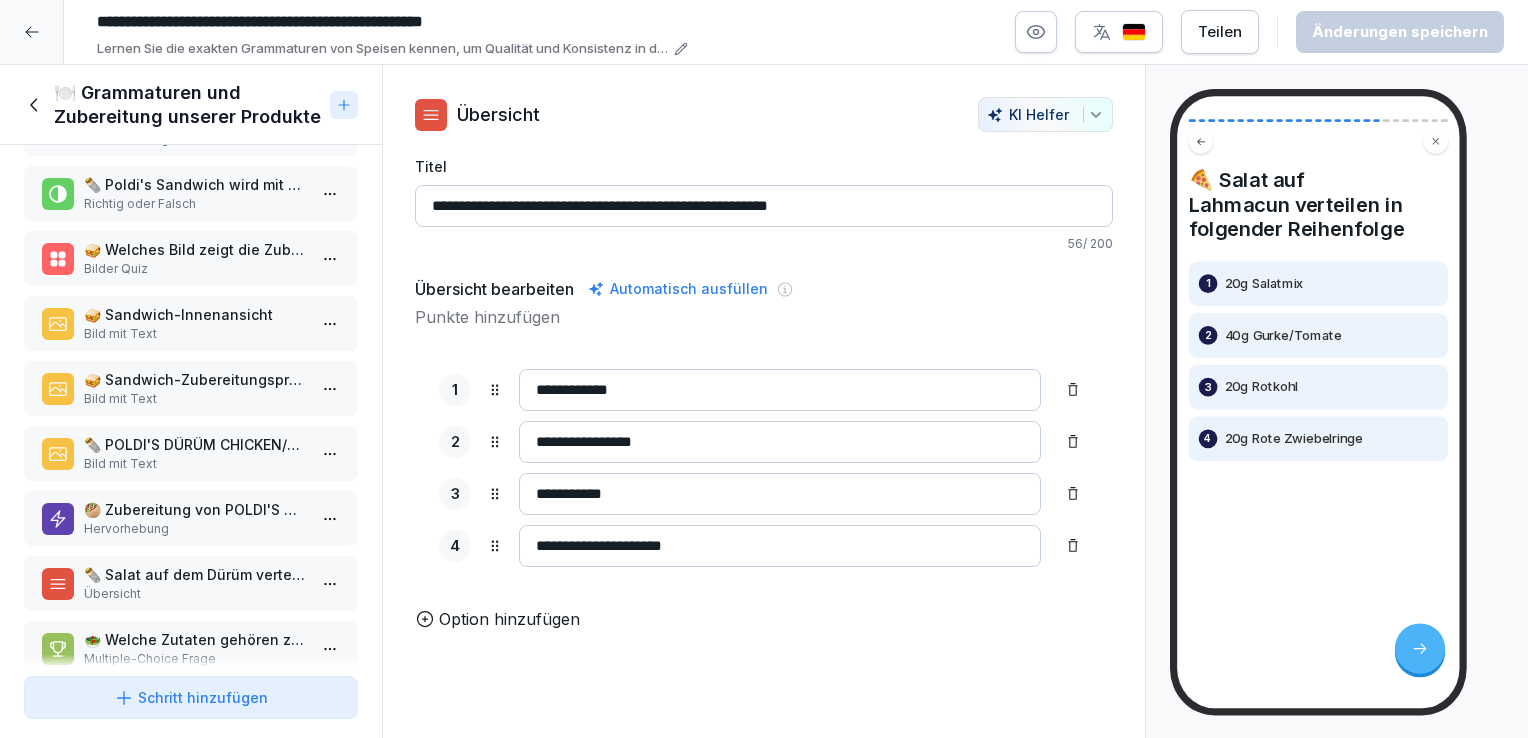 scroll, scrollTop: 0, scrollLeft: 0, axis: both 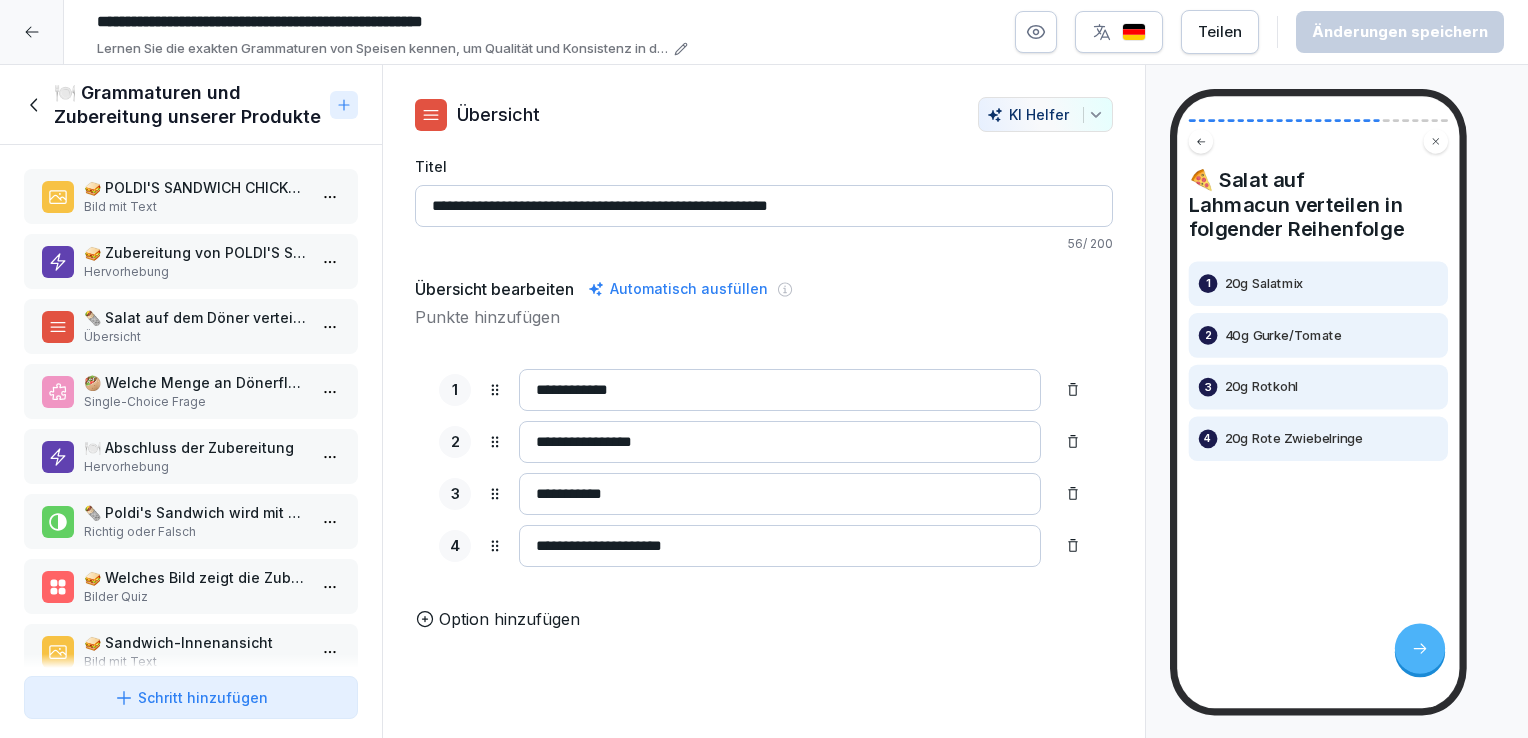 click 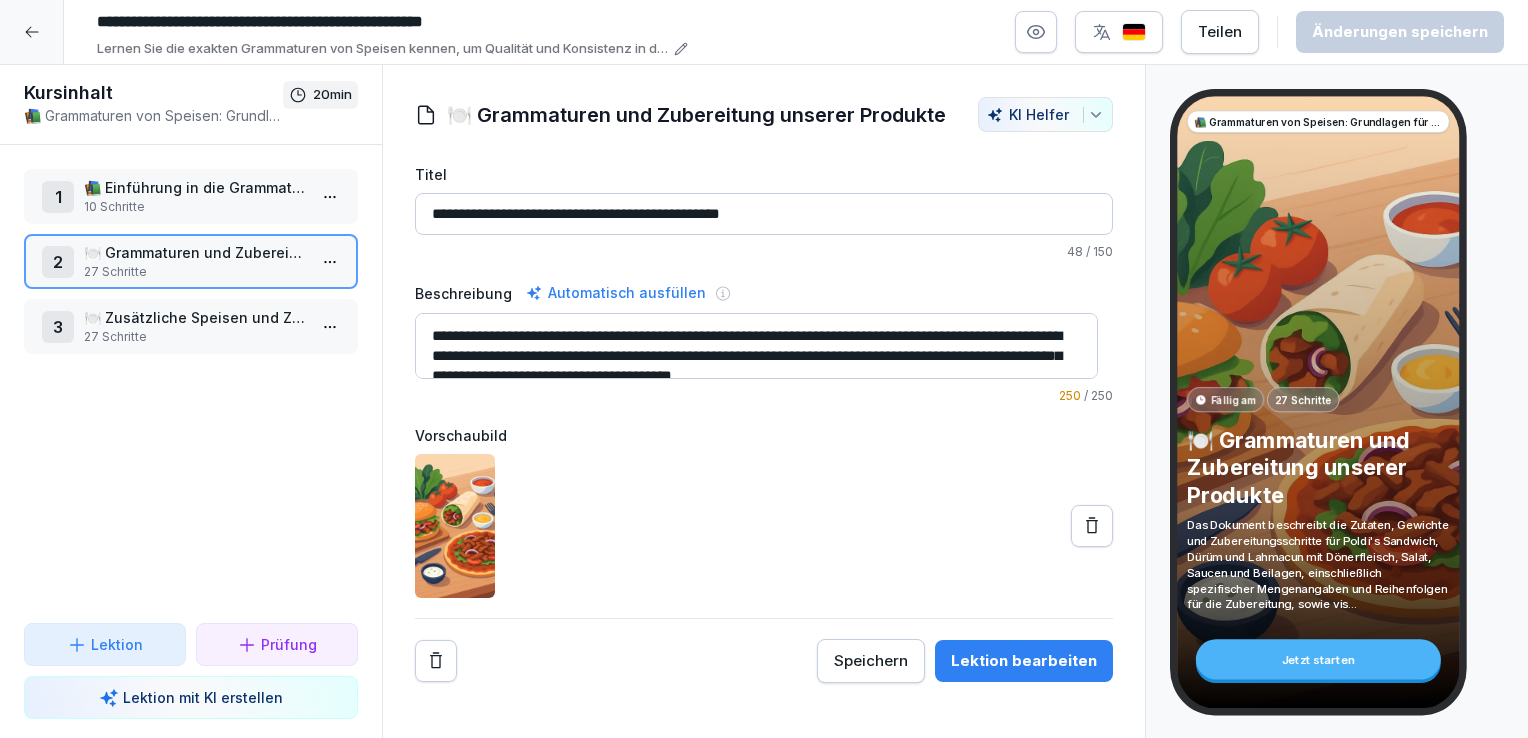 click on "3 🍽️ Zusätzliche Speisen und Zubereitungen 27 Schritte" 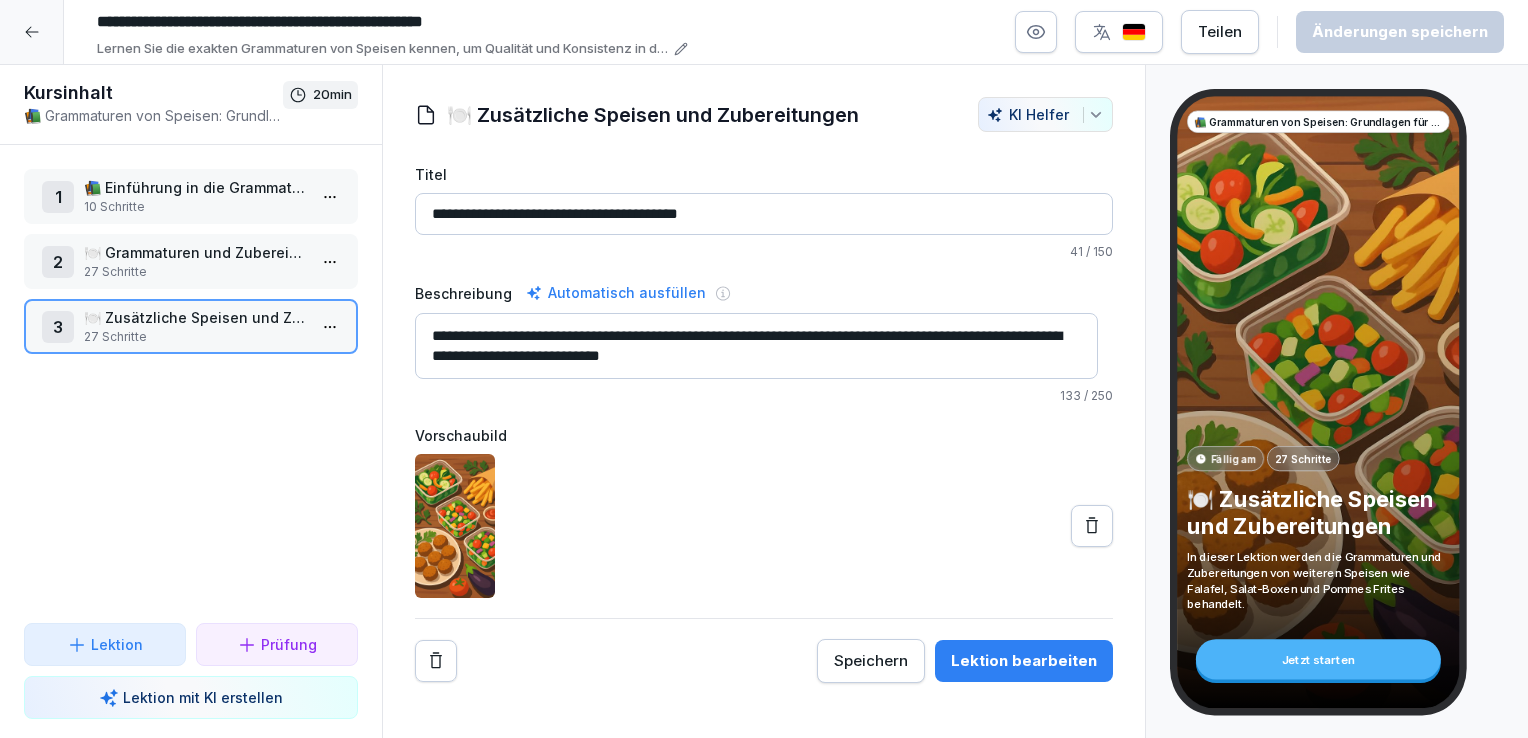 click on "**********" 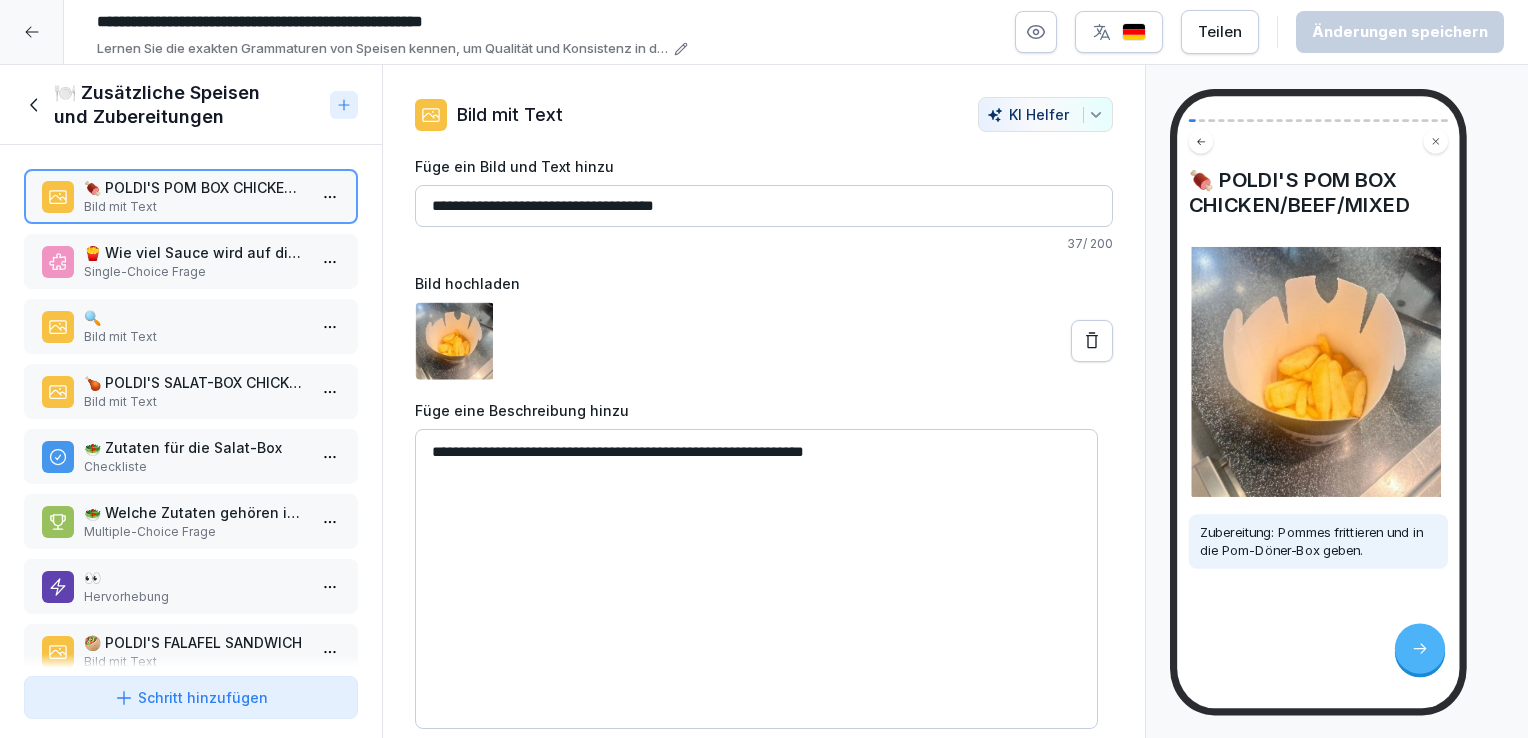 click on "🍖 POLDI'S POM BOX CHICKEN/BEEF/MIXED" 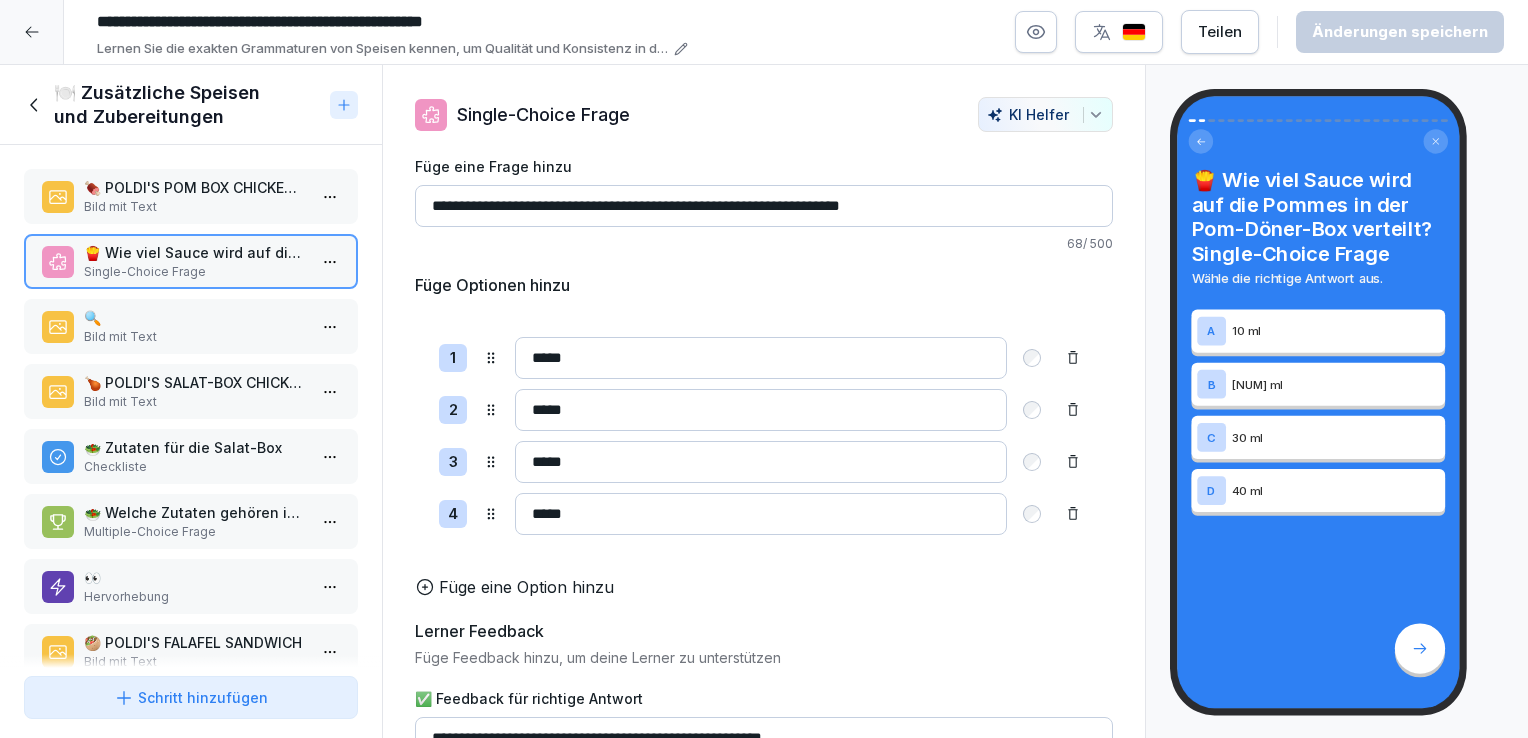 click on "Bild mit Text" 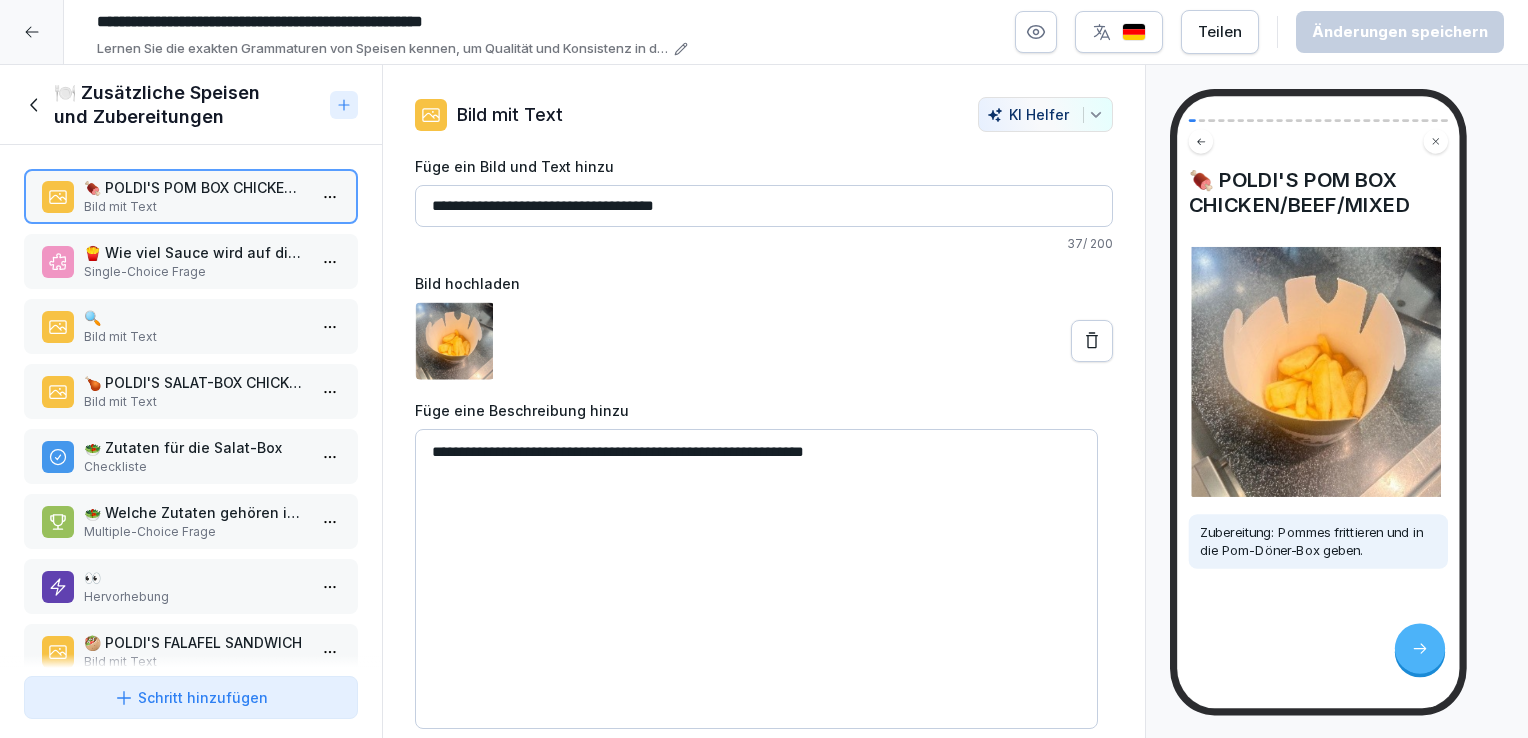 click on "Single-Choice Frage" 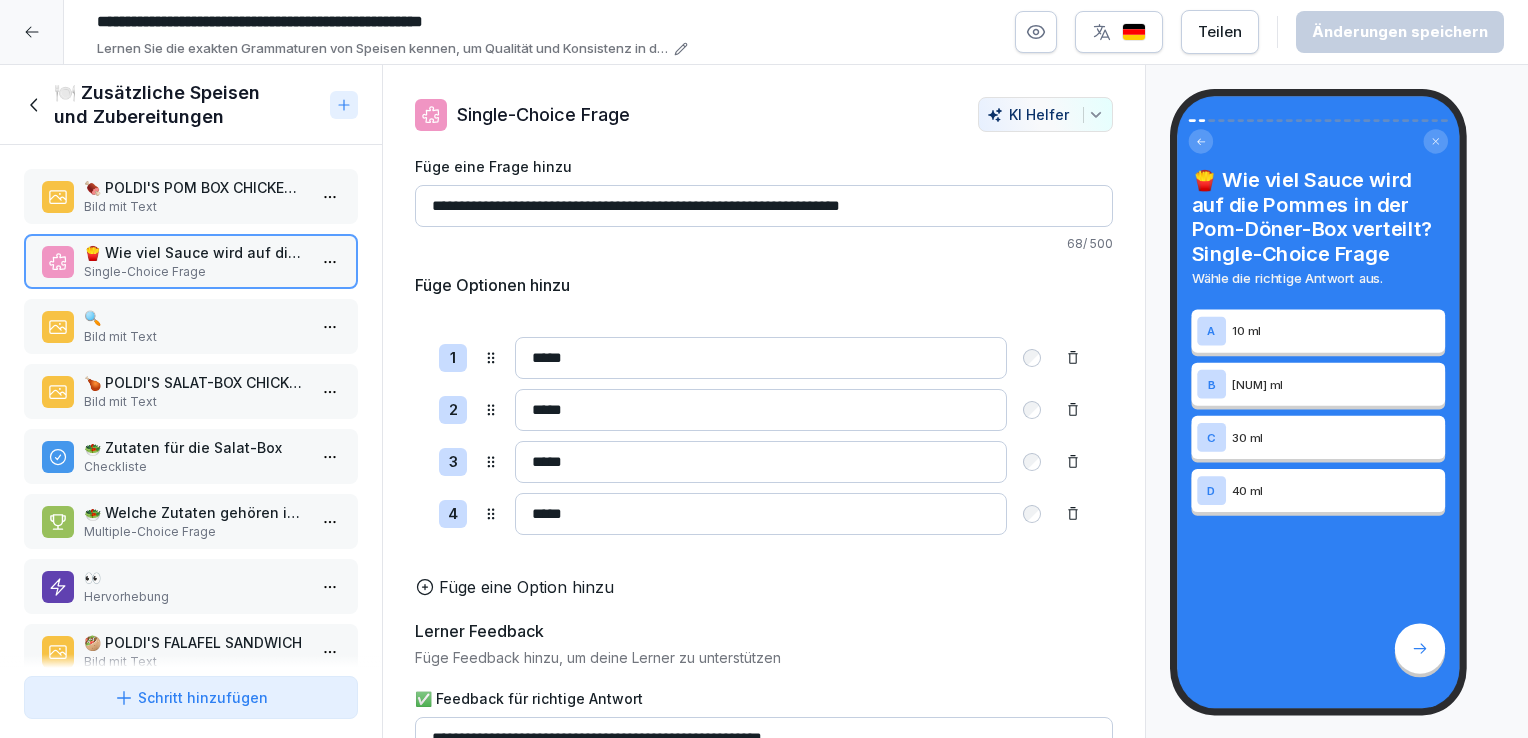 click on "Bild mit Text" 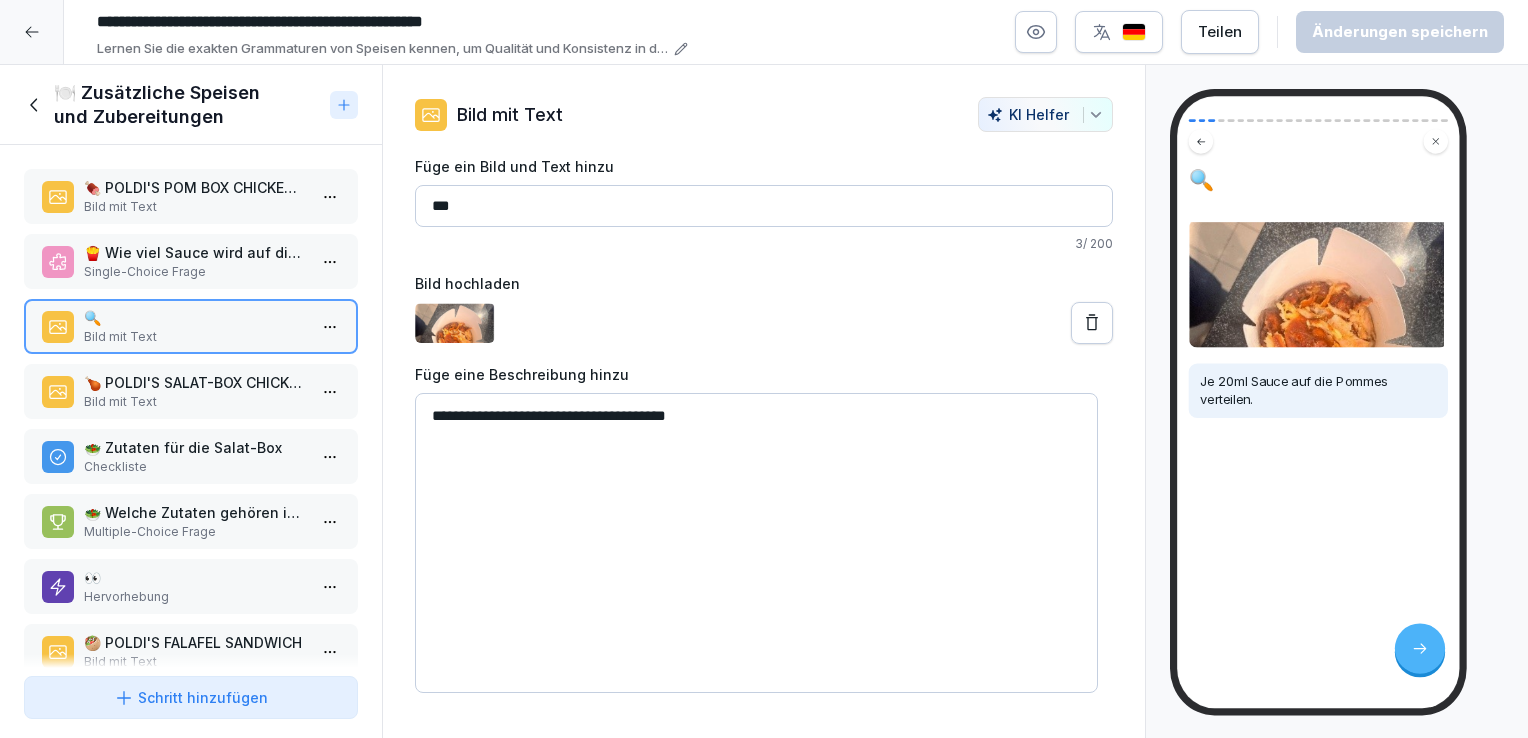 click on "Single-Choice Frage" 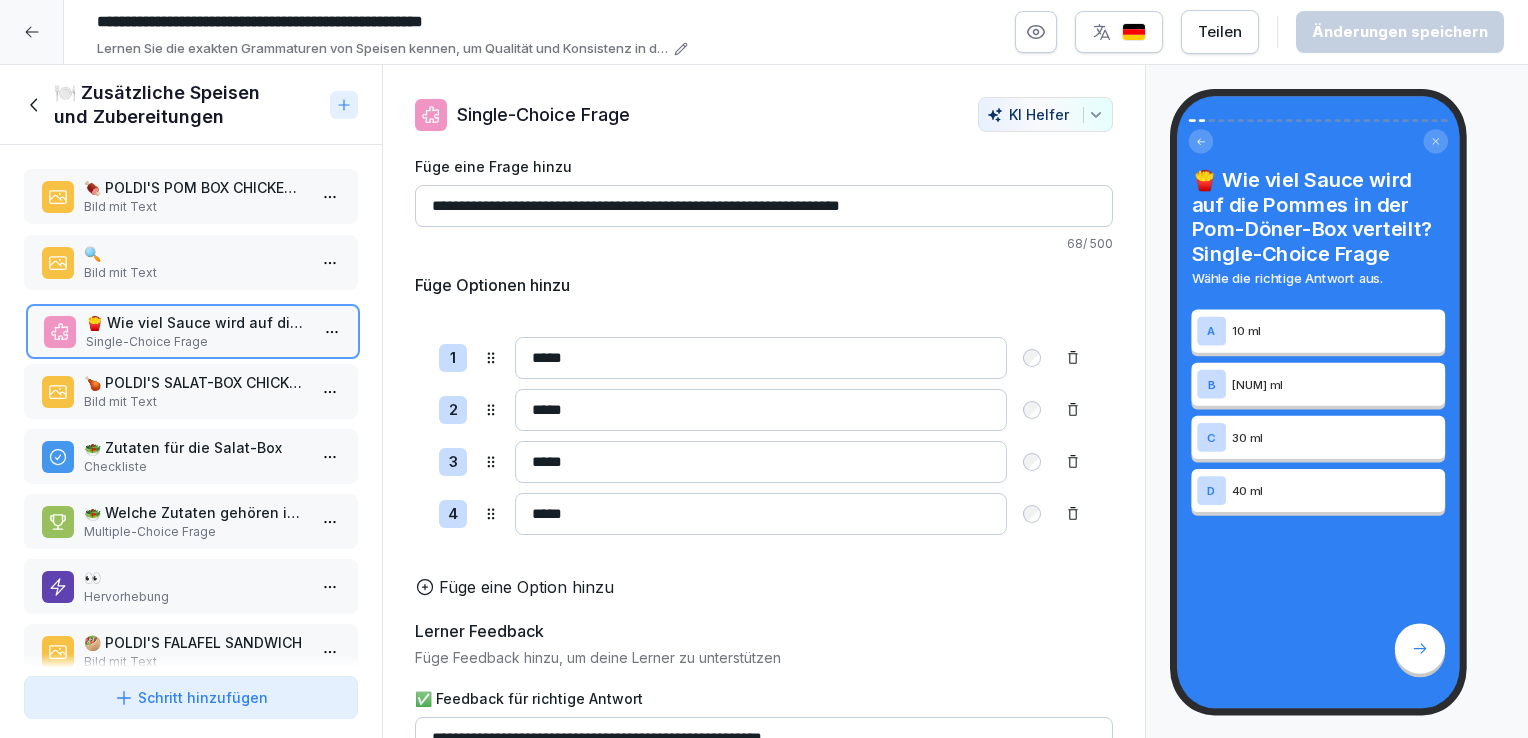 drag, startPoint x: 240, startPoint y: 259, endPoint x: 241, endPoint y: 329, distance: 70.00714 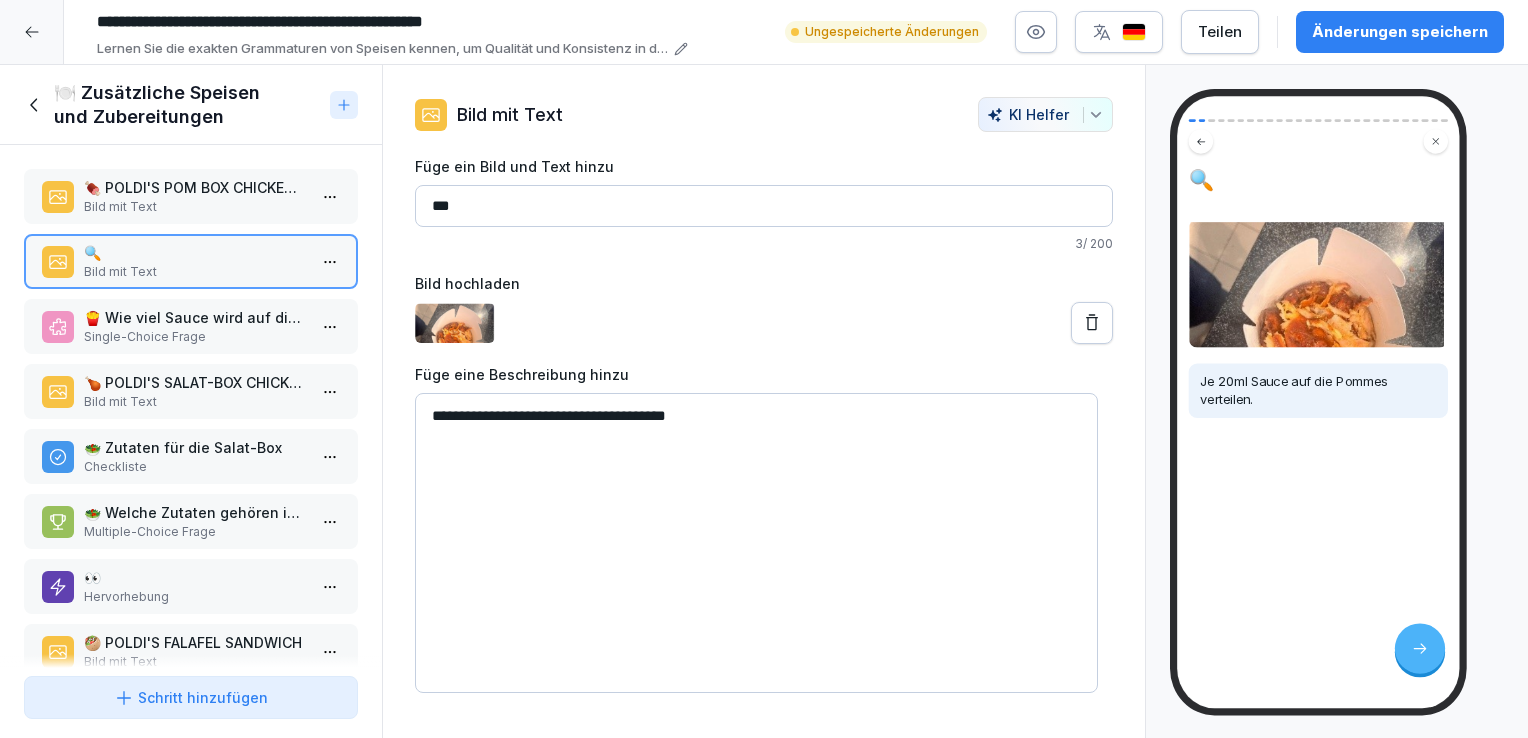 click on "Bild mit Text" 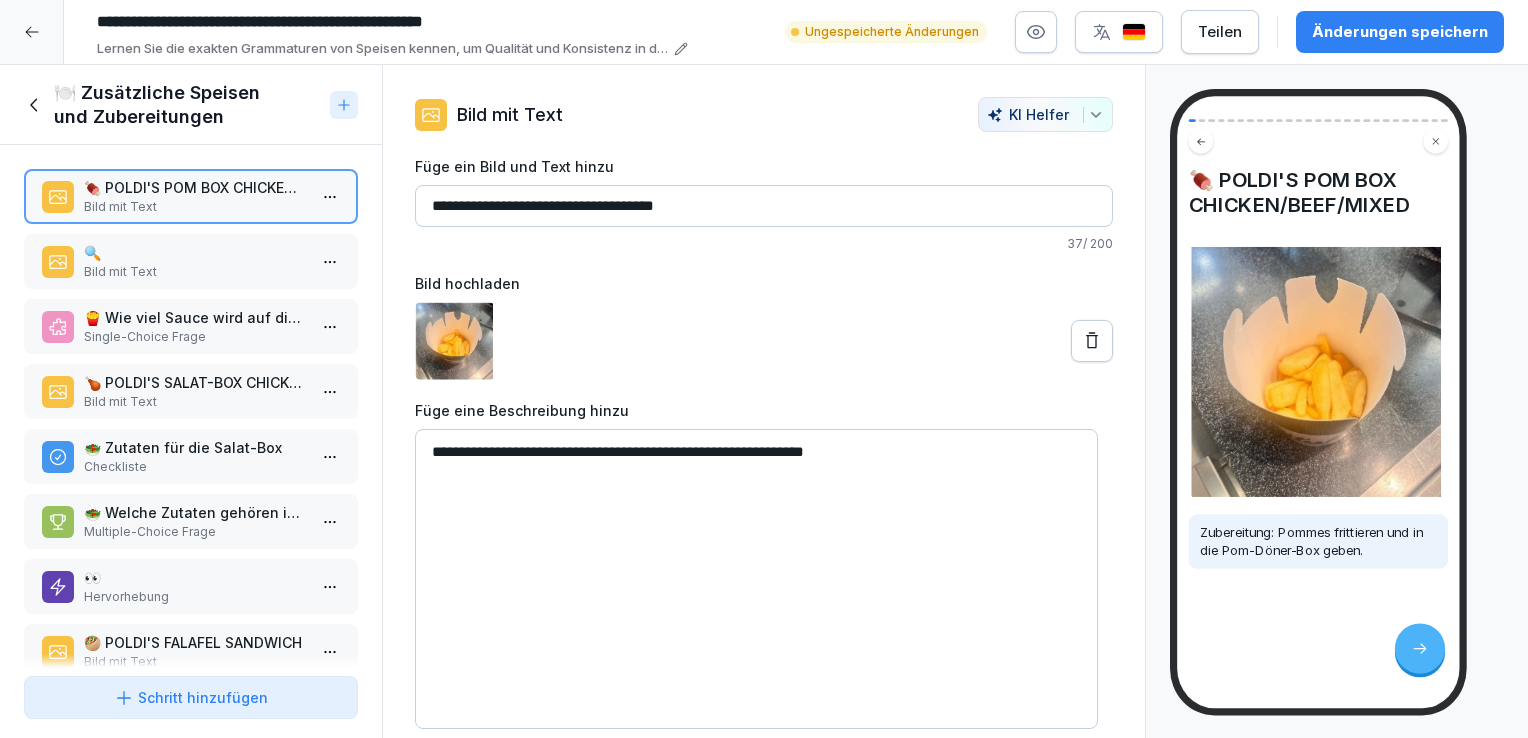 click on "Bild mit Text" 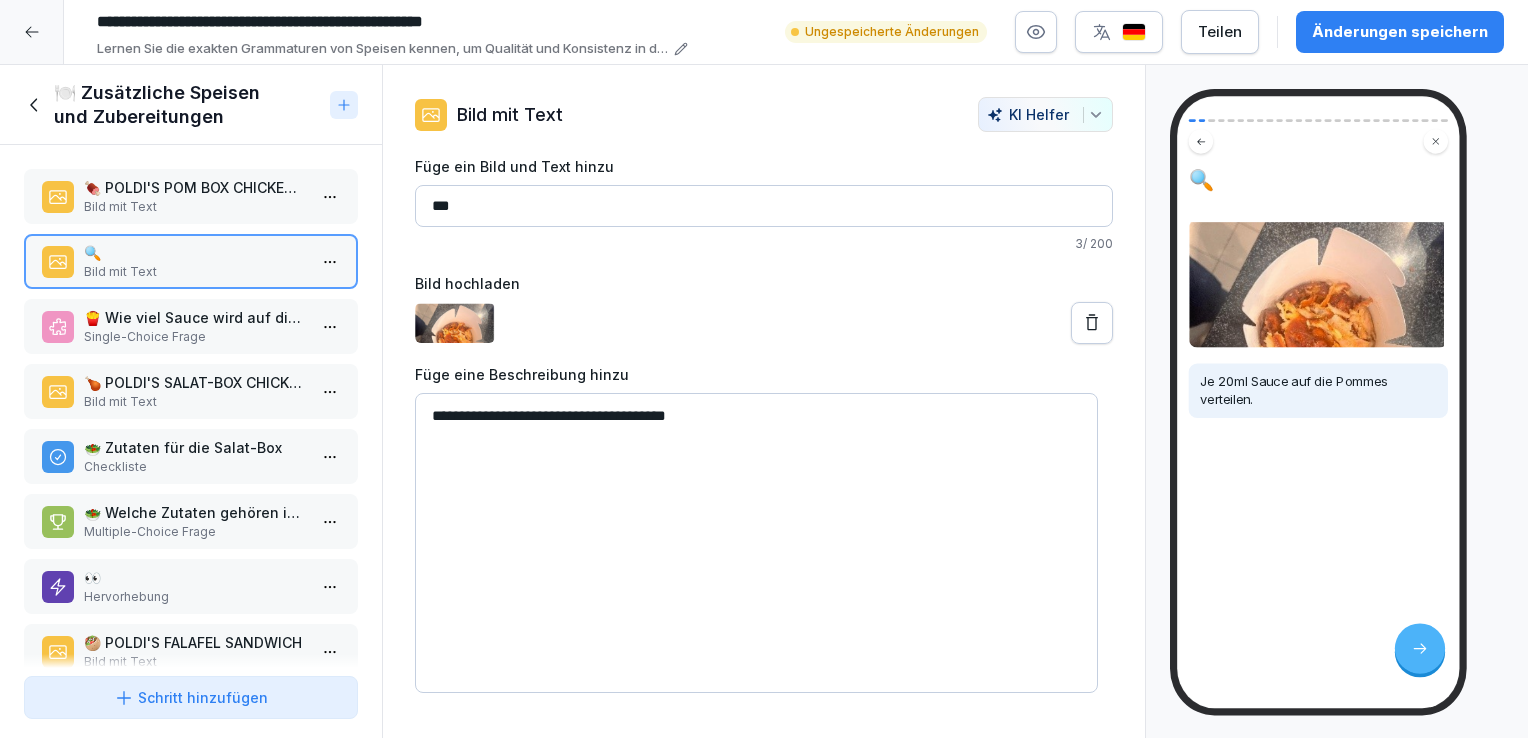click on "🍟 Wie viel Sauce wird auf die Pommes in der Pom-Döner-Box verteilt?" 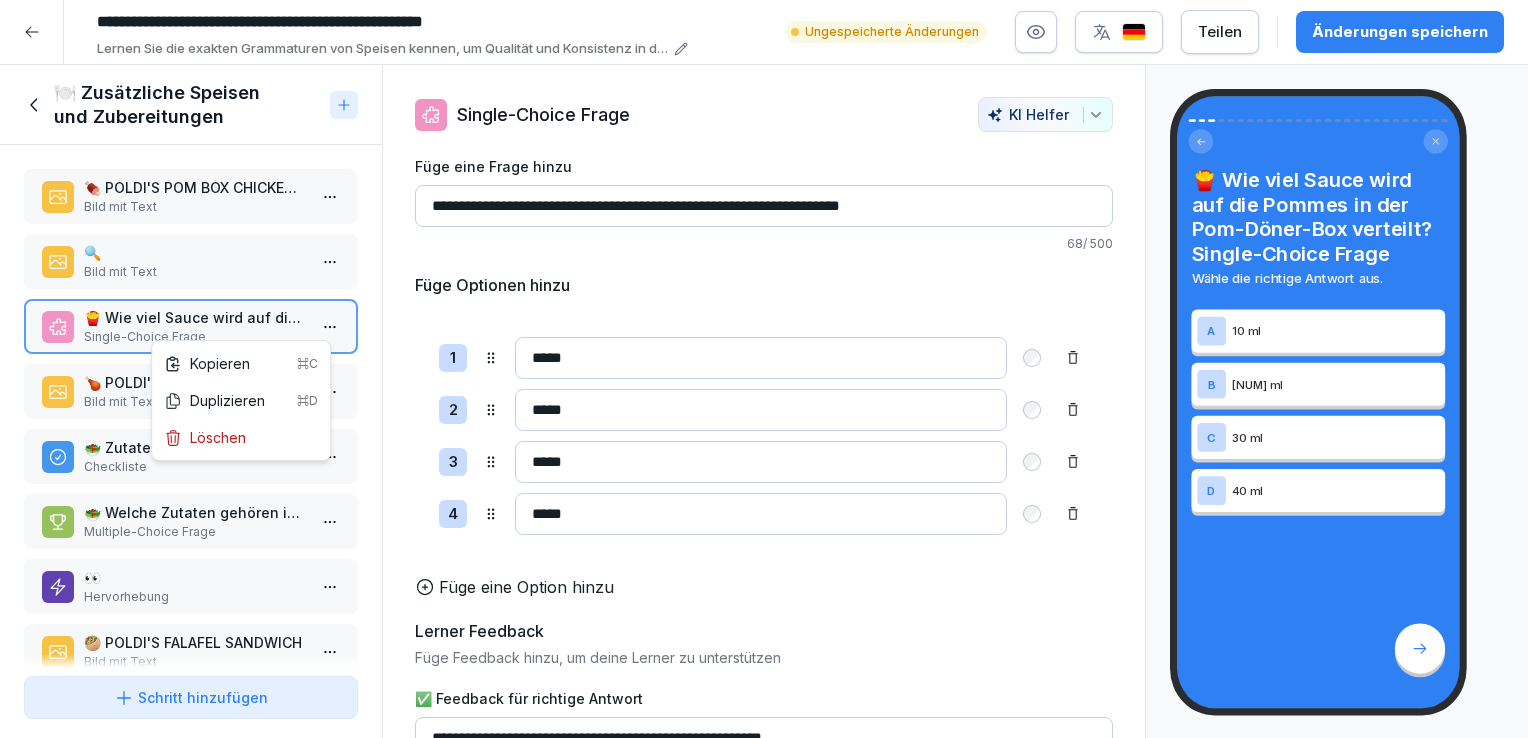 click on "**********" 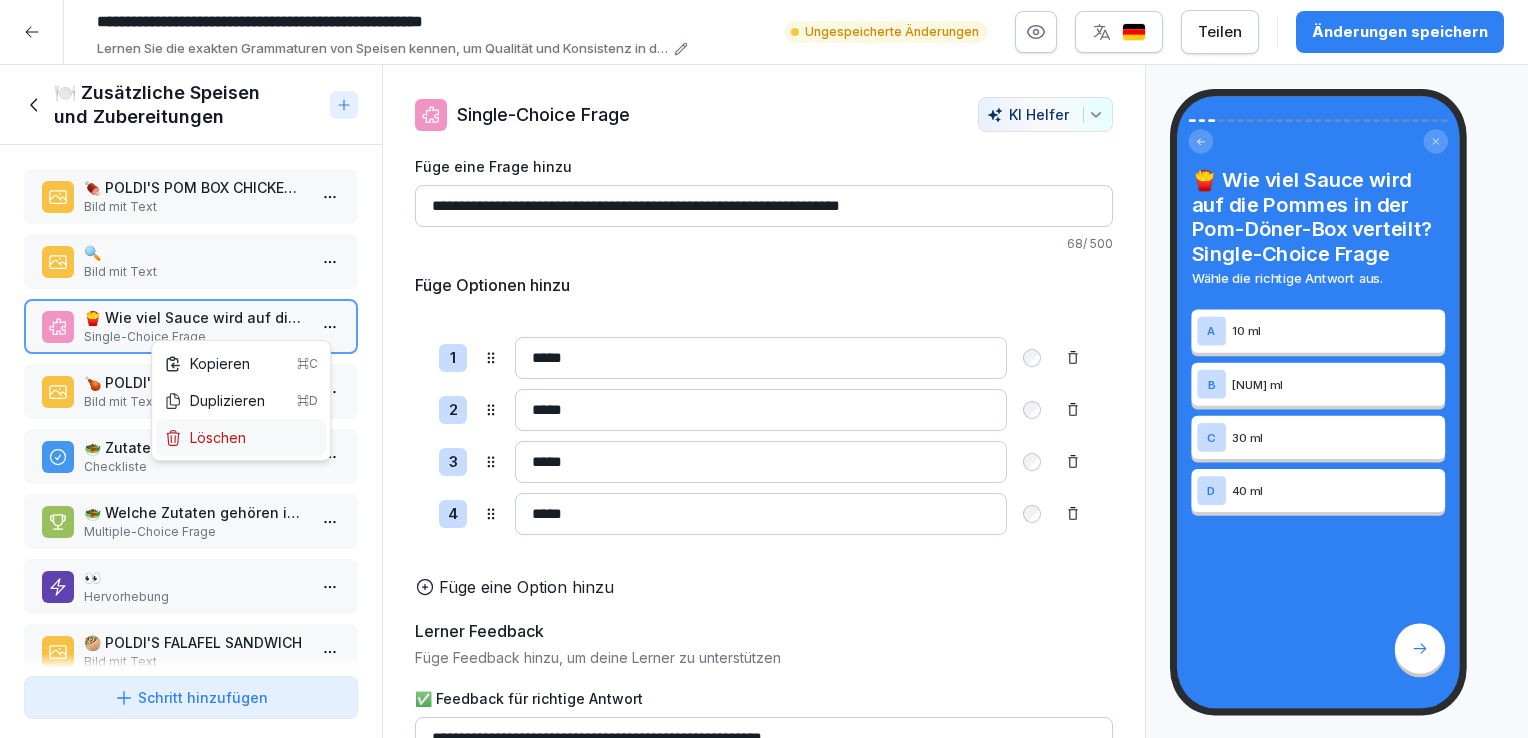 click on "Löschen" 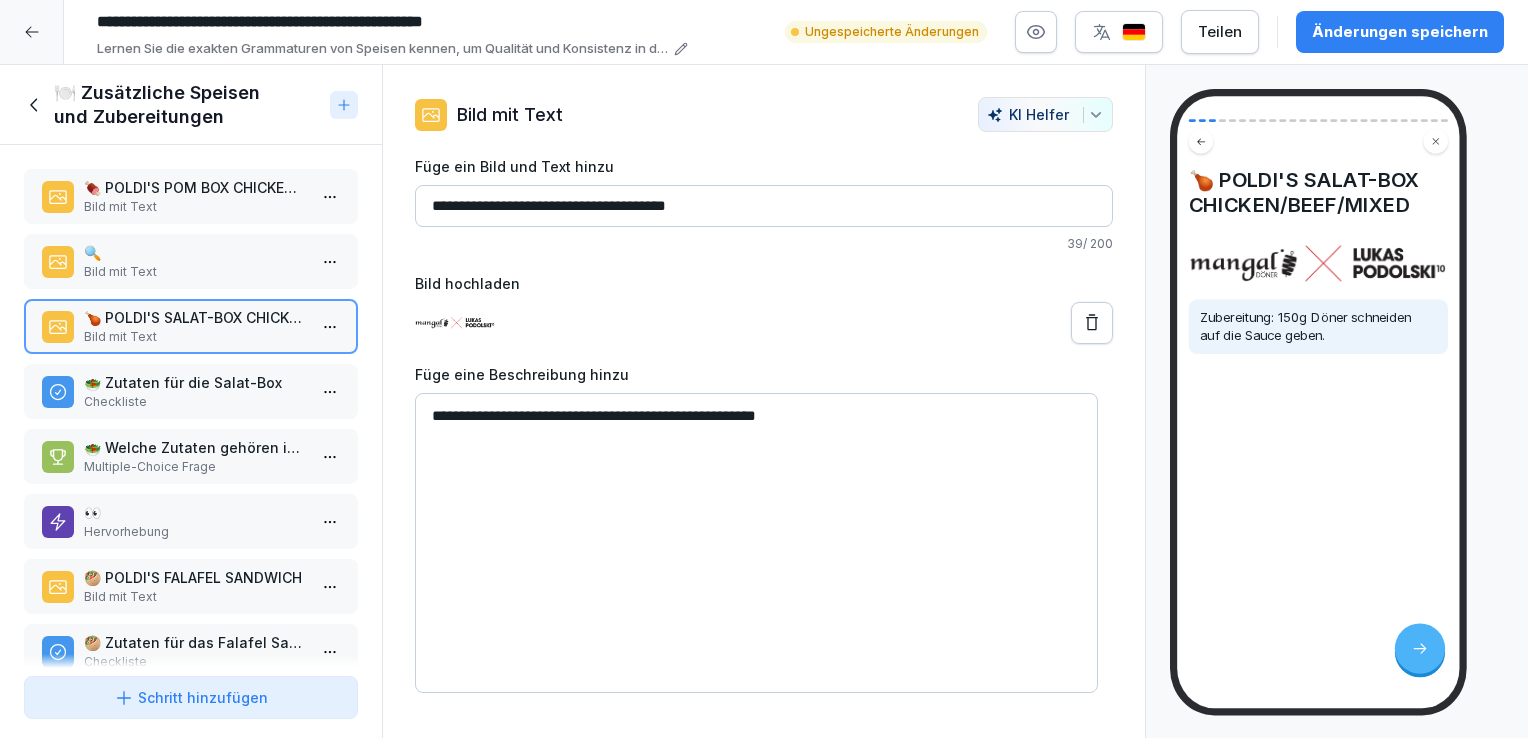 click on "🍗 POLDI'S SALAT-BOX CHICKEN/BEEF/MIXED Bild mit Text" 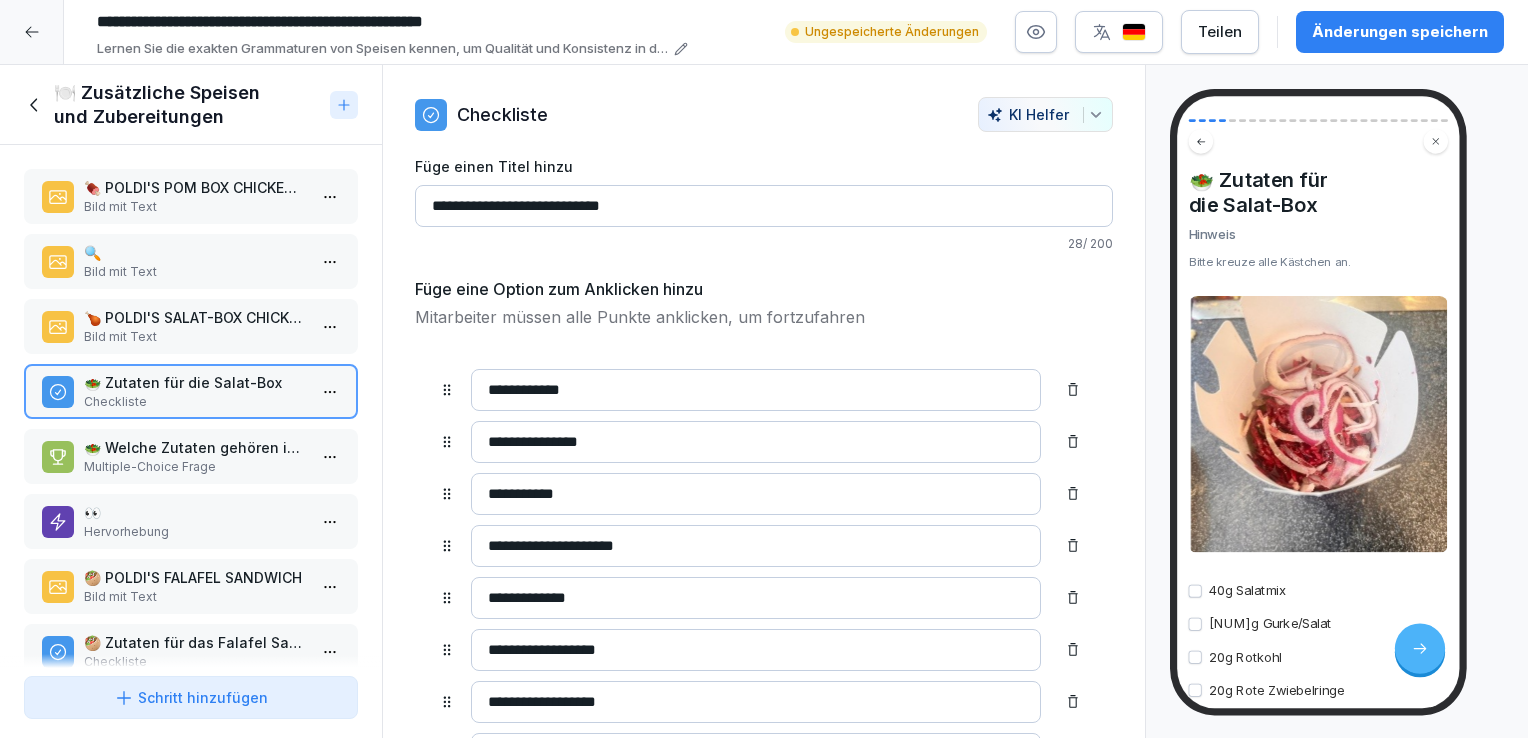 click on "🥗 Welche Zutaten gehören in die Salat-Box Chicken/Beef/Mixed?" 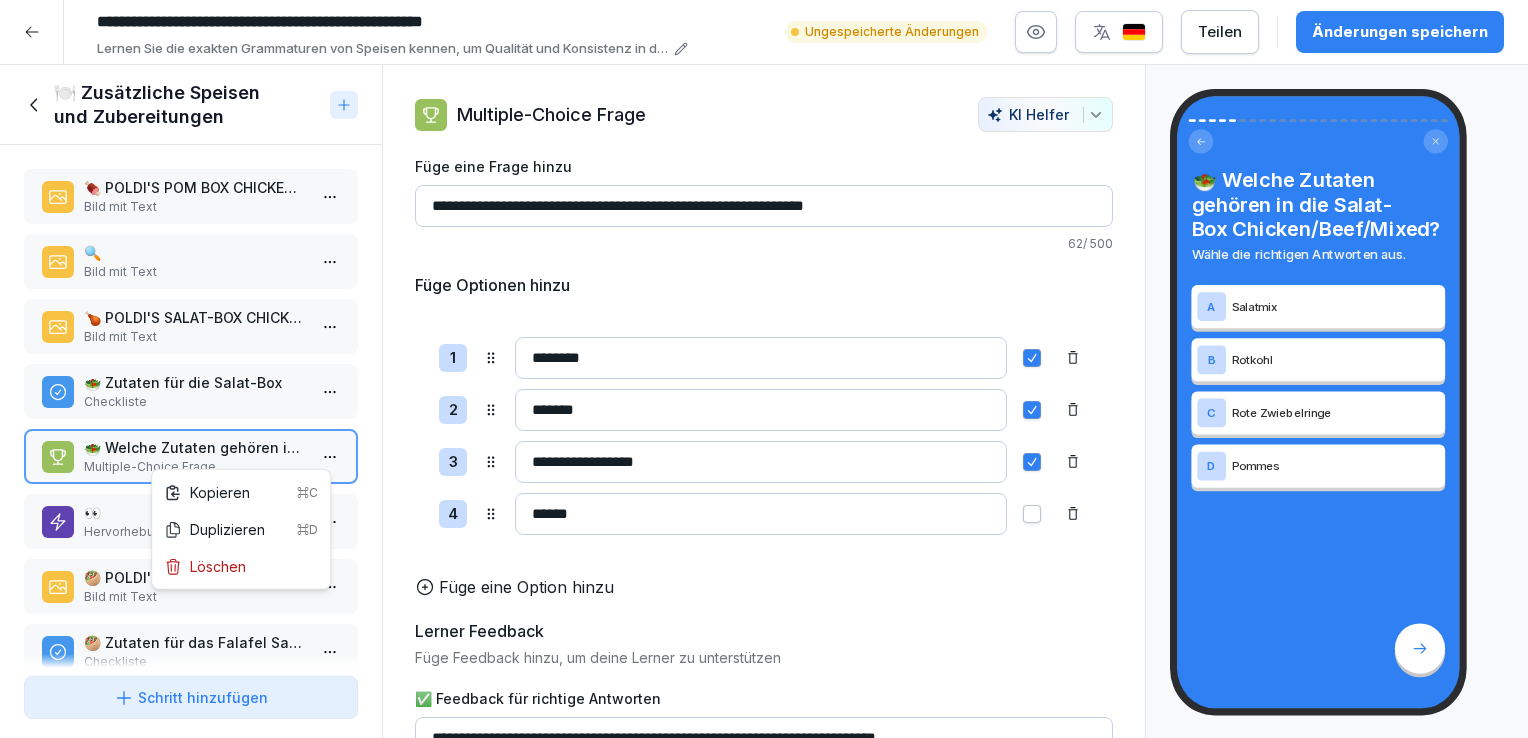 click on "**********" 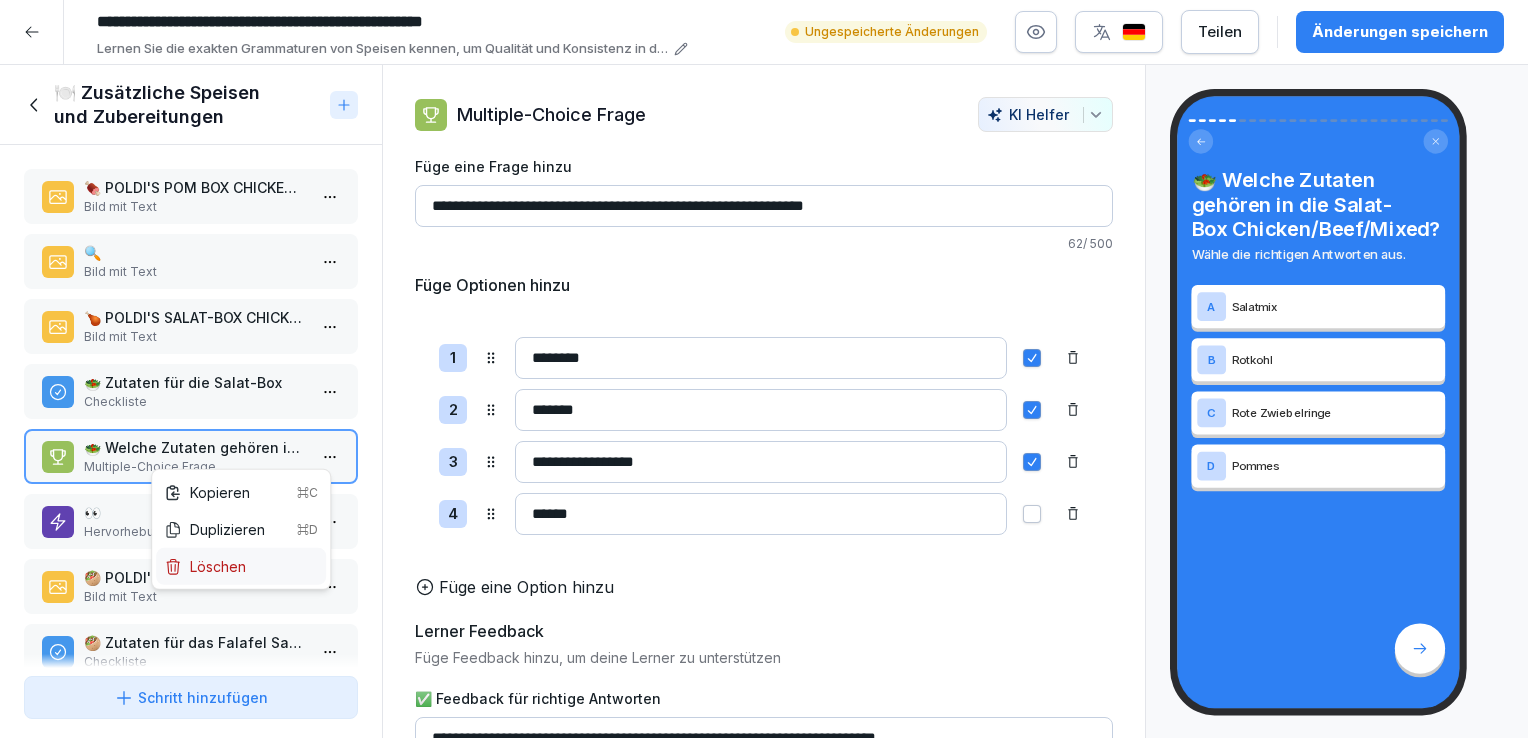 click on "Löschen" 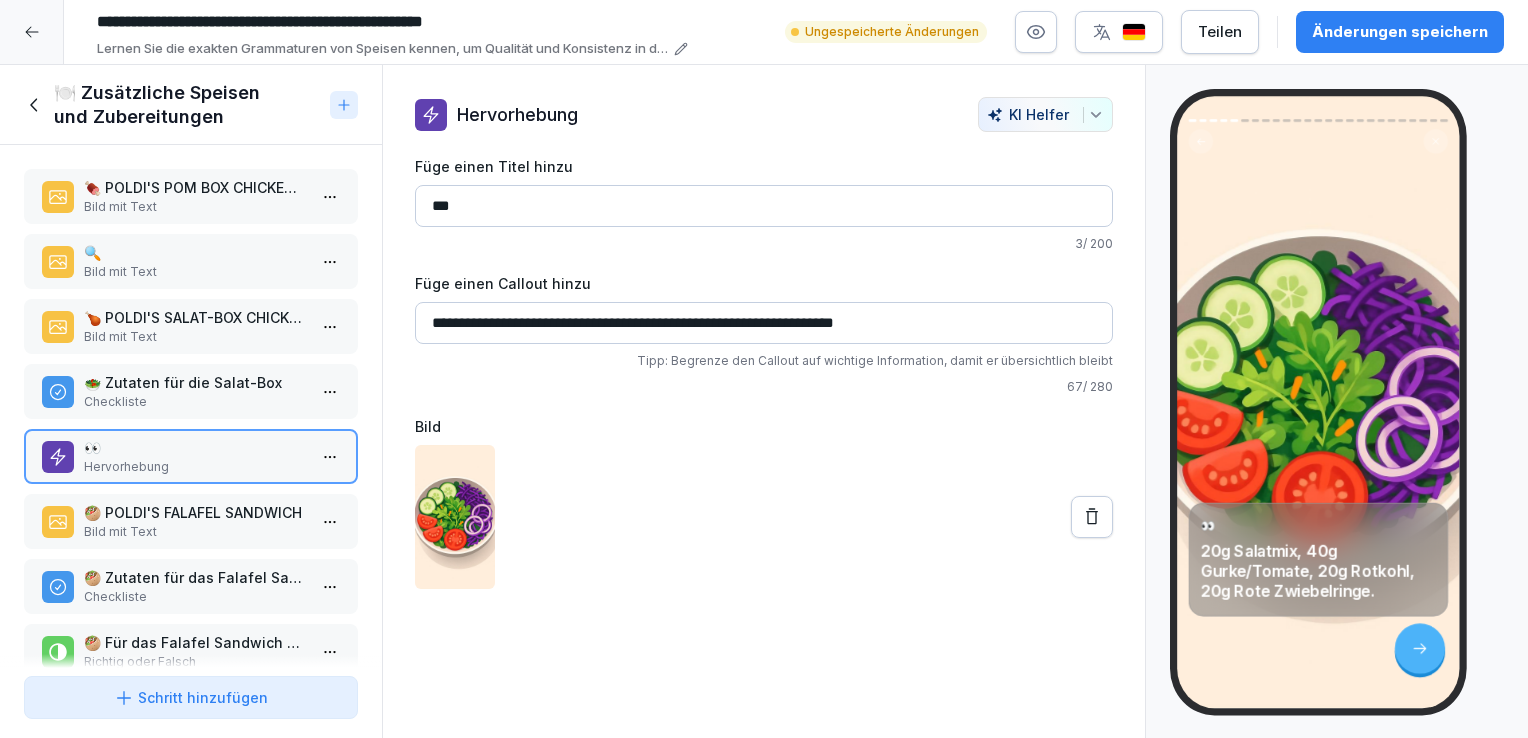 click on "Checkliste" 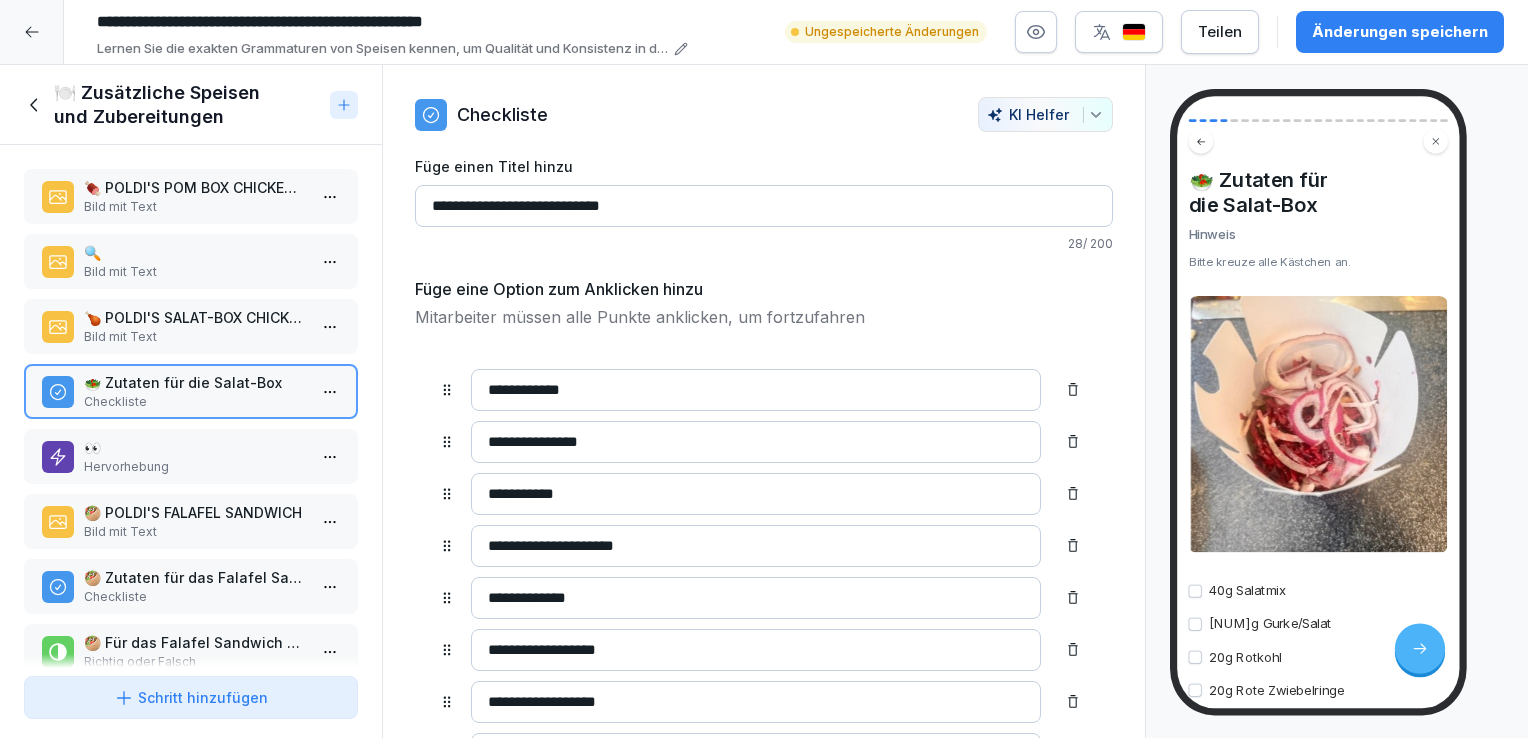 click on "👀" 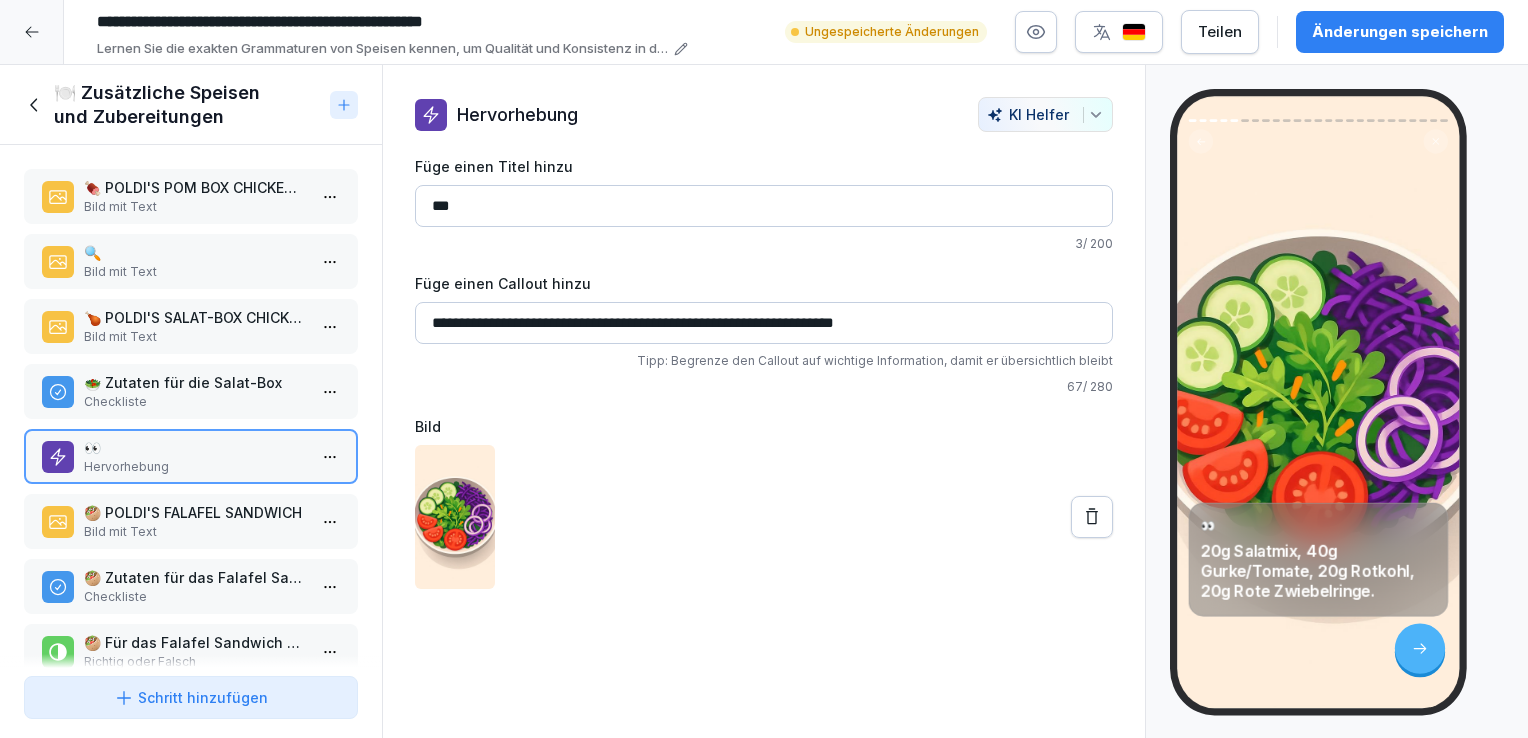 click on "Checkliste" 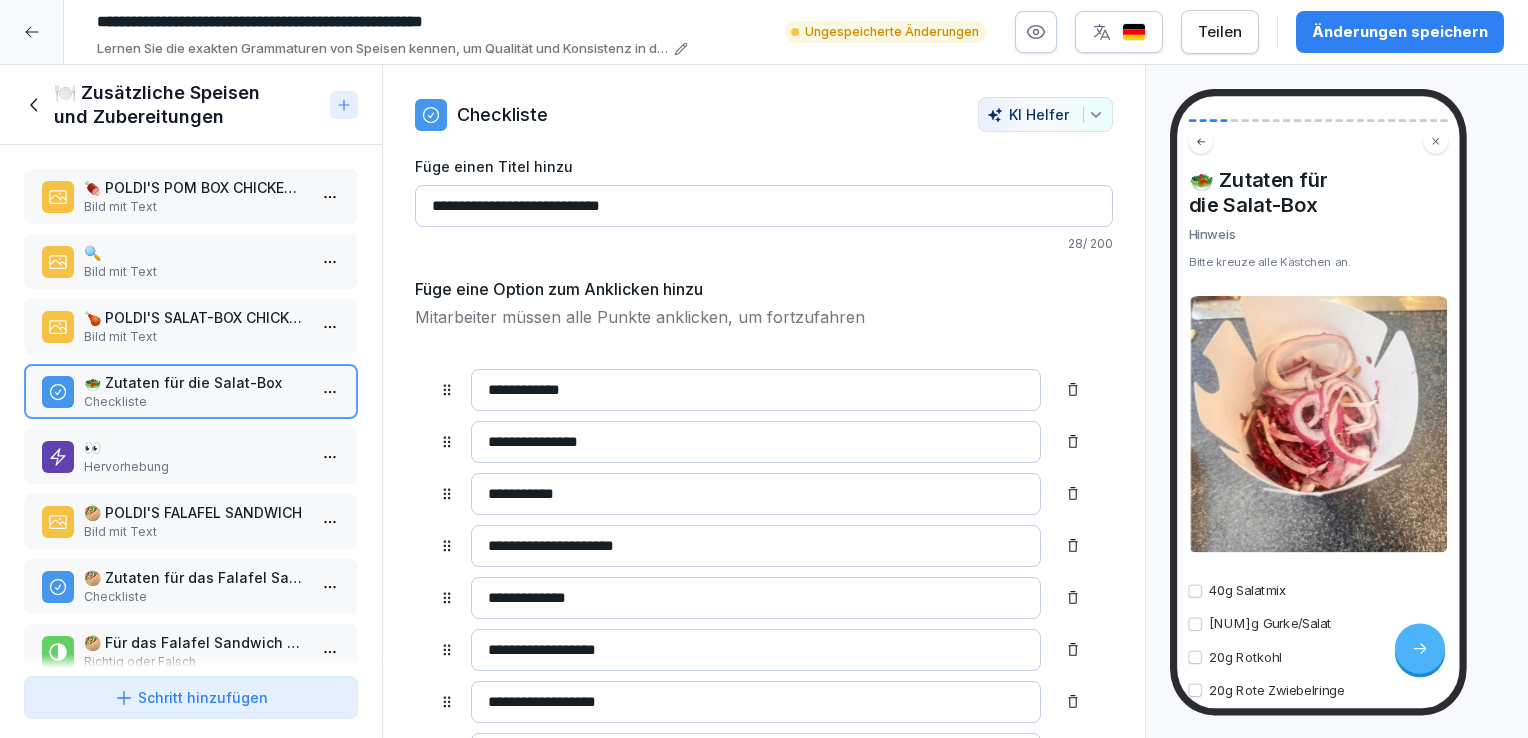 click on "Bild mit Text" 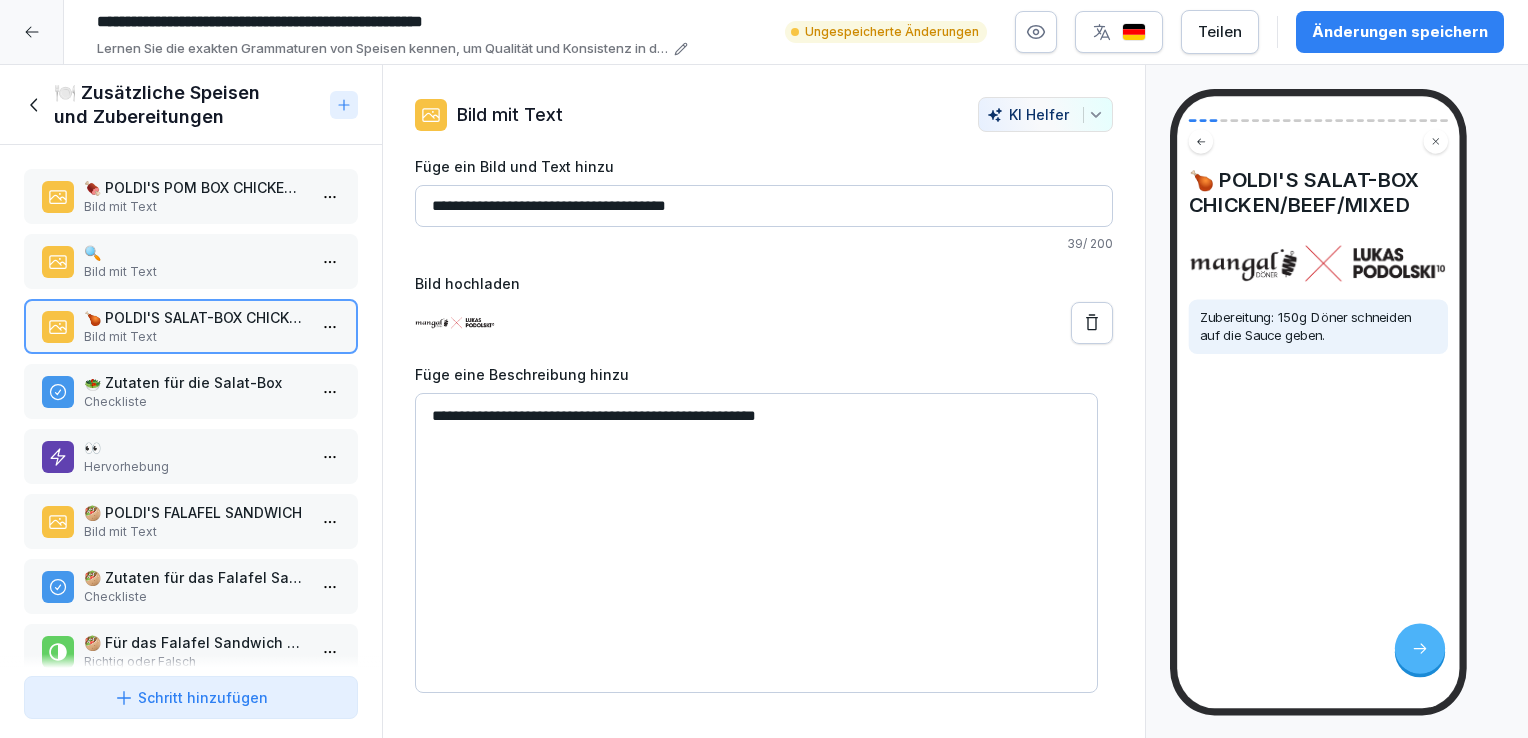 click on "🥗 Zutaten für die Salat-Box" 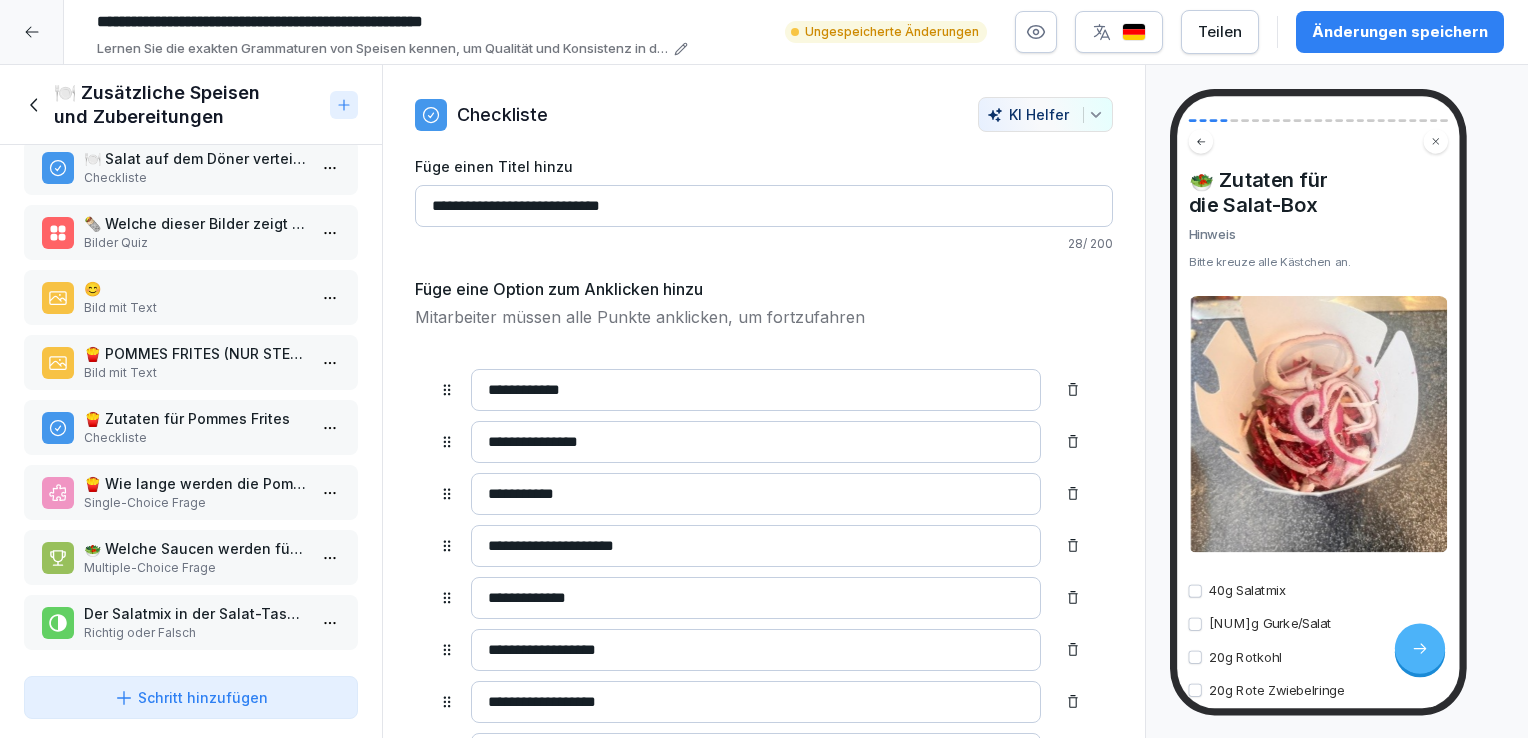 scroll, scrollTop: 0, scrollLeft: 0, axis: both 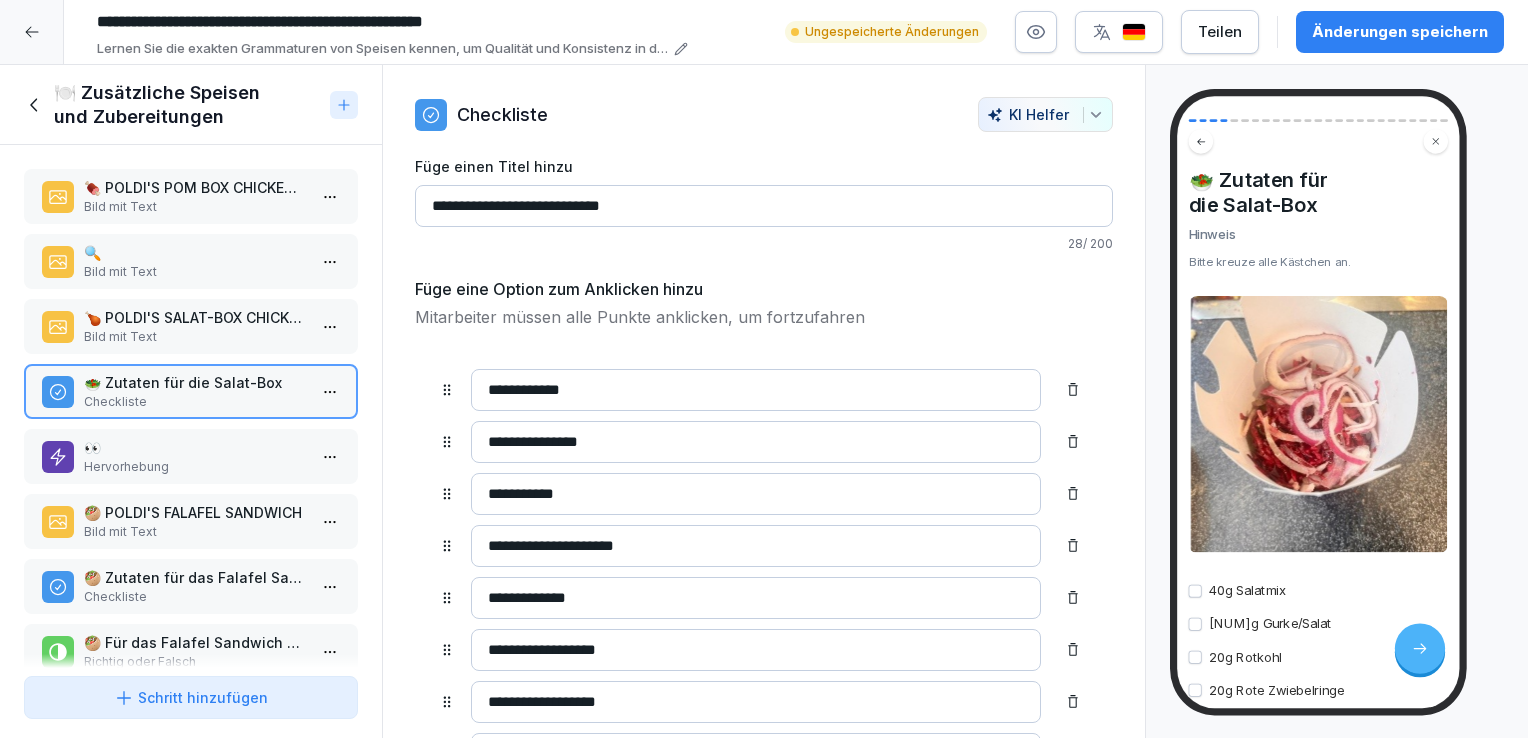 click on "Änderungen speichern" 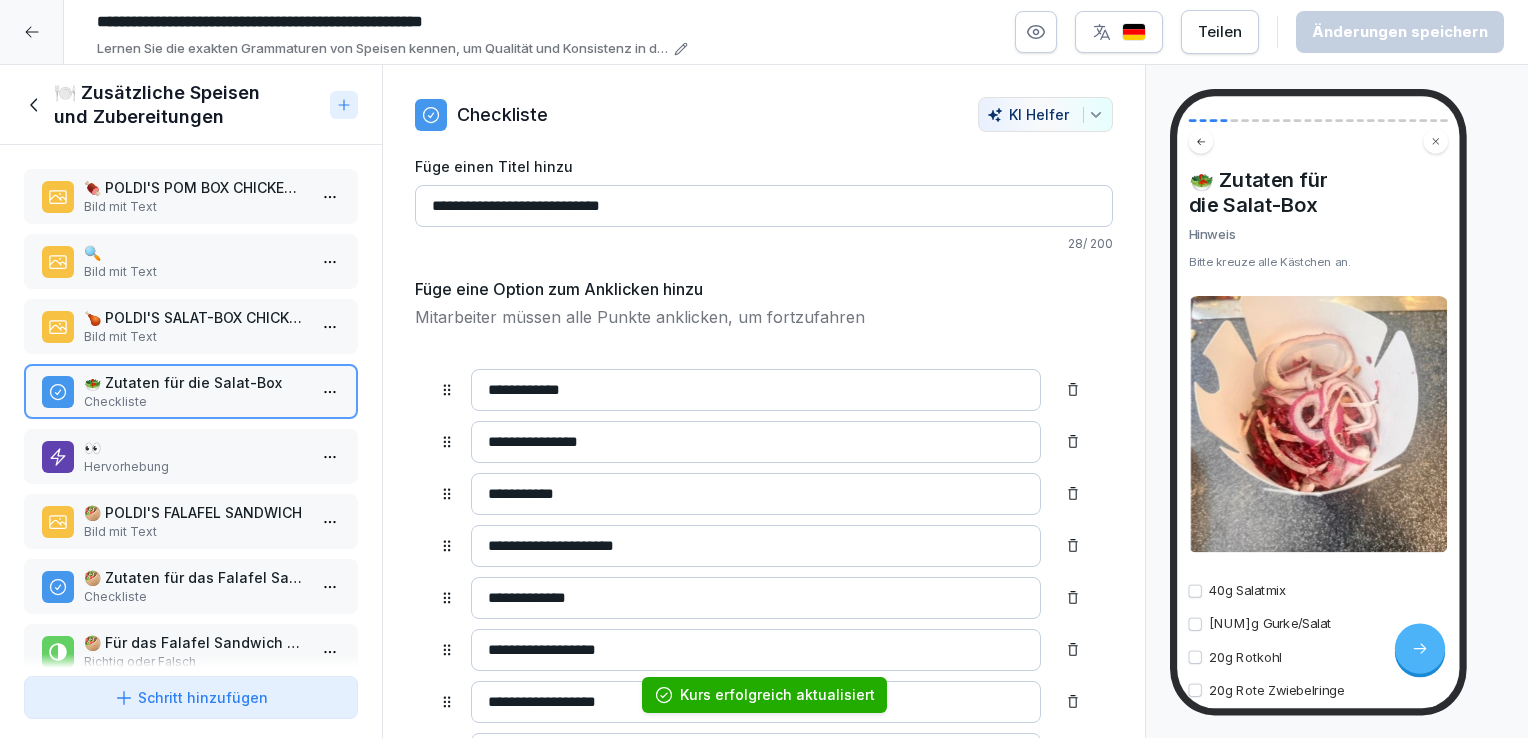 click 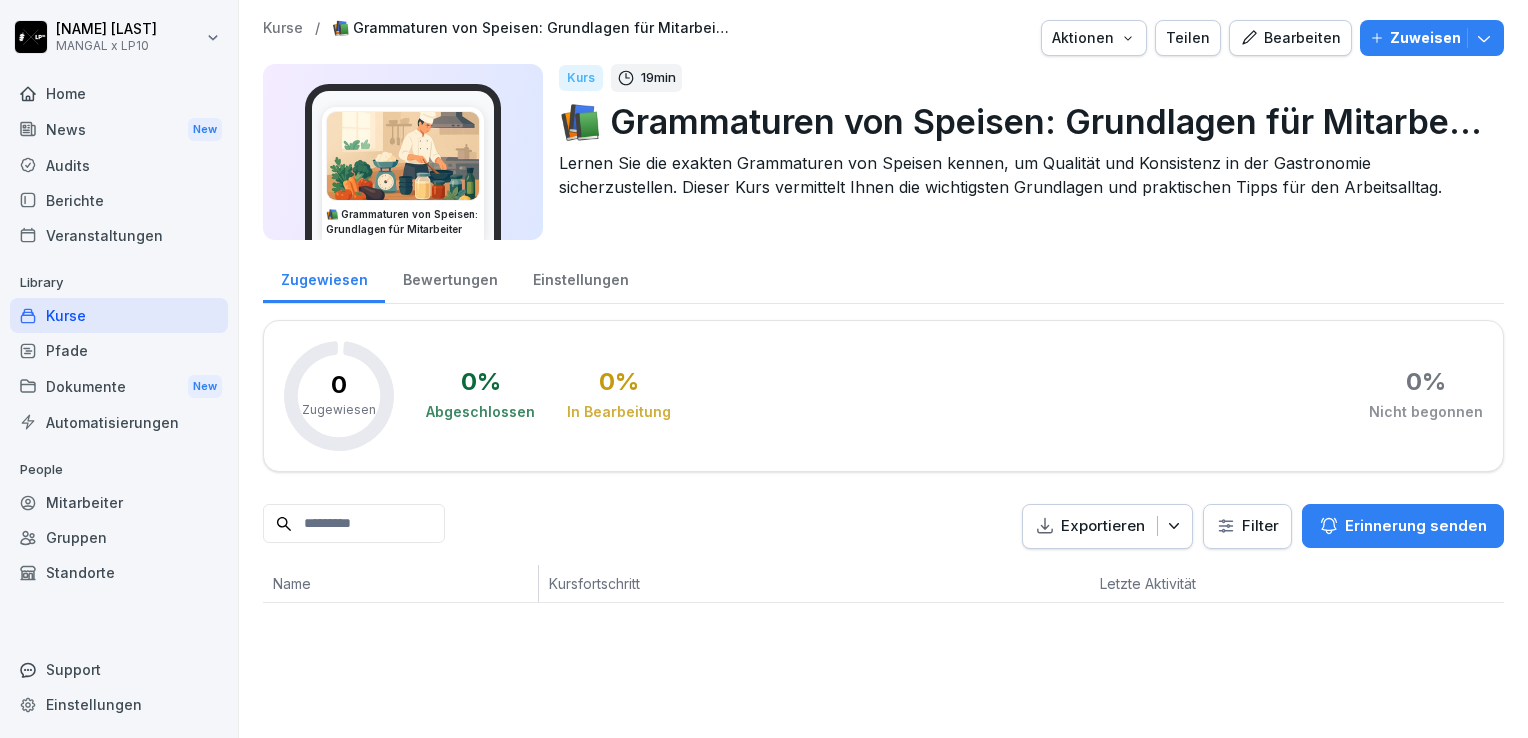 click on "0 % Abgeschlossen 0 % In Bearbeitung 0 % Nicht begonnen" 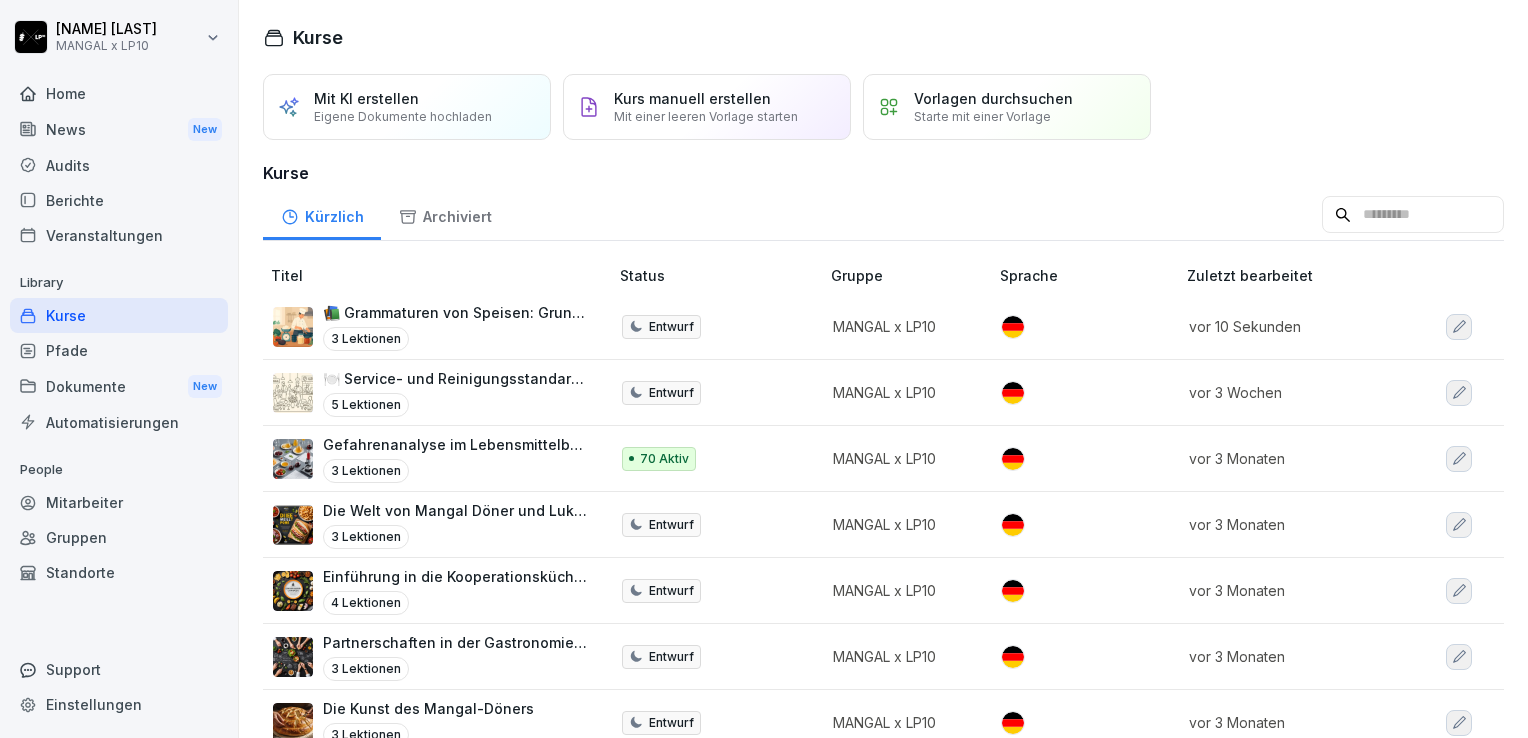 click on "📚 Grammaturen von Speisen: Grundlagen für Mitarbeiter" 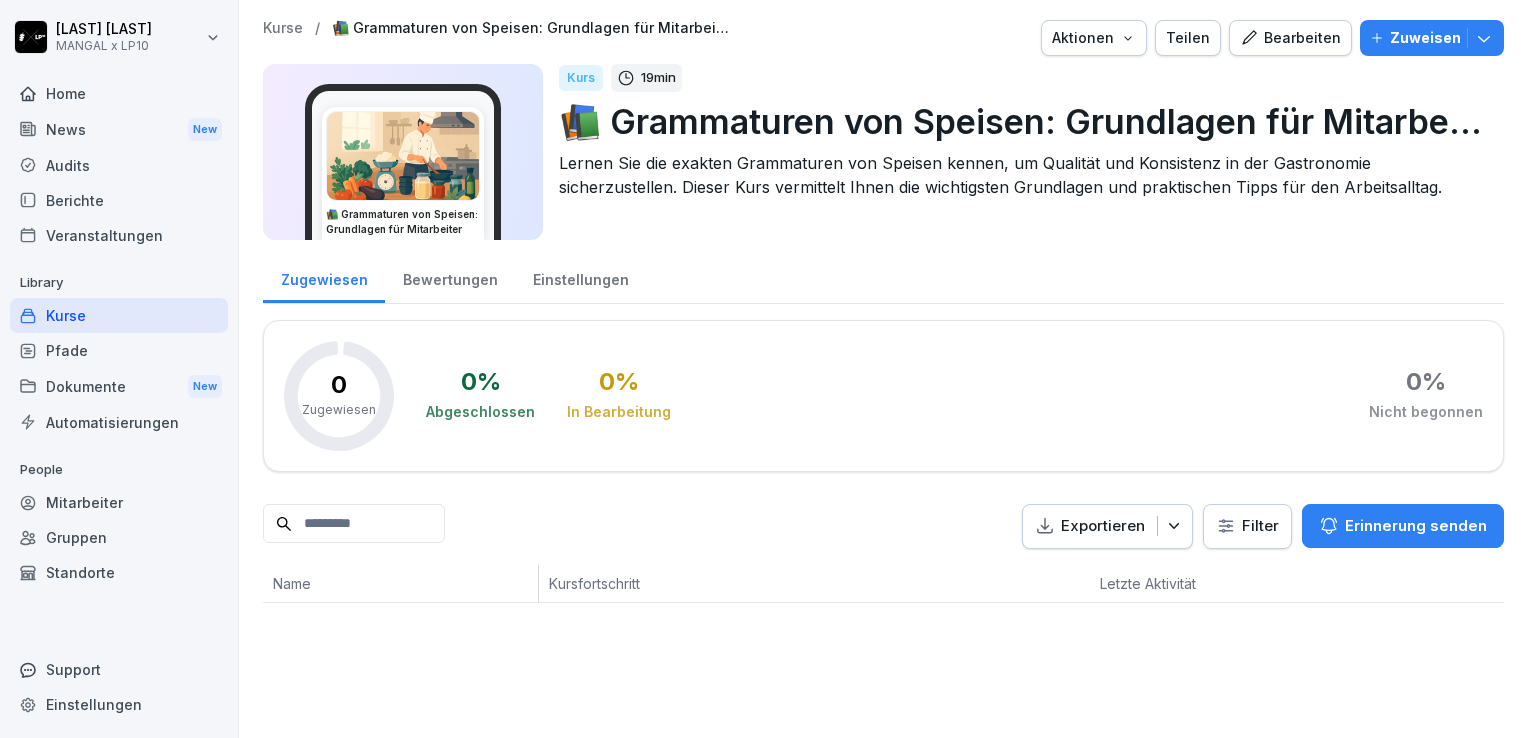 scroll, scrollTop: 0, scrollLeft: 0, axis: both 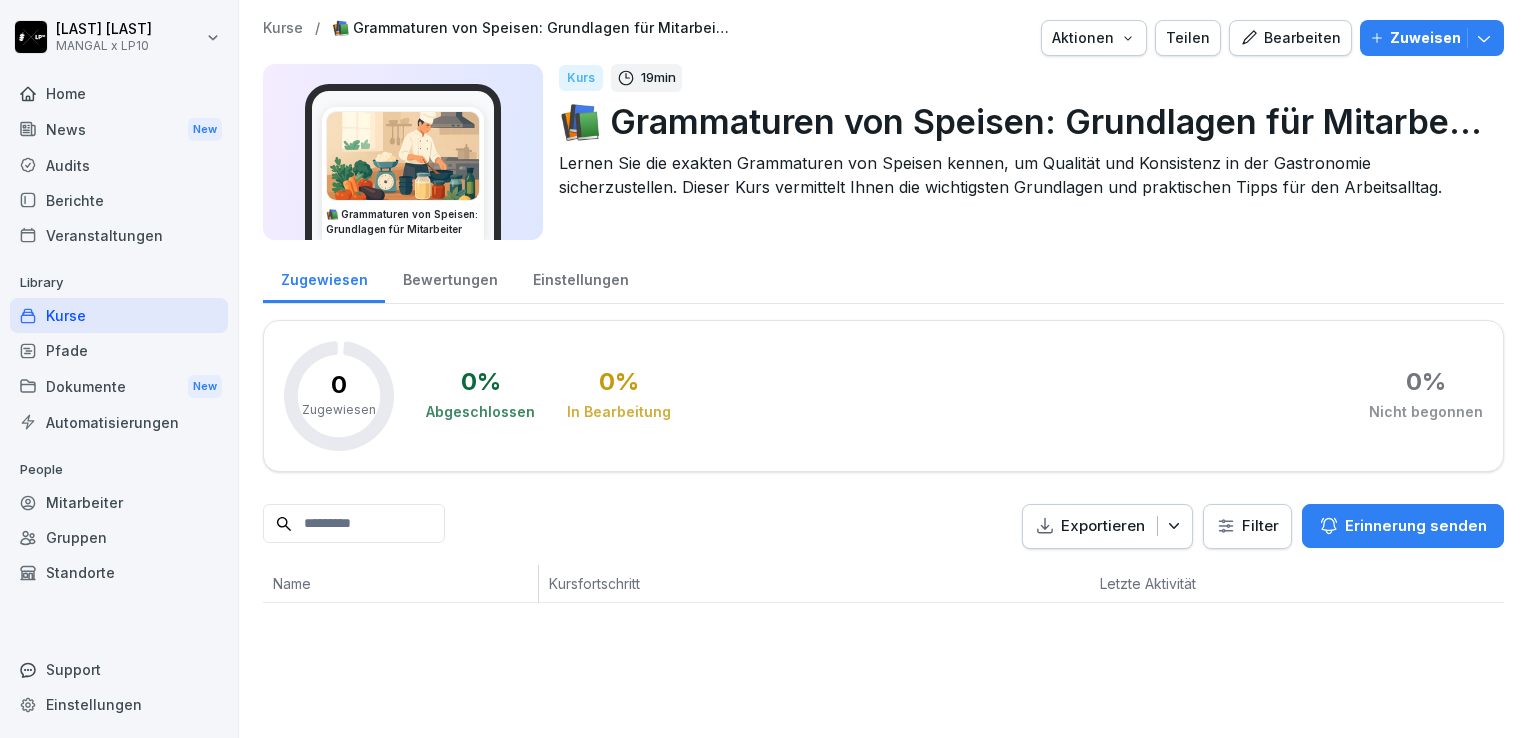 click on "Bearbeiten" at bounding box center (1290, 38) 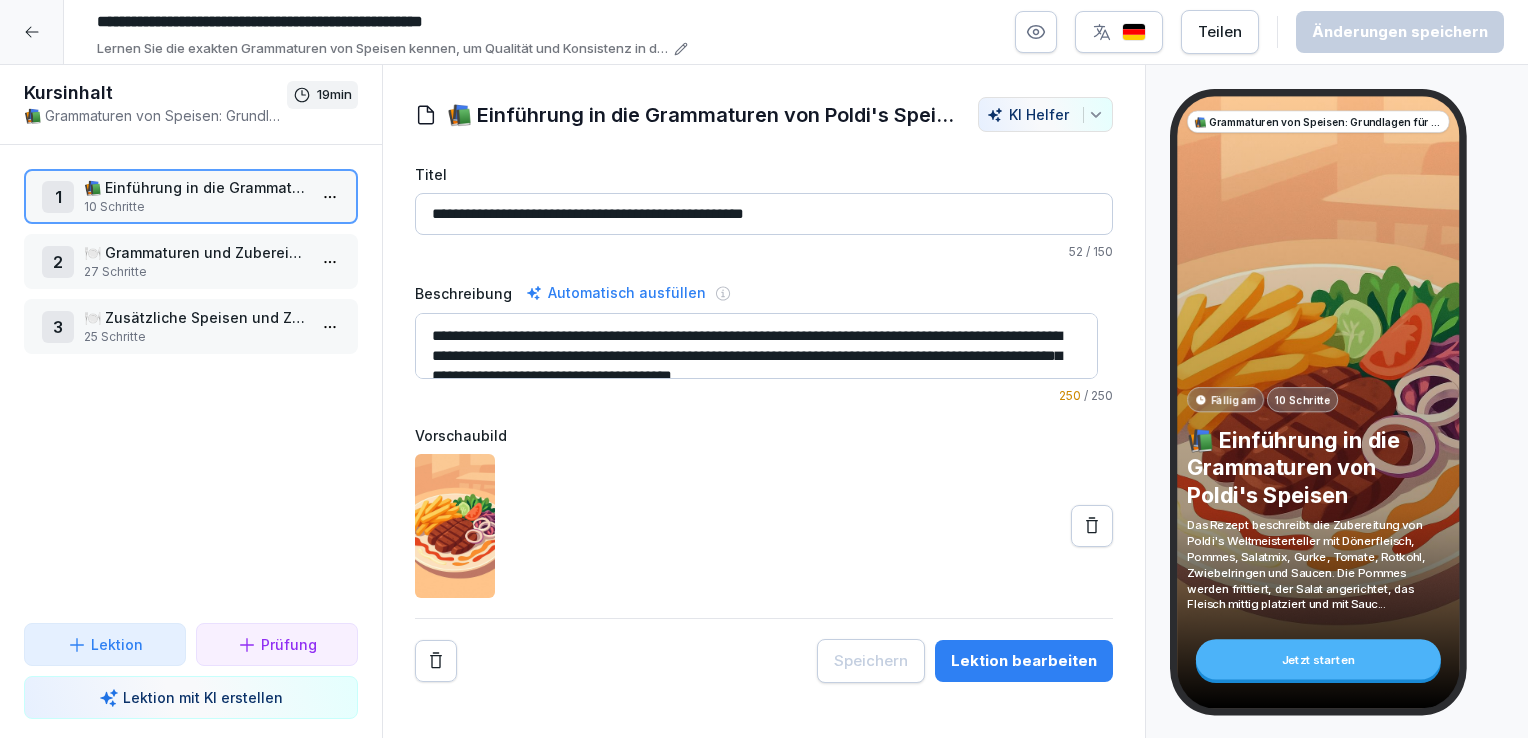 click on "📚 Einführung in die Grammaturen von Poldi's Speisen" at bounding box center [195, 187] 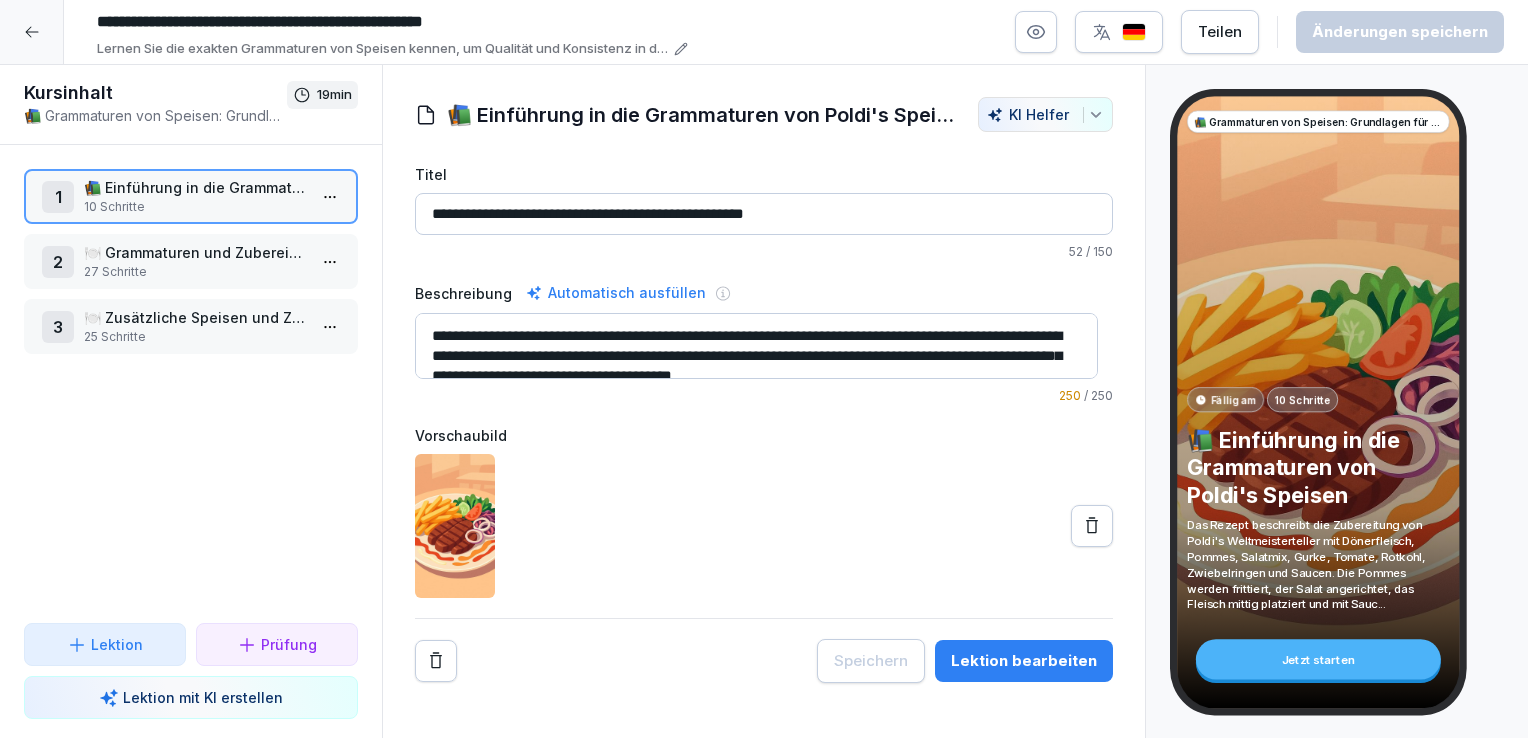 click on "📚 Grammaturen von Speisen: Grundlagen für Mitarbeiter Fällig am 10 Schritte 📚 Einführung in die Grammaturen von Poldi's Speisen Das Rezept beschreibt die Zubereitung von Poldi's Weltmeisterteller mit Dönerfleisch, Pommes, Salatmix, Gurke, Tomate, Rotkohl, Zwiebelringen und Saucen. Die Pommes werden frittiert, der Salat angerichtet, das Fleisch mittig platziert und mit Sauc...Jetzt starten" at bounding box center (1337, 402) 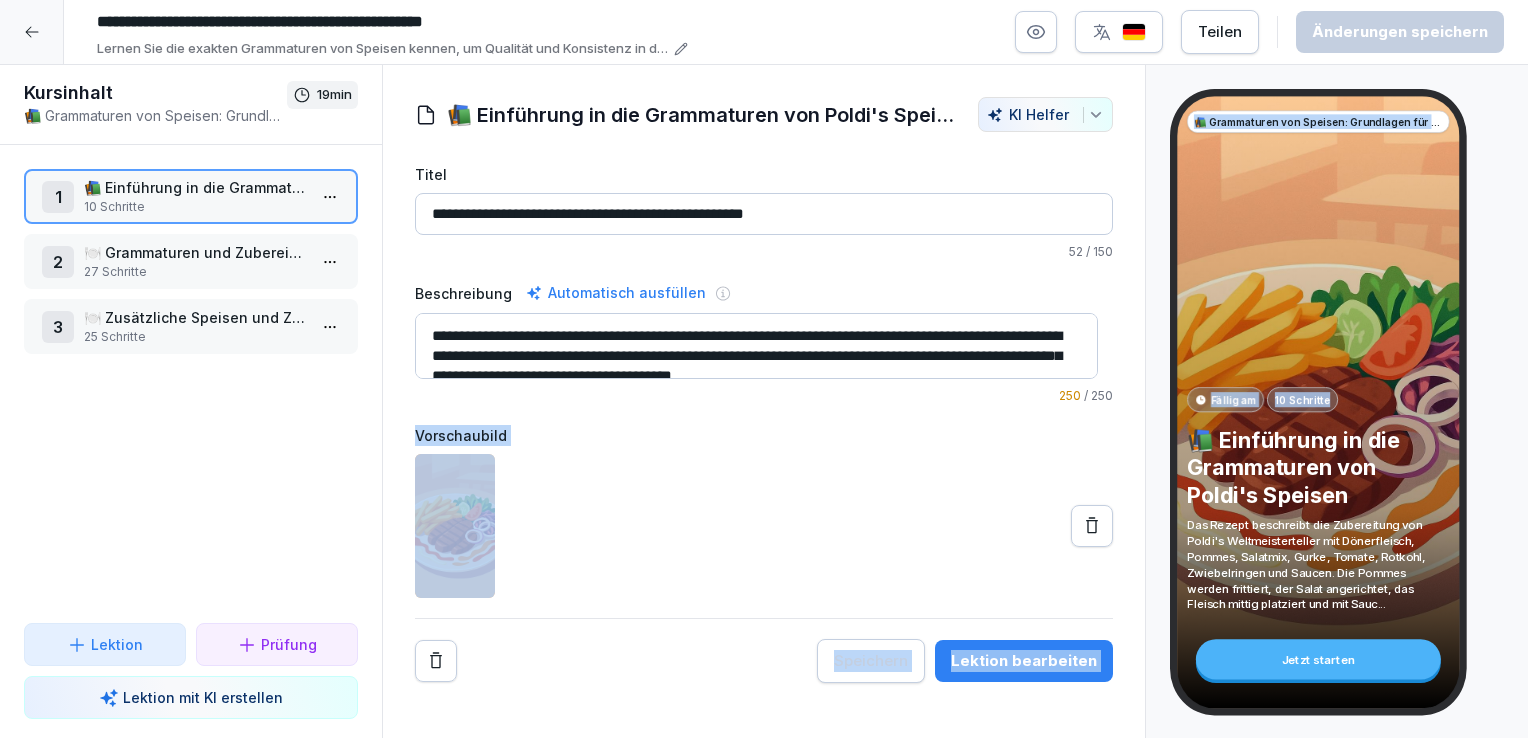 drag, startPoint x: 1347, startPoint y: 343, endPoint x: 1043, endPoint y: 390, distance: 307.61176 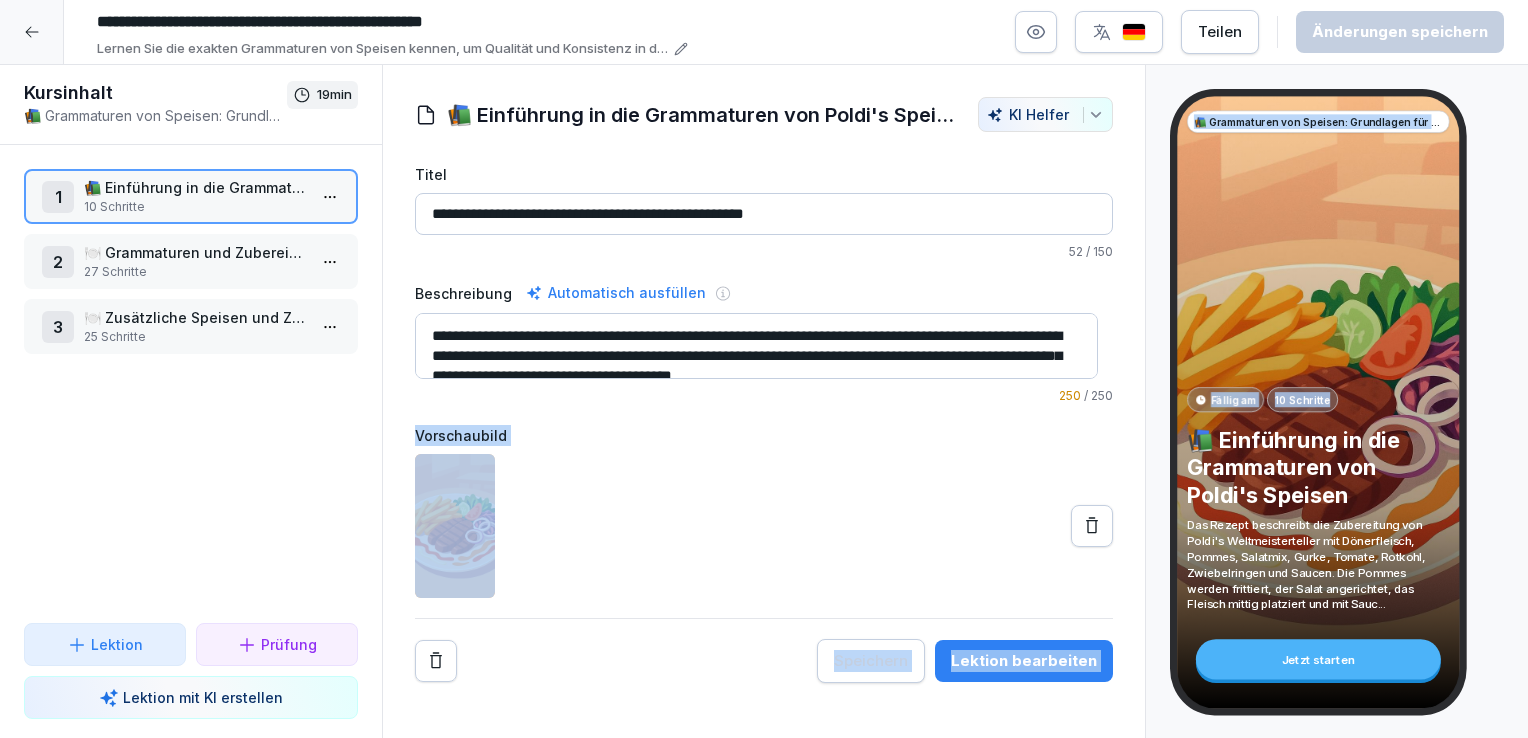click on "Kursinhalt 📚 Grammaturen von Speisen: Grundlagen für Mitarbeiter 19  min 1 📚 Einführung in die Grammaturen von Poldi's Speisen 10 Schritte 2 🍽️ Grammaturen und Zubereitung unserer Produkte 27 Schritte 3 🍽️ Zusätzliche Speisen und Zubereitungen 25 Schritte
To pick up a draggable item, press the space bar.
While dragging, use the arrow keys to move the item.
Press space again to drop the item in its new position, or press escape to cancel.
Draggable item [ID] was dropped over droppable area [ID] Lektion Prüfung Lektion mit KI erstellen 📚 Einführung in die Grammaturen von Poldi's Speisen 📚 Einführung in die Grammaturen von Poldi's Speisen Hervorhebung 🍽️ POLDI'S WELTMEISTERTELLER CHICKEN/BEEF/MIXED Bild mit Text ⚖️ Gewichtseinheiten und Zutaten Übersicht 🍽️ Zubereitung Bild mit Text 👩‍🍳 Schritte zur Zubereitung Übersicht 🍹 Für Poldi's Weltmeisterteller werden 20ml Cocktailsauce verwendet. Checkliste 52" at bounding box center (764, 402) 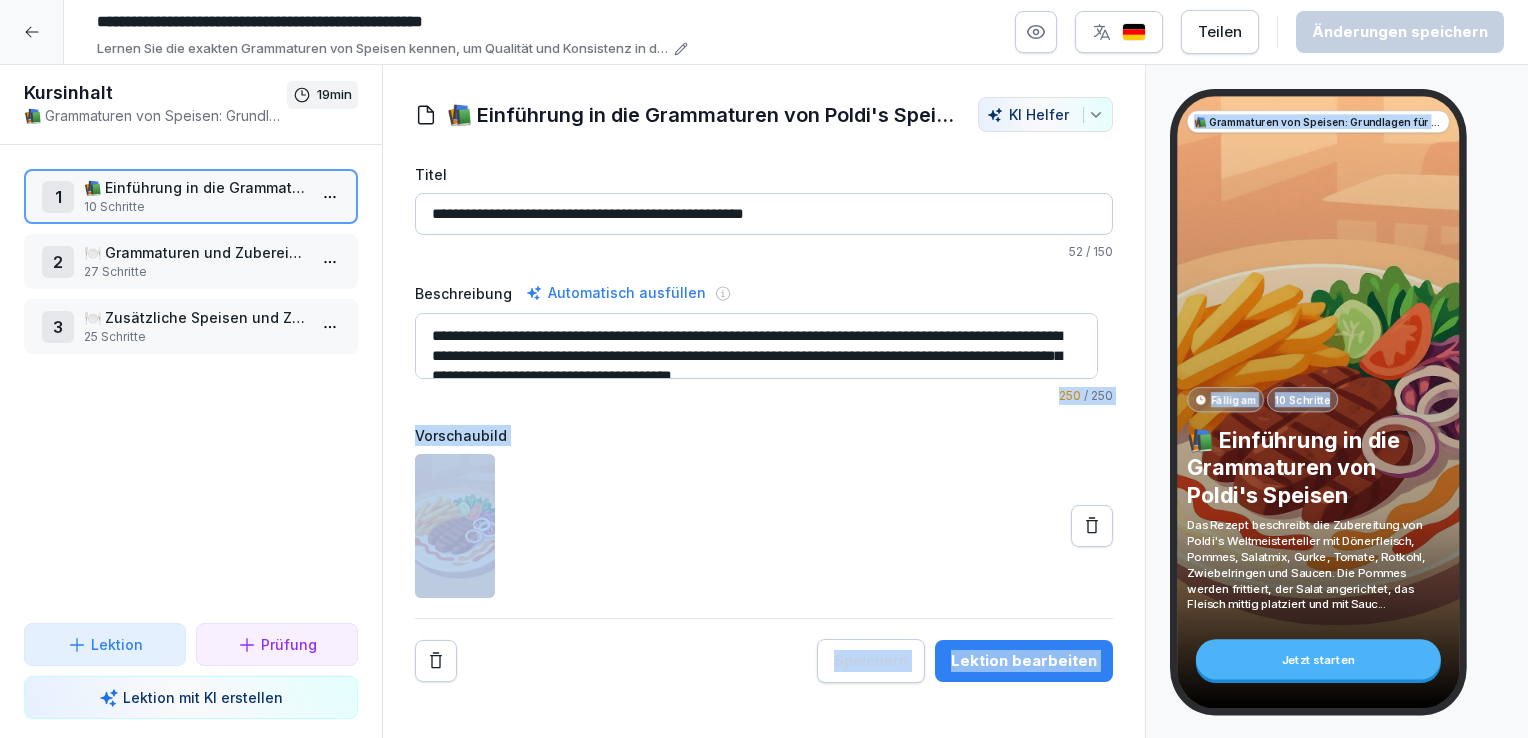 click on "**********" at bounding box center (764, 423) 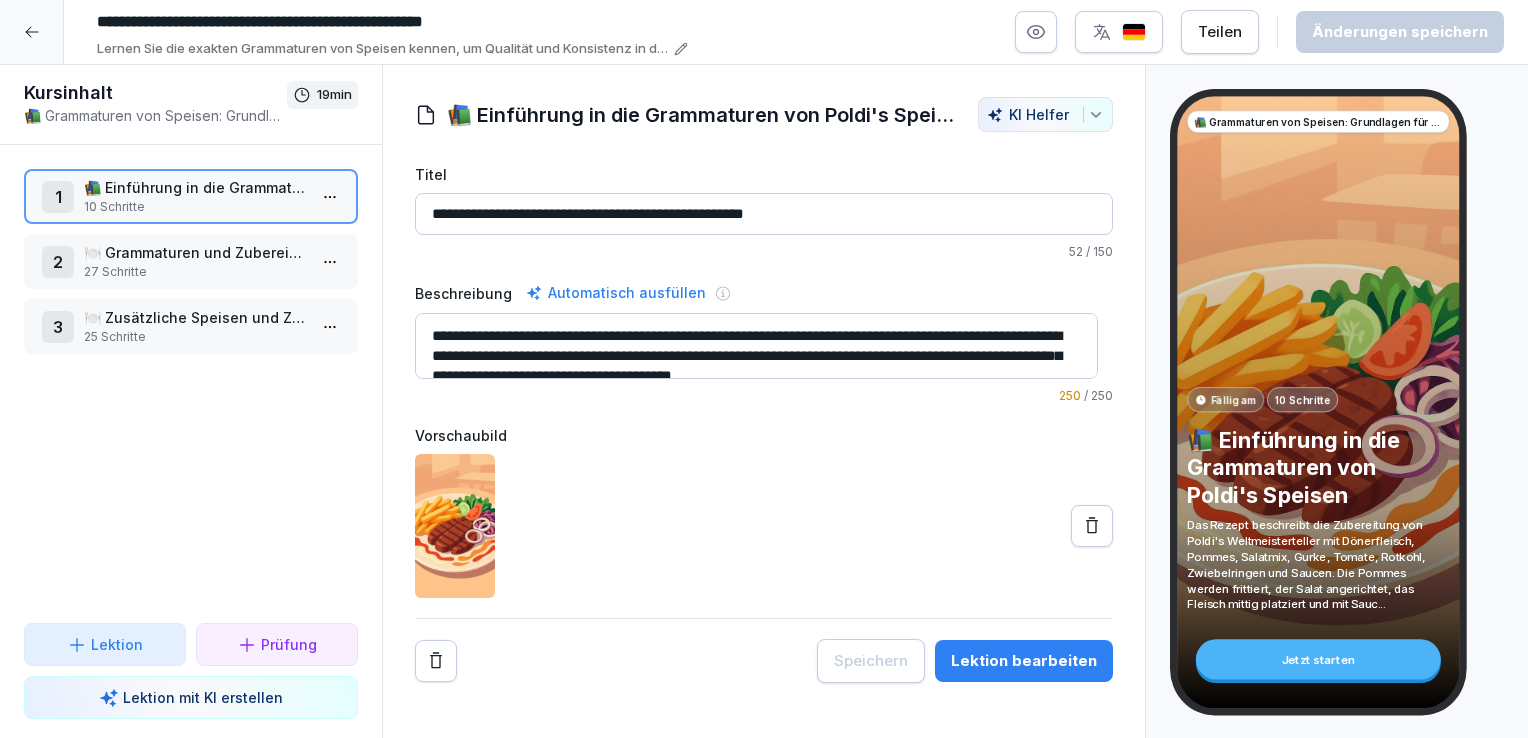 click on "Lektion bearbeiten" at bounding box center (1024, 661) 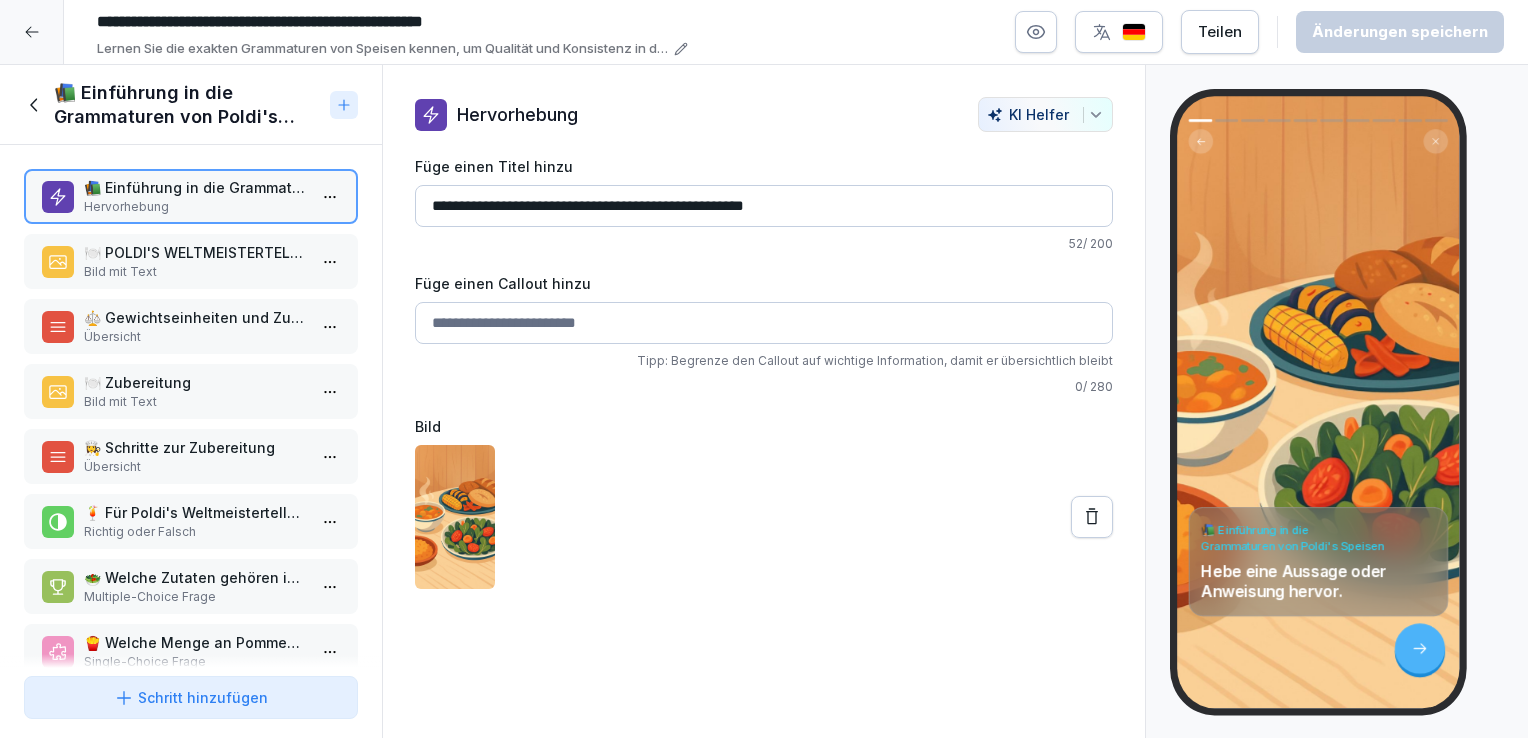 click on "🍽️ POLDI'S WELTMEISTERTELLER CHICKEN/BEEF/MIXED Bild mit Text" at bounding box center (191, 261) 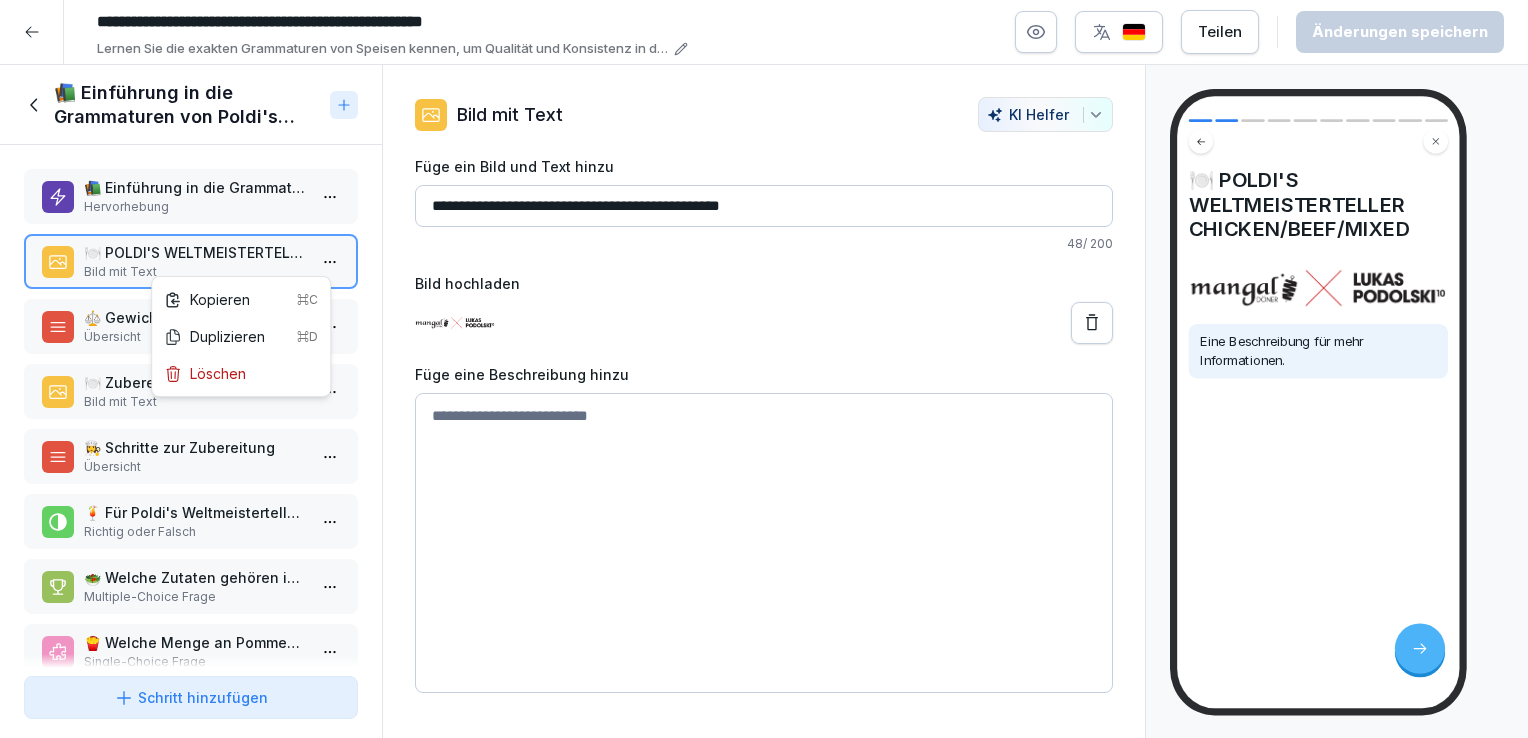 click on "**********" at bounding box center (764, 369) 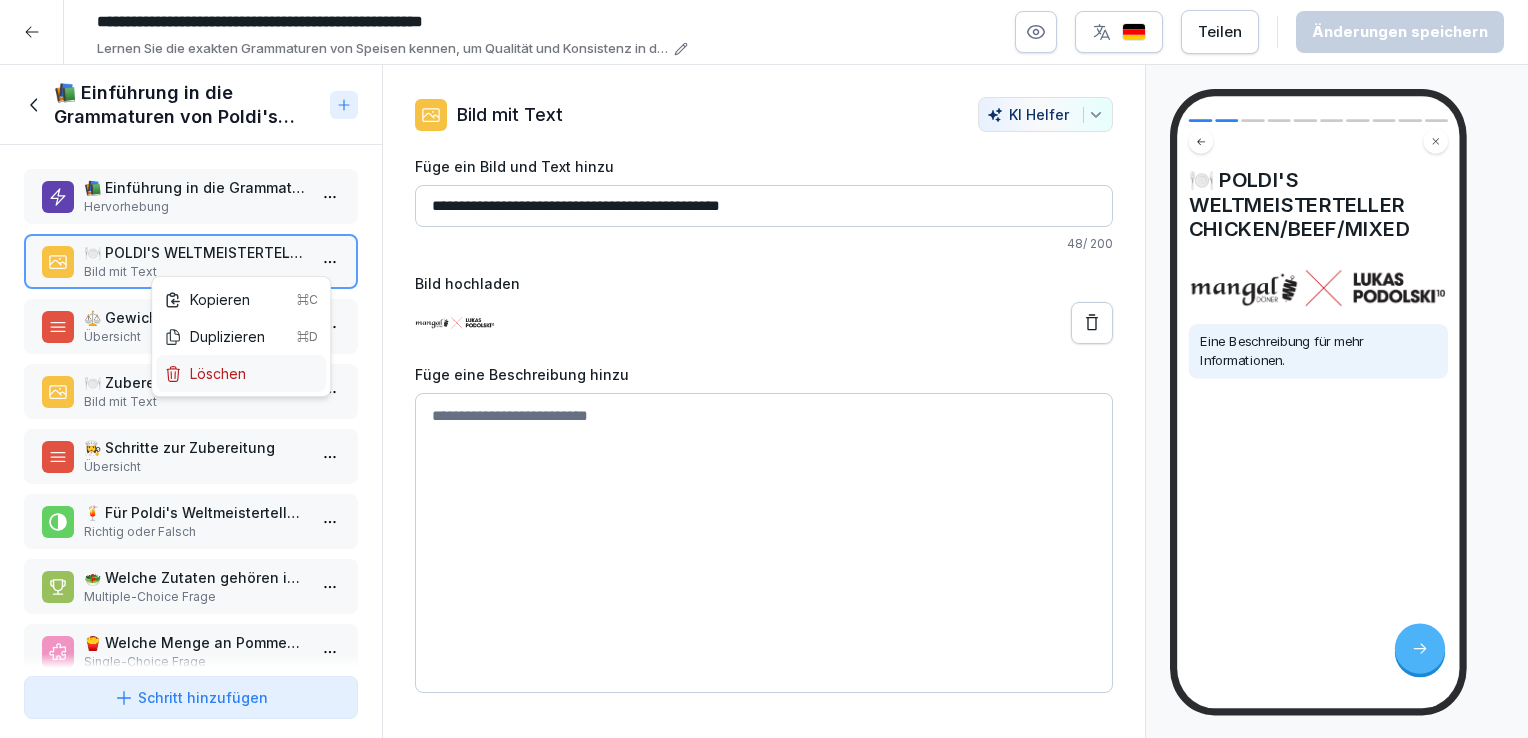 click on "Löschen" at bounding box center [205, 373] 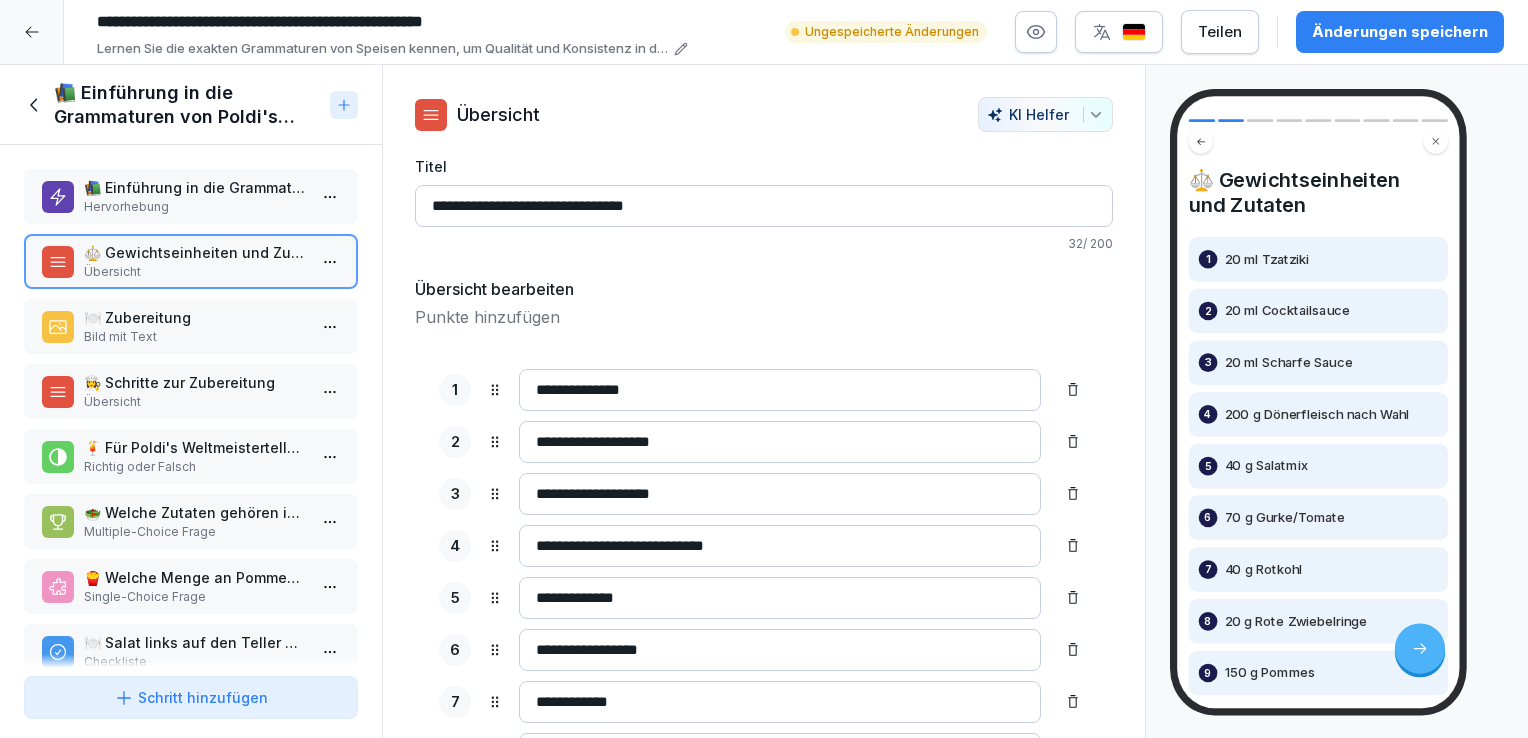 click on "⚖️ Gewichtseinheiten und Zutaten" at bounding box center [195, 252] 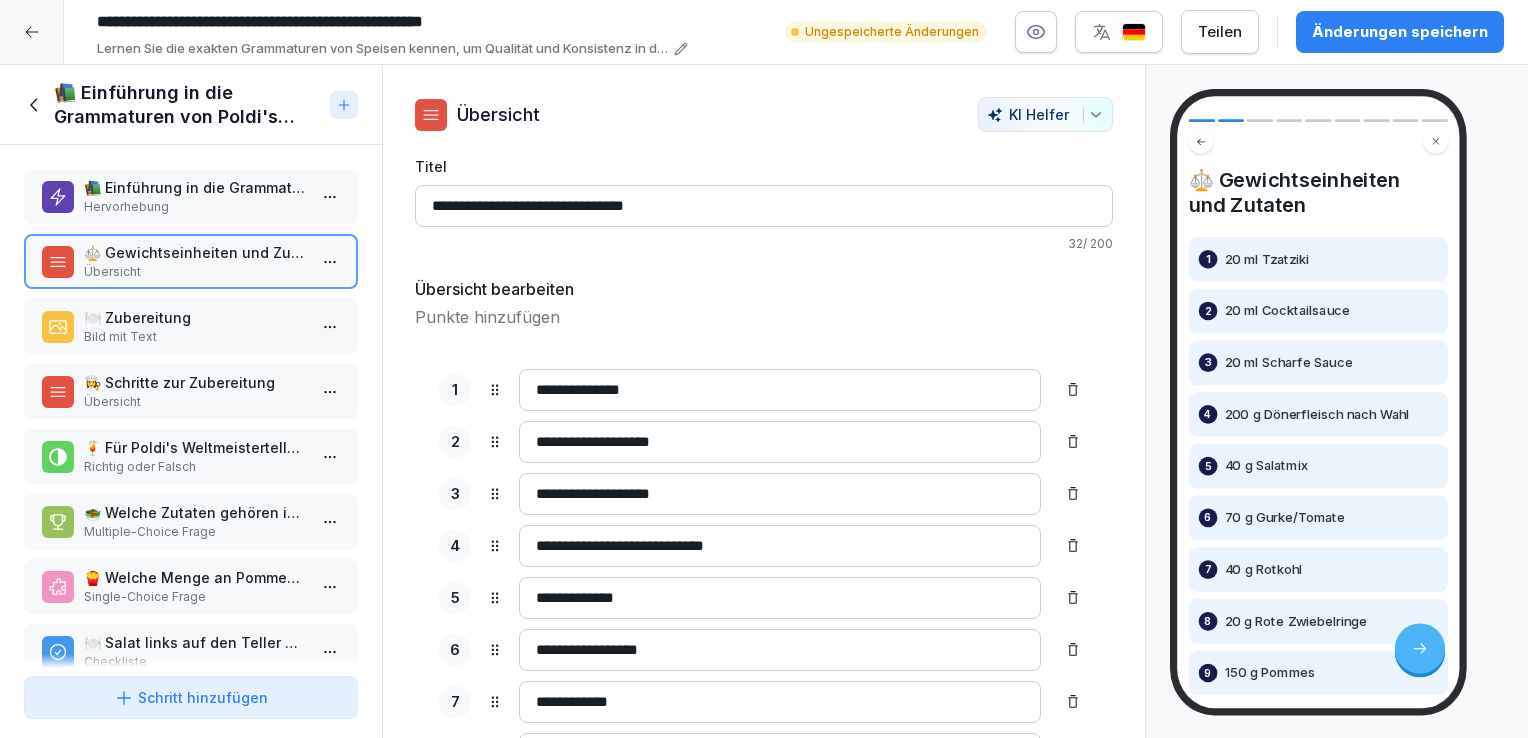 click on "📚 Einführung in die Grammaturen von Poldi's Speisen" at bounding box center [195, 187] 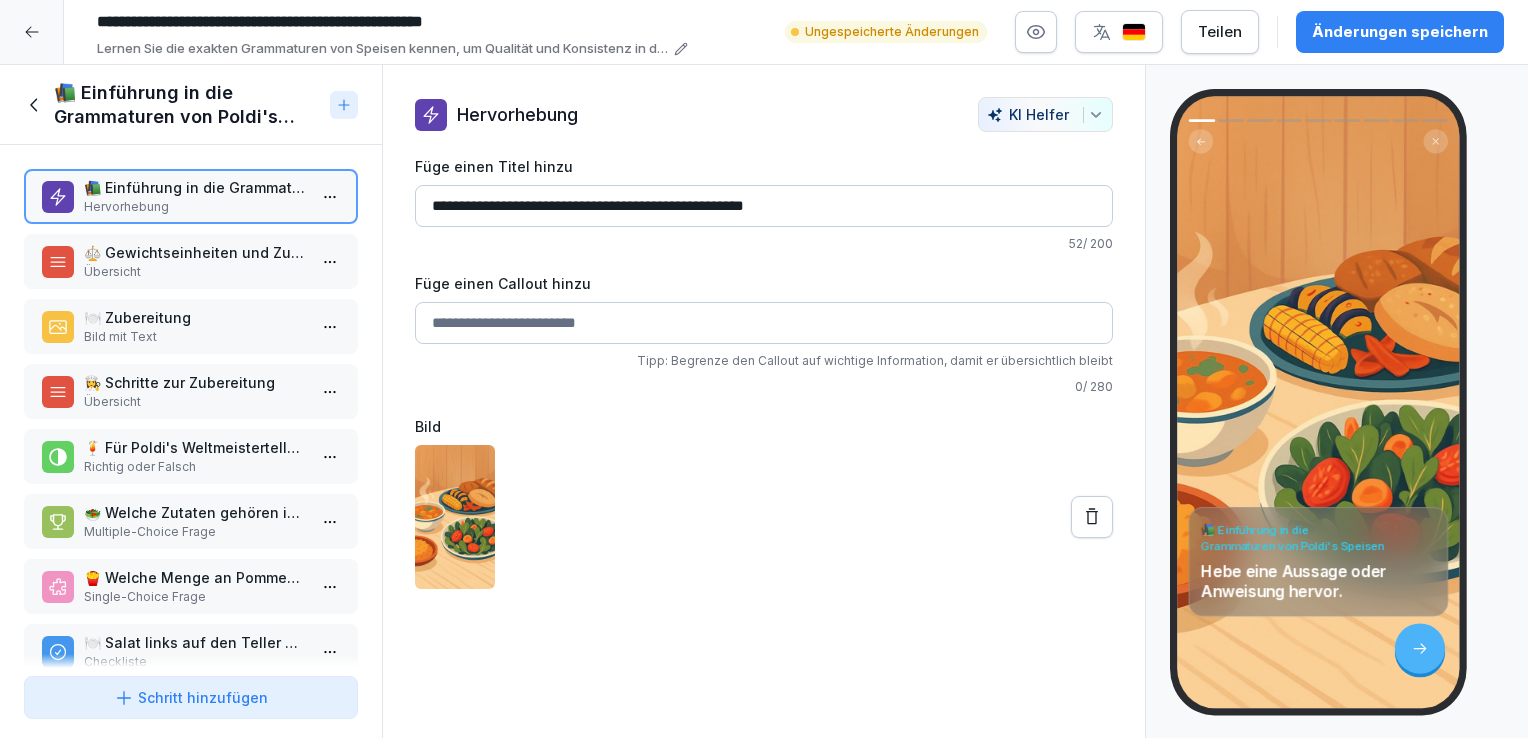 click on "⚖️ Gewichtseinheiten und Zutaten" at bounding box center (195, 252) 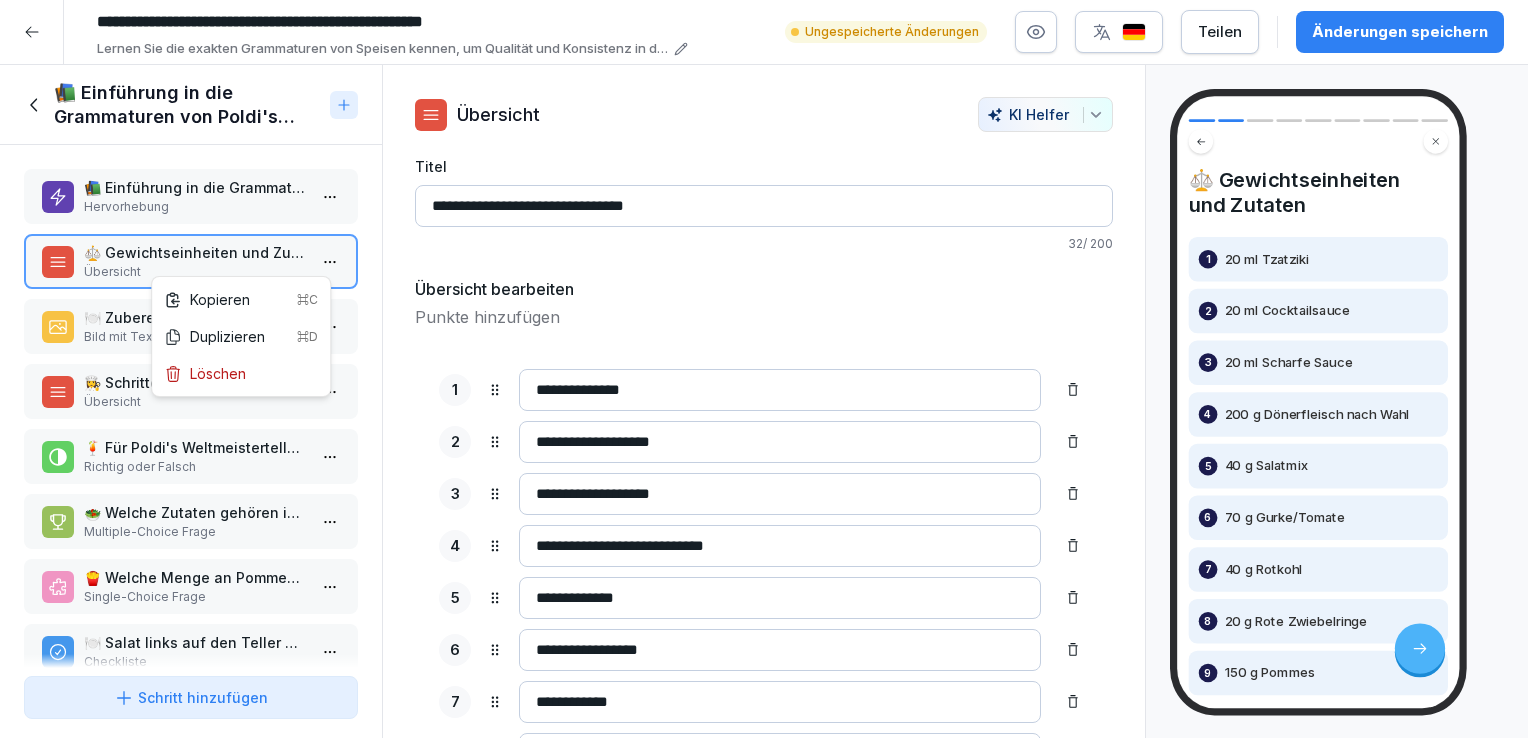 click on "**********" at bounding box center [764, 369] 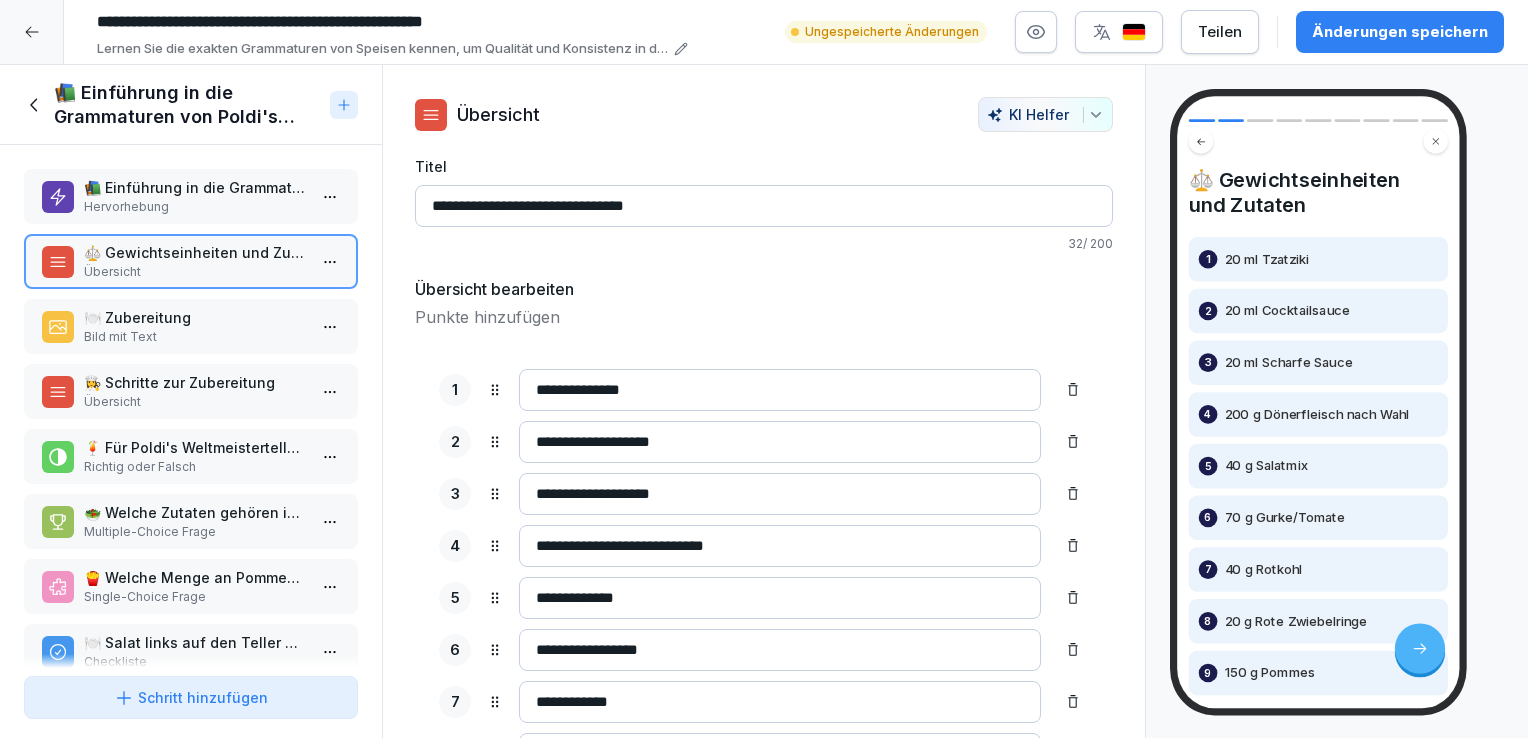 click on "**********" at bounding box center (764, 369) 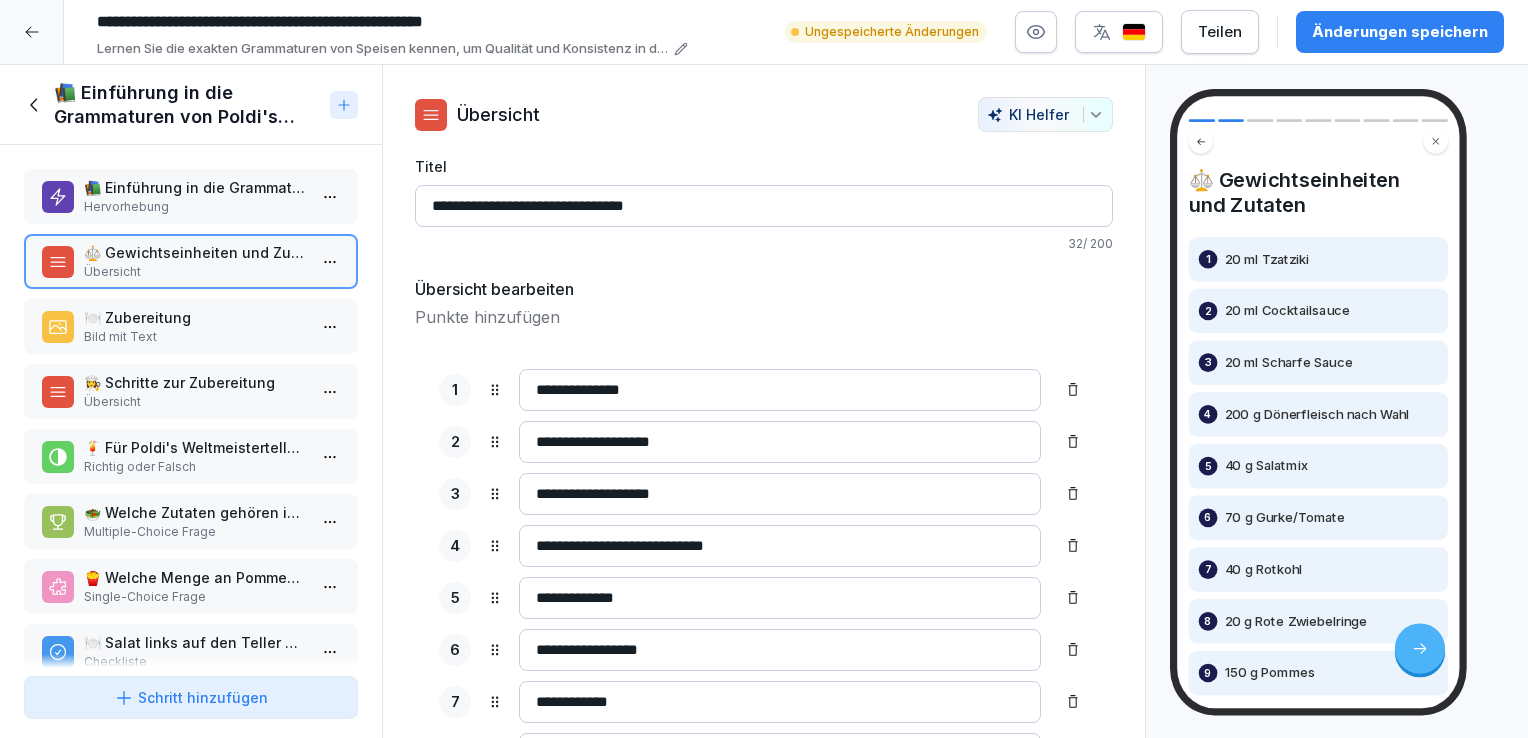click at bounding box center (58, 262) 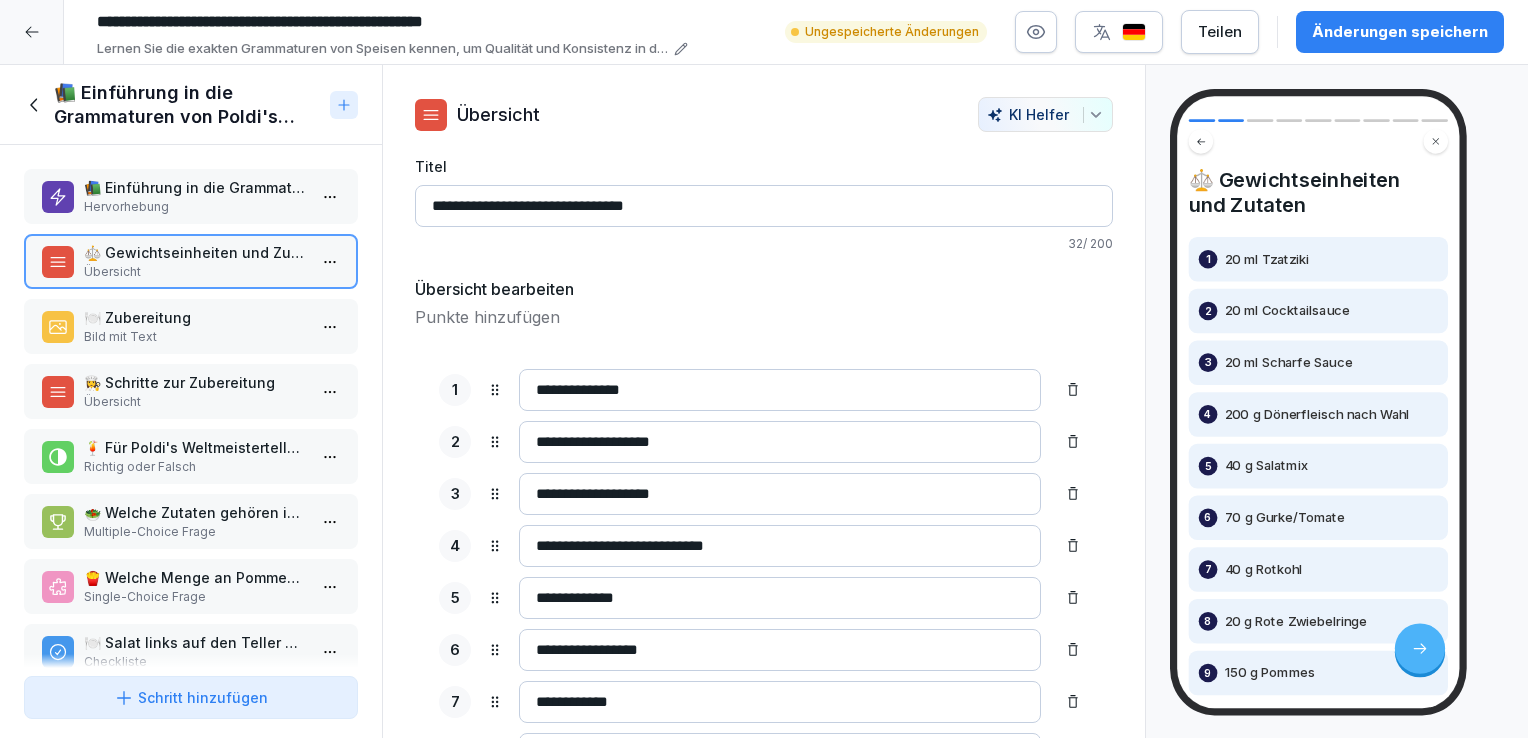 click on "📚 Einführung in die Grammaturen von Poldi's Speisen Hervorhebung" at bounding box center [191, 196] 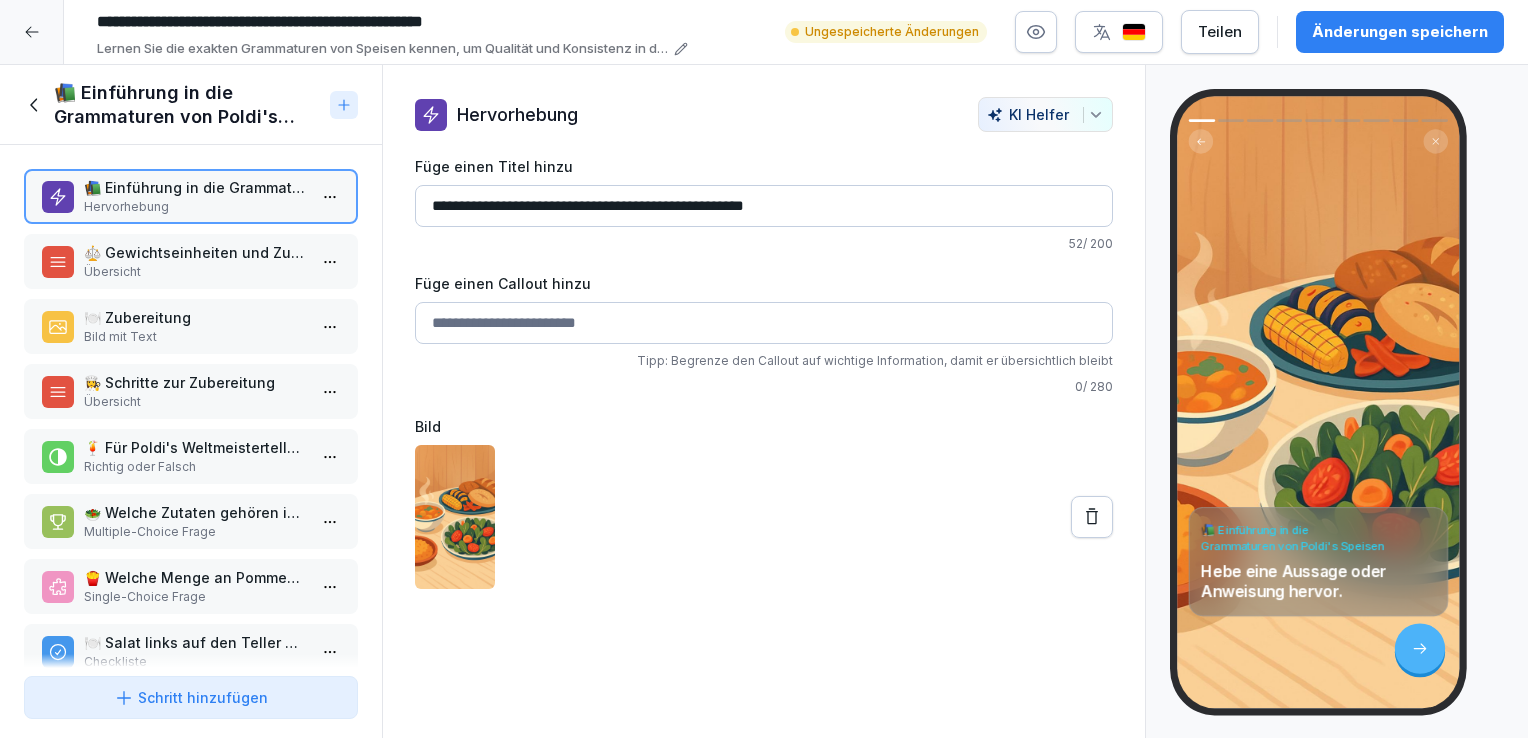 click on "⚖️ Gewichtseinheiten und Zutaten" at bounding box center [195, 252] 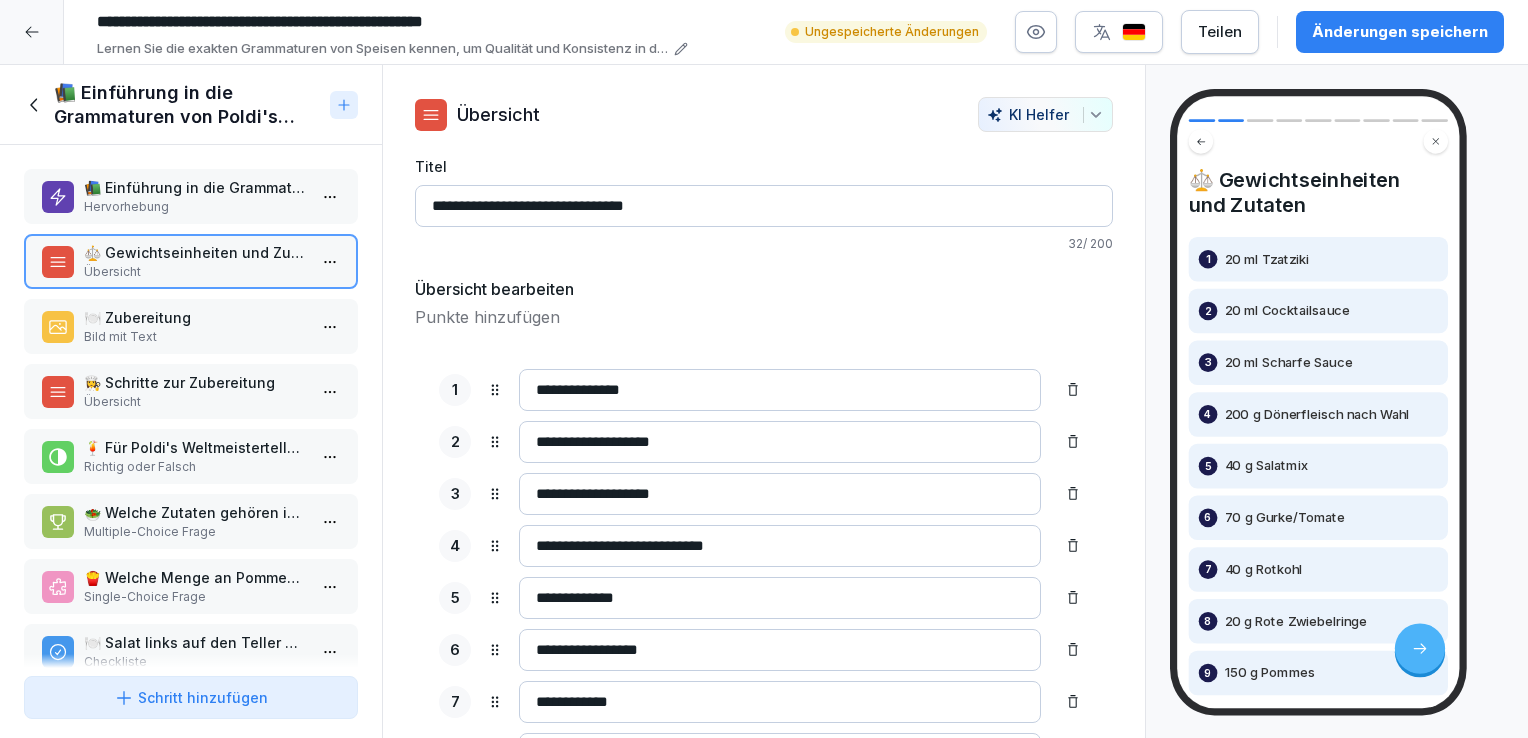 drag, startPoint x: 588, startPoint y: 206, endPoint x: 348, endPoint y: 206, distance: 240 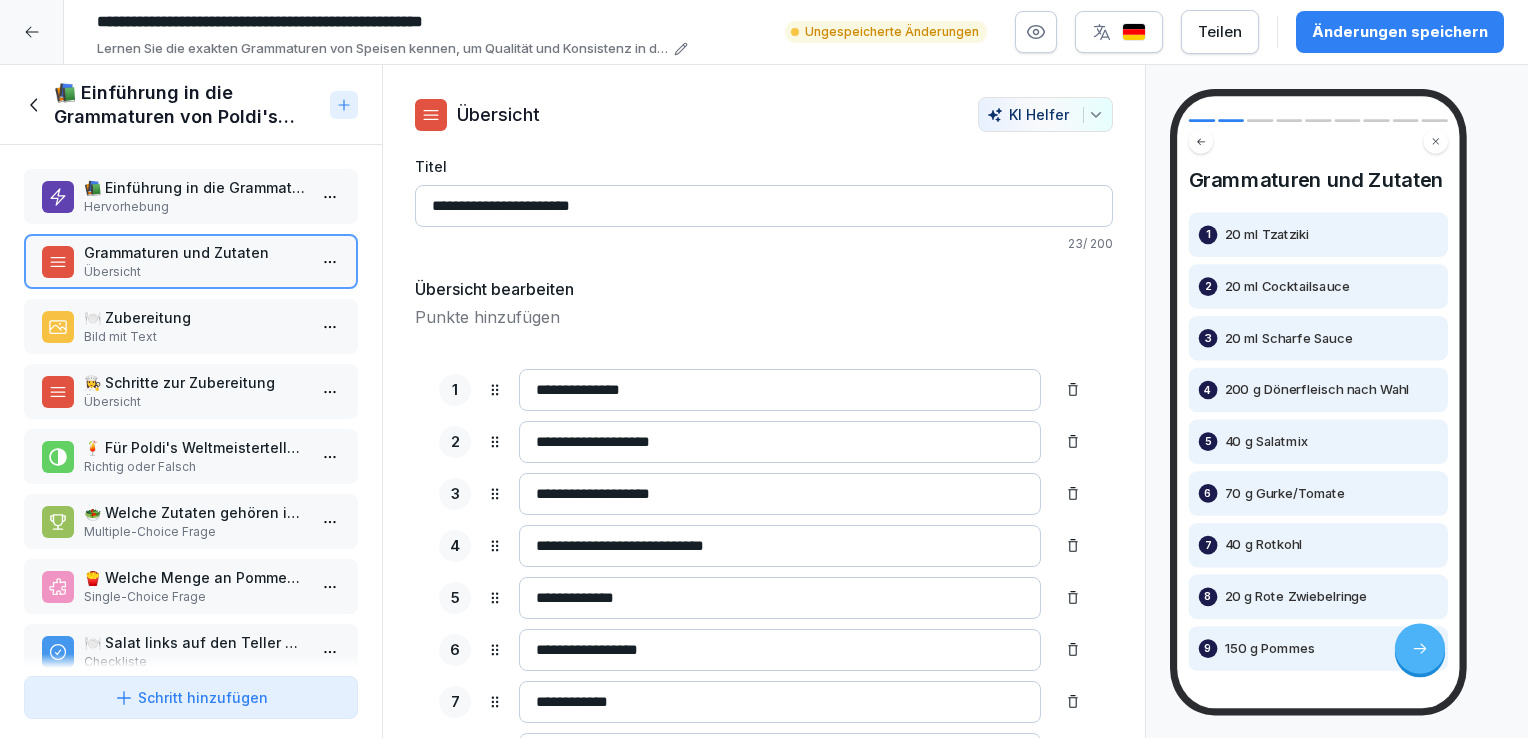 type on "**********" 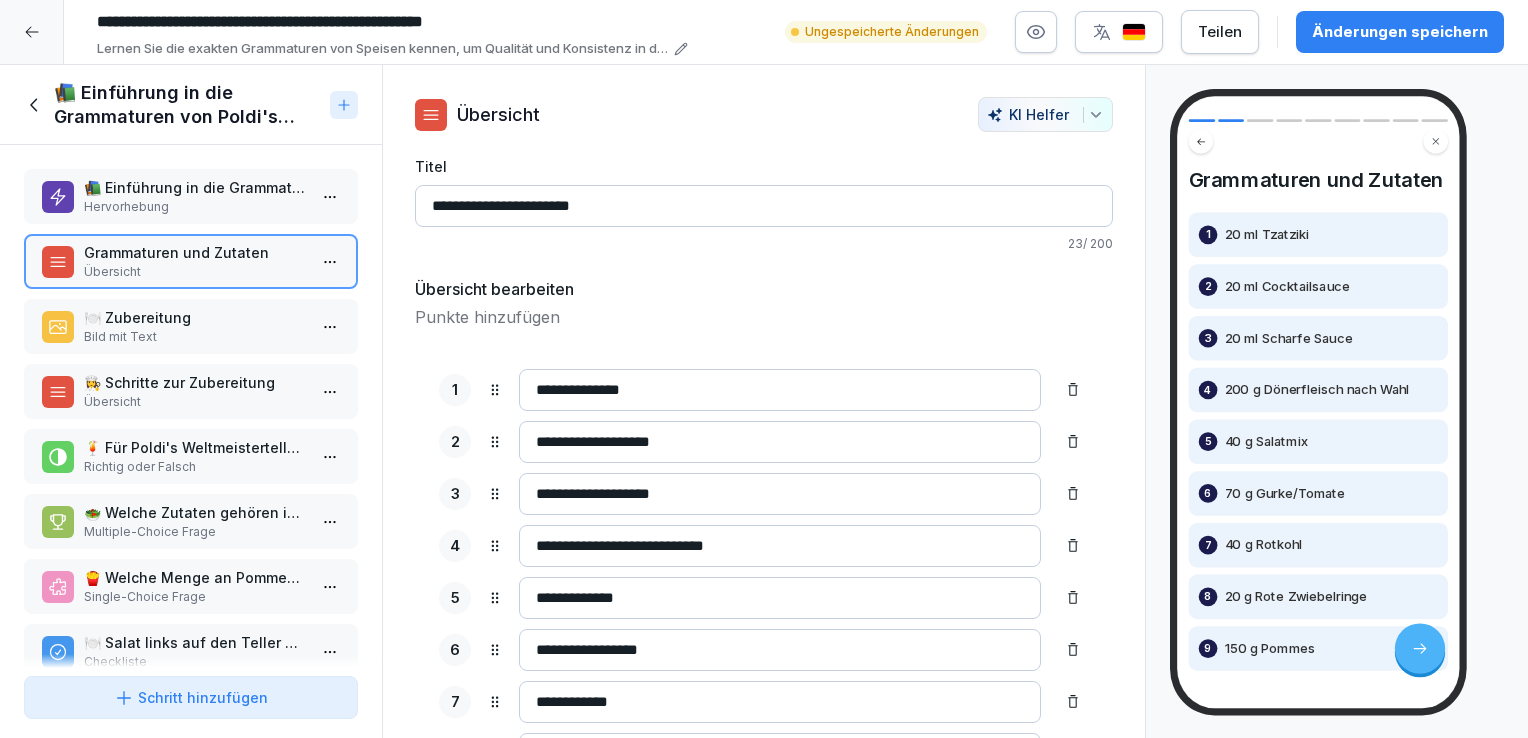 click on "🍽️ Zubereitung" at bounding box center [195, 317] 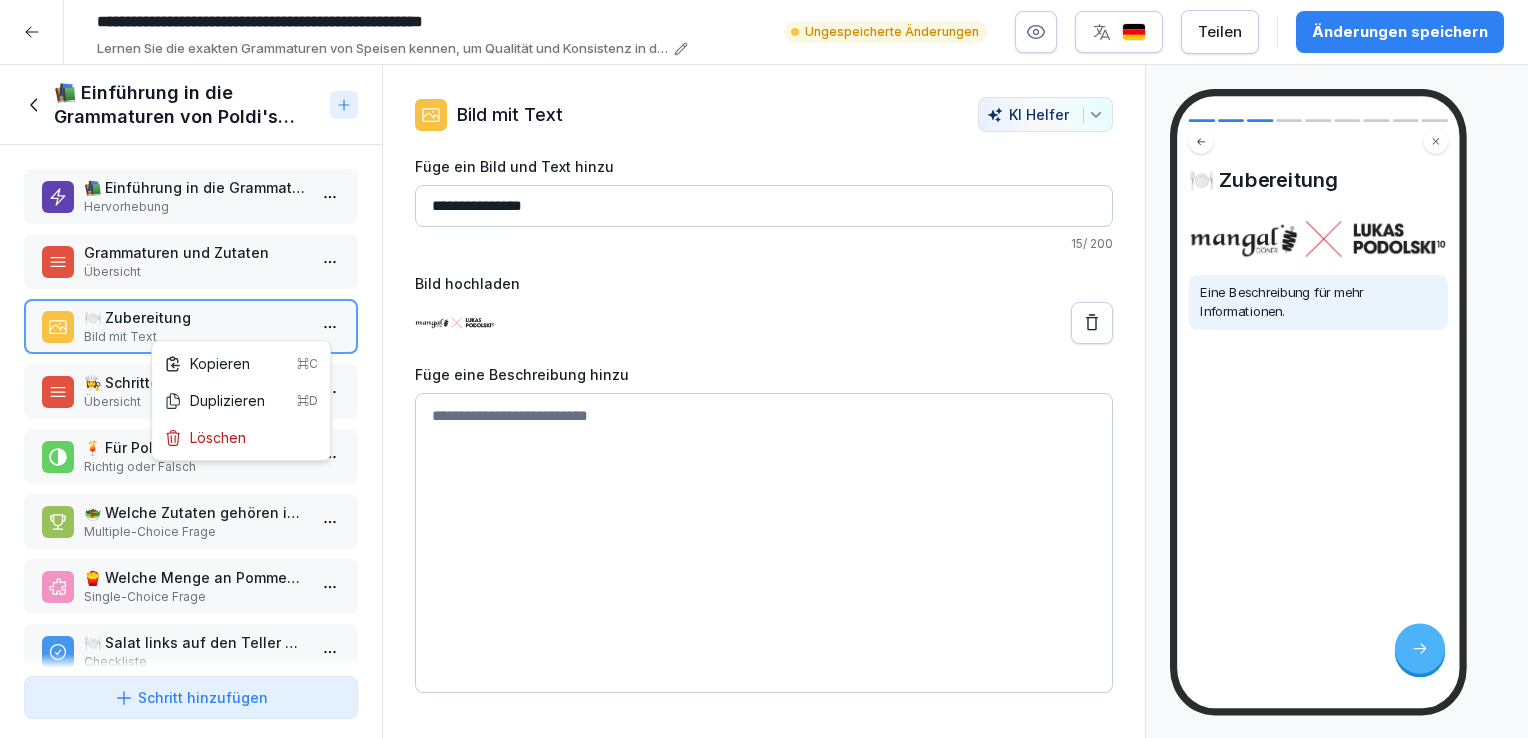 click on "**********" at bounding box center (764, 369) 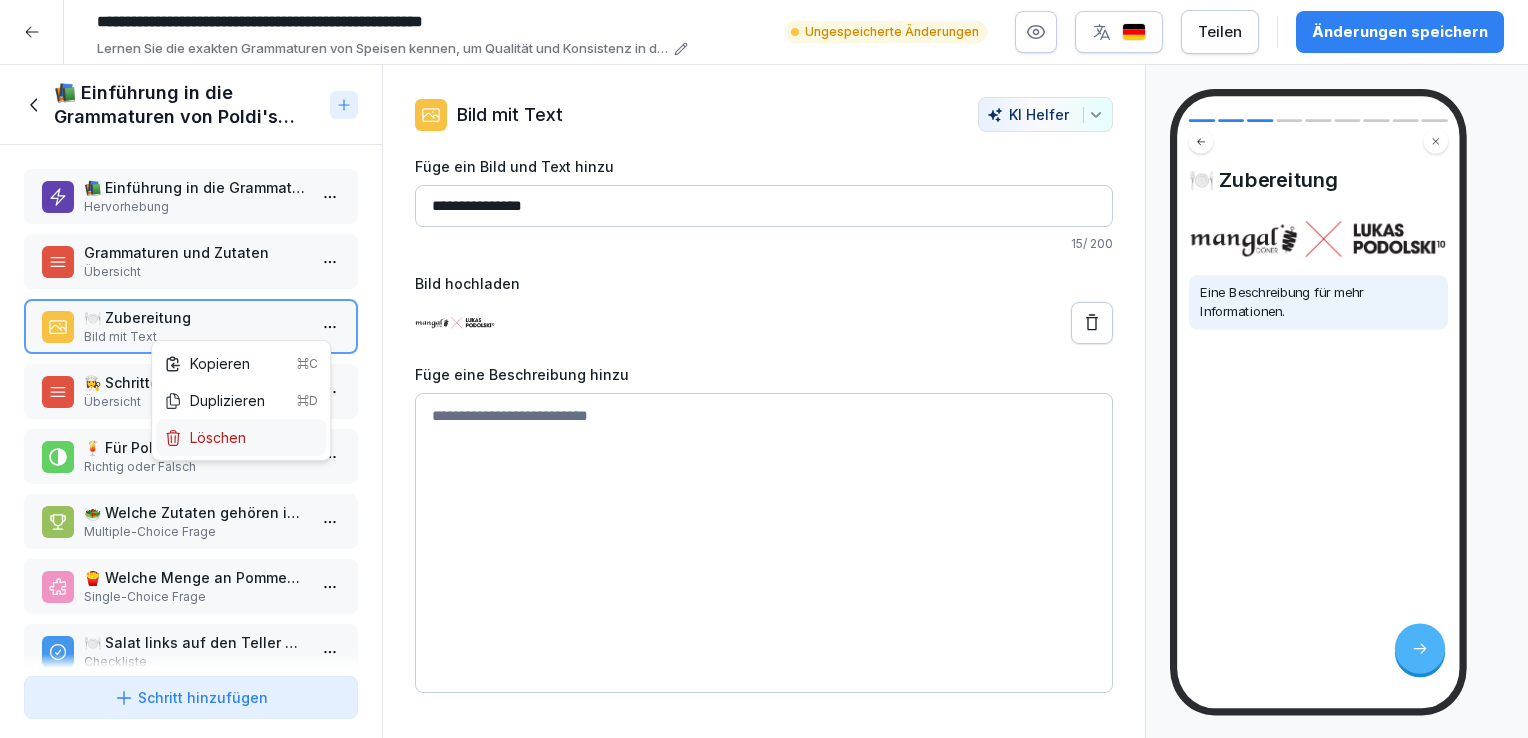 click on "Löschen" at bounding box center [205, 437] 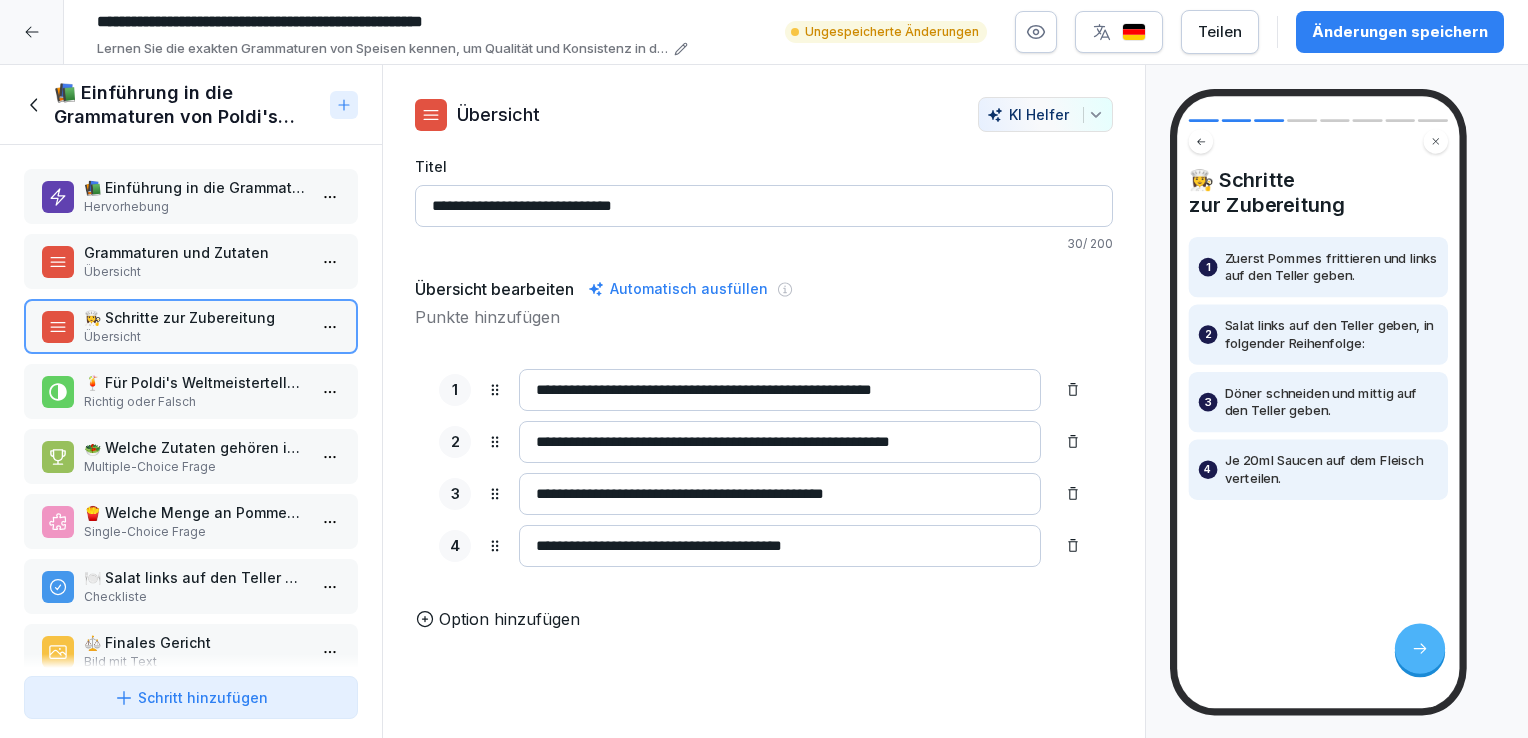 click on "👩‍🍳 Schritte zur Zubereitung" at bounding box center [195, 317] 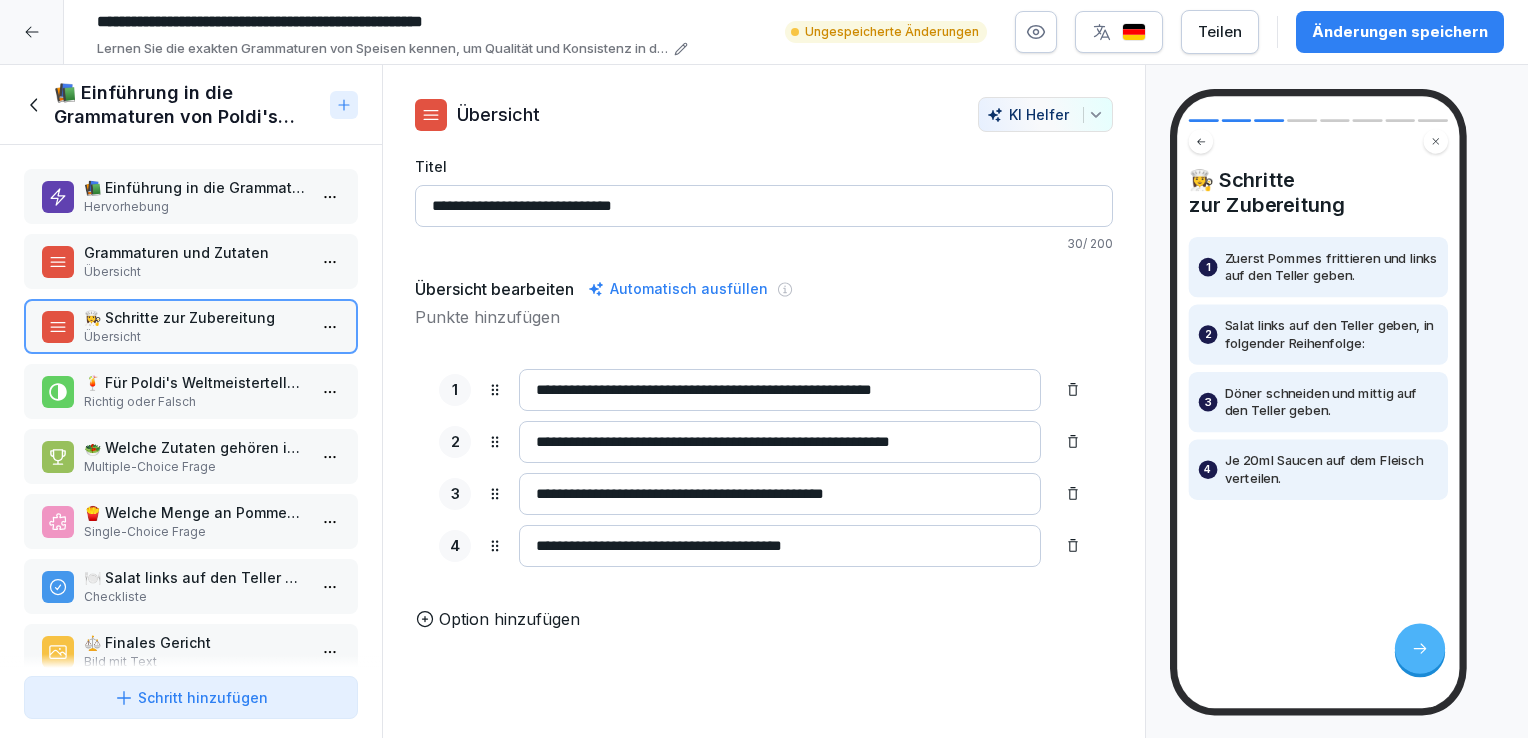 click on "🍹 Für Poldi's Weltmeisterteller werden 20ml Cocktailsauce verwendet." at bounding box center [195, 382] 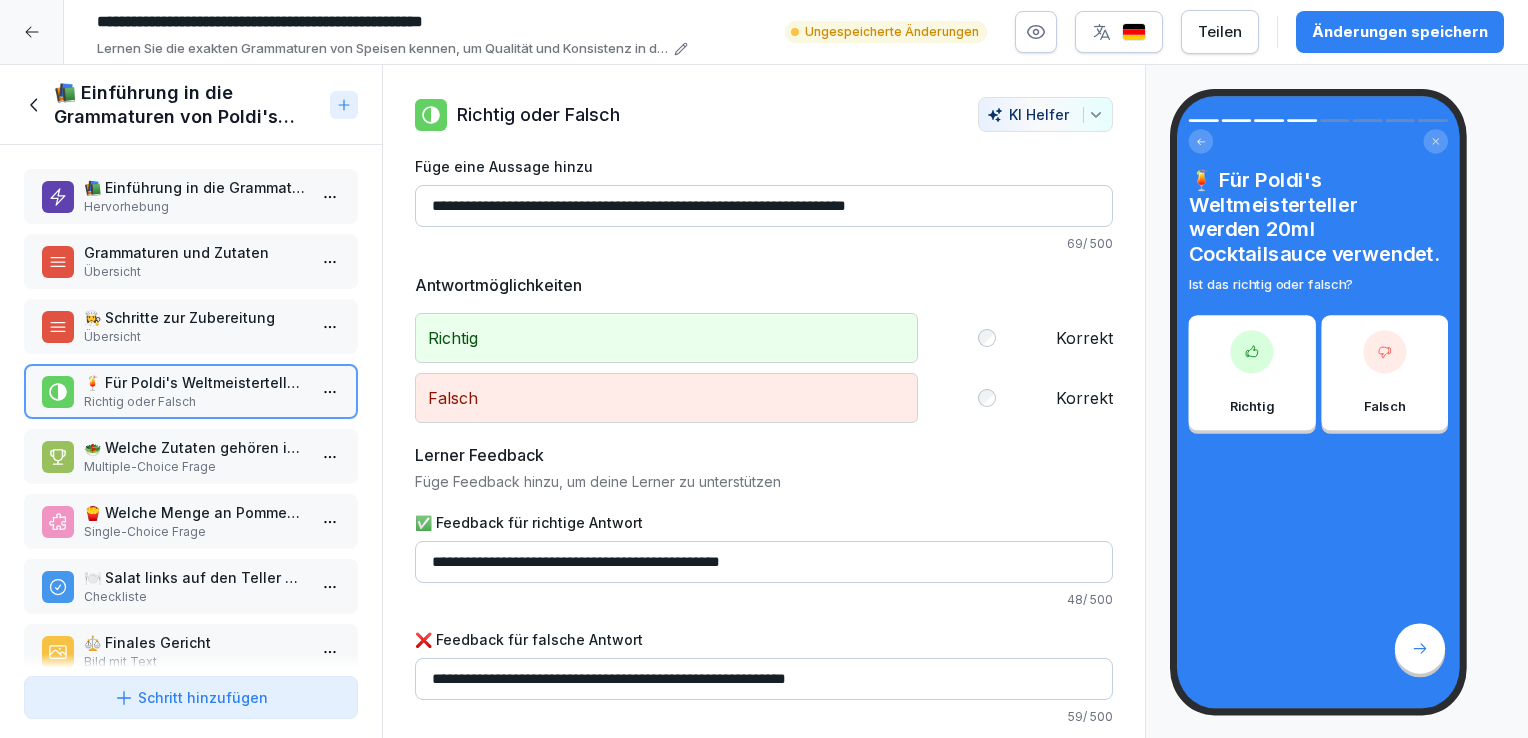 click on "👩‍🍳 Schritte zur Zubereitung" at bounding box center [195, 317] 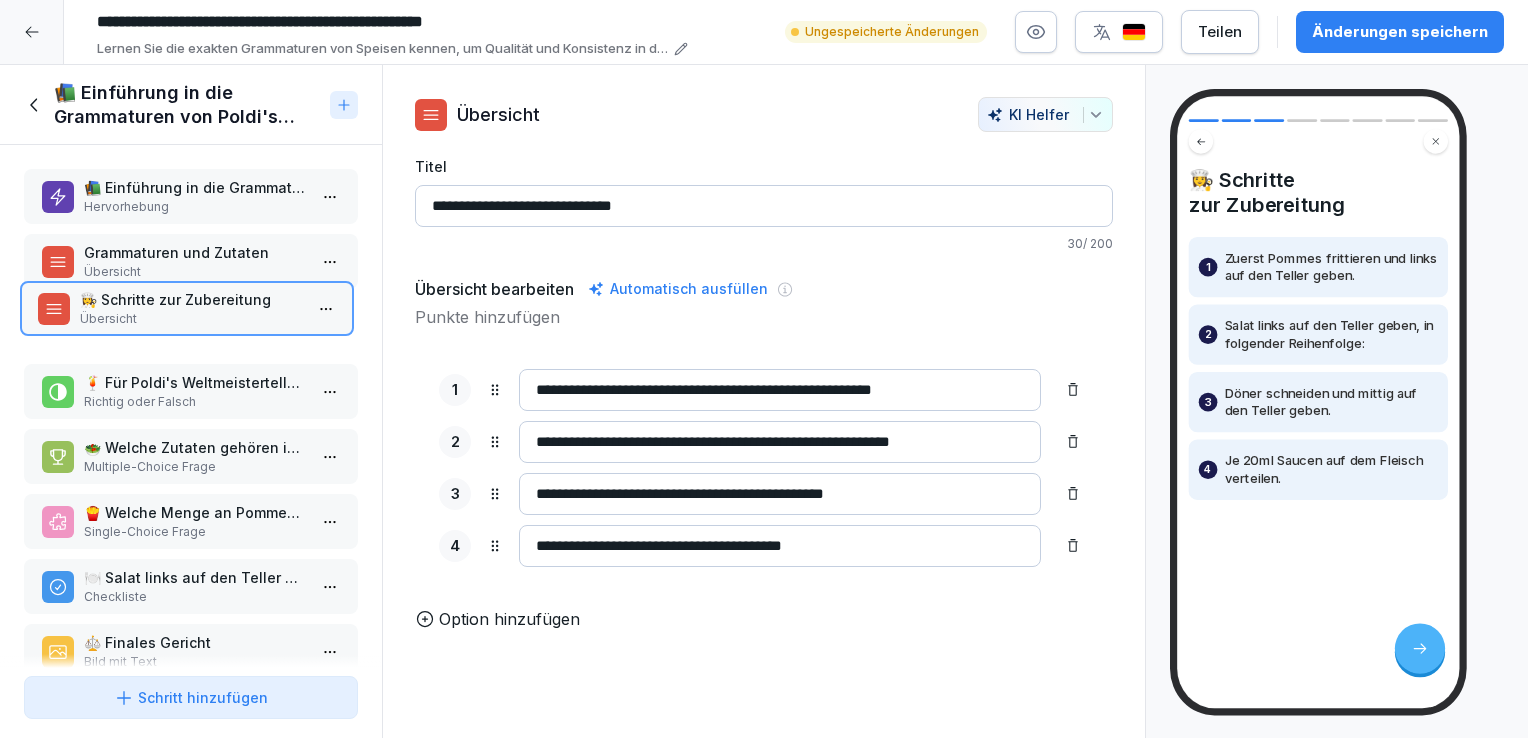 click on "👩‍🍳 Schritte zur Zubereitung" at bounding box center [191, 299] 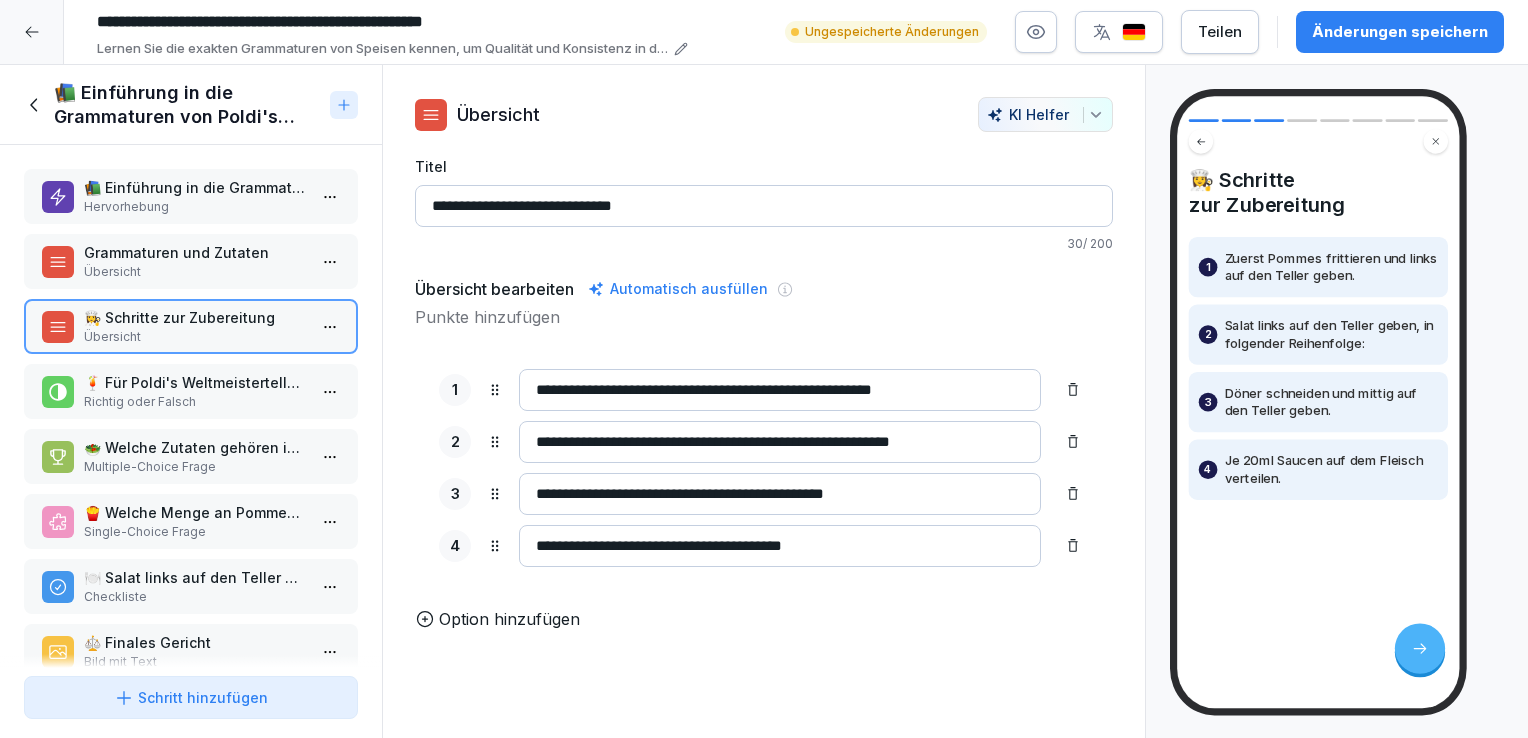 click on "Übersicht" at bounding box center [195, 337] 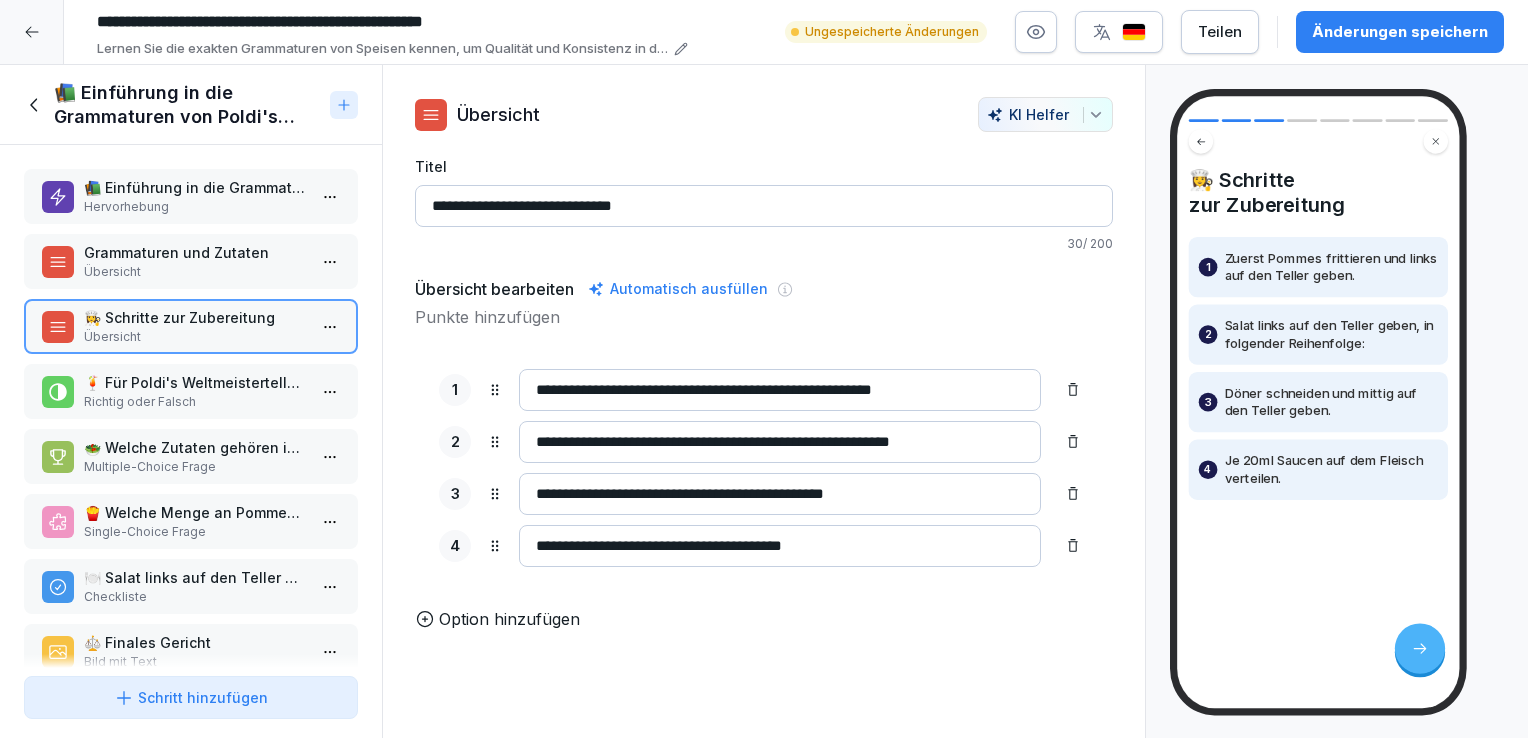 drag, startPoint x: 605, startPoint y: 440, endPoint x: 575, endPoint y: 442, distance: 30.066593 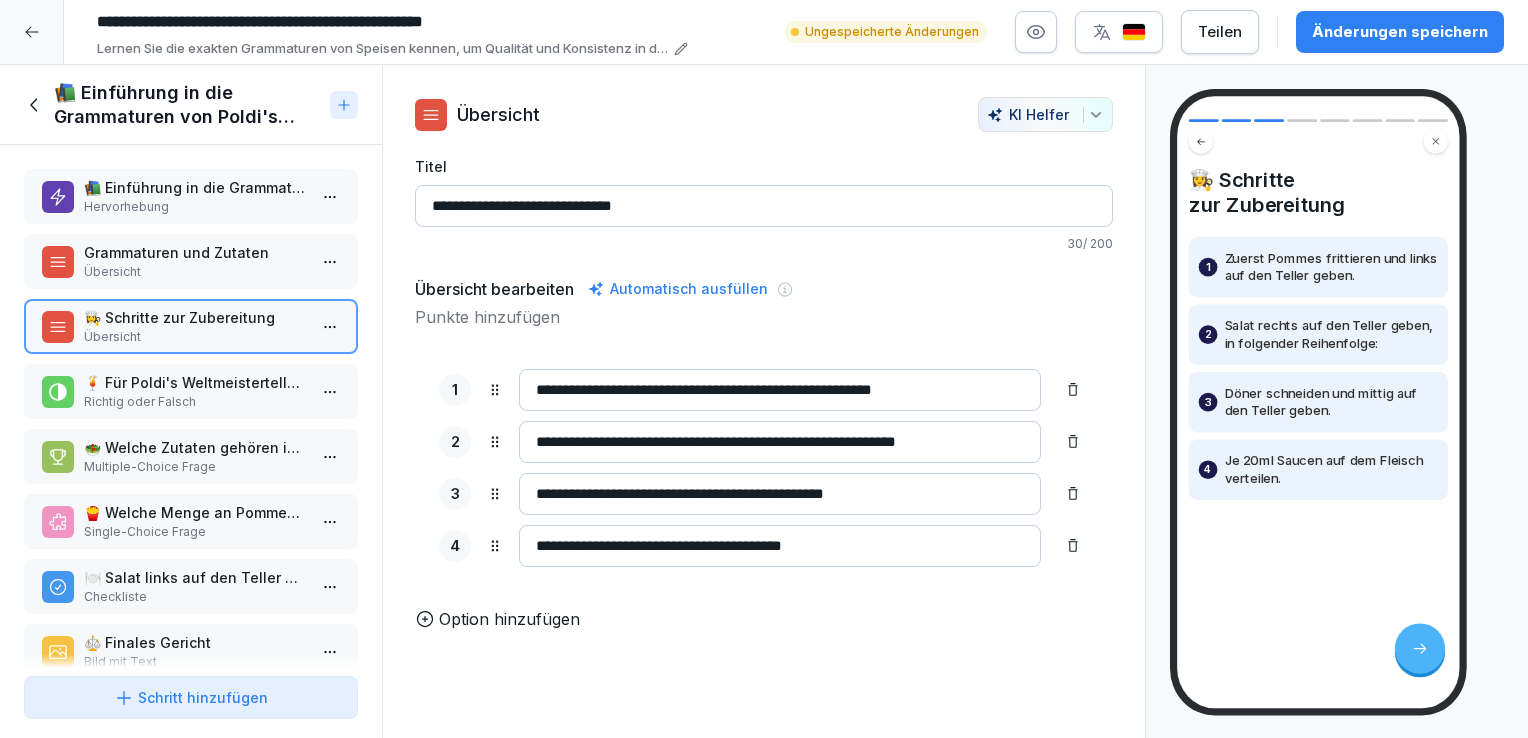 type on "**********" 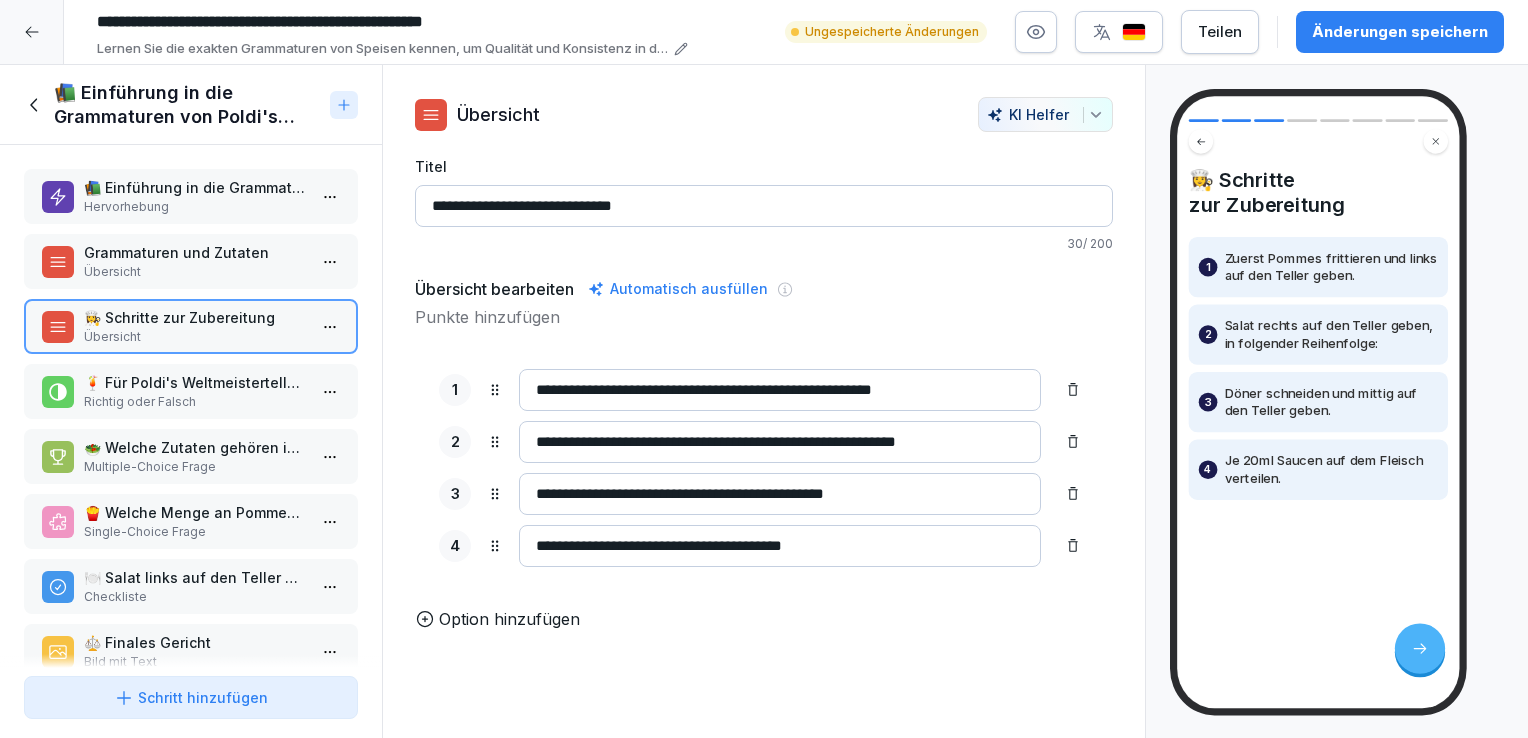 click on "Grammaturen und Zutaten" at bounding box center [195, 252] 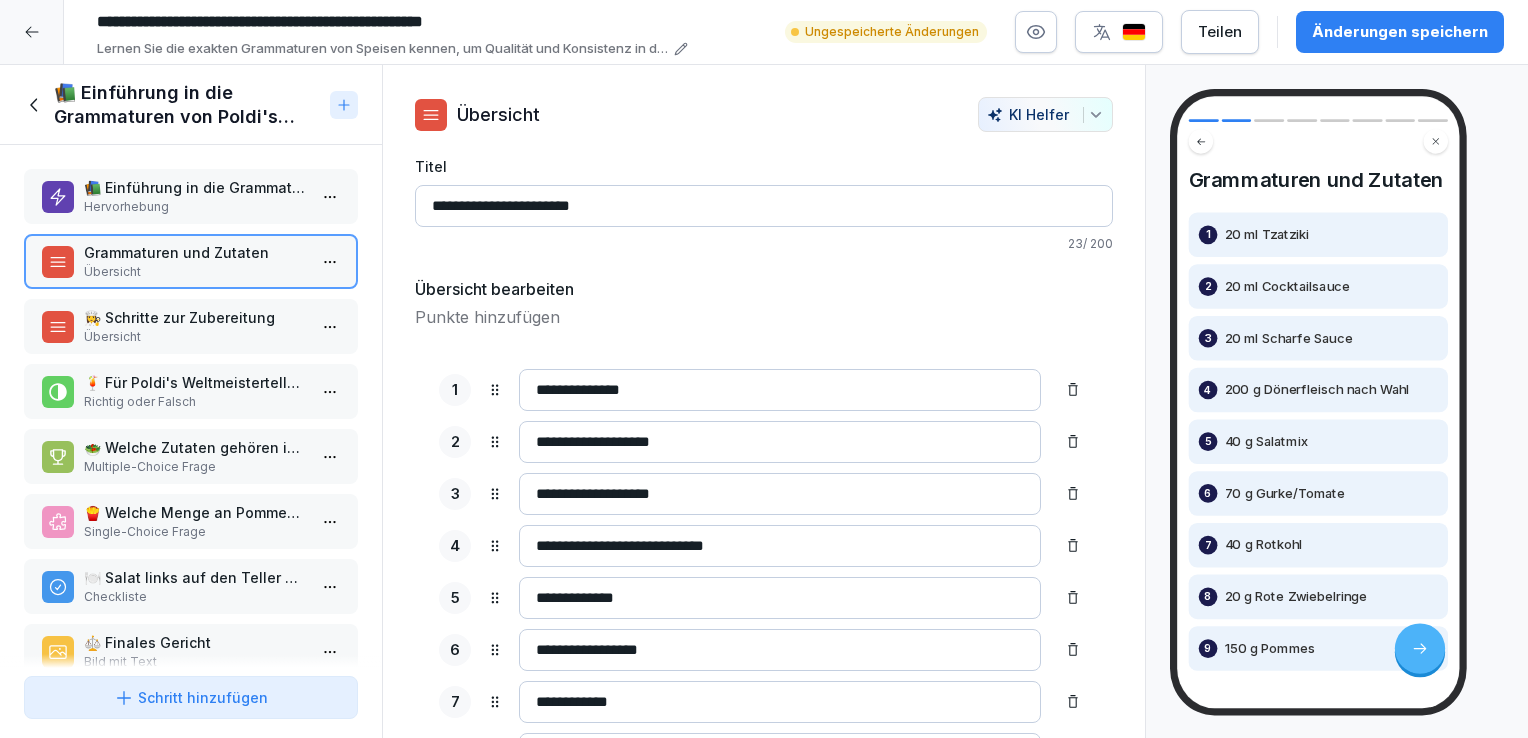 click on "Übersicht" at bounding box center [195, 337] 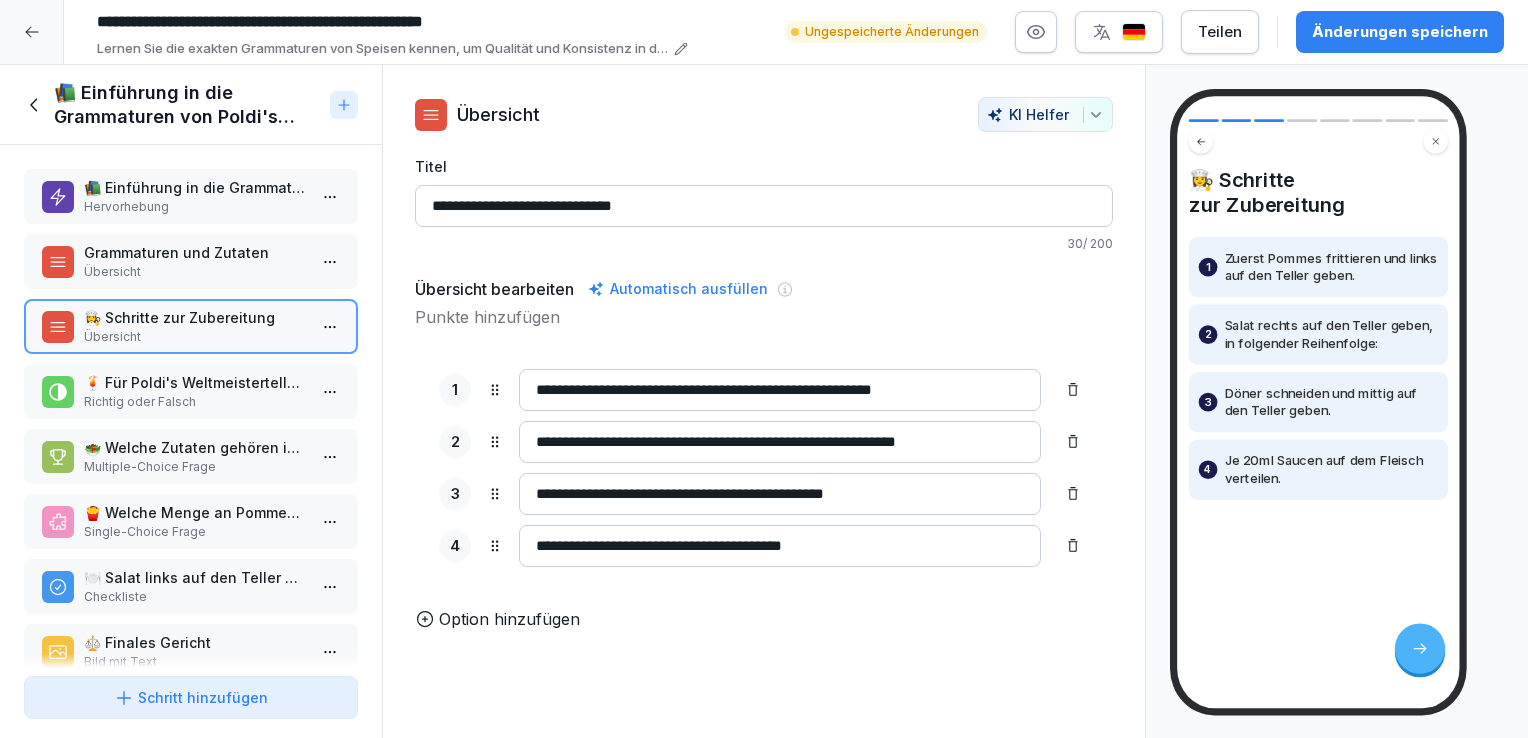 click on "**********" at bounding box center [780, 442] 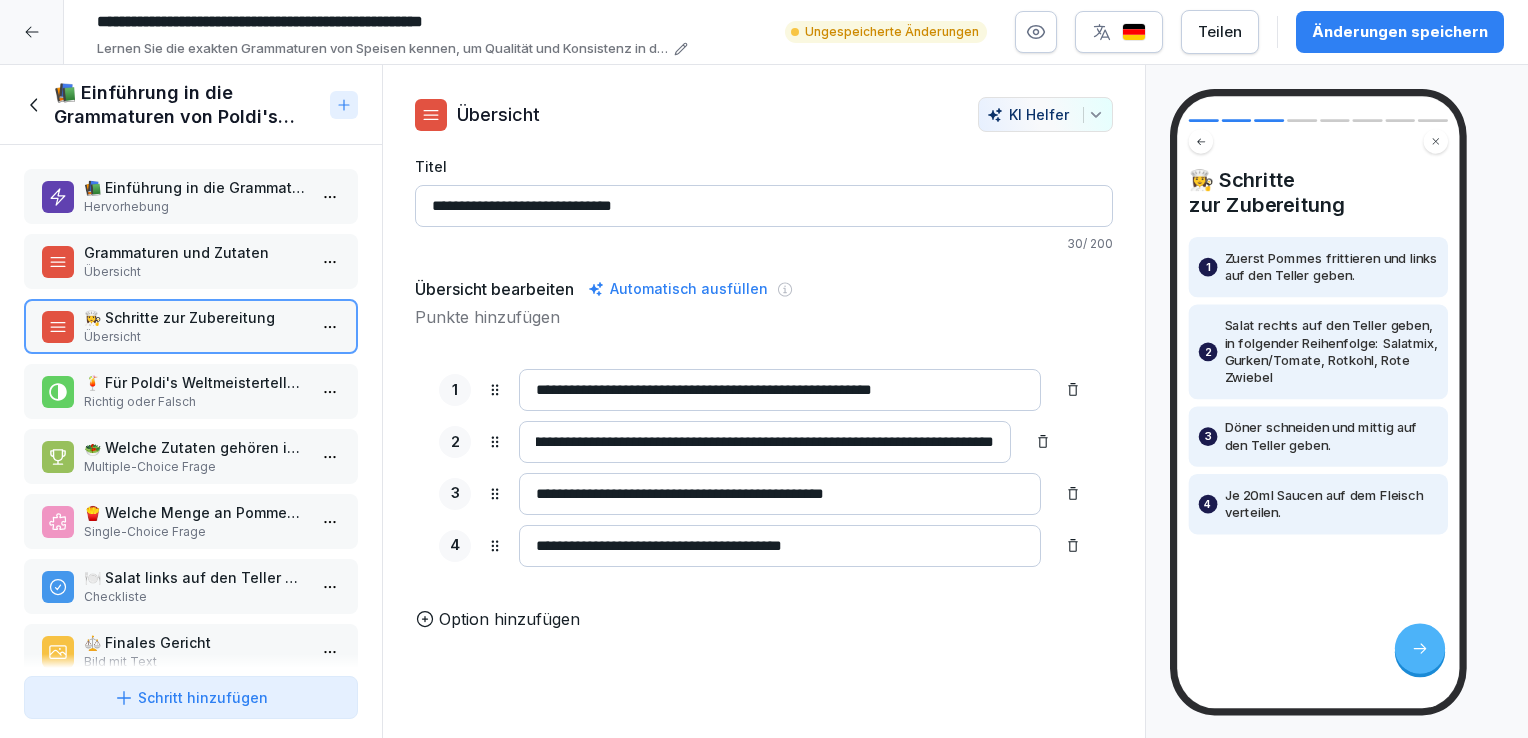 scroll, scrollTop: 0, scrollLeft: 313, axis: horizontal 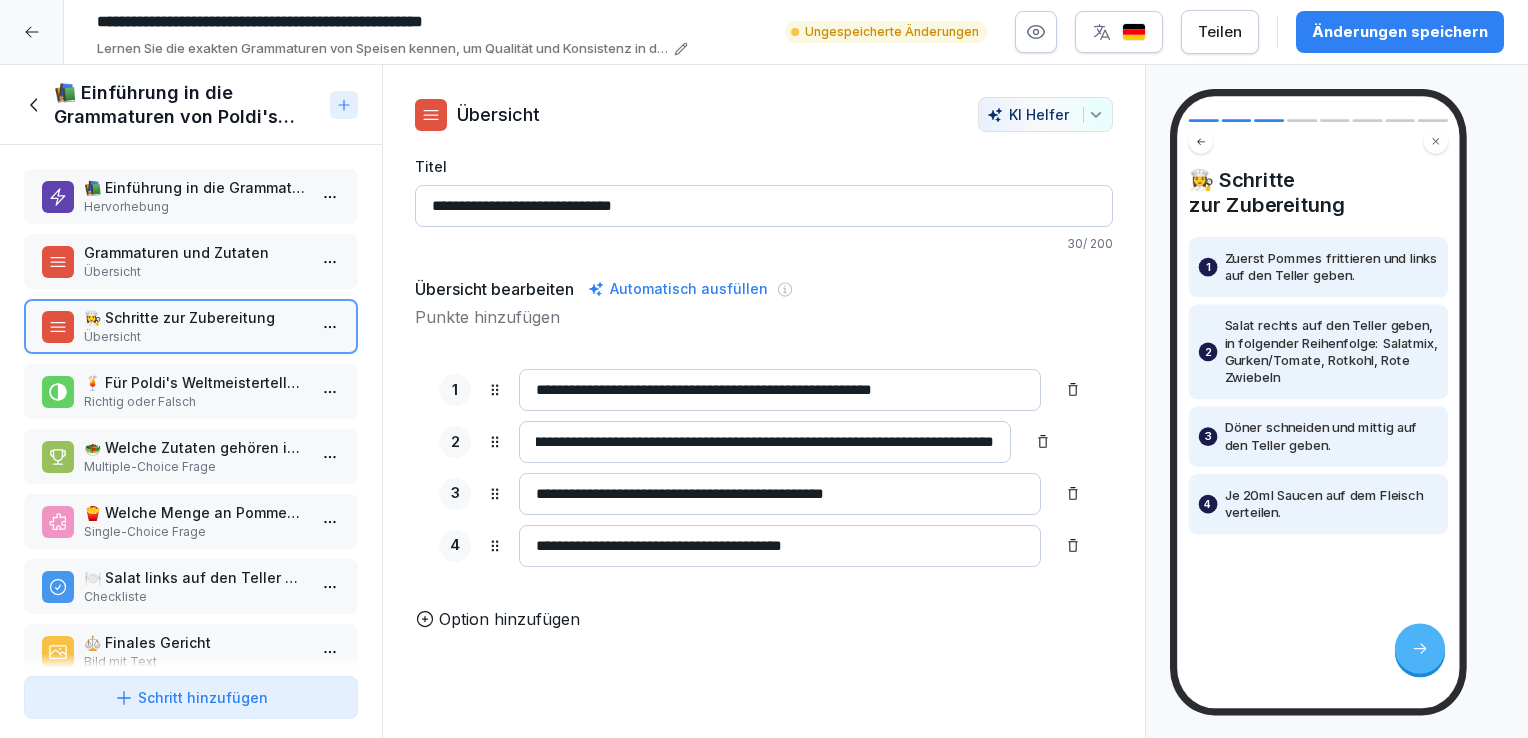type on "**********" 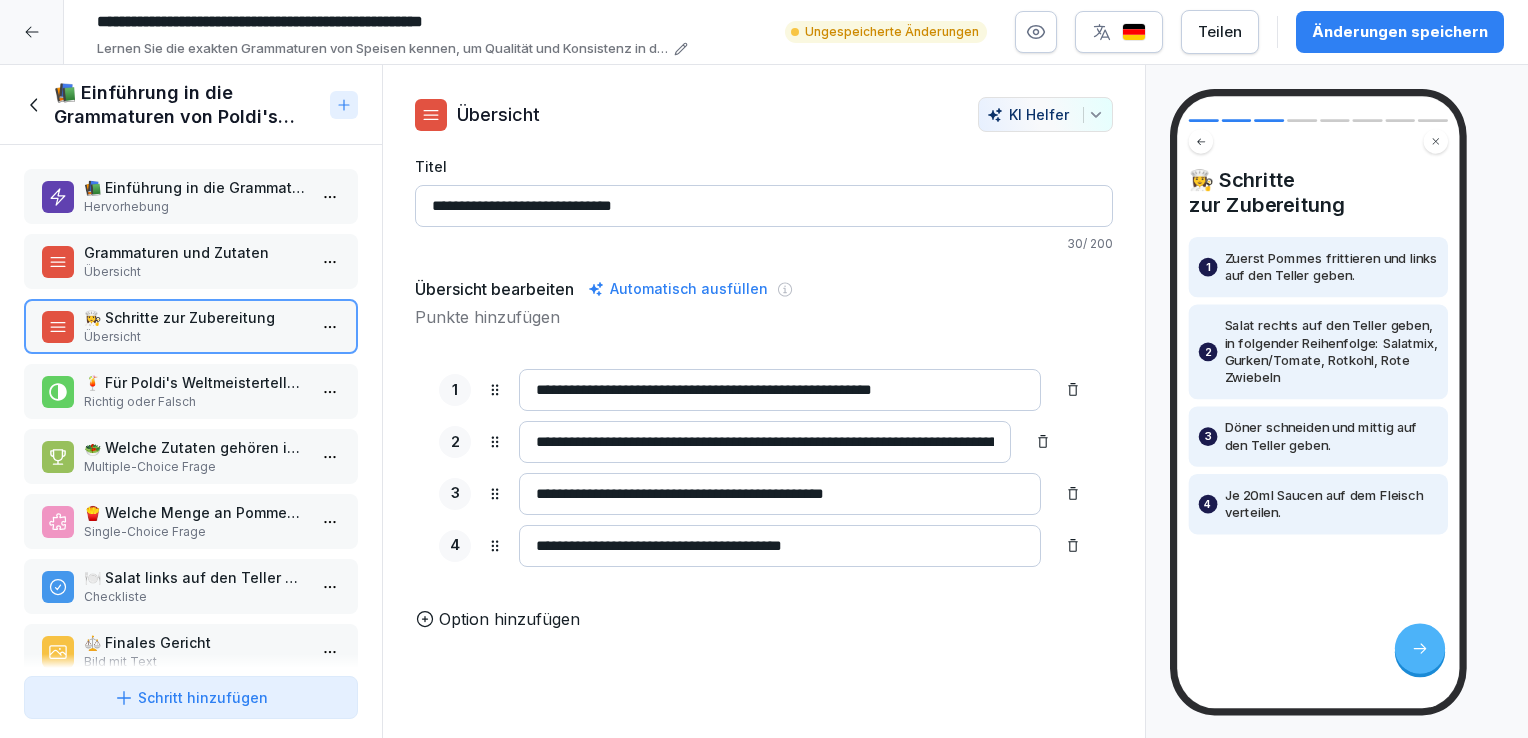 click on "**********" at bounding box center (764, 454) 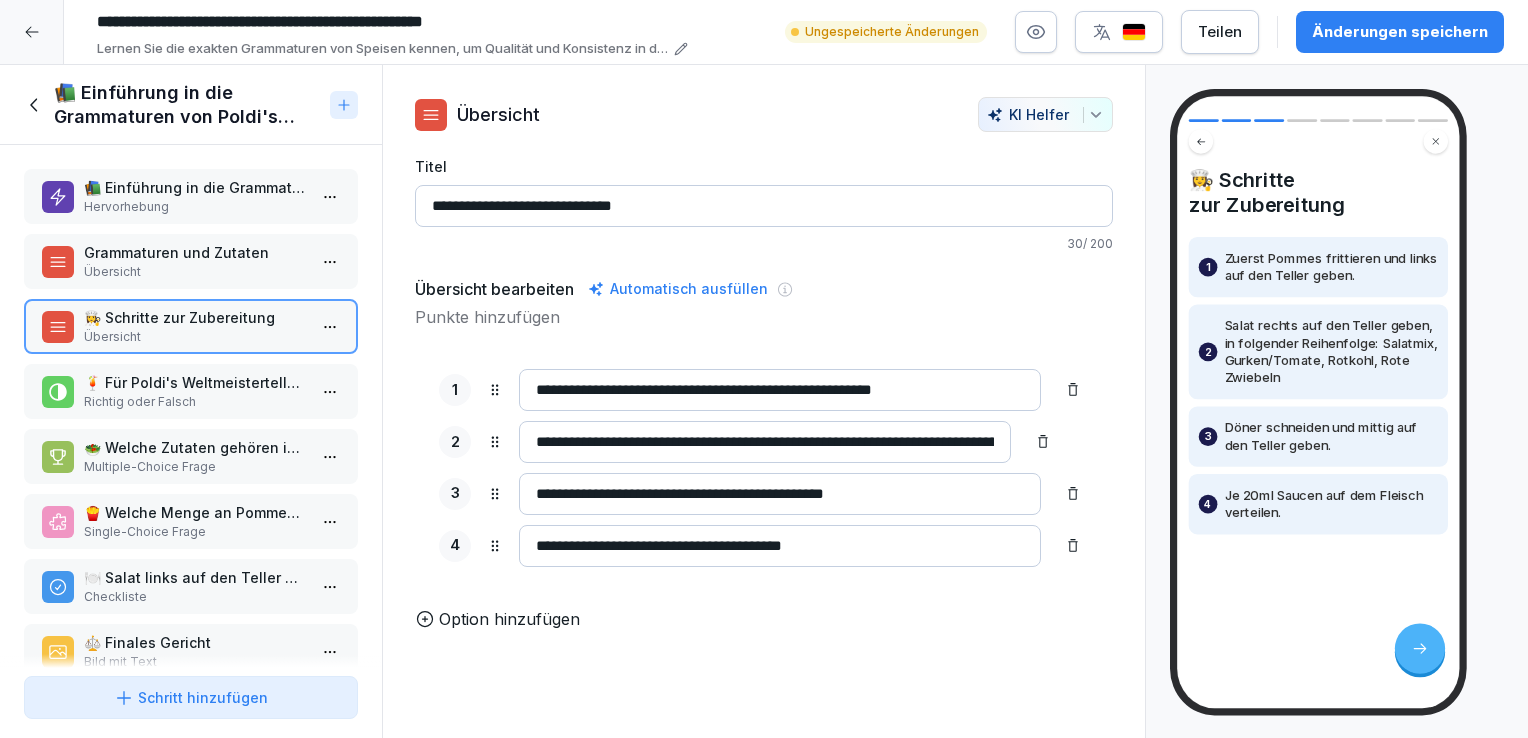 click on "Richtig oder Falsch" at bounding box center (195, 402) 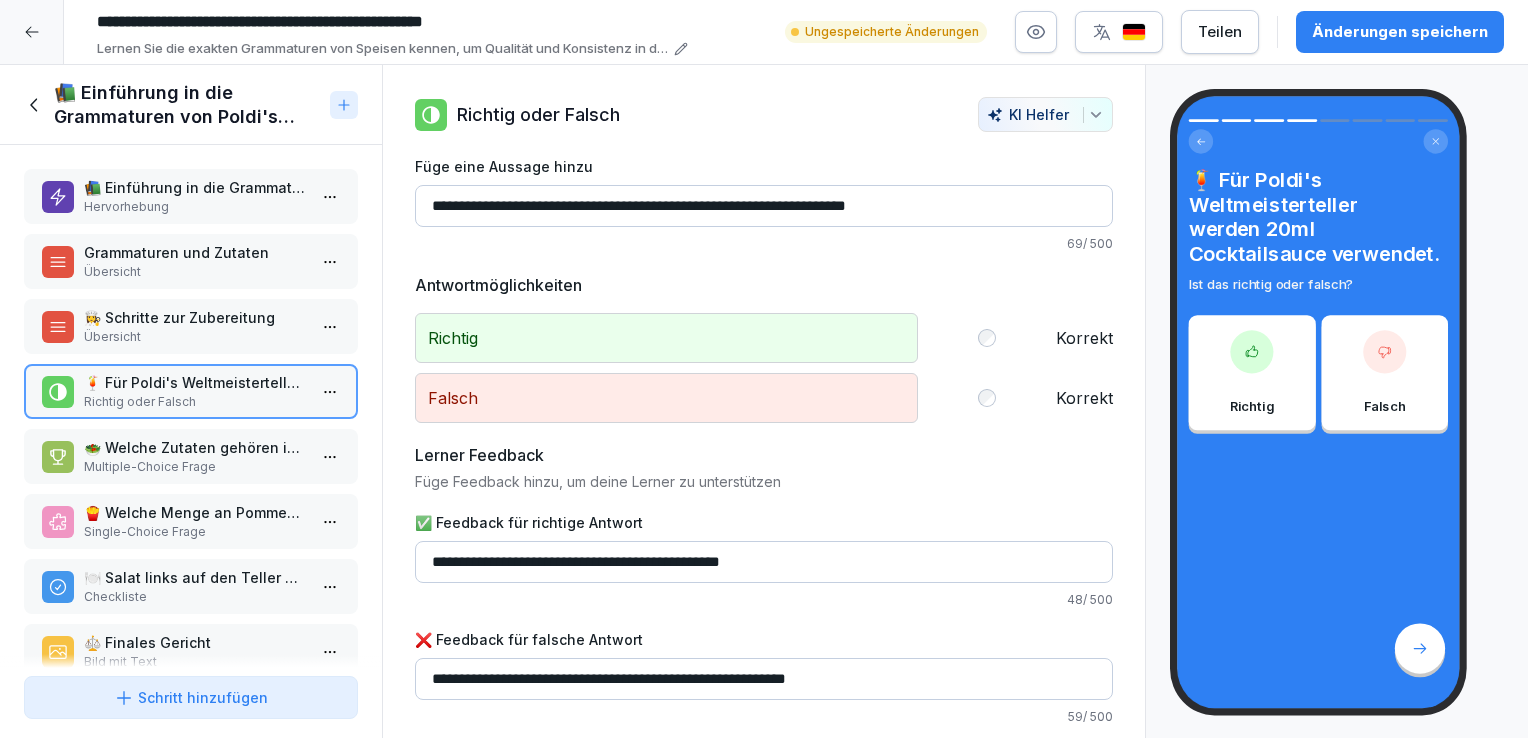 click on "🥗 Welche Zutaten gehören in den Salatmix für Poldi's Weltmeisterteller?" at bounding box center (195, 447) 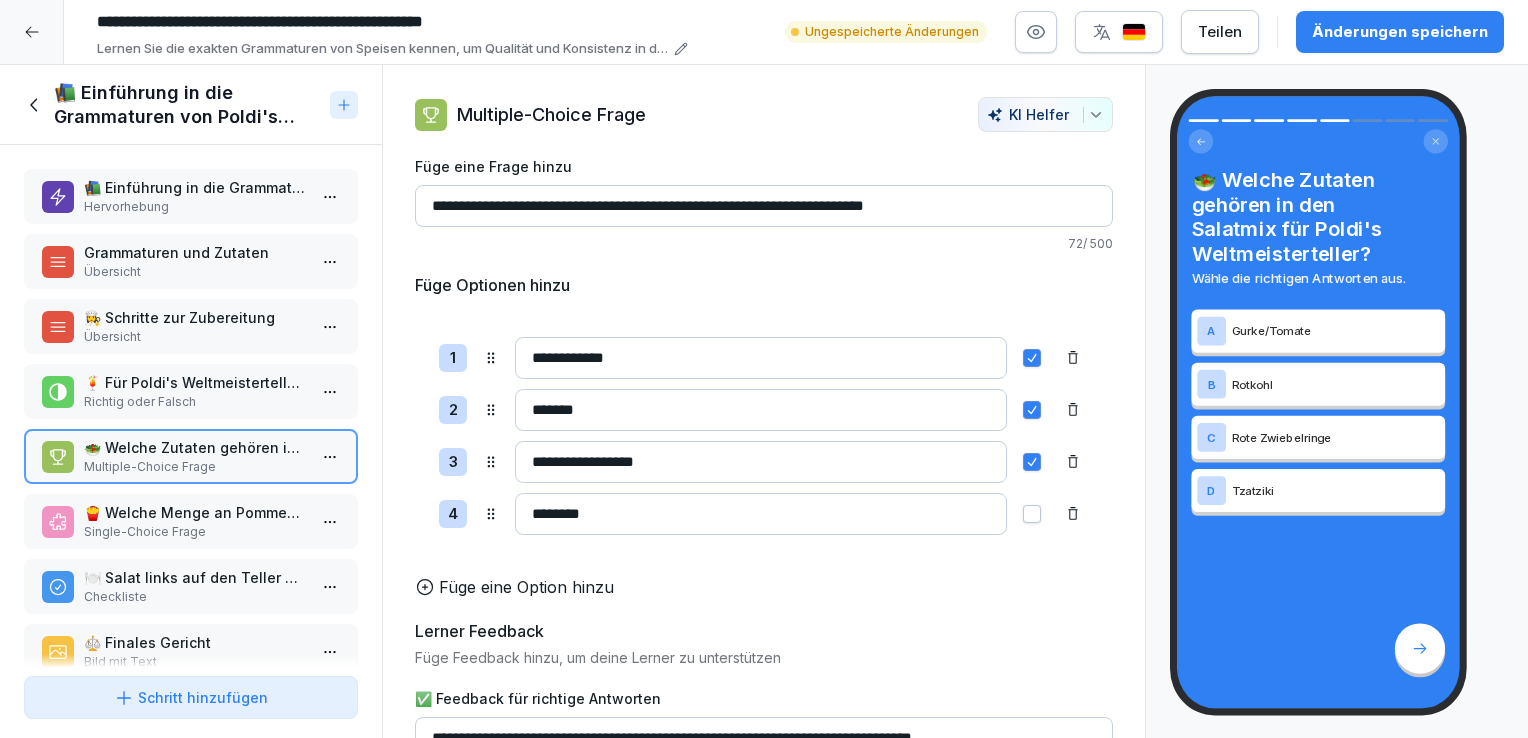click on "🥗 Welche Zutaten gehören in den Salatmix für Poldi's Weltmeisterteller?" at bounding box center [195, 447] 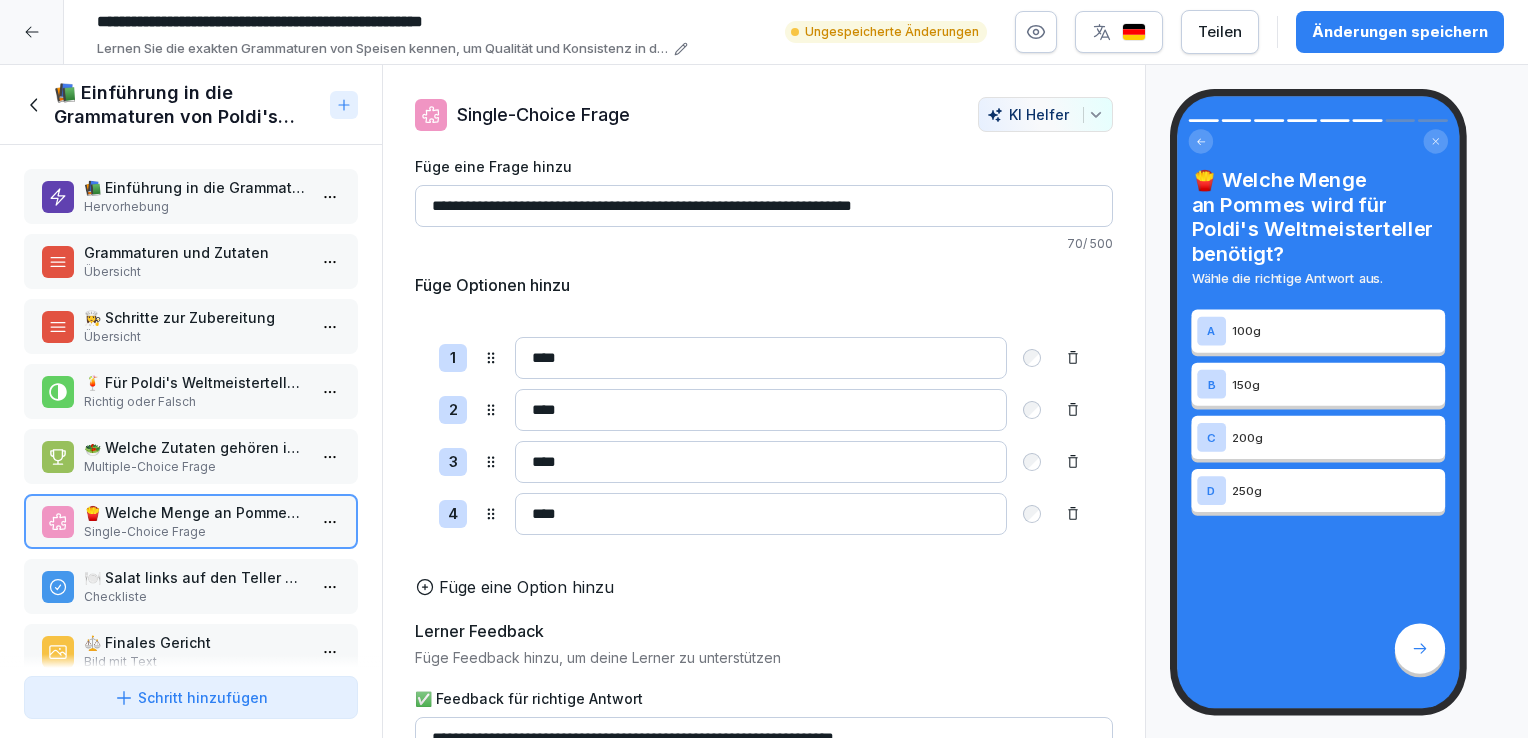 click on "🥗 Welche Zutaten gehören in den Salatmix für Poldi's Weltmeisterteller?" at bounding box center (195, 447) 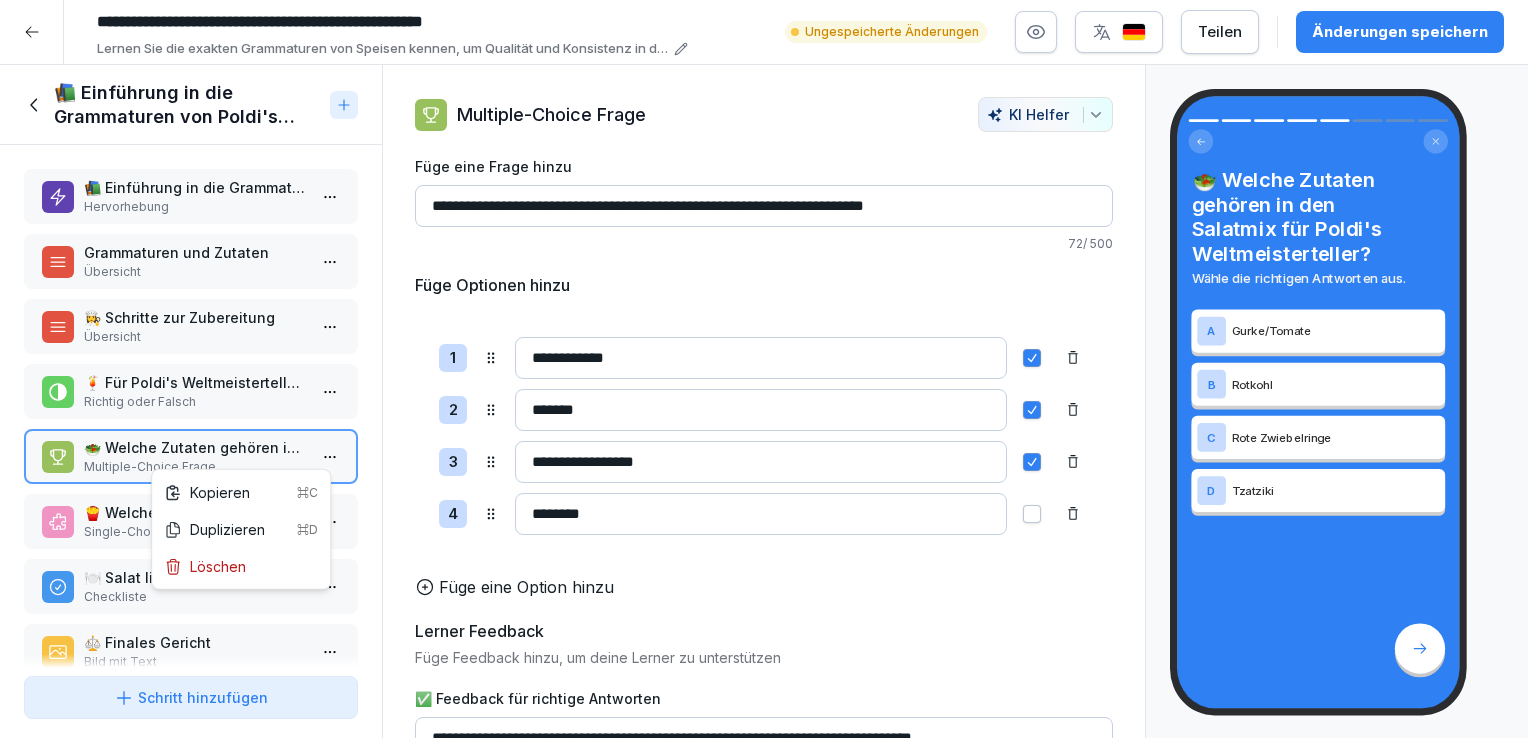 click on "**********" at bounding box center [764, 369] 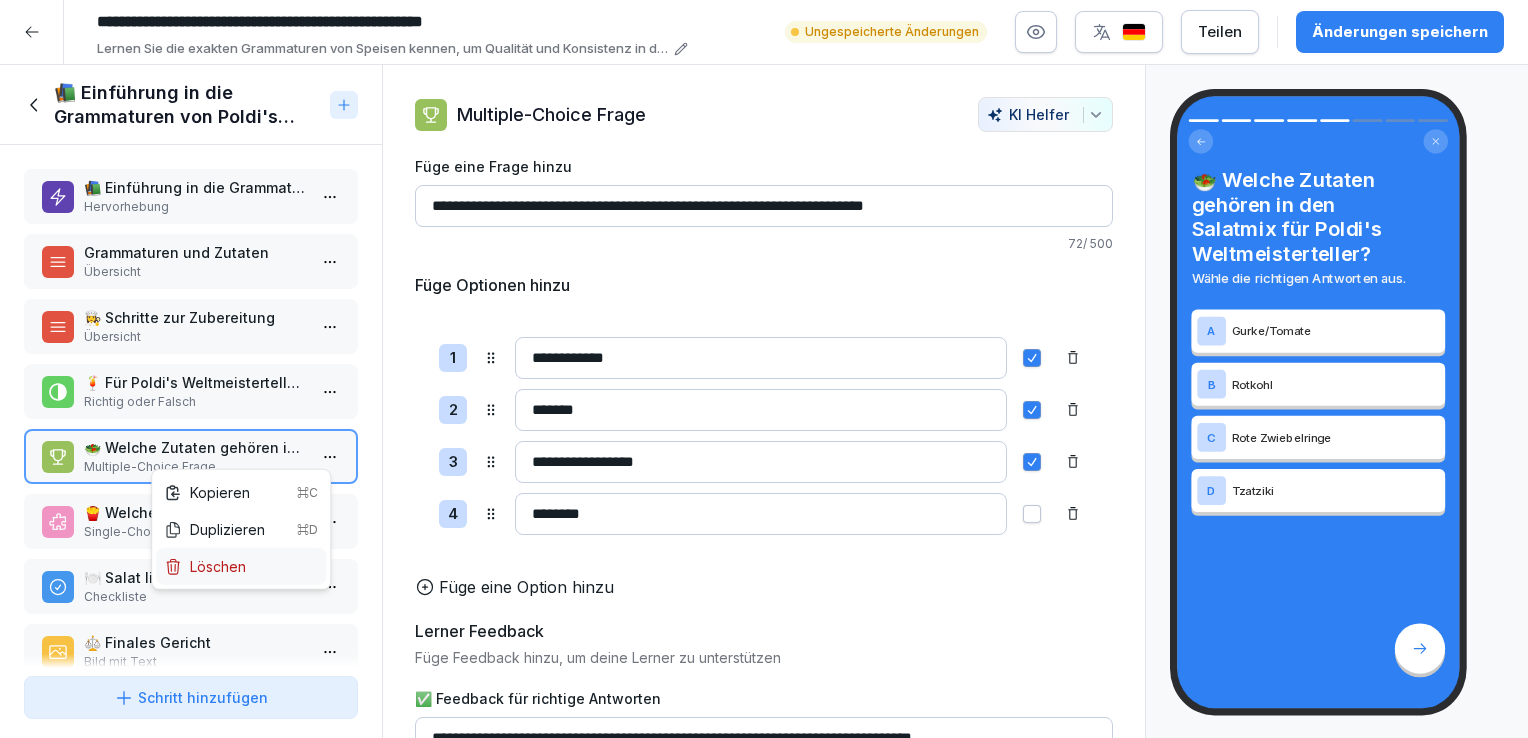 click on "Löschen" at bounding box center [205, 566] 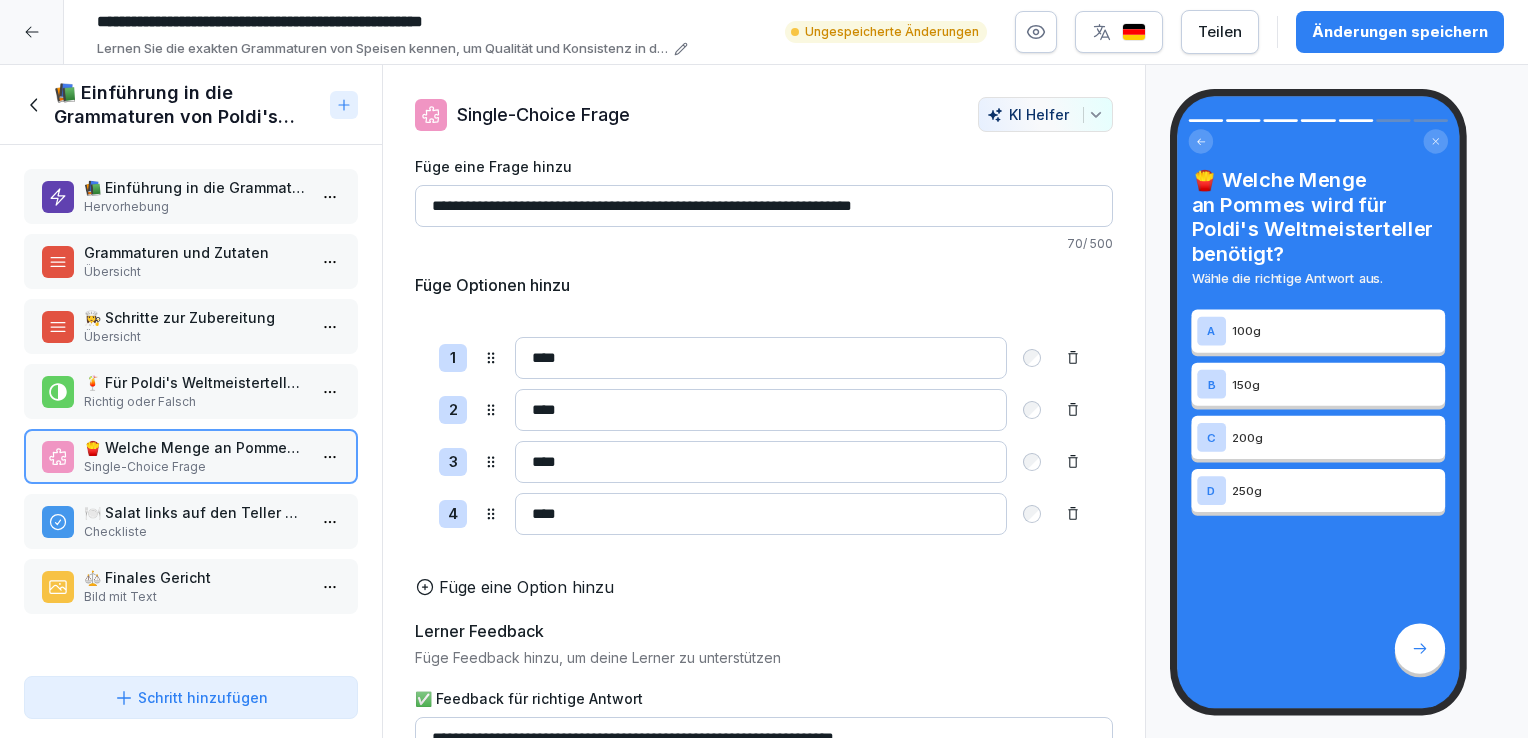 click on "Single-Choice Frage" at bounding box center (195, 467) 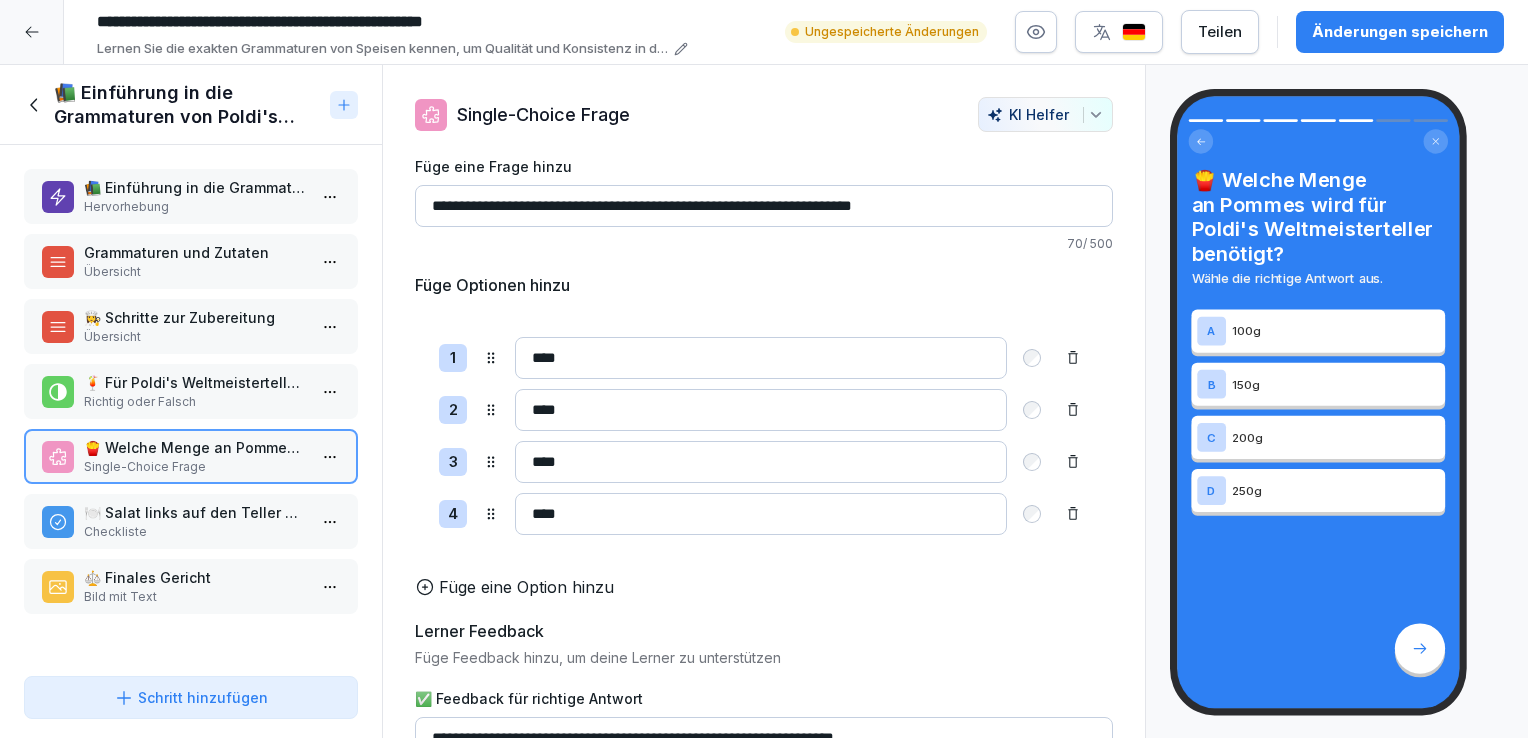 click on "🍽️ Salat links auf den Teller geben, in folgender Reihenfolge" at bounding box center (195, 512) 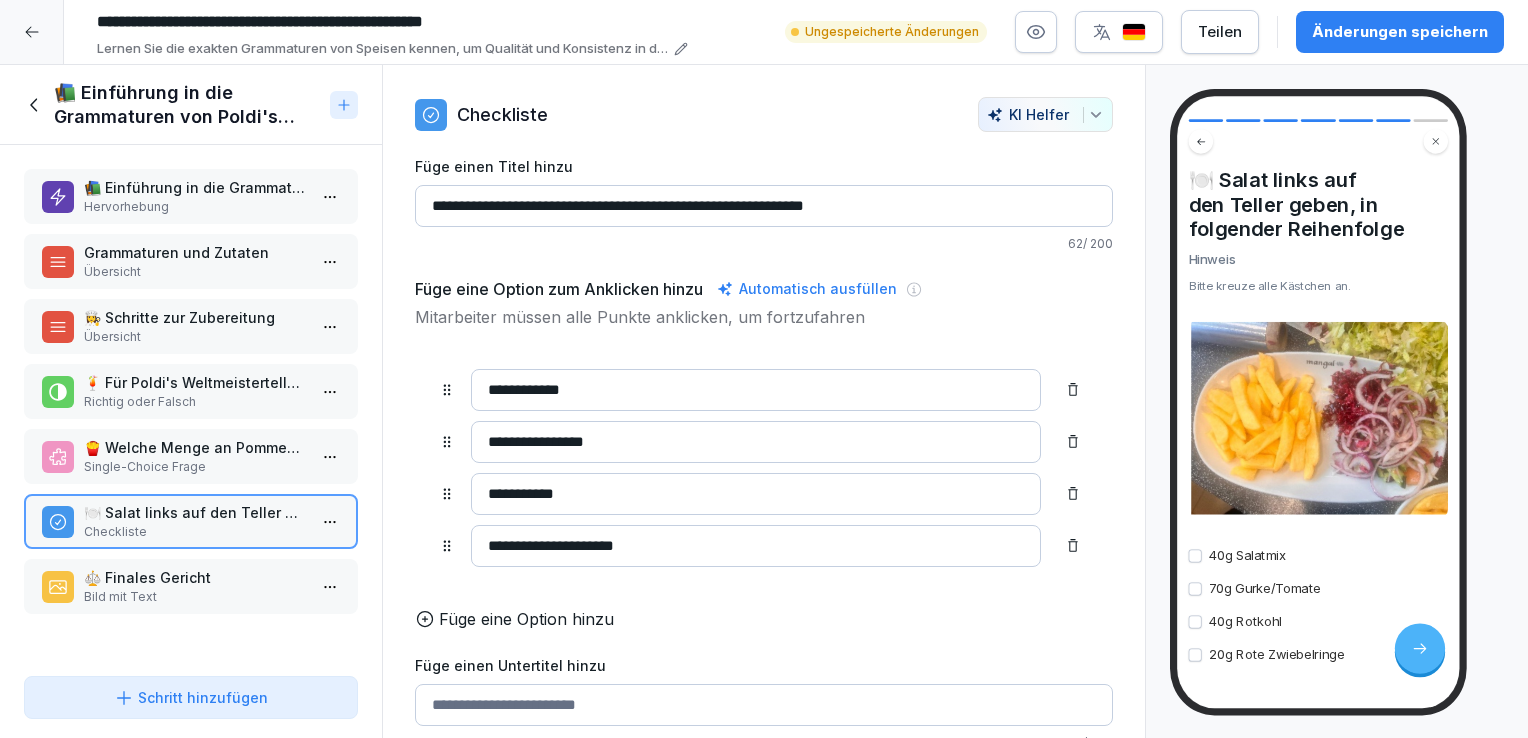 drag, startPoint x: 531, startPoint y: 206, endPoint x: 492, endPoint y: 207, distance: 39.012817 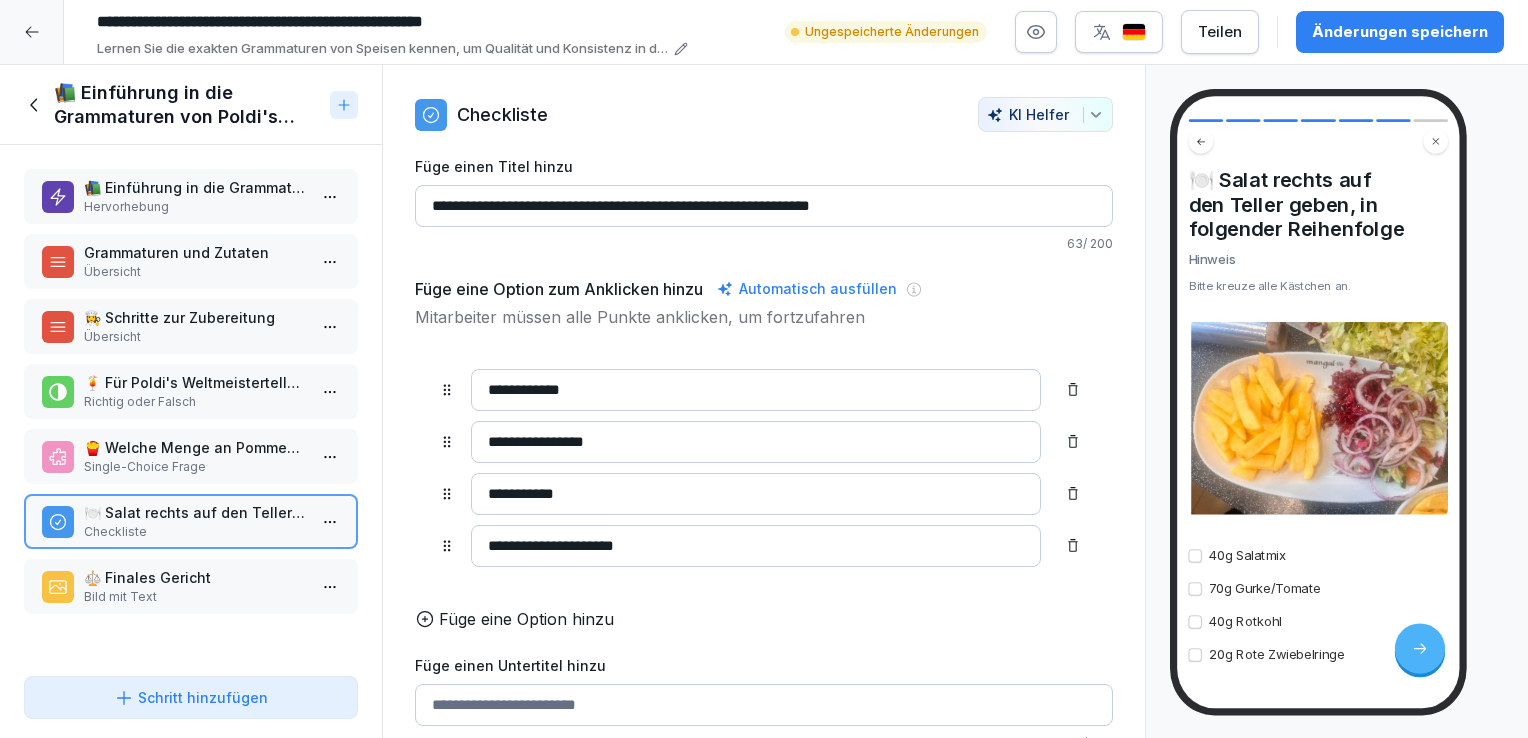 type on "**********" 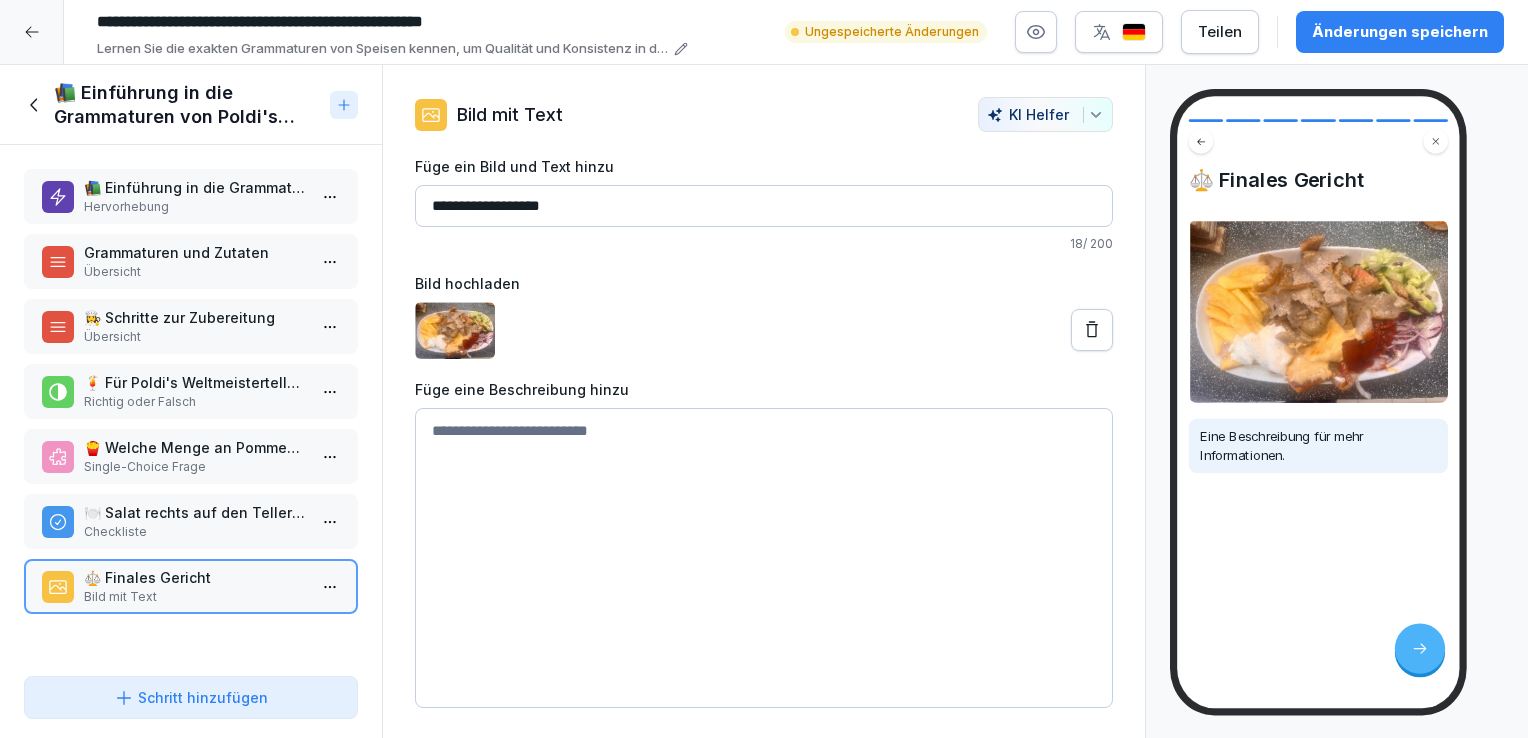 click on "🍽️ Salat rechts auf den Teller geben, in folgender Reihenfolge" at bounding box center (195, 512) 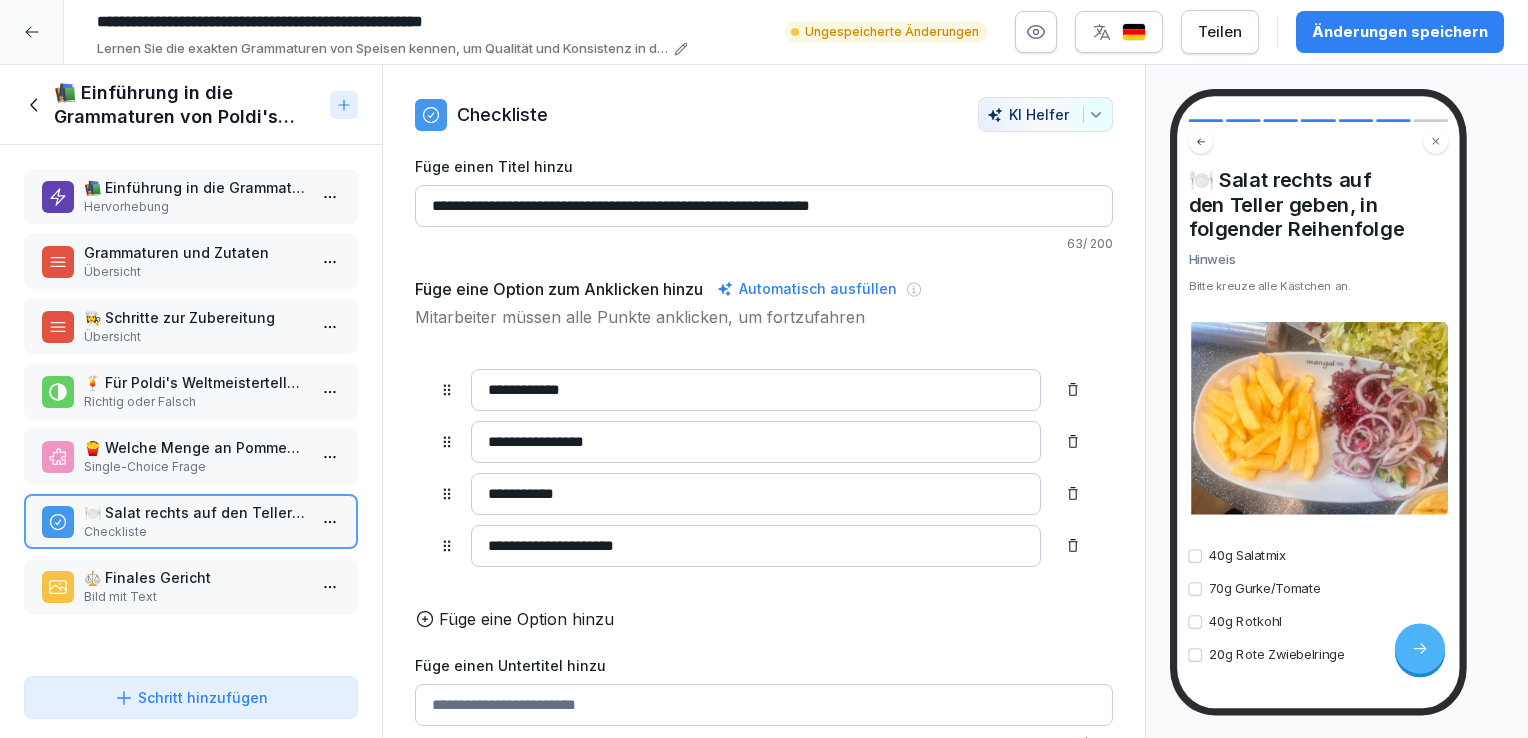 click on "**********" at bounding box center (764, 369) 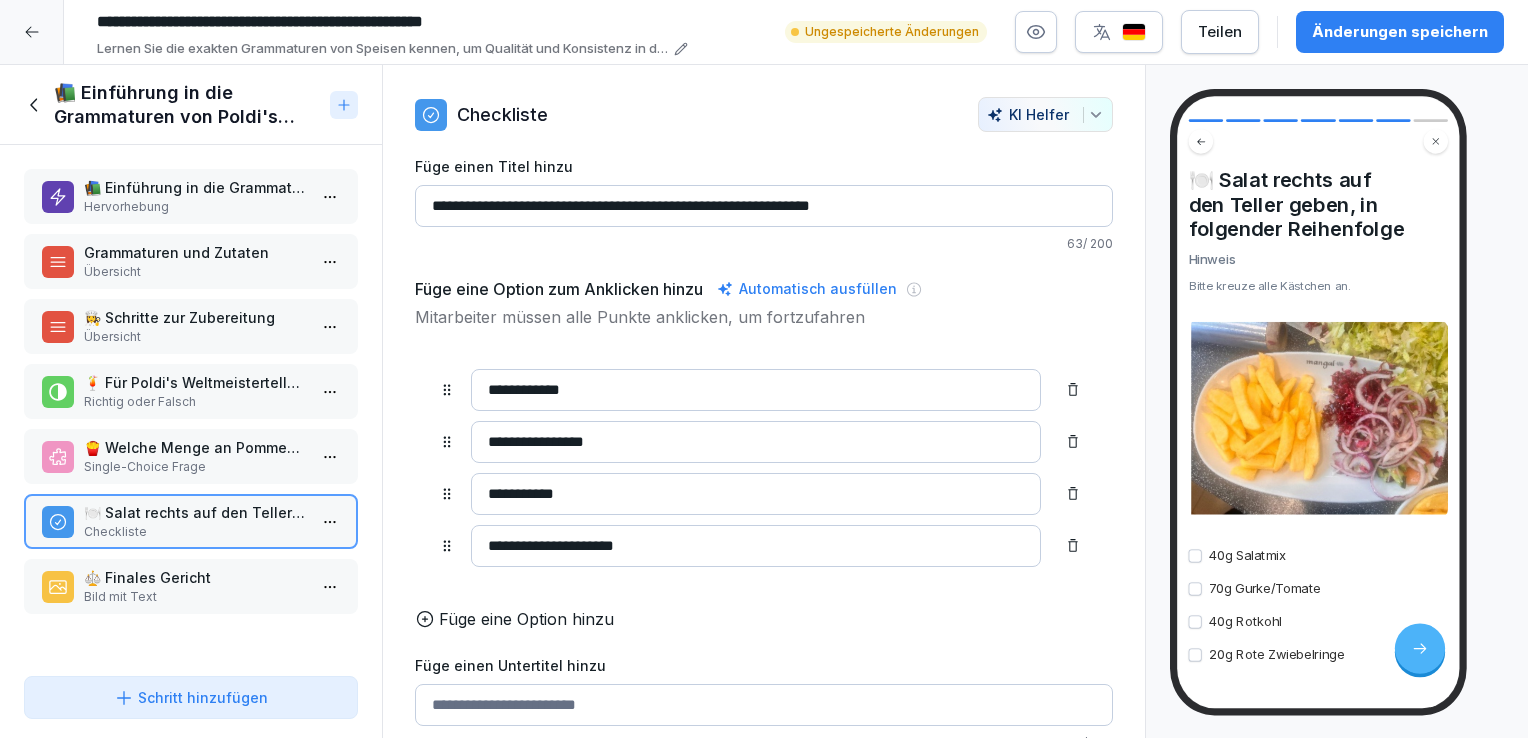 click on "**********" at bounding box center (764, 369) 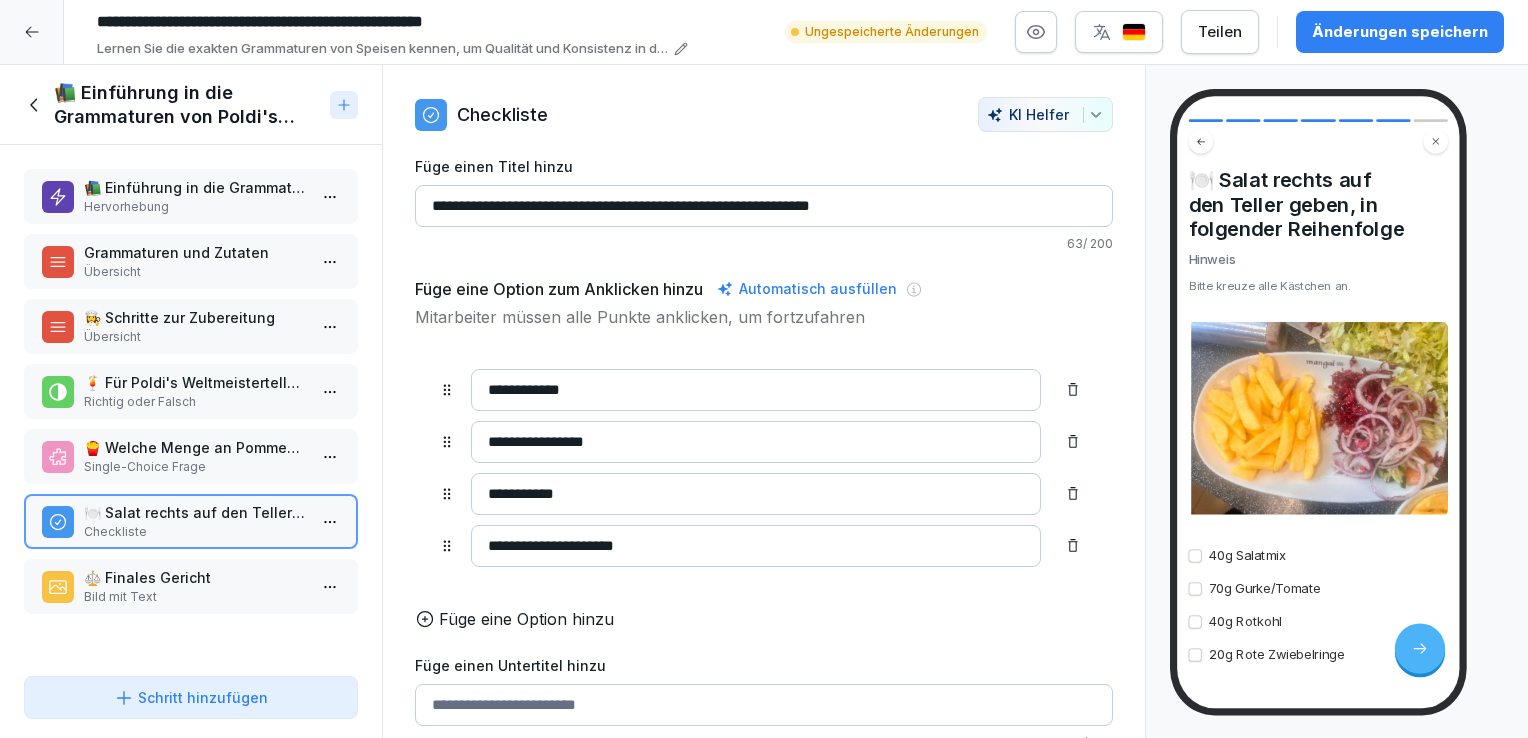 click on "Hervorhebung" at bounding box center [195, 207] 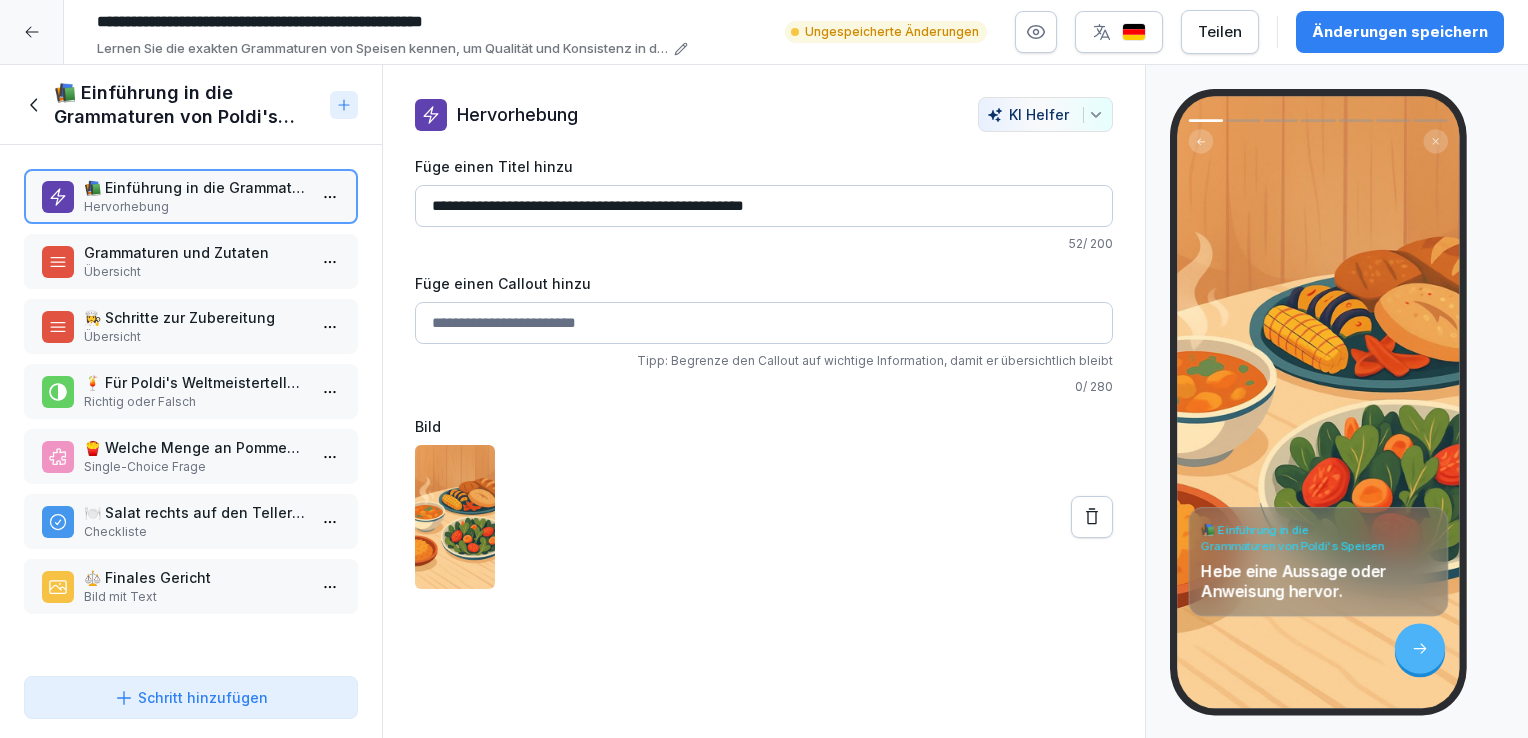 click on "Grammaturen und Zutaten" at bounding box center [195, 252] 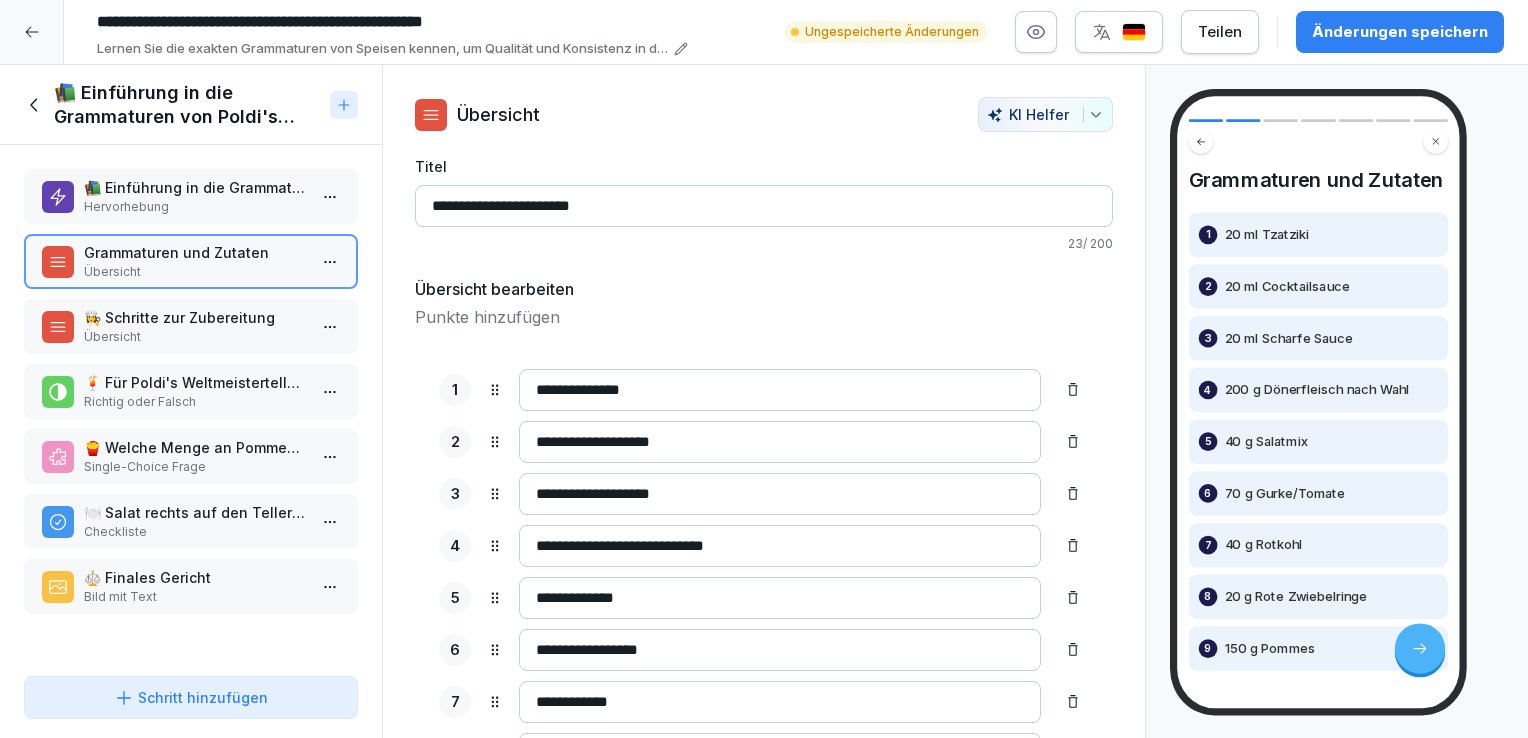 click on "Übersicht" at bounding box center [195, 337] 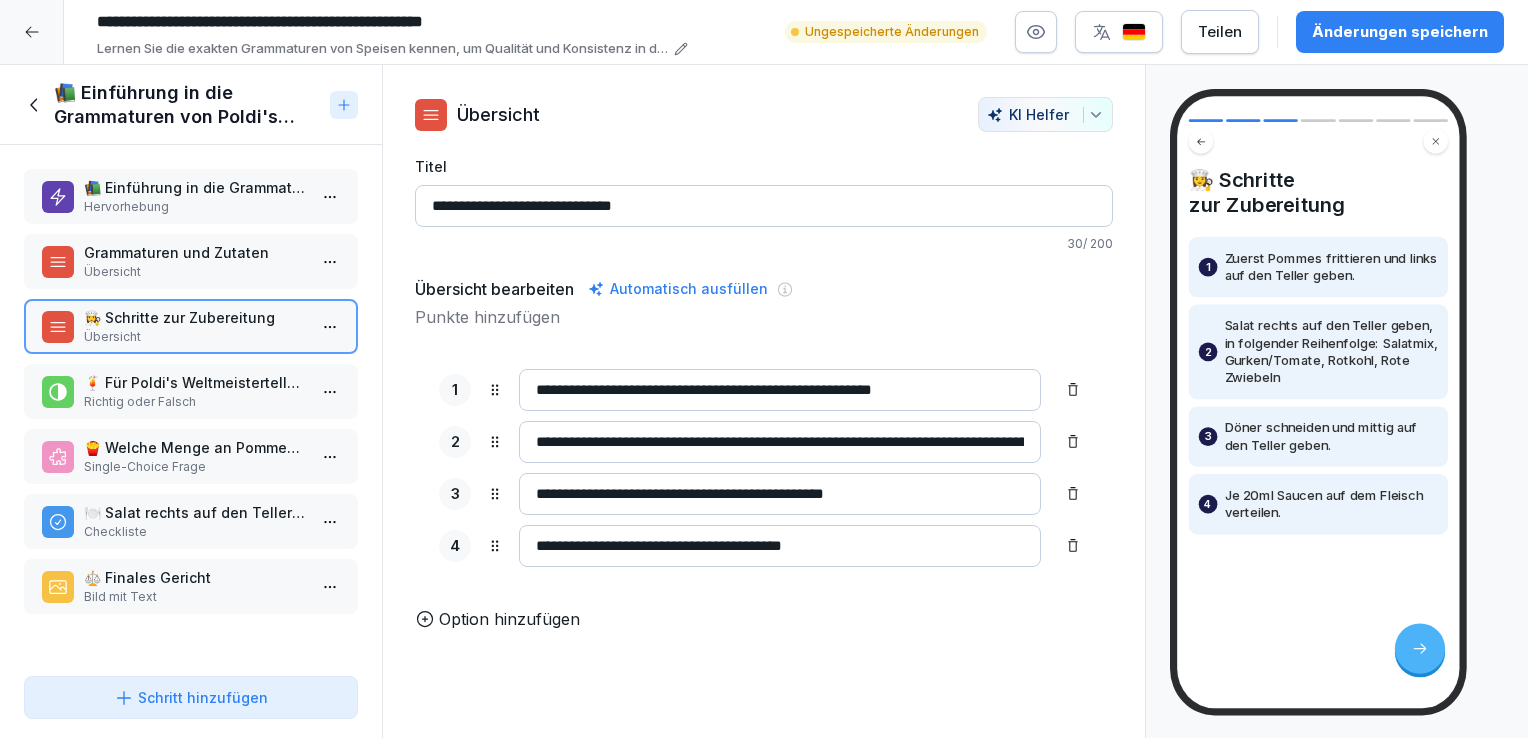 click on "🍹 Für Poldi's Weltmeisterteller werden 20ml Cocktailsauce verwendet." at bounding box center (195, 382) 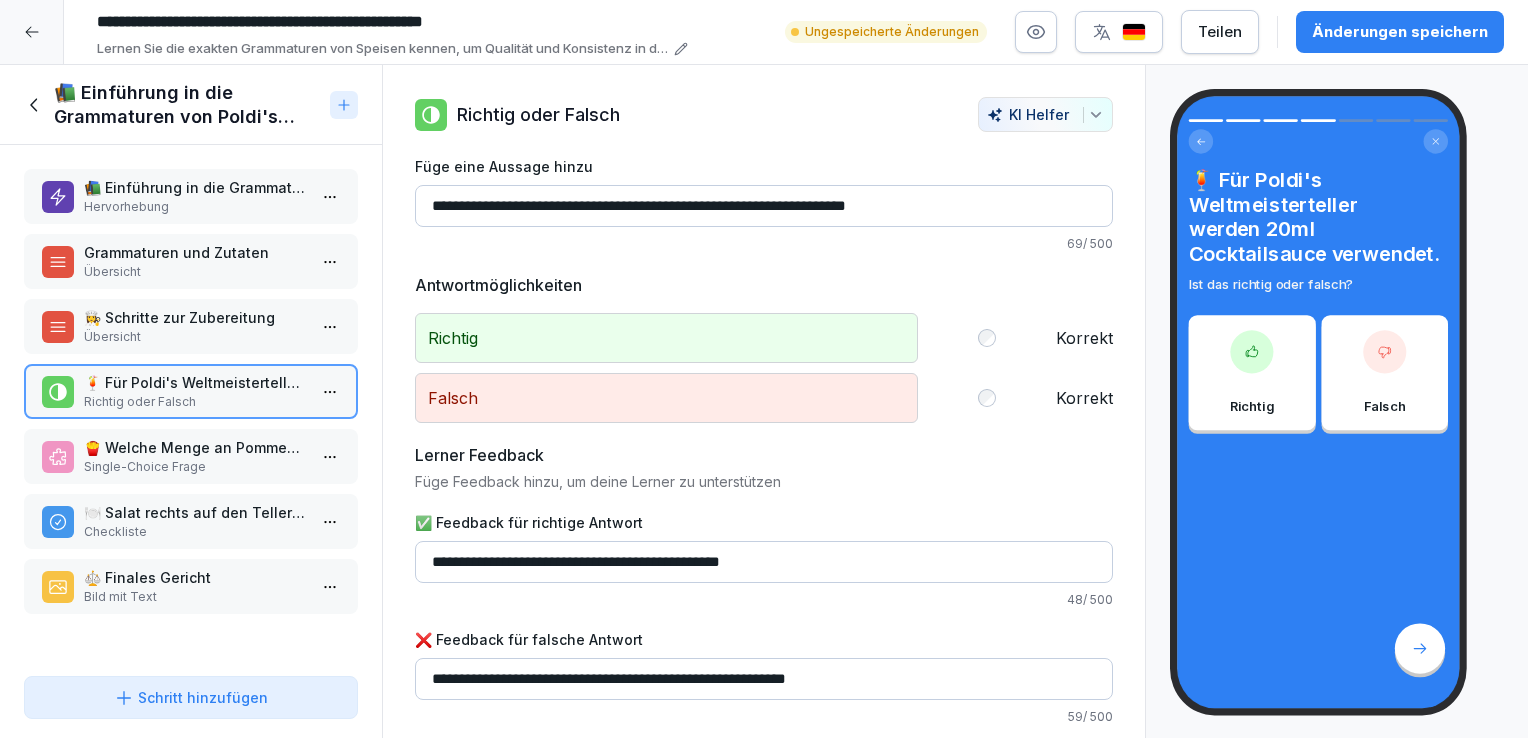 click on "⚖️ Finales Gericht" at bounding box center [195, 577] 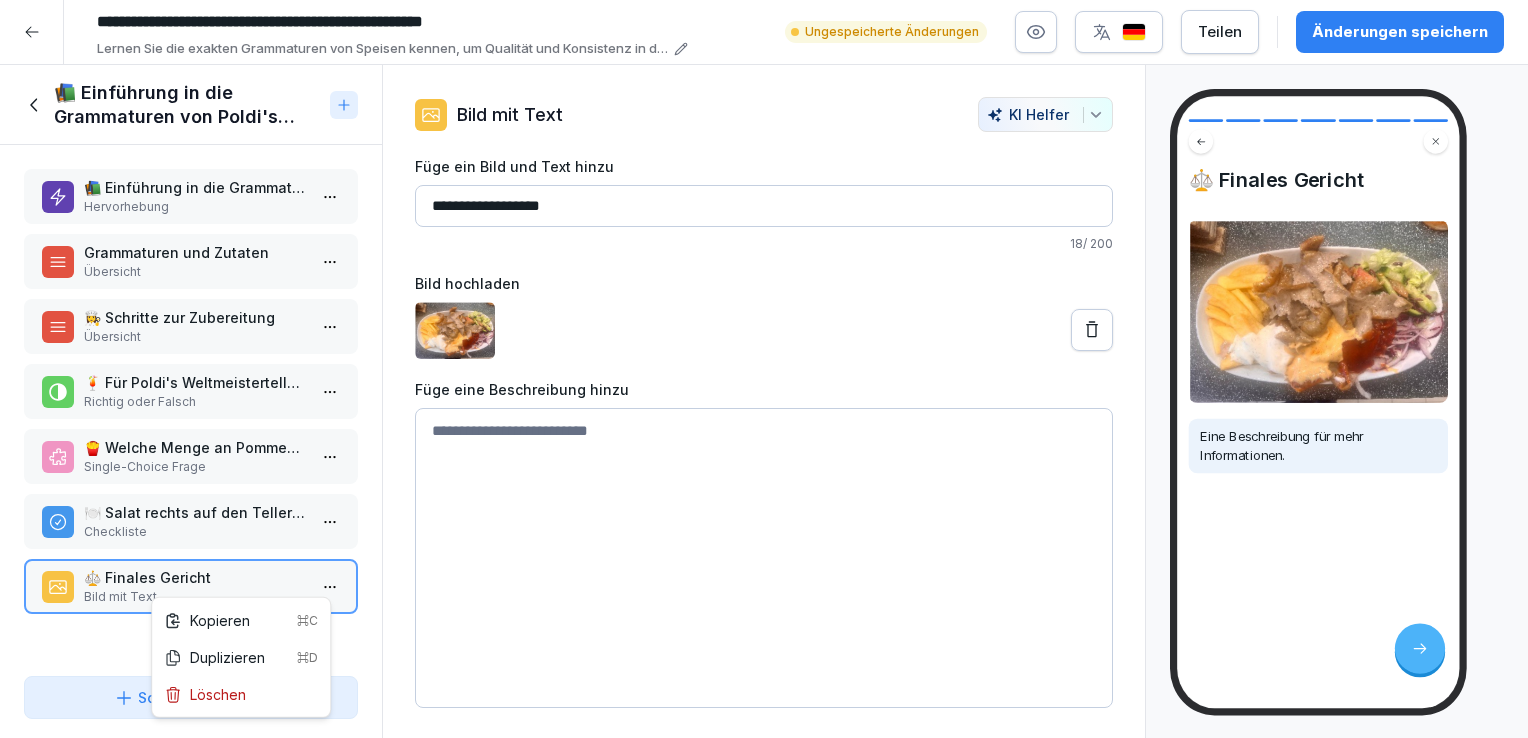 click on "**********" at bounding box center (764, 369) 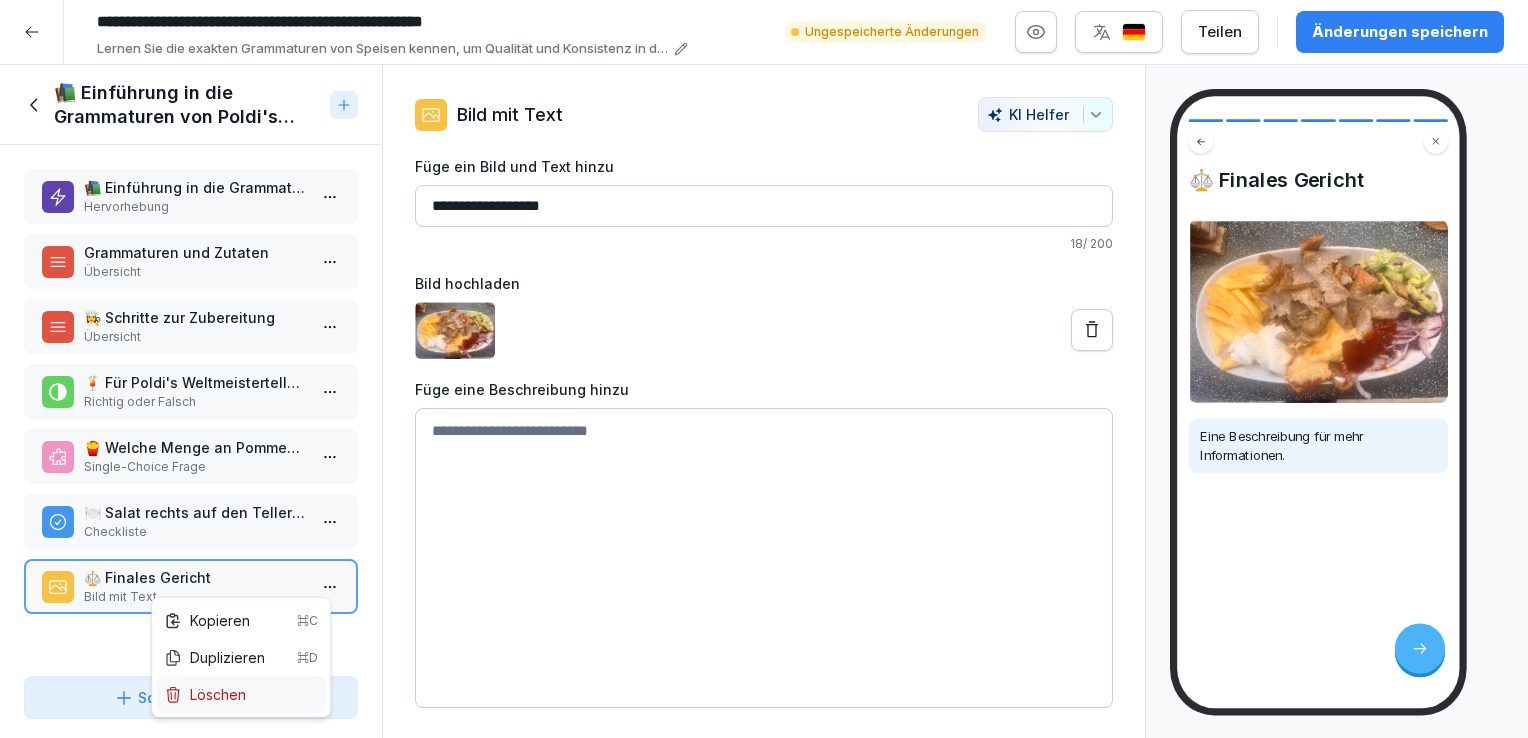 click on "Löschen" at bounding box center (241, 694) 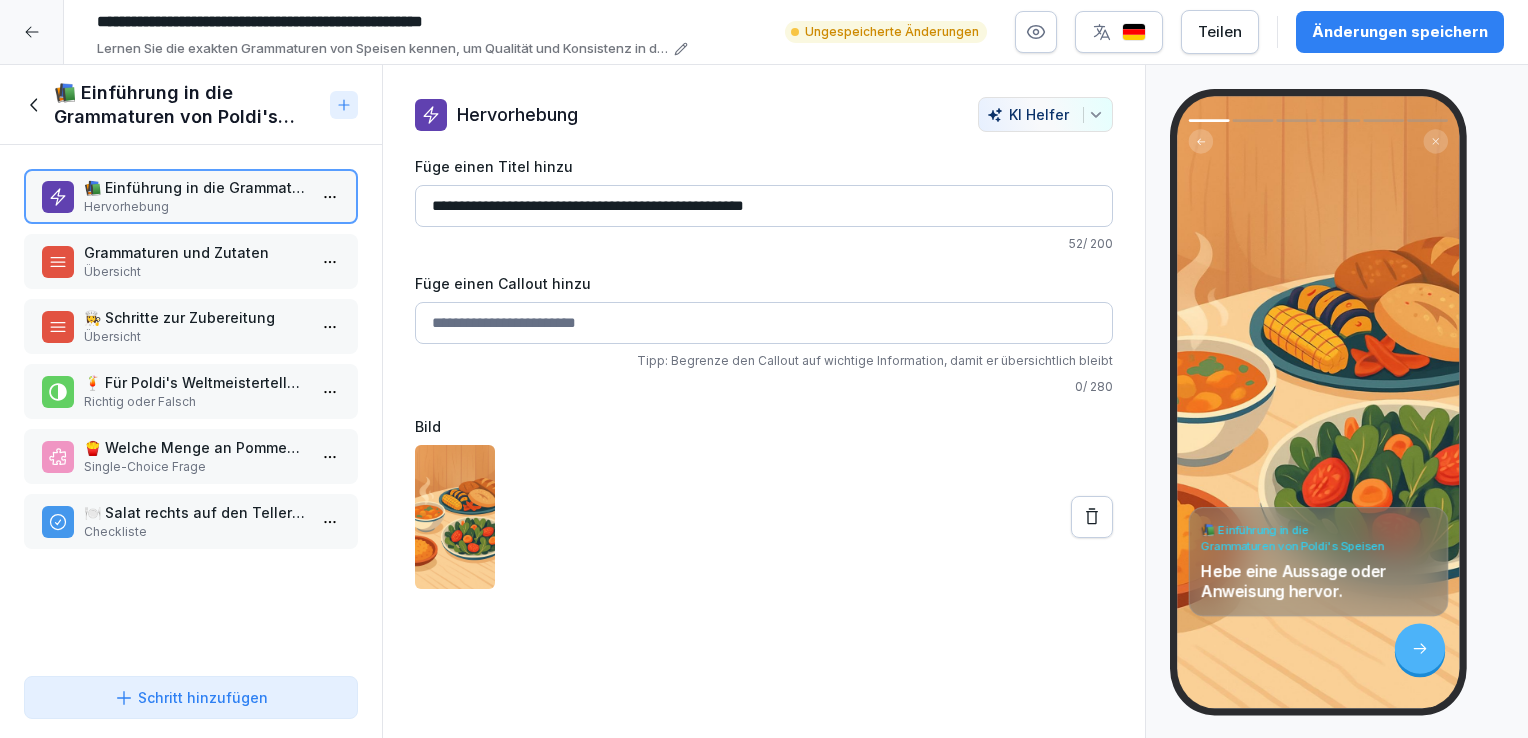 click on "🍽️ Salat rechts auf den Teller geben, in folgender Reihenfolge" at bounding box center (195, 512) 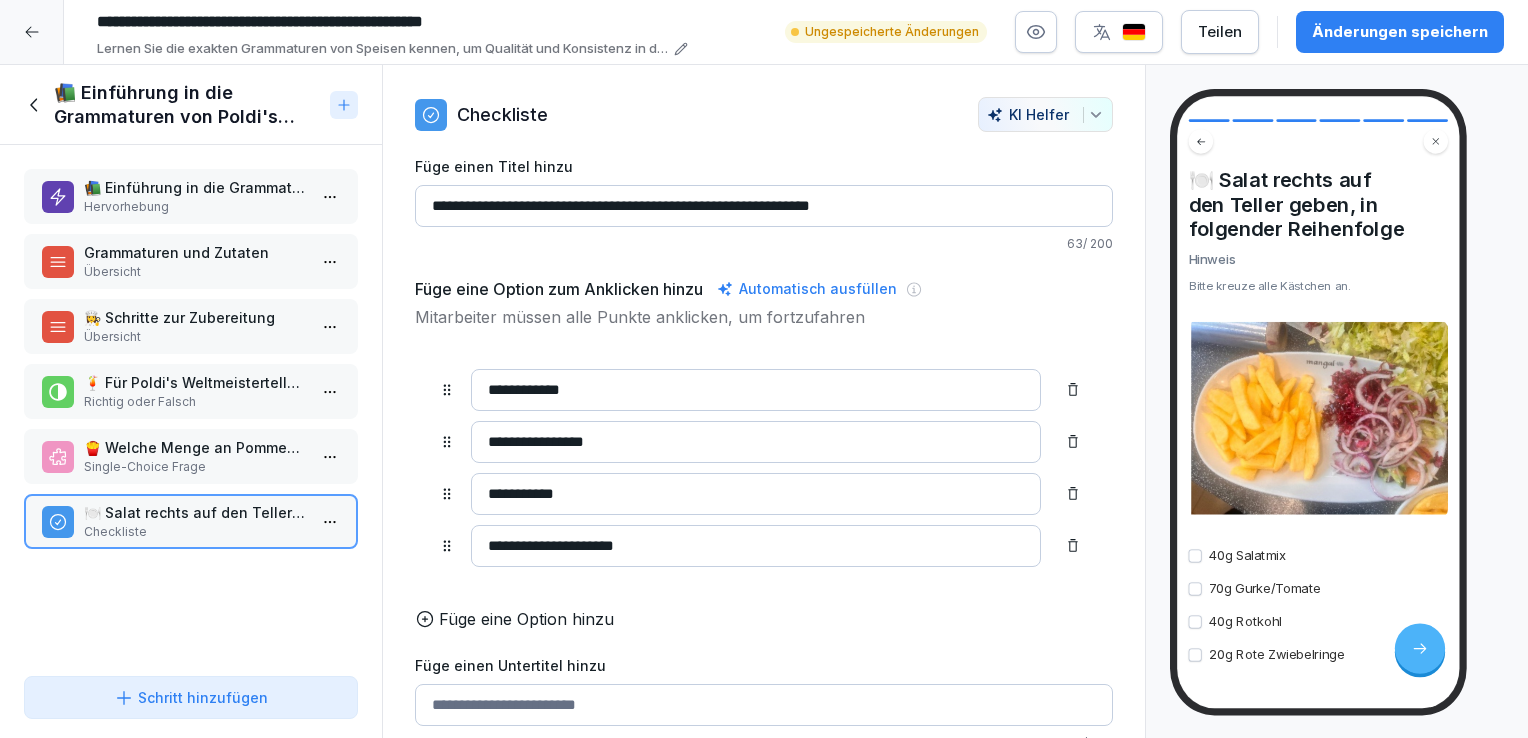 click on "🍟 Welche Menge an Pommes wird für Poldi's Weltmeisterteller benötigt?" at bounding box center [195, 447] 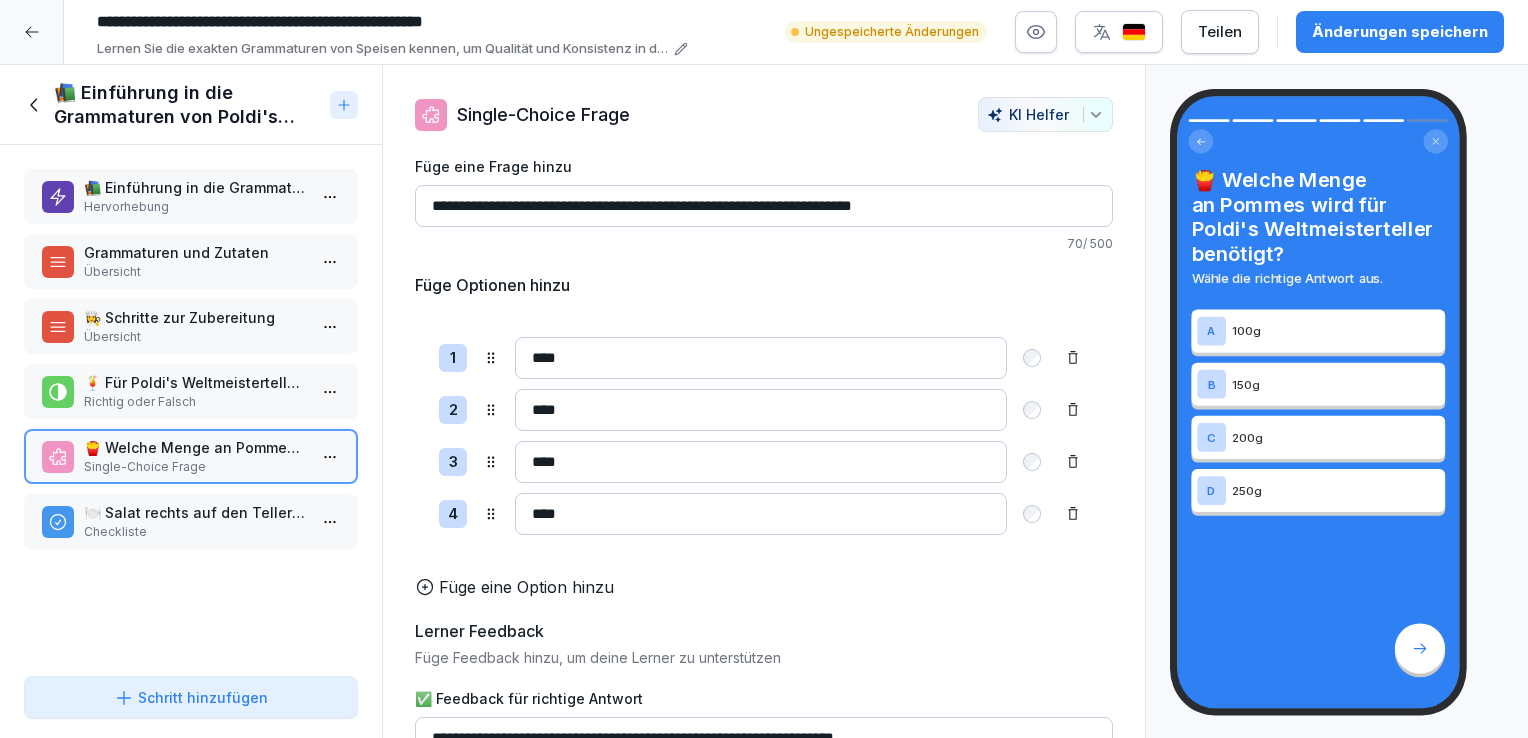 click on "📚 Einführung in die Grammaturen von Poldi's Speisen" at bounding box center [195, 187] 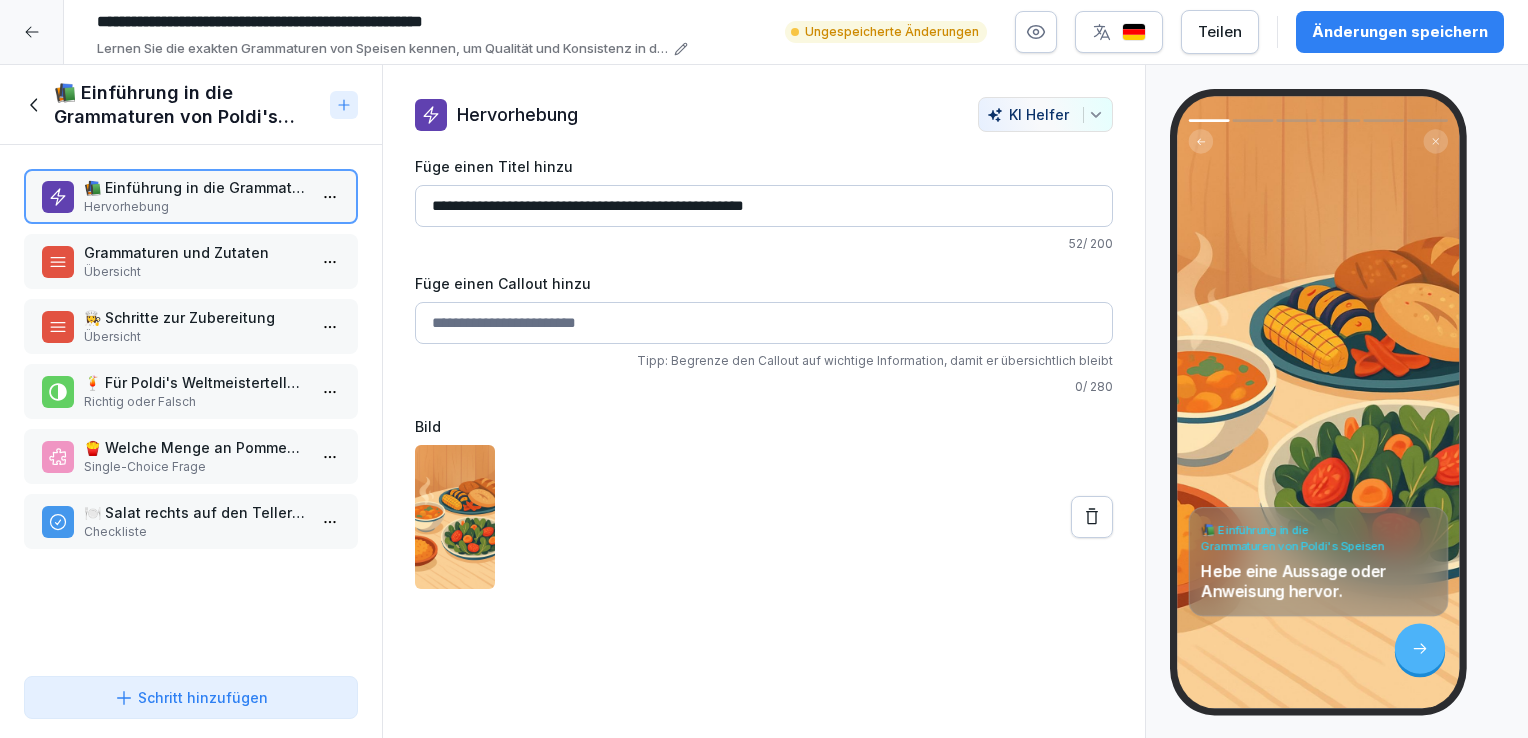 click on "Grammaturen und Zutaten" at bounding box center (195, 252) 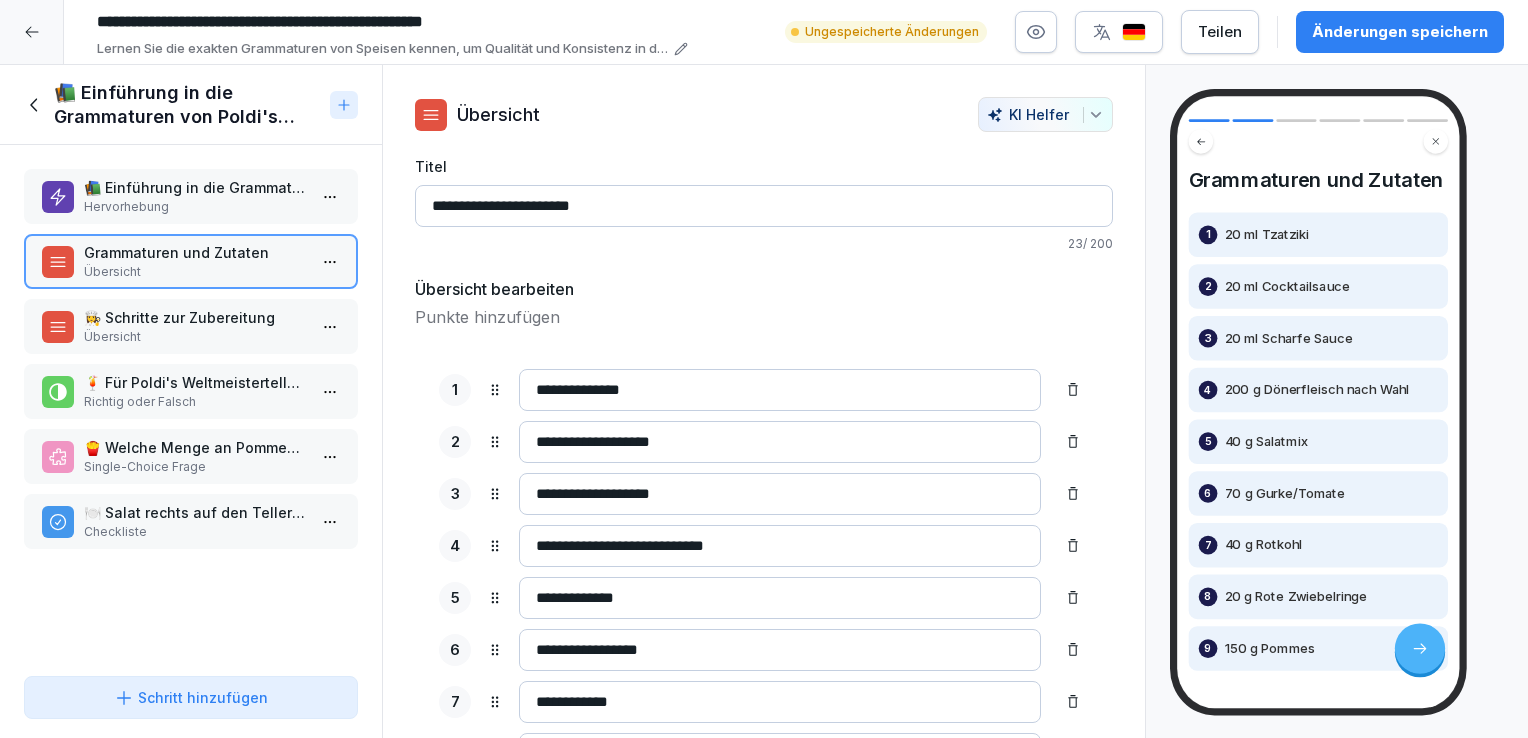 click on "👩‍🍳 Schritte zur Zubereitung" at bounding box center (195, 317) 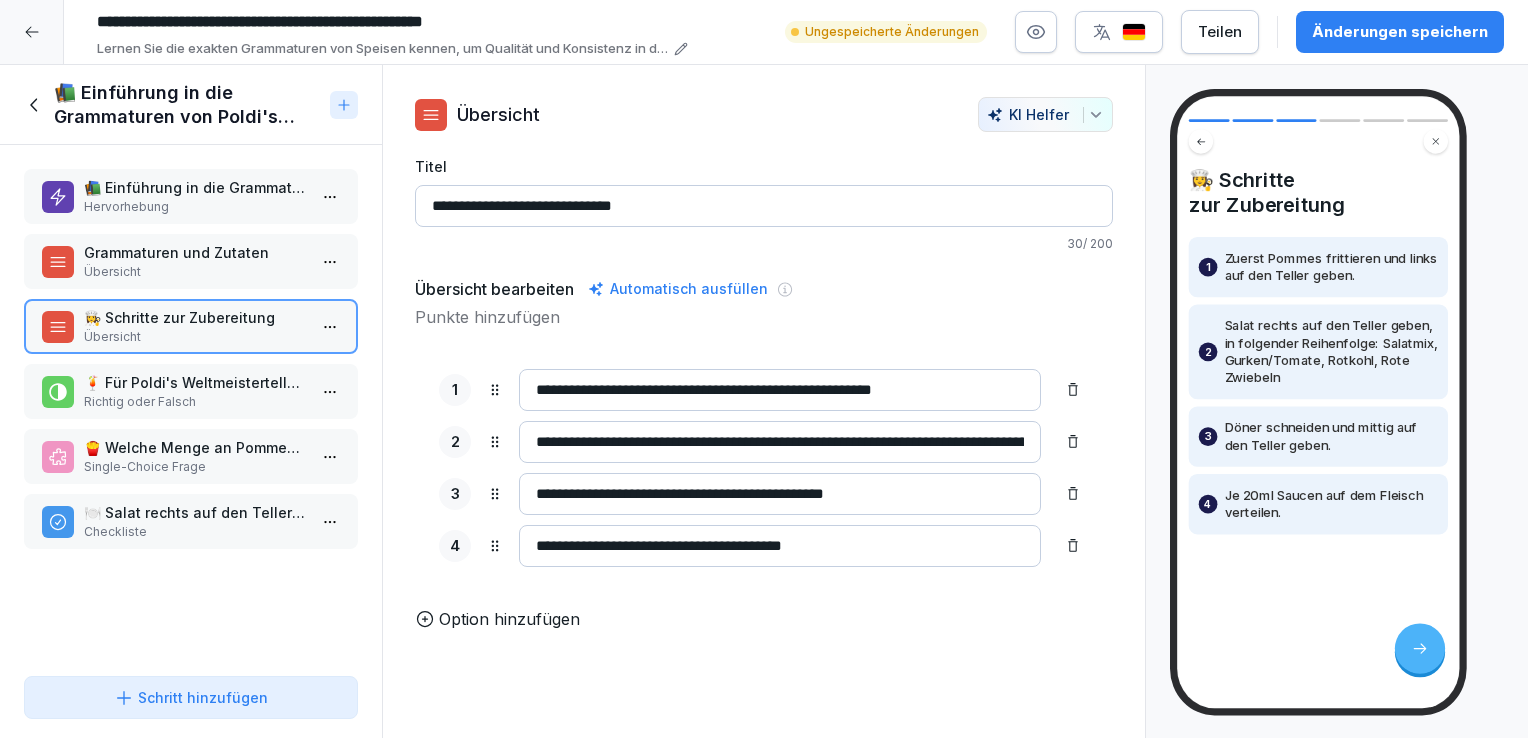 drag, startPoint x: 742, startPoint y: 390, endPoint x: 785, endPoint y: 390, distance: 43 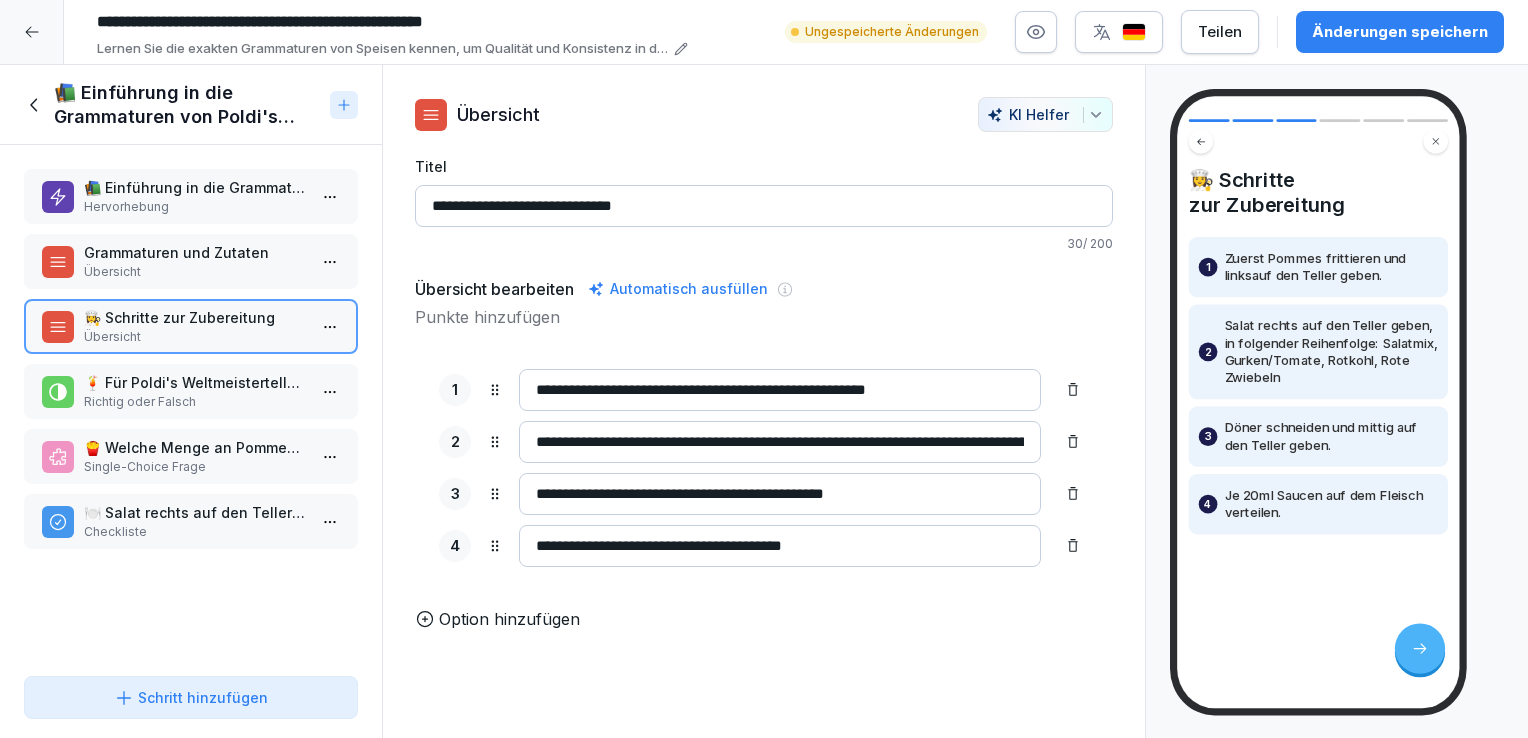 type on "**********" 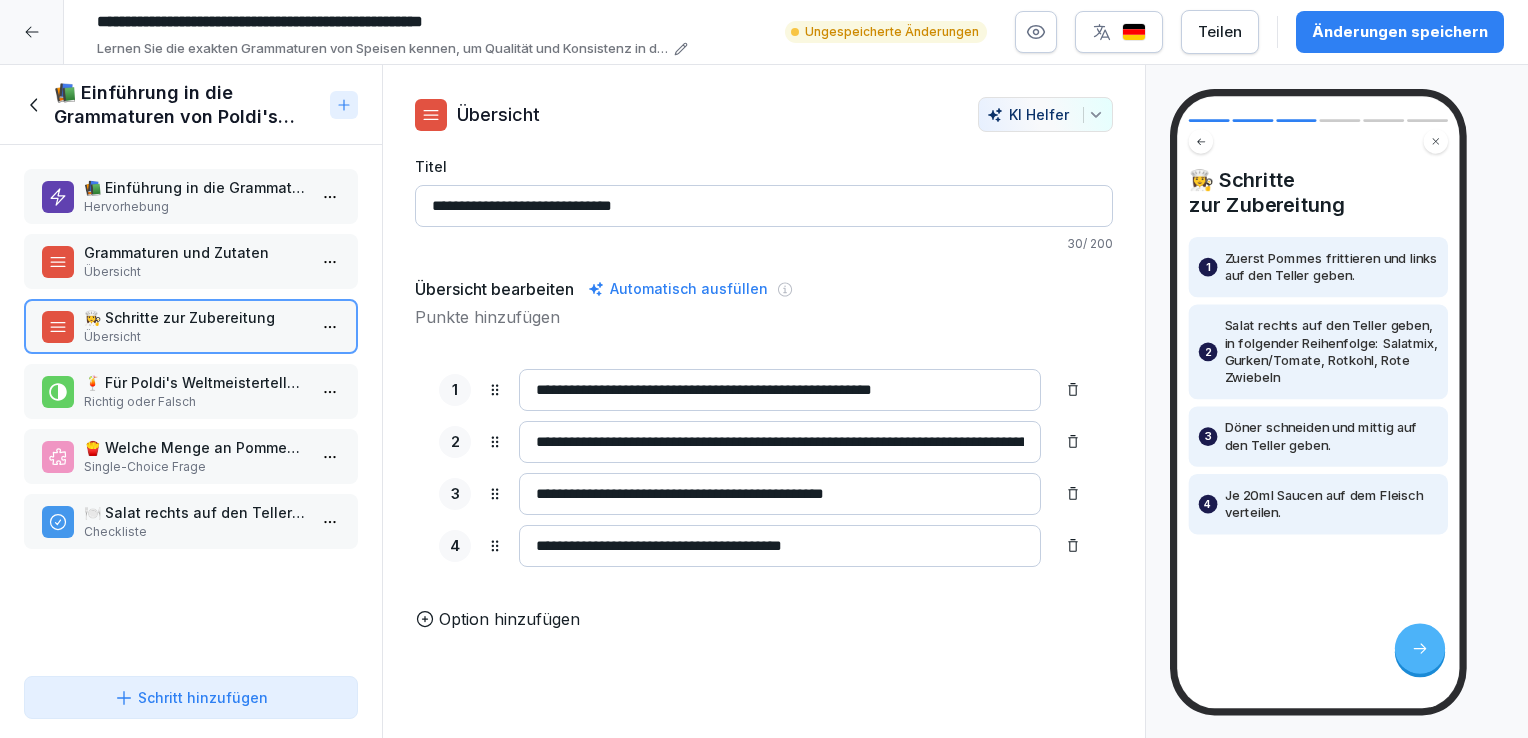 click on "**********" at bounding box center (780, 546) 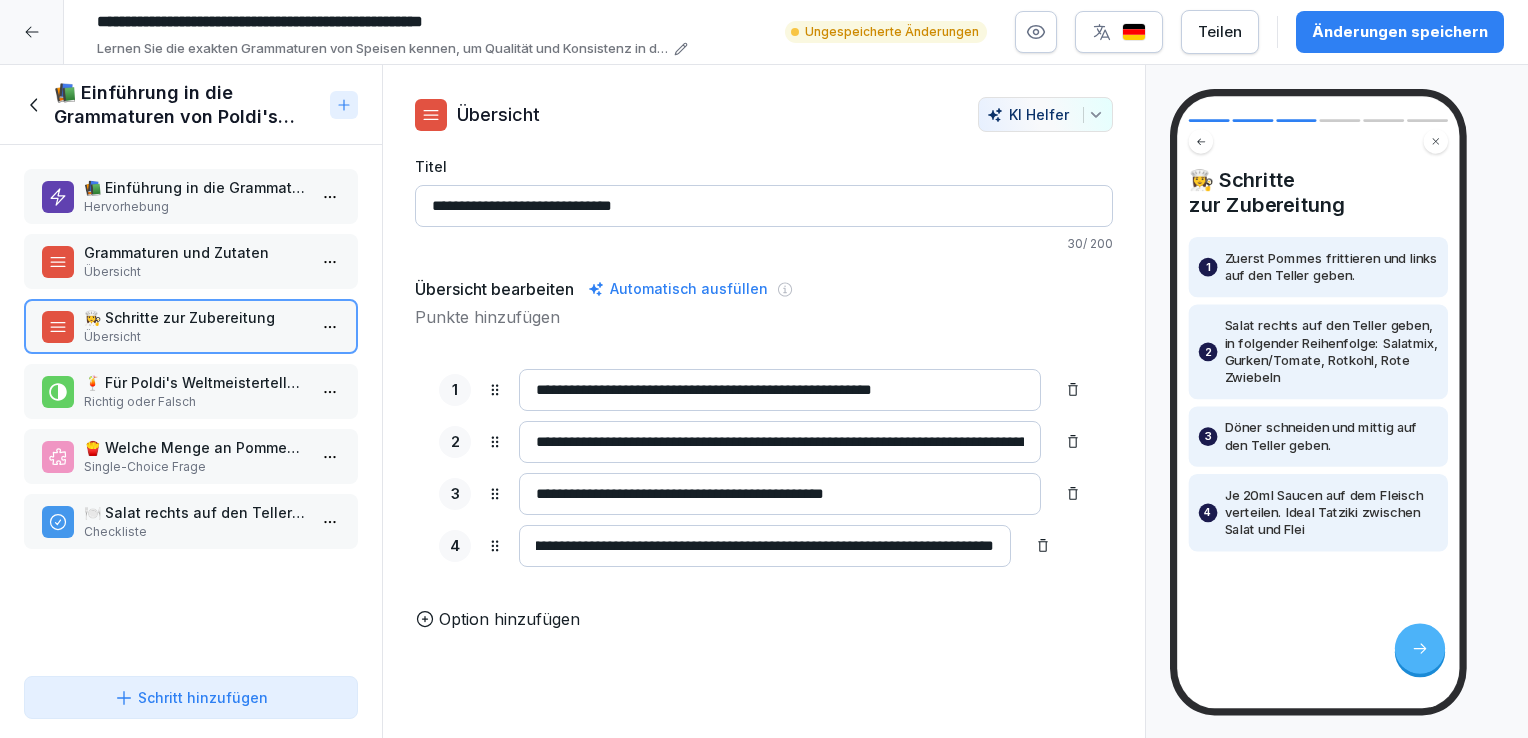 scroll, scrollTop: 0, scrollLeft: 126, axis: horizontal 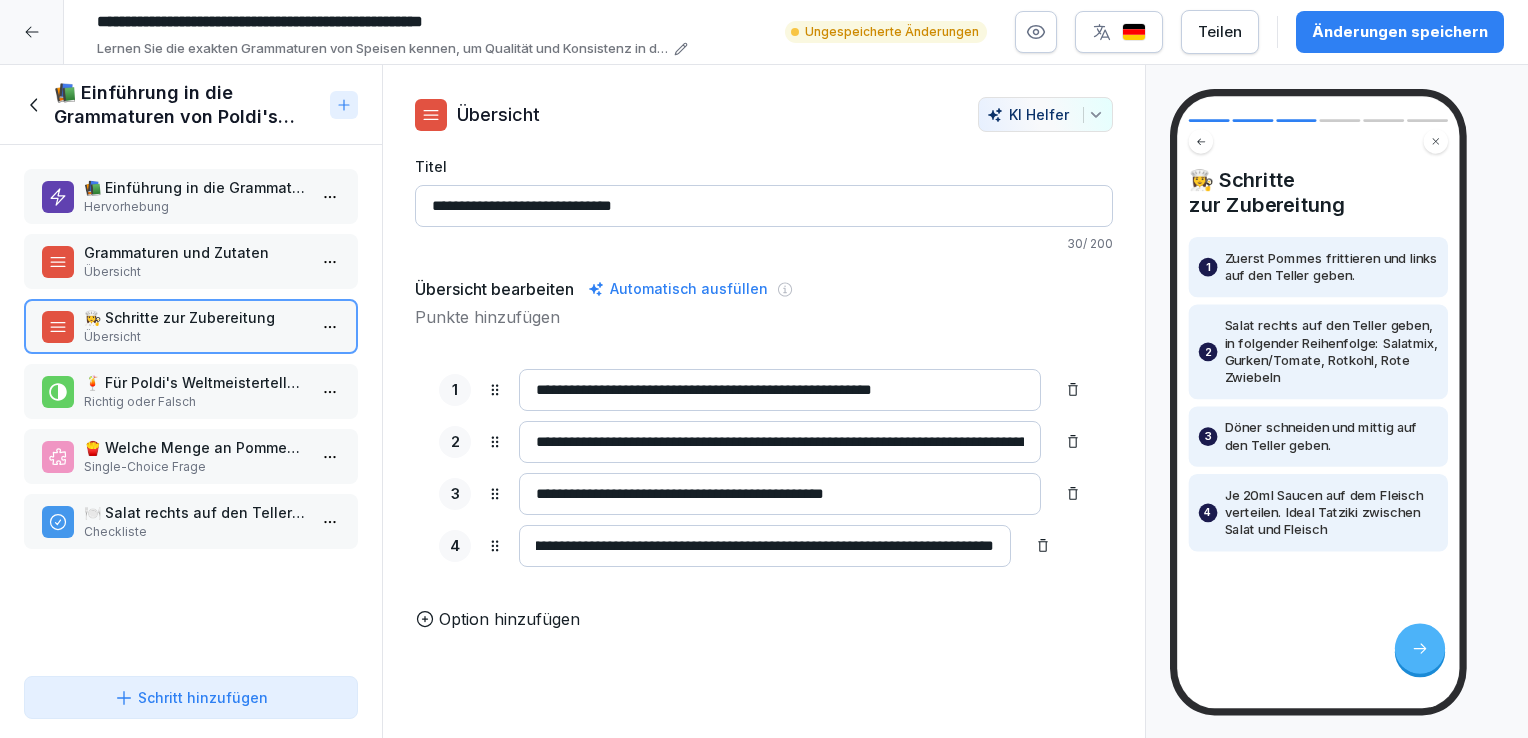 click on "**********" at bounding box center [765, 546] 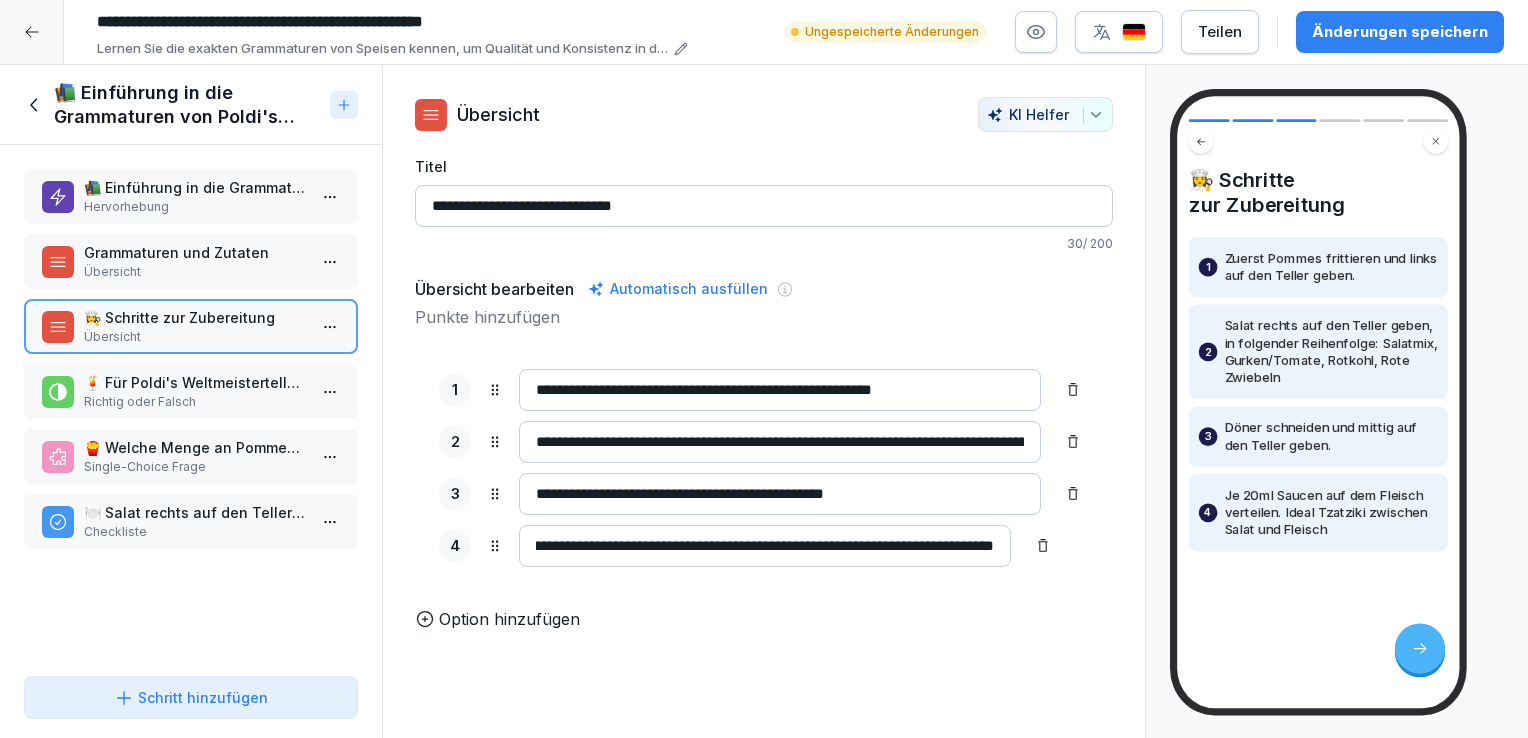 type on "**********" 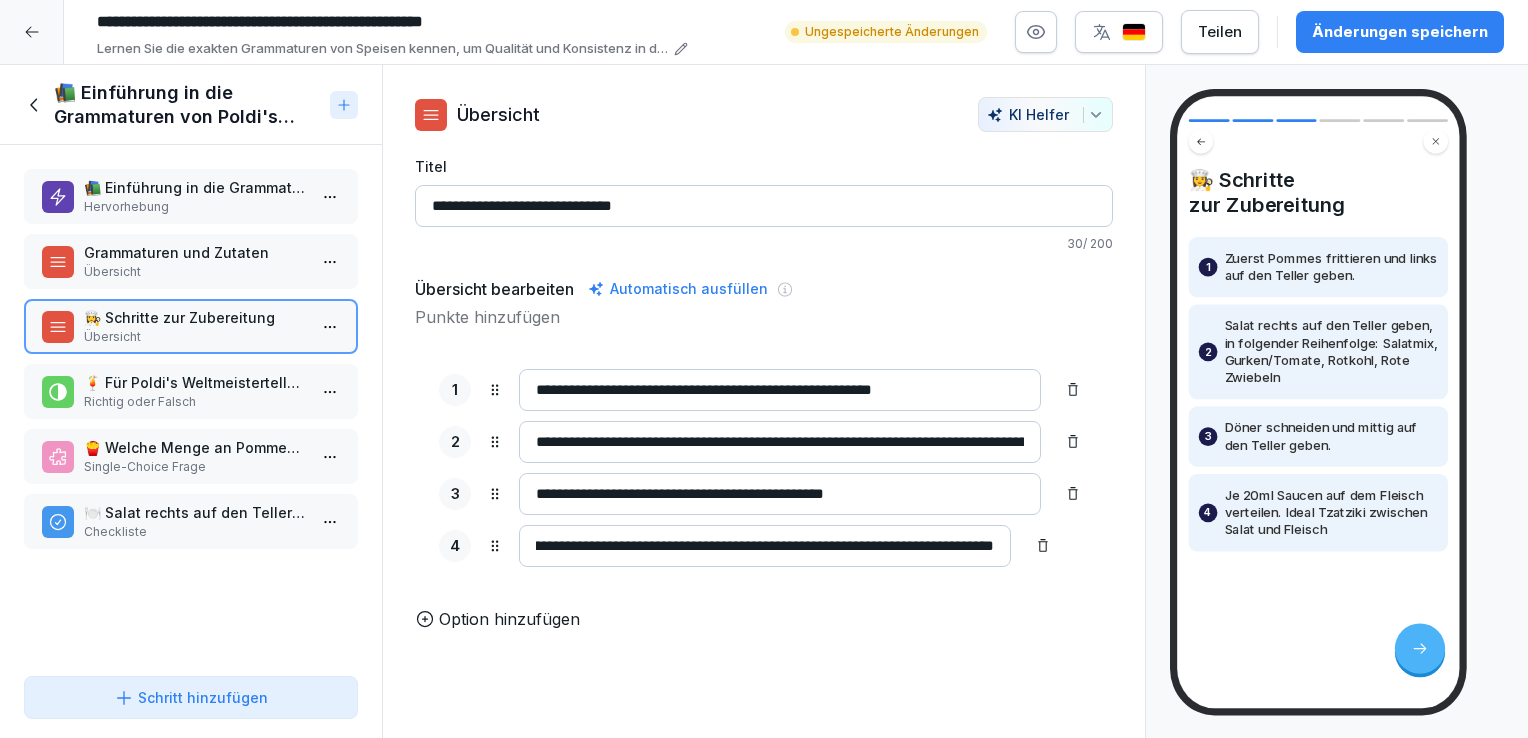 scroll, scrollTop: 0, scrollLeft: 0, axis: both 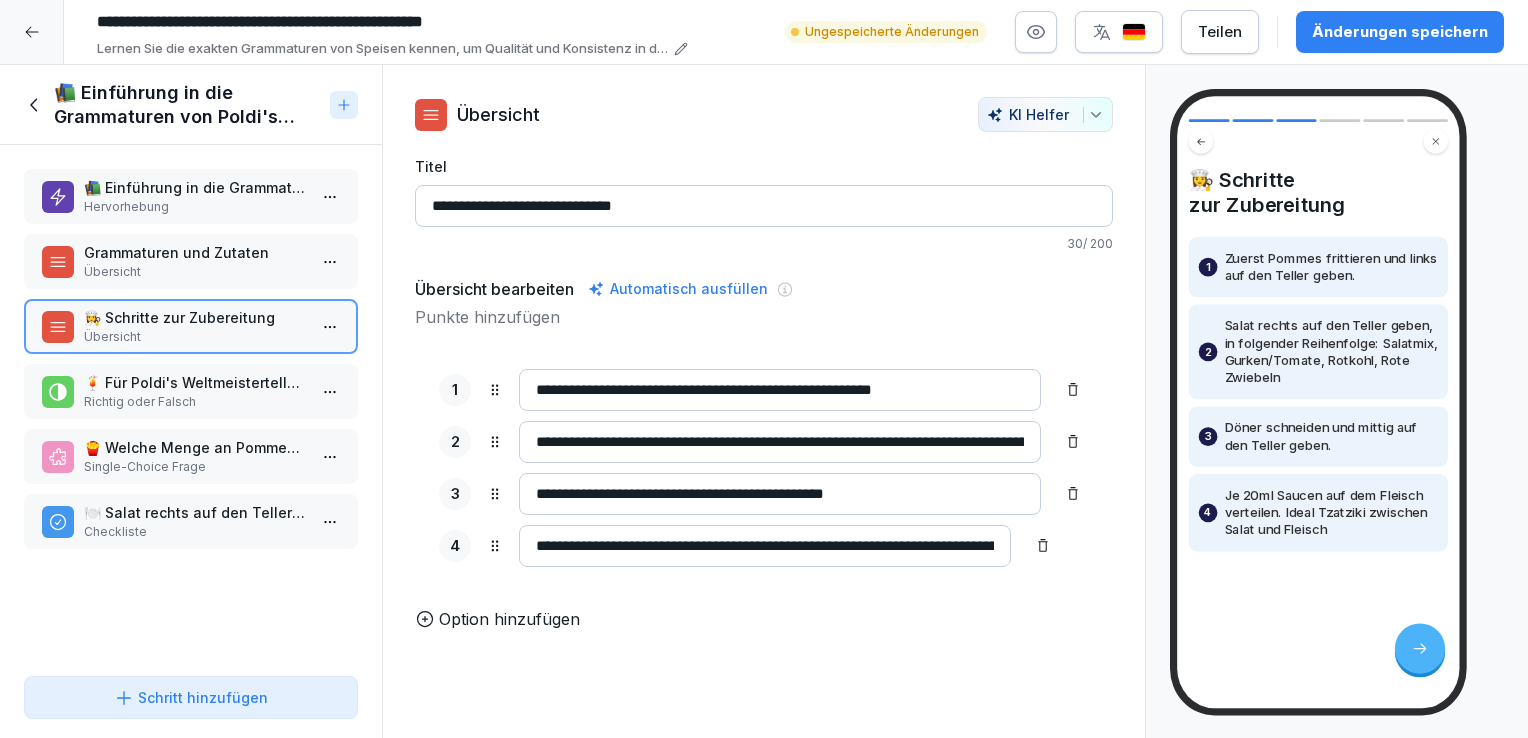 click on "Richtig oder Falsch" at bounding box center [195, 402] 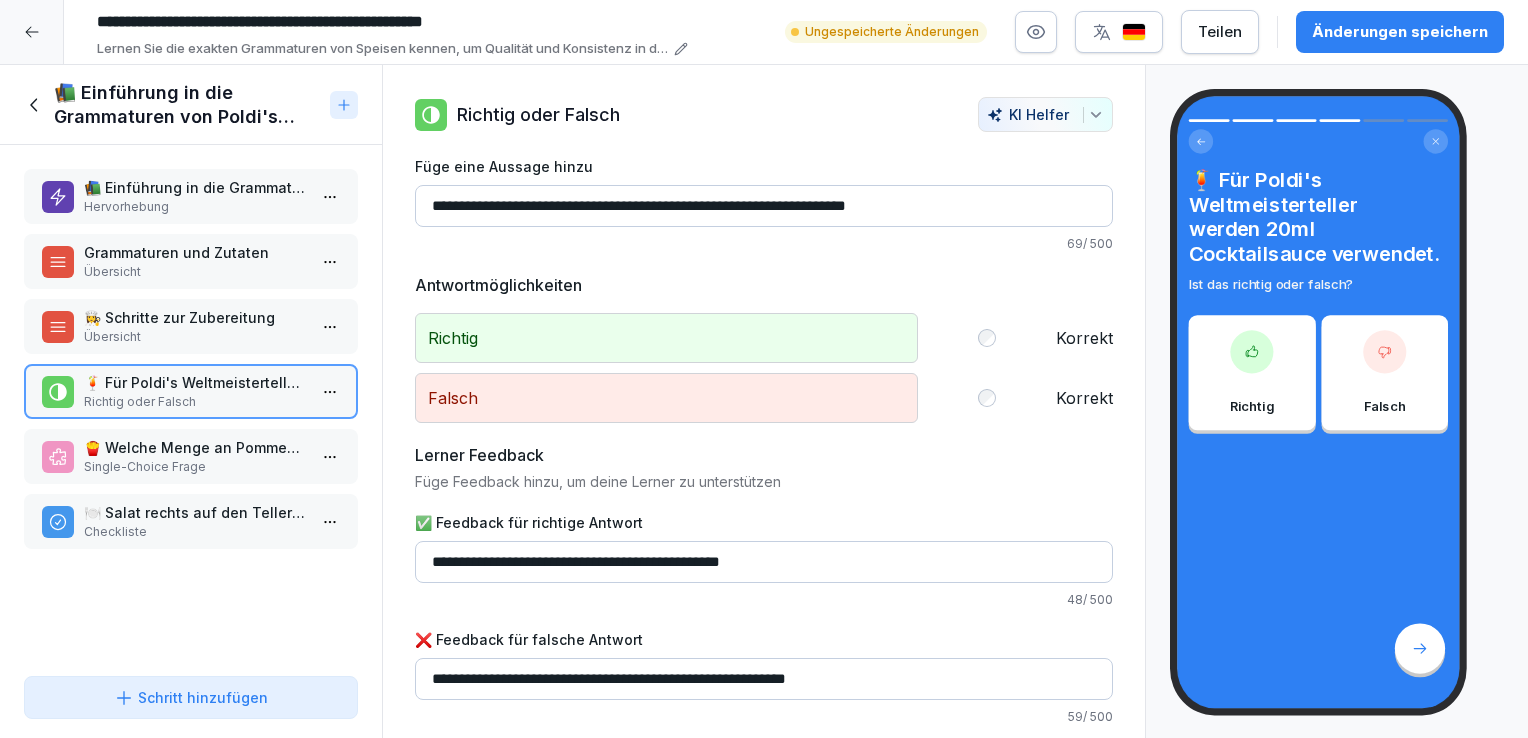 click on "Single-Choice Frage" at bounding box center [195, 467] 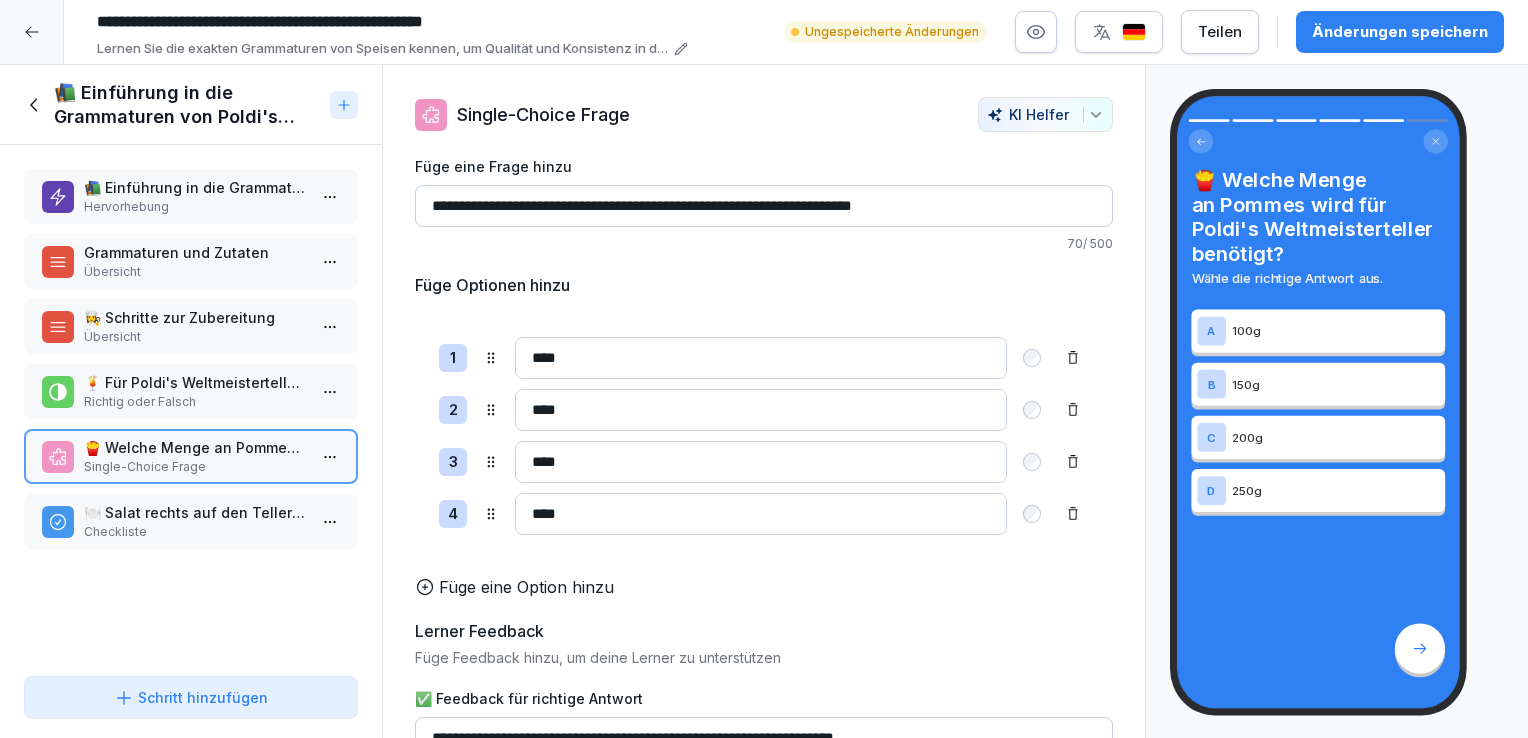 click on "Checkliste" at bounding box center [195, 532] 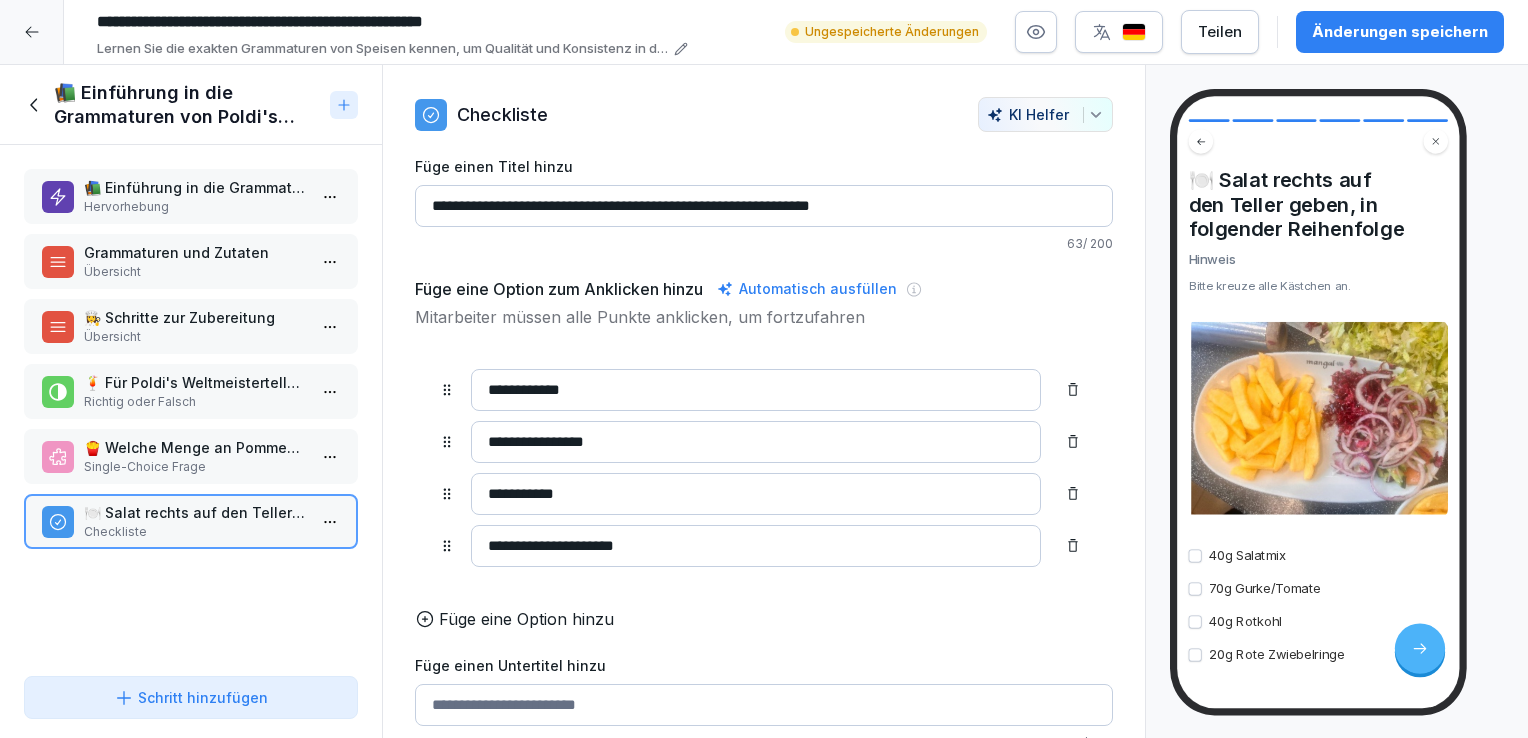 click on "Änderungen speichern" at bounding box center [1400, 32] 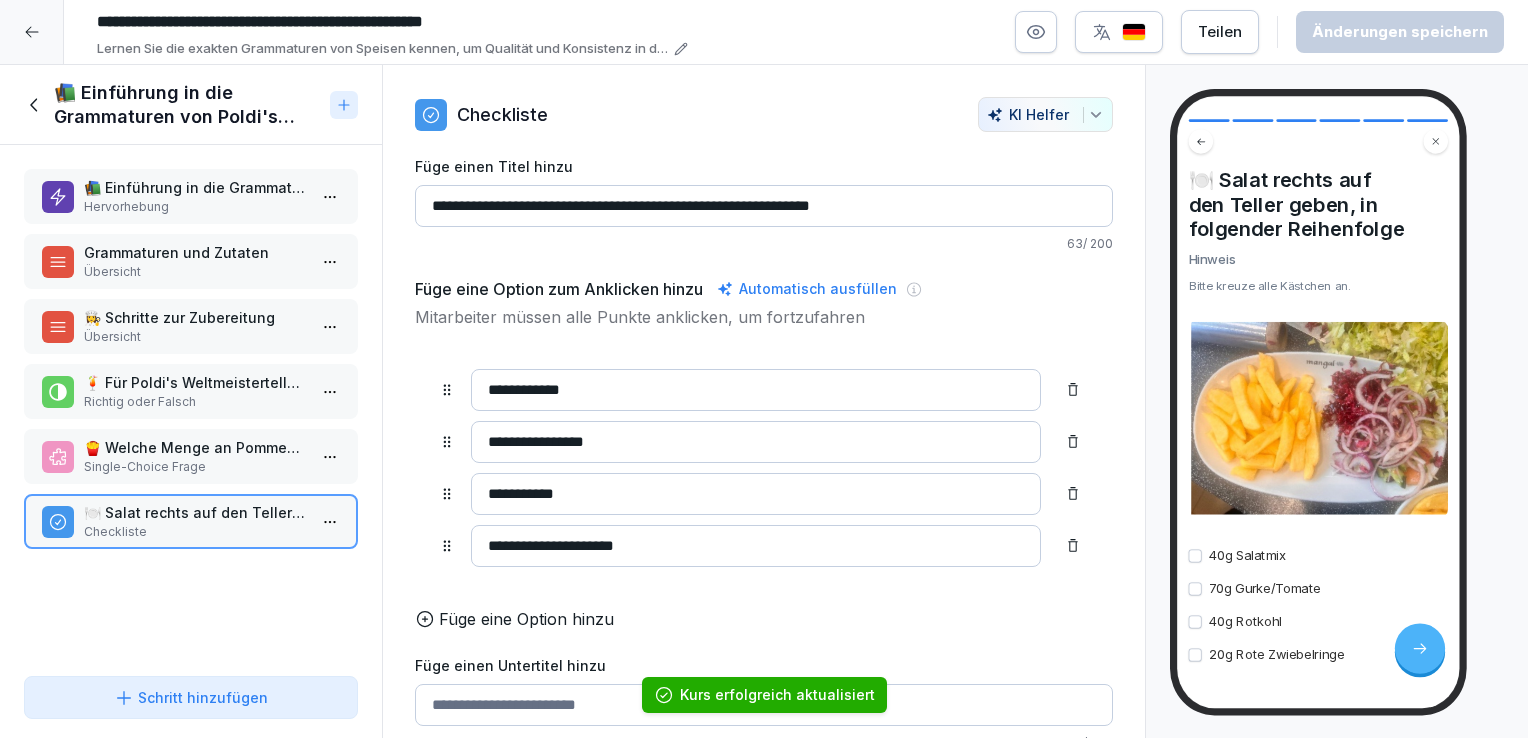 click 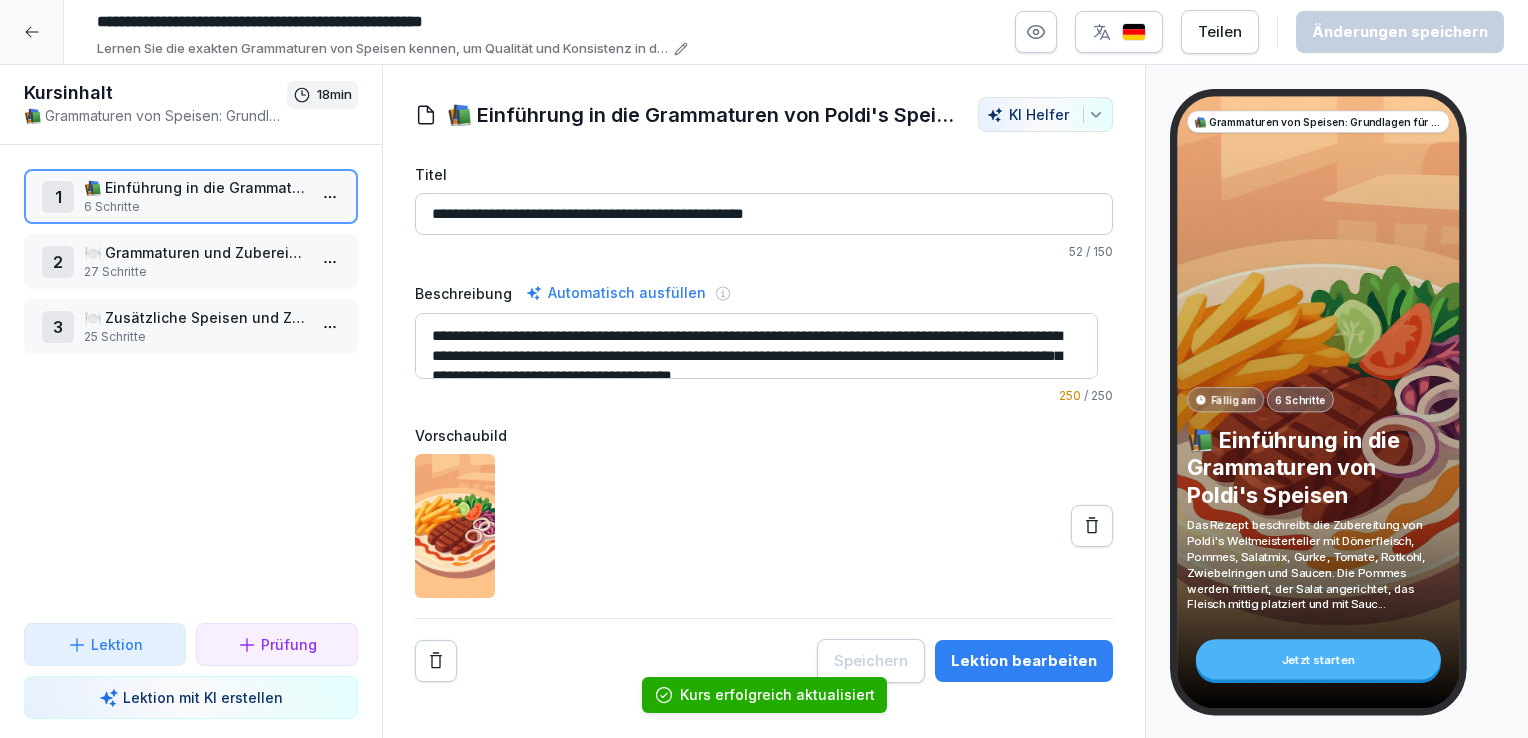 click on "📚 Einführung in die Grammaturen von Poldi's Speisen" at bounding box center [195, 187] 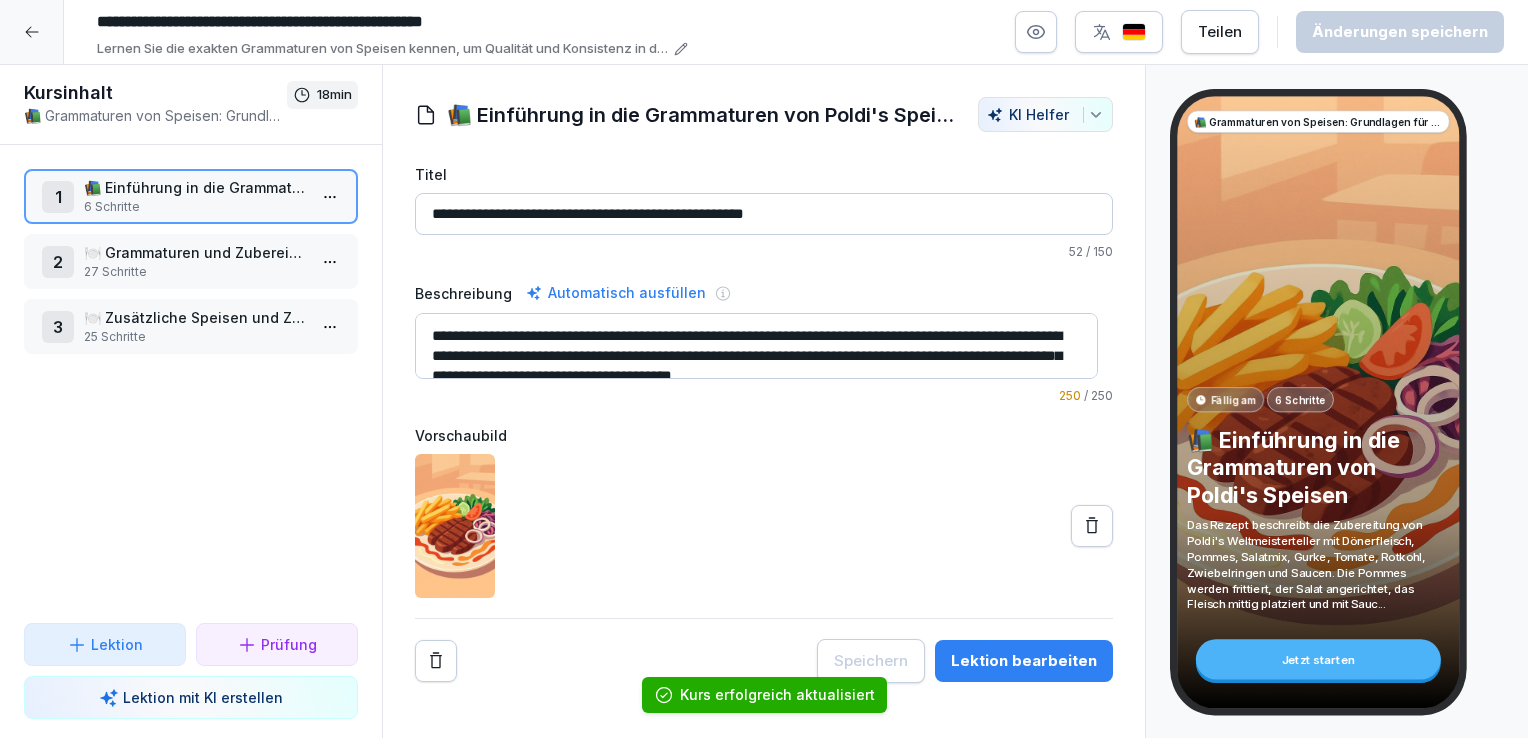 click on "🍽️ Grammaturen und Zubereitung unserer Produkte" at bounding box center (195, 252) 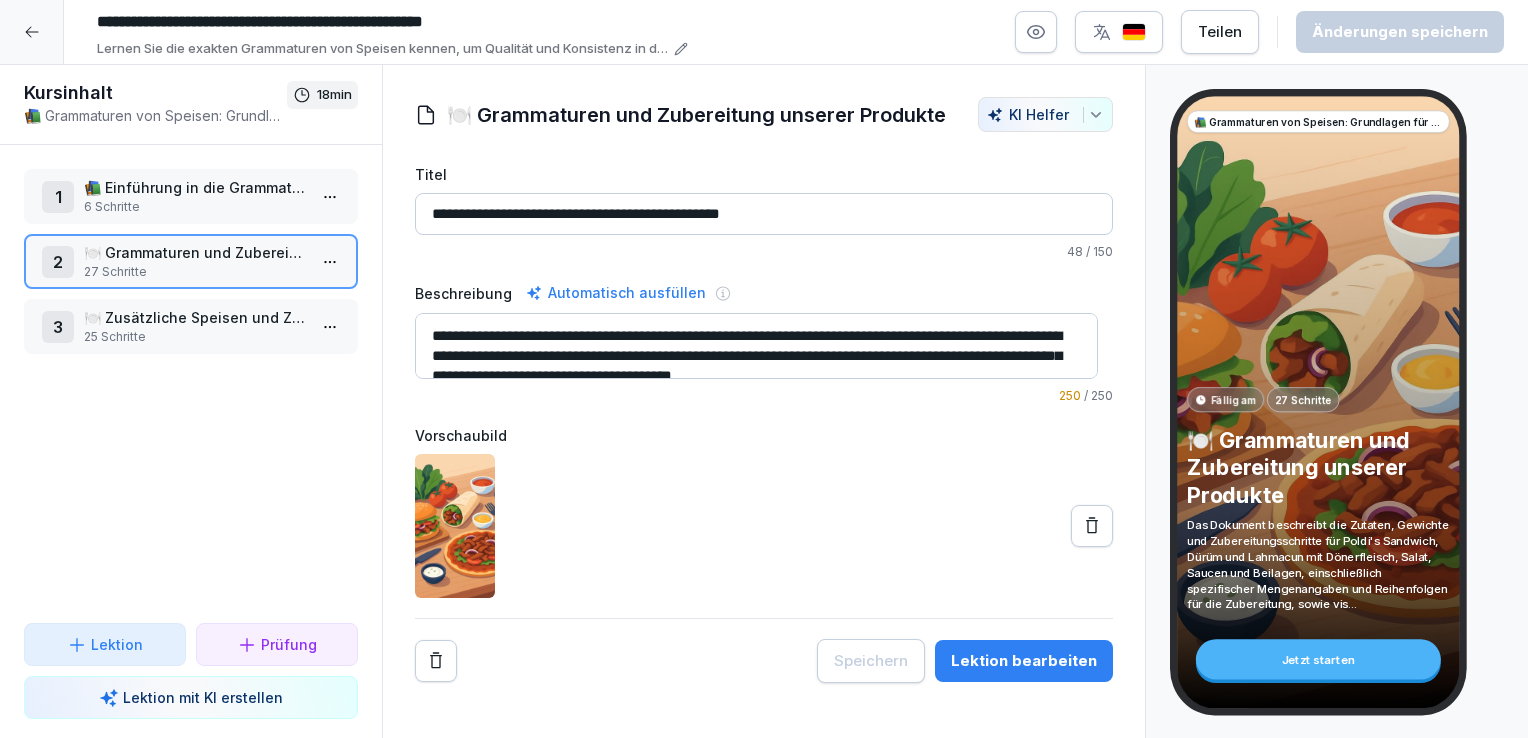 click on "🍽️ Zusätzliche Speisen und Zubereitungen" at bounding box center (195, 317) 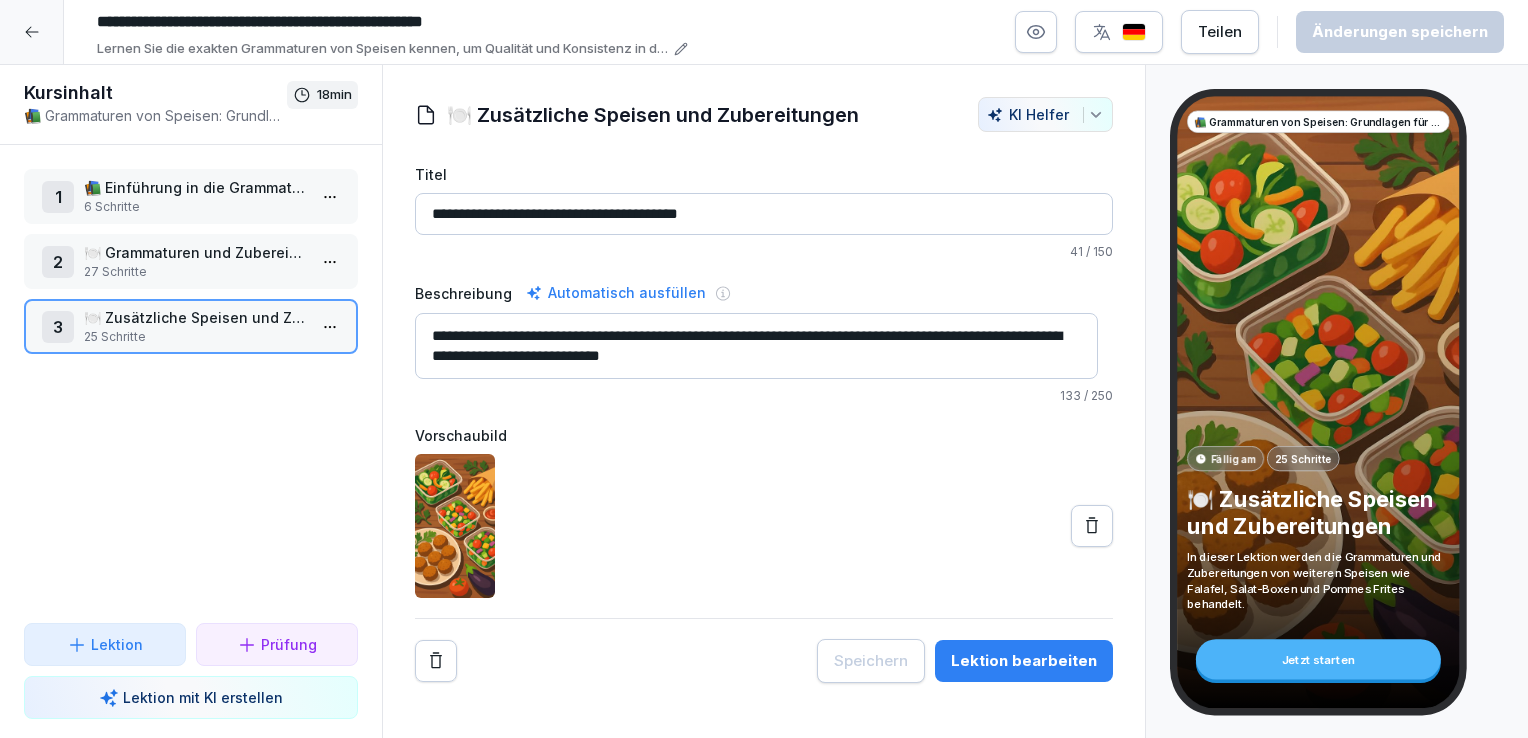 click at bounding box center (764, 526) 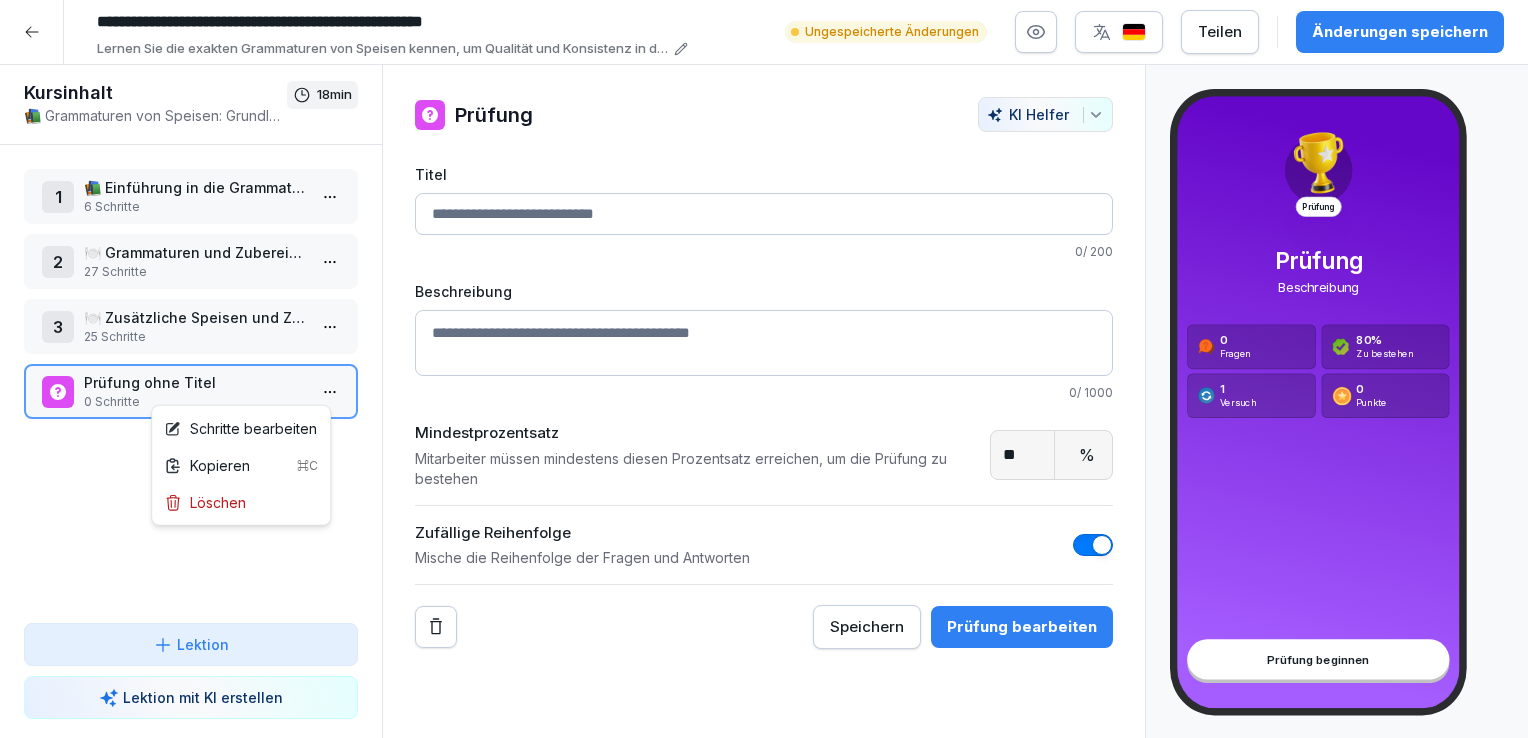 click on "**********" at bounding box center (764, 369) 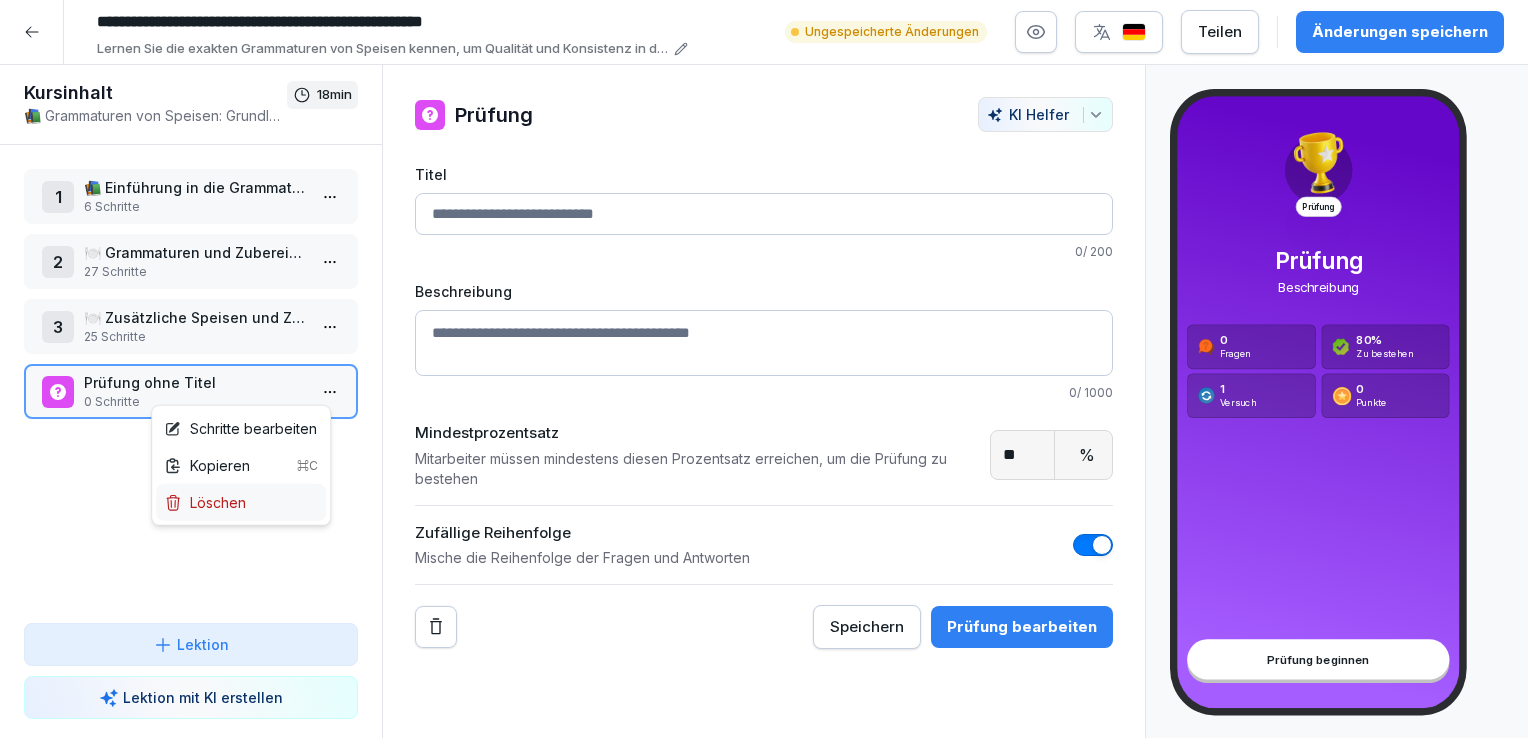 click on "Löschen" at bounding box center [241, 502] 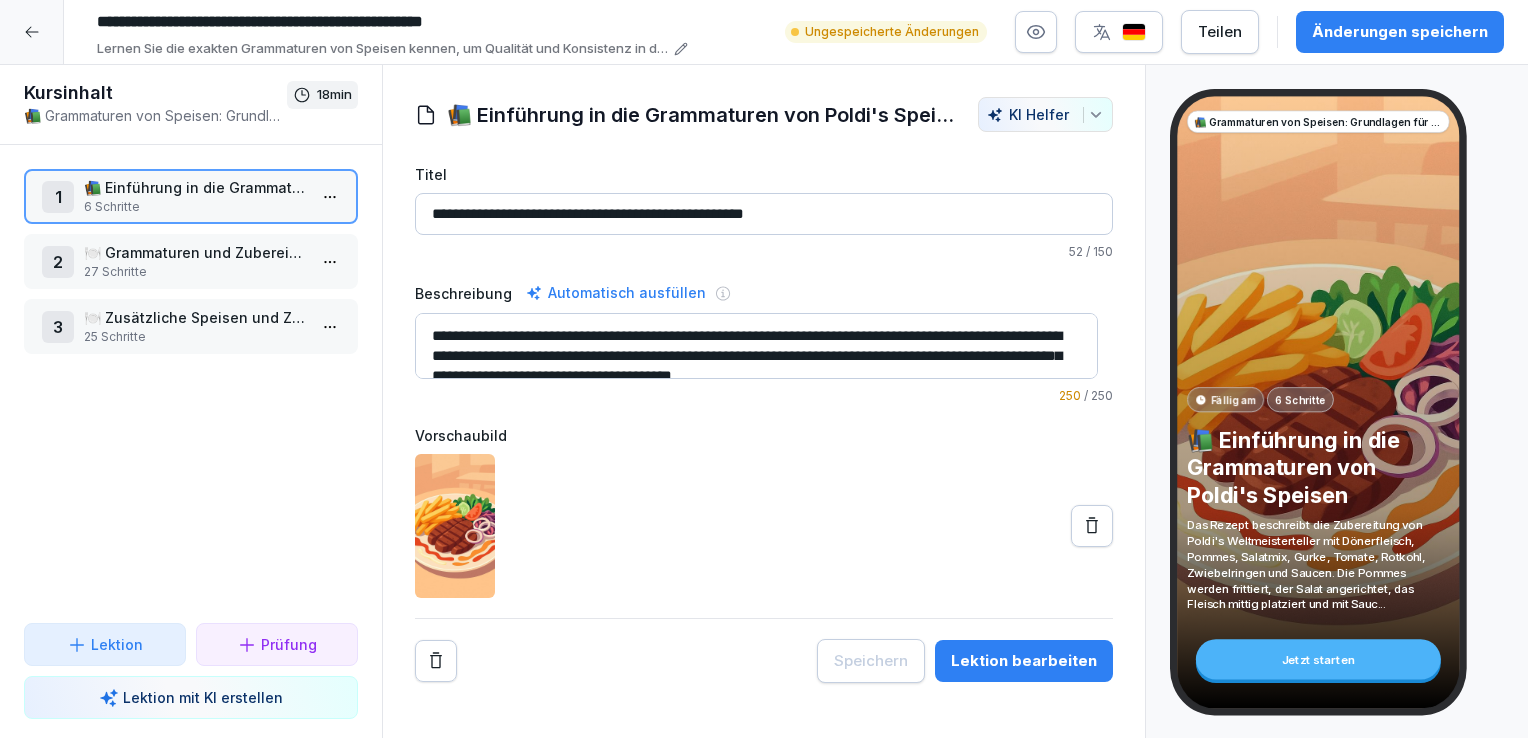 click on "🍽️ Zusätzliche Speisen und Zubereitungen" at bounding box center (195, 317) 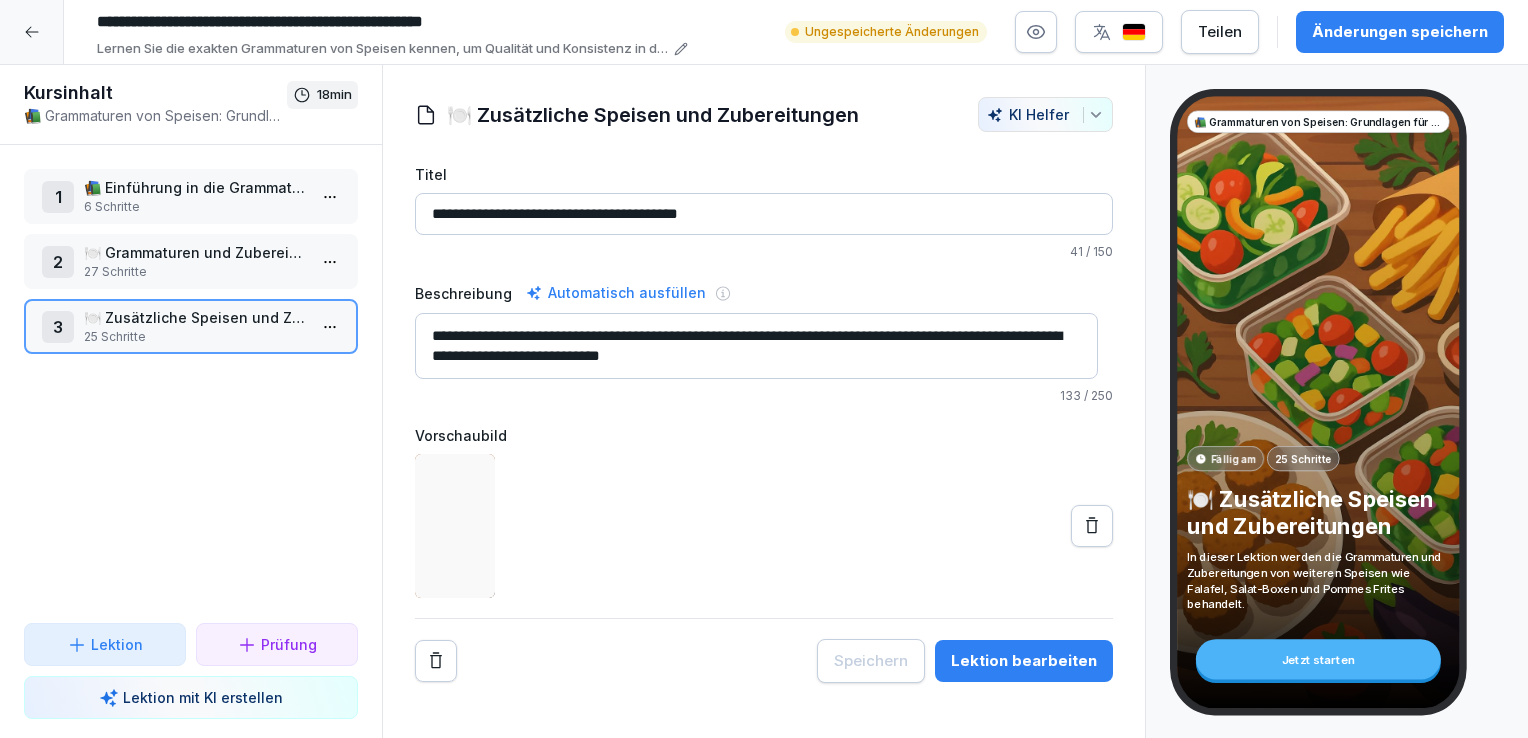 click on "2 🍽️ Grammaturen und Zubereitung unserer Produkte 27 Schritte" at bounding box center (191, 261) 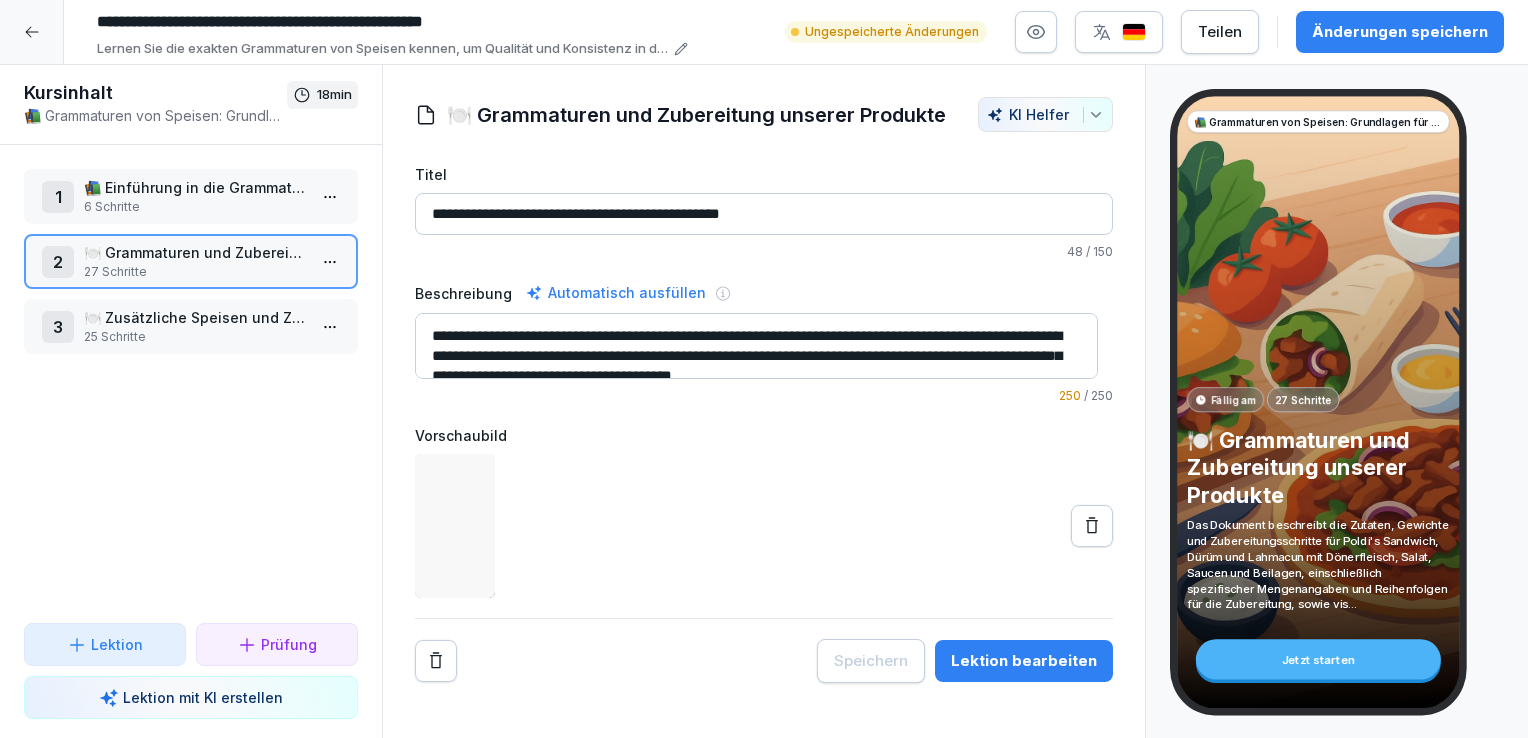 click on "1 📚 Einführung in die Grammaturen von Poldi's Speisen 6 Schritte" at bounding box center (191, 196) 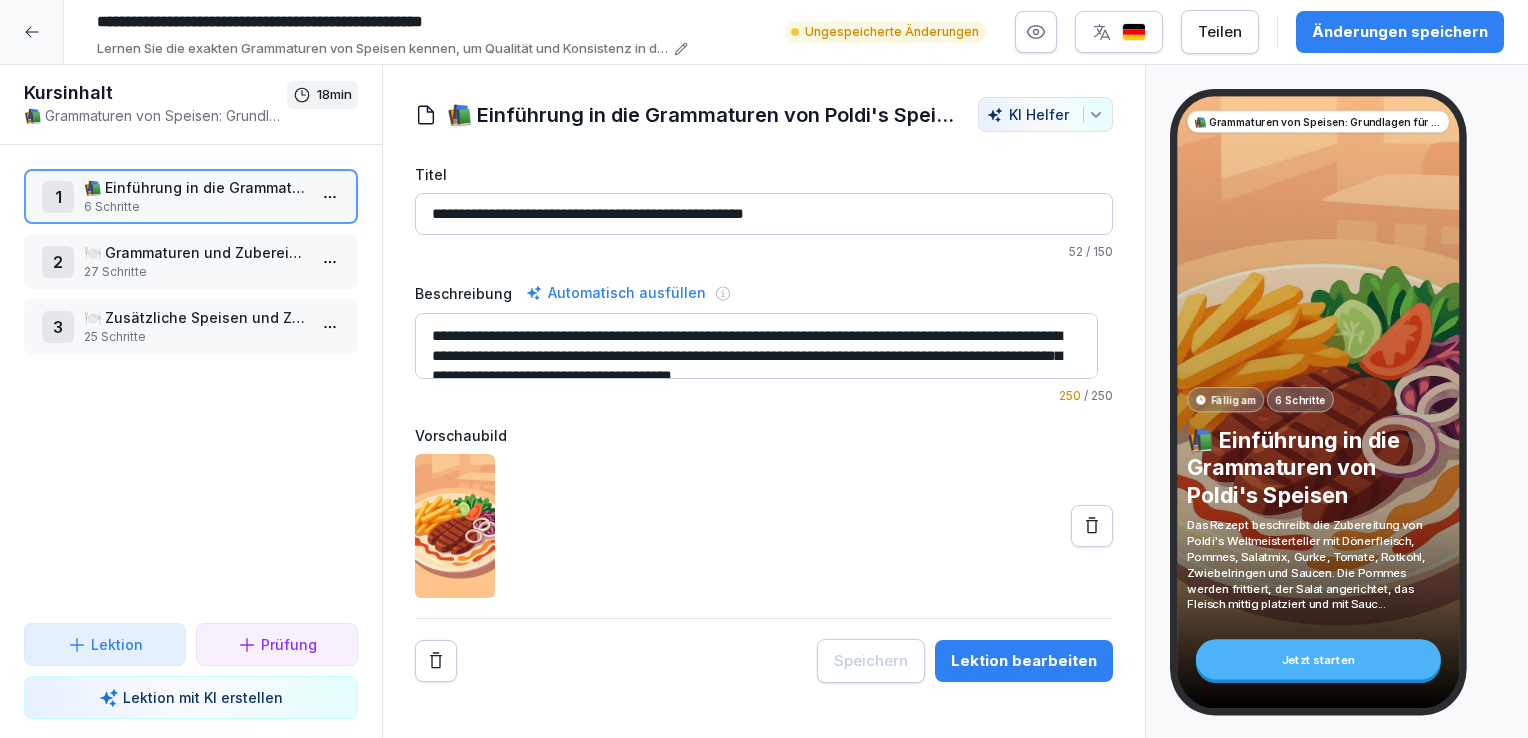 click on "Änderungen speichern" at bounding box center (1400, 32) 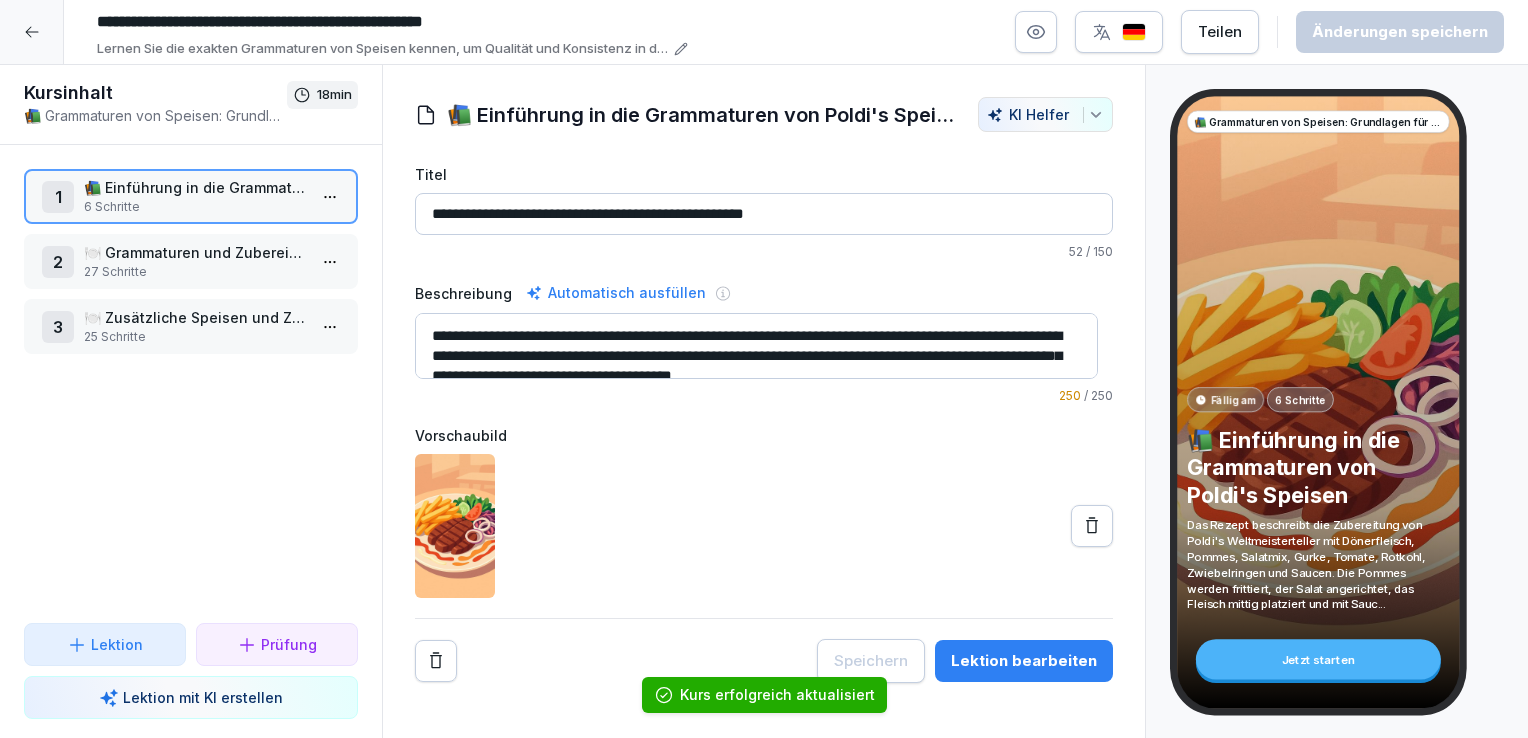 click at bounding box center (32, 32) 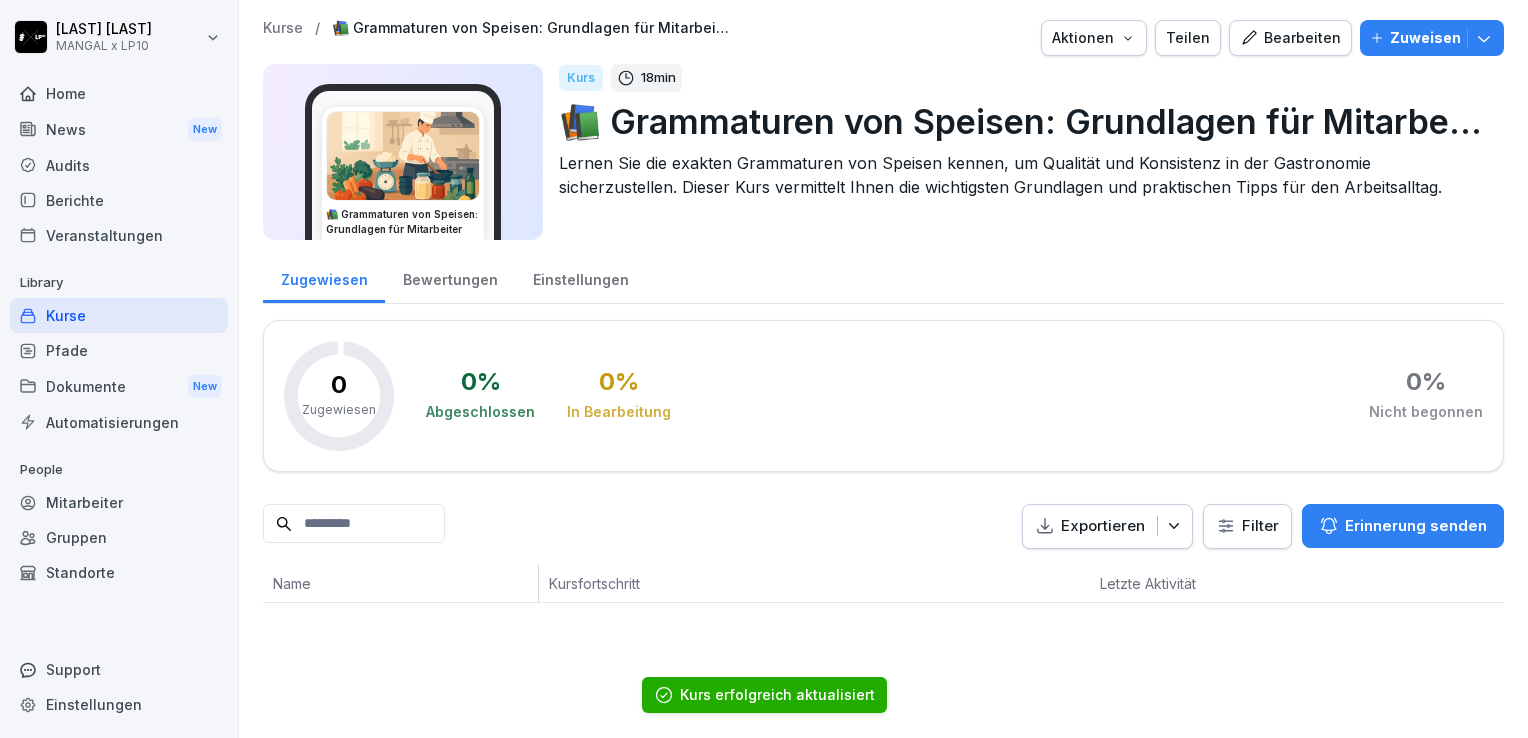 click on "Kurse" at bounding box center [119, 315] 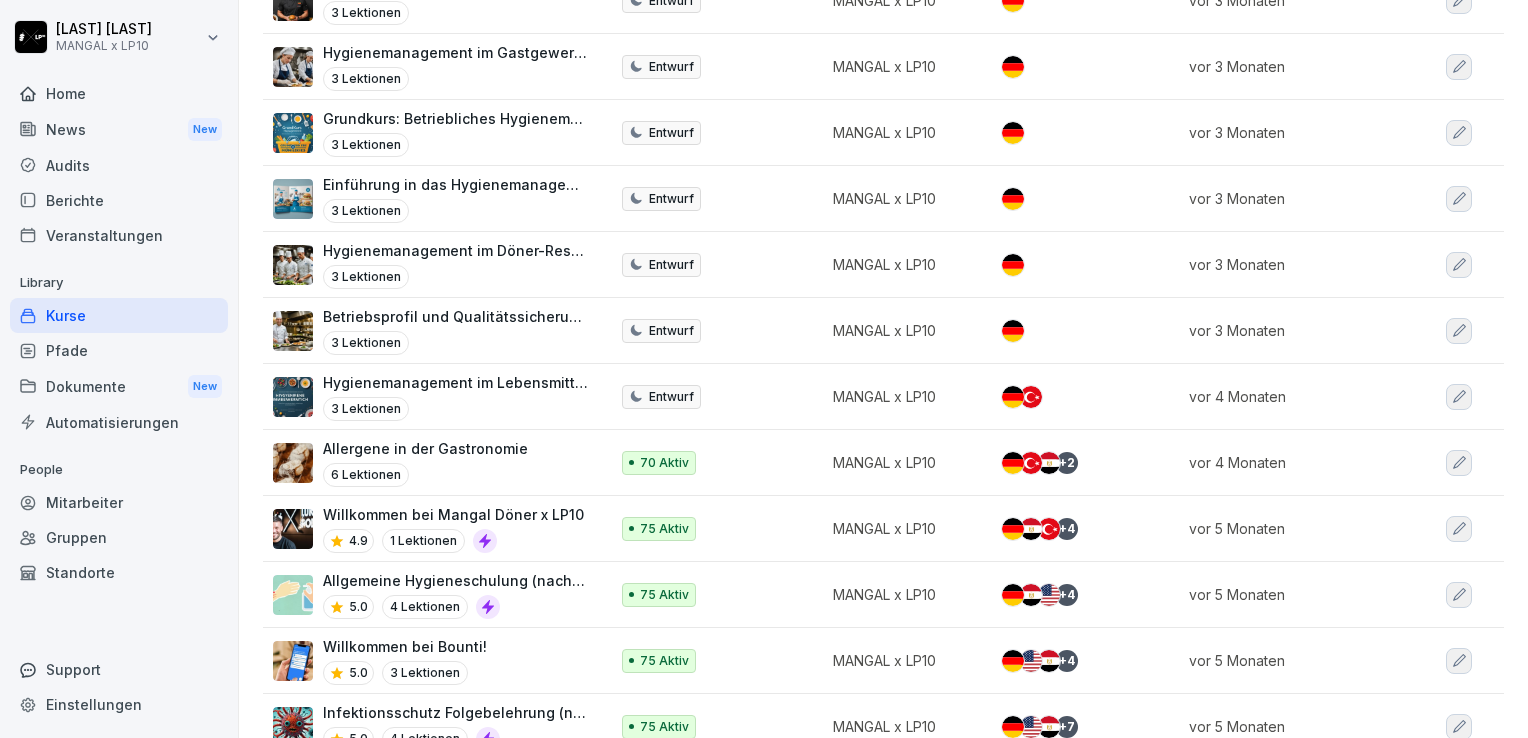 scroll, scrollTop: 1697, scrollLeft: 0, axis: vertical 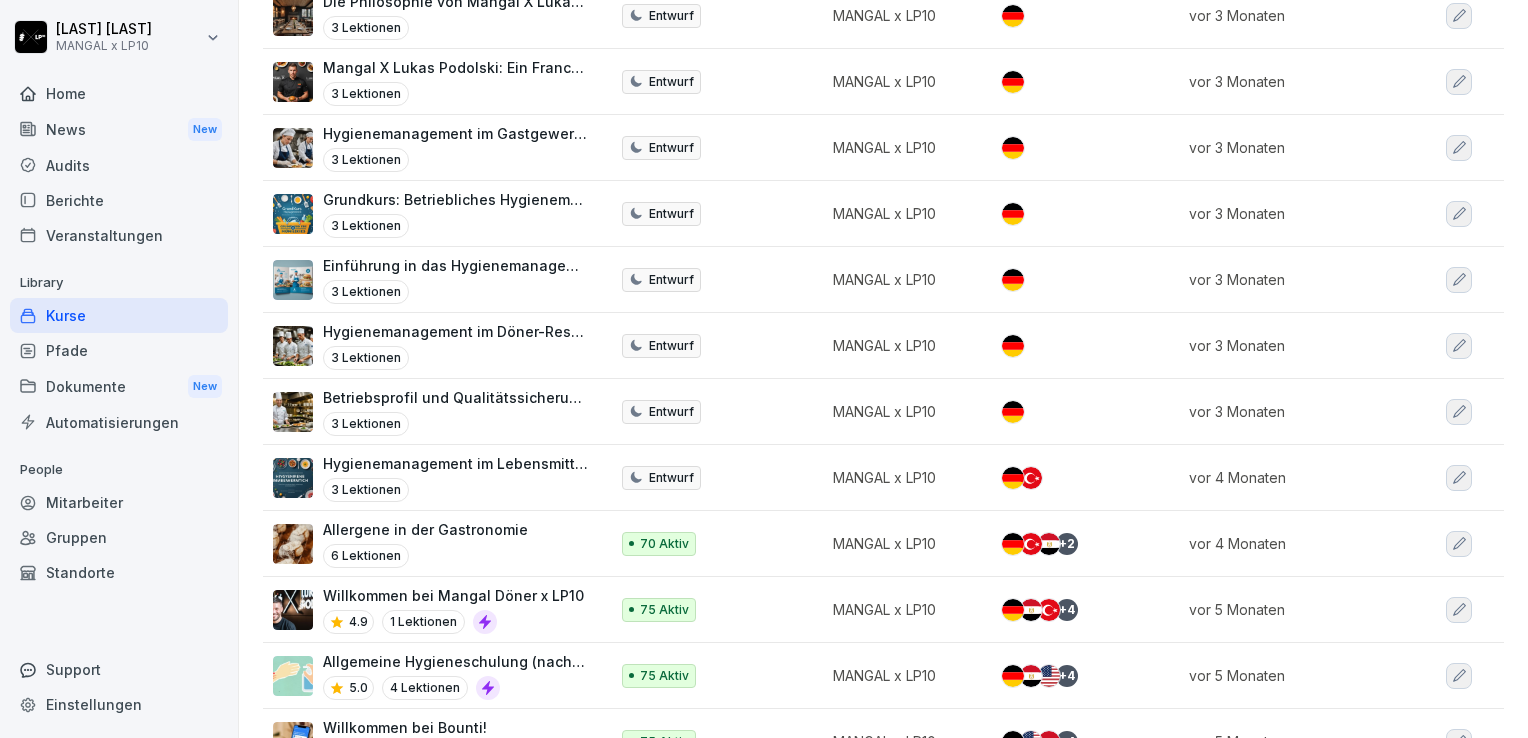click on "Pfade" at bounding box center [119, 350] 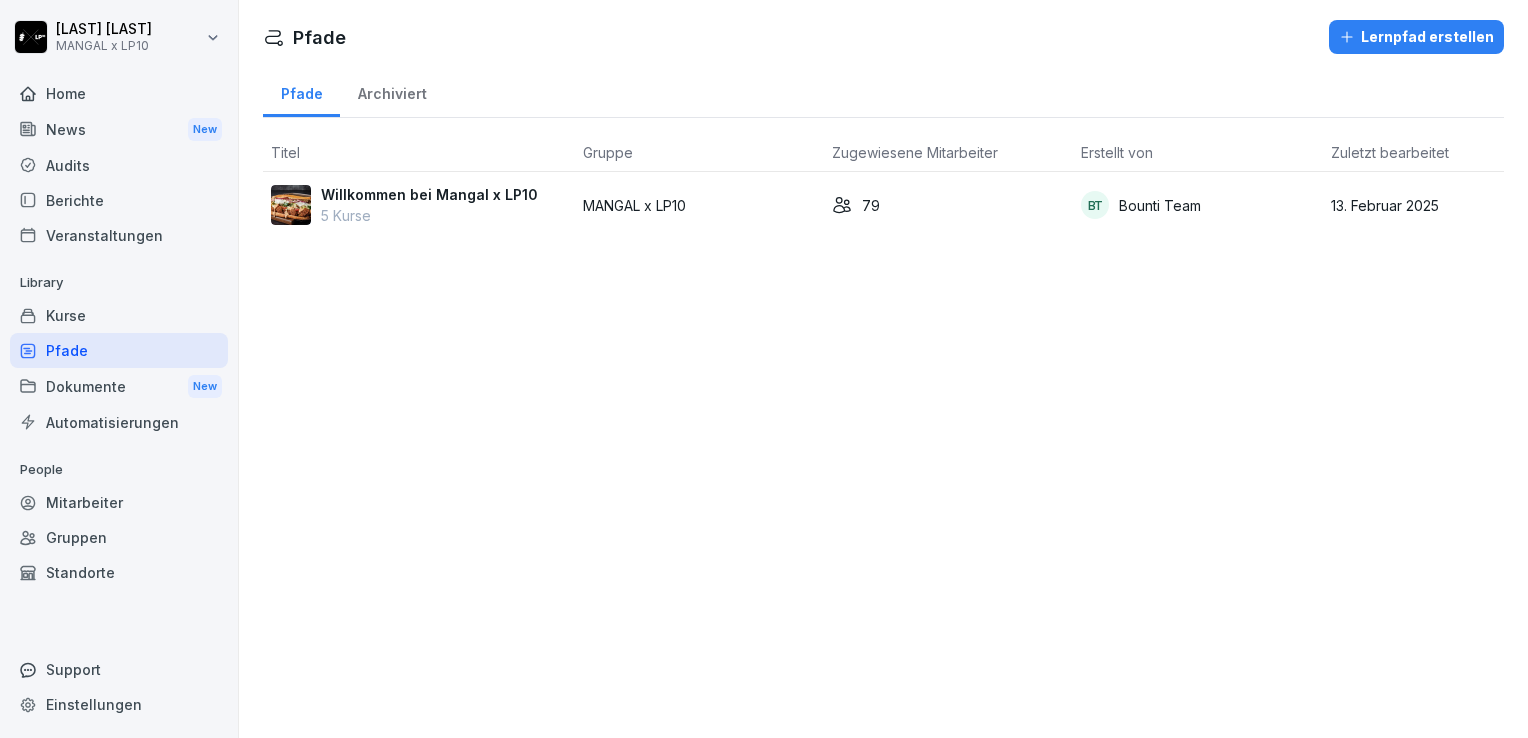click on "5 Kurse" at bounding box center [429, 215] 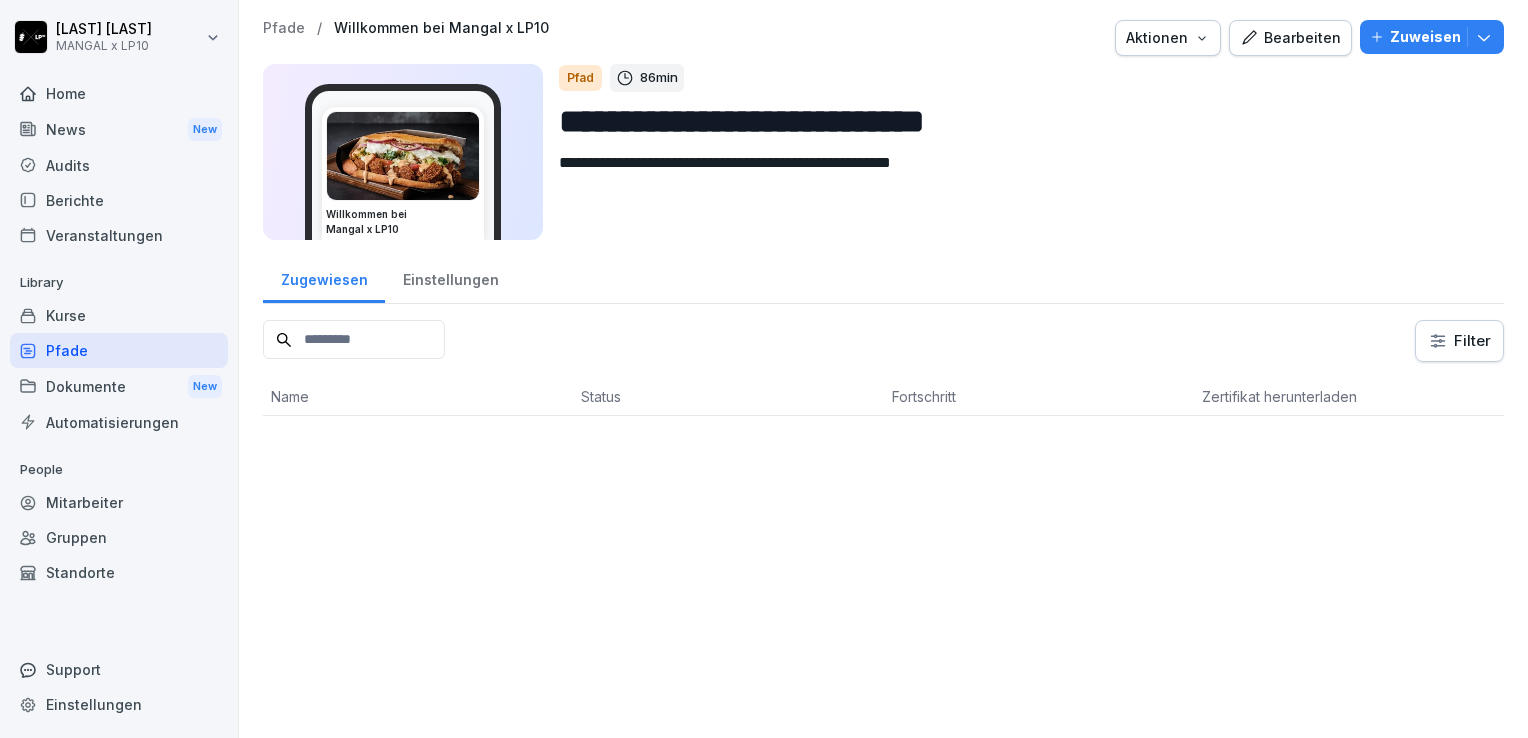 scroll, scrollTop: 0, scrollLeft: 0, axis: both 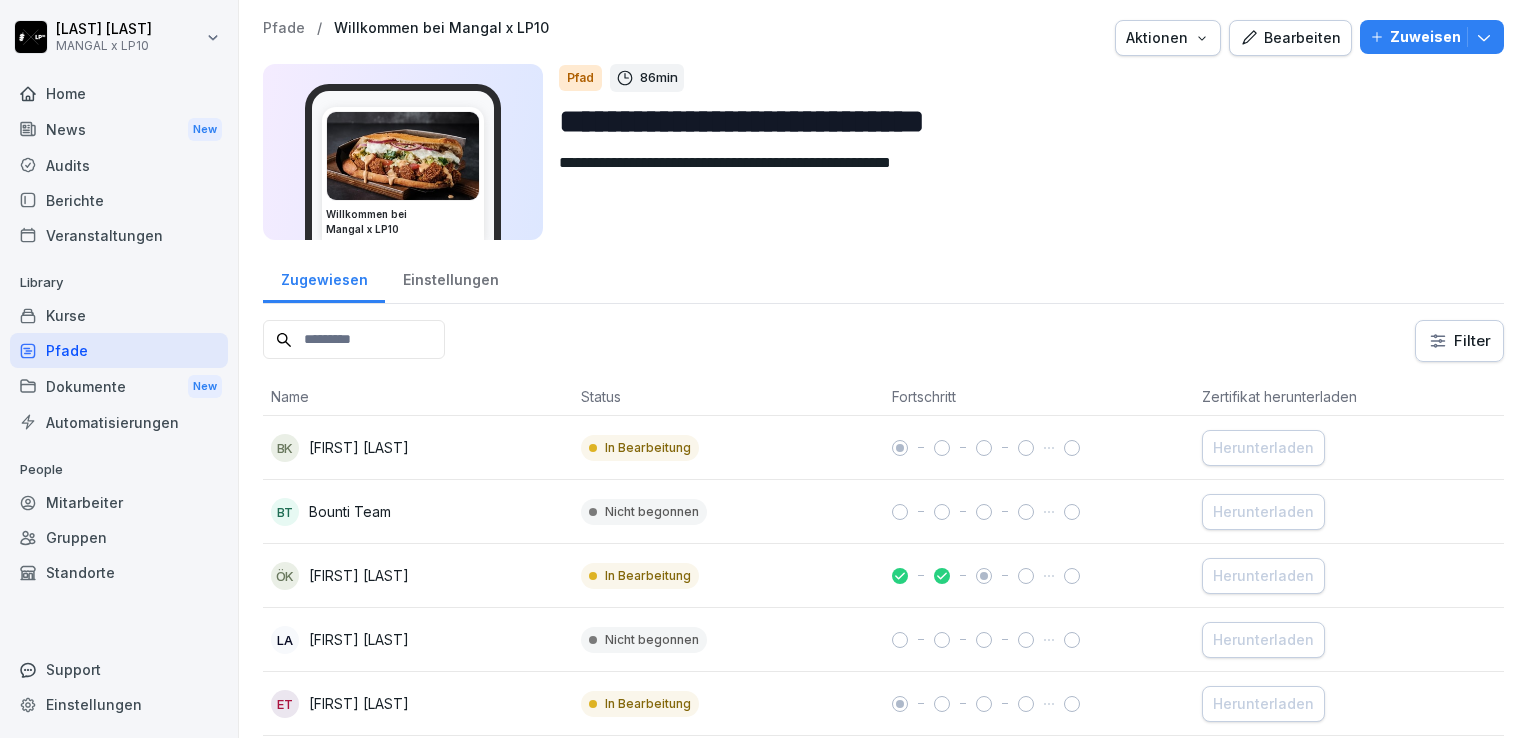 click on "Bearbeiten" at bounding box center (1290, 38) 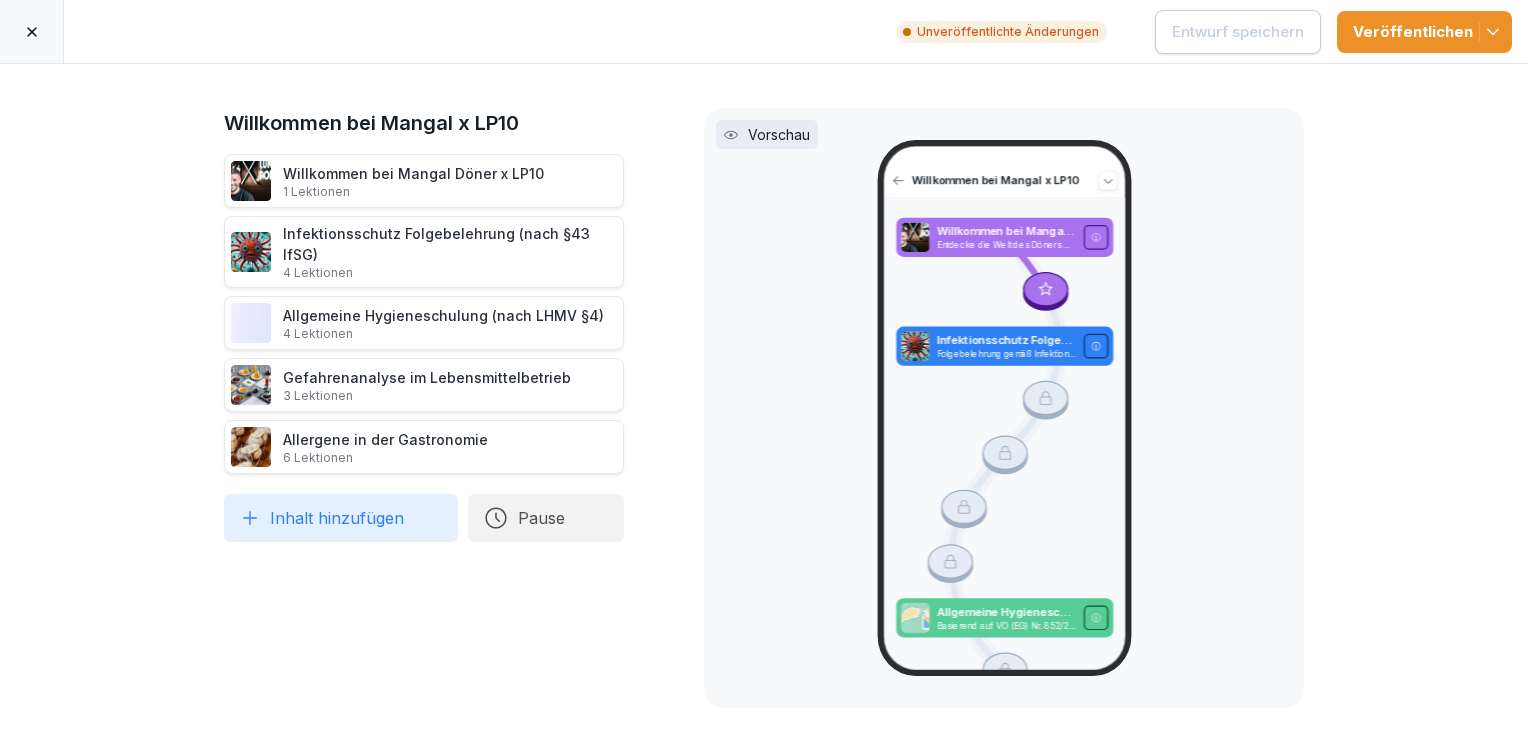 click on "Infektionsschutz Folgebelehrung (nach §43 IfSG) 4 Lektionen" at bounding box center [450, 252] 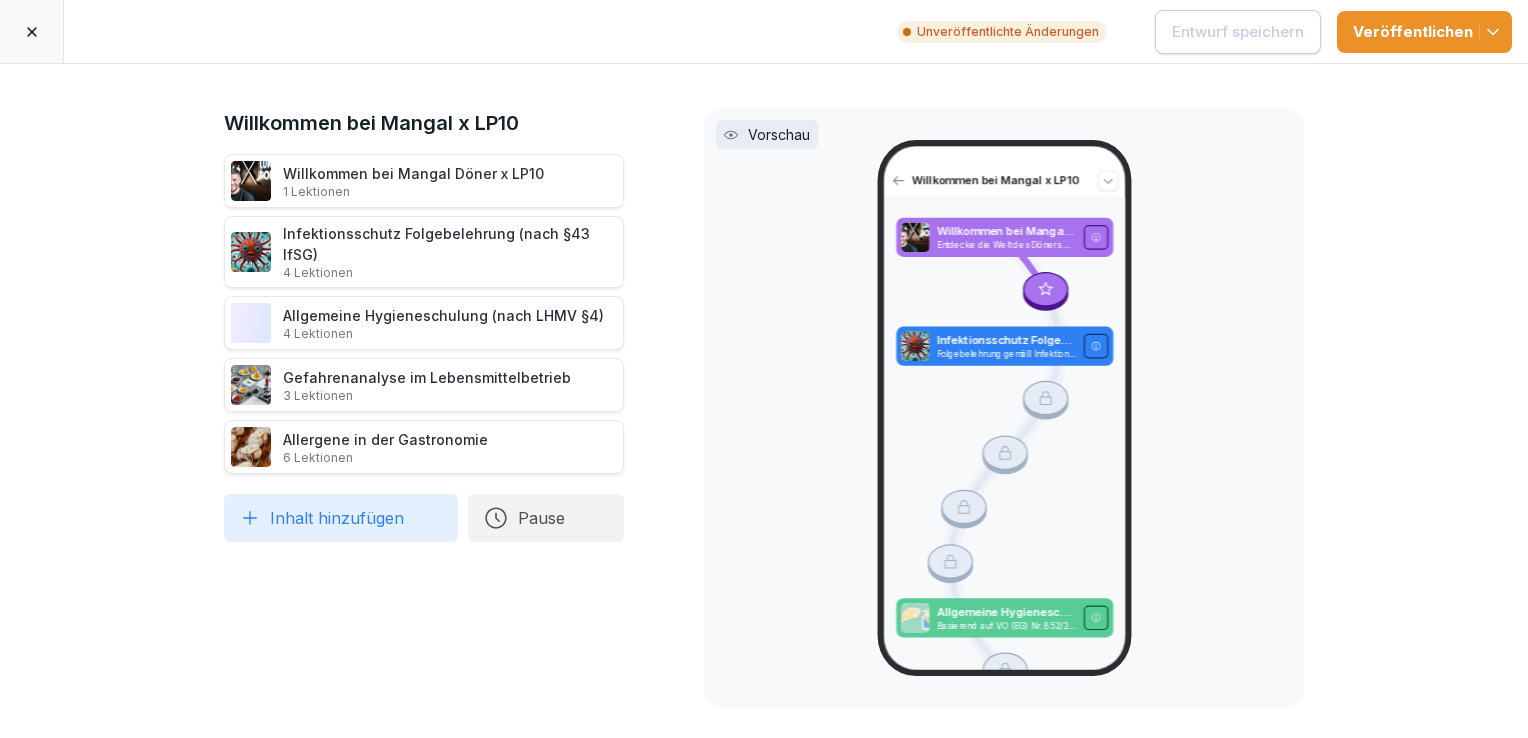 click on "Infektionsschutz Folgebelehrung (nach §43 IfSG) 4 Lektionen" at bounding box center (450, 252) 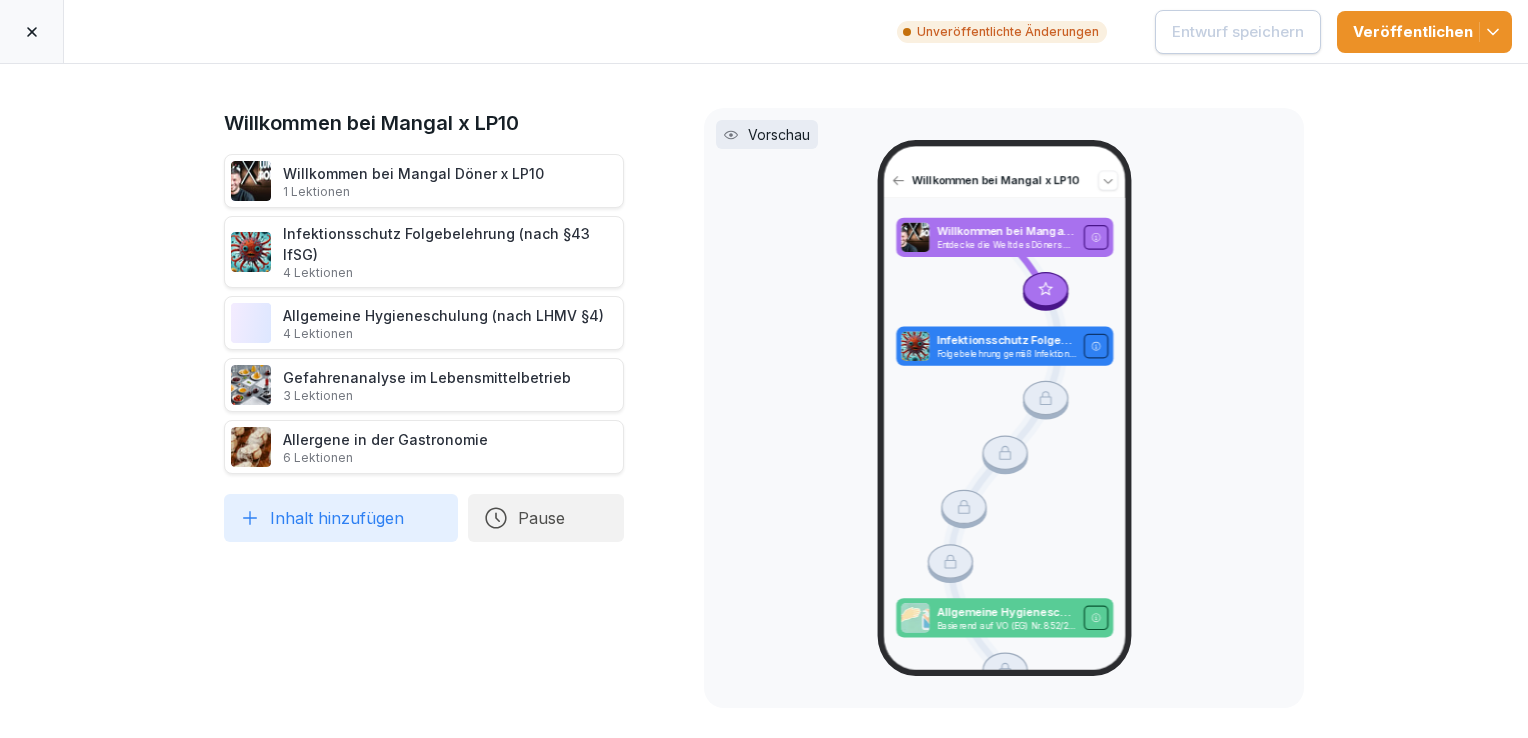 click 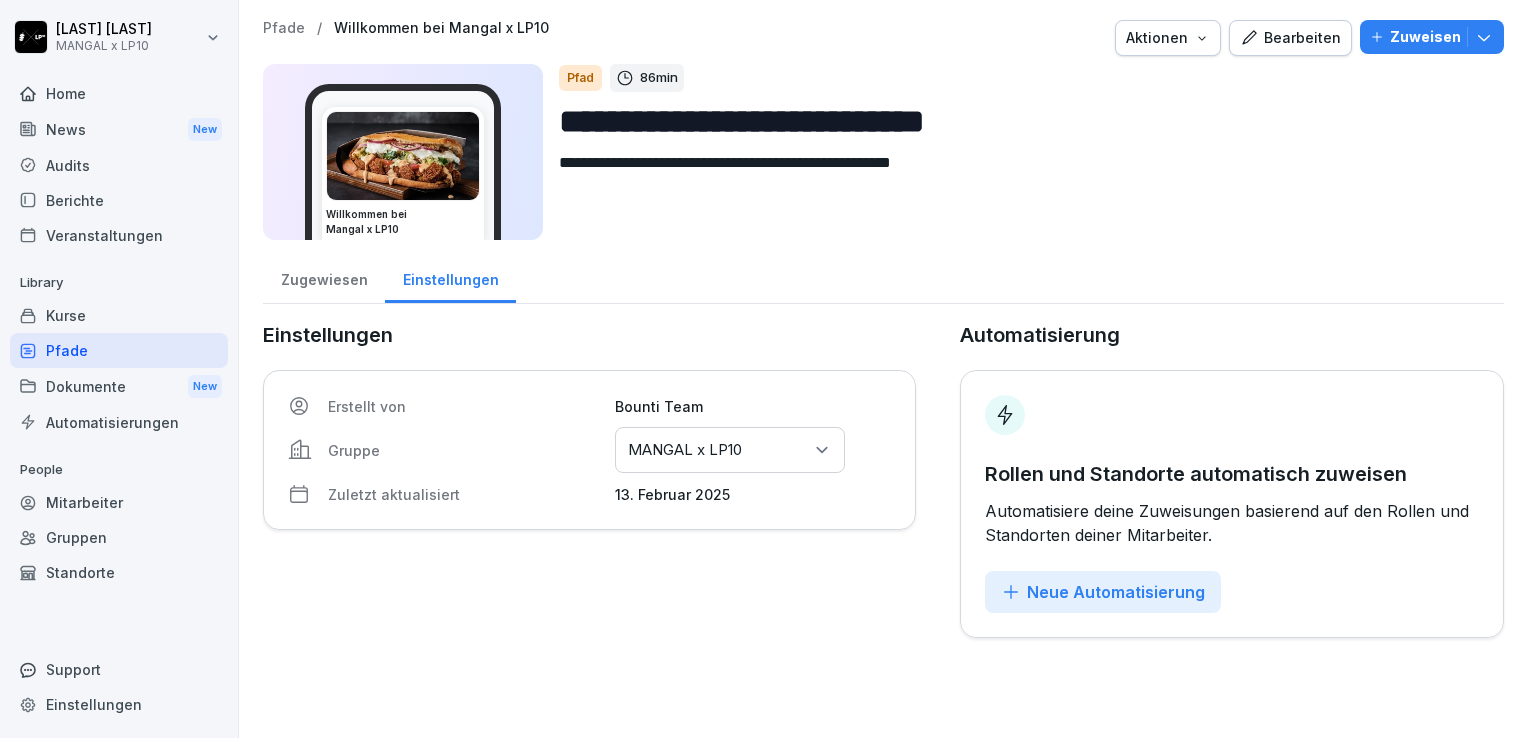 click on "Pfade" at bounding box center (119, 350) 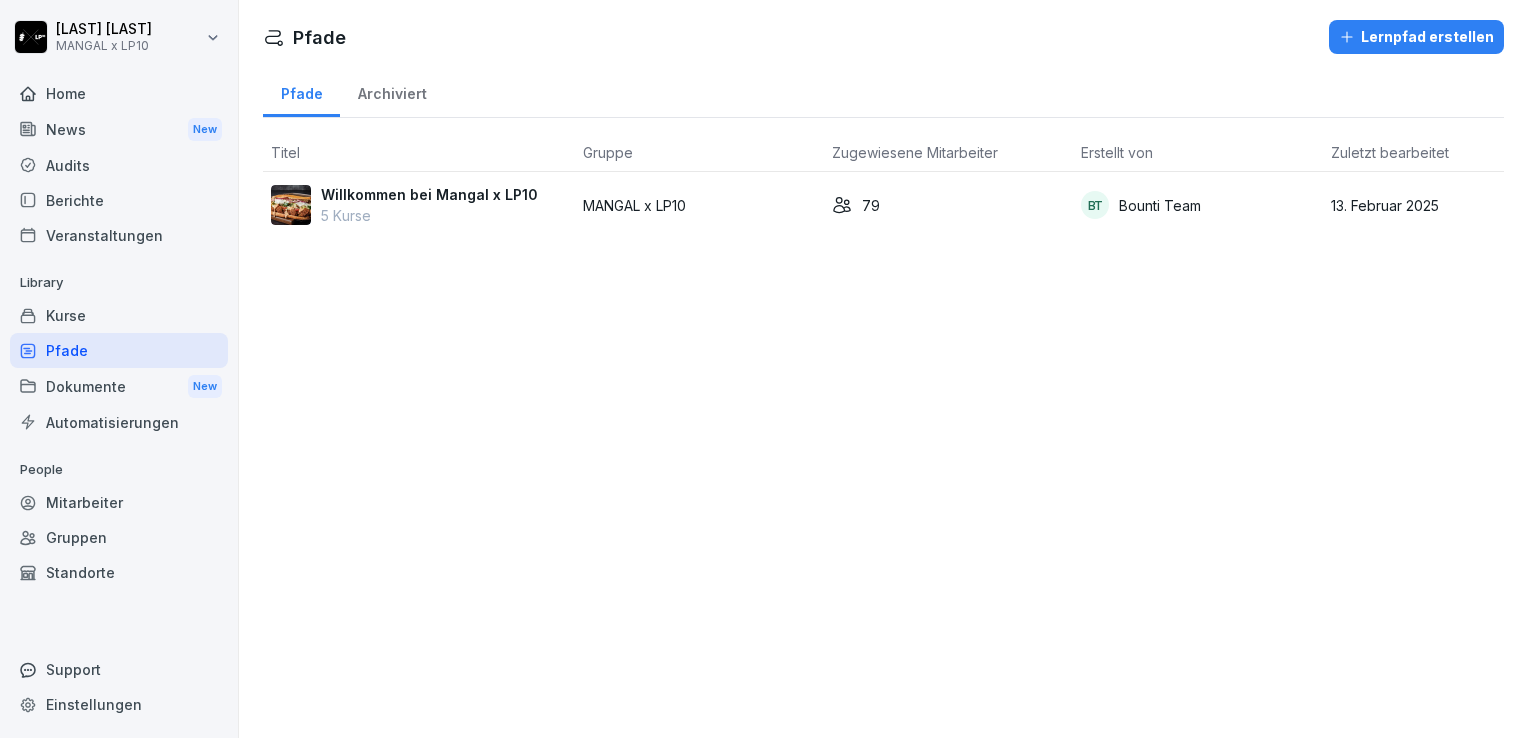 click on "Kurse" at bounding box center (119, 315) 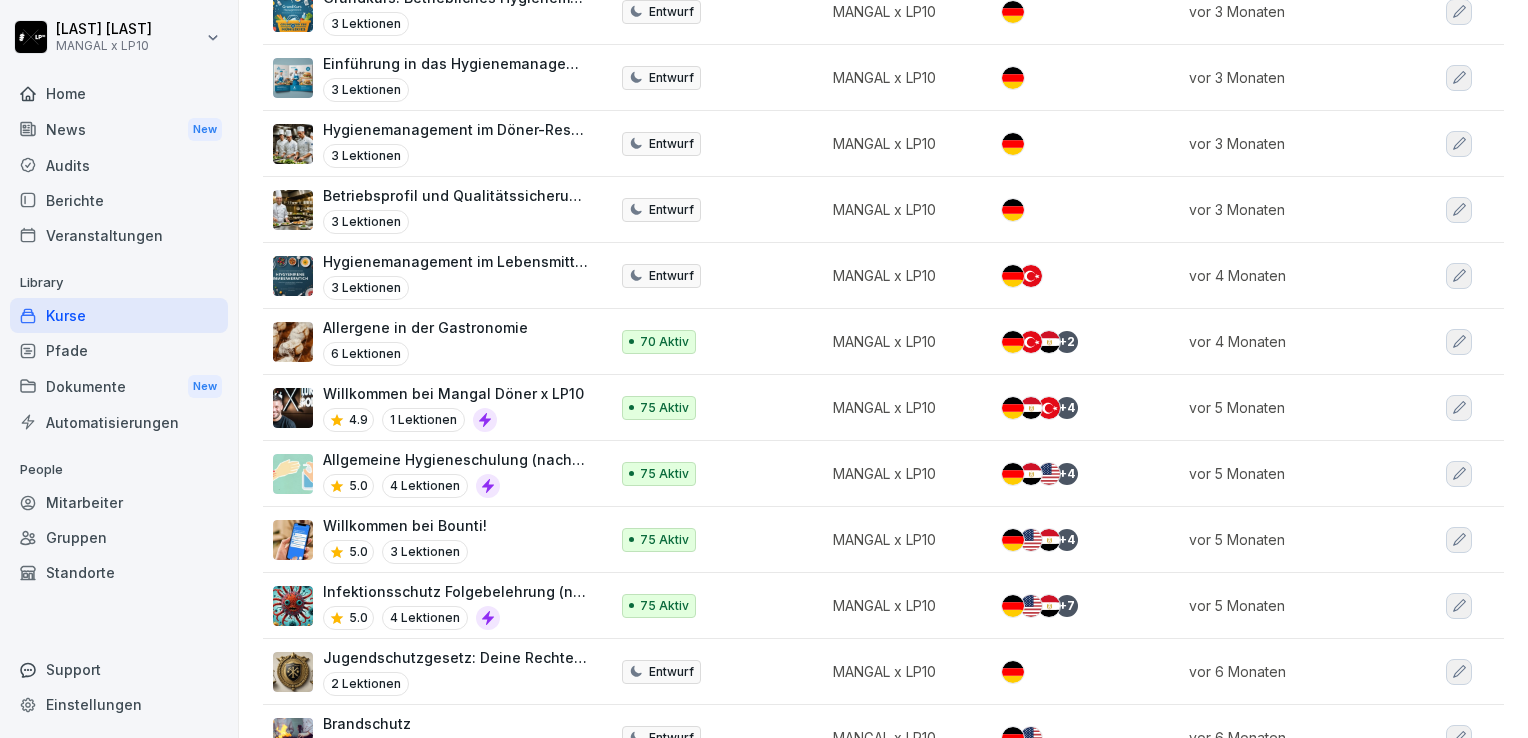 scroll, scrollTop: 1978, scrollLeft: 0, axis: vertical 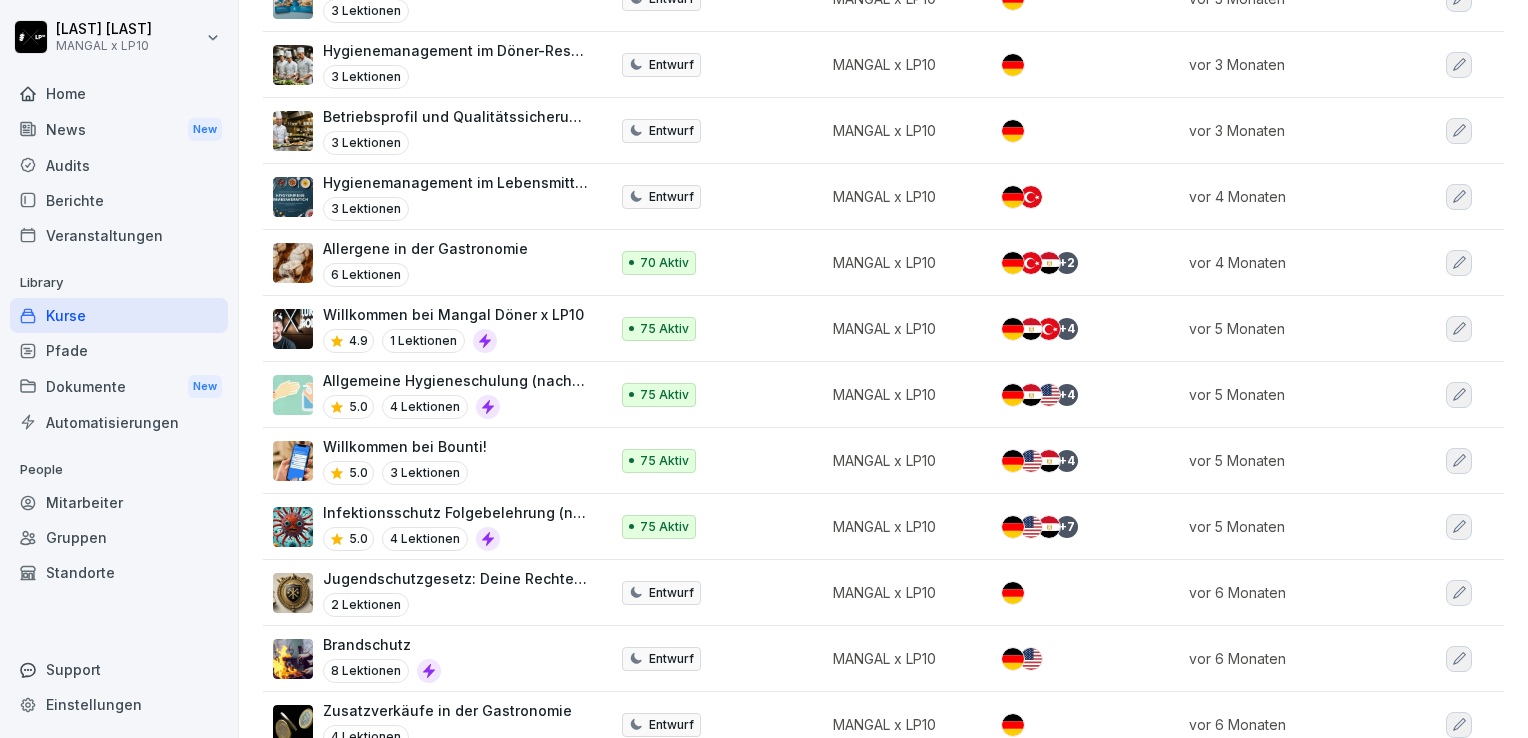 click at bounding box center [1459, 527] 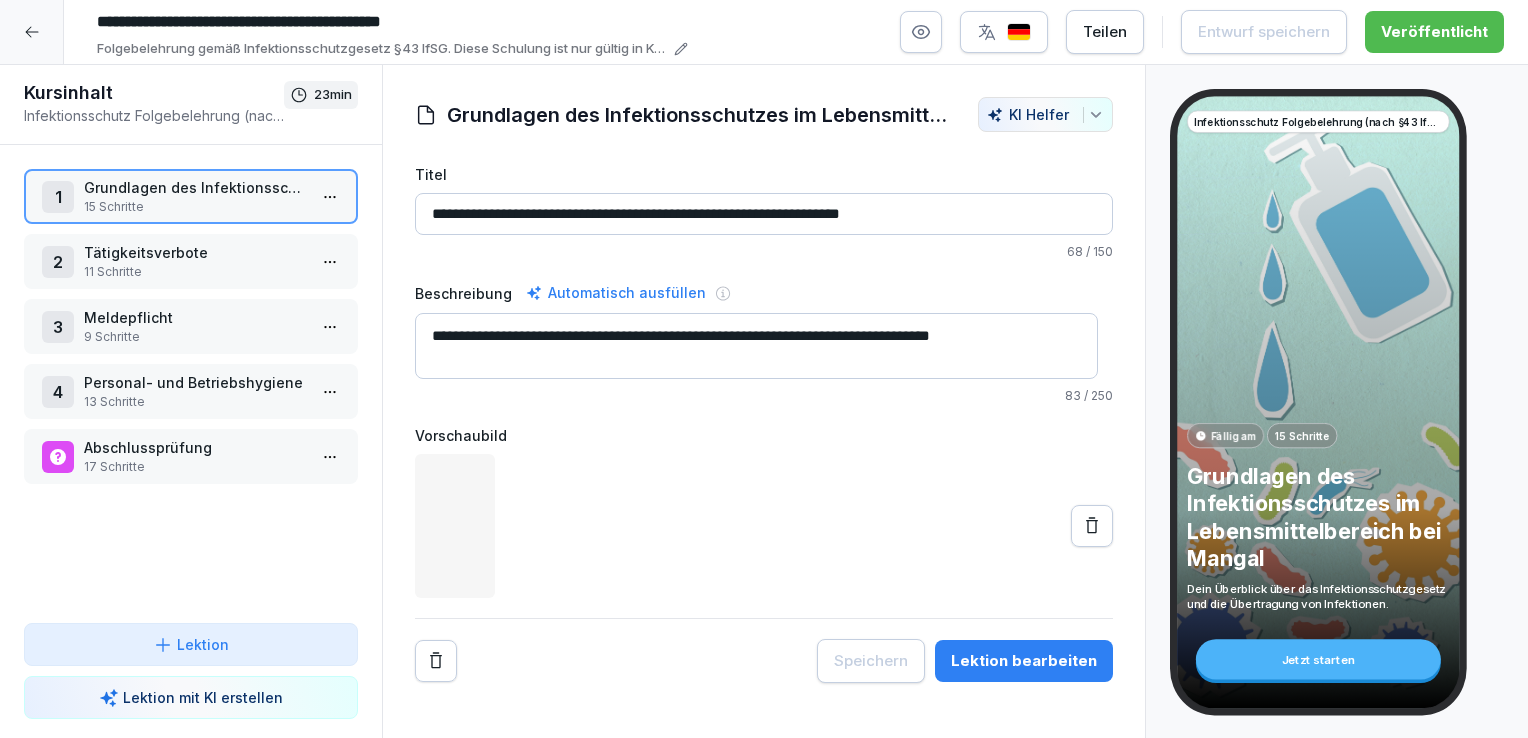 scroll, scrollTop: 0, scrollLeft: 0, axis: both 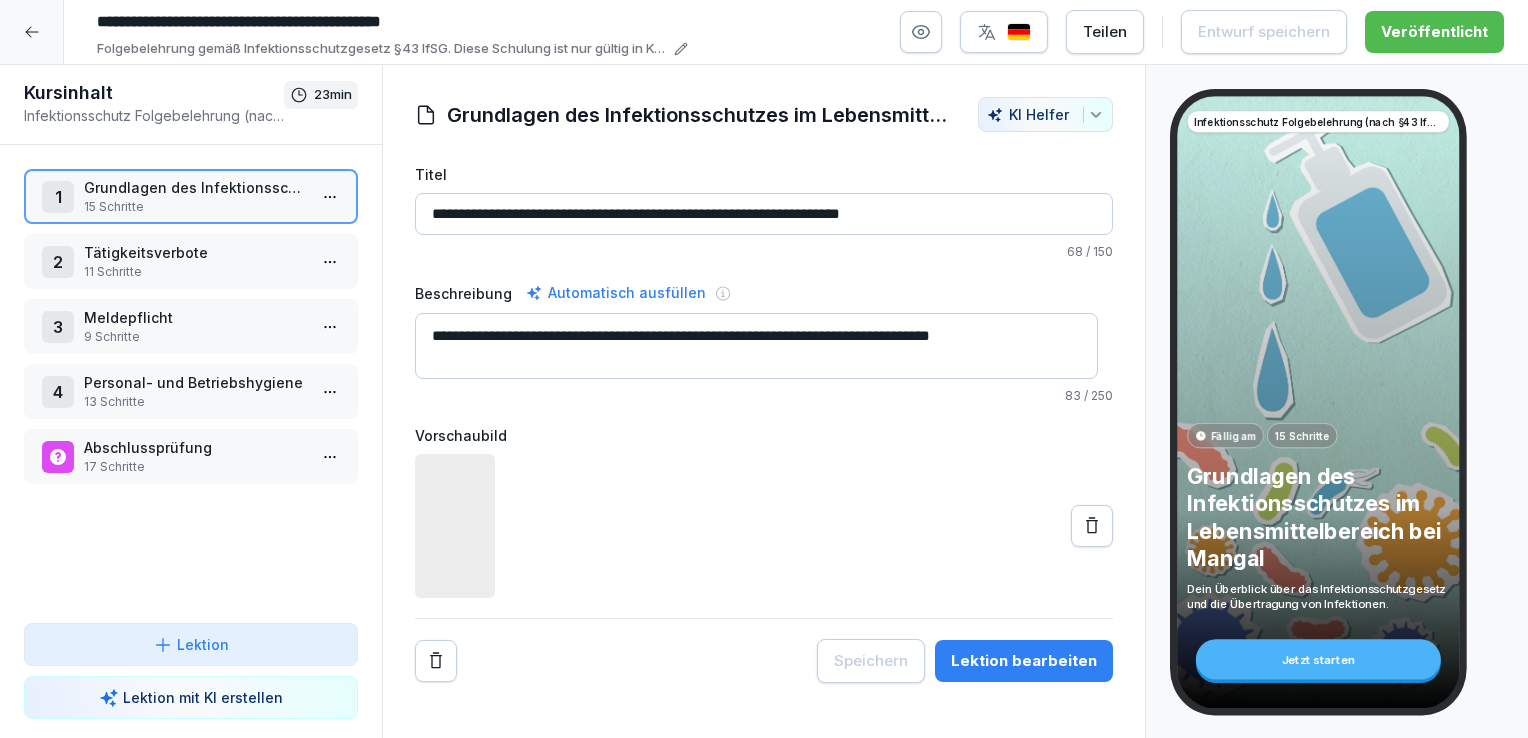 click on "Tätigkeitsverbote" at bounding box center [195, 252] 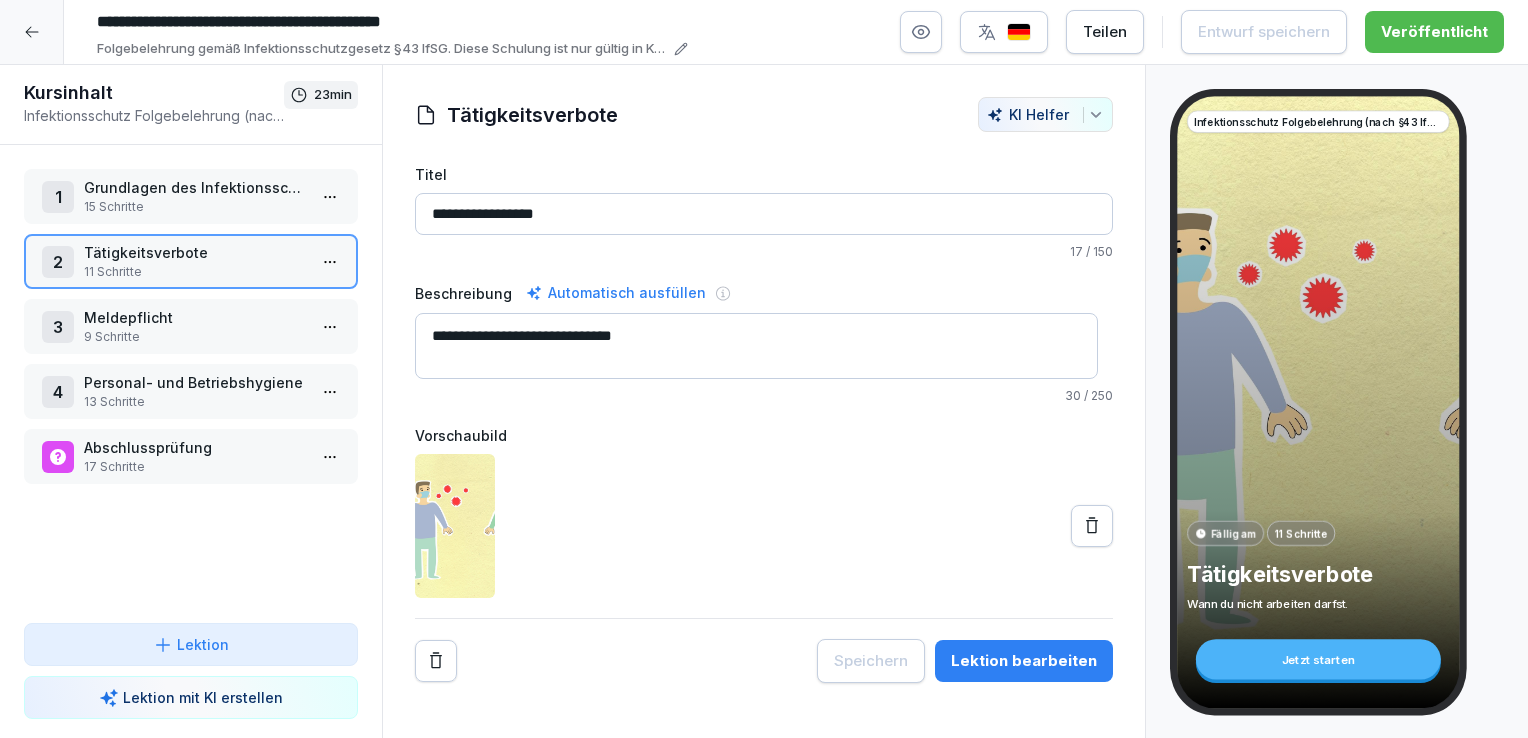 click on "1 Grundlagen des Infektionsschutzes im Lebensmittelbereich bei Mangal  15 Schritte 2 Tätigkeitsverbote 11 Schritte 3 Meldepflicht 9 Schritte 4 Personal- und Betriebshygiene 13 Schritte Abschlussprüfung 17 Schritte
To pick up a draggable item, press the space bar.
While dragging, use the arrow keys to move the item.
Press space again to drop the item in its new position, or press escape to cancel.
Draggable item iy3bx12x33lc7zyr8a0k1hjw was dropped over droppable area iy3bx12x33lc7zyr8a0k1hjw" at bounding box center [191, 384] 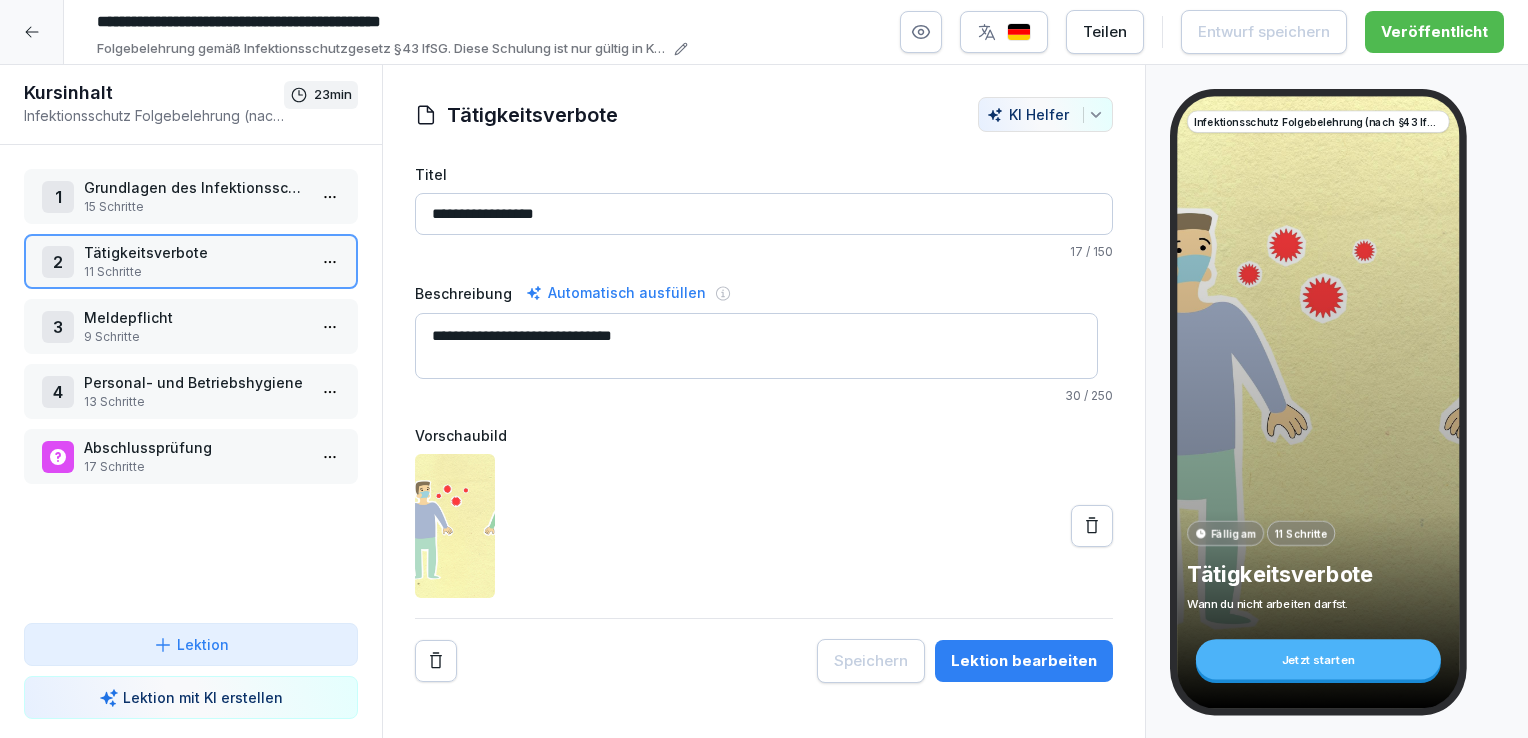 click on "Meldepflicht" at bounding box center (195, 317) 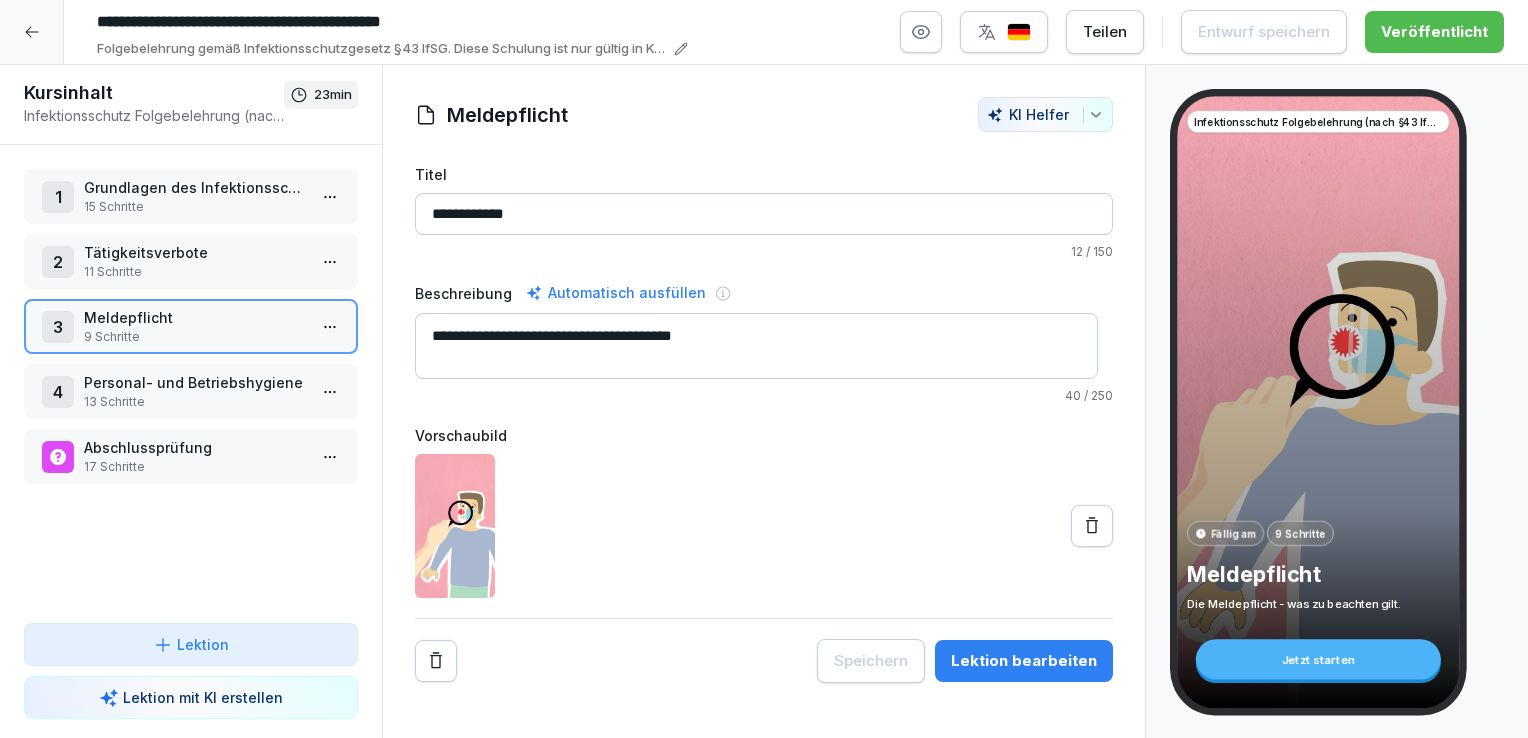 click on "Personal- und Betriebshygiene" at bounding box center [195, 382] 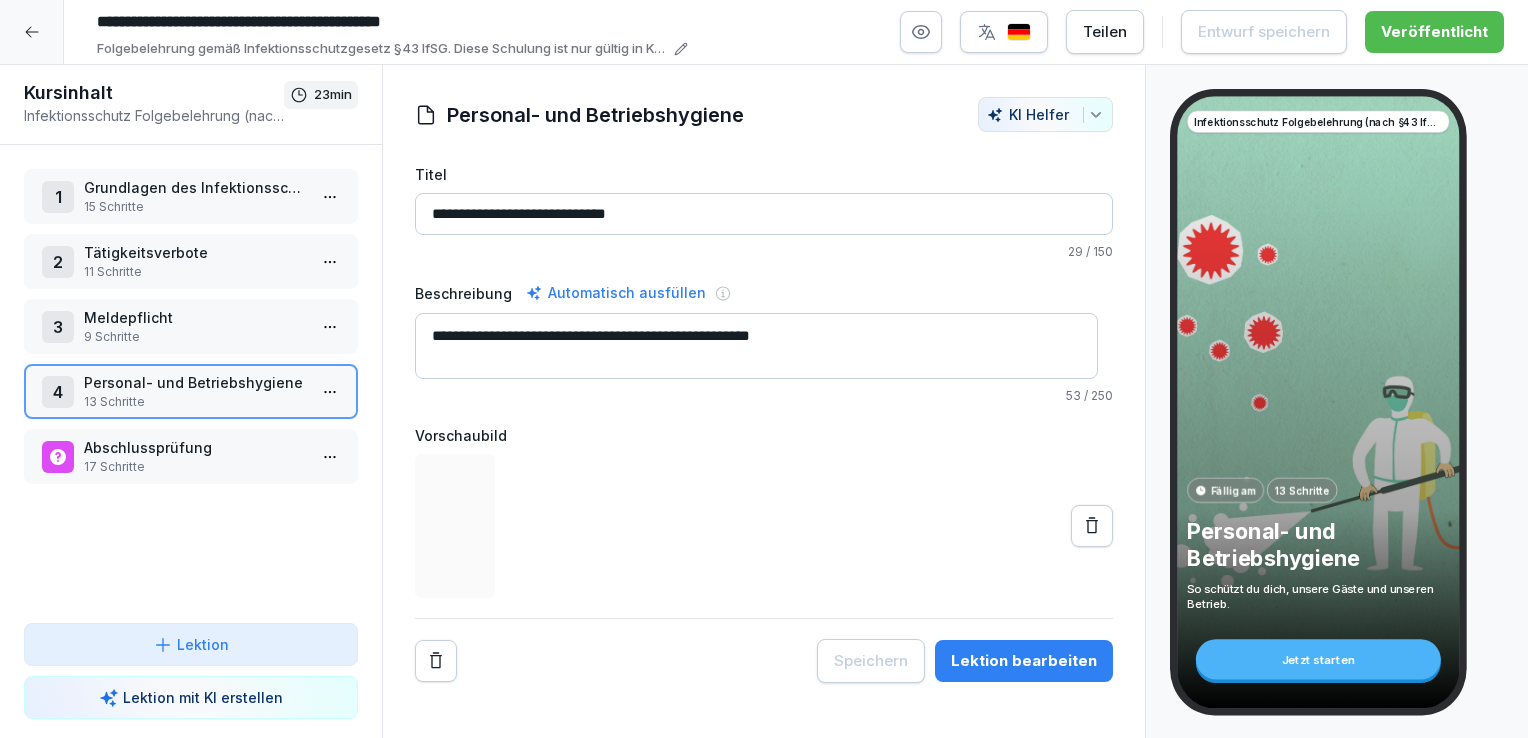 click on "17 Schritte" at bounding box center [195, 467] 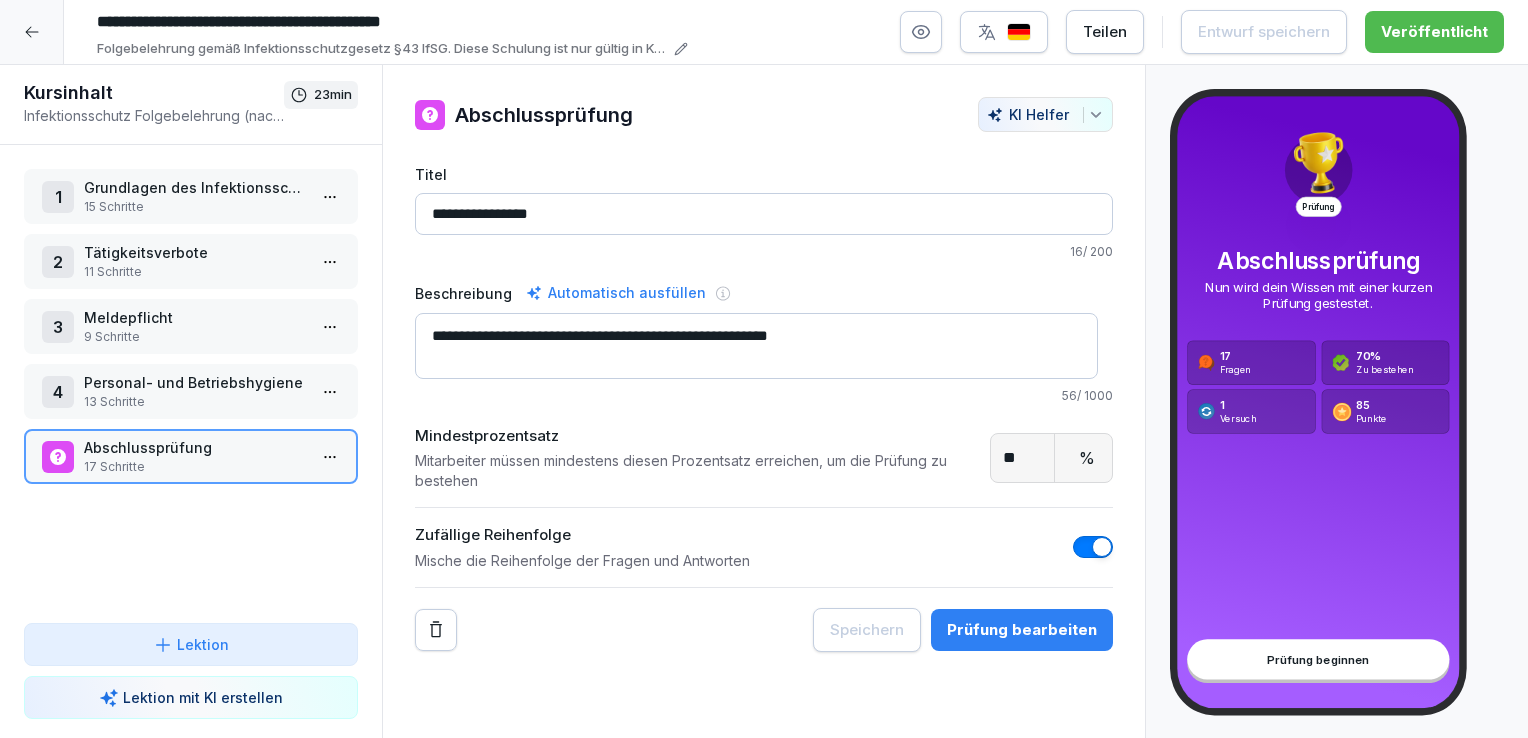 click at bounding box center [32, 32] 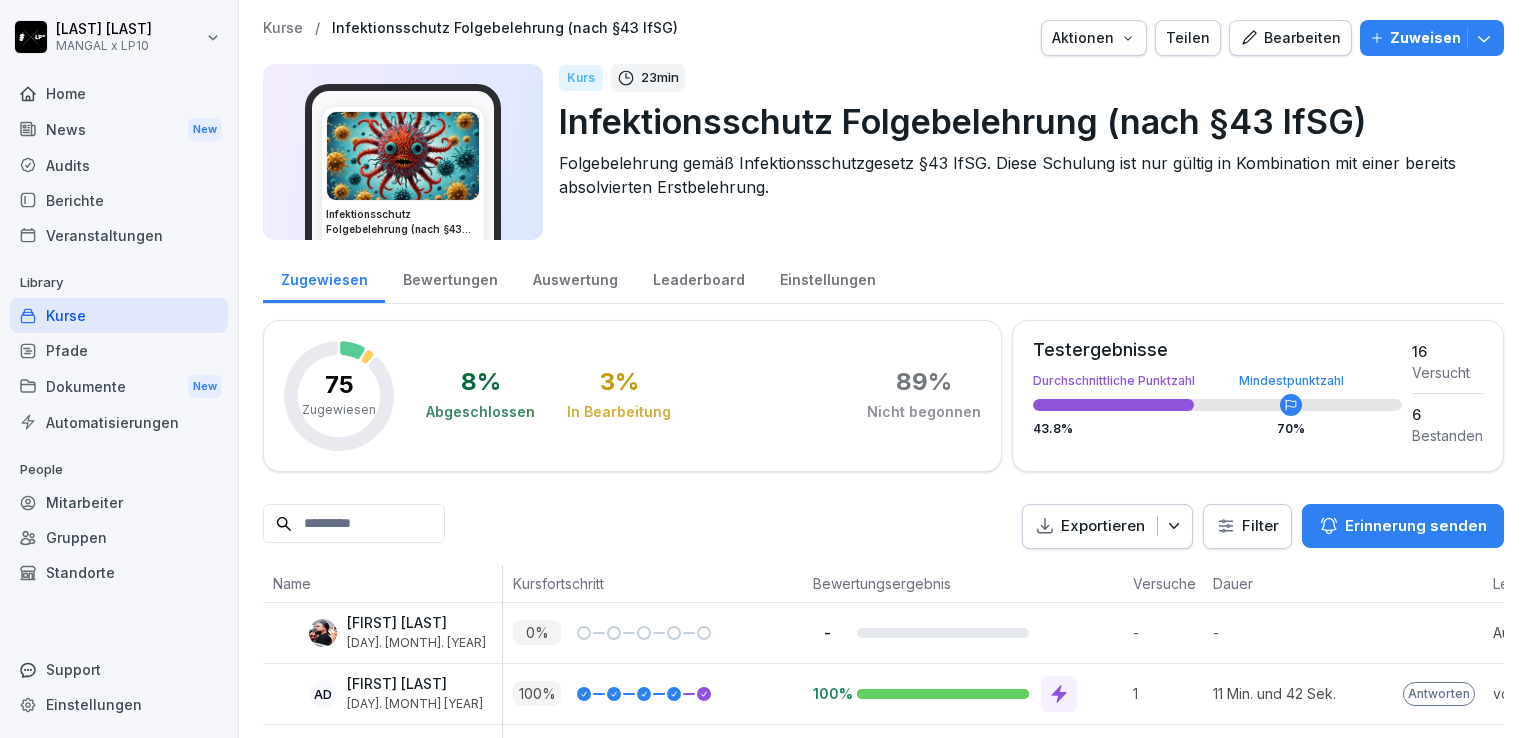 click on "Kurse" at bounding box center (119, 315) 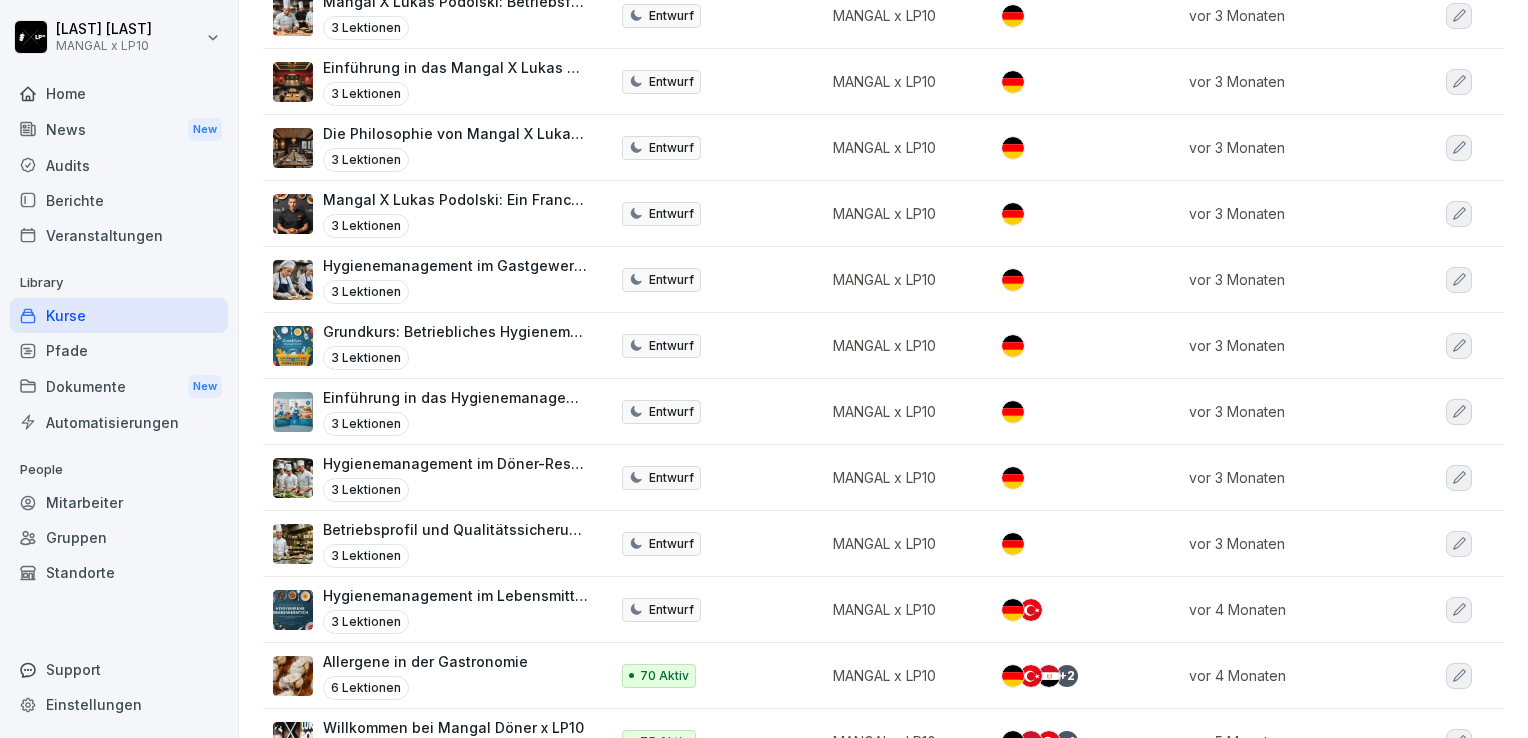 scroll, scrollTop: 1620, scrollLeft: 0, axis: vertical 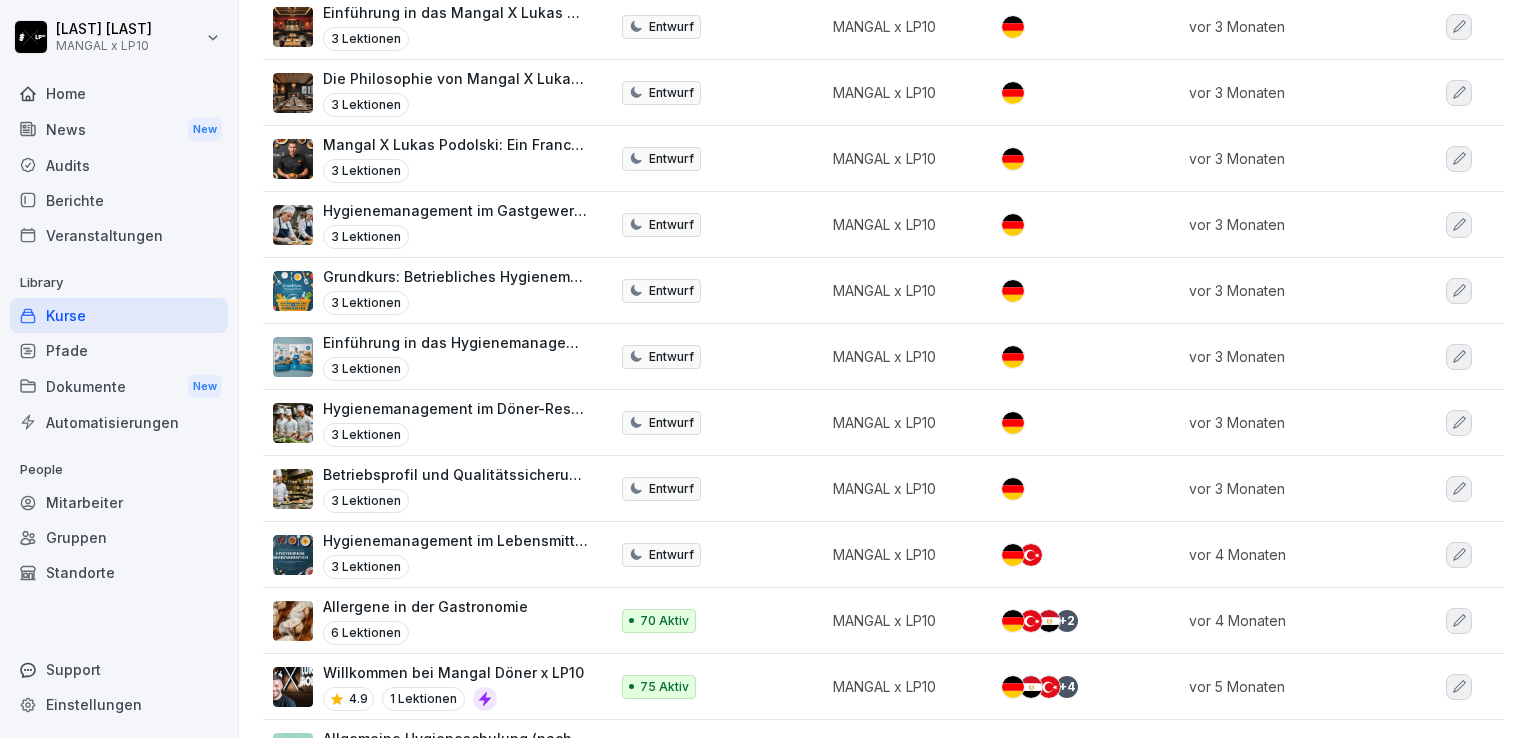 click on "Willkommen bei Mangal Döner x LP10" at bounding box center (453, 672) 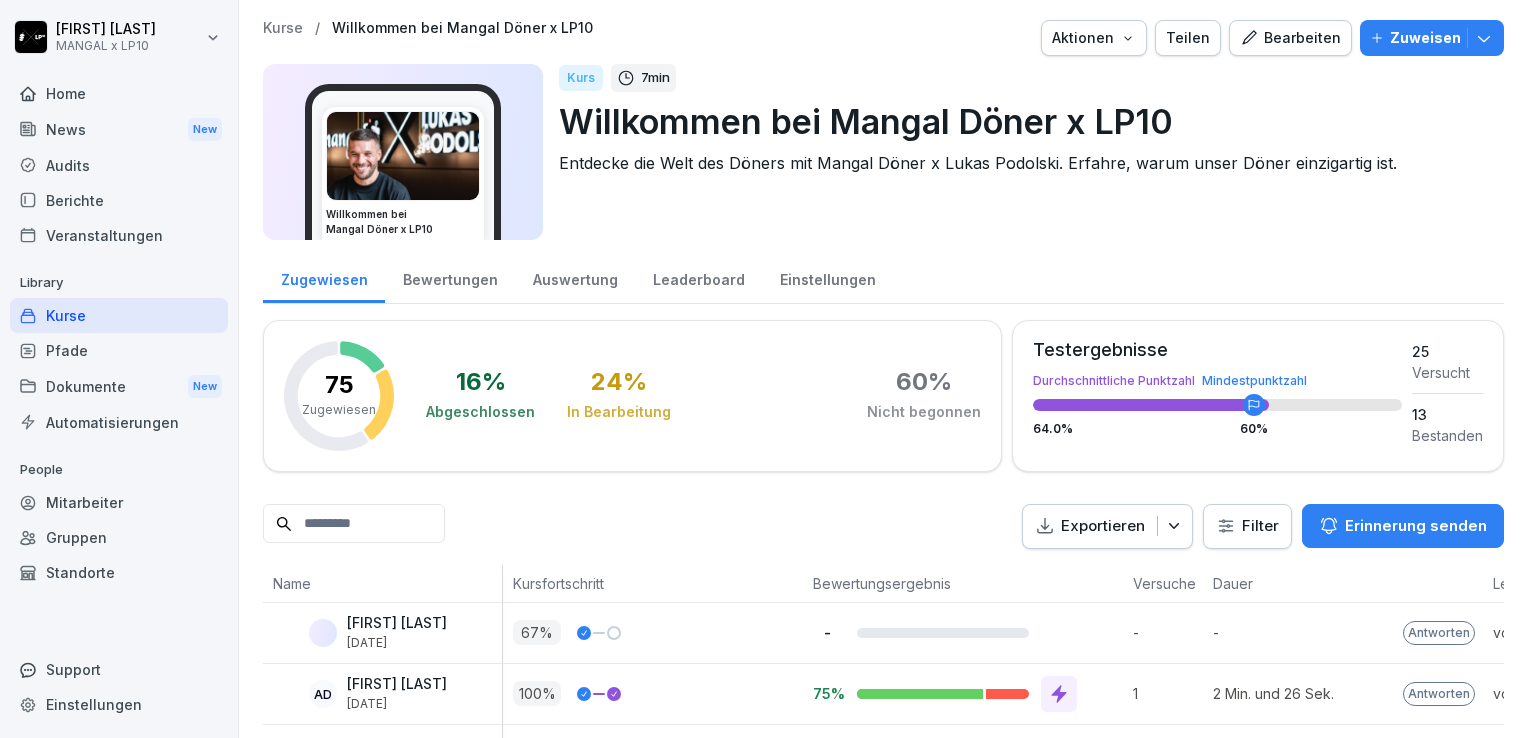 scroll, scrollTop: 0, scrollLeft: 0, axis: both 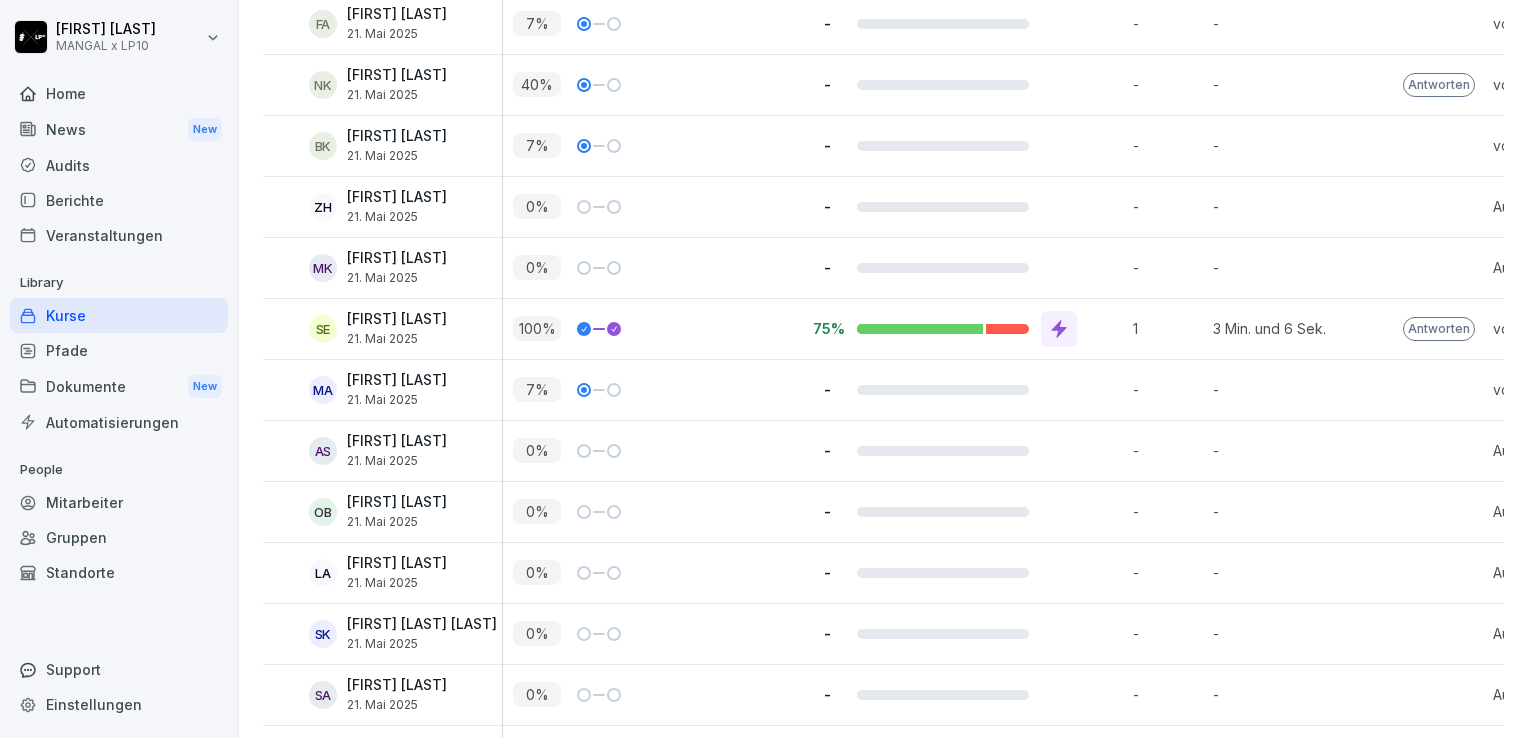 click on "Antworten" at bounding box center [1439, 329] 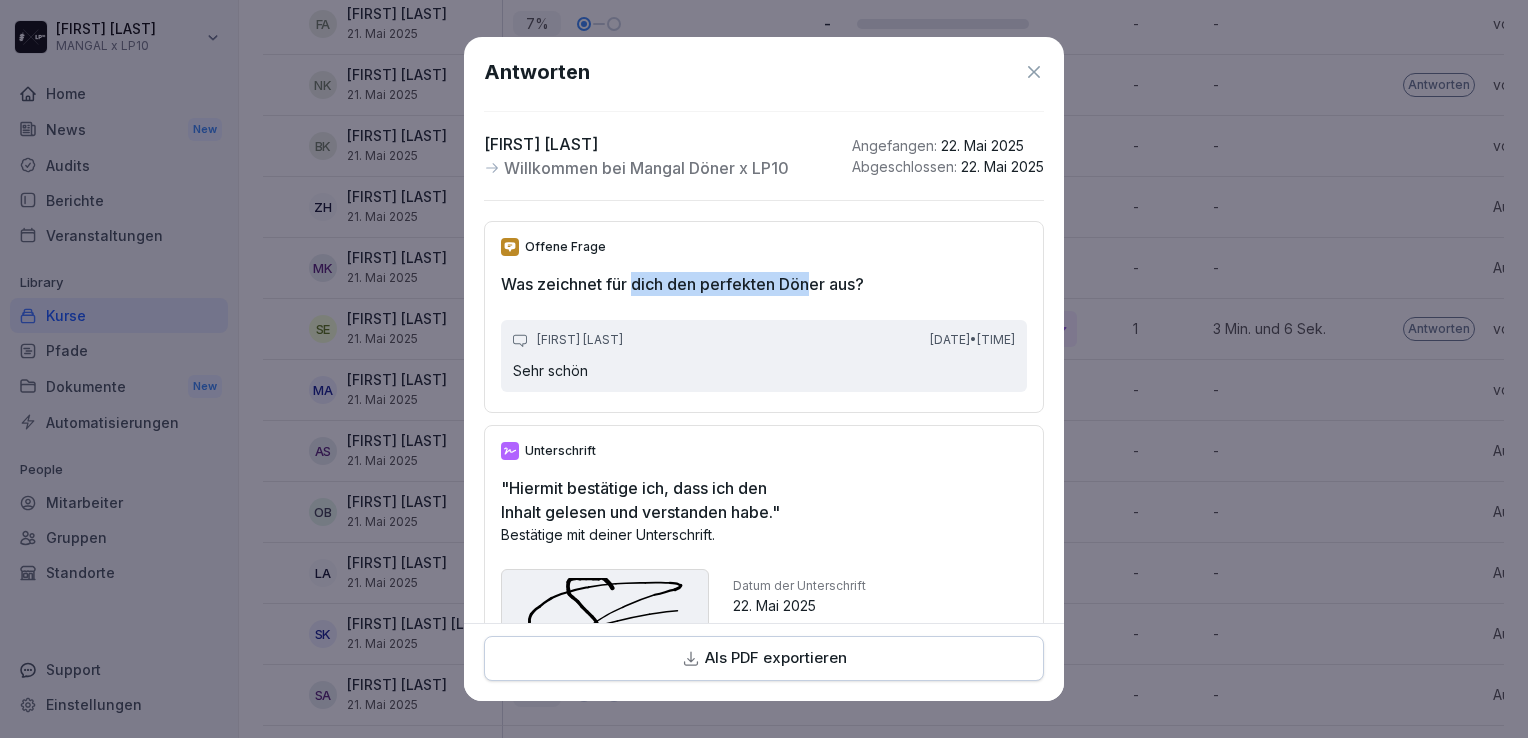 drag, startPoint x: 636, startPoint y: 276, endPoint x: 820, endPoint y: 278, distance: 184.01086 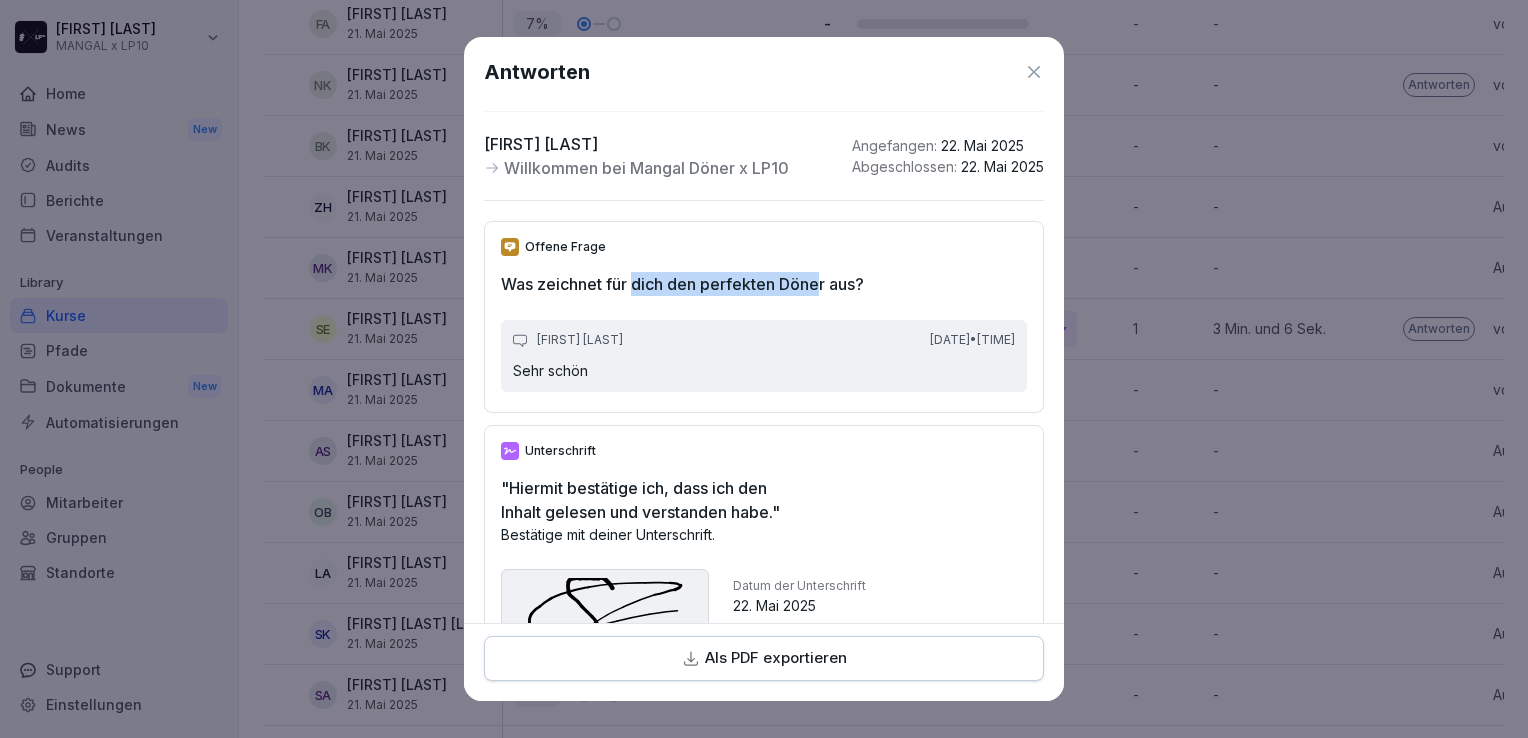 click on "Was zeichnet für dich den perfekten Döner aus?" at bounding box center (764, 284) 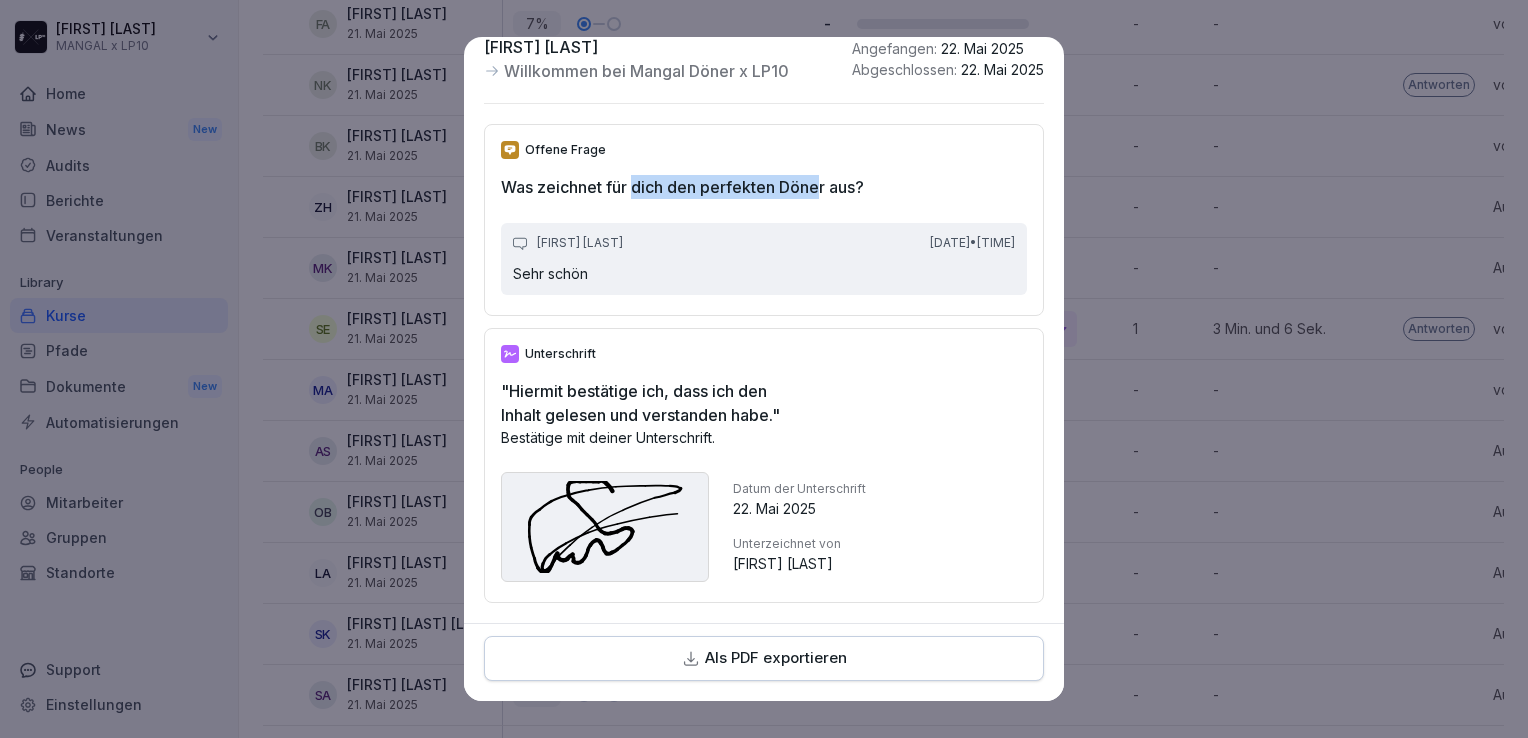 click on "Als PDF exportieren" at bounding box center [776, 658] 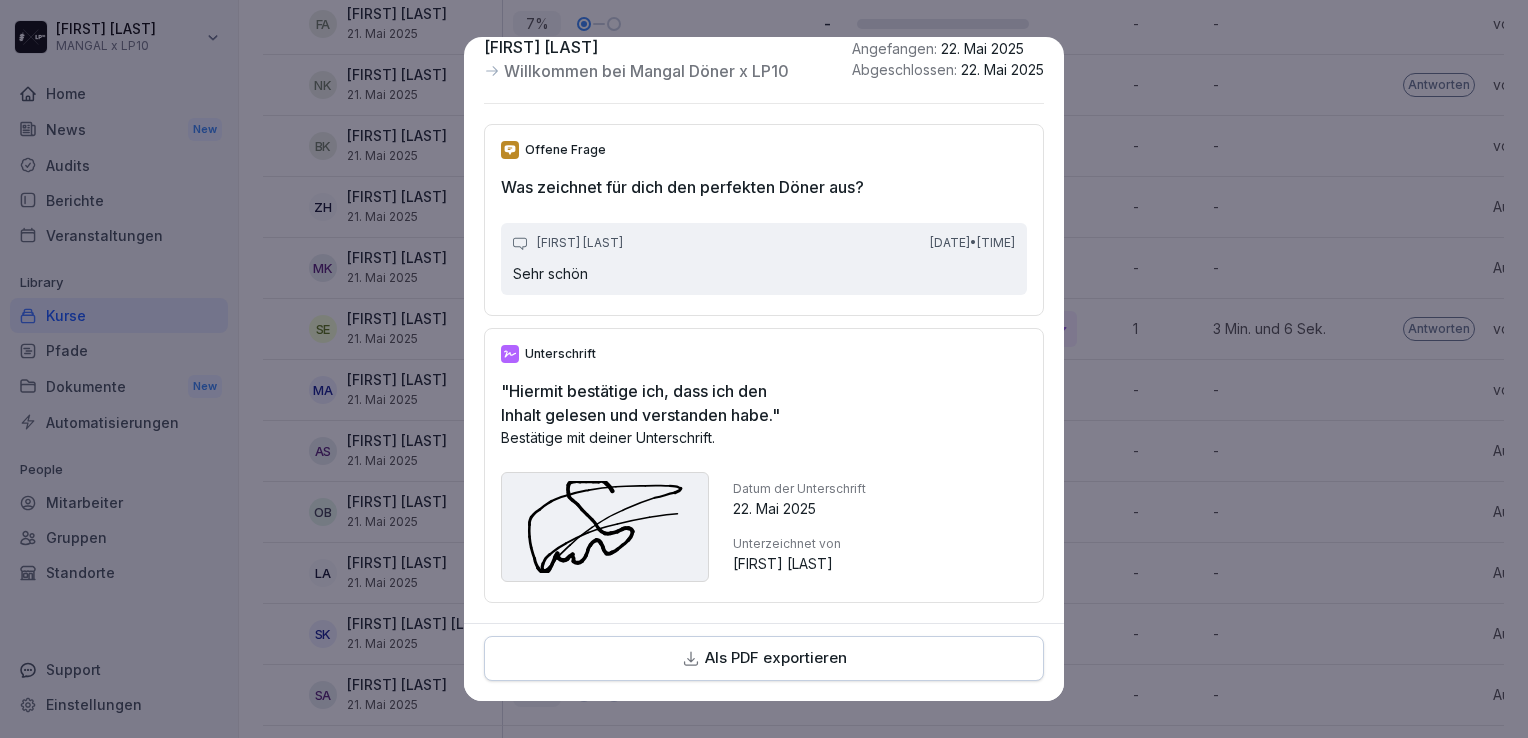 drag, startPoint x: 1048, startPoint y: 168, endPoint x: 1055, endPoint y: 154, distance: 15.652476 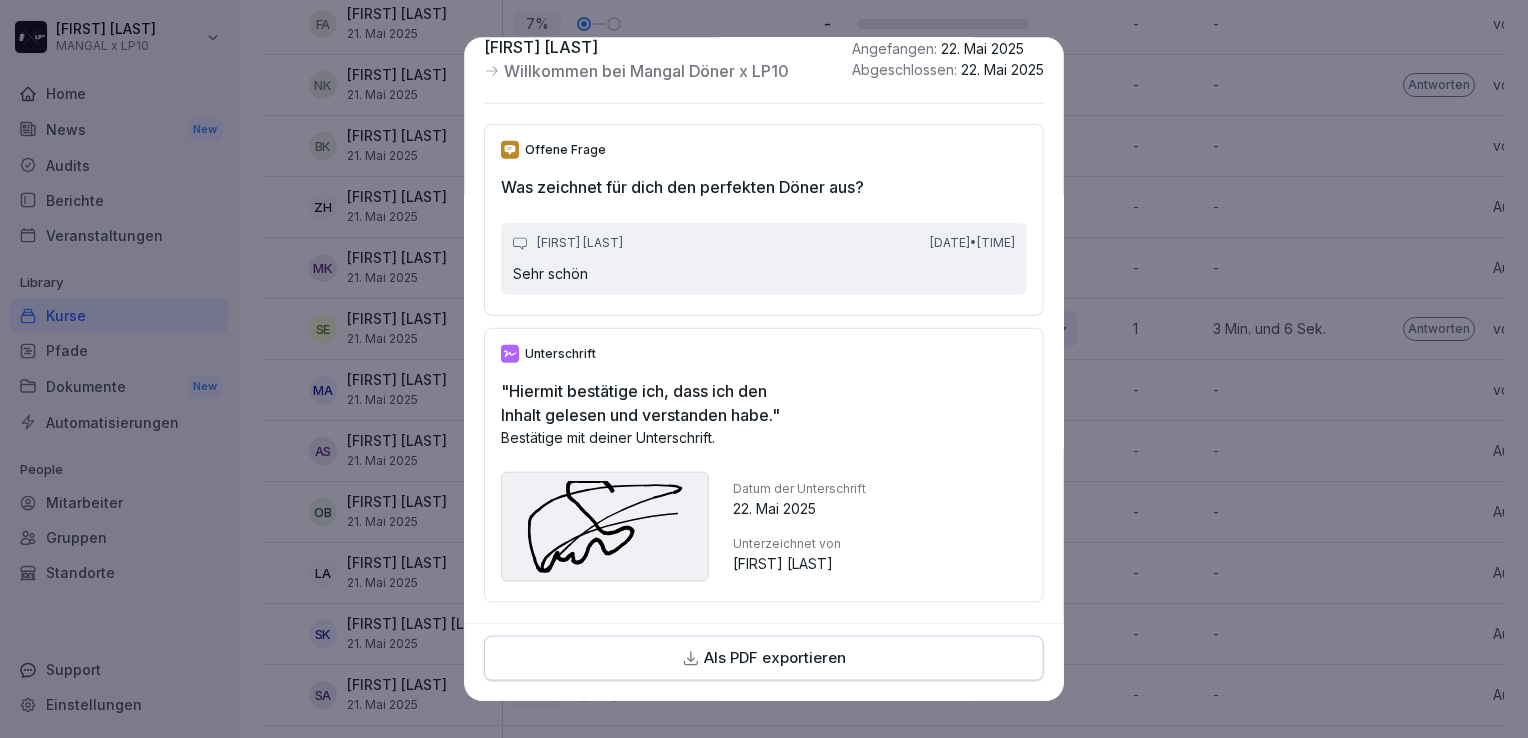 click at bounding box center (764, 369) 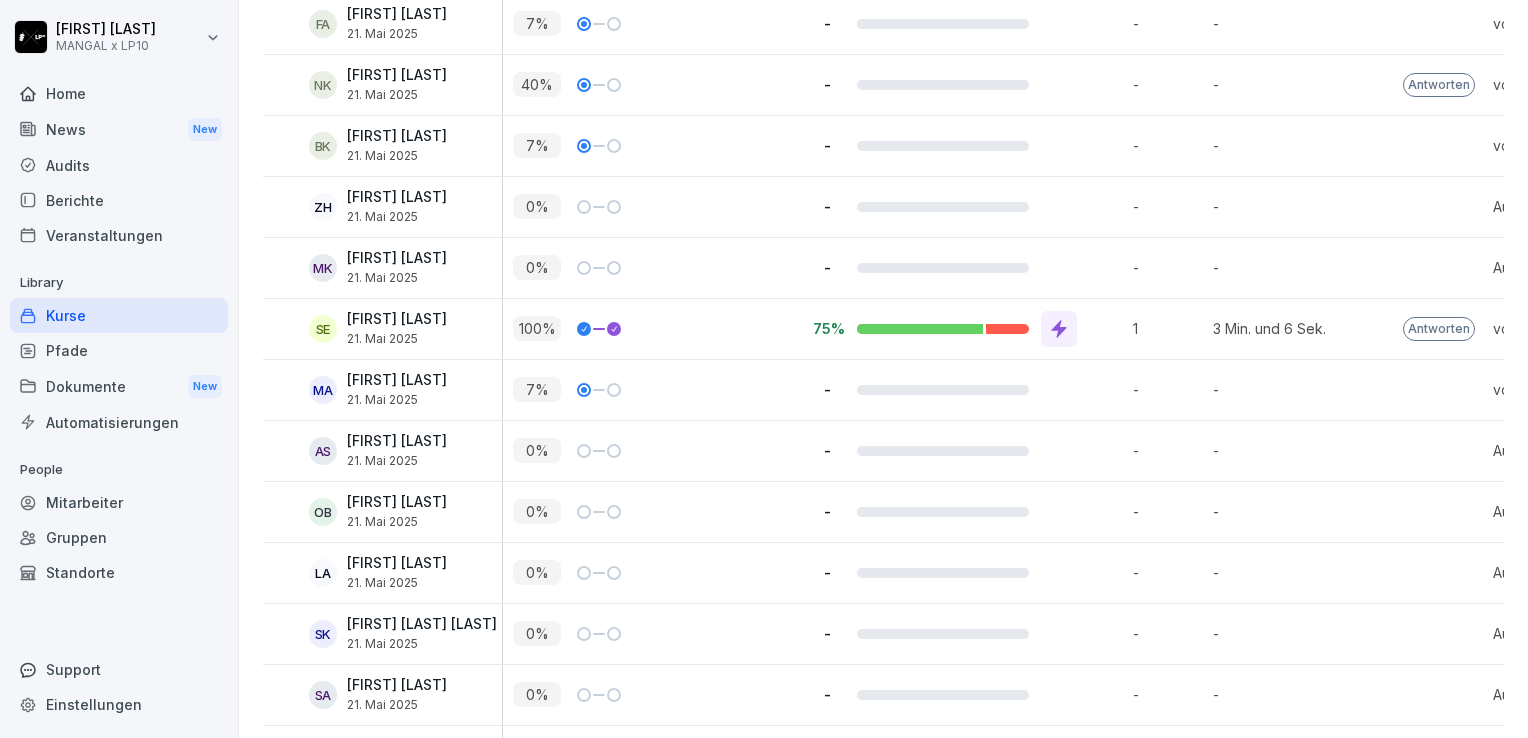 scroll, scrollTop: 0, scrollLeft: 0, axis: both 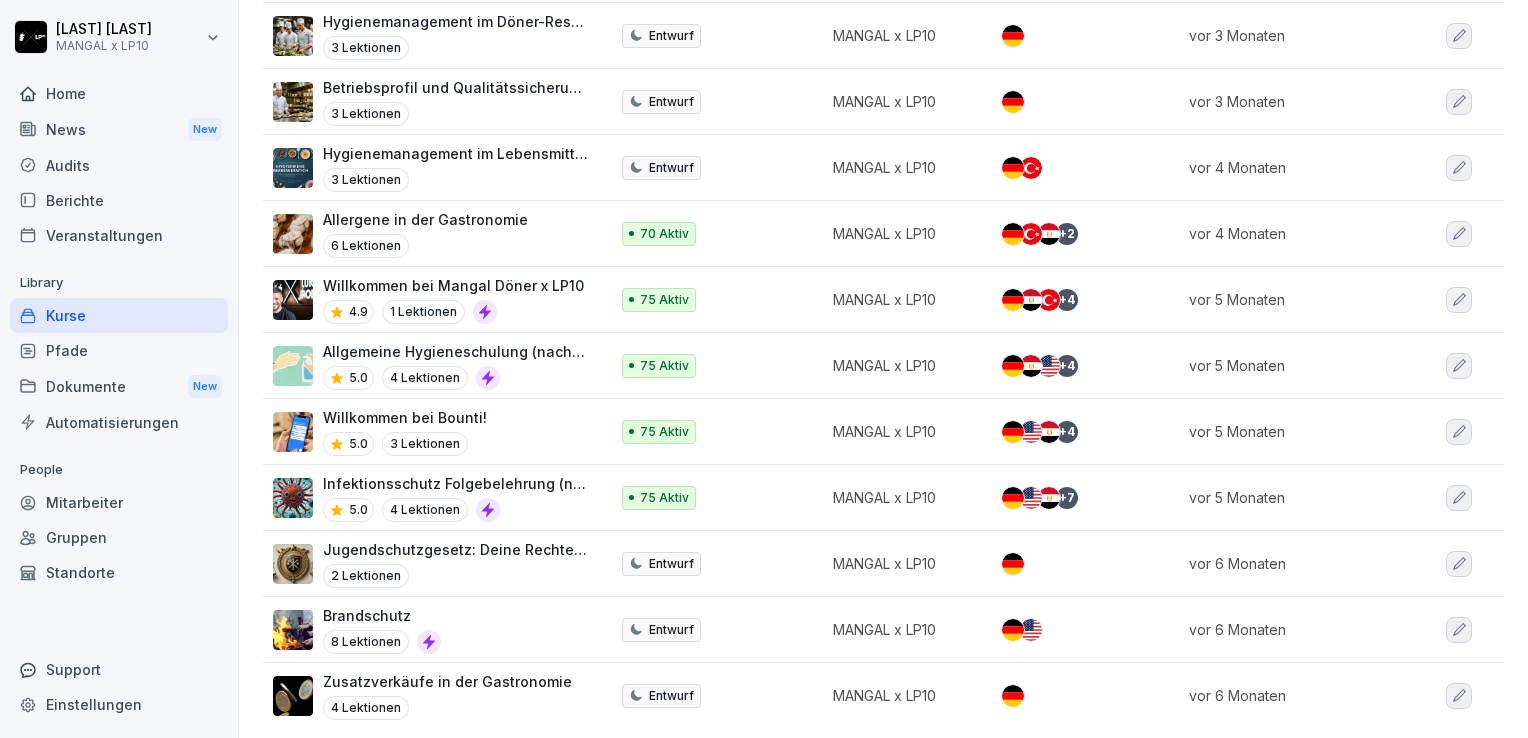 click on "Allgemeine Hygieneschulung (nach LHMV §4)" at bounding box center [455, 351] 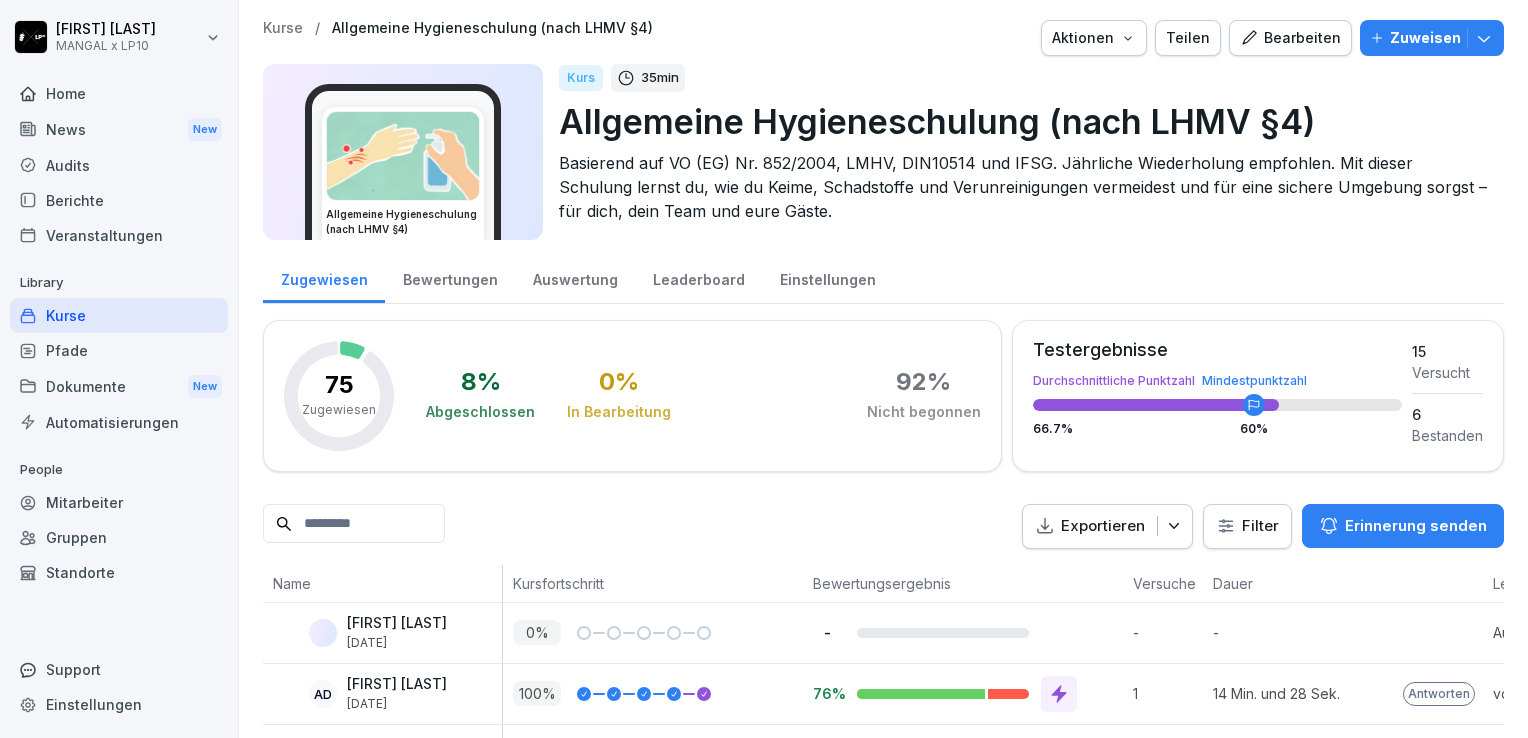 scroll, scrollTop: 0, scrollLeft: 0, axis: both 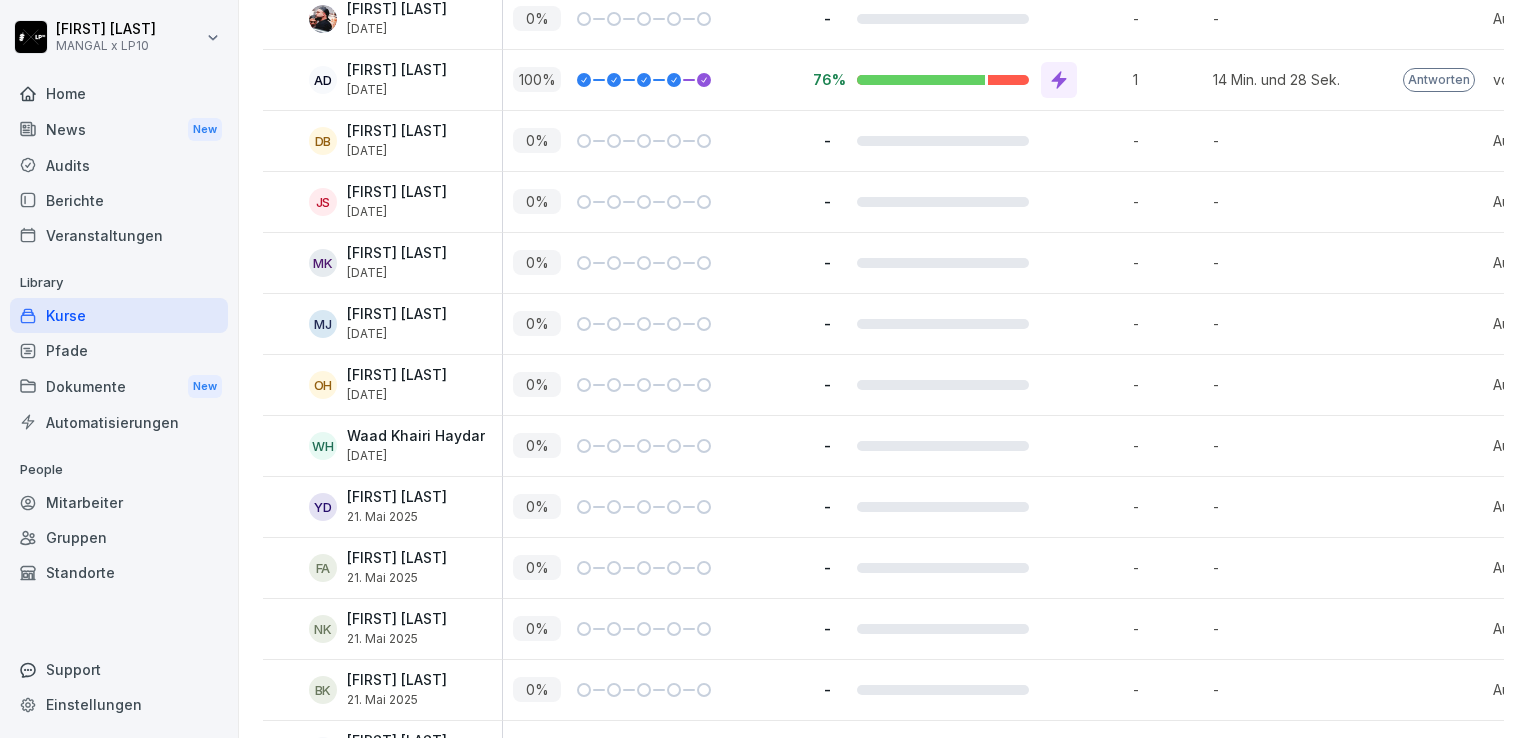 click on "Antworten" at bounding box center (1439, 80) 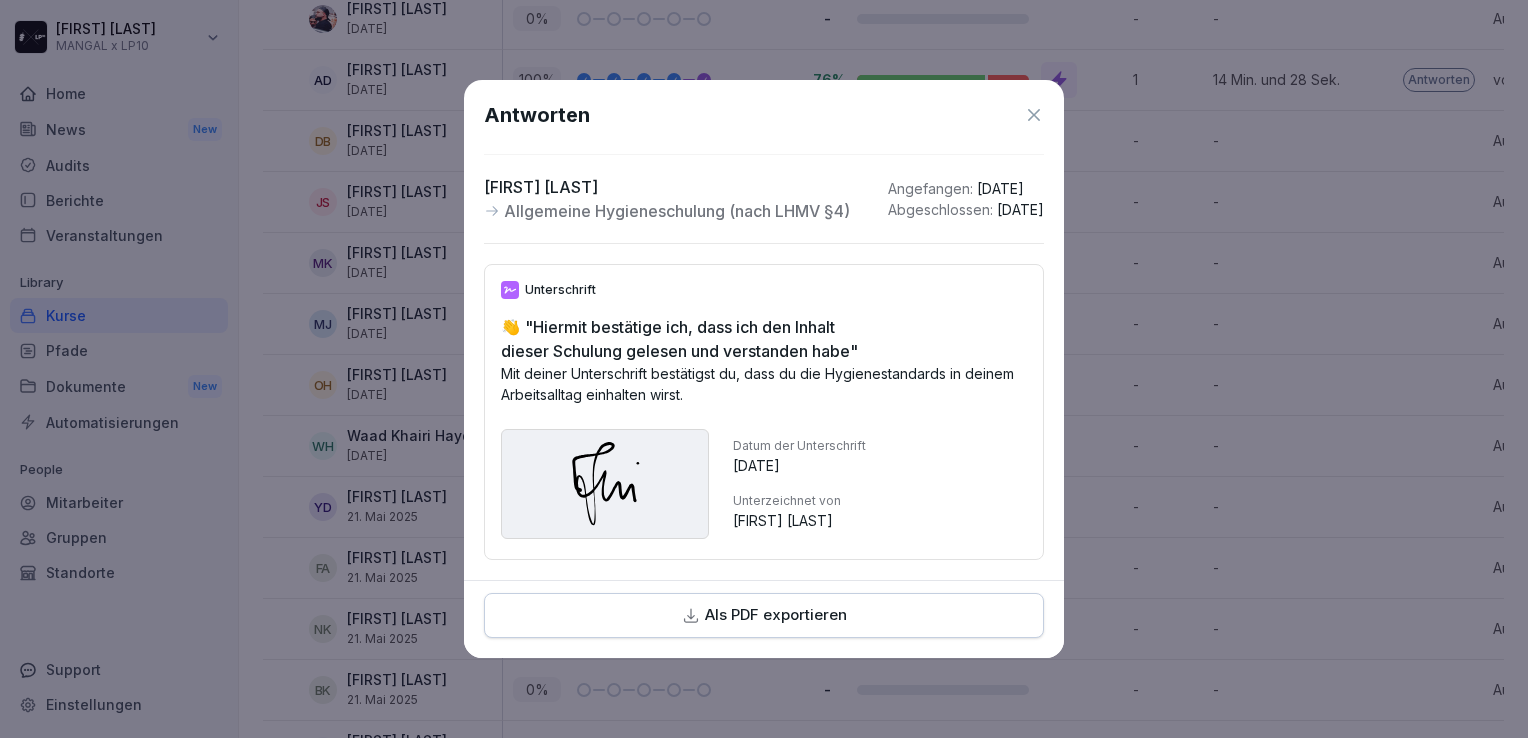 click on "Als PDF exportieren" at bounding box center (764, 615) 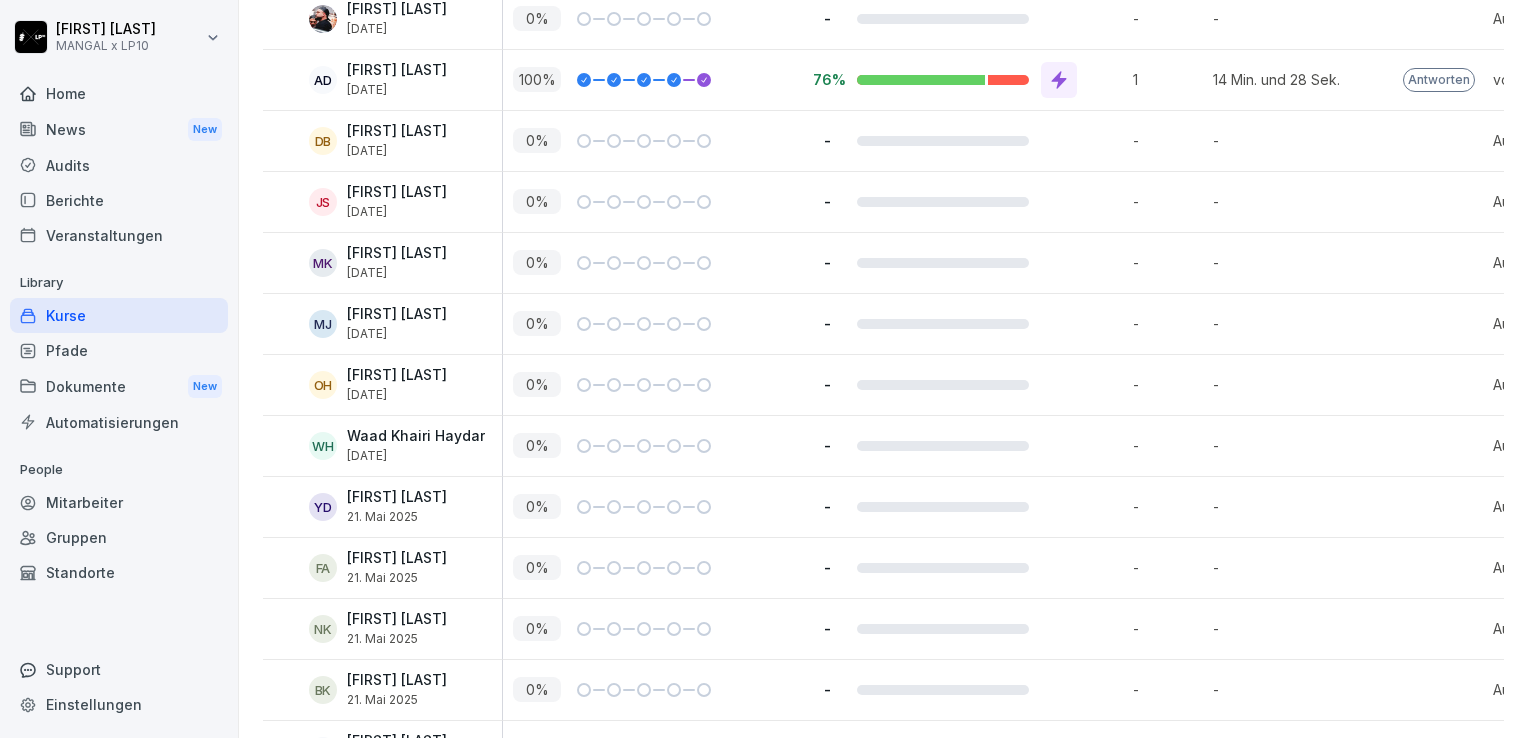 click on "Mitarbeiter" at bounding box center [119, 502] 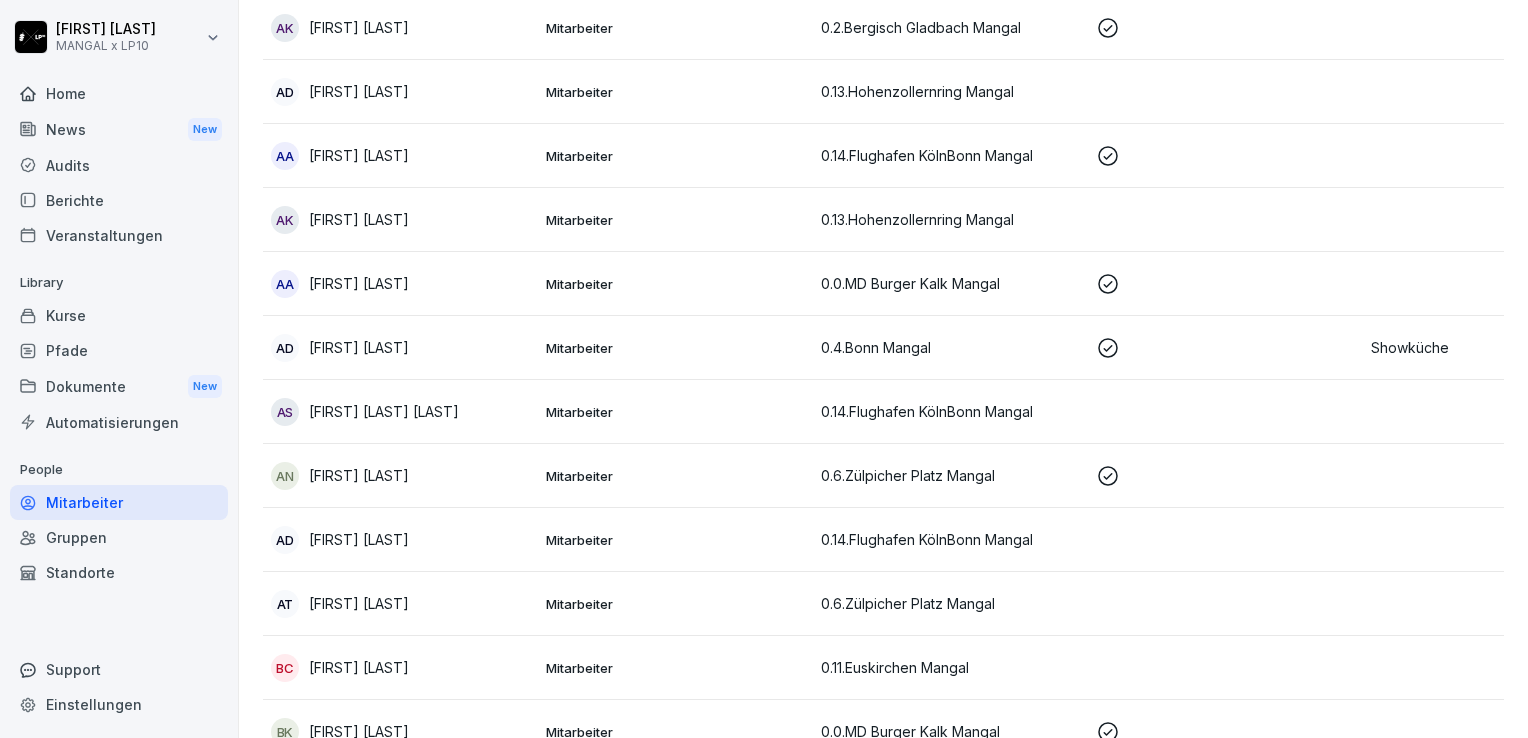 scroll, scrollTop: 20, scrollLeft: 0, axis: vertical 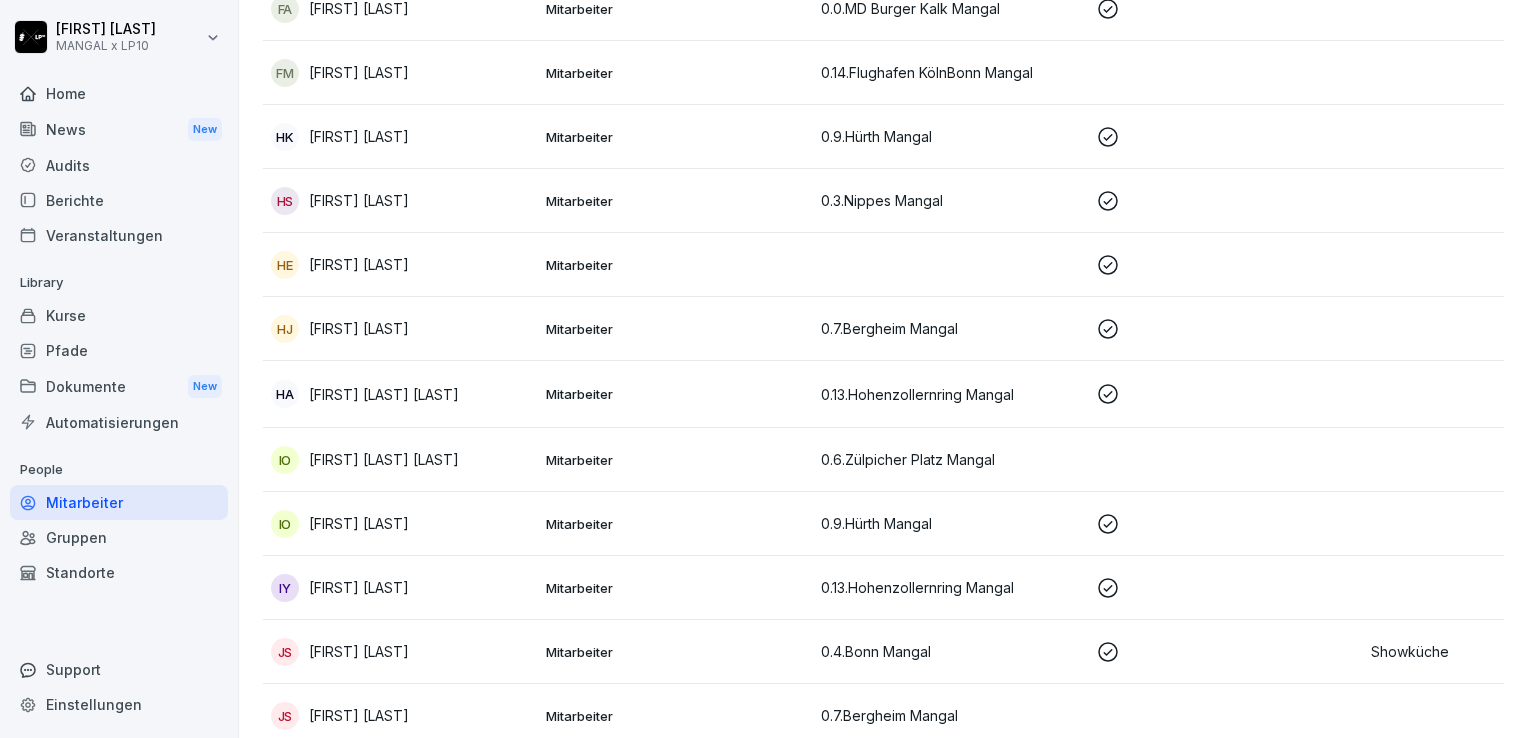 click on "Pfade" at bounding box center (119, 350) 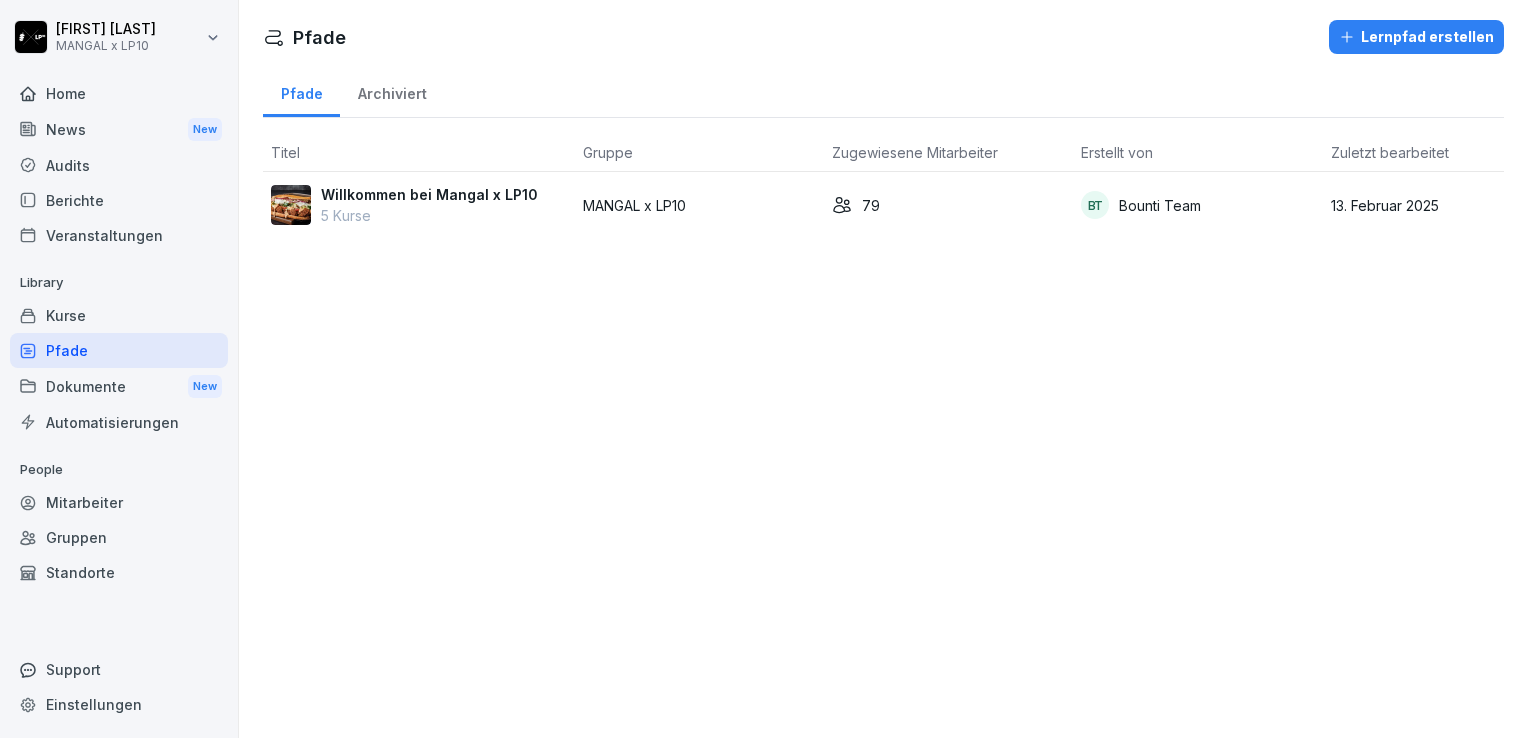click on "MANGAL x LP10" at bounding box center [699, 205] 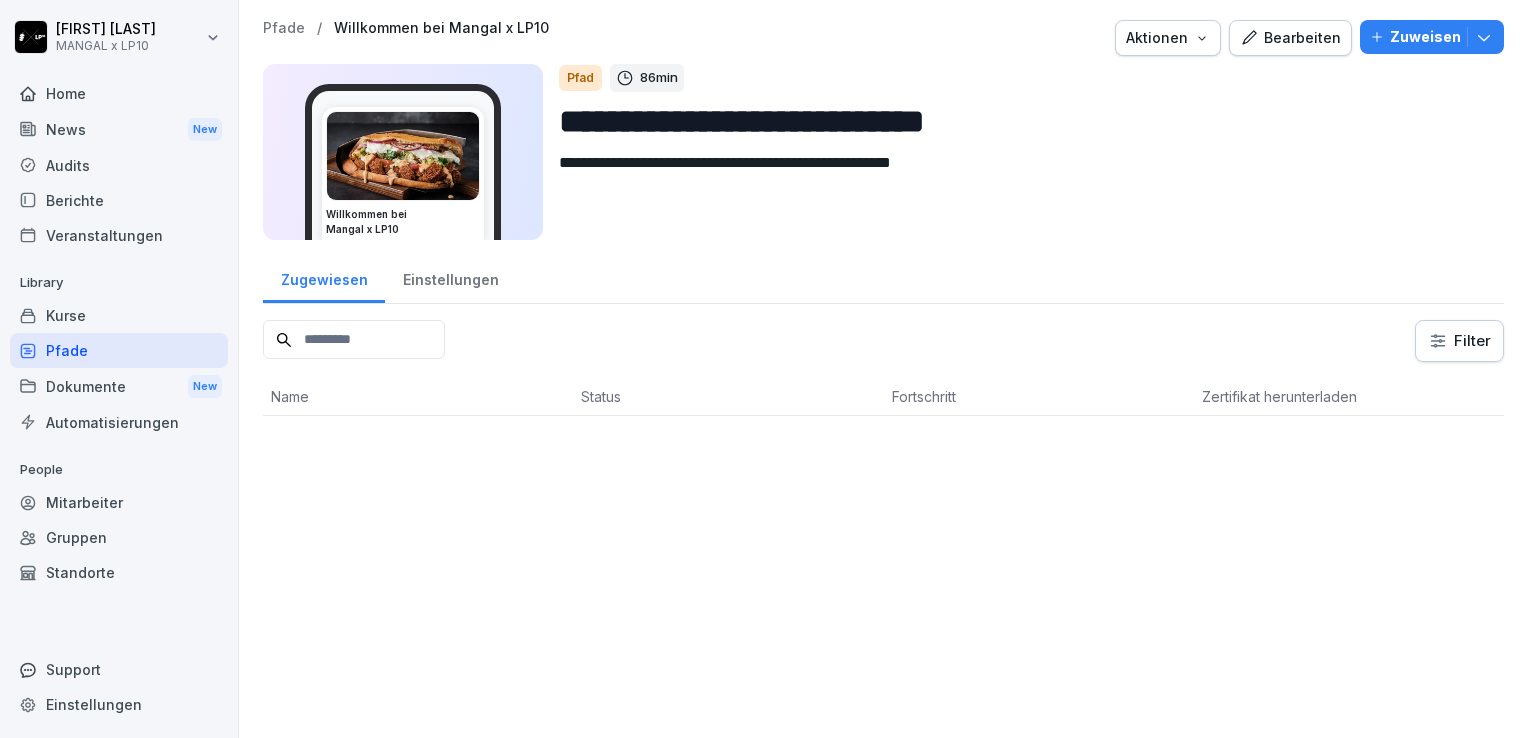 scroll, scrollTop: 0, scrollLeft: 0, axis: both 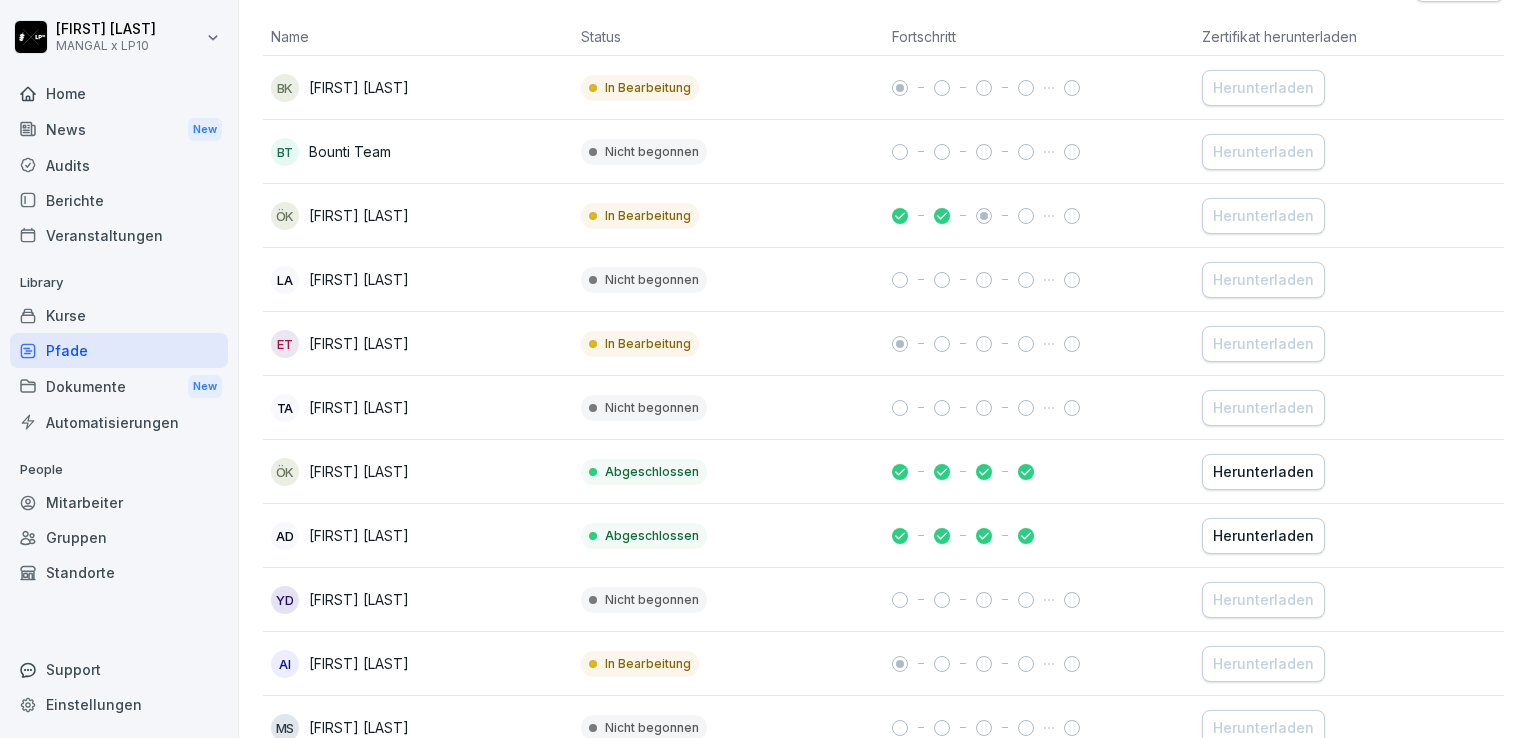 click 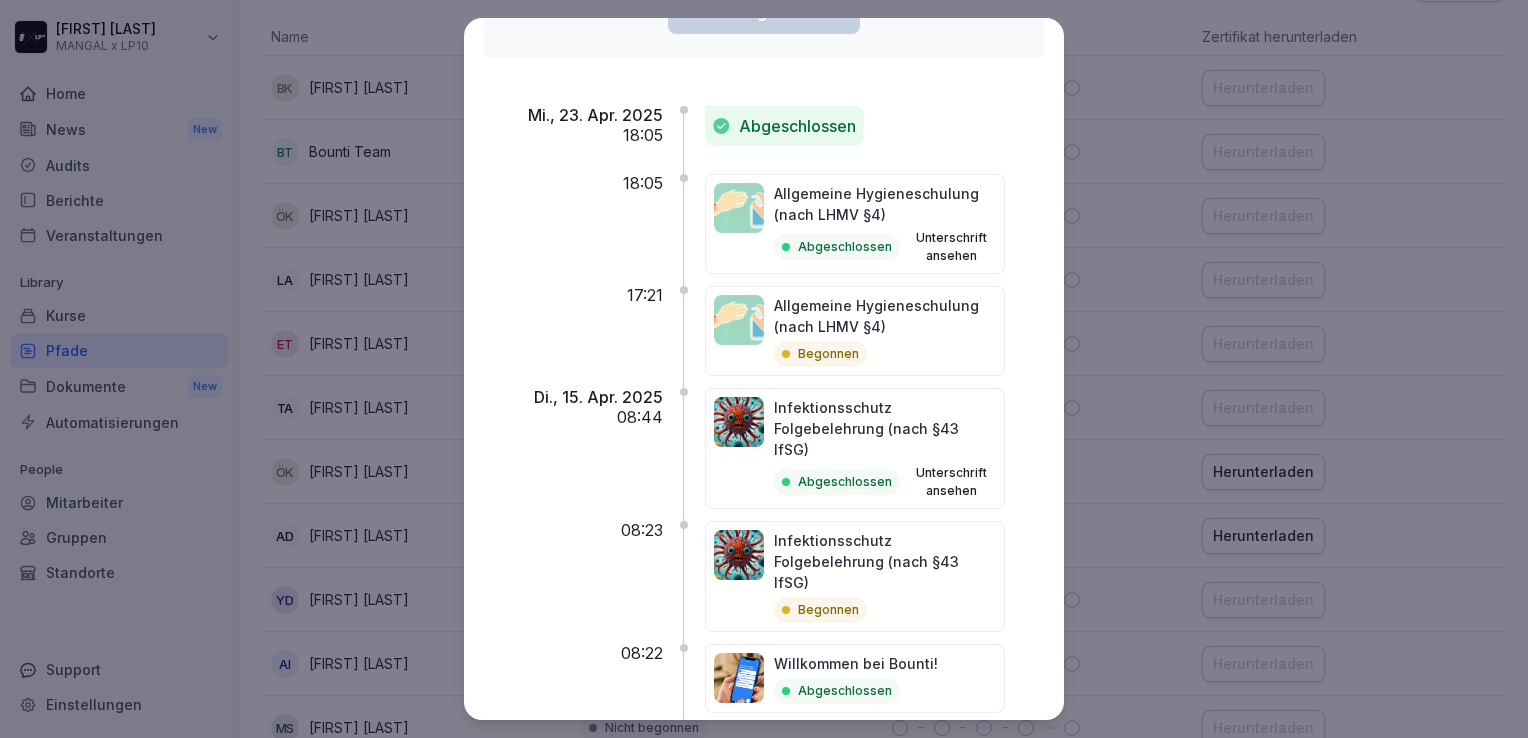 scroll, scrollTop: 273, scrollLeft: 0, axis: vertical 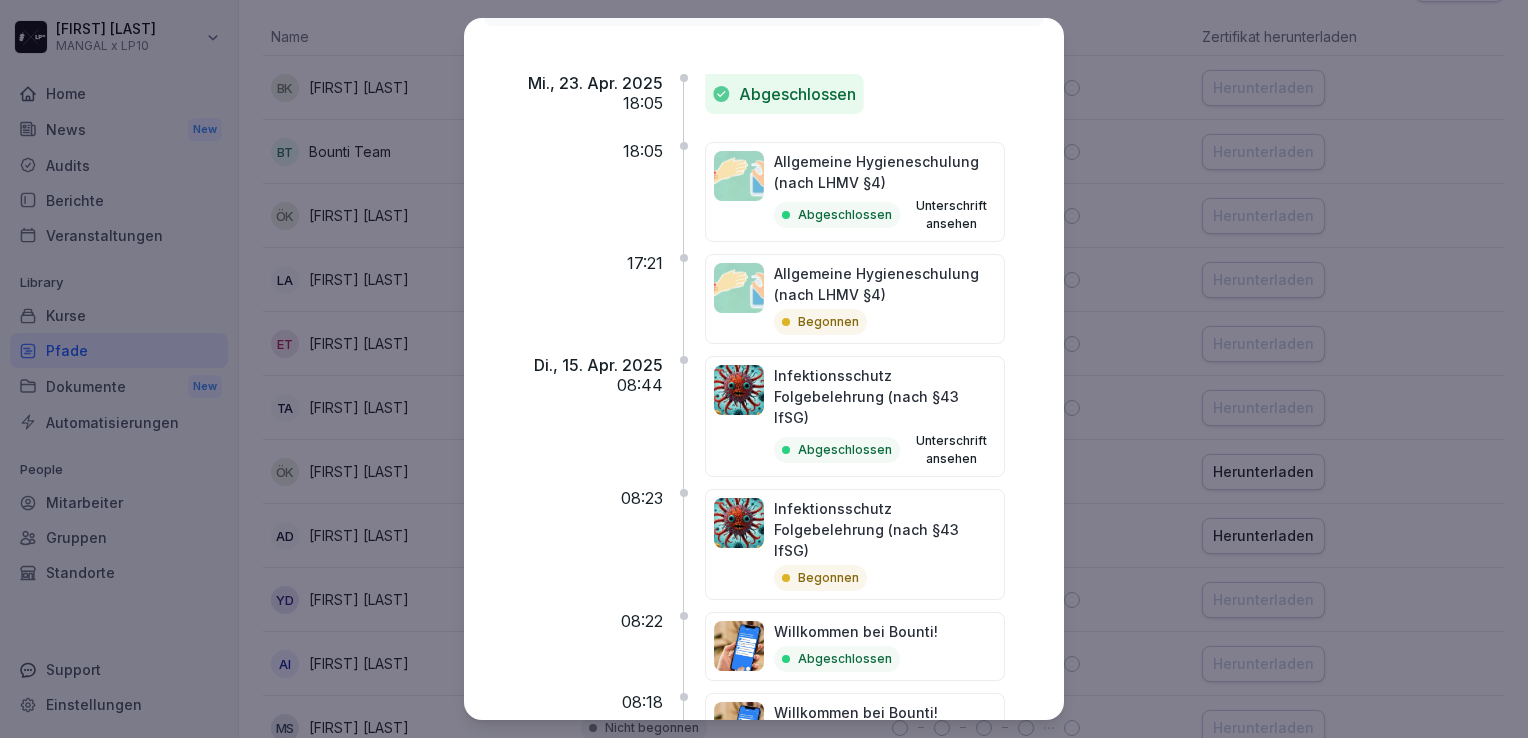 click on "Unterschrift ansehen" at bounding box center [952, 450] 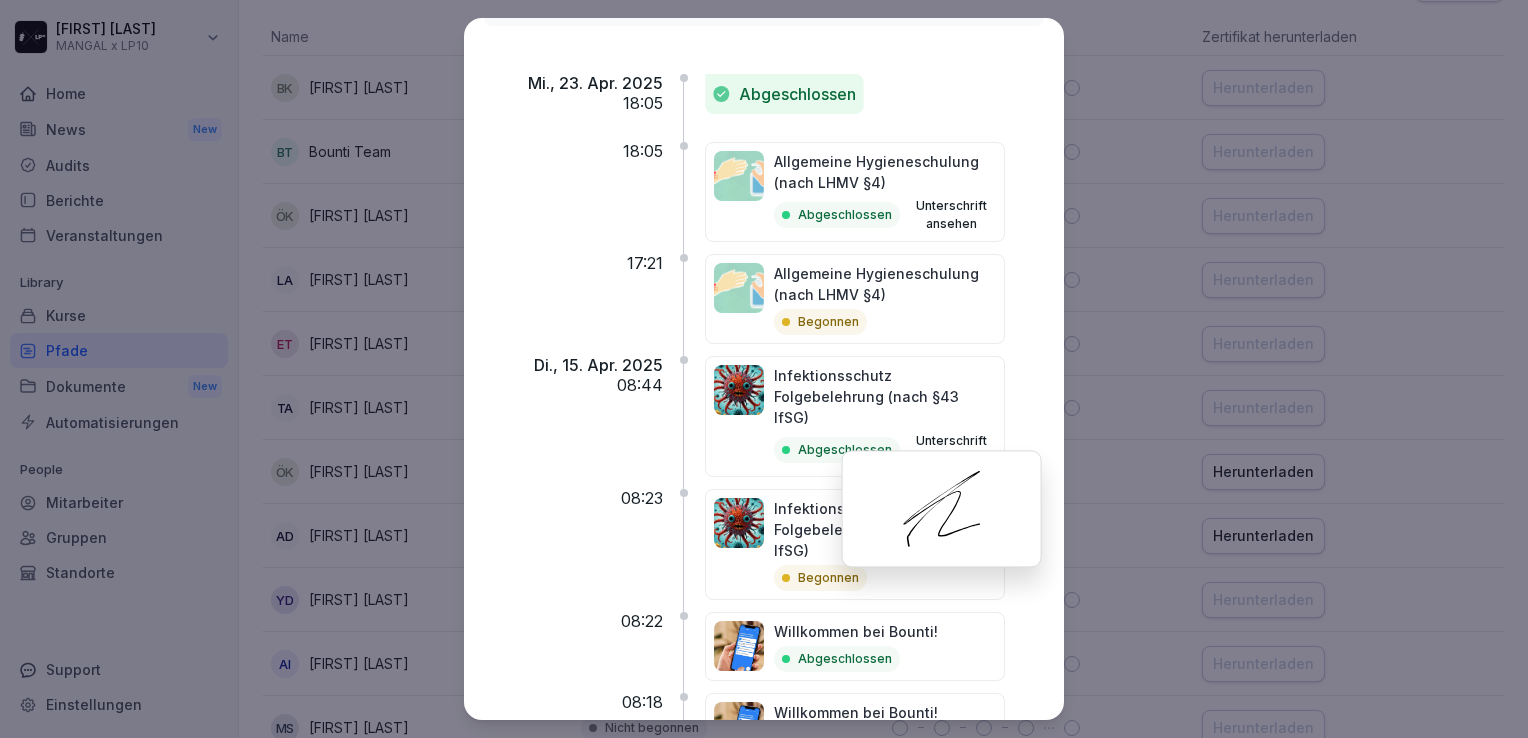 click at bounding box center [942, 508] 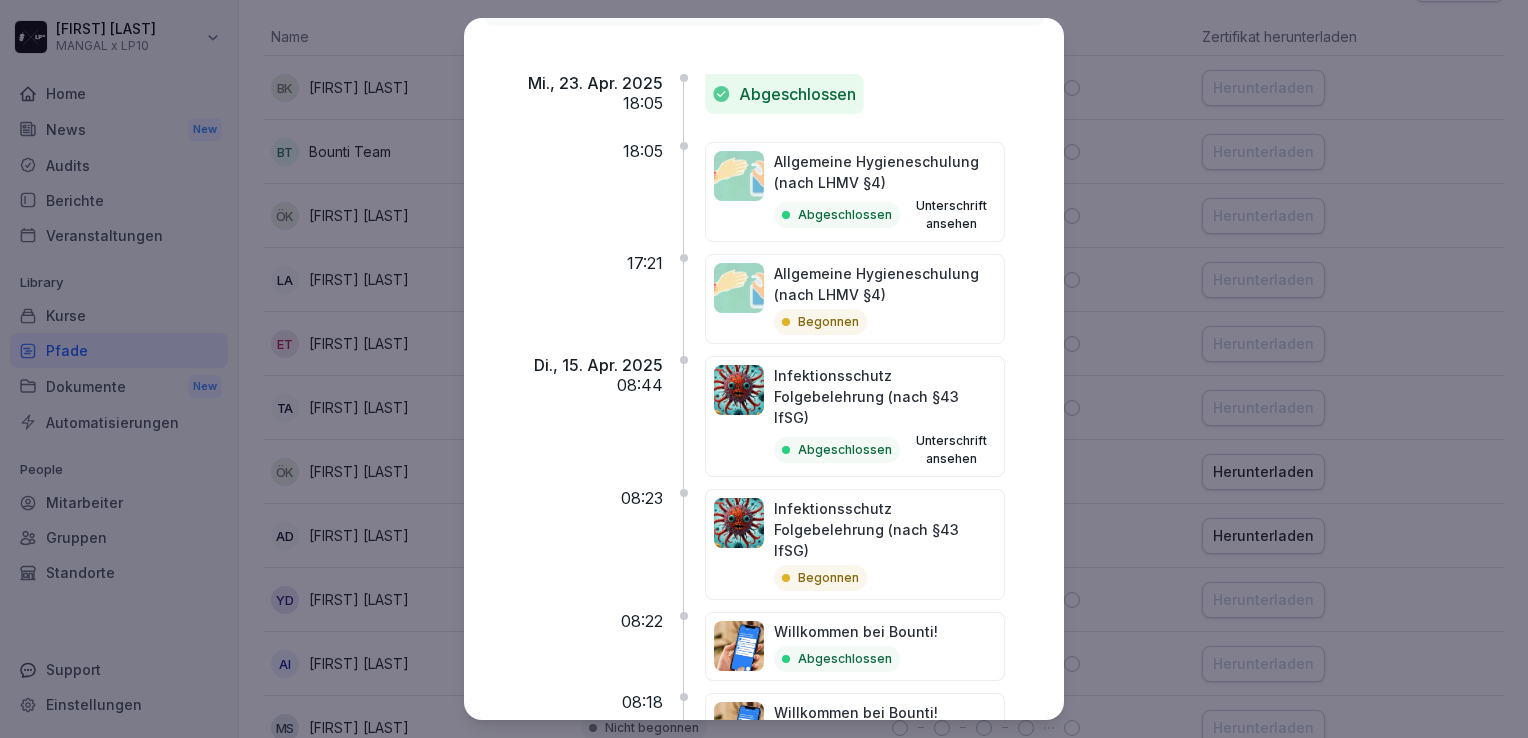 click on "Abgeschlossen Unterschrift ansehen" at bounding box center (885, 450) 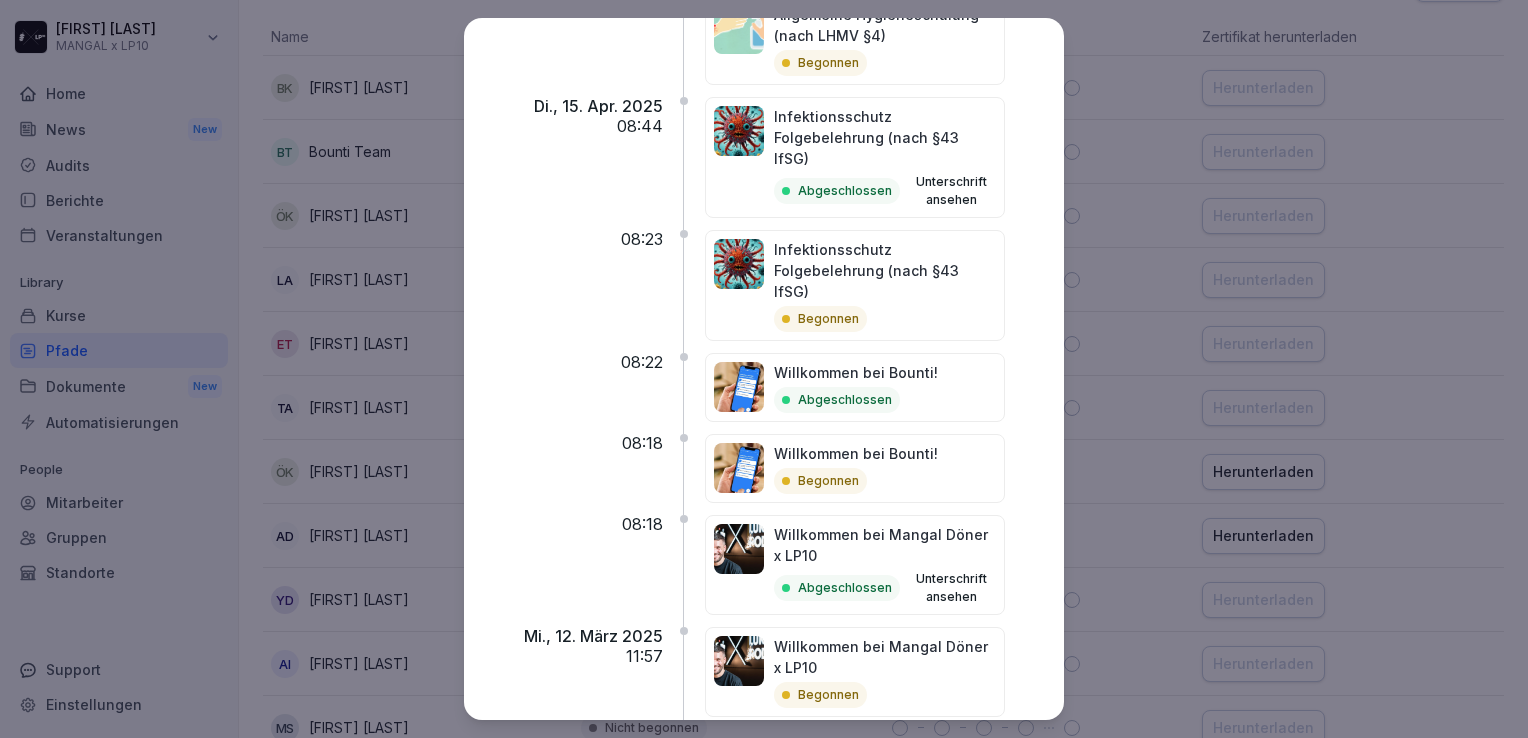 scroll, scrollTop: 602, scrollLeft: 0, axis: vertical 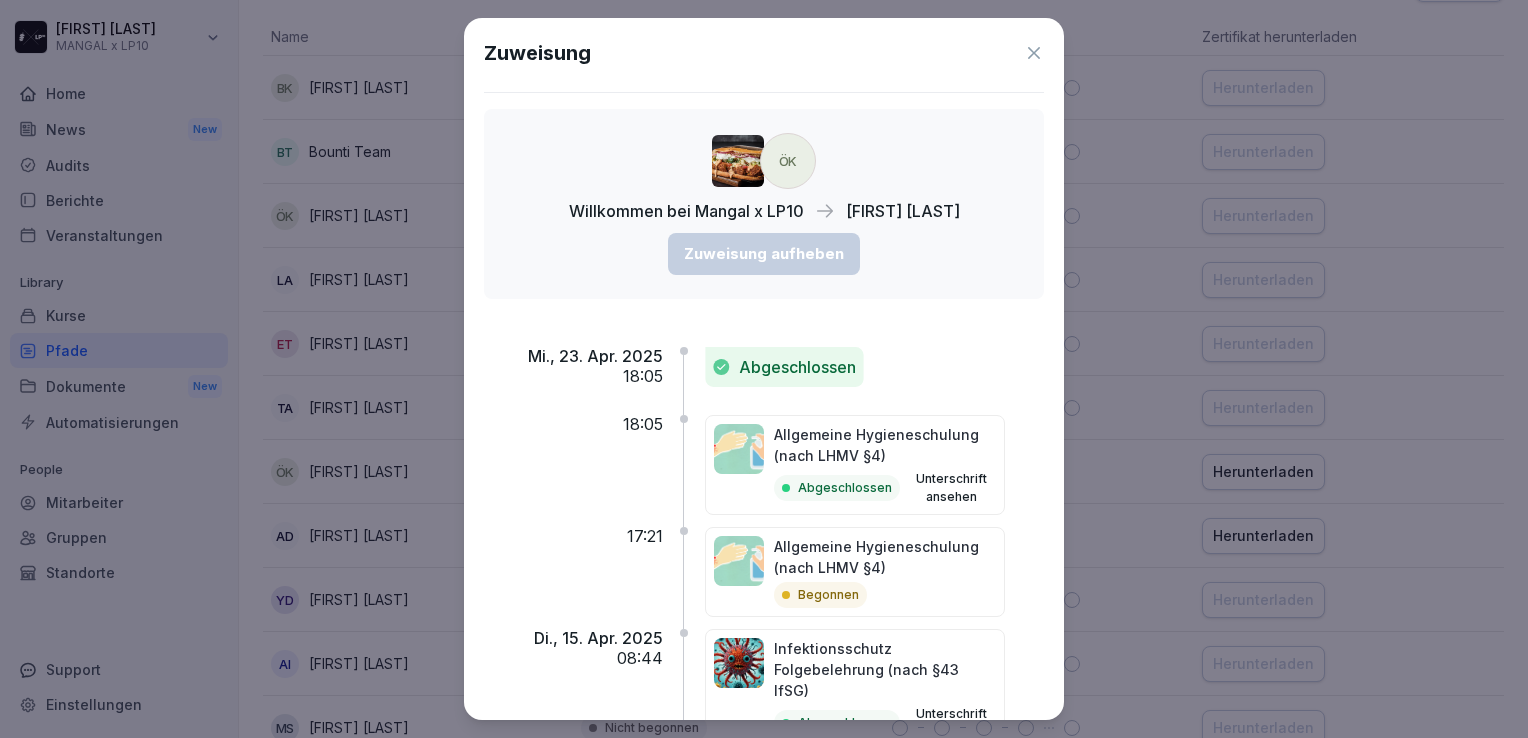 click 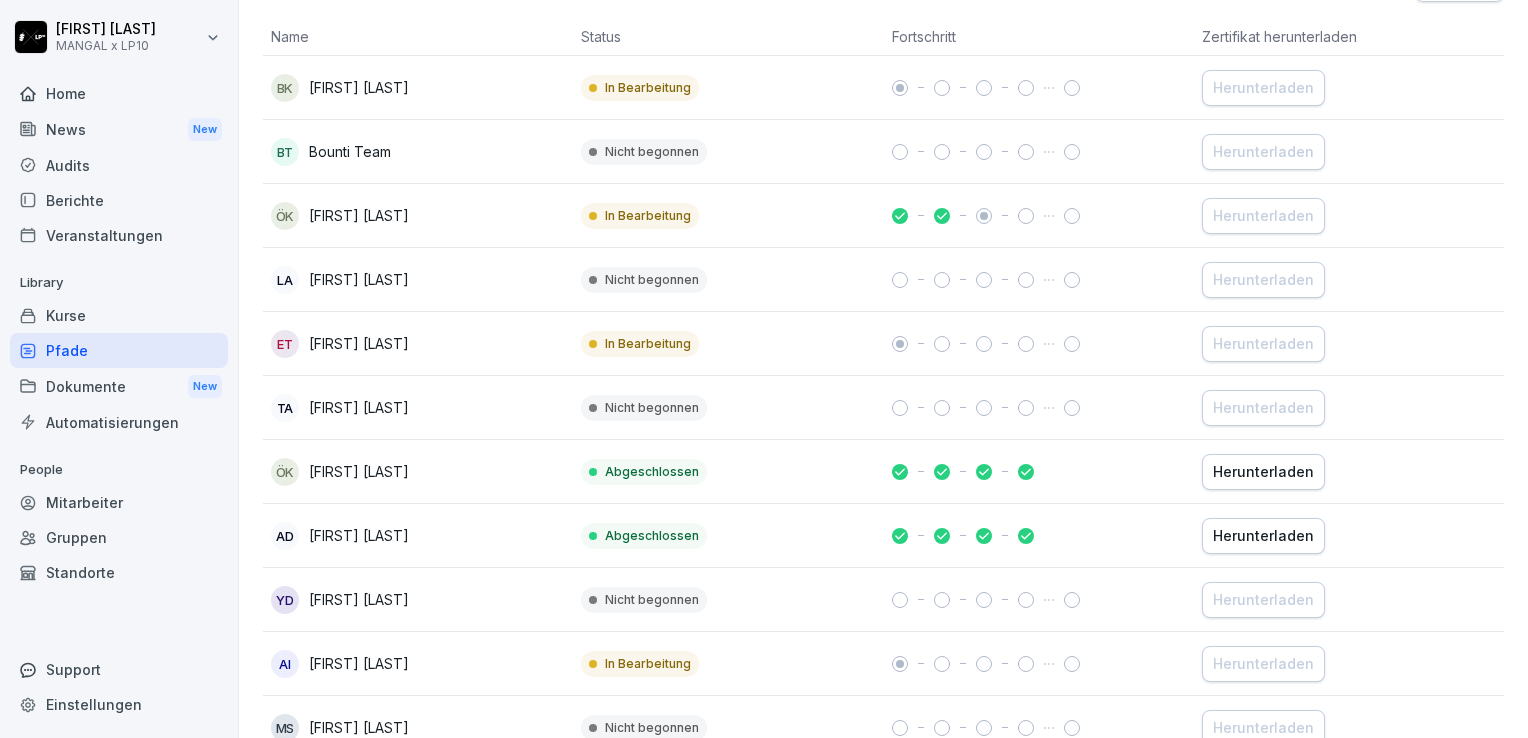 click 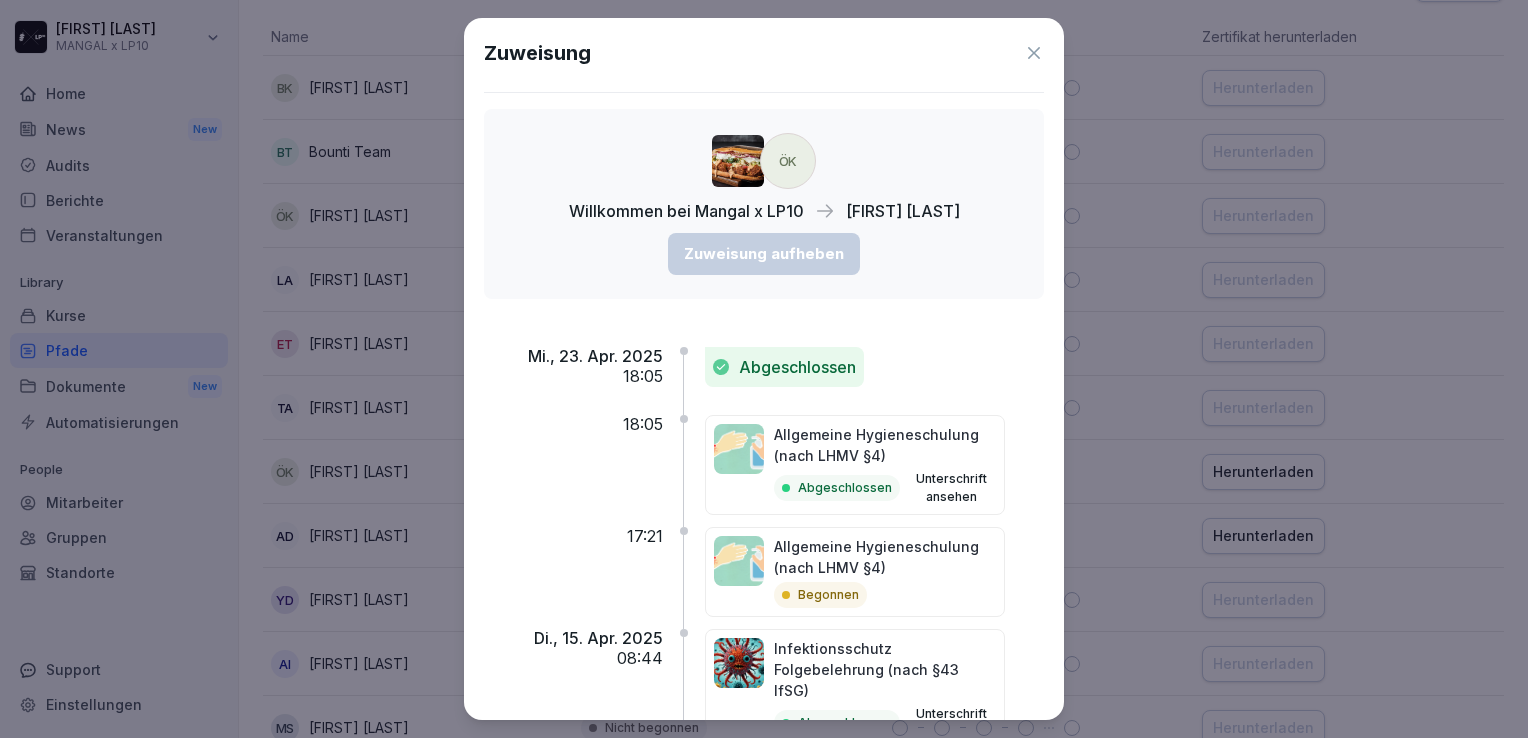 drag, startPoint x: 1046, startPoint y: 331, endPoint x: 1056, endPoint y: 366, distance: 36.40055 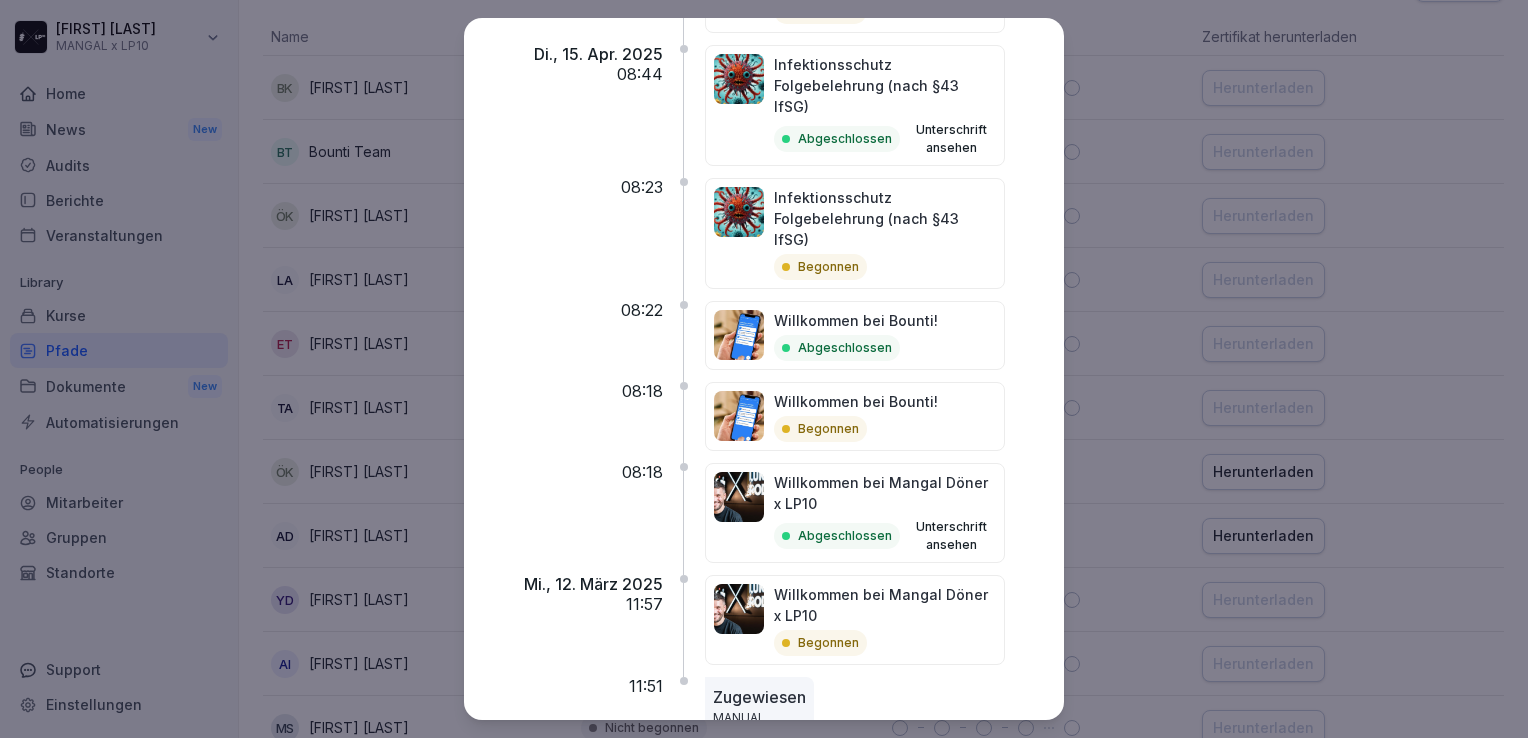 scroll, scrollTop: 208, scrollLeft: 0, axis: vertical 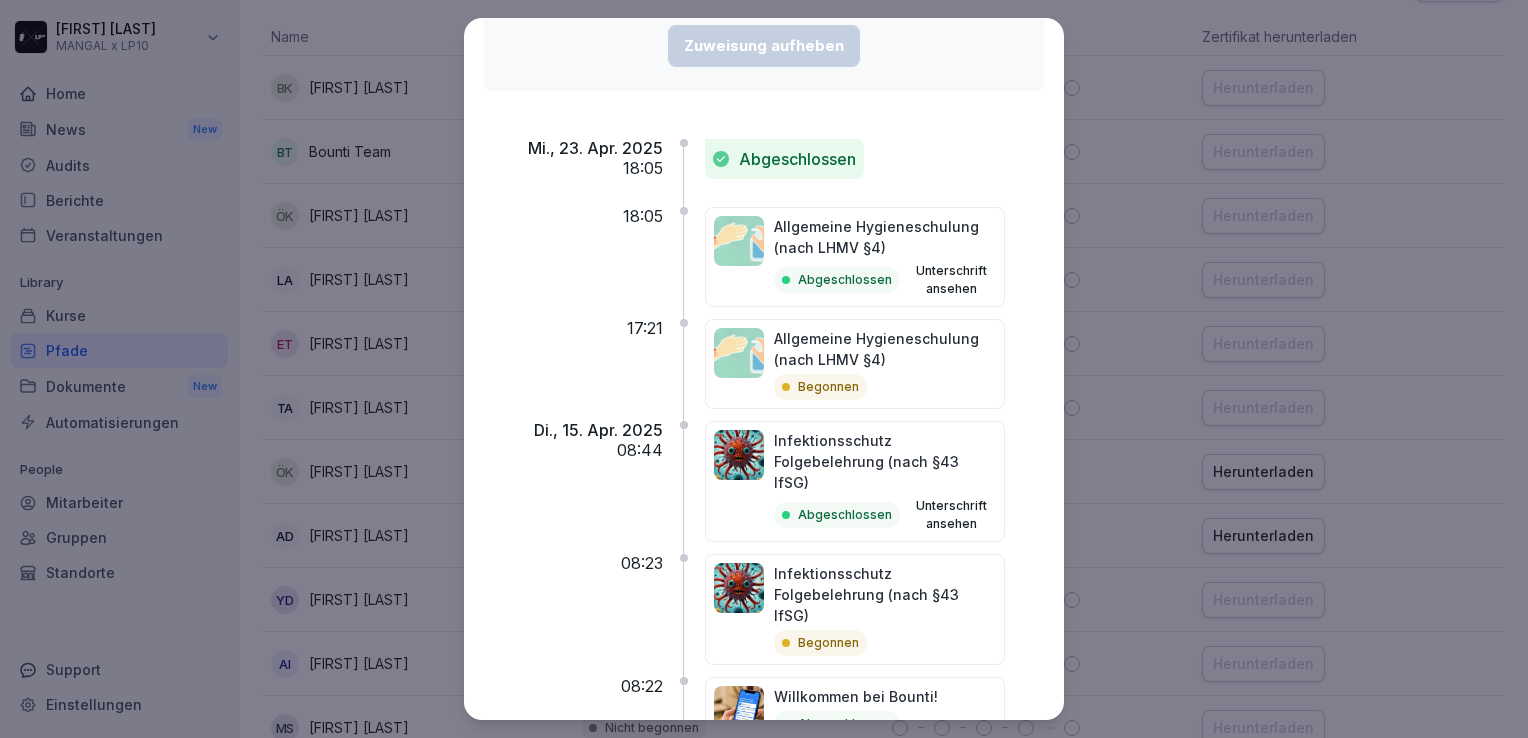 click on "Abgeschlossen" at bounding box center (845, 515) 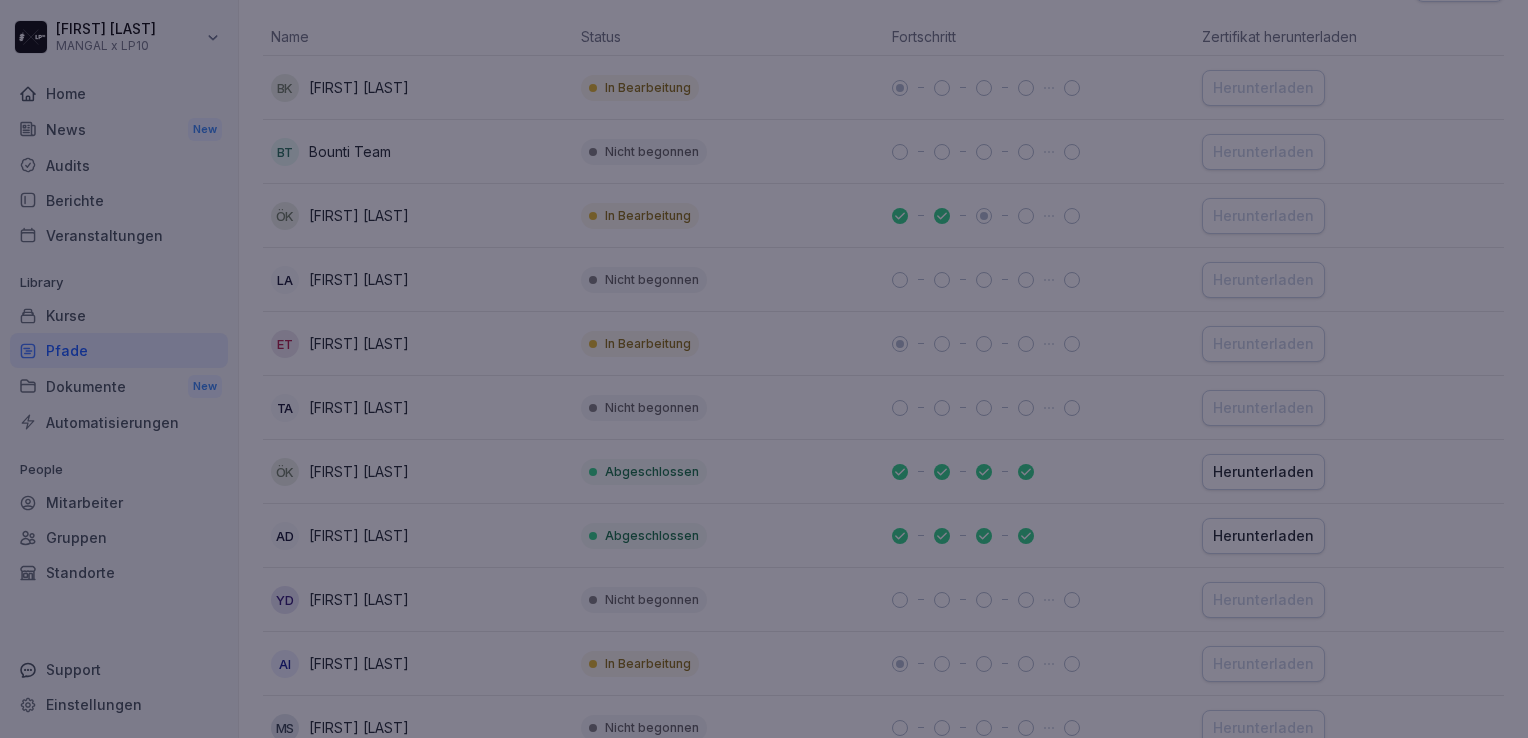 click at bounding box center [764, 369] 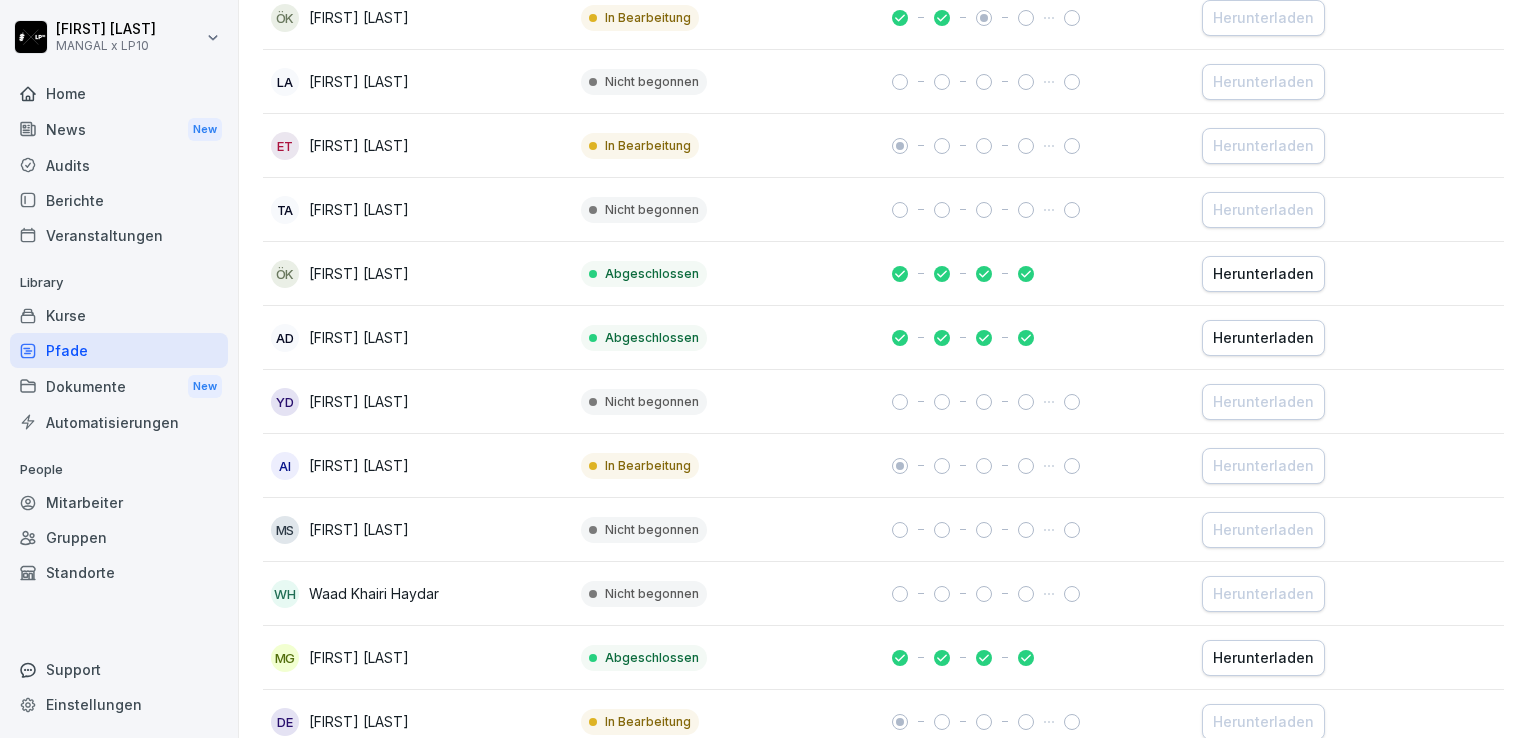 scroll, scrollTop: 700, scrollLeft: 0, axis: vertical 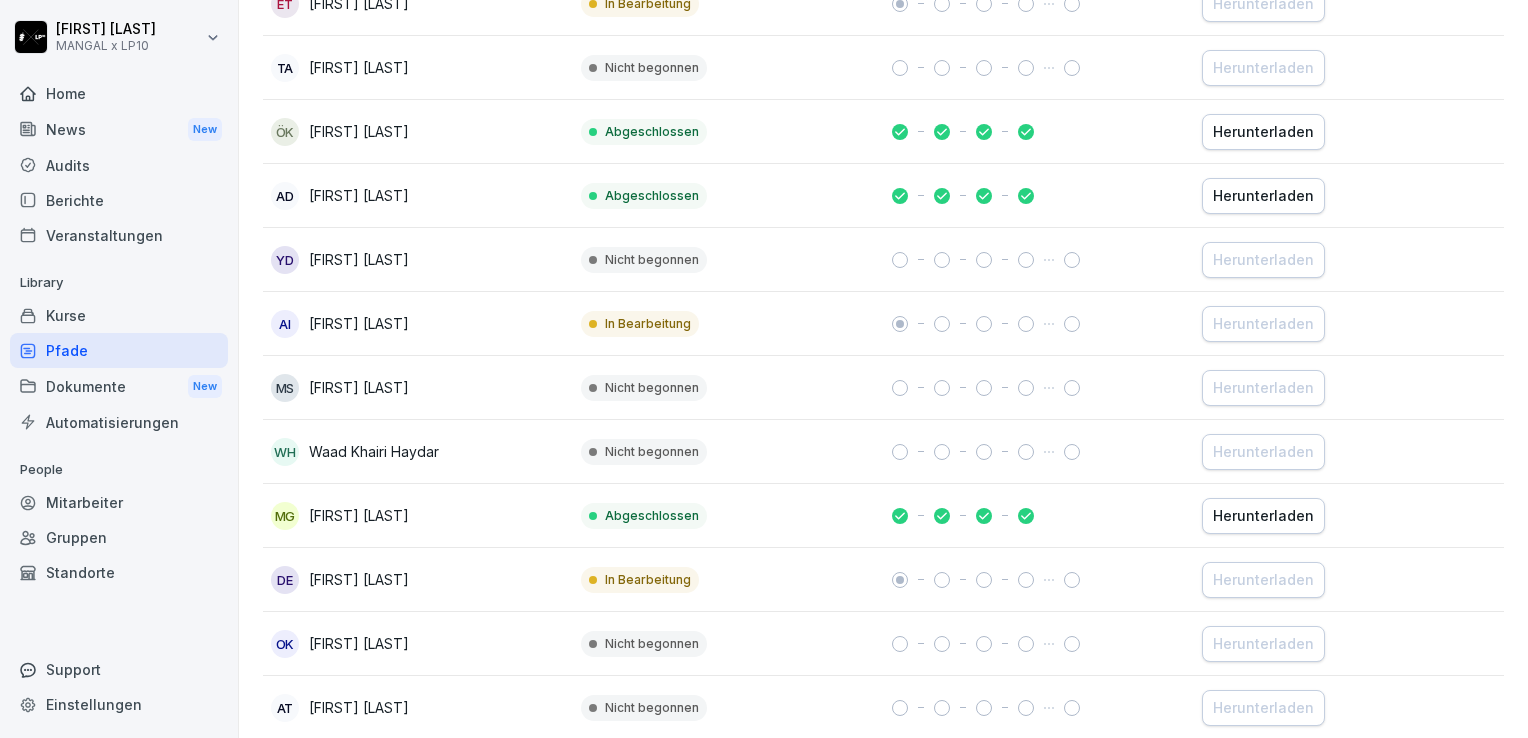 click on "Kurse" at bounding box center (119, 315) 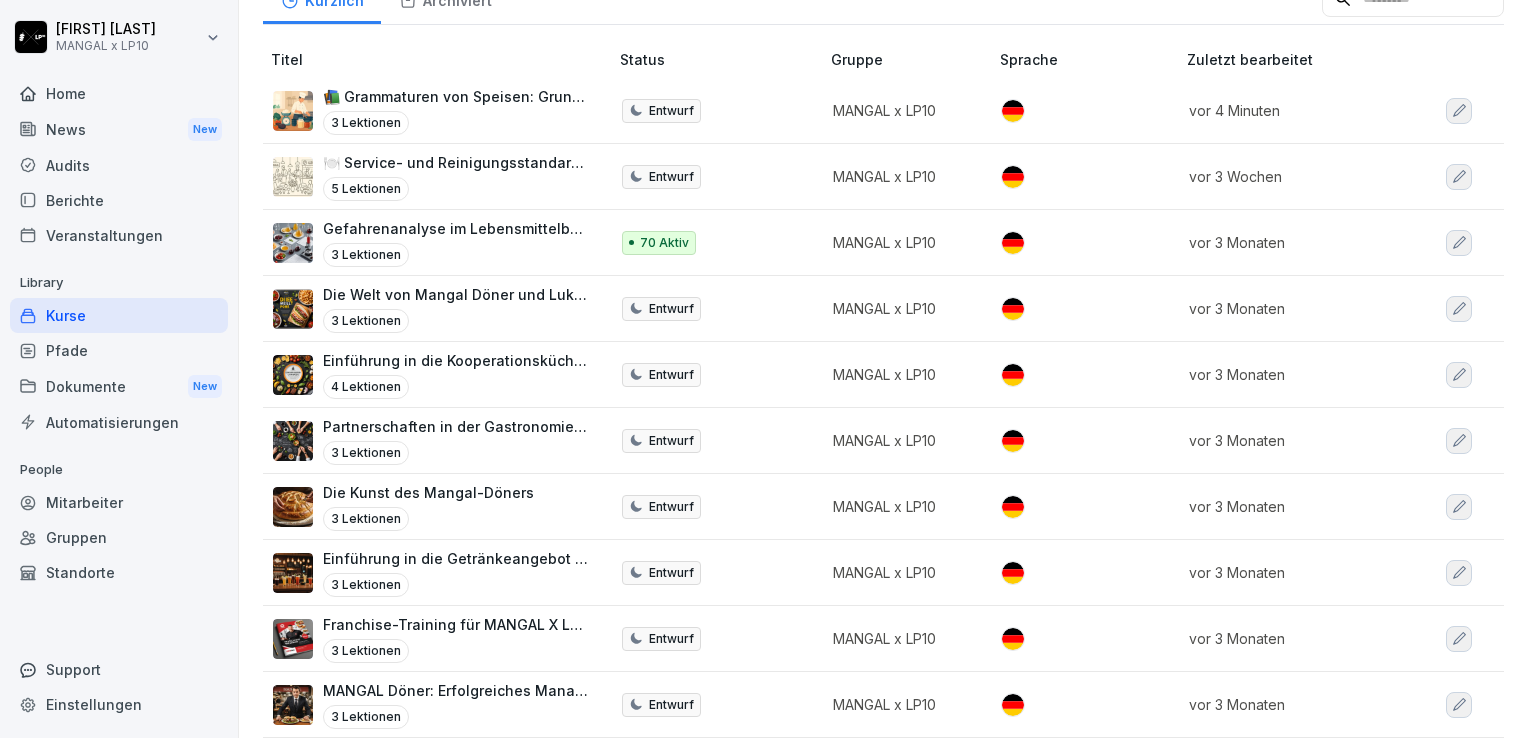 scroll, scrollTop: 0, scrollLeft: 0, axis: both 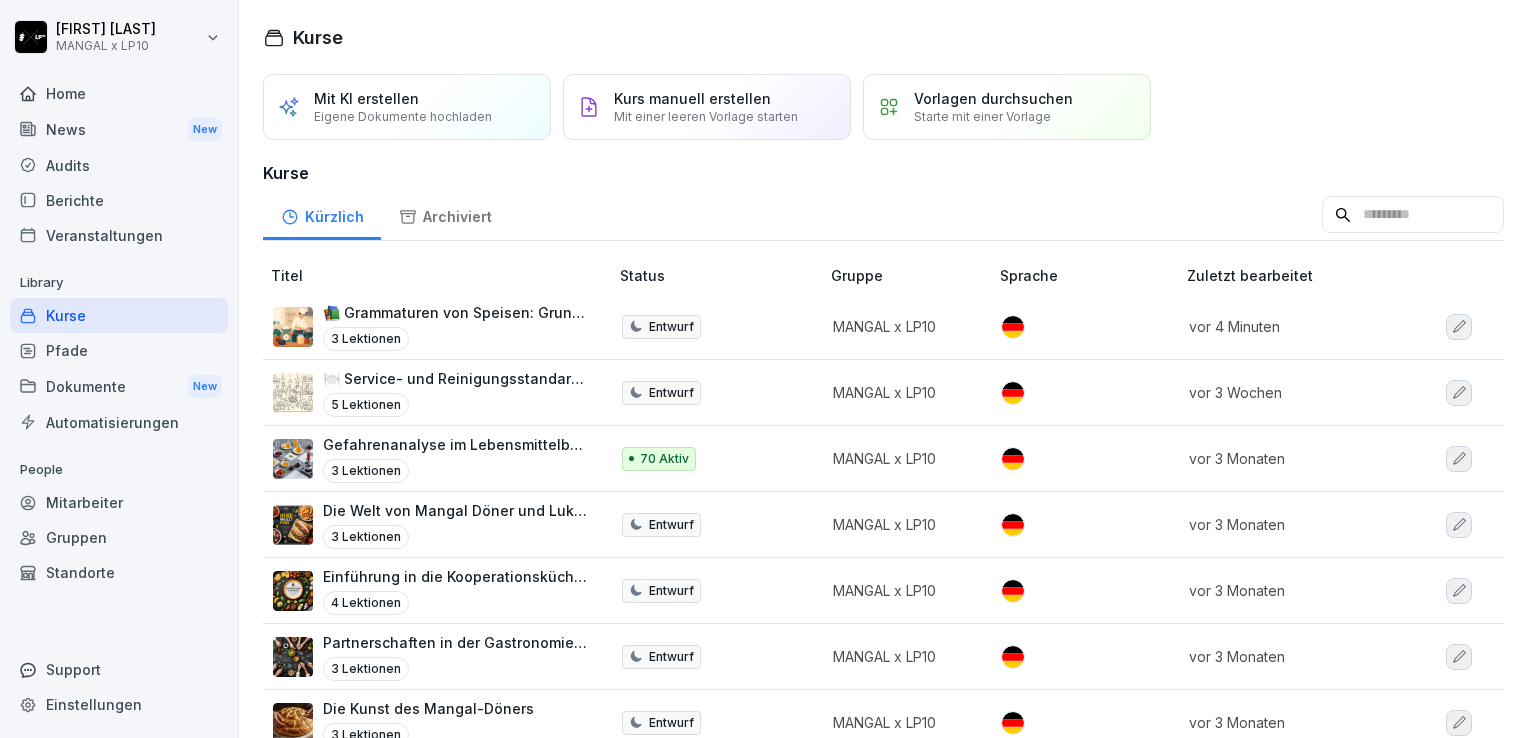 click on "Mitarbeiter" at bounding box center (119, 502) 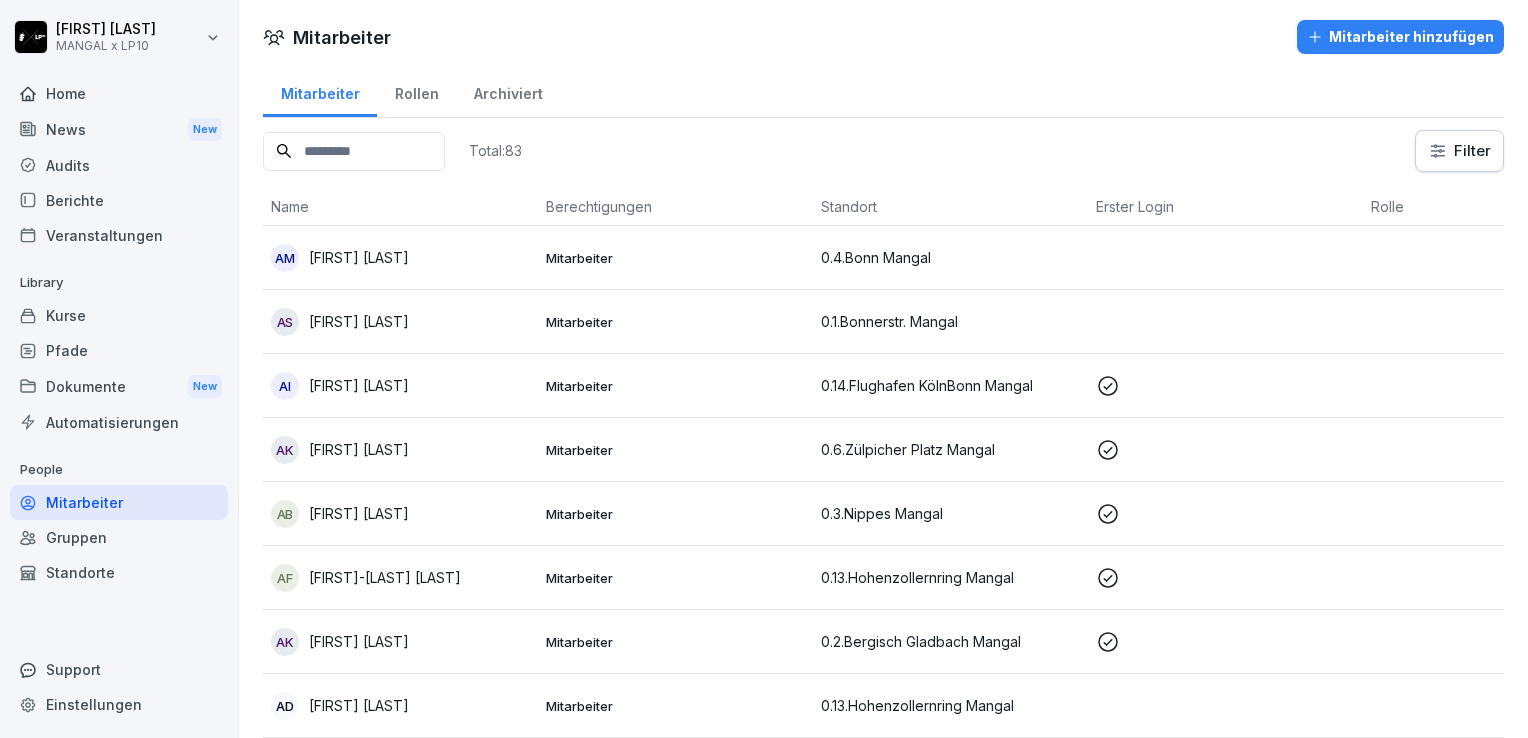 click on "0.6.Zülpicher Platz Mangal" at bounding box center [950, 449] 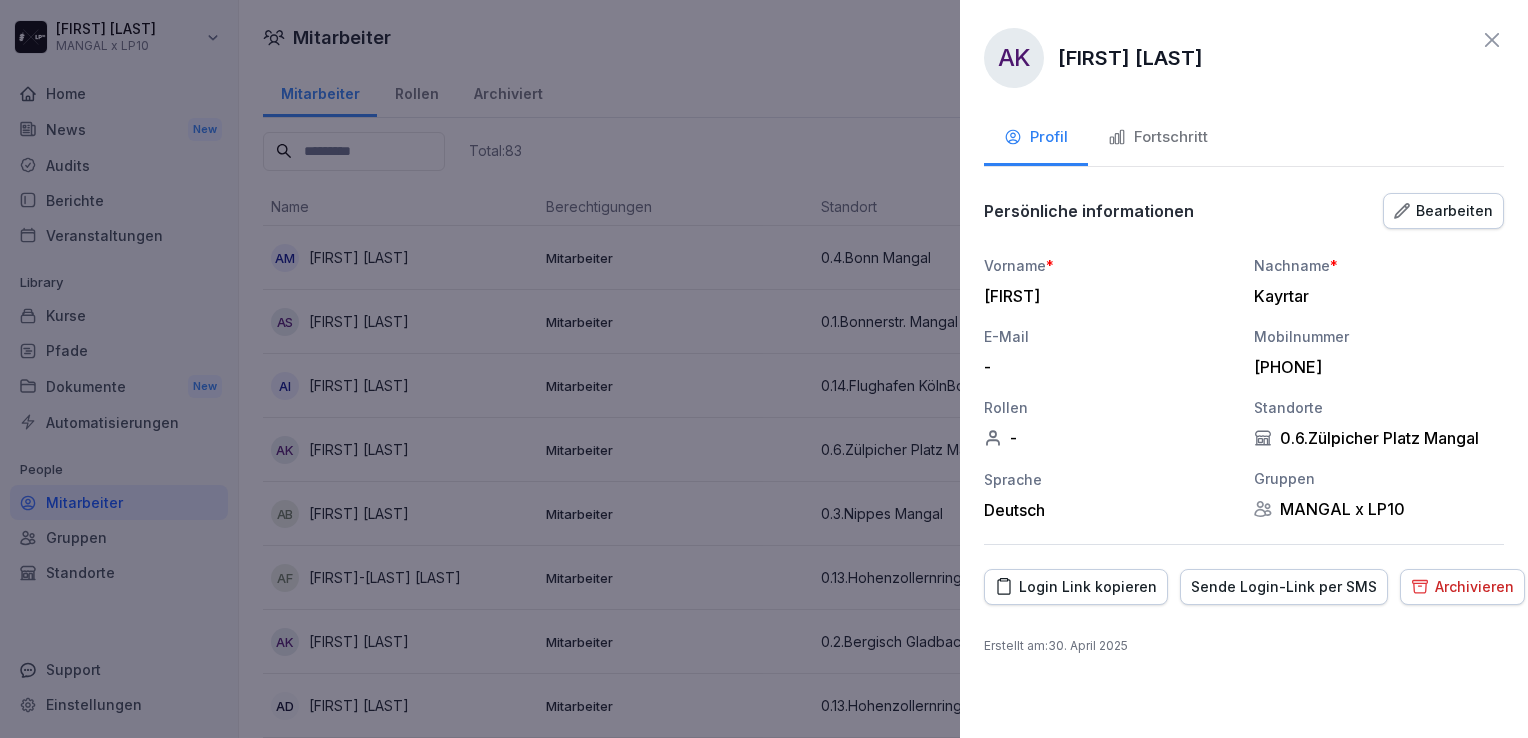 click on "Fortschritt" at bounding box center (1158, 137) 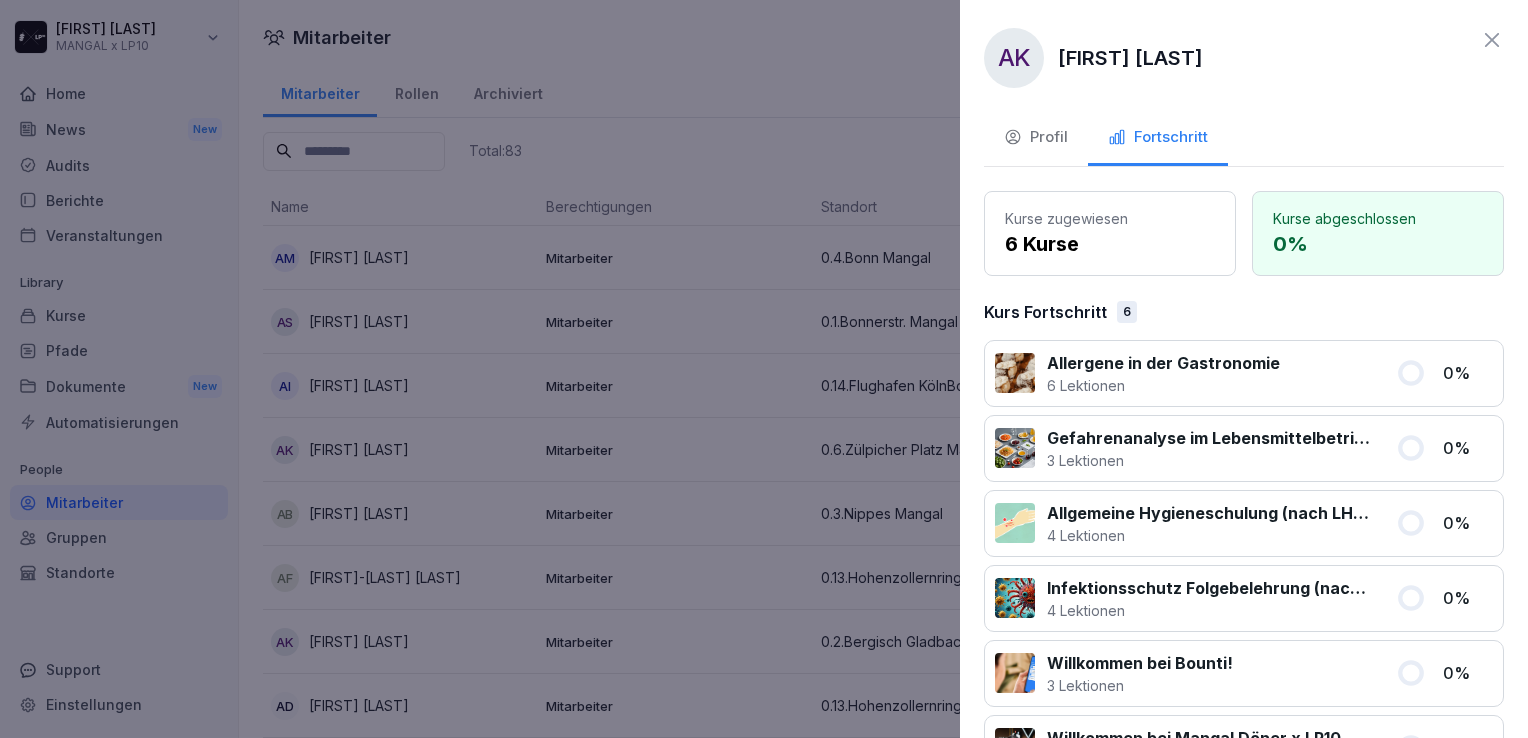 scroll, scrollTop: 198, scrollLeft: 0, axis: vertical 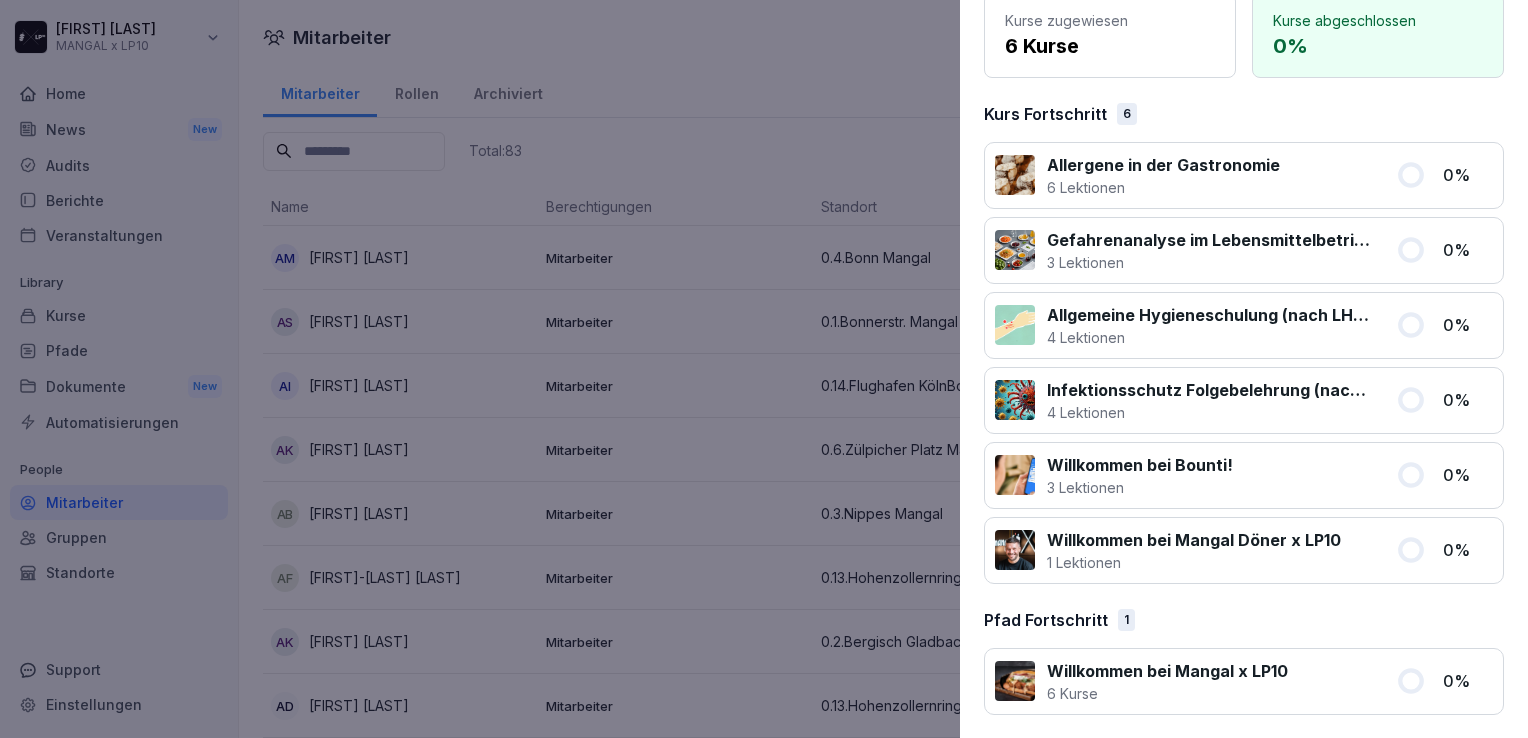 click at bounding box center (764, 369) 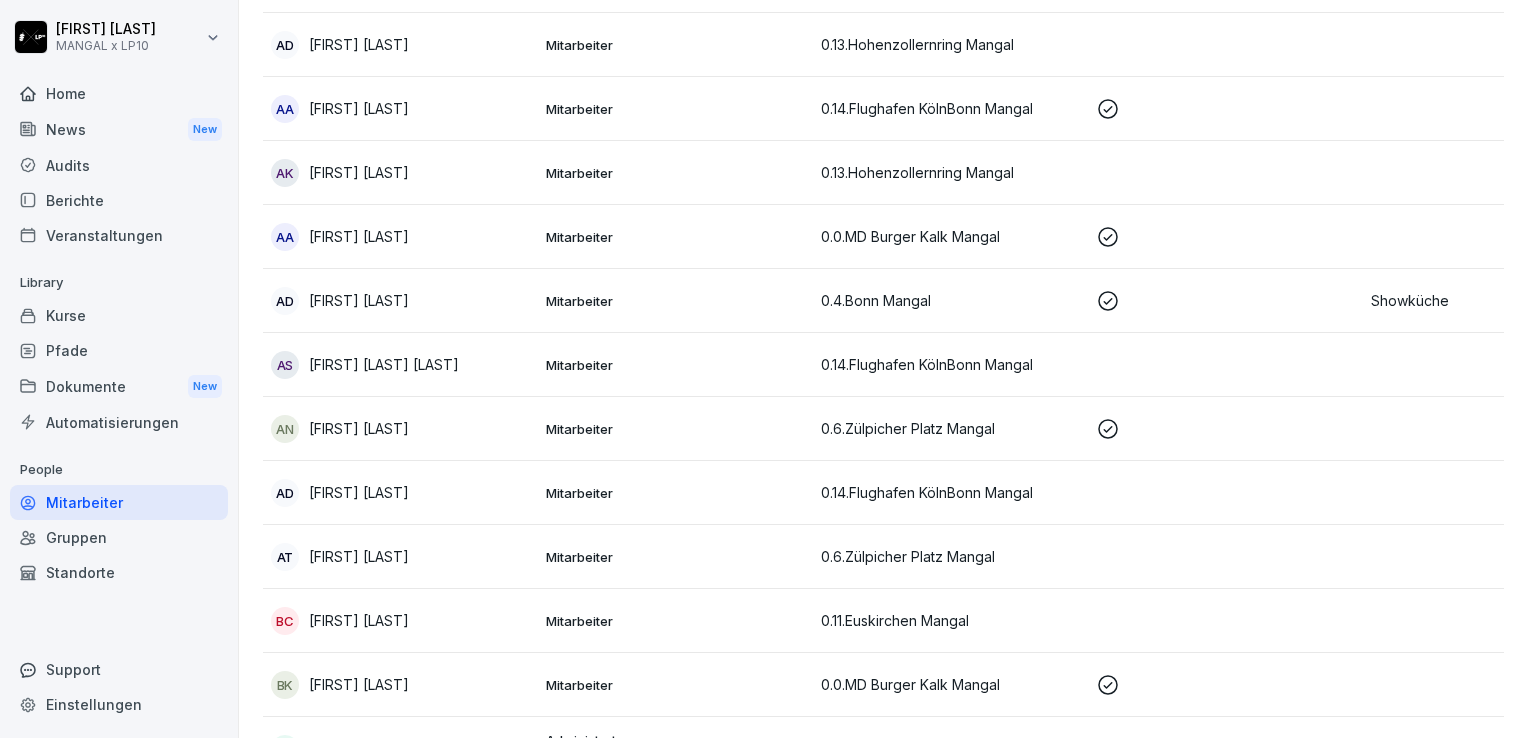 scroll, scrollTop: 642, scrollLeft: 0, axis: vertical 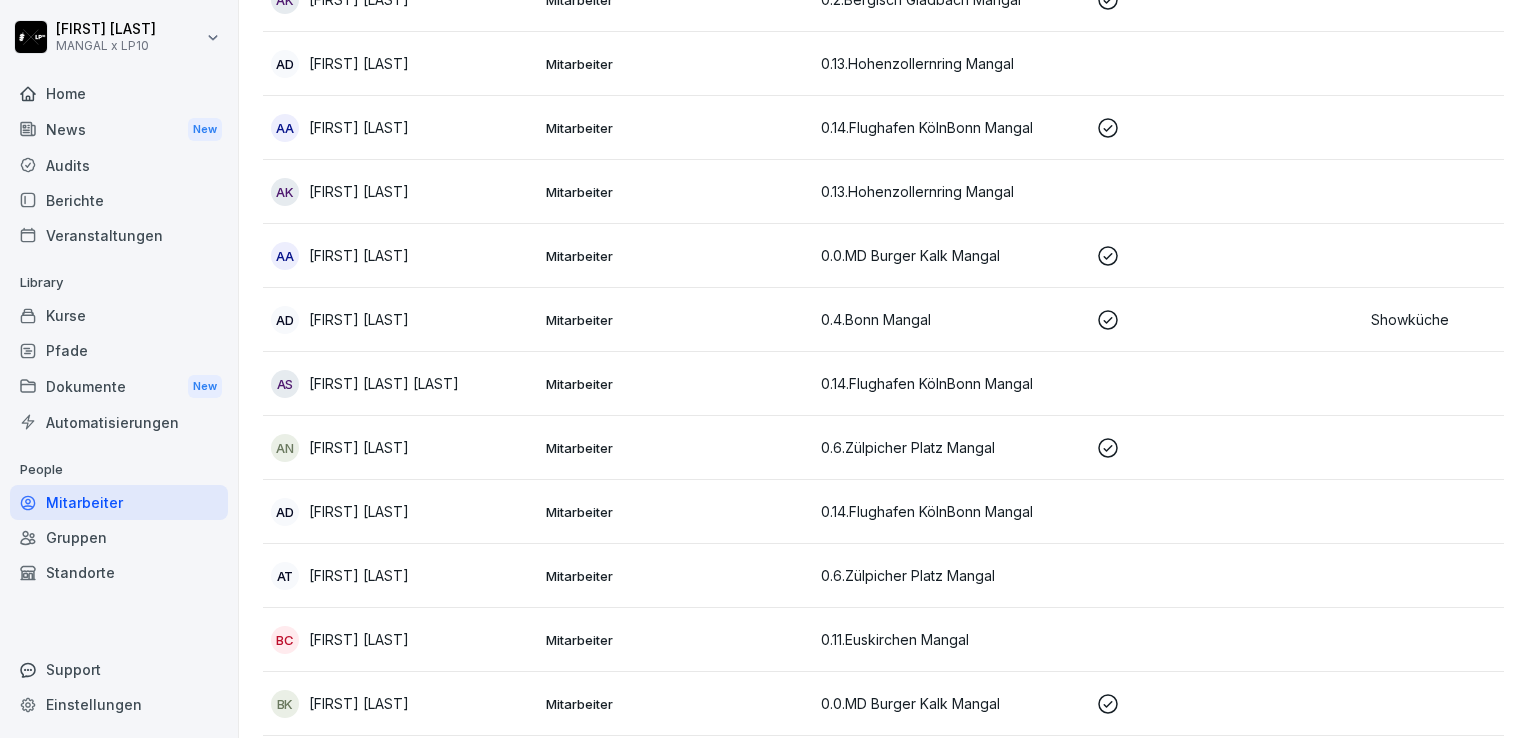 click on "0.4.Bonn Mangal" at bounding box center [950, 319] 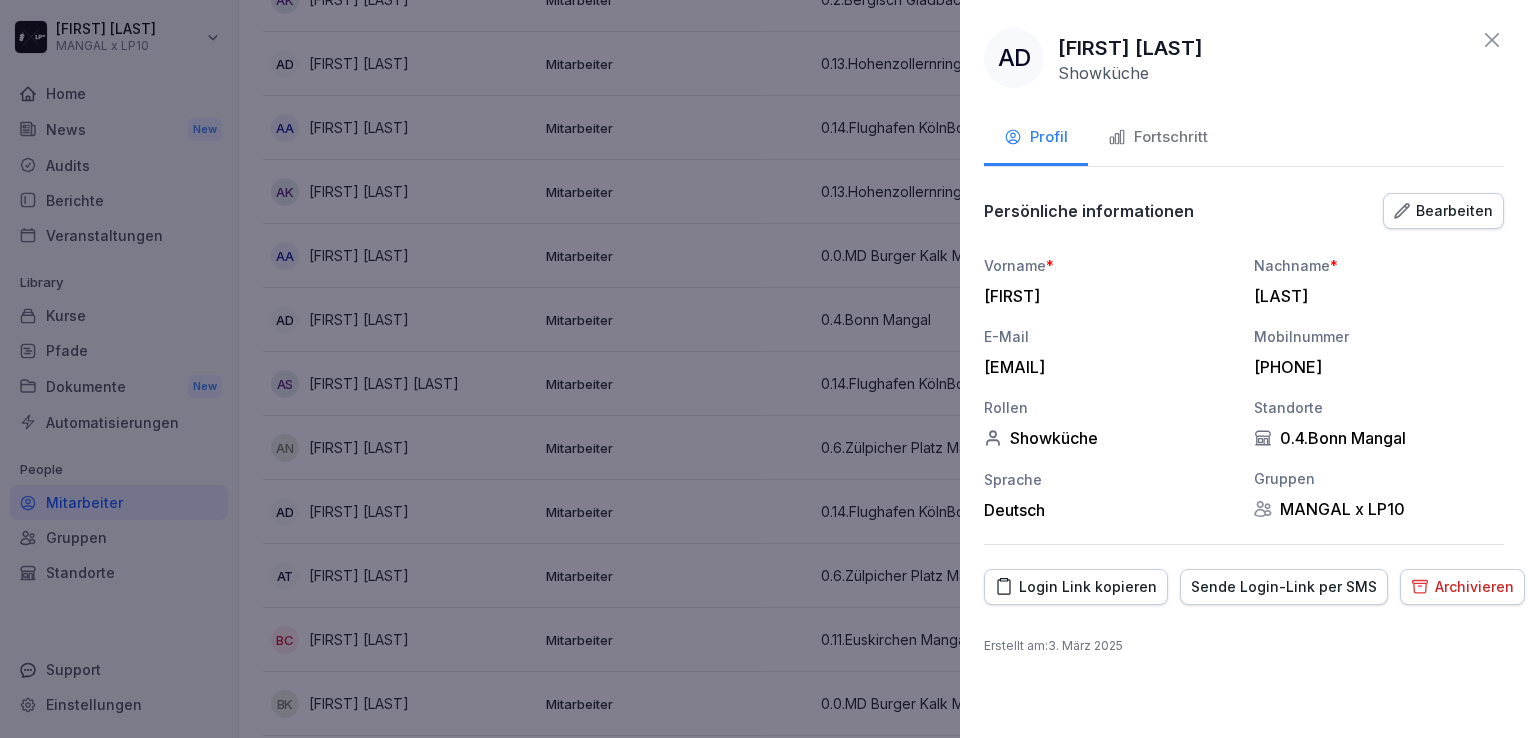 click on "Fortschritt" at bounding box center (1158, 139) 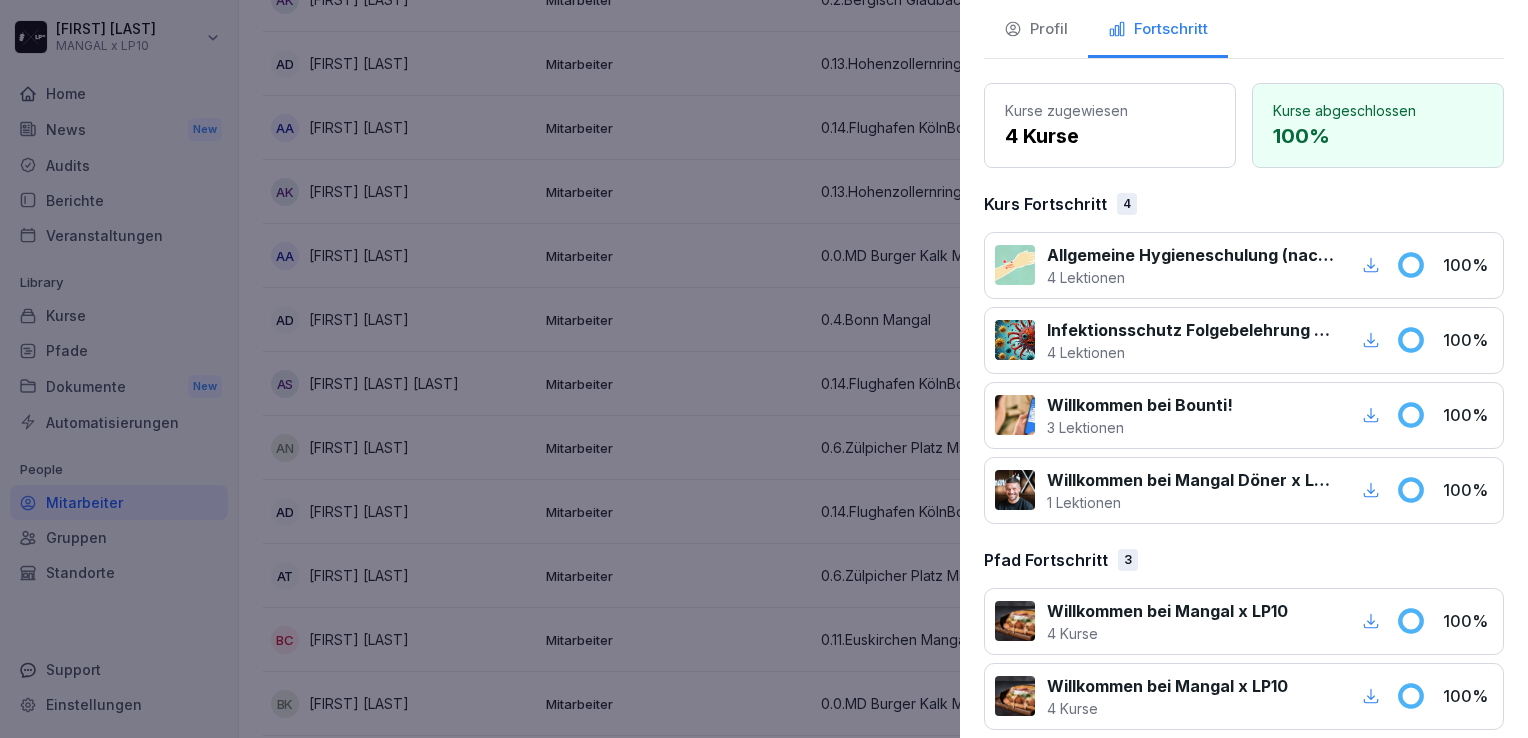 scroll, scrollTop: 126, scrollLeft: 0, axis: vertical 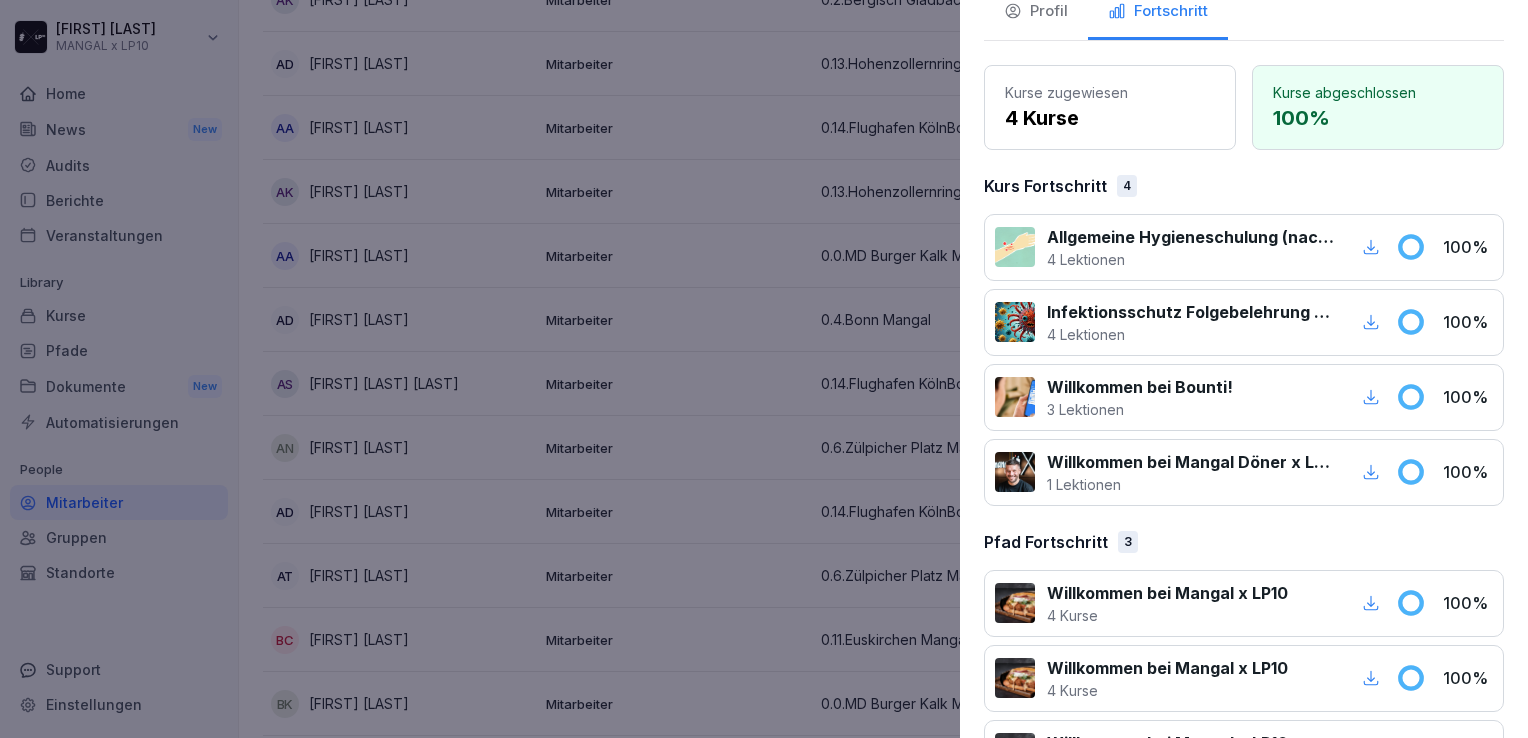 click 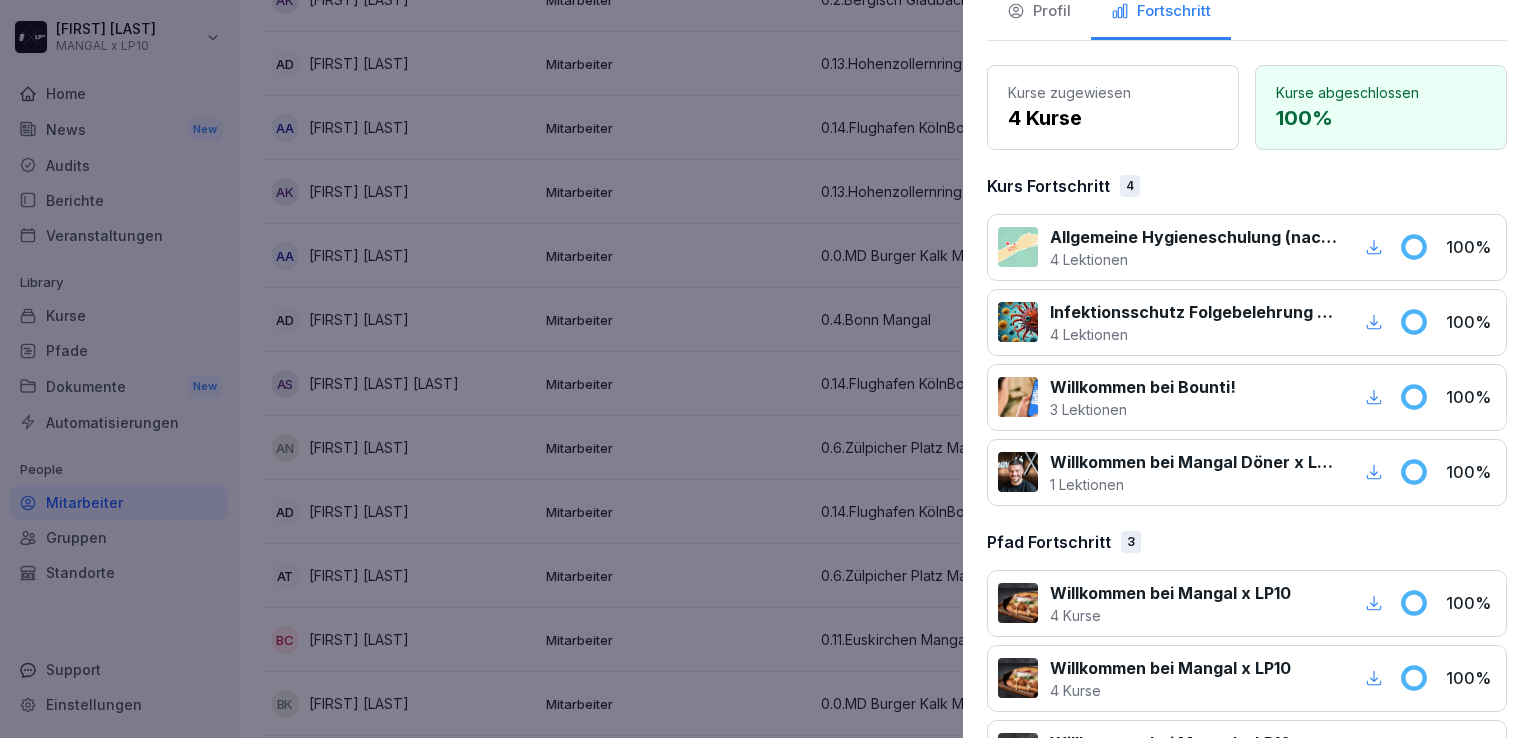 click at bounding box center (764, 369) 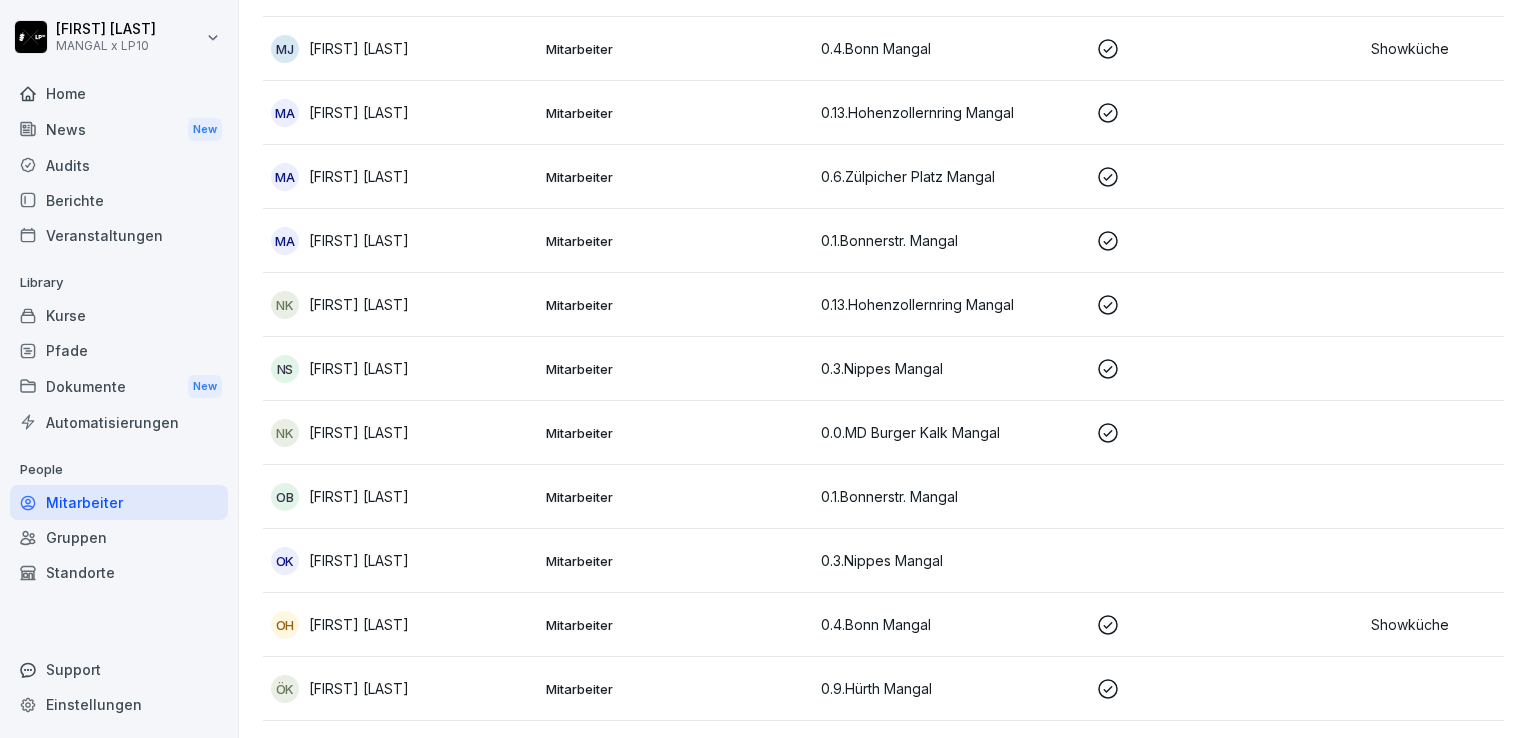 scroll, scrollTop: 480, scrollLeft: 0, axis: vertical 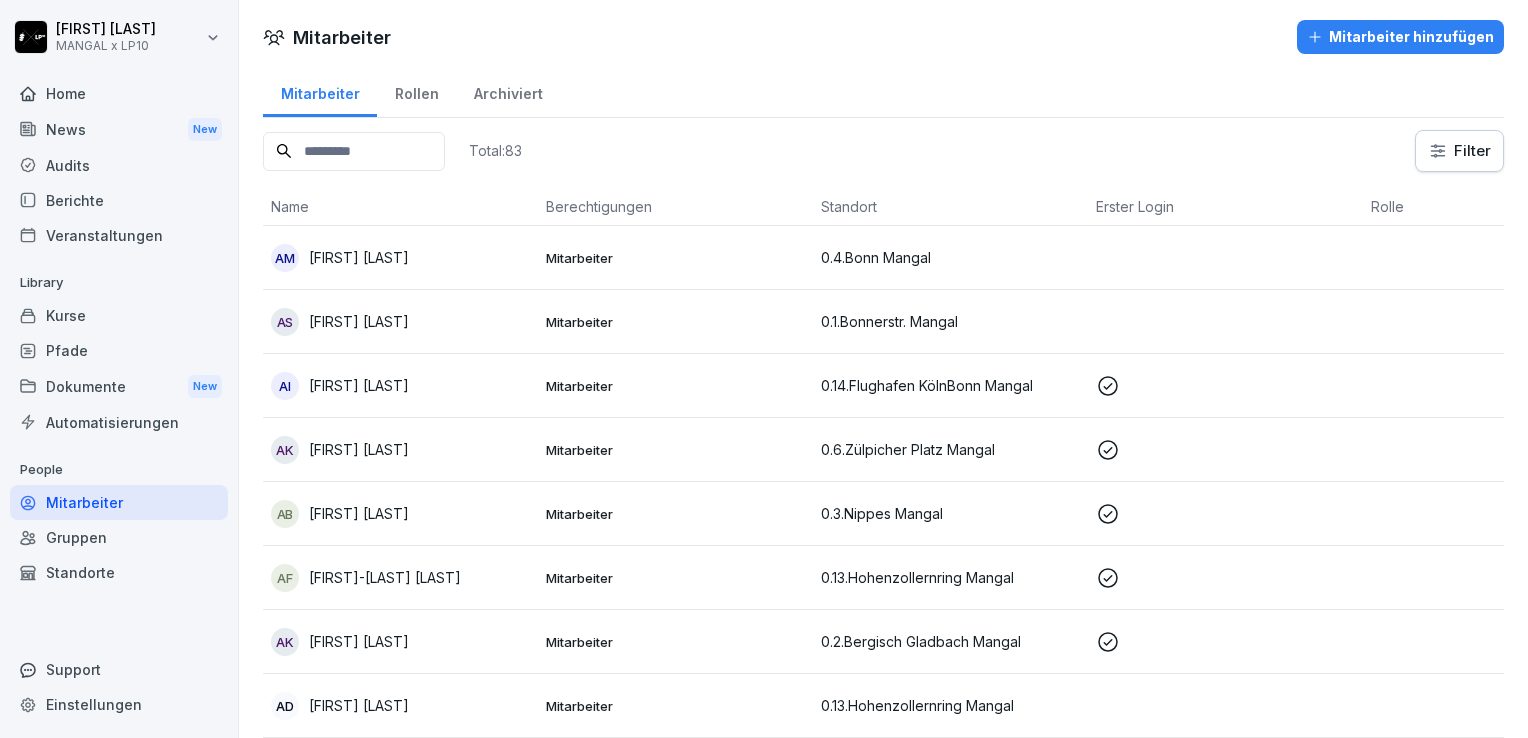 click on "Kurse" at bounding box center [119, 315] 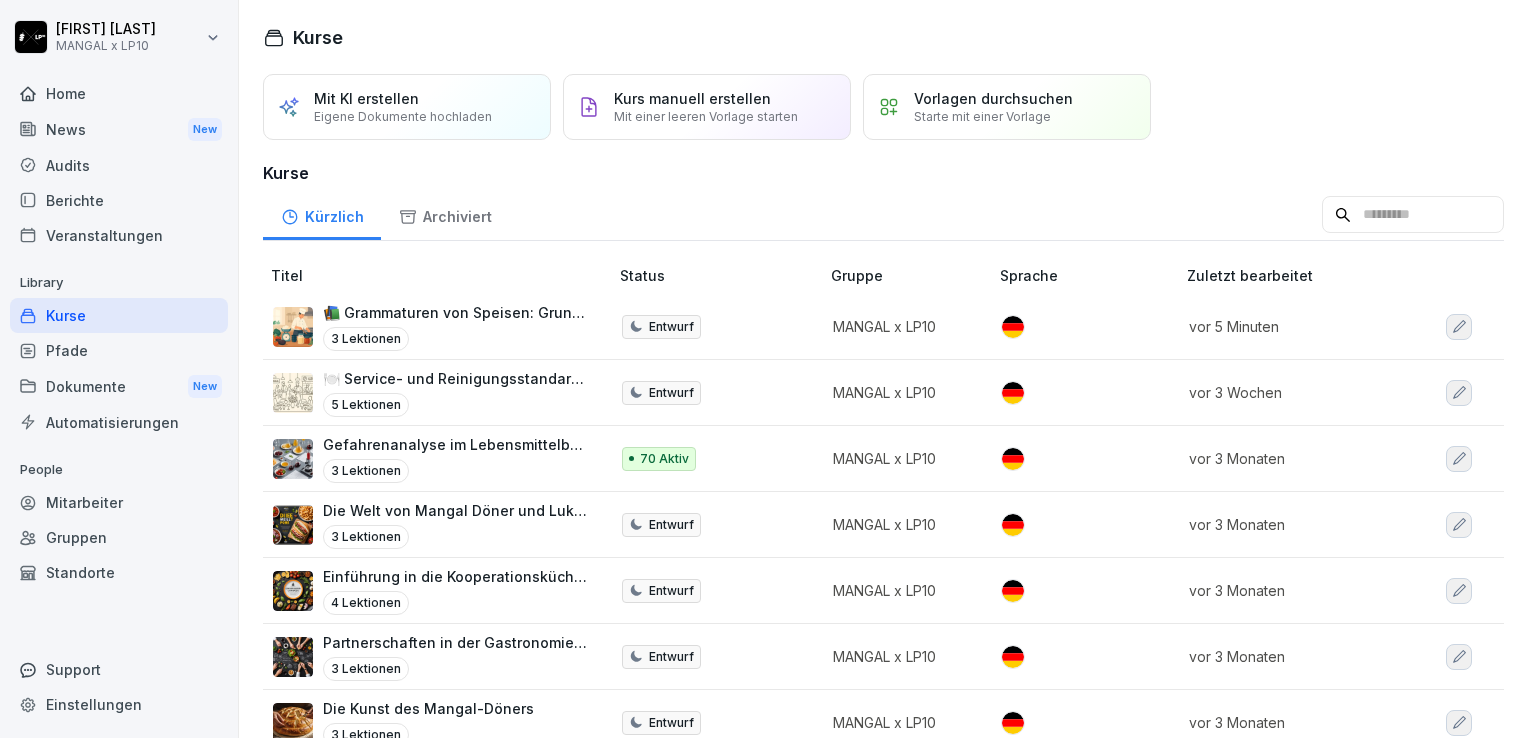click on "Mitarbeiter" at bounding box center [119, 502] 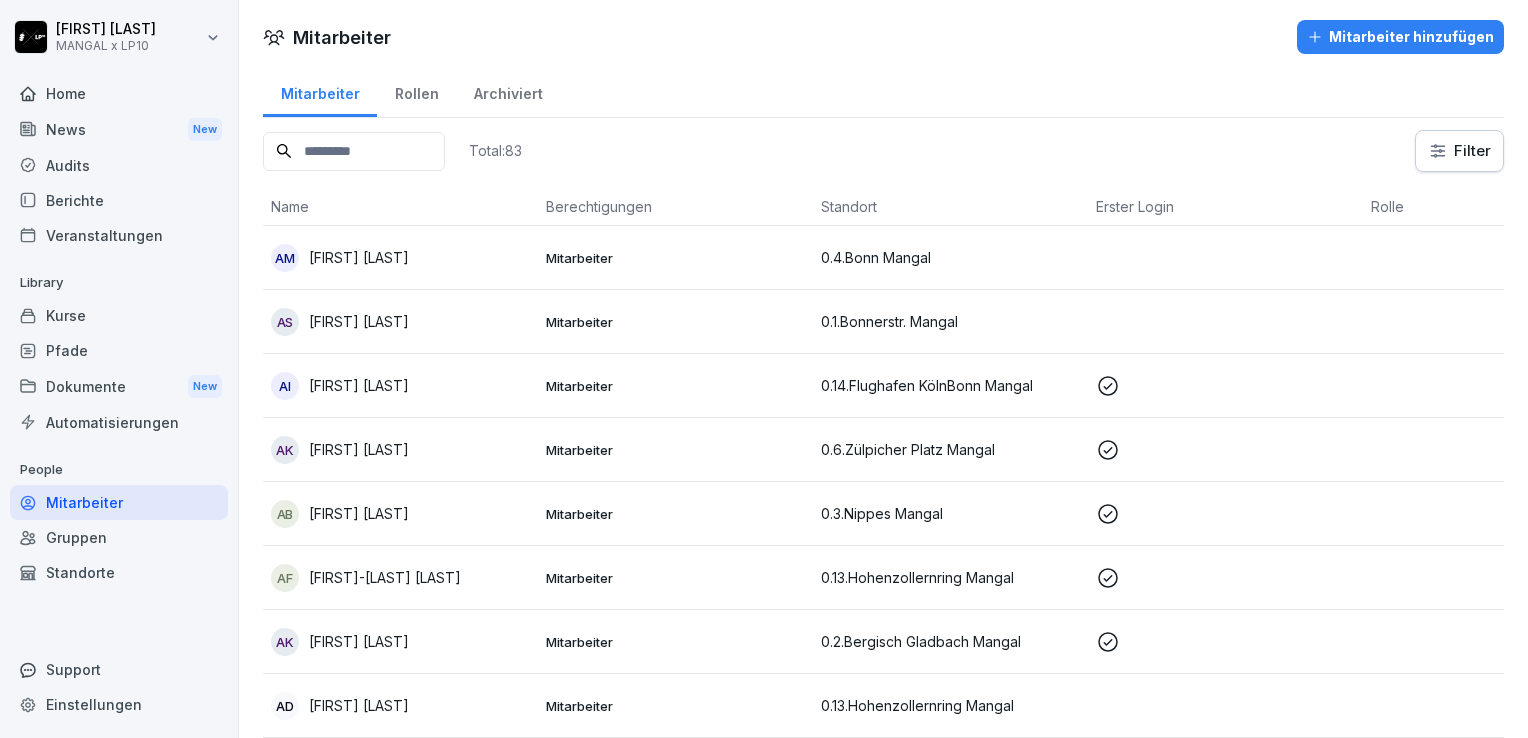 click on "Kurse" at bounding box center (119, 315) 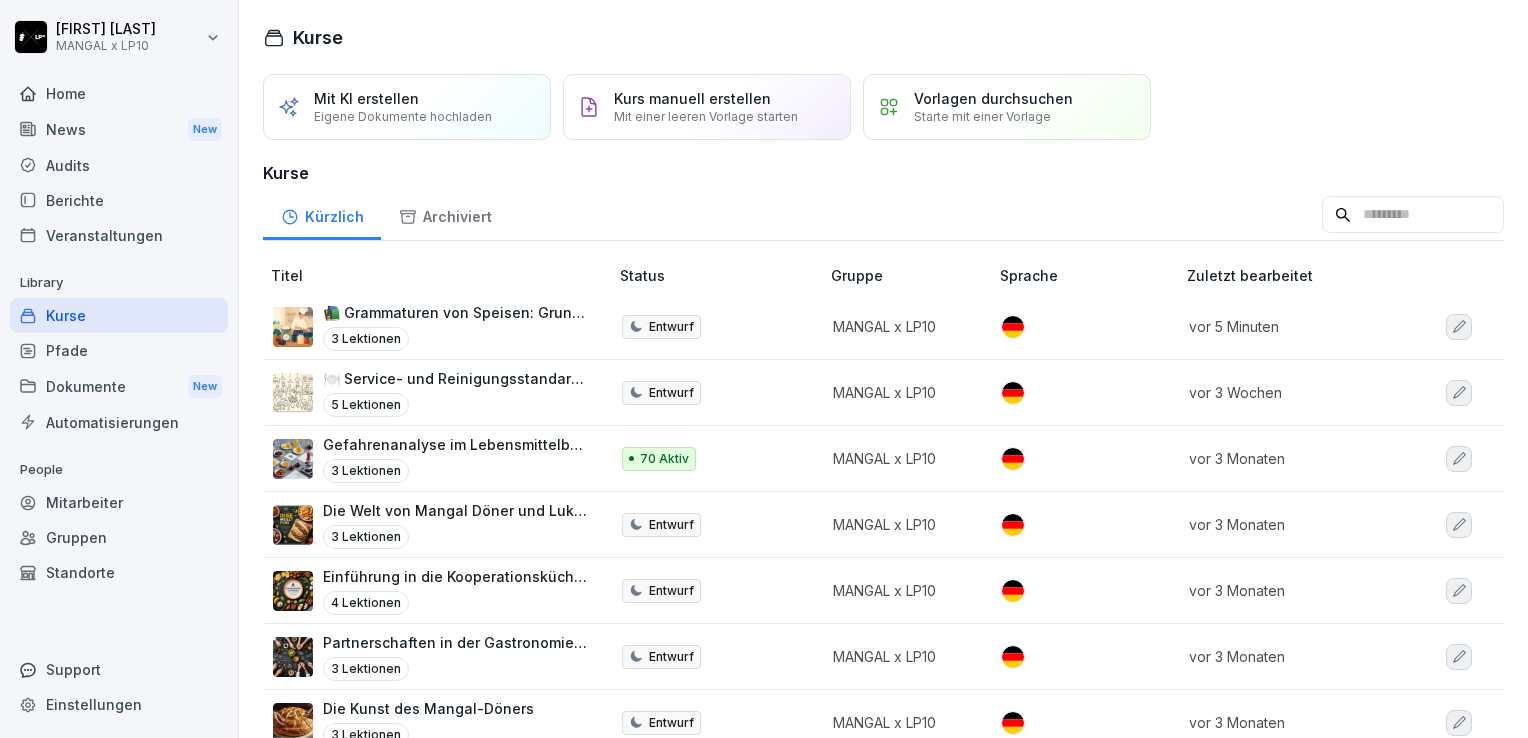 click on "Pfade" at bounding box center (119, 350) 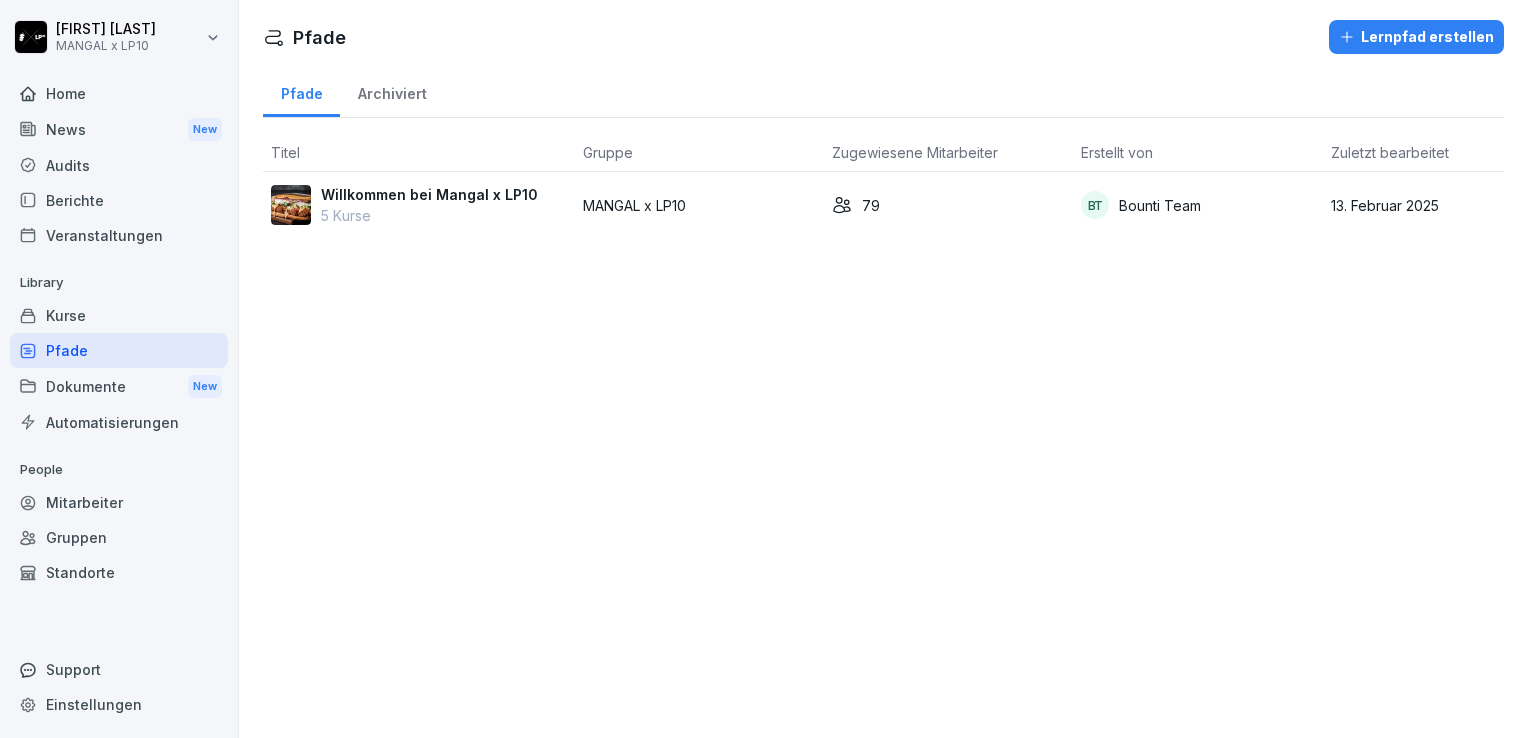click on "Willkommen bei Mangal x LP10" at bounding box center (429, 194) 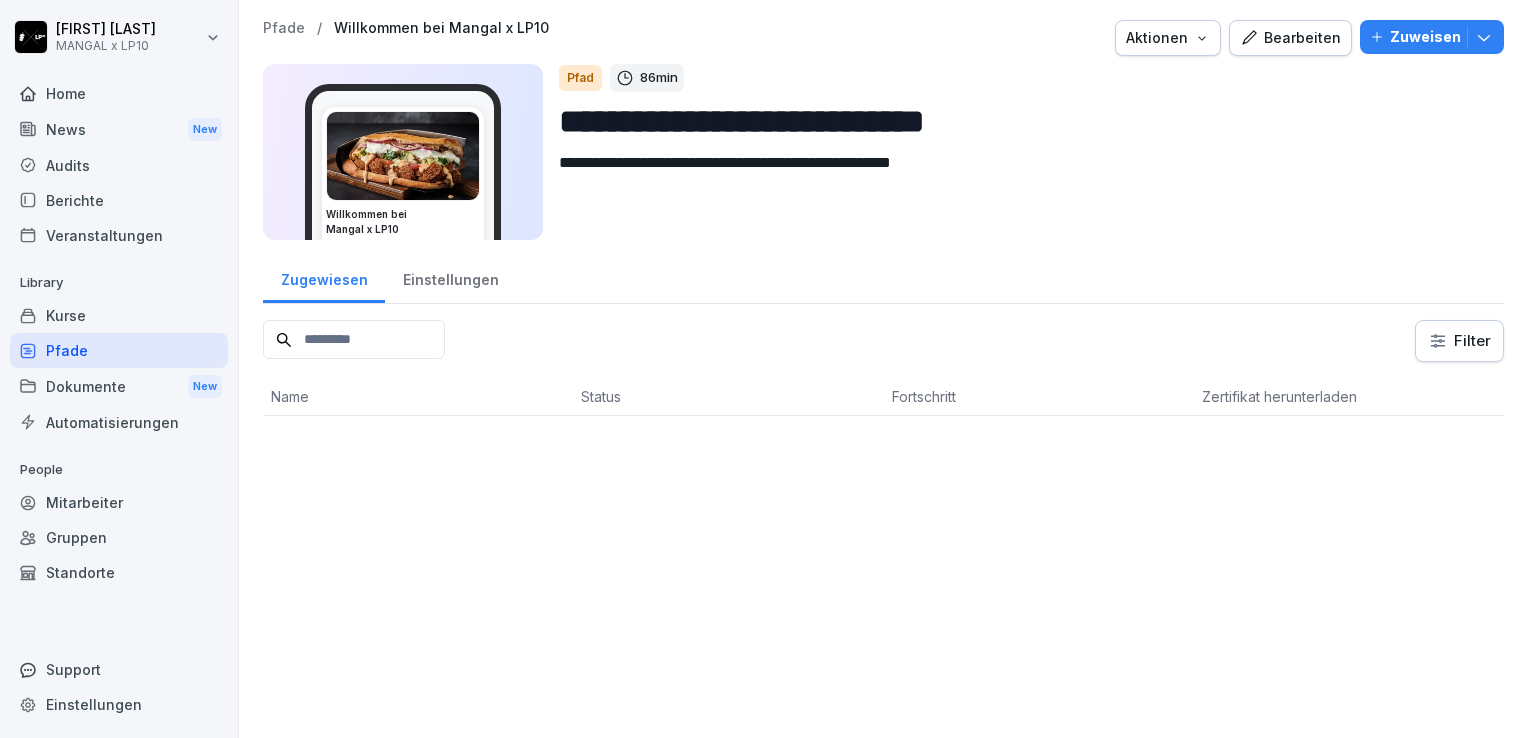 scroll, scrollTop: 0, scrollLeft: 0, axis: both 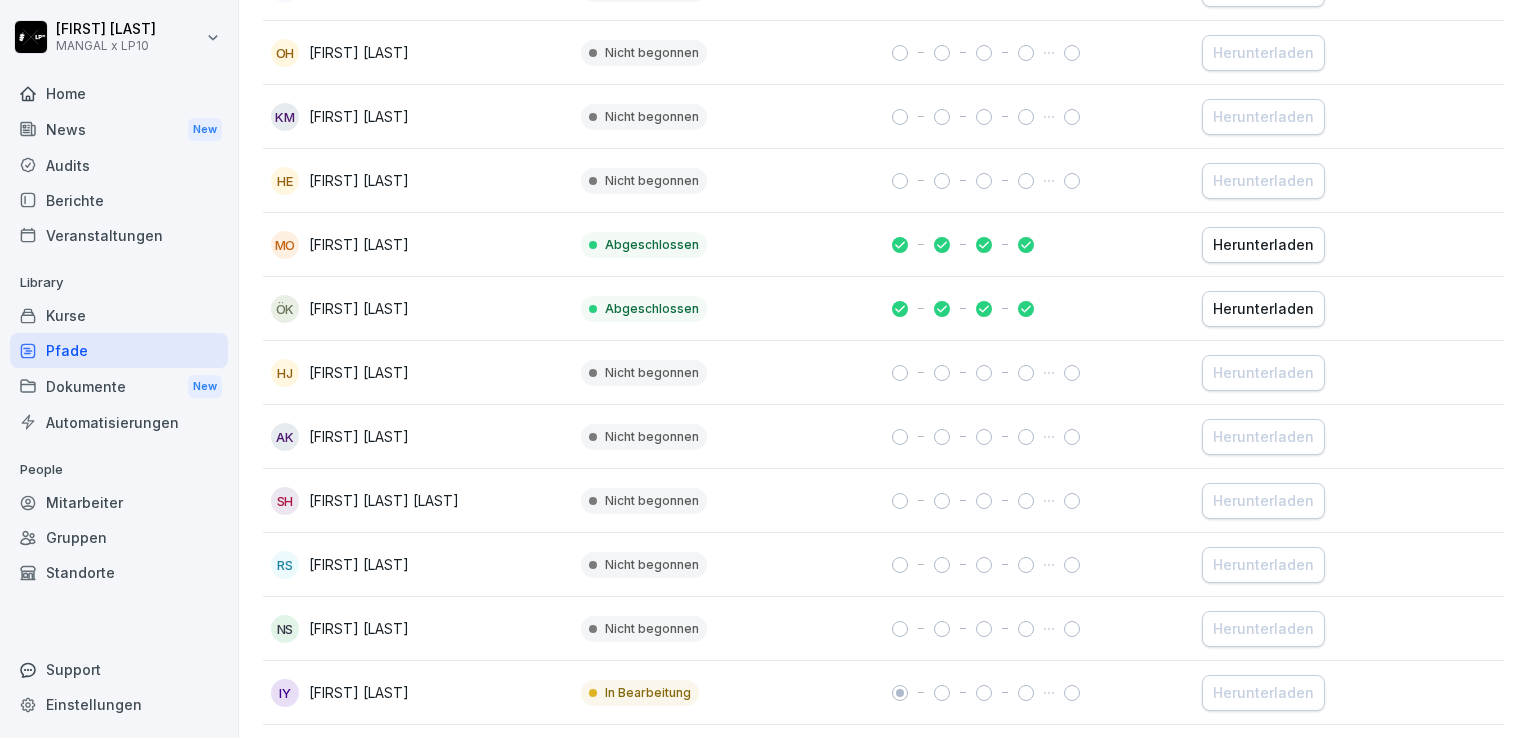 click on "Herunterladen" at bounding box center (1263, 245) 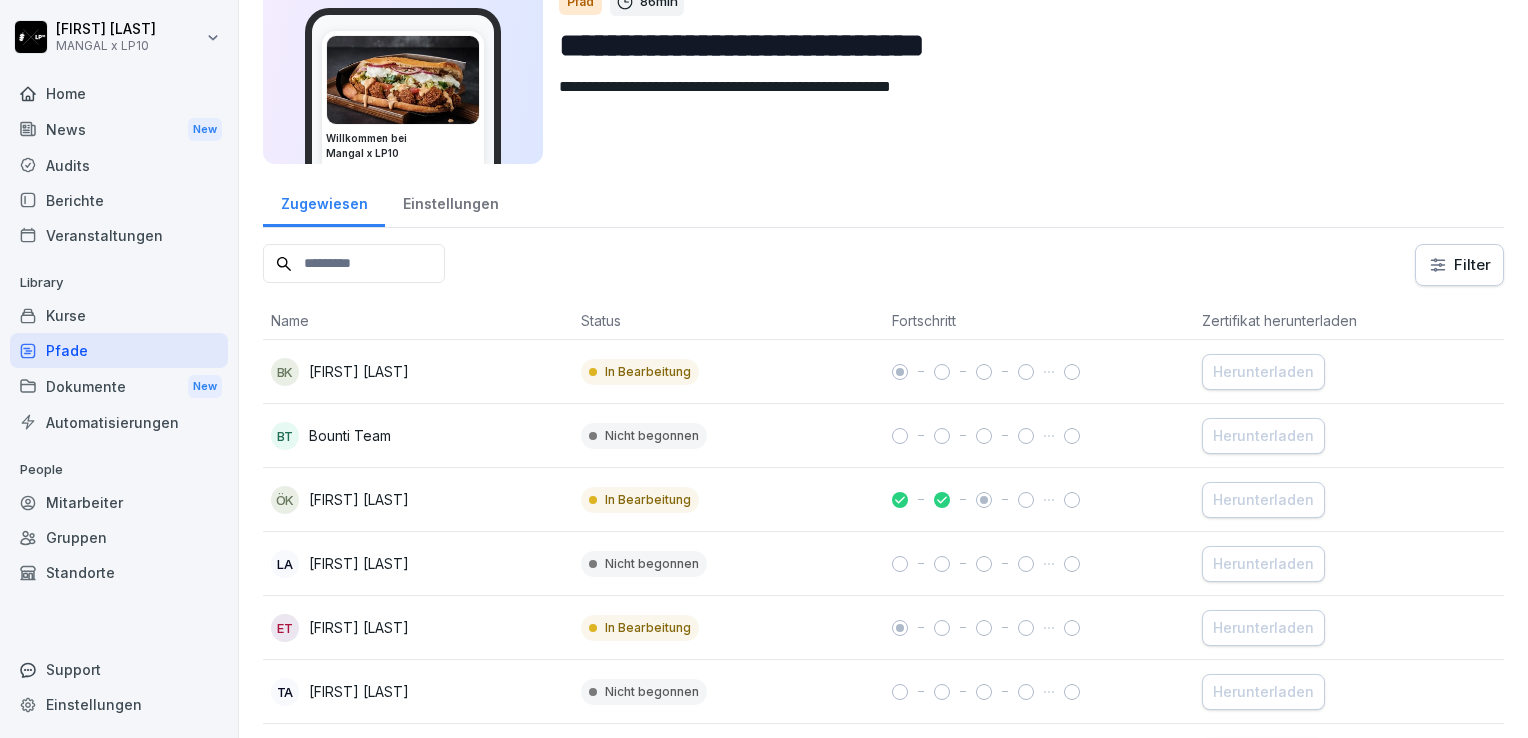 scroll, scrollTop: 0, scrollLeft: 0, axis: both 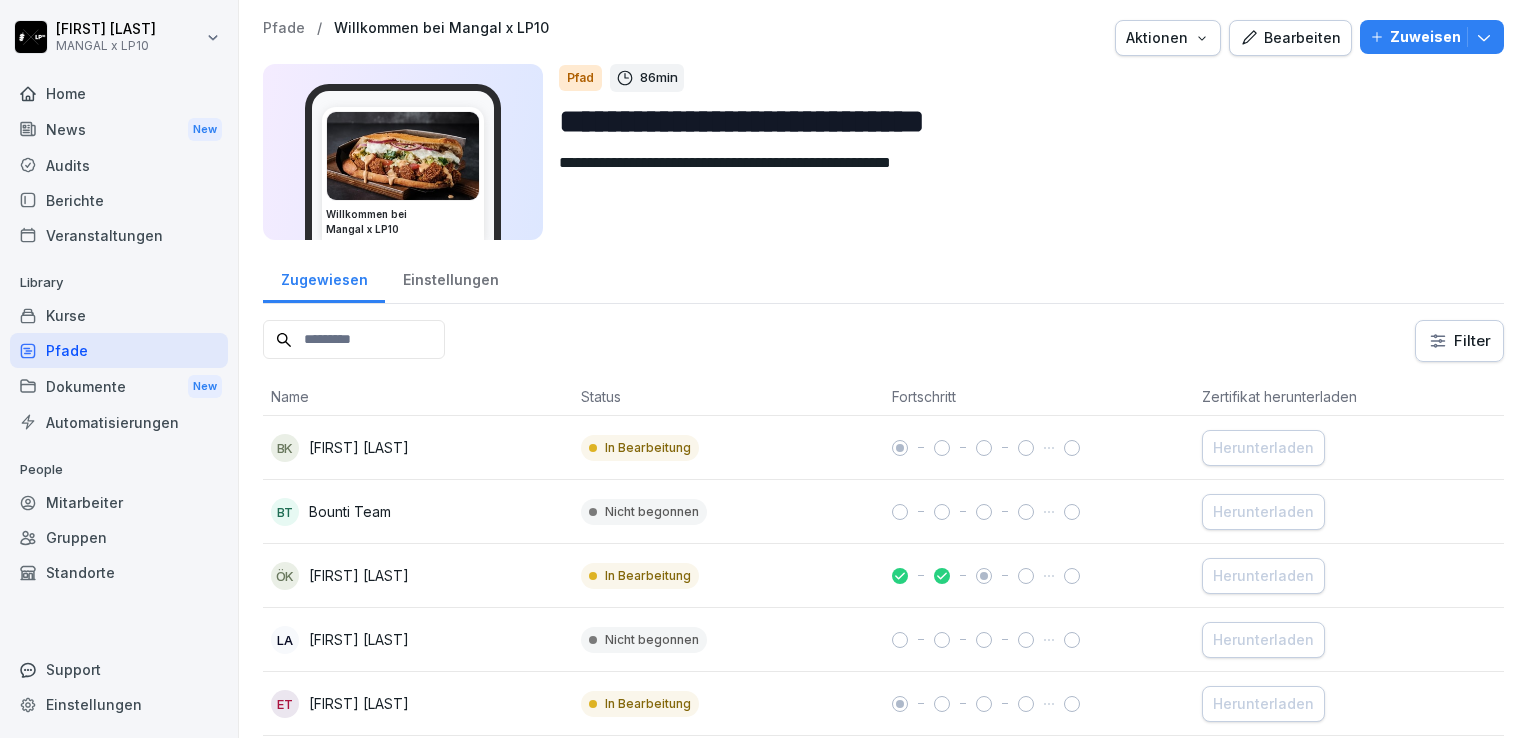 click on "Bearbeiten" at bounding box center (1290, 38) 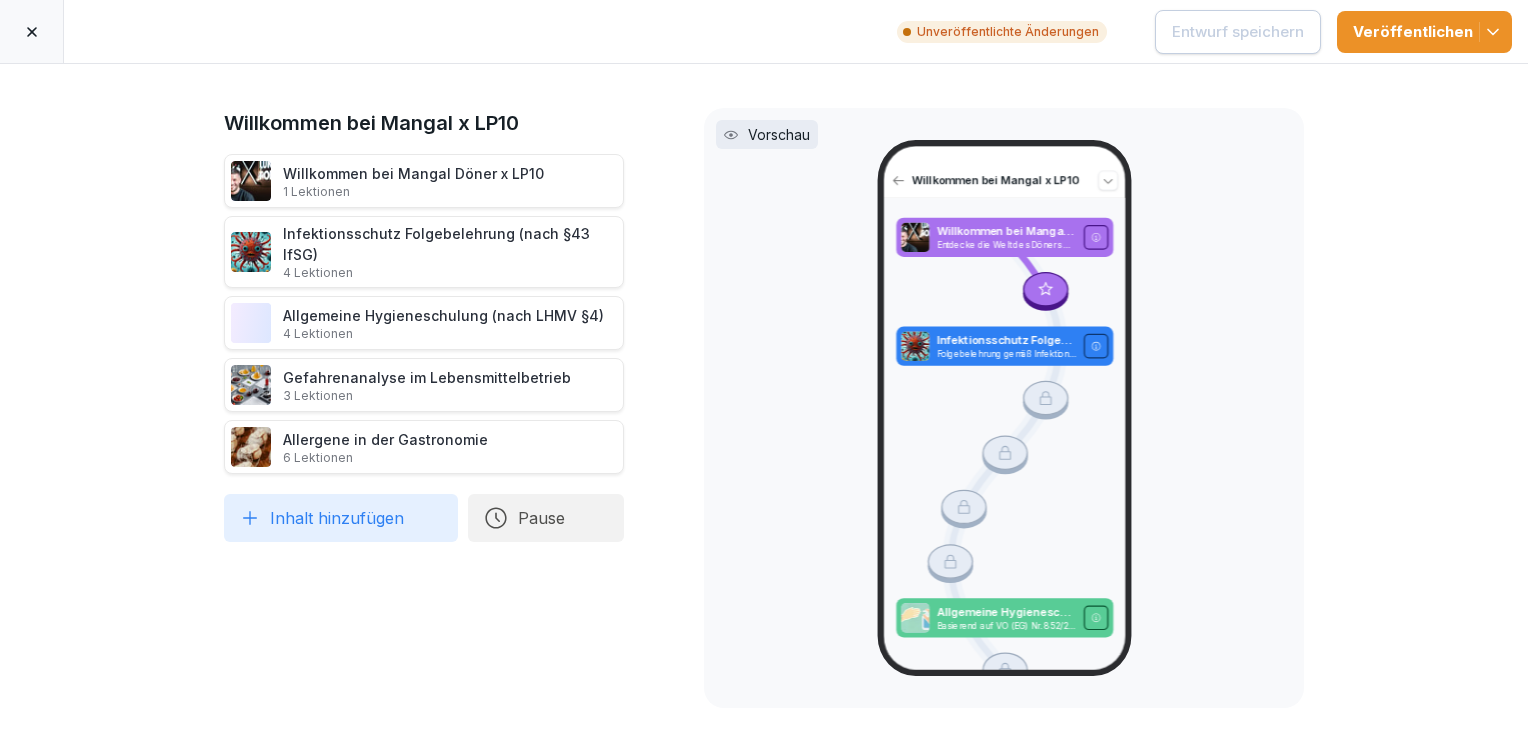 click on "Willkommen bei Mangal Döner x LP10 1 Lektionen" at bounding box center (413, 181) 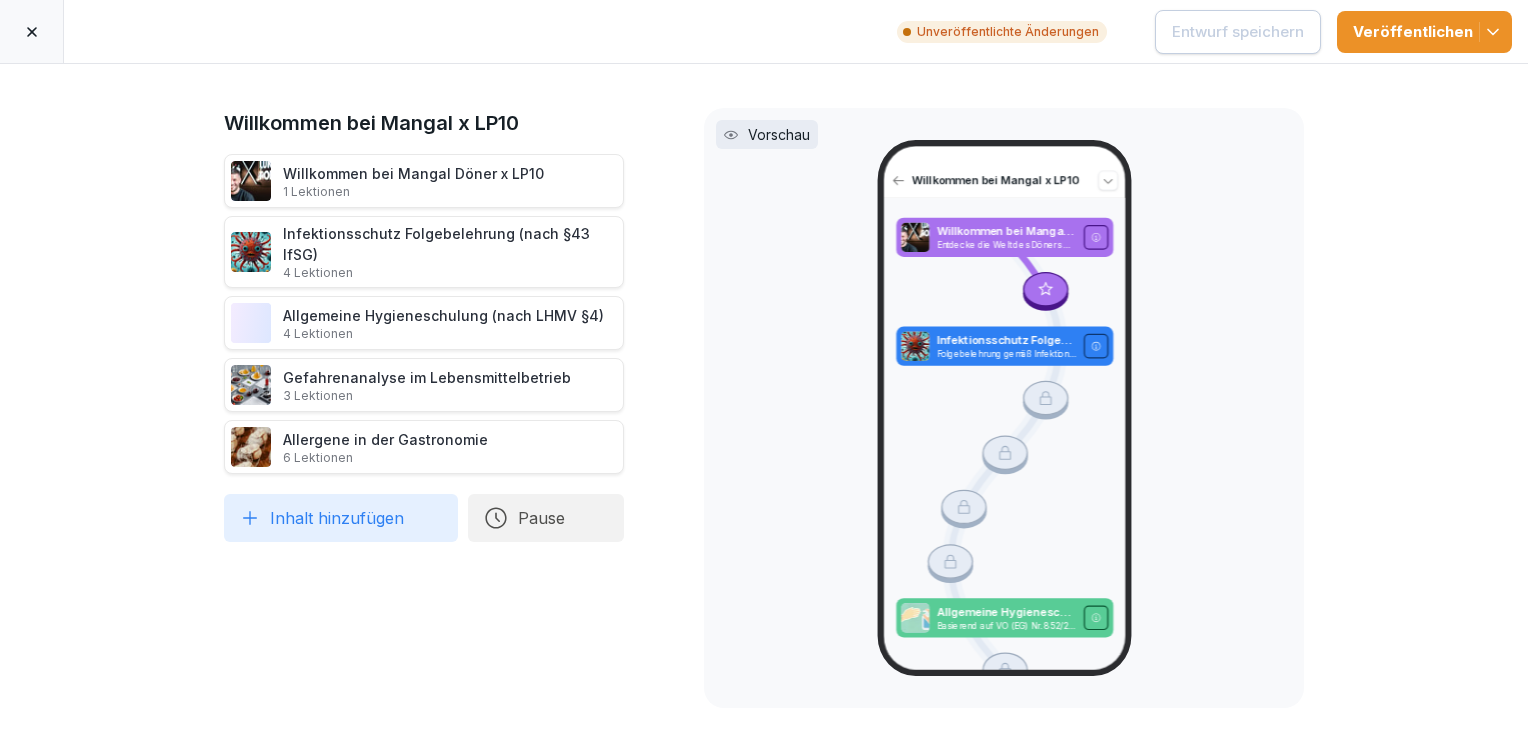 click on "Willkommen bei Mangal x LP10 Willkommen bei Mangal Döner x LP10 1 Lektionen Infektionsschutz Folgebelehrung (nach §43 IfSG) 4 Lektionen Allgemeine Hygieneschulung (nach LHMV §4) 4 Lektionen Gefahrenanalyse im Lebensmittelbetrieb 3 Lektionen Allergene in der Gastronomie 6 Lektionen
To pick up a draggable item, press the space bar.
While dragging, use the arrow keys to move the item.
Press space again to drop the item in its new position, or press escape to cancel.
Draggable item 4ae6868c-075d-49f1-9c89-fb323d9d879e was dropped over droppable area 4ae6868c-075d-49f1-9c89-fb323d9d879e Inhalt hinzufügen Pause" at bounding box center [424, 401] 